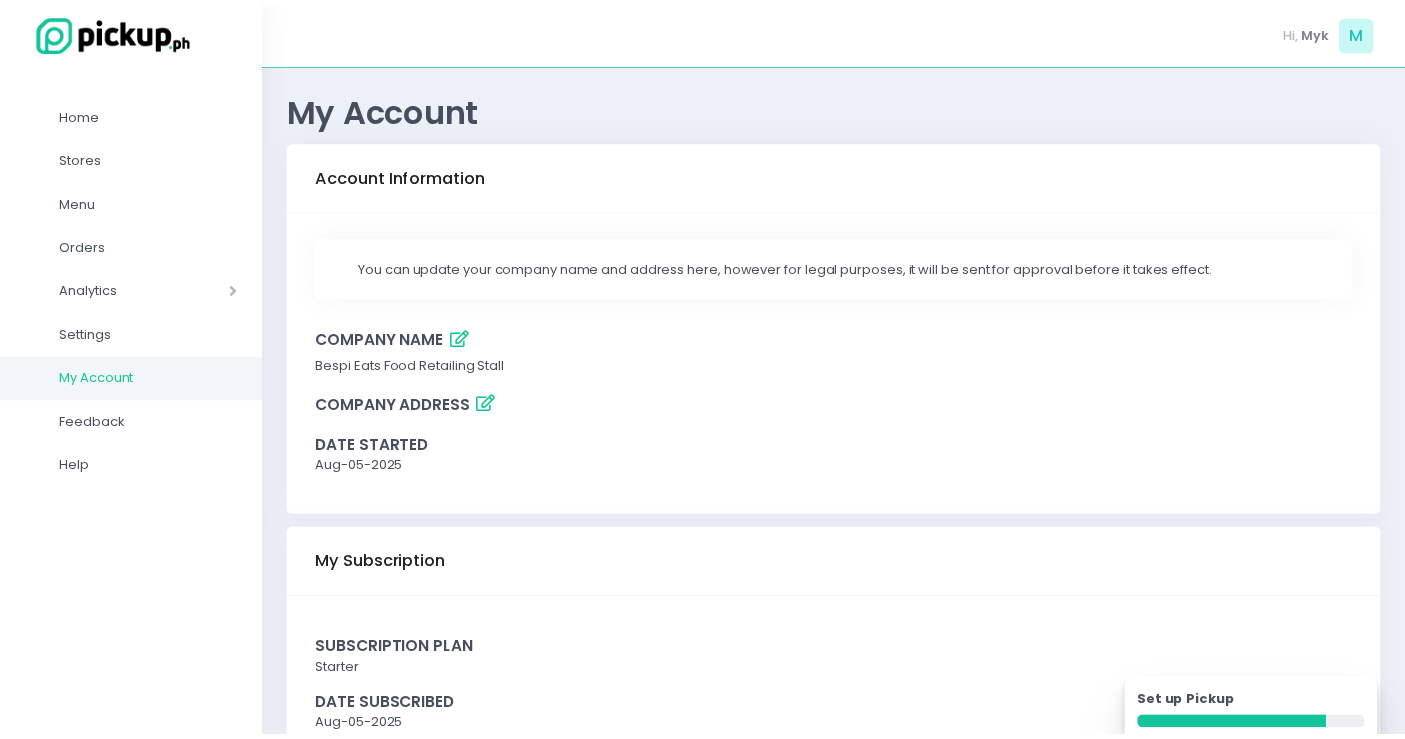 scroll, scrollTop: 0, scrollLeft: 0, axis: both 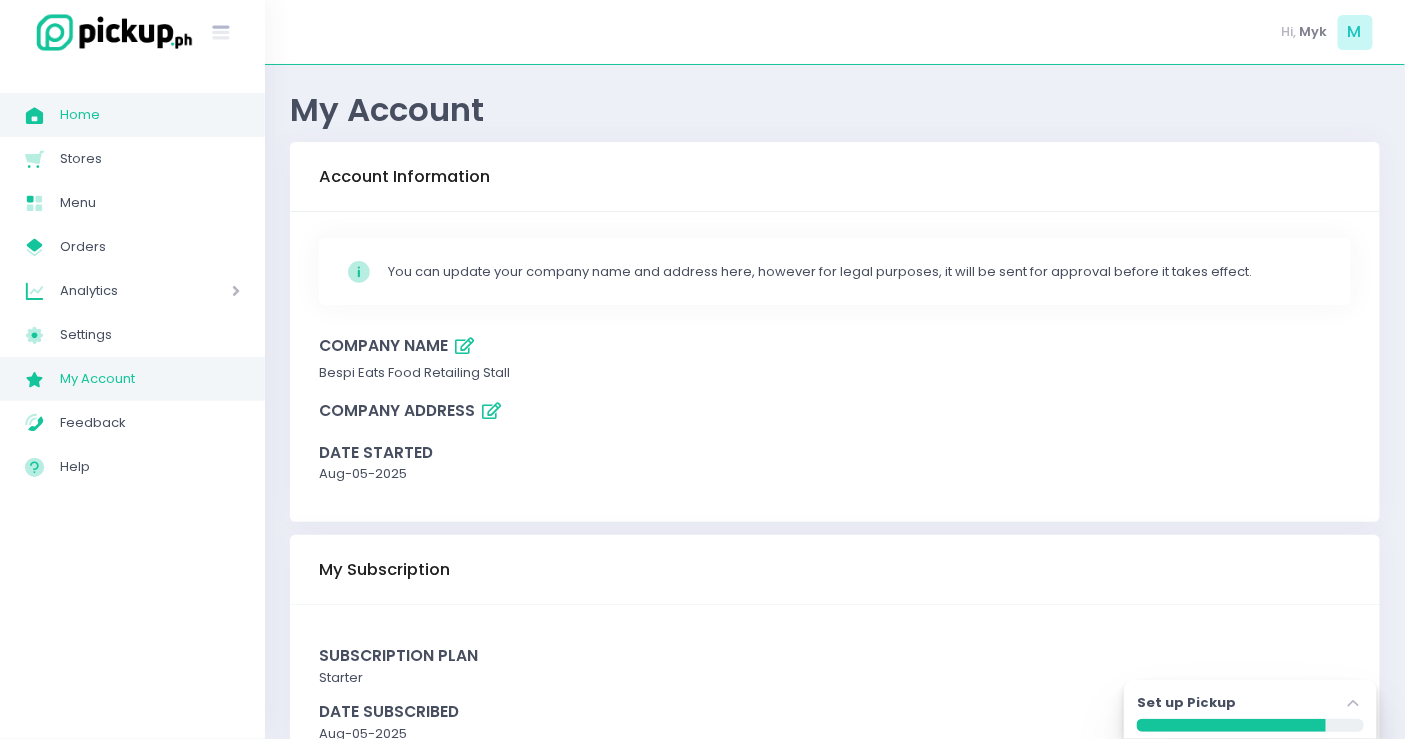 click on "Home" at bounding box center (150, 115) 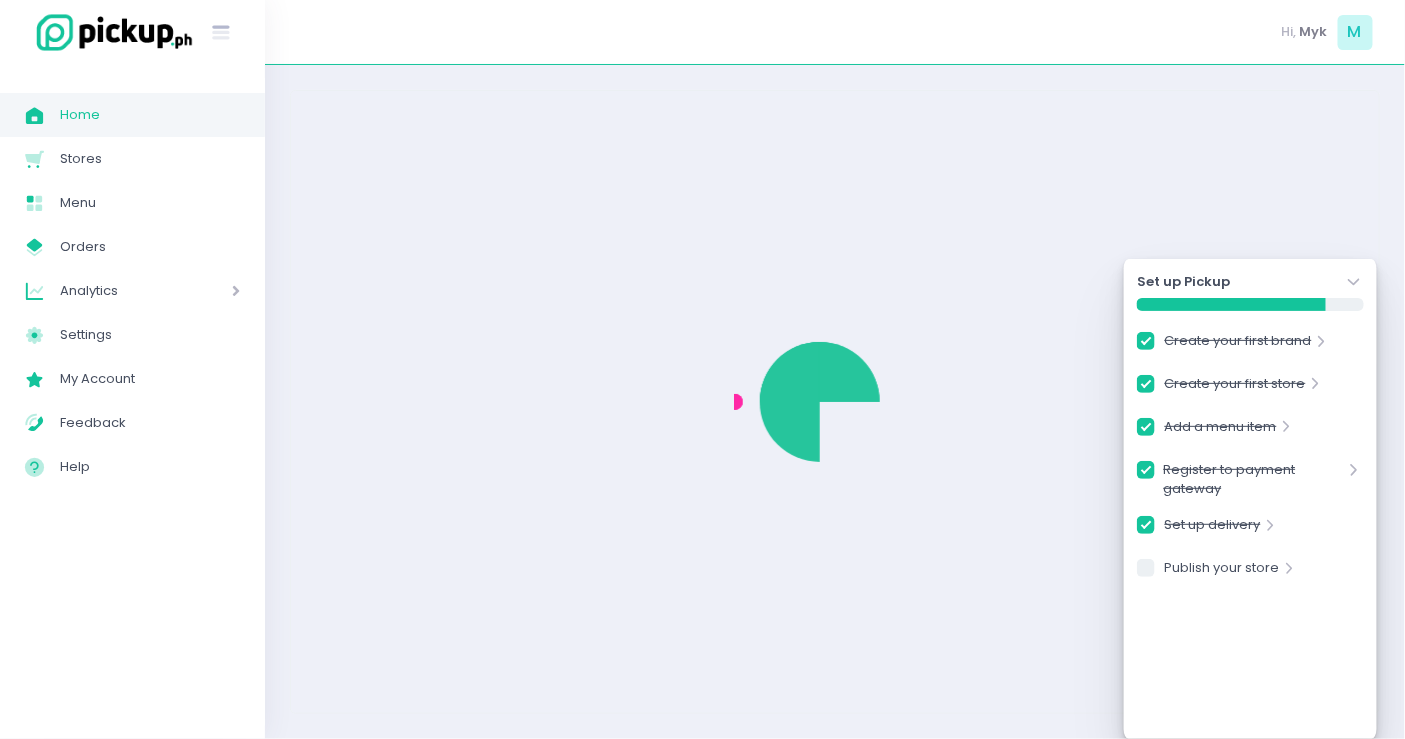 checkbox on "true" 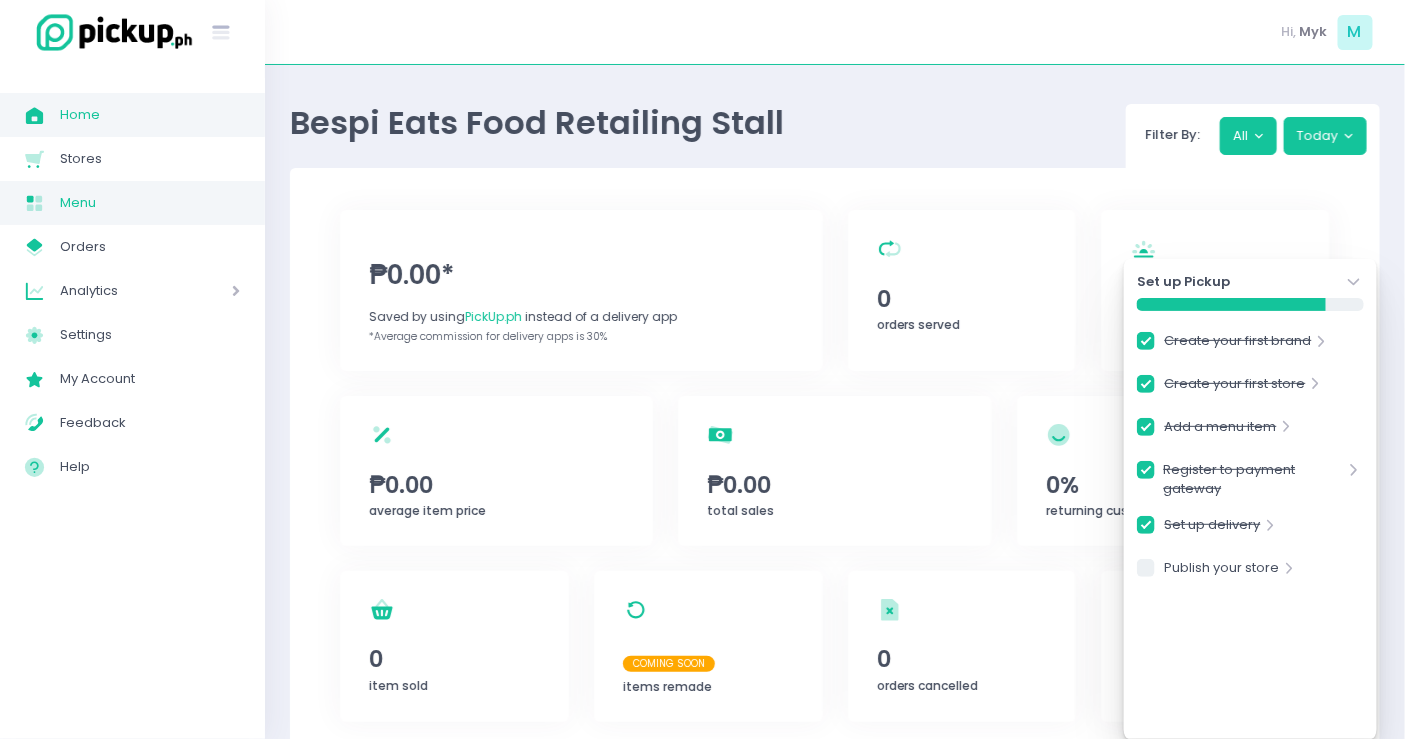 click on "Menu" at bounding box center [150, 203] 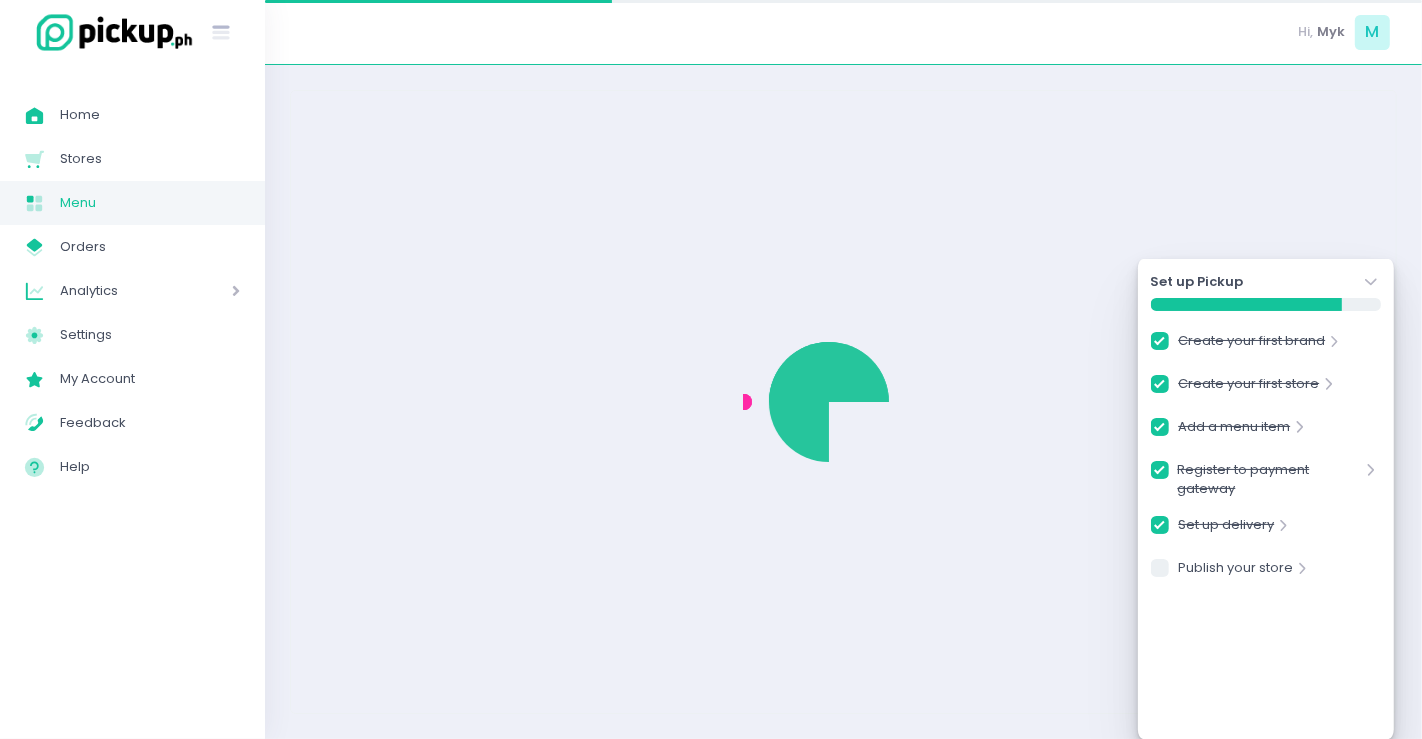 checkbox on "true" 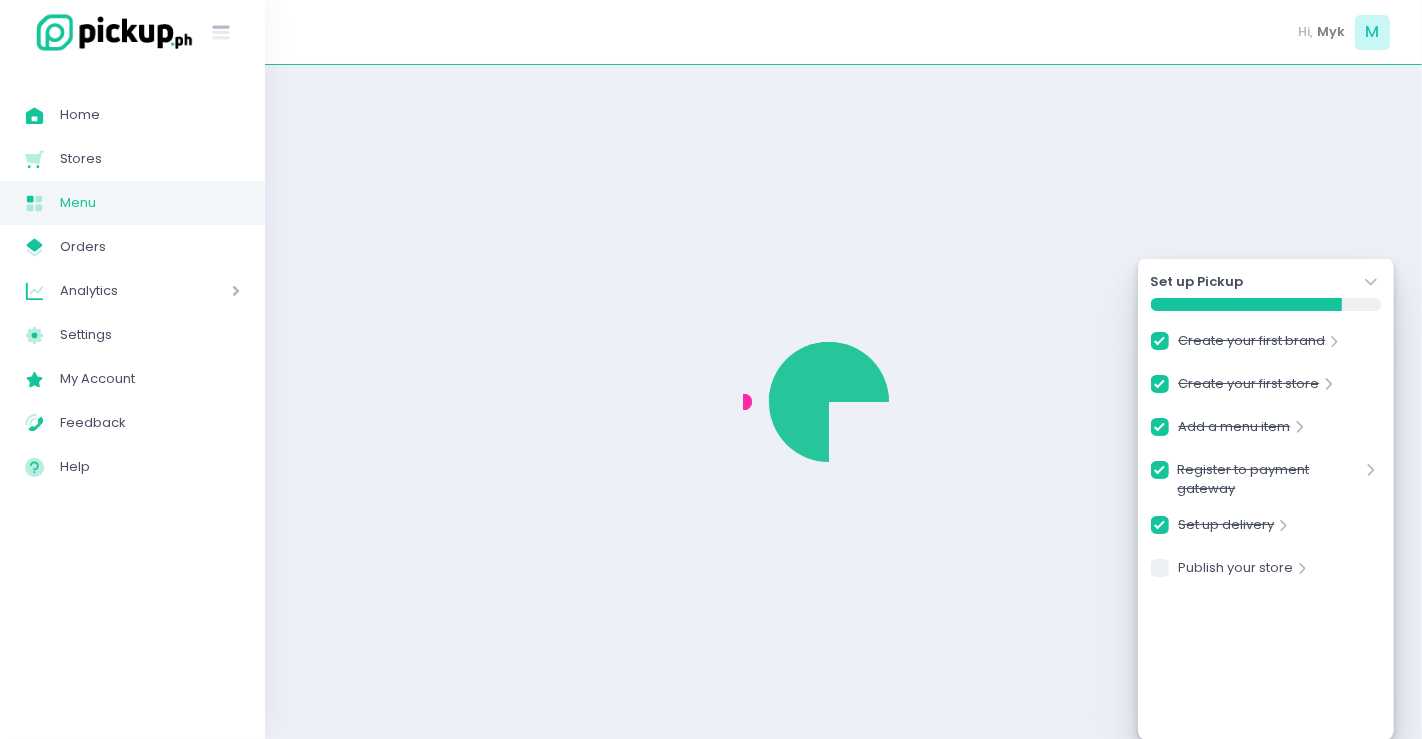 checkbox on "true" 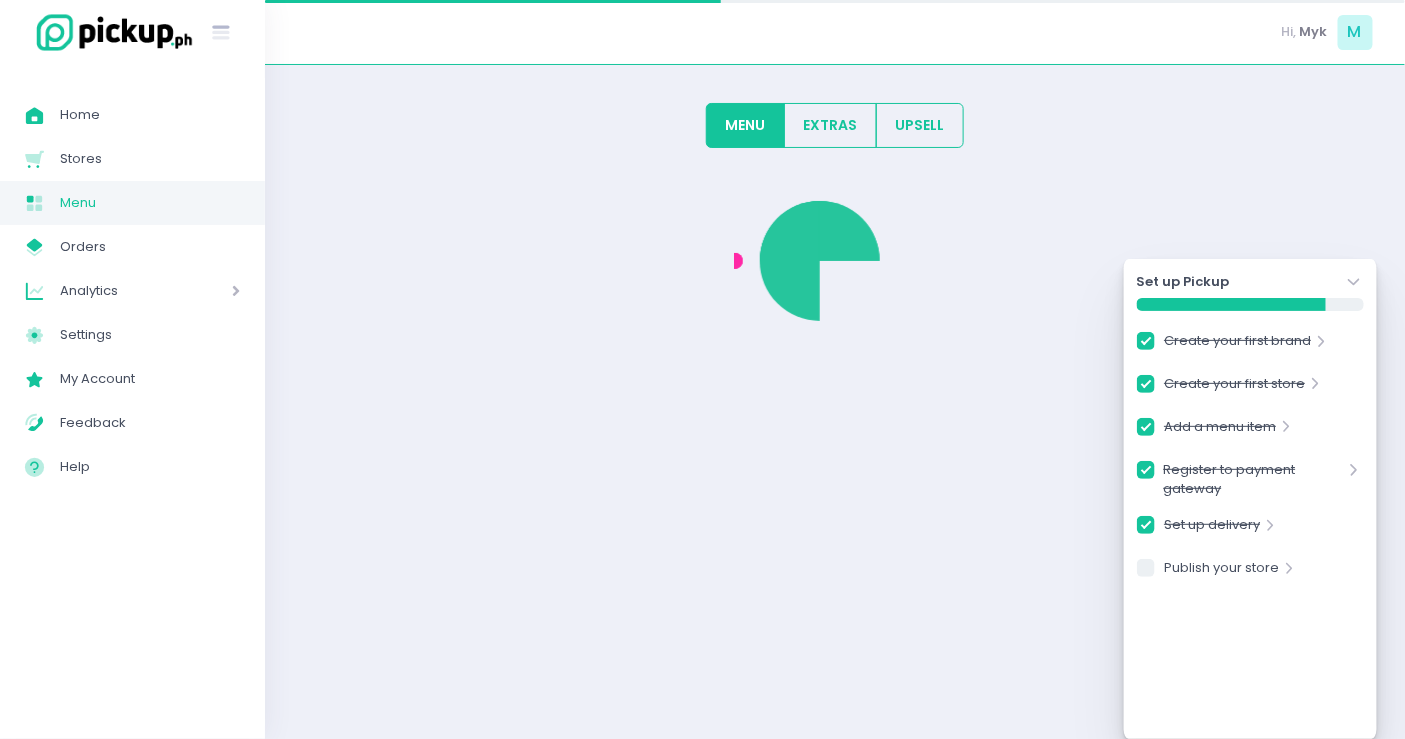 checkbox on "true" 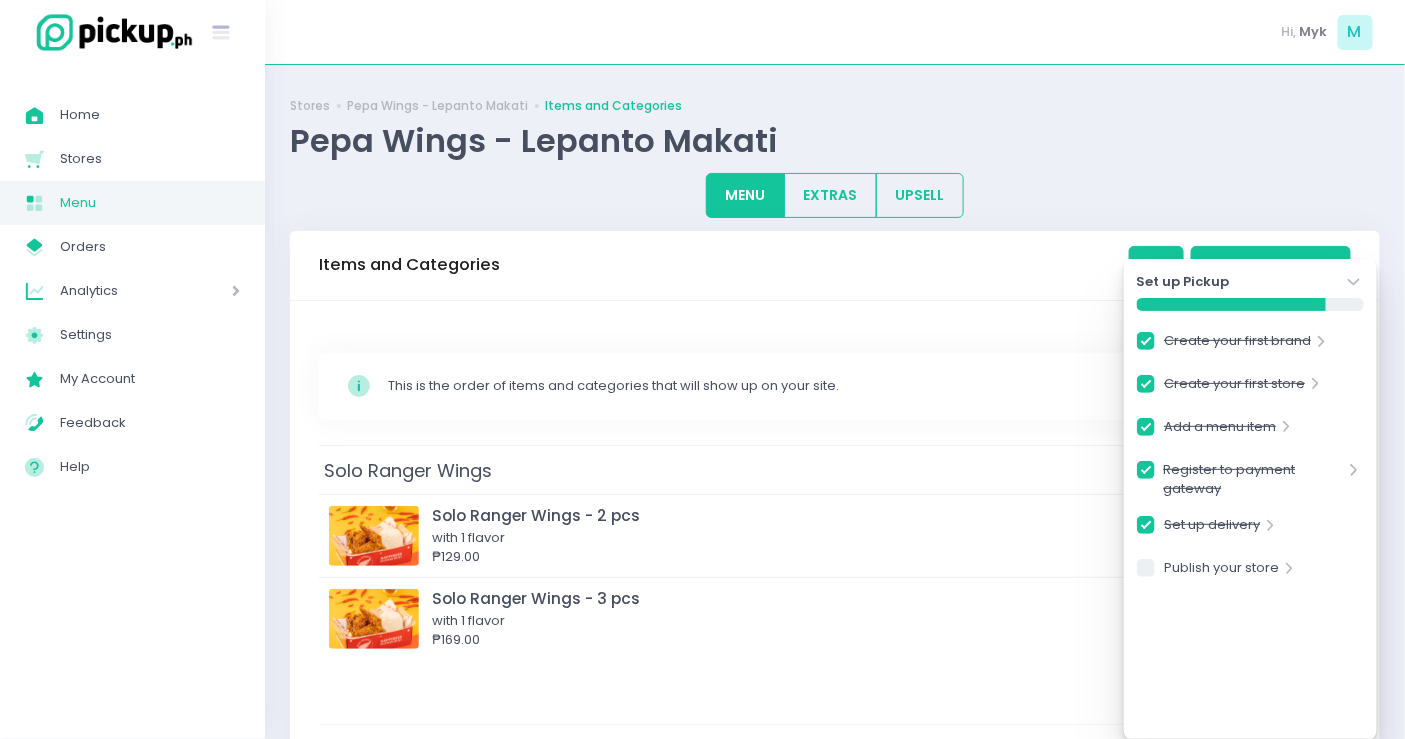 click on "Stockholm-icons / Navigation / Angle-down Created with Sketch." 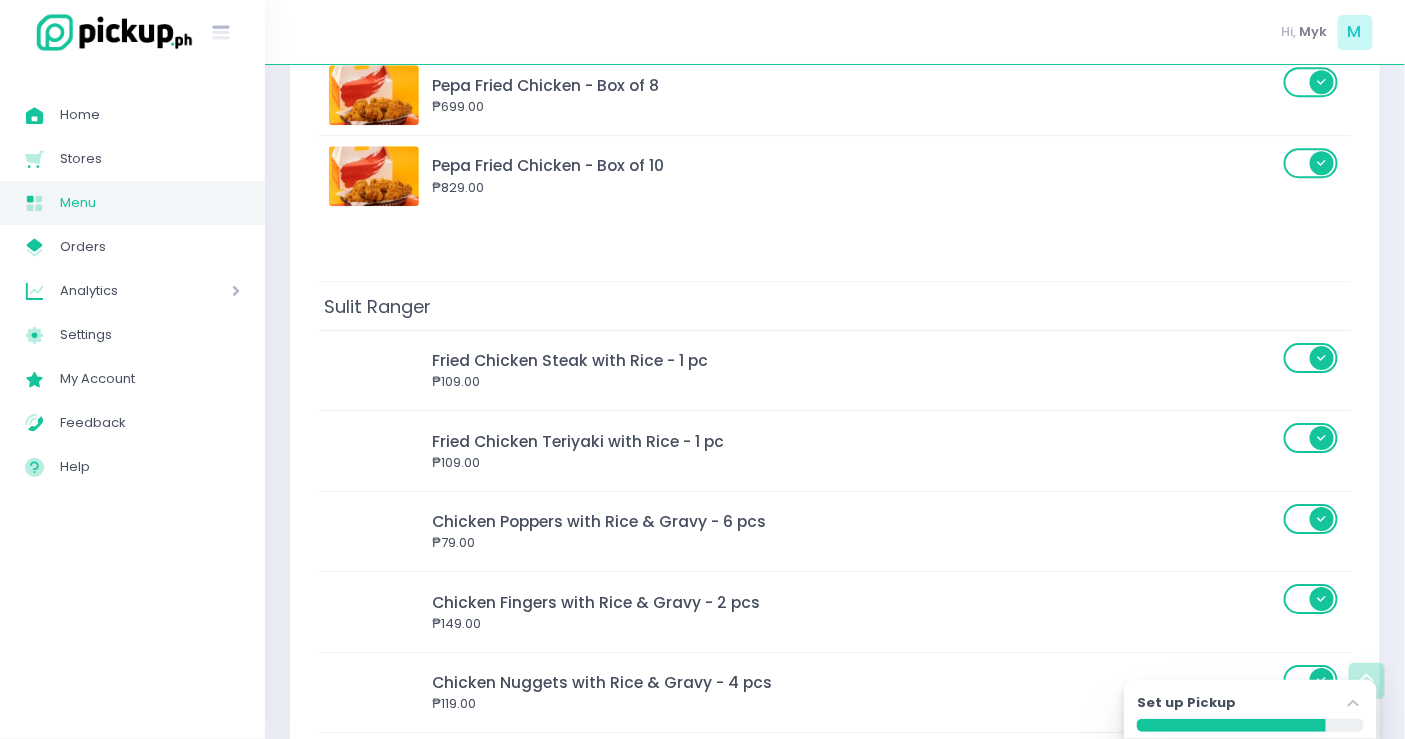 scroll, scrollTop: 2000, scrollLeft: 0, axis: vertical 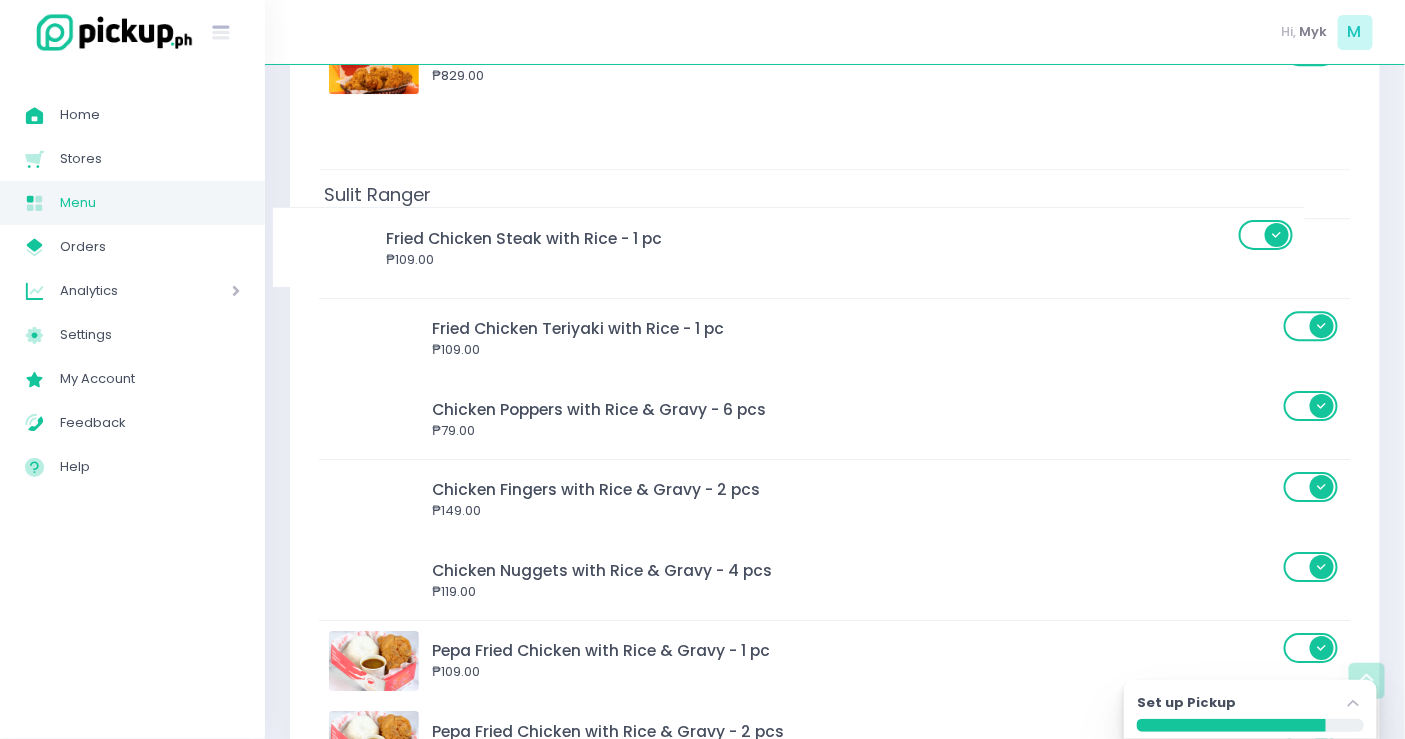 drag, startPoint x: 713, startPoint y: 240, endPoint x: 673, endPoint y: 241, distance: 40.012497 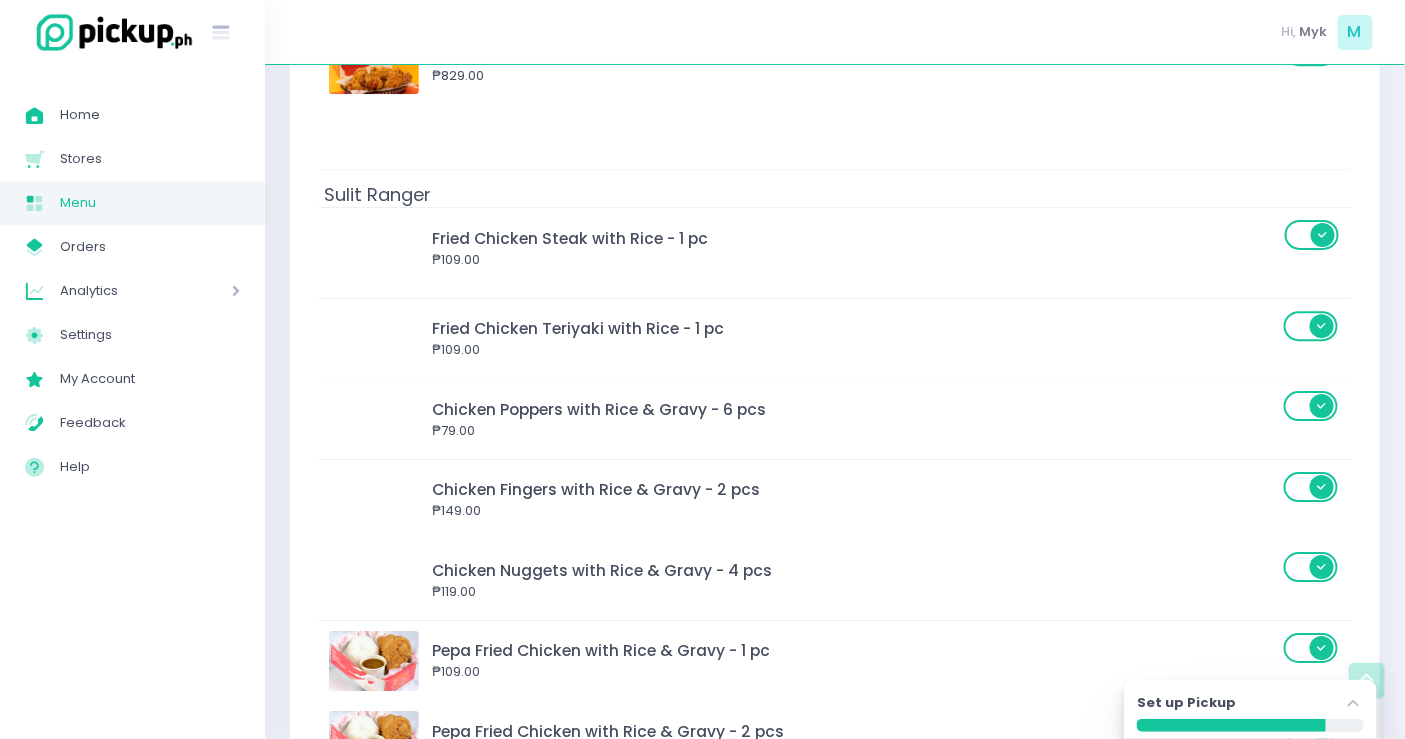 click on "Sulit Ranger   Fried Chicken Steak with Rice - 1 pc  ₱109.00 Fried Chicken Teriyaki with Rice - 1 pc  ₱109.00 Chicken Poppers with Rice & Gravy - 6 pcs ₱79.00 Chicken Fingers with Rice & Gravy - 2 pcs  ₱149.00 Chicken Nuggets with Rice & Gravy - 4 pcs  ₱119.00 Pepa Fried Chicken with Rice & Gravy - 1 pc  ₱109.00 Pepa Fried Chicken with Rice & Gravy - 2 pcs  ₱189.00" at bounding box center (835, 475) 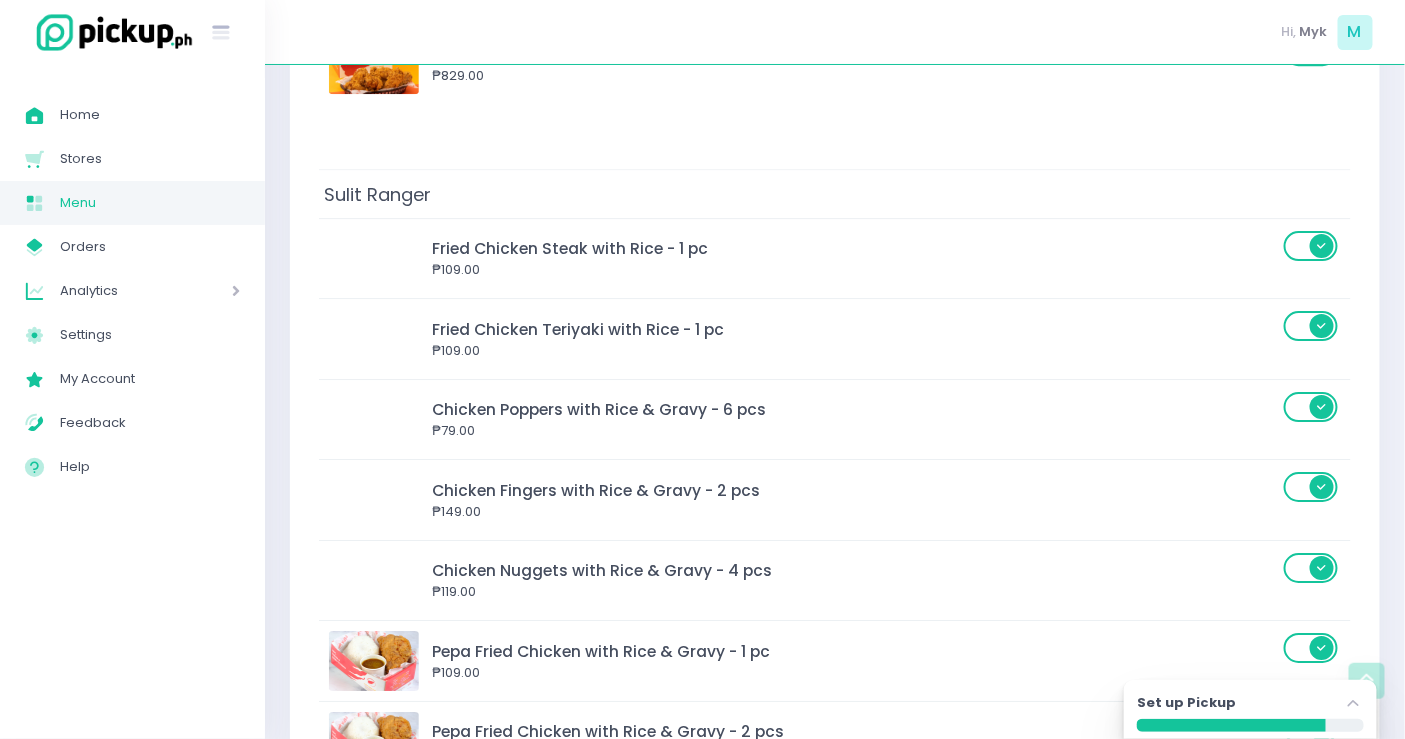 click on "Fried Chicken Steak with Rice - 1 pc" at bounding box center (855, 248) 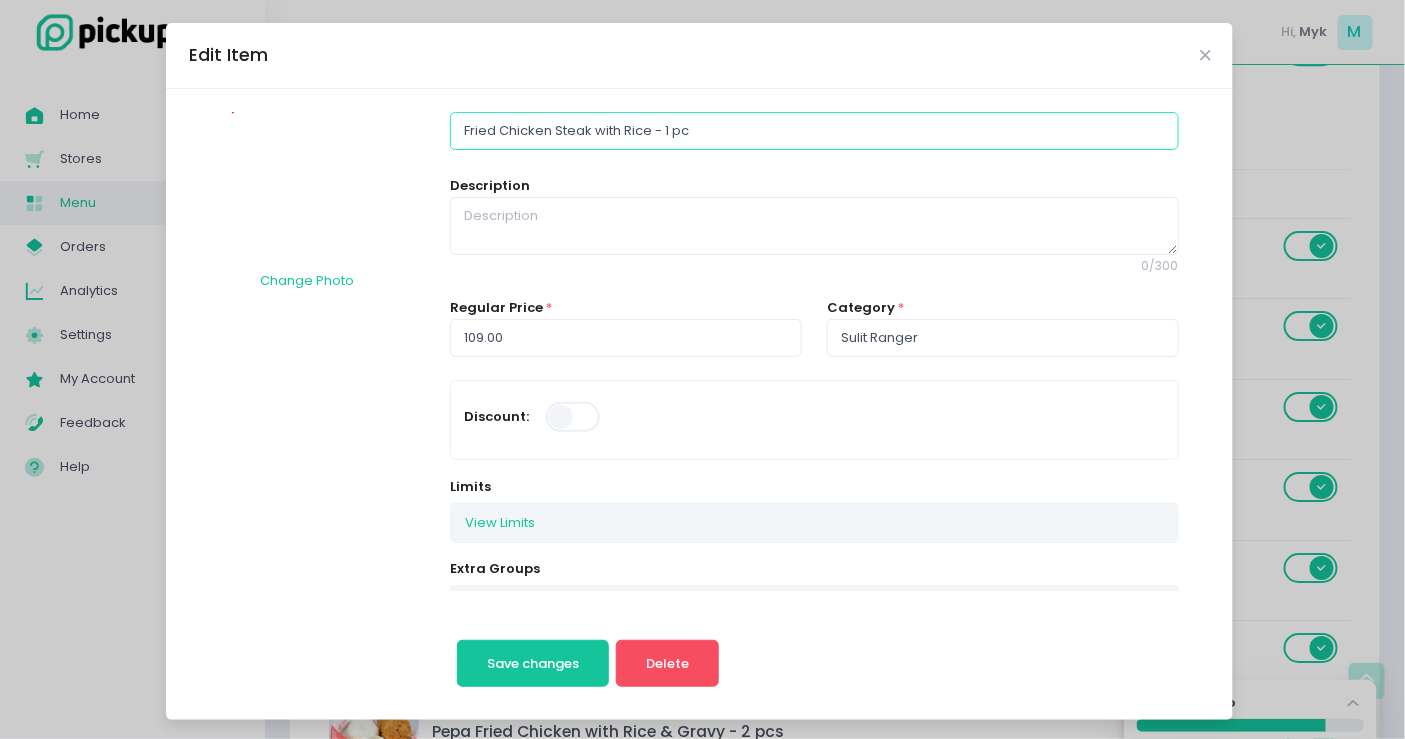 click on "Fried Chicken Steak with Rice - 1 pc" at bounding box center [814, 131] 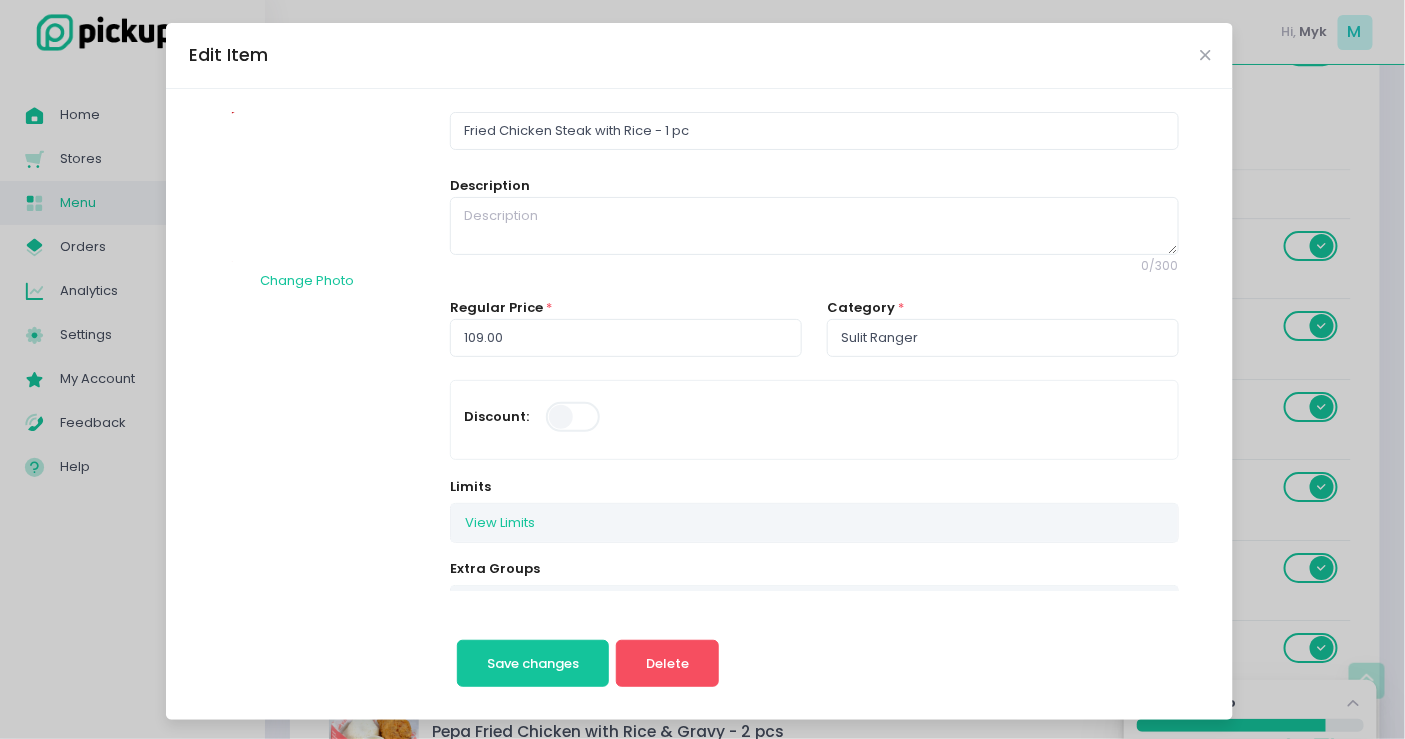 click on "Edit  Item" at bounding box center [699, 56] 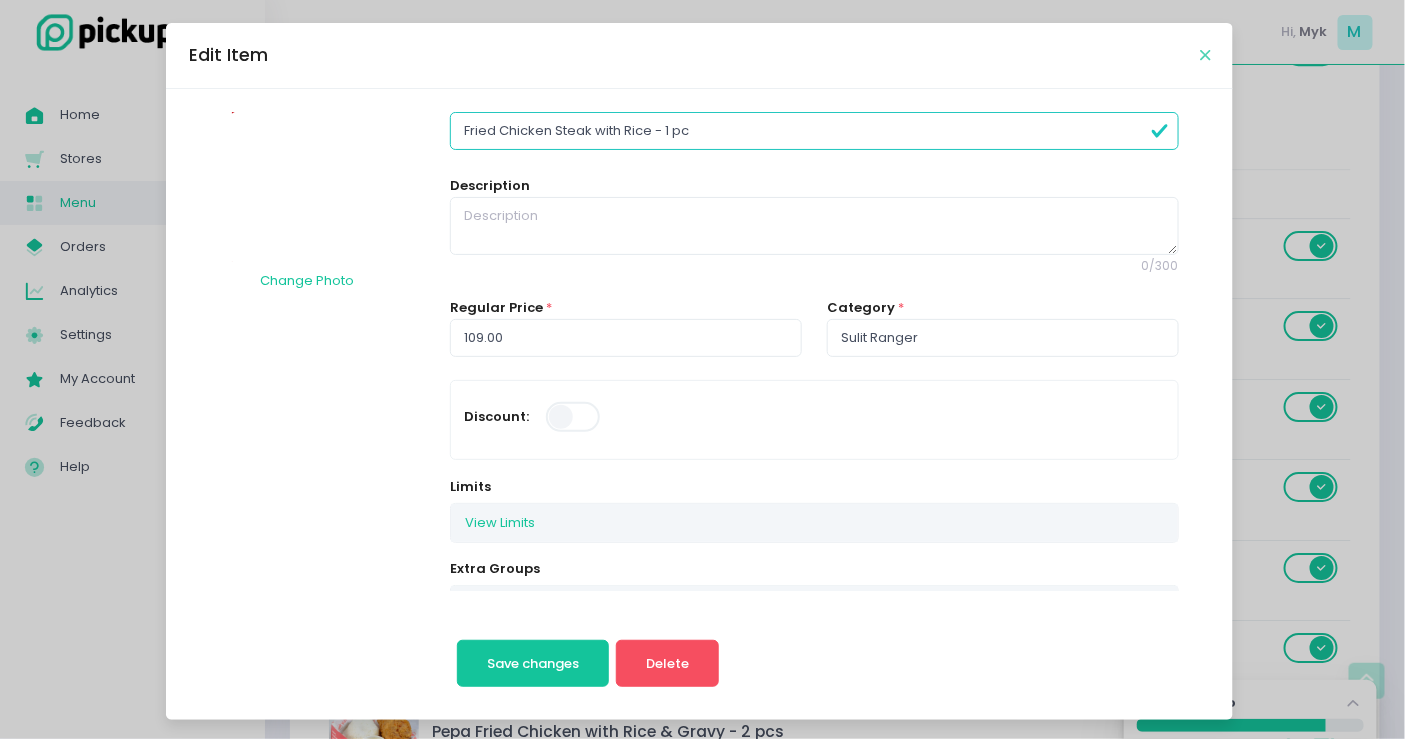 click at bounding box center [1205, 55] 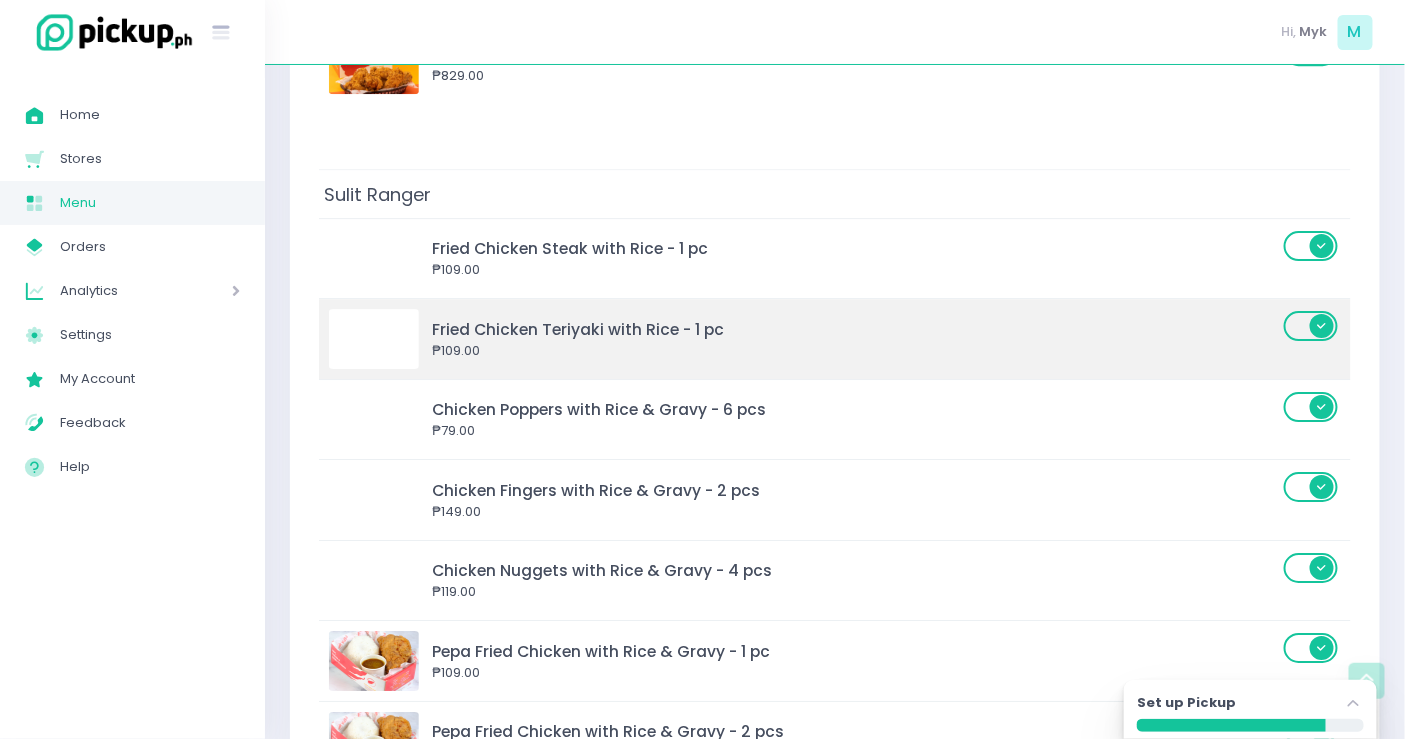 click on "₱109.00" at bounding box center [855, 351] 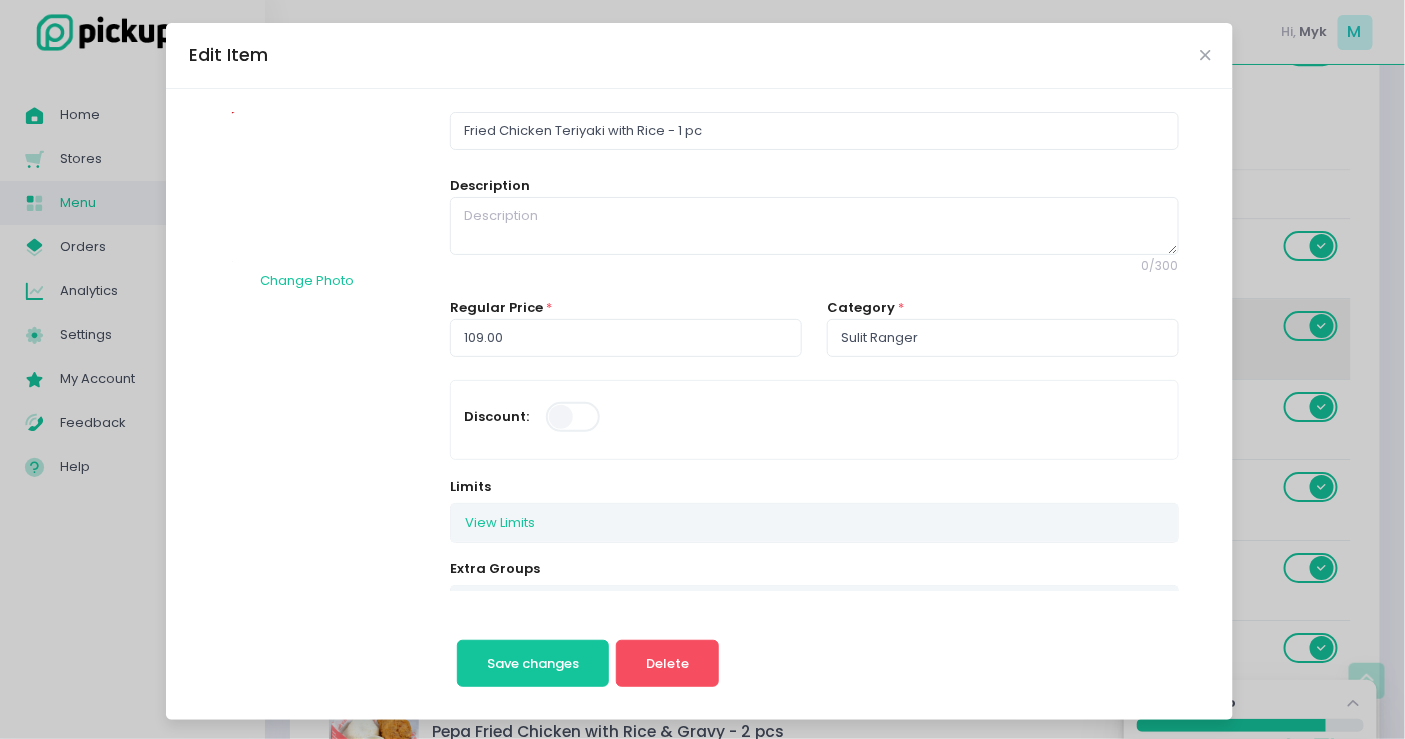 click on "109.00" at bounding box center [626, 338] 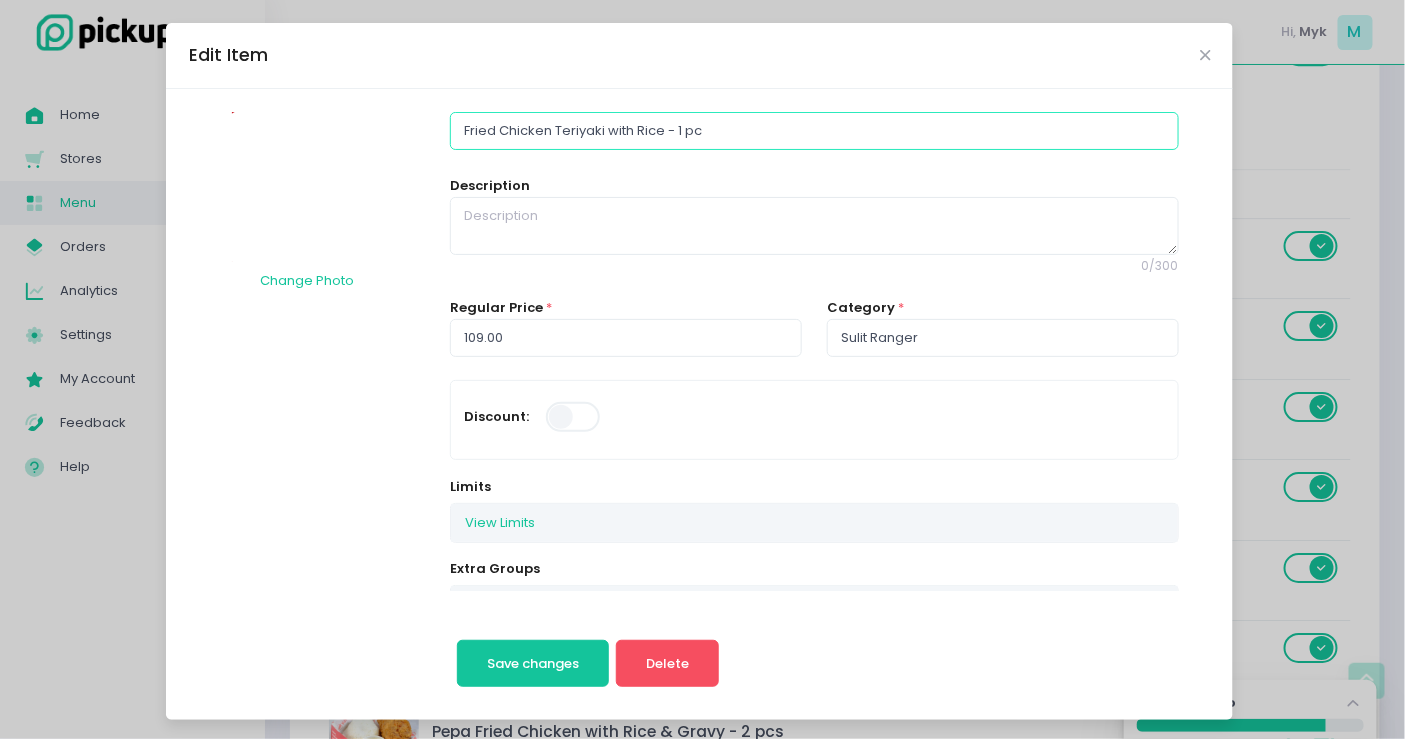 click on "Fried Chicken Teriyaki with Rice - 1 pc" at bounding box center (814, 131) 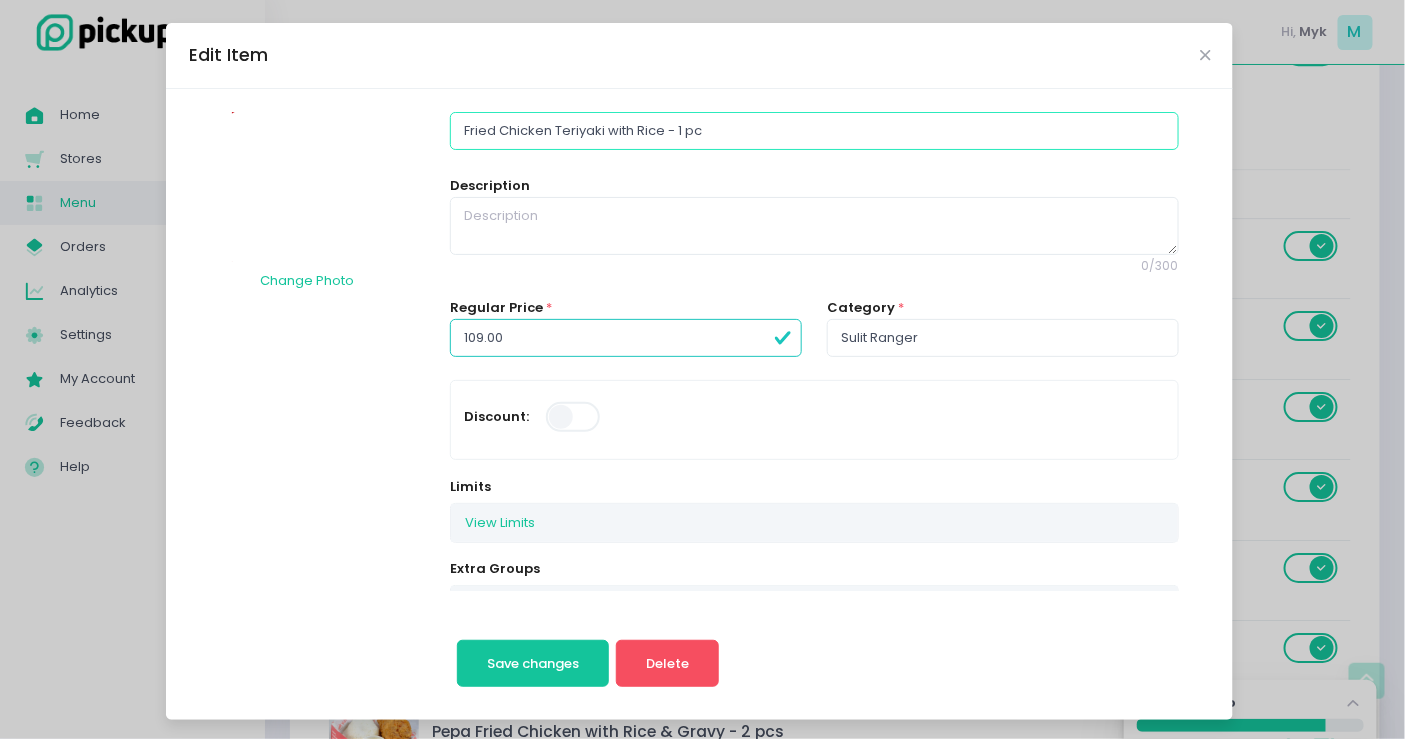 click on "Fried Chicken Teriyaki with Rice - 1 pc" at bounding box center [814, 131] 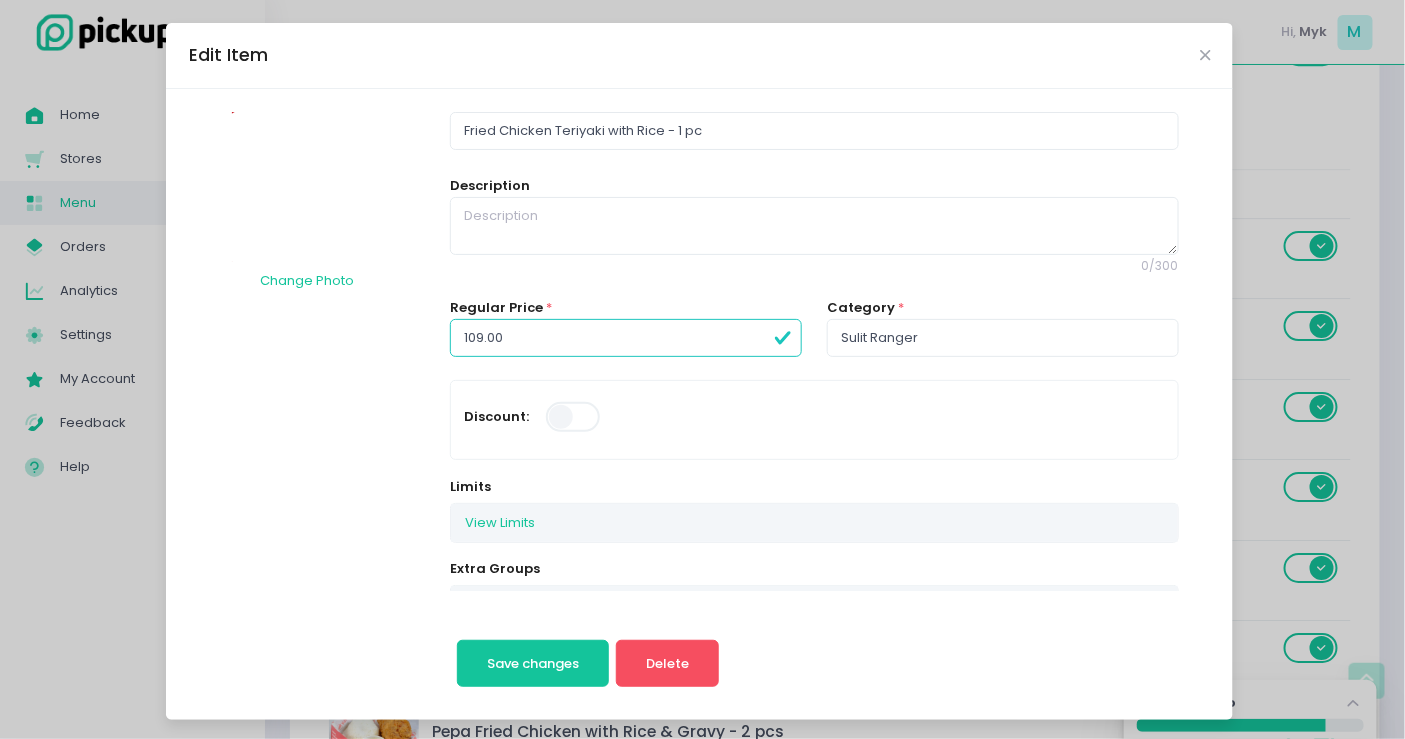 click on "Edit  Item" at bounding box center [699, 56] 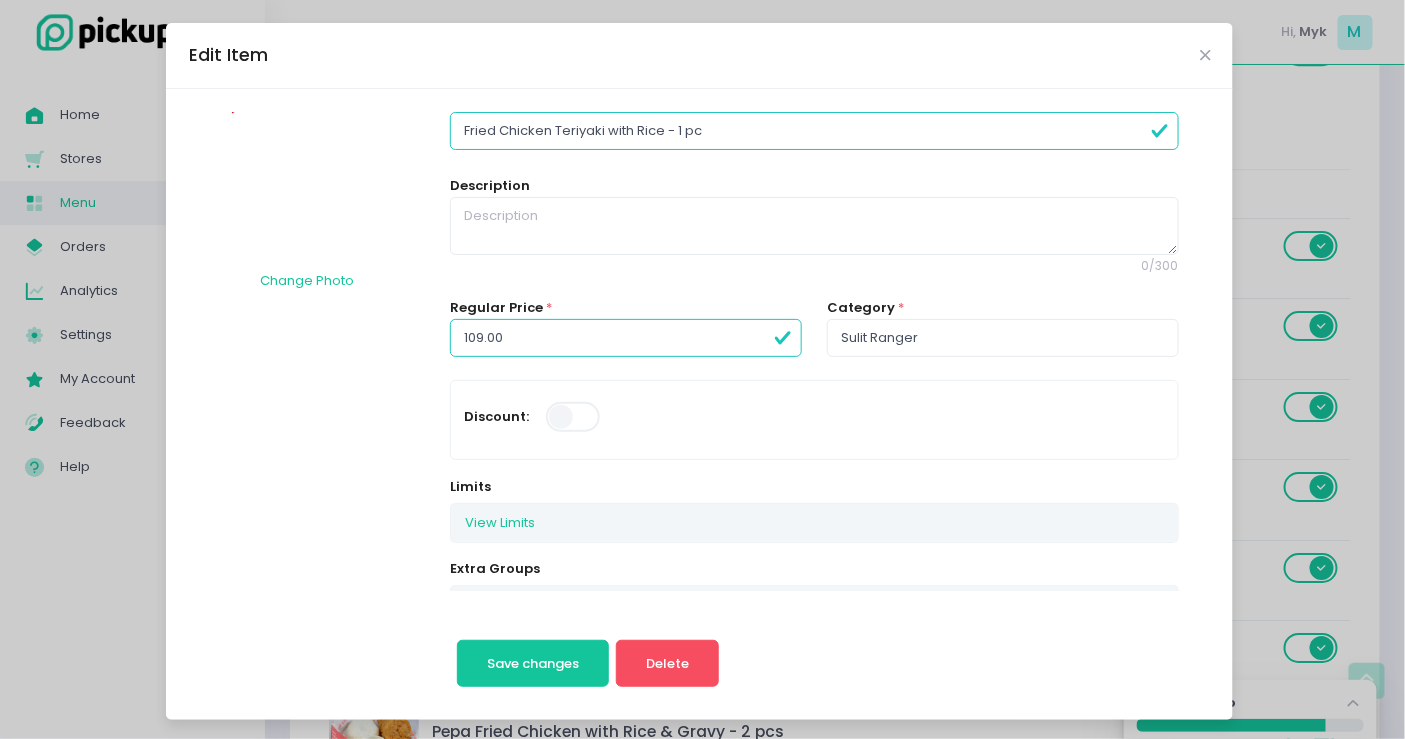 click on "Edit  Item" at bounding box center [699, 56] 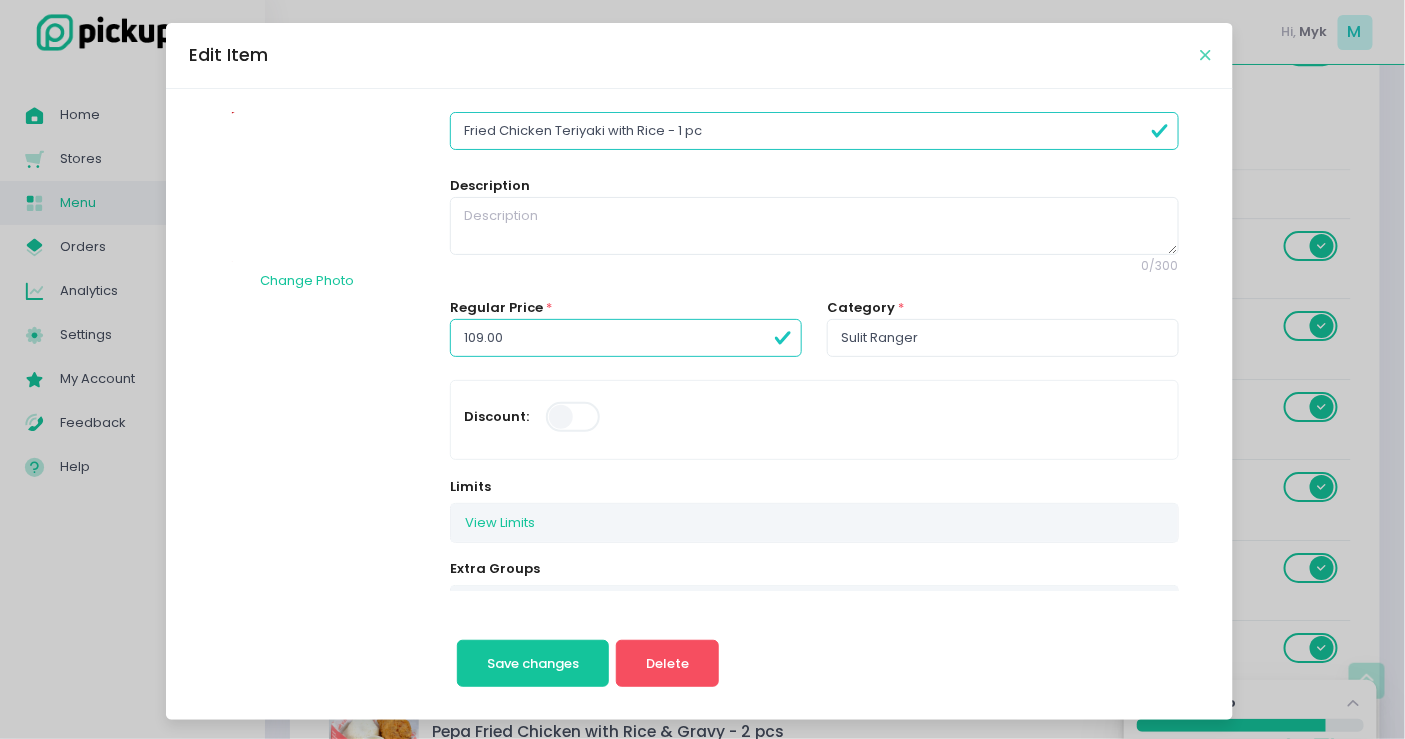 click at bounding box center (1205, 55) 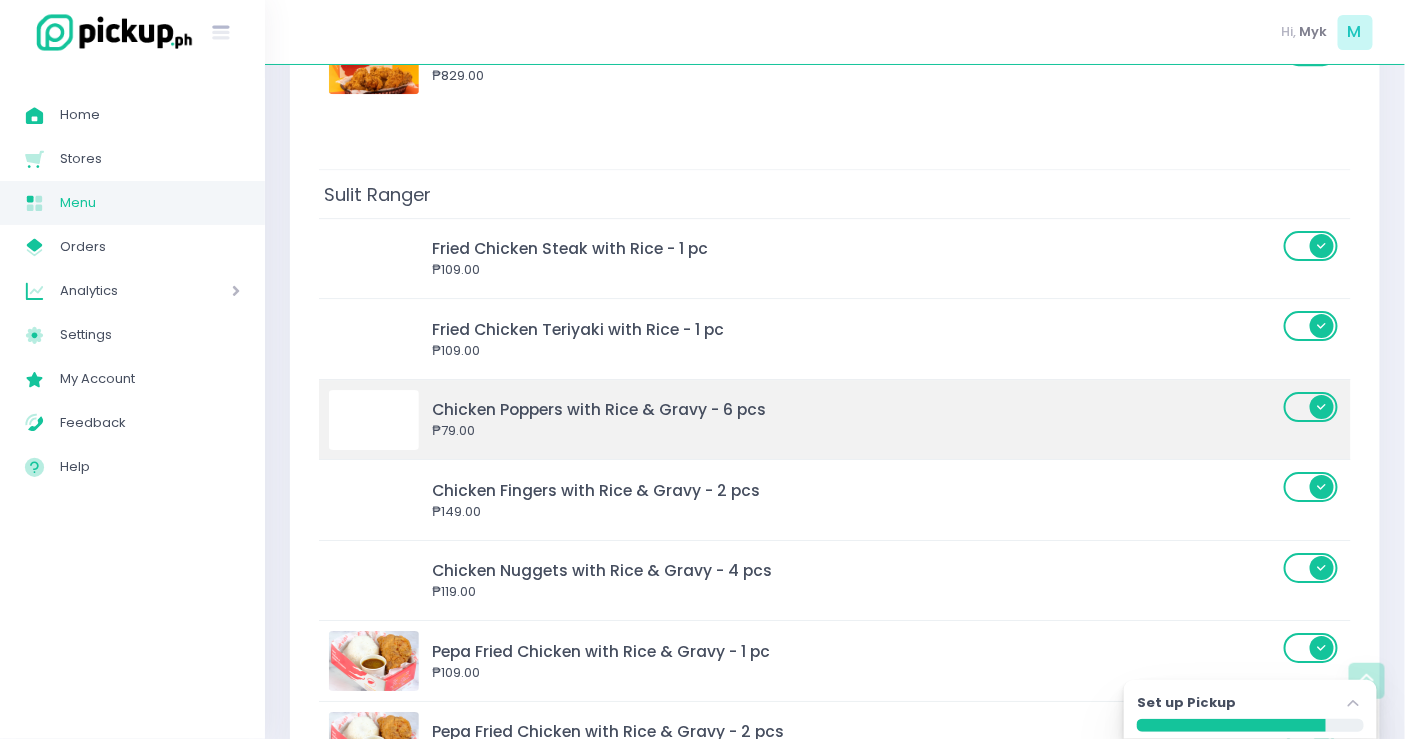 click on "Chicken Poppers with Rice & Gravy - 6 pcs" at bounding box center [855, 409] 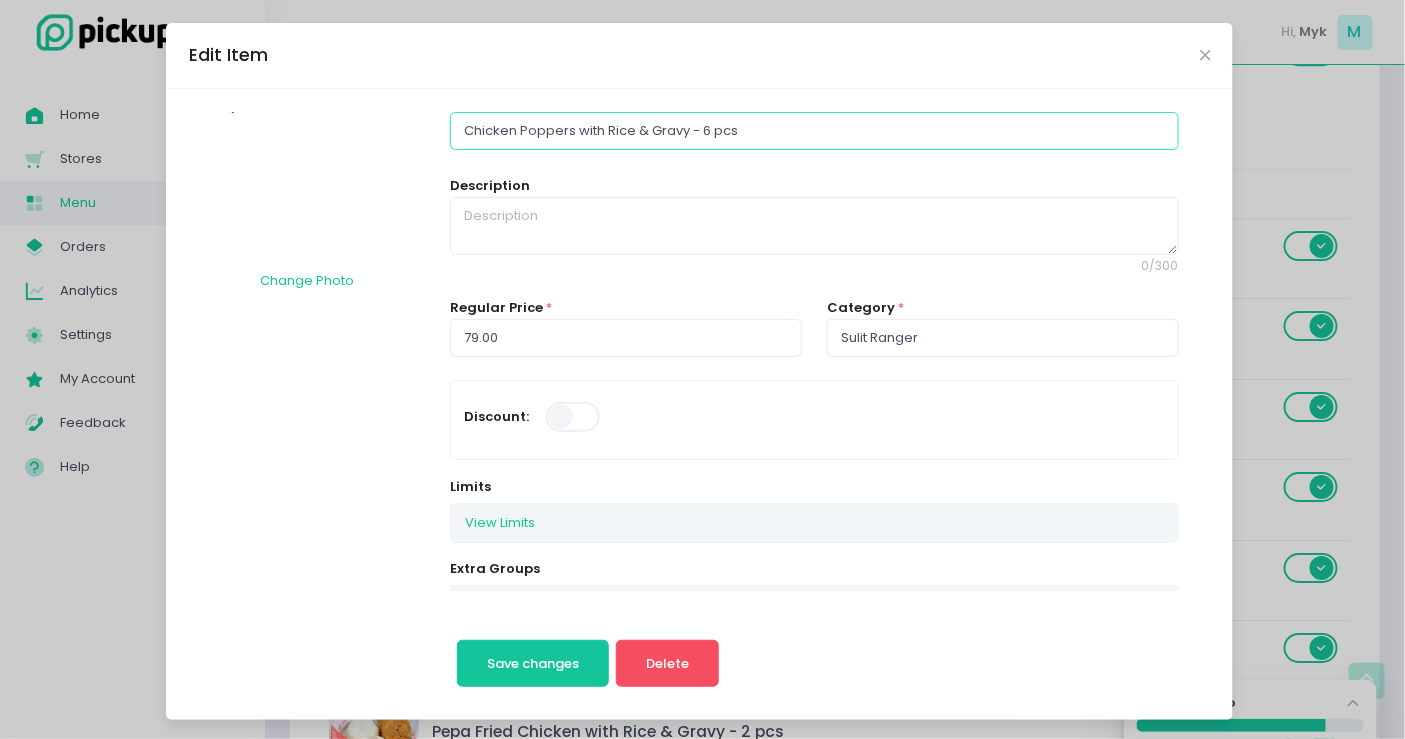 click on "Chicken Poppers with Rice & Gravy - 6 pcs" at bounding box center (814, 131) 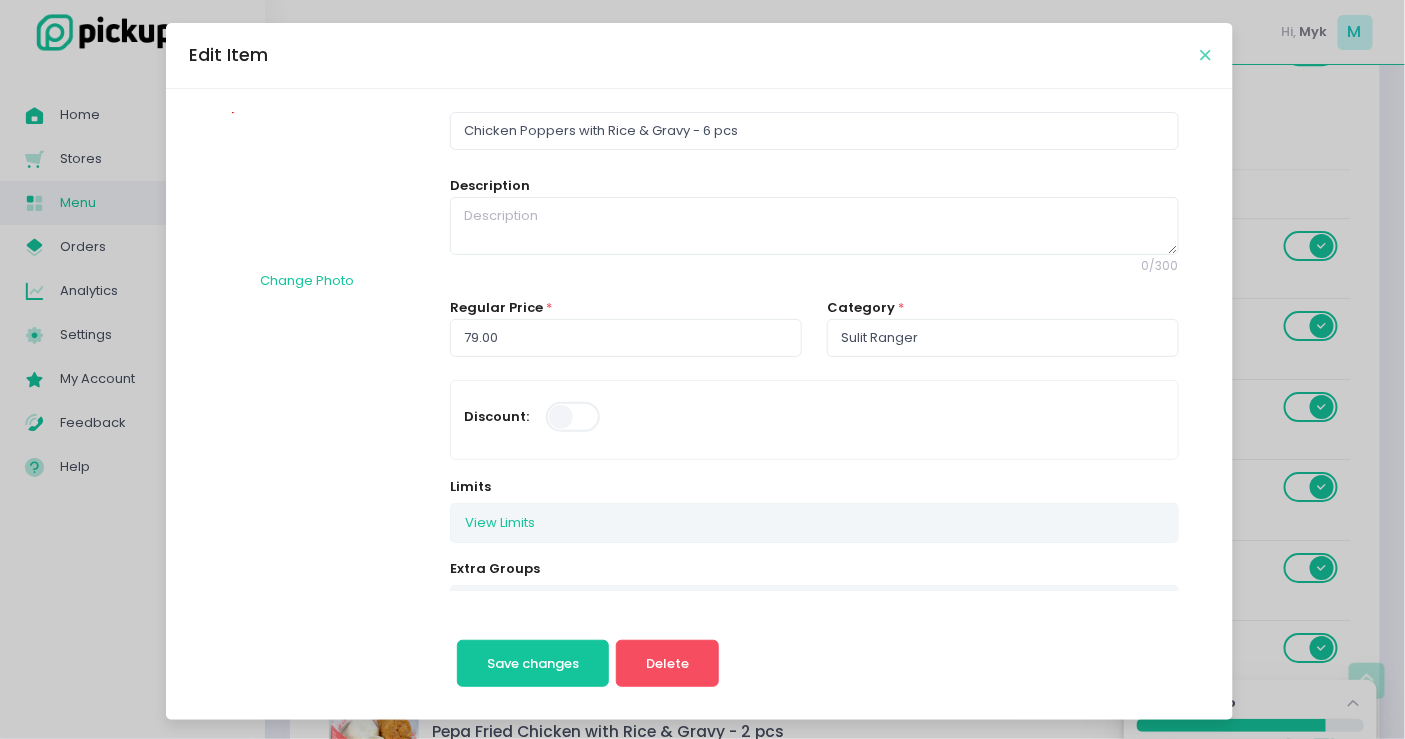 click on "Edit  Item" at bounding box center [699, 56] 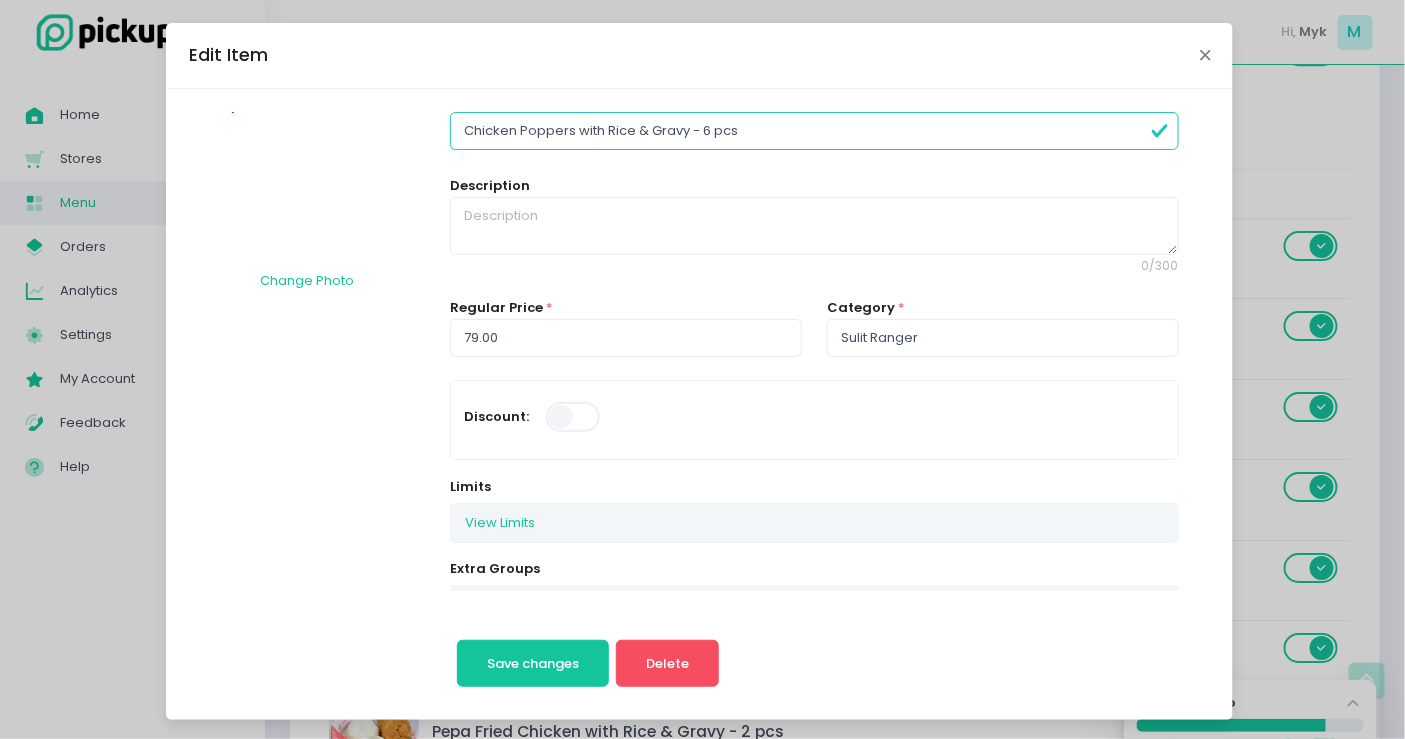 click at bounding box center (1205, 55) 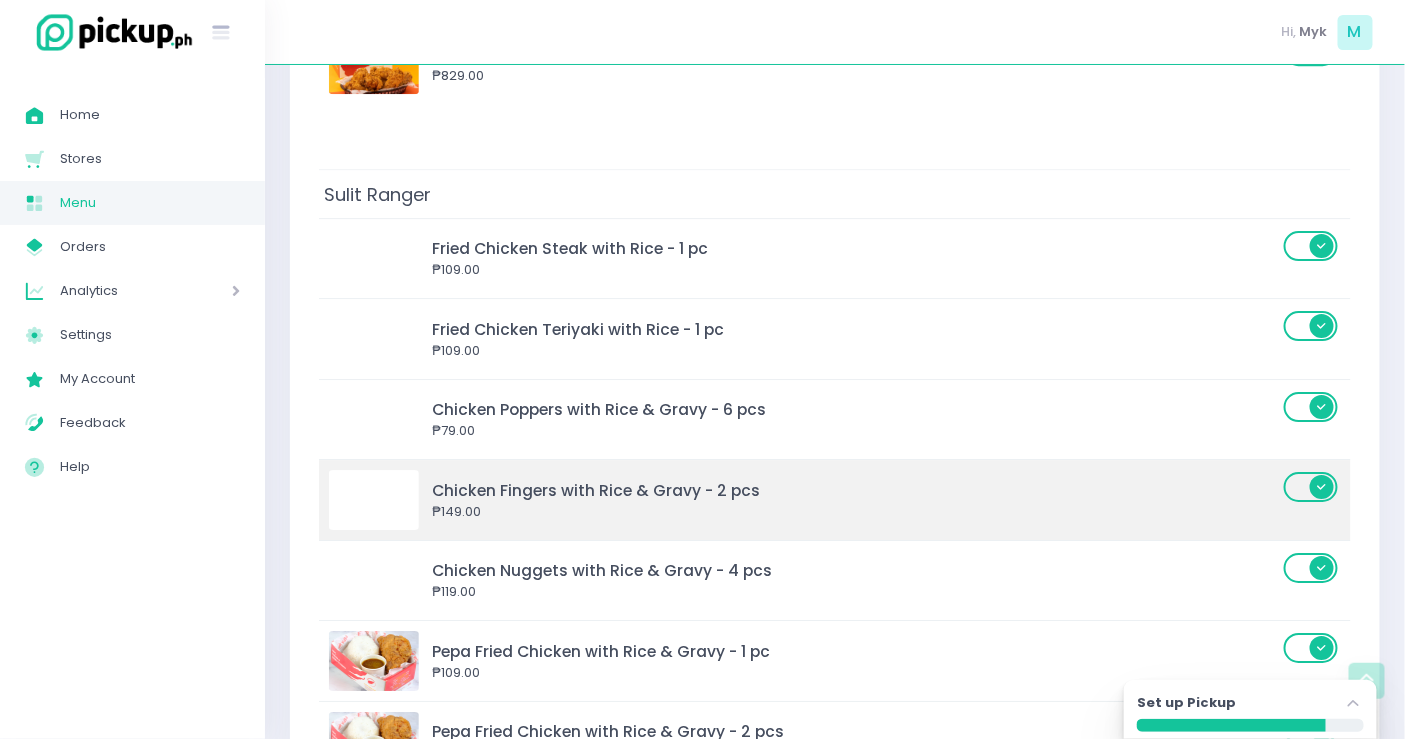 click on "Chicken Fingers with Rice & Gravy - 2 pcs" at bounding box center [855, 490] 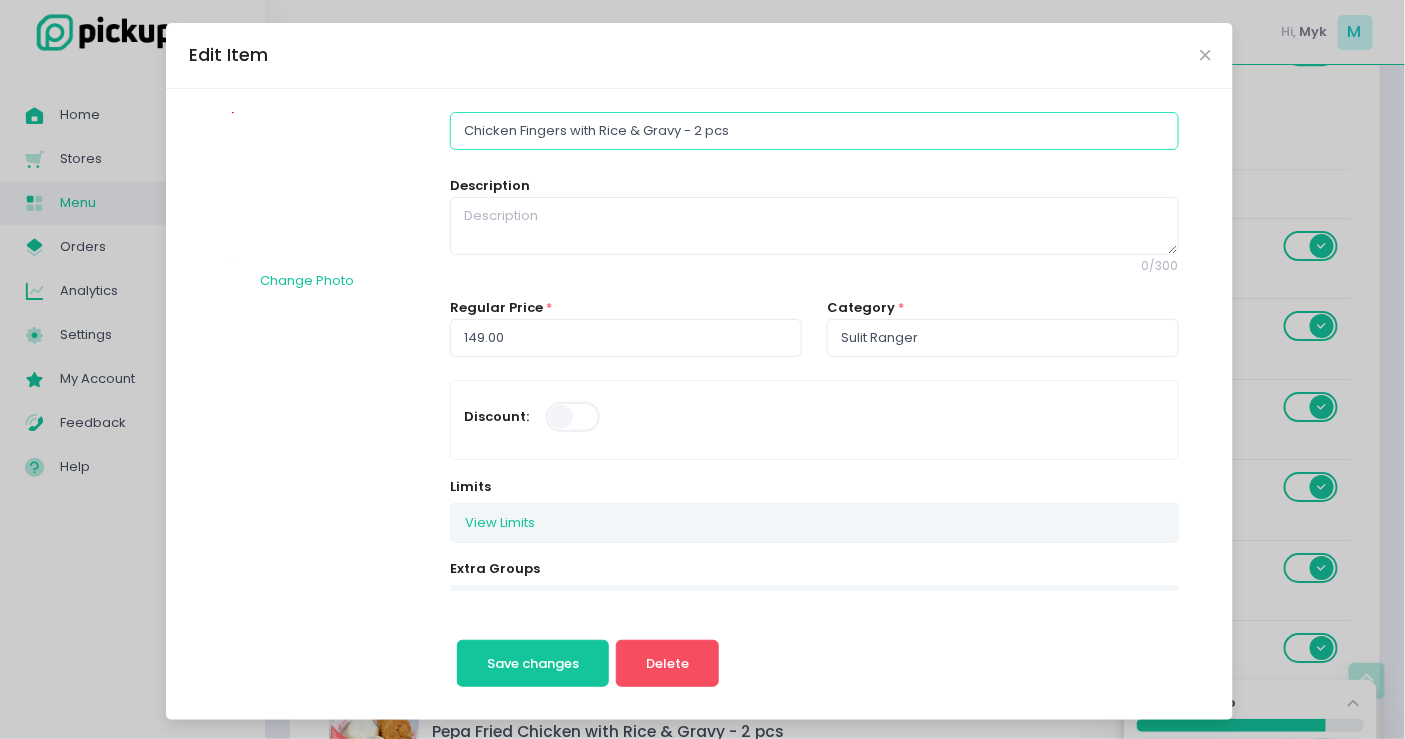 click on "Chicken Fingers with Rice & Gravy - 2 pcs" at bounding box center (814, 131) 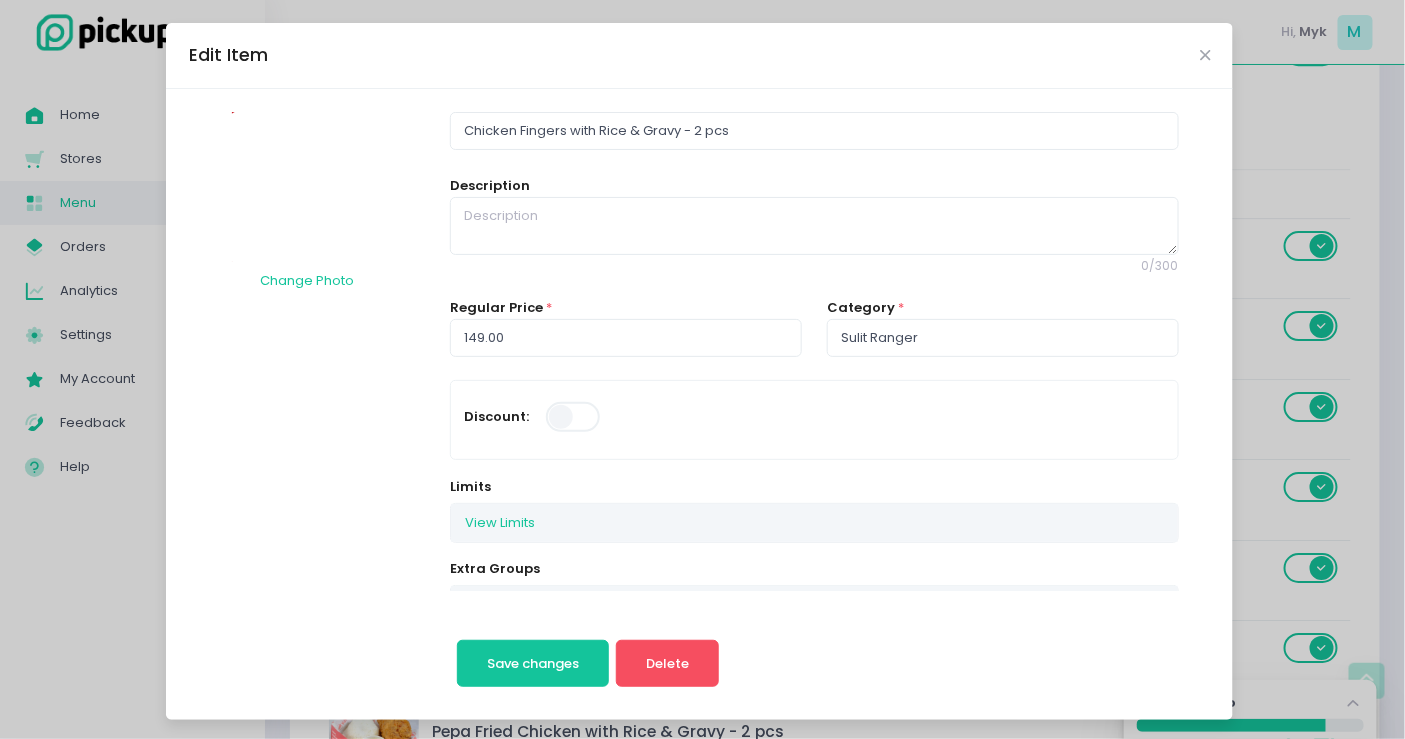 click on "Edit  Item" at bounding box center (699, 56) 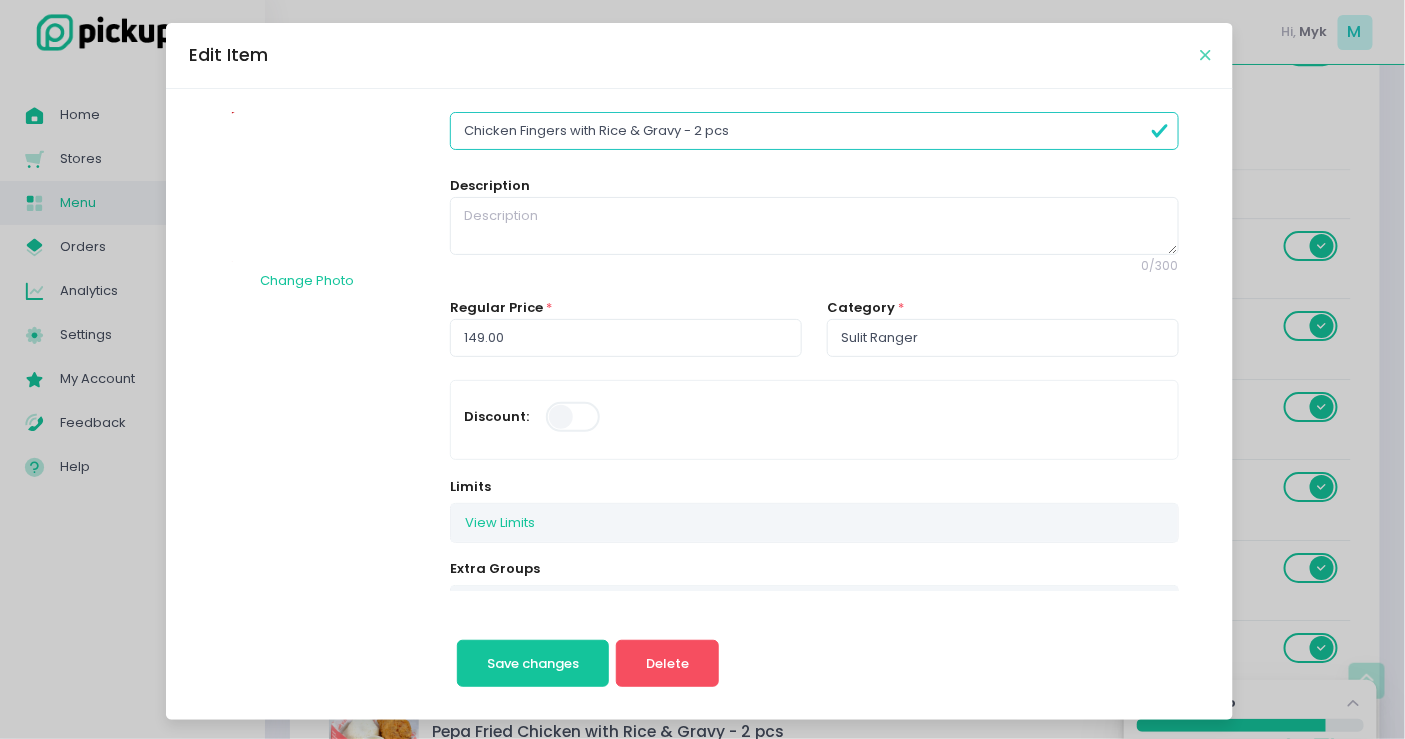 click at bounding box center (1205, 55) 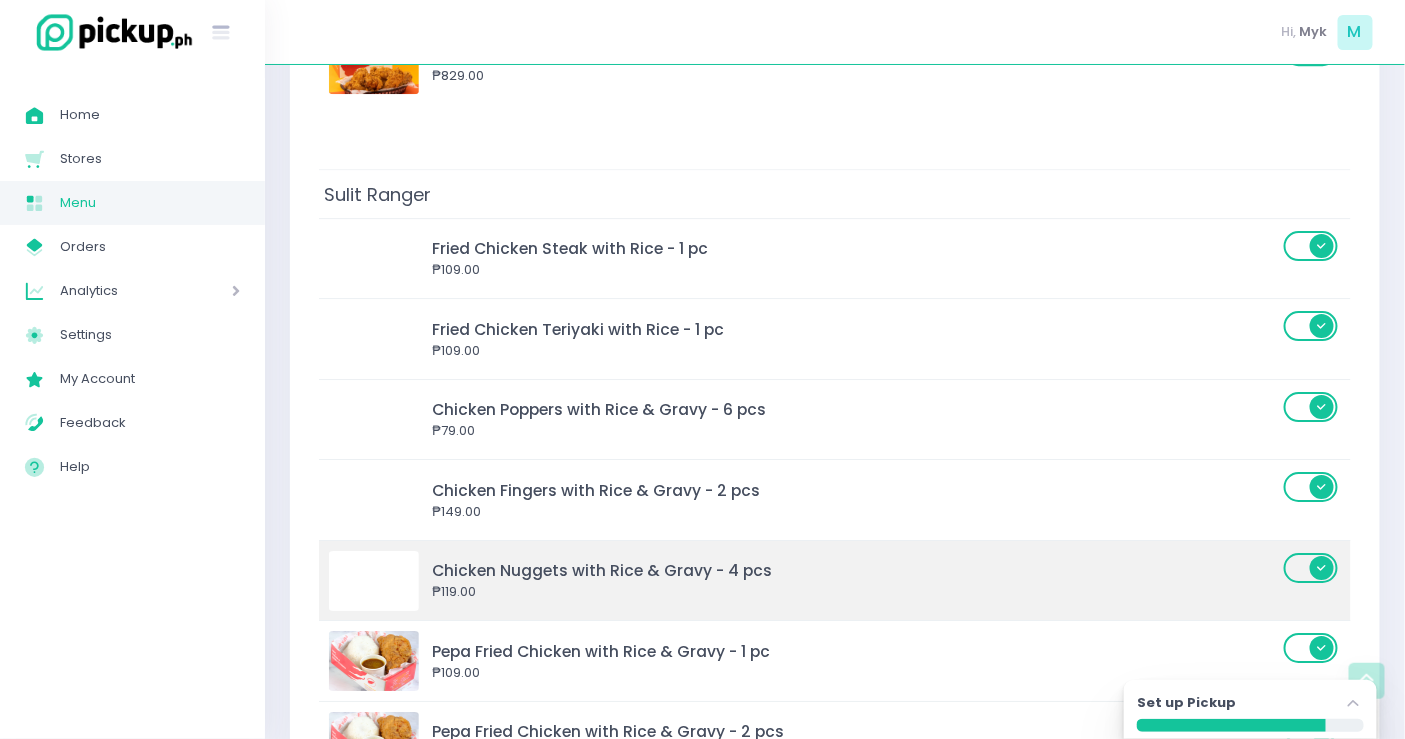 click on "Chicken Nuggets with Rice & Gravy - 4 pcs" at bounding box center [855, 570] 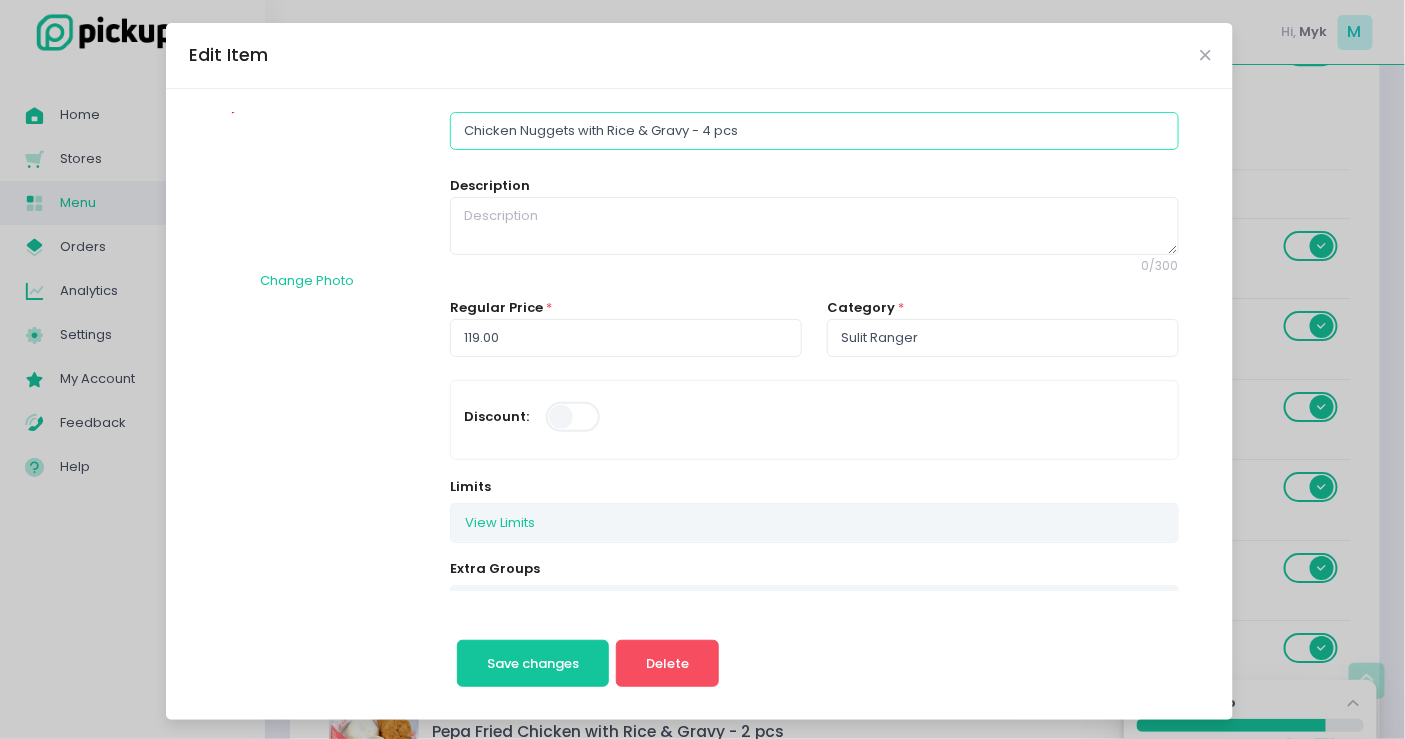 click on "Chicken Nuggets with Rice & Gravy - 4 pcs" at bounding box center [814, 131] 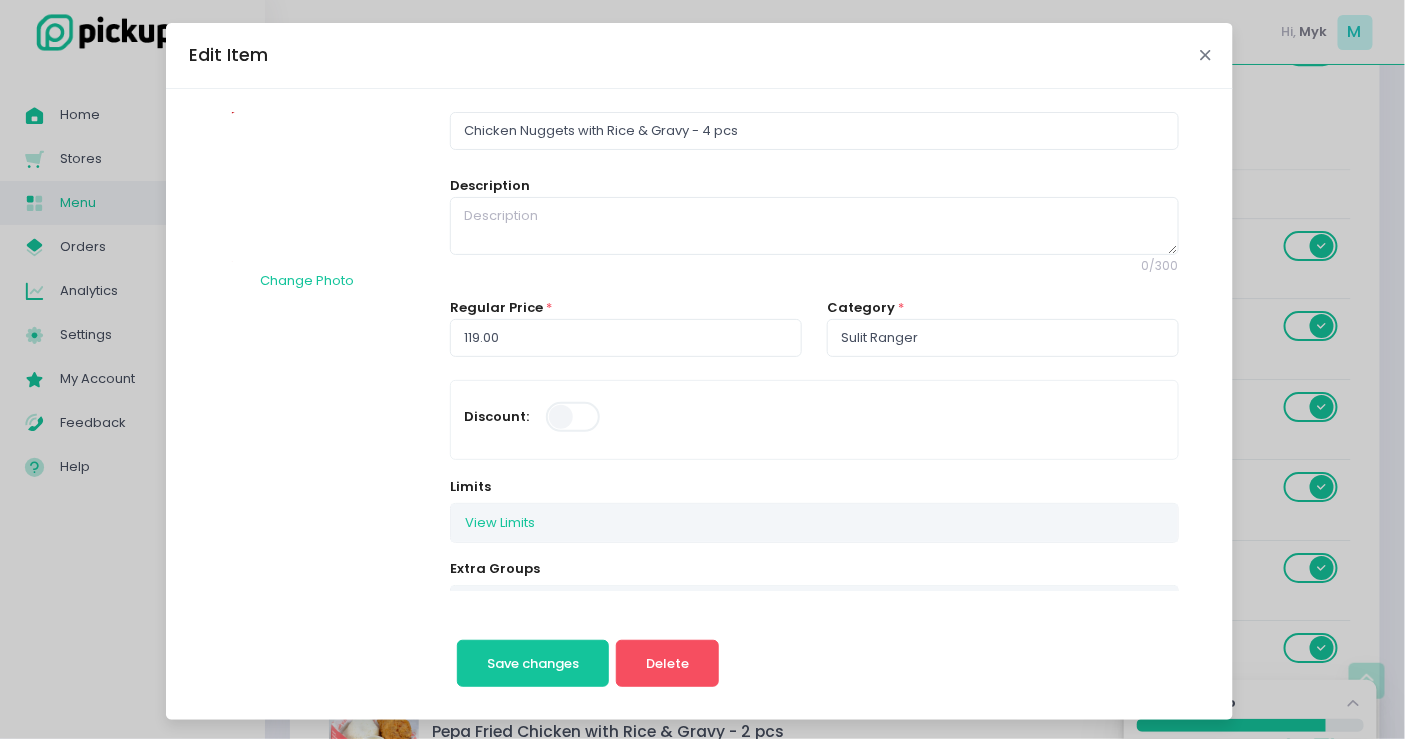 click at bounding box center [1205, 55] 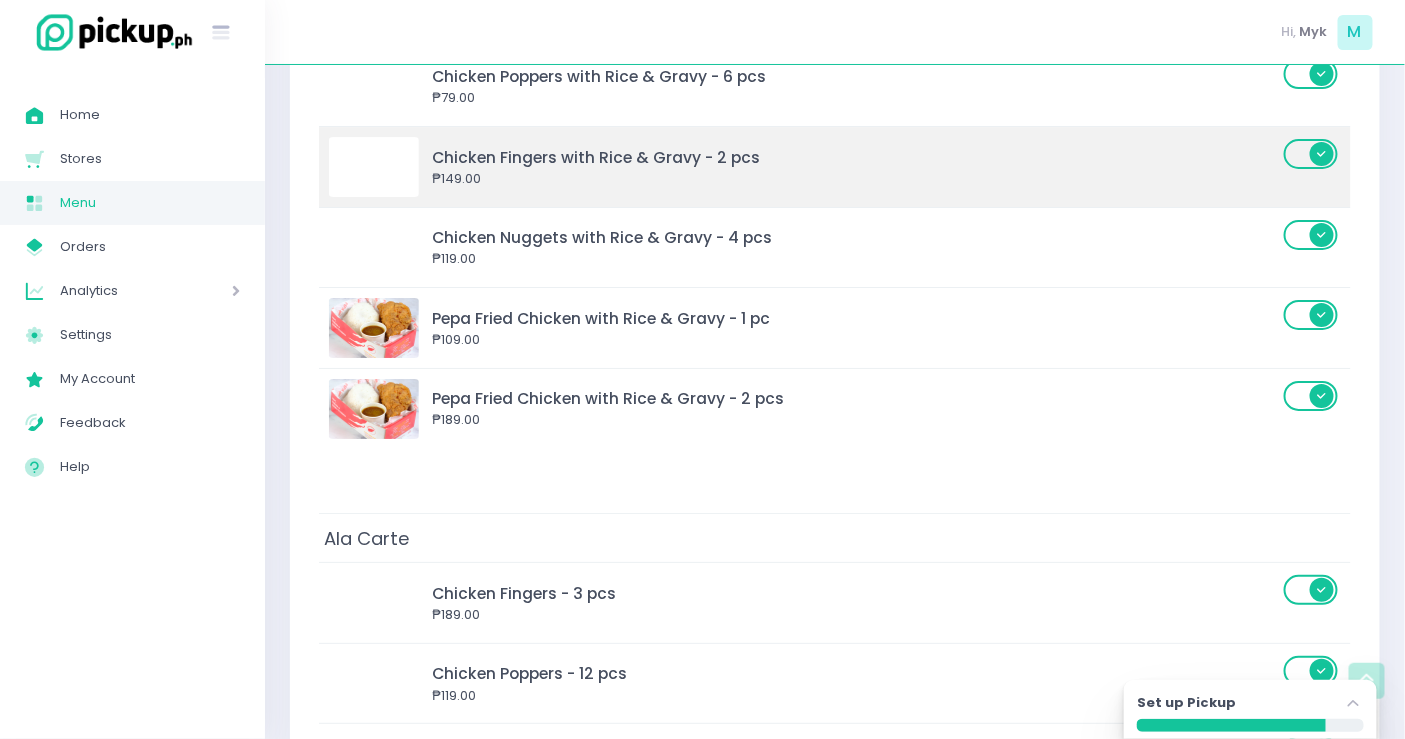 scroll, scrollTop: 2555, scrollLeft: 0, axis: vertical 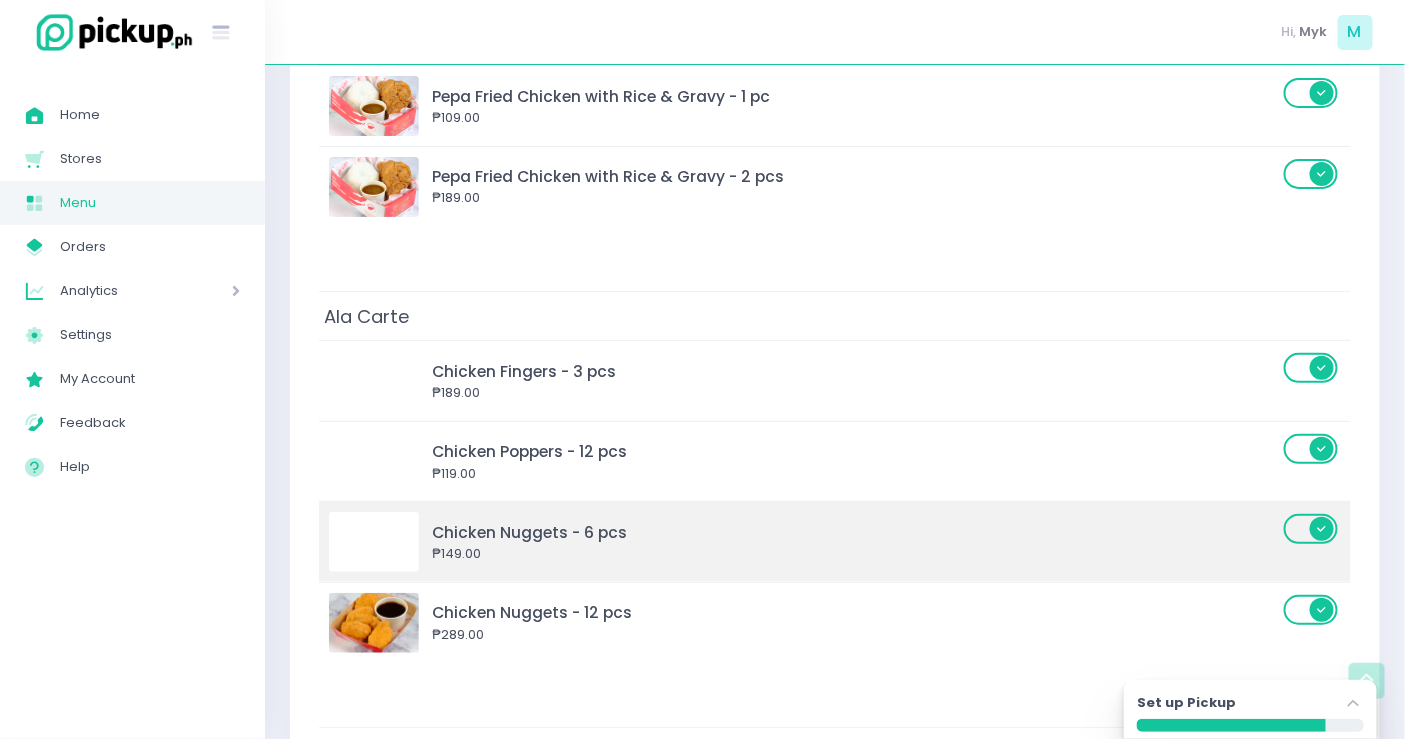 click at bounding box center (374, 542) 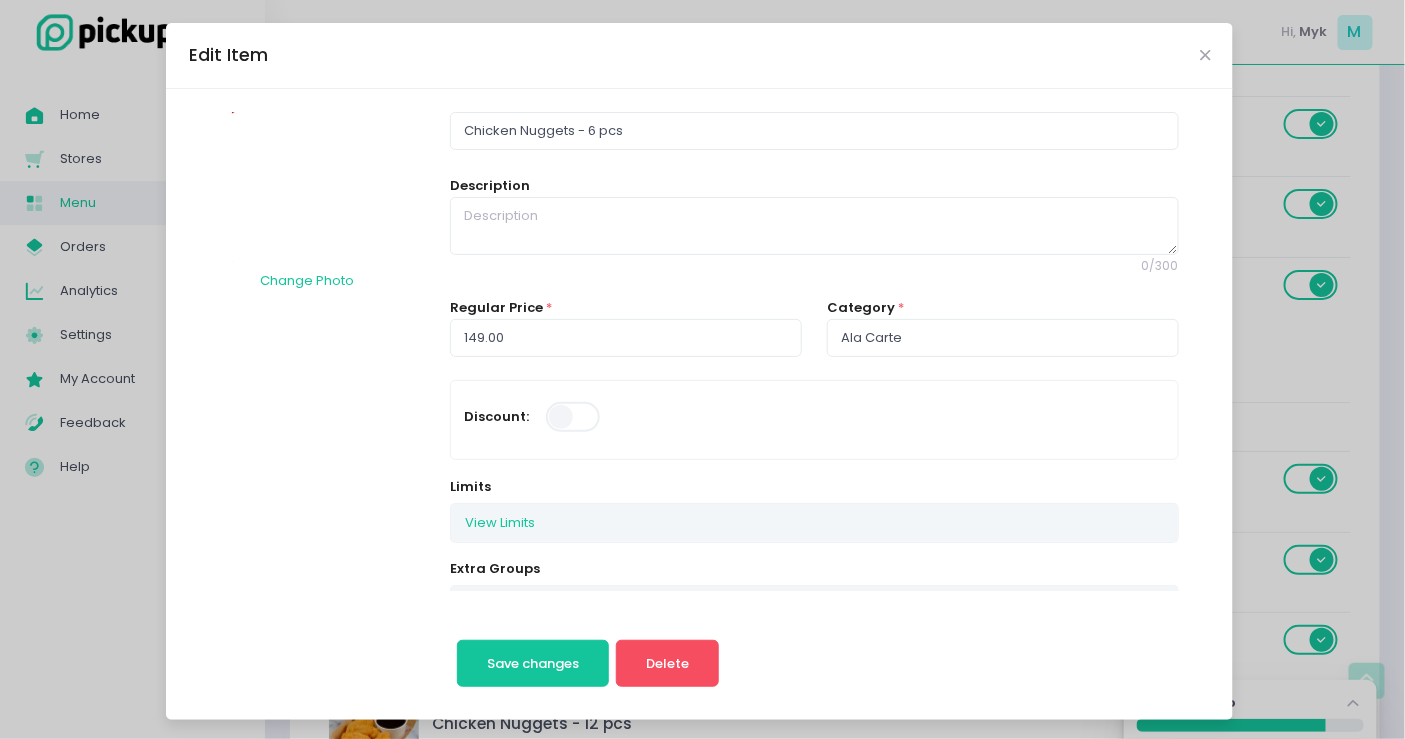 scroll, scrollTop: 2333, scrollLeft: 0, axis: vertical 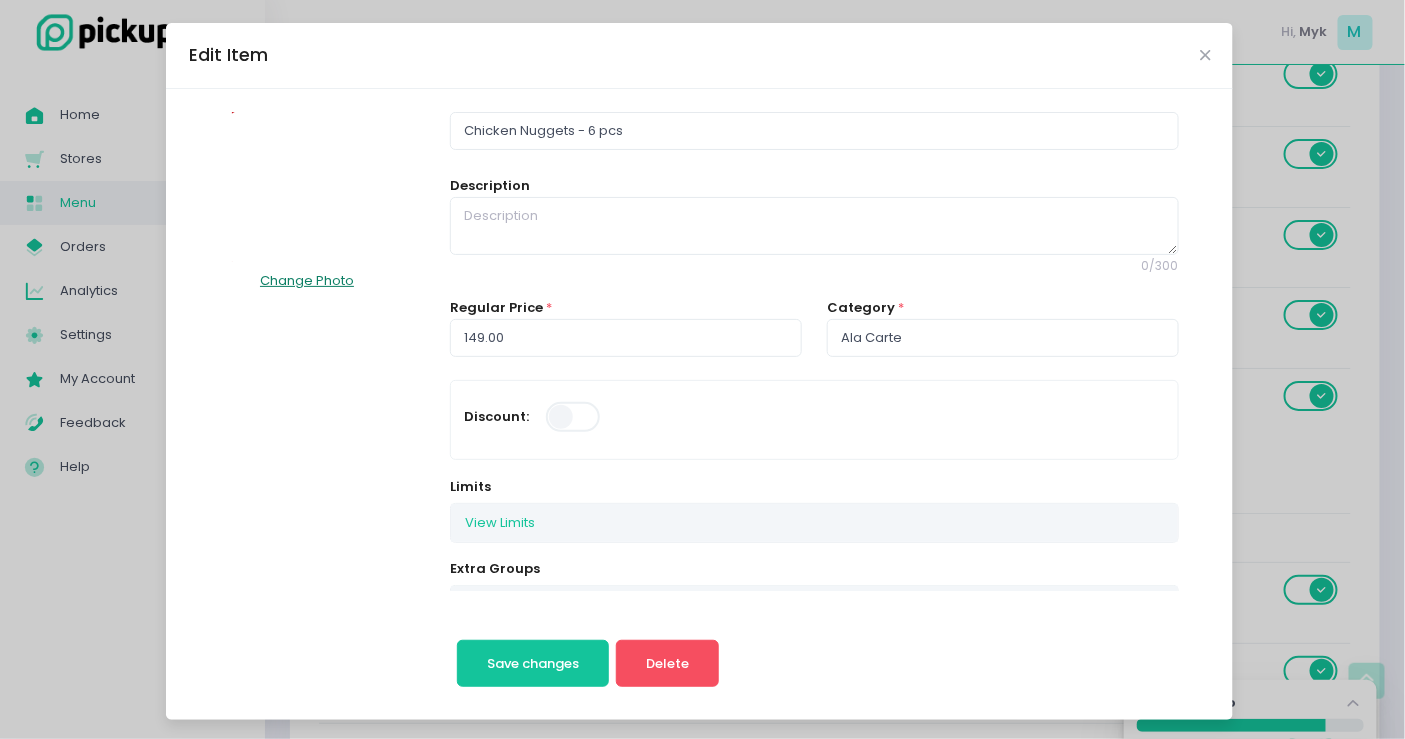 click on "Change Photo" at bounding box center [307, 281] 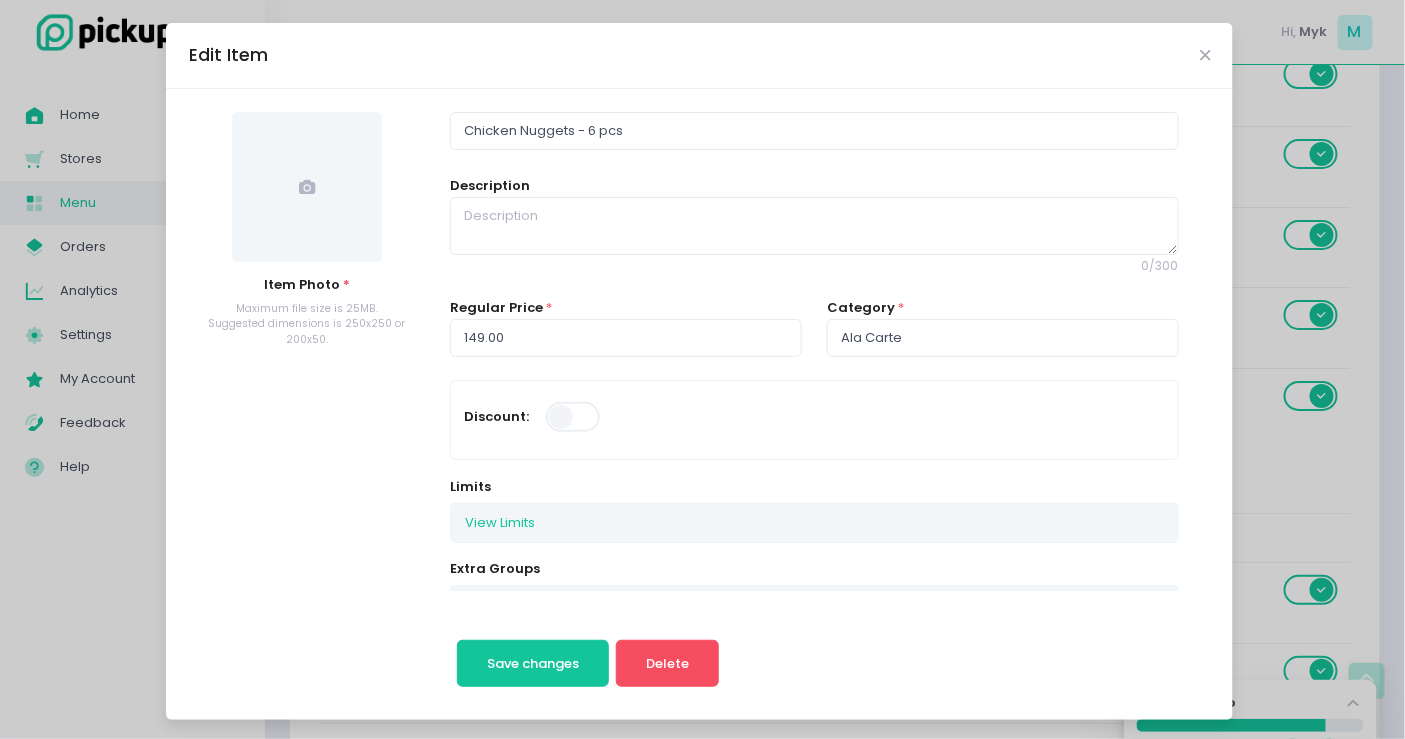 click at bounding box center (307, 187) 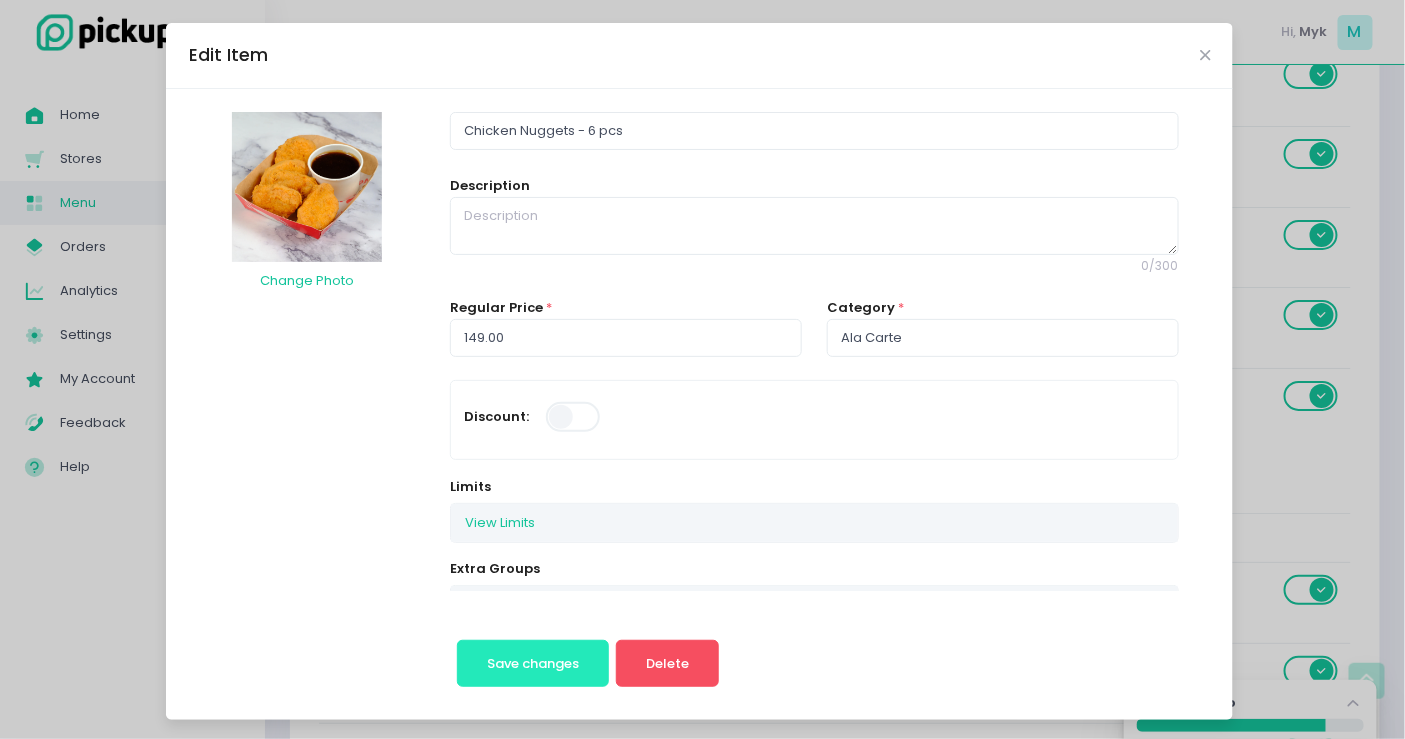 click on "Save changes" at bounding box center (533, 664) 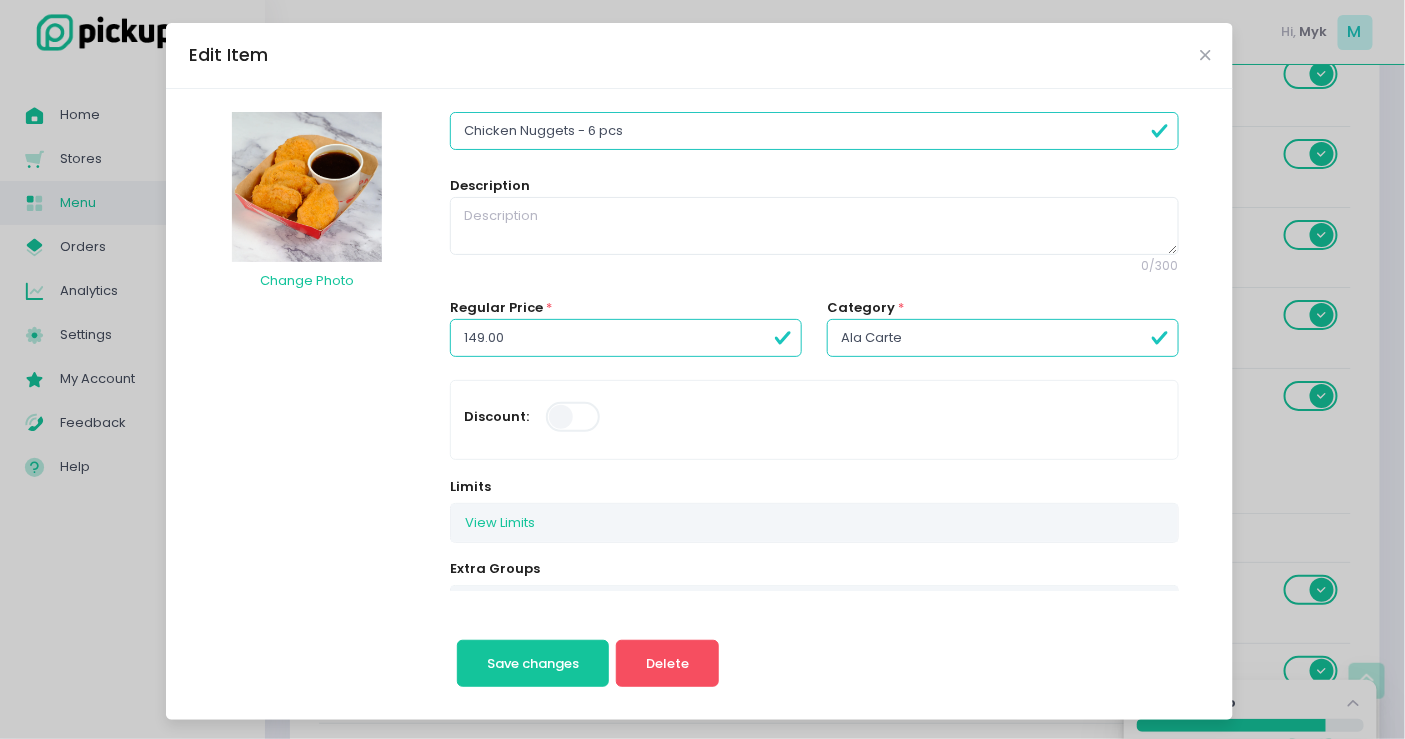 scroll, scrollTop: 0, scrollLeft: 0, axis: both 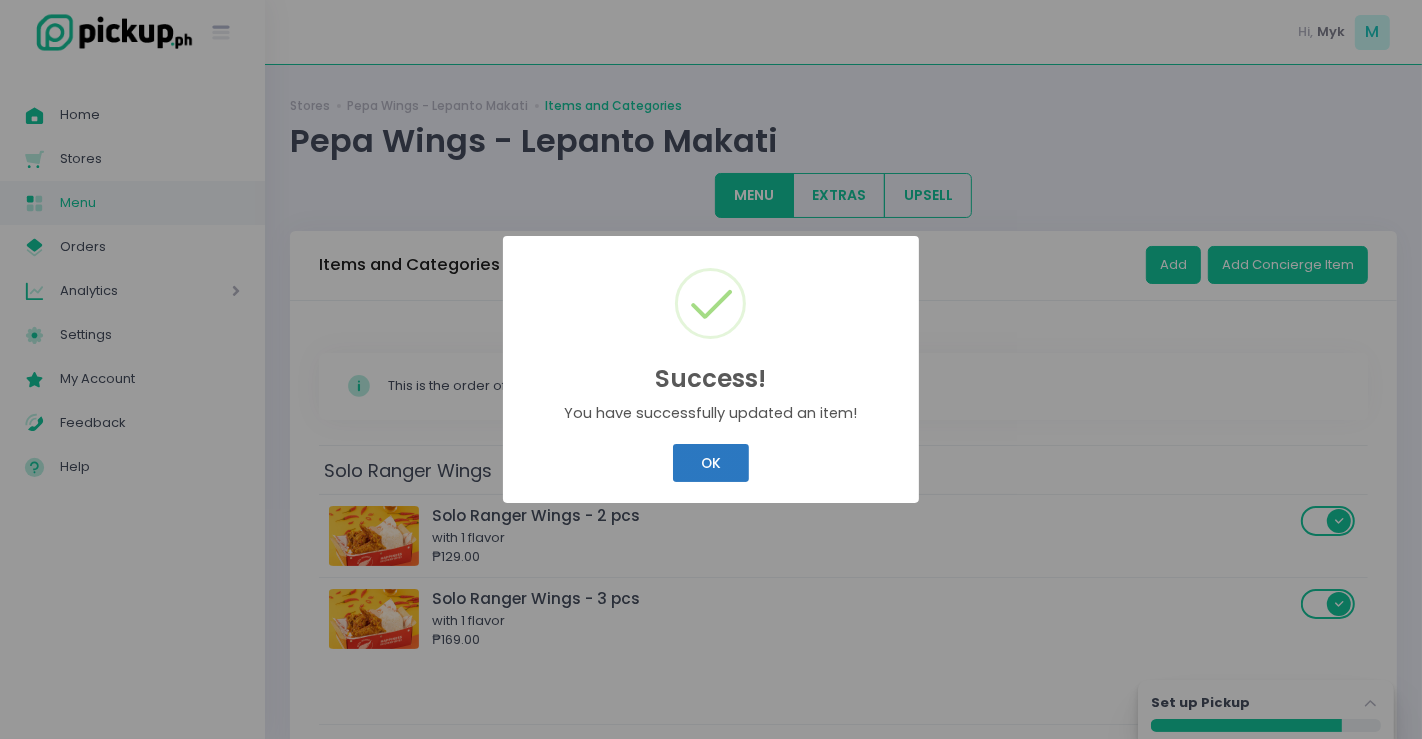 click on "OK" at bounding box center (710, 463) 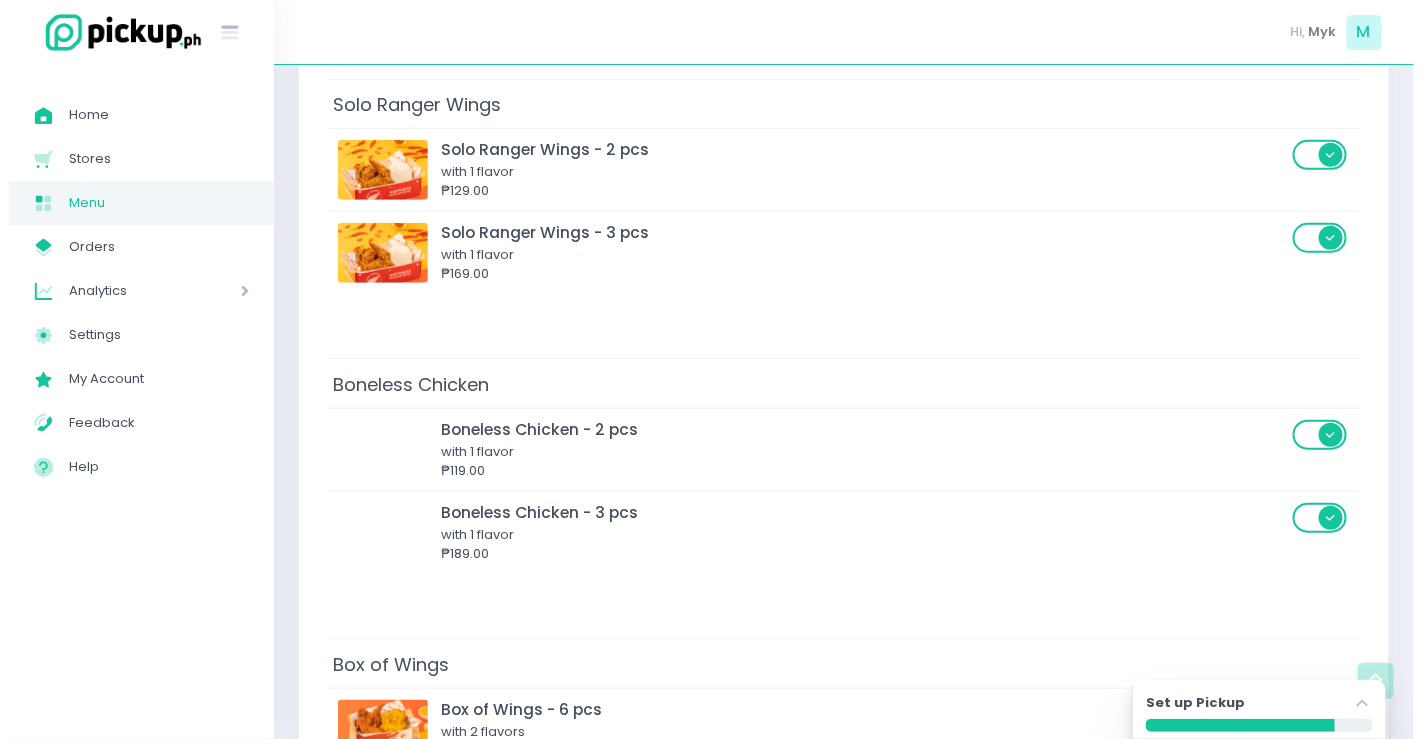 scroll, scrollTop: 0, scrollLeft: 0, axis: both 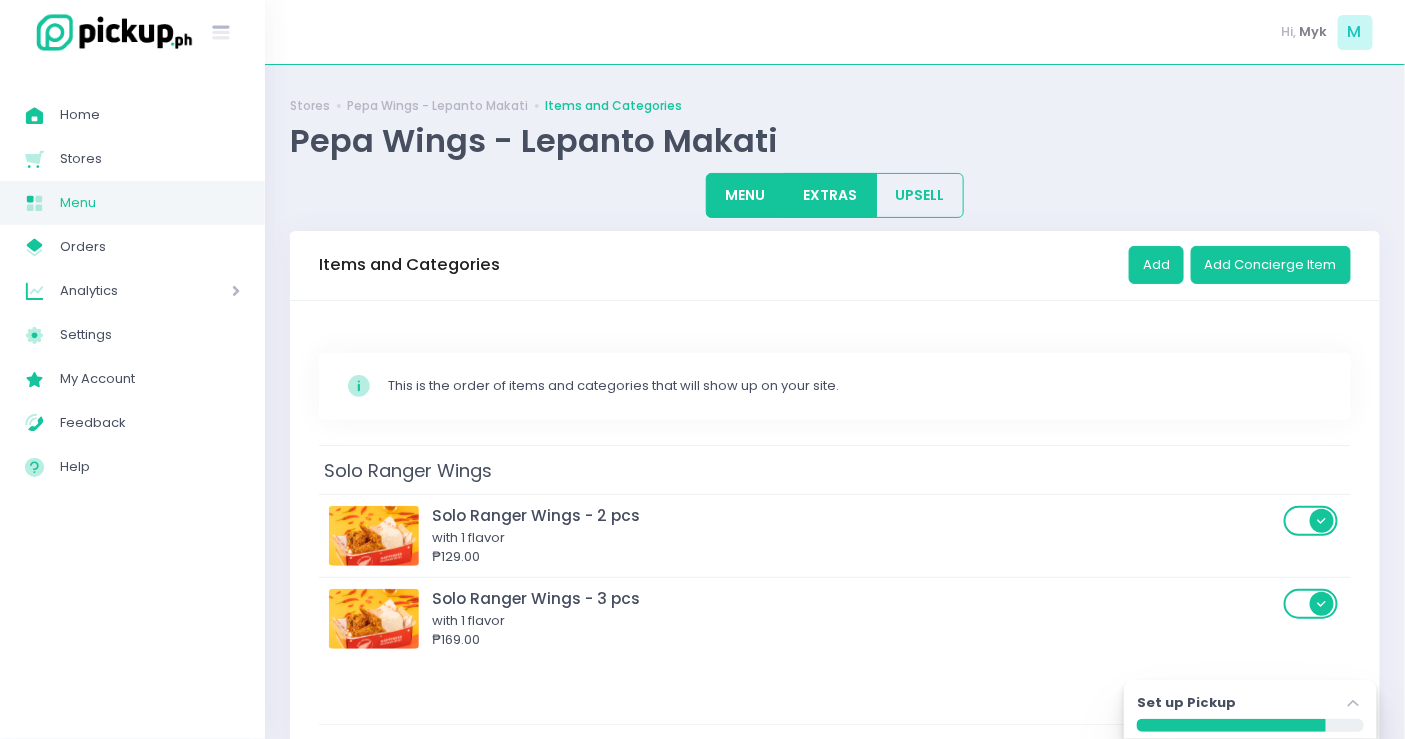 click on "EXTRAS" at bounding box center [830, 195] 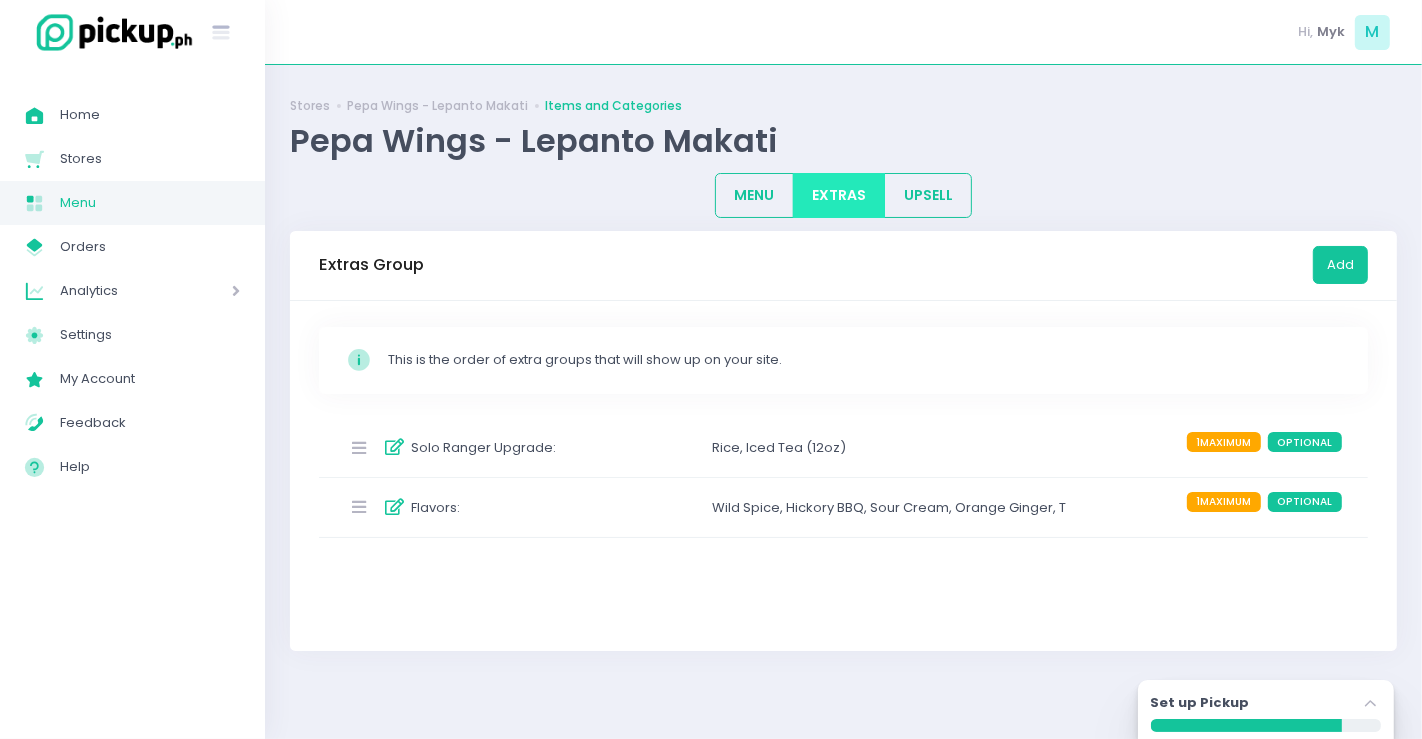 click on "1  MAXIMUM" at bounding box center (1224, 442) 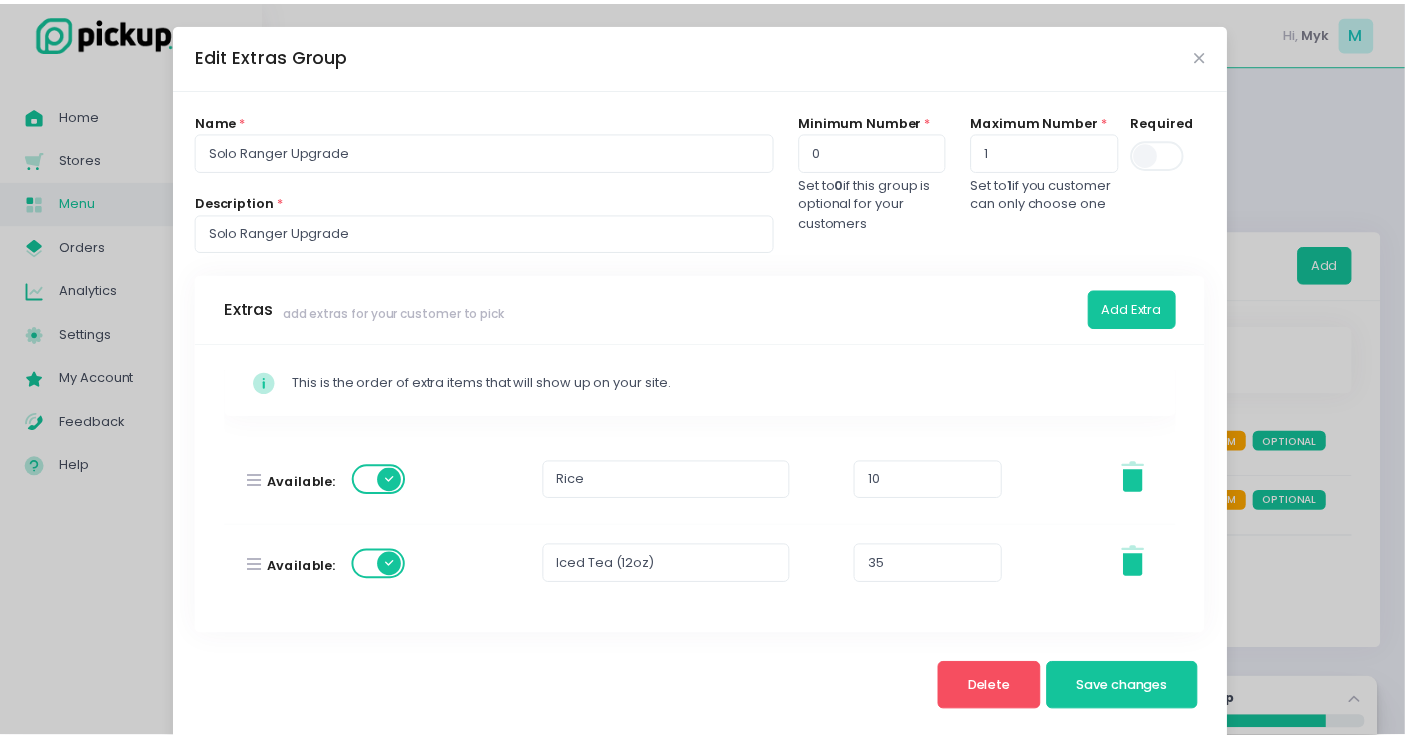 scroll, scrollTop: 0, scrollLeft: 0, axis: both 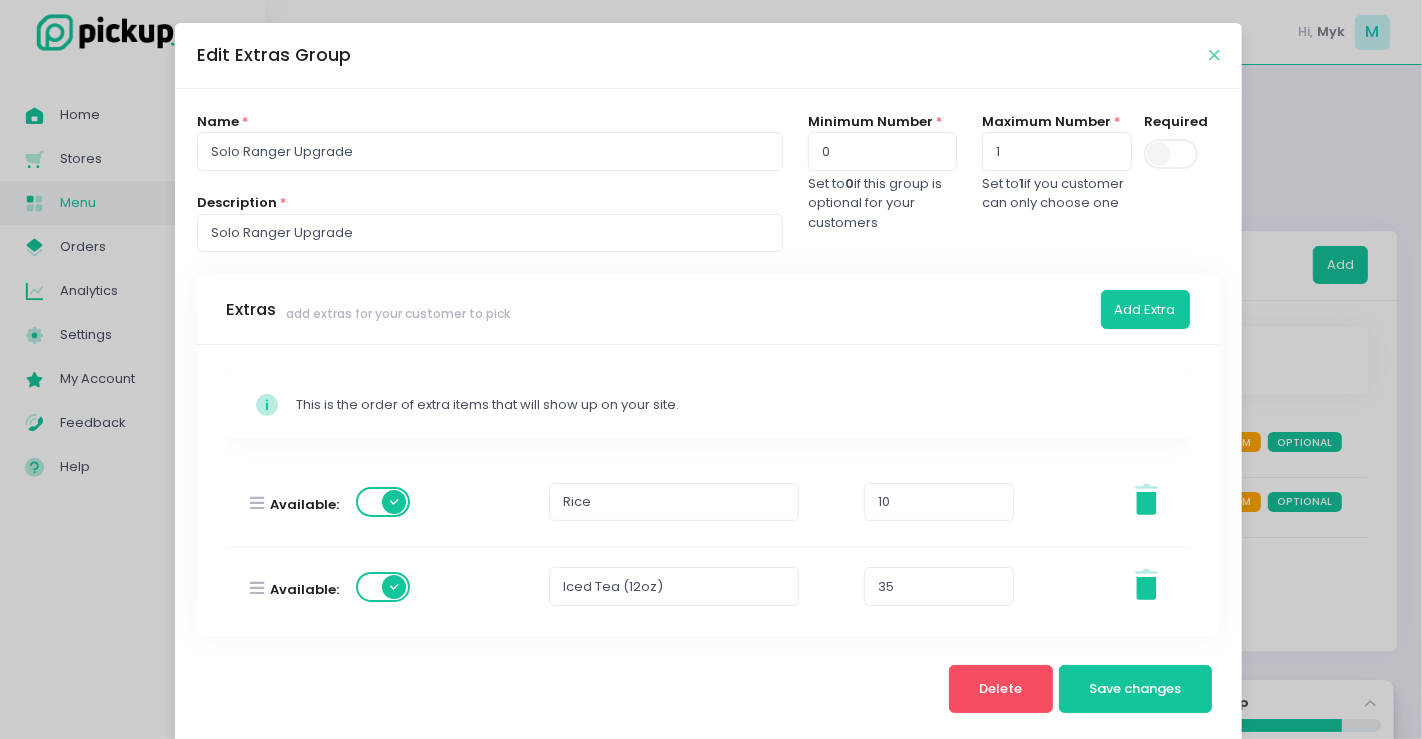 click at bounding box center [1214, 55] 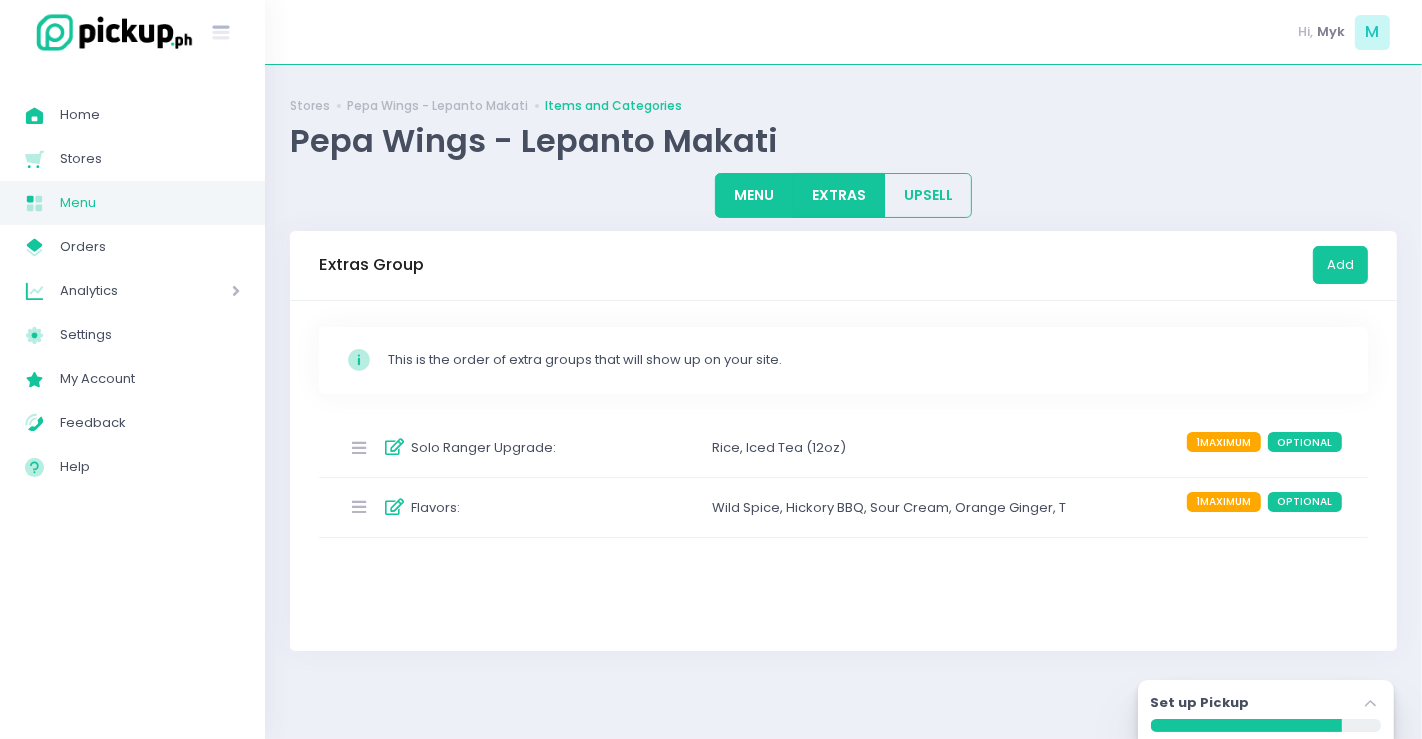 click on "MENU" at bounding box center (754, 195) 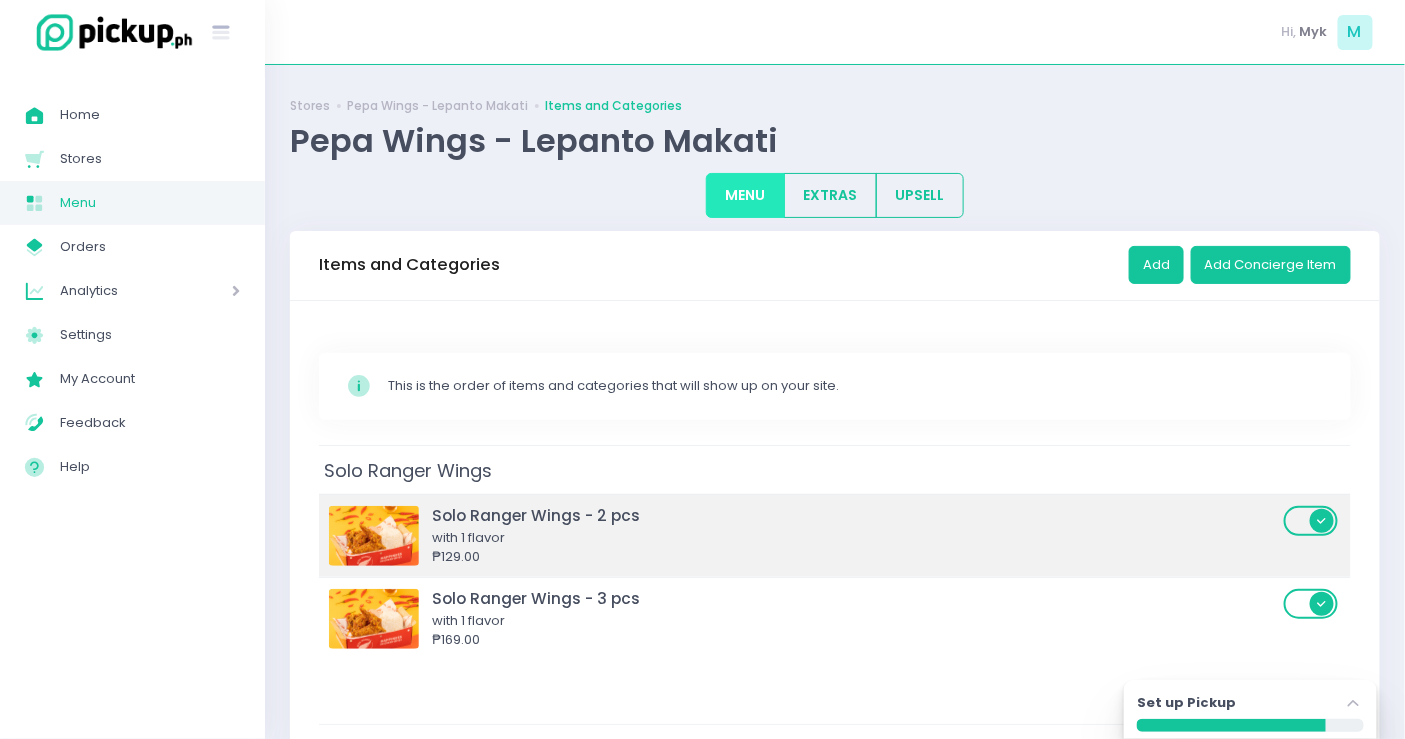 click on "₱129.00" at bounding box center (855, 557) 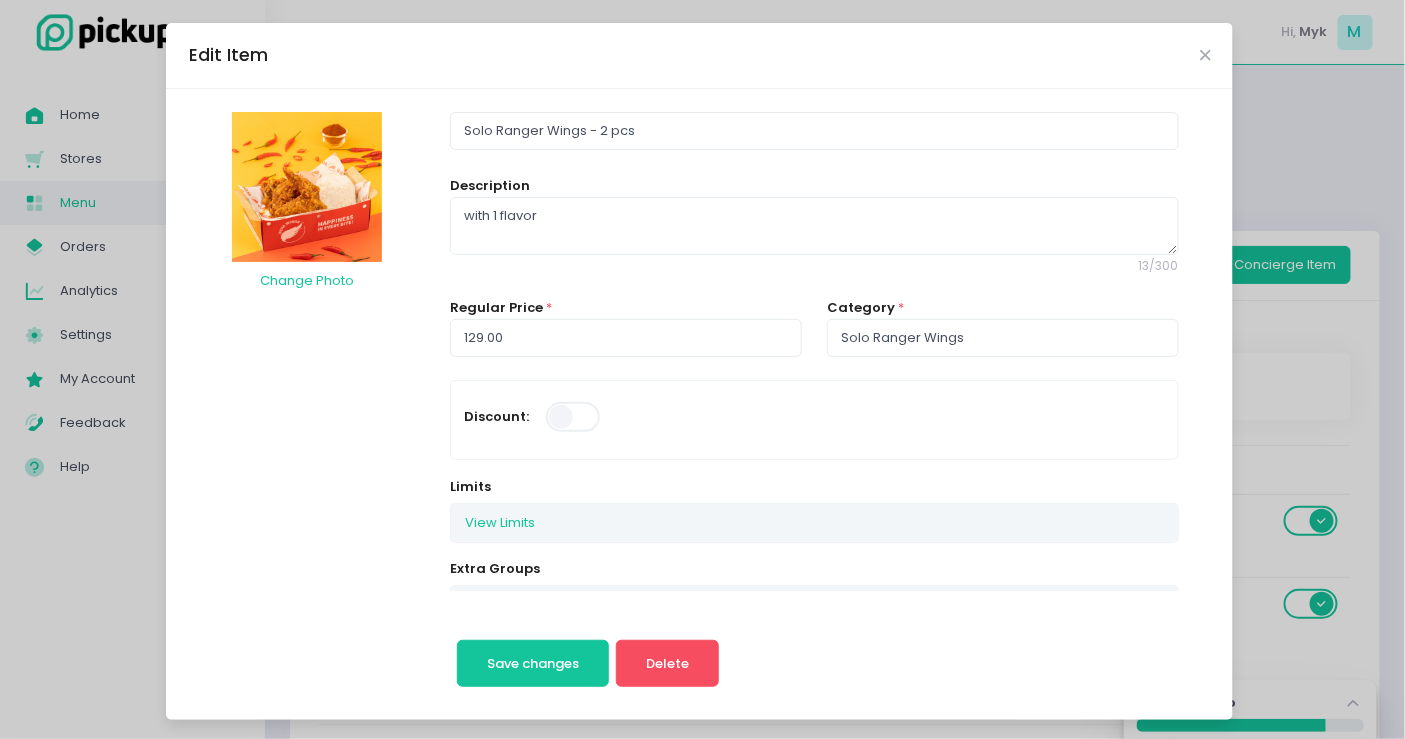 scroll, scrollTop: 222, scrollLeft: 0, axis: vertical 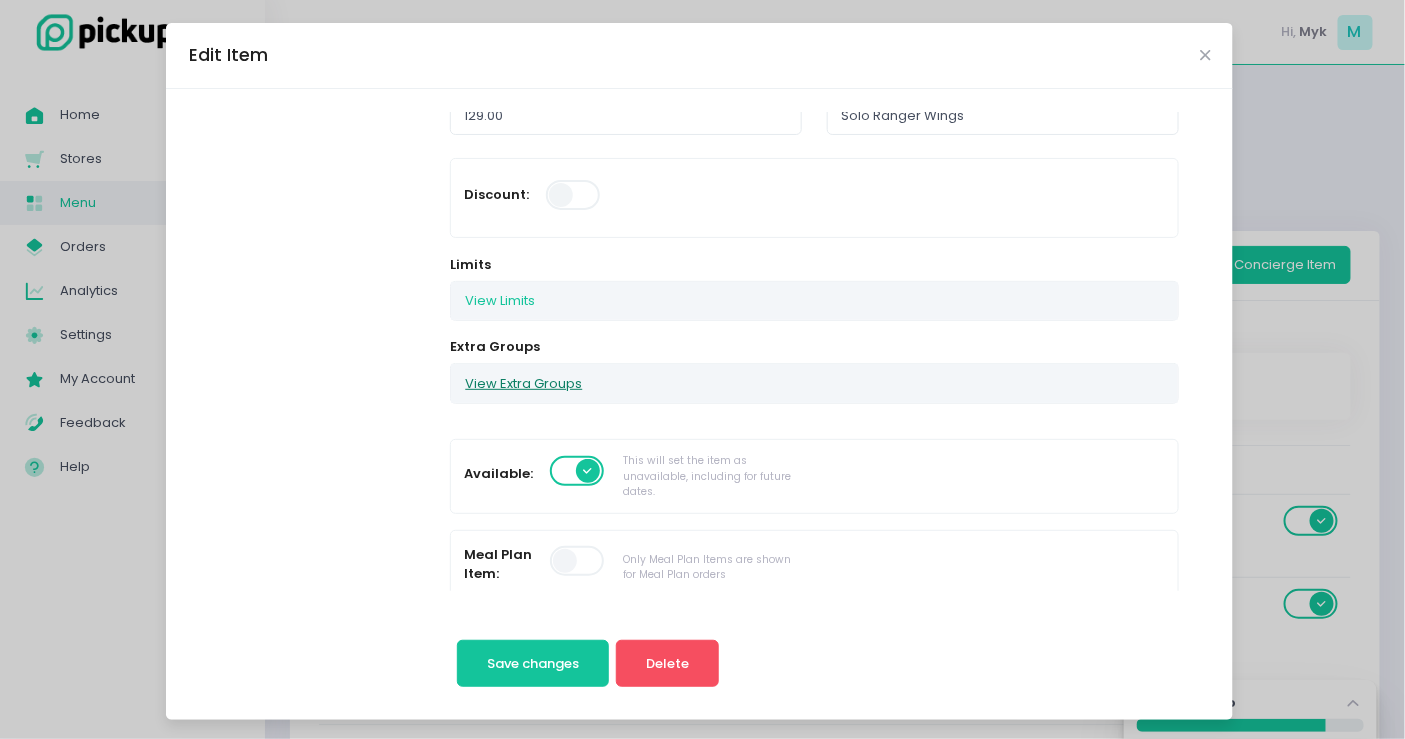 click on "View Extra Groups" at bounding box center [523, 383] 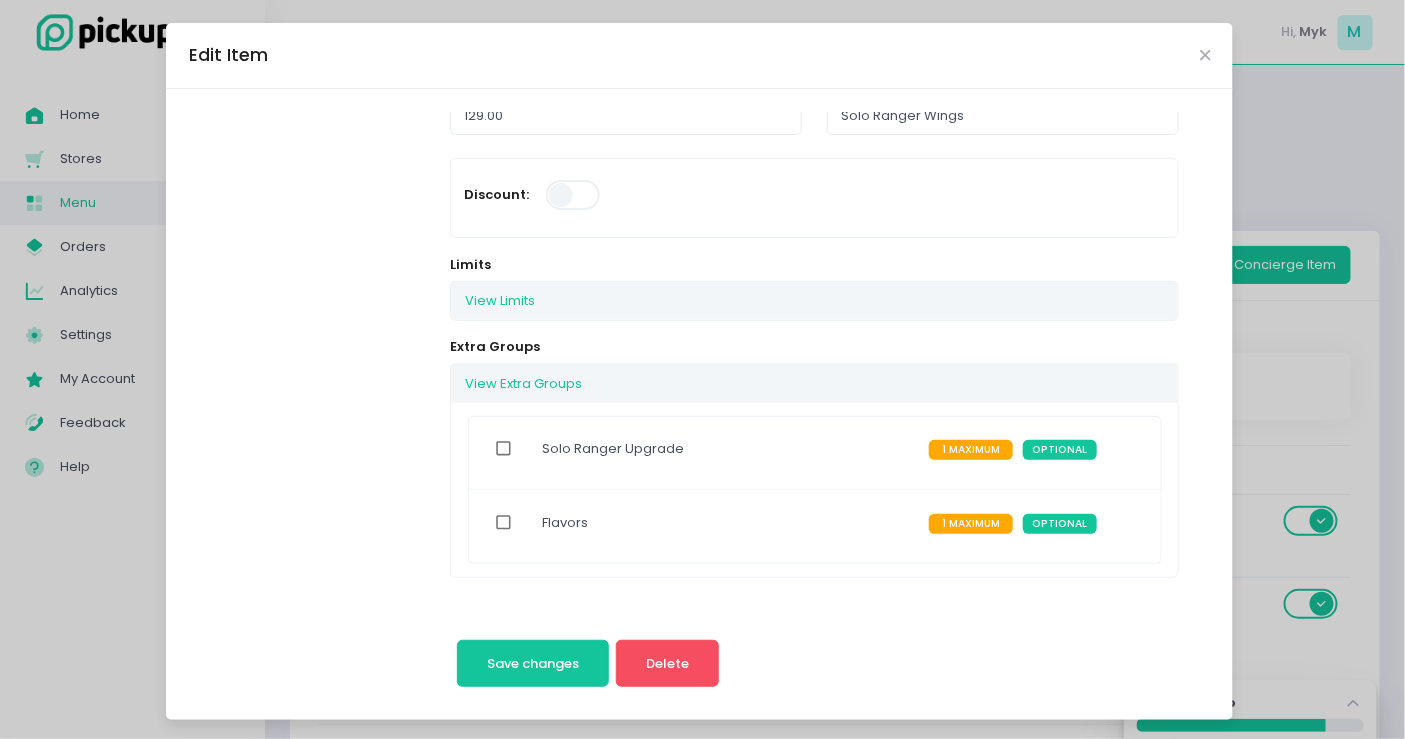 click on "Solo Ranger Upgrade" at bounding box center [613, 449] 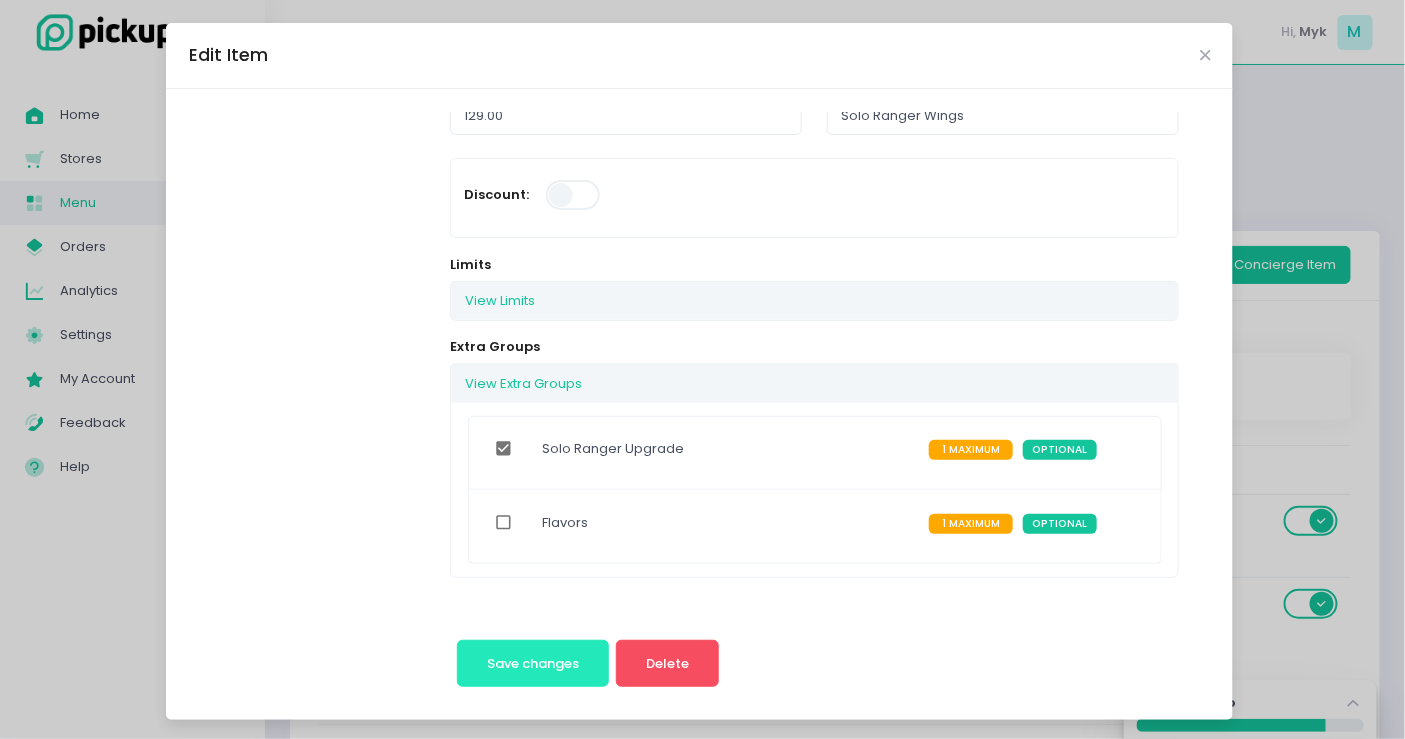 click on "Save changes" at bounding box center [533, 663] 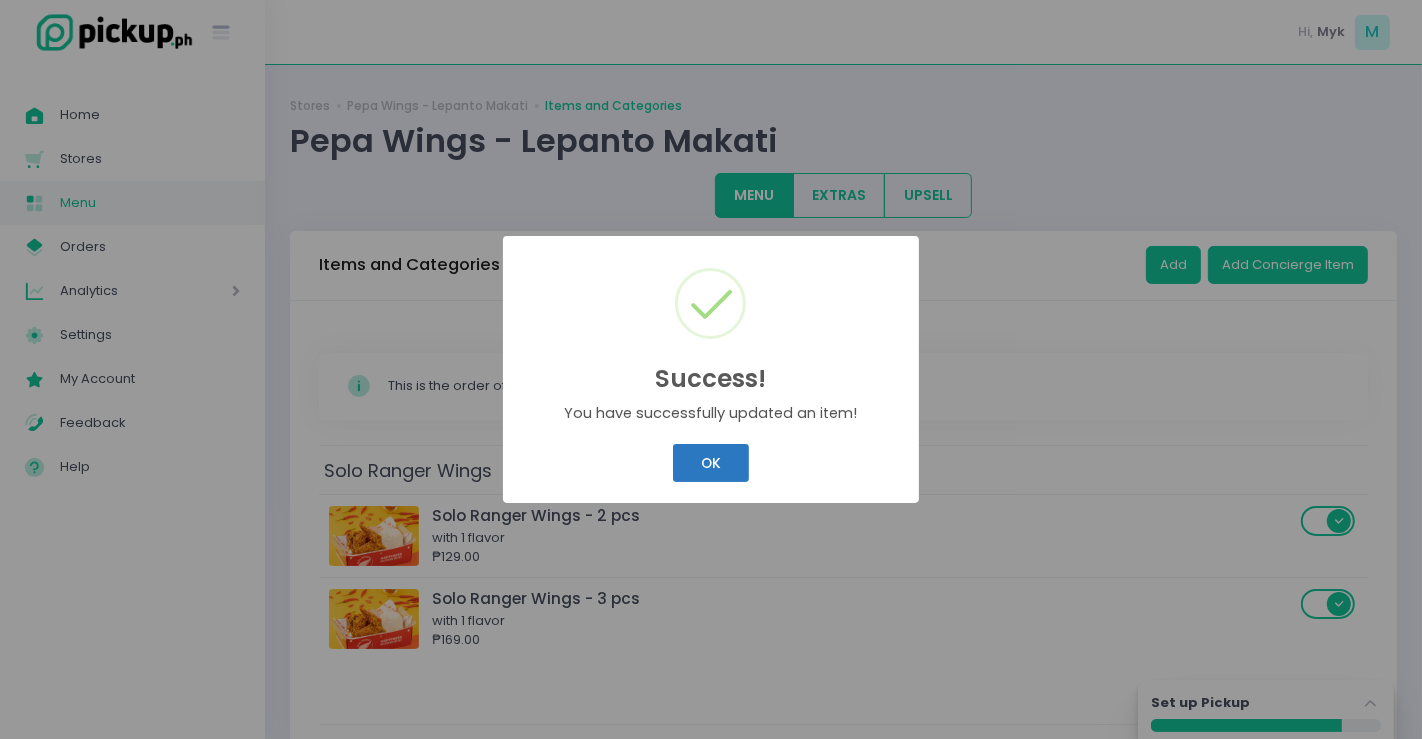 click on "OK" at bounding box center (710, 463) 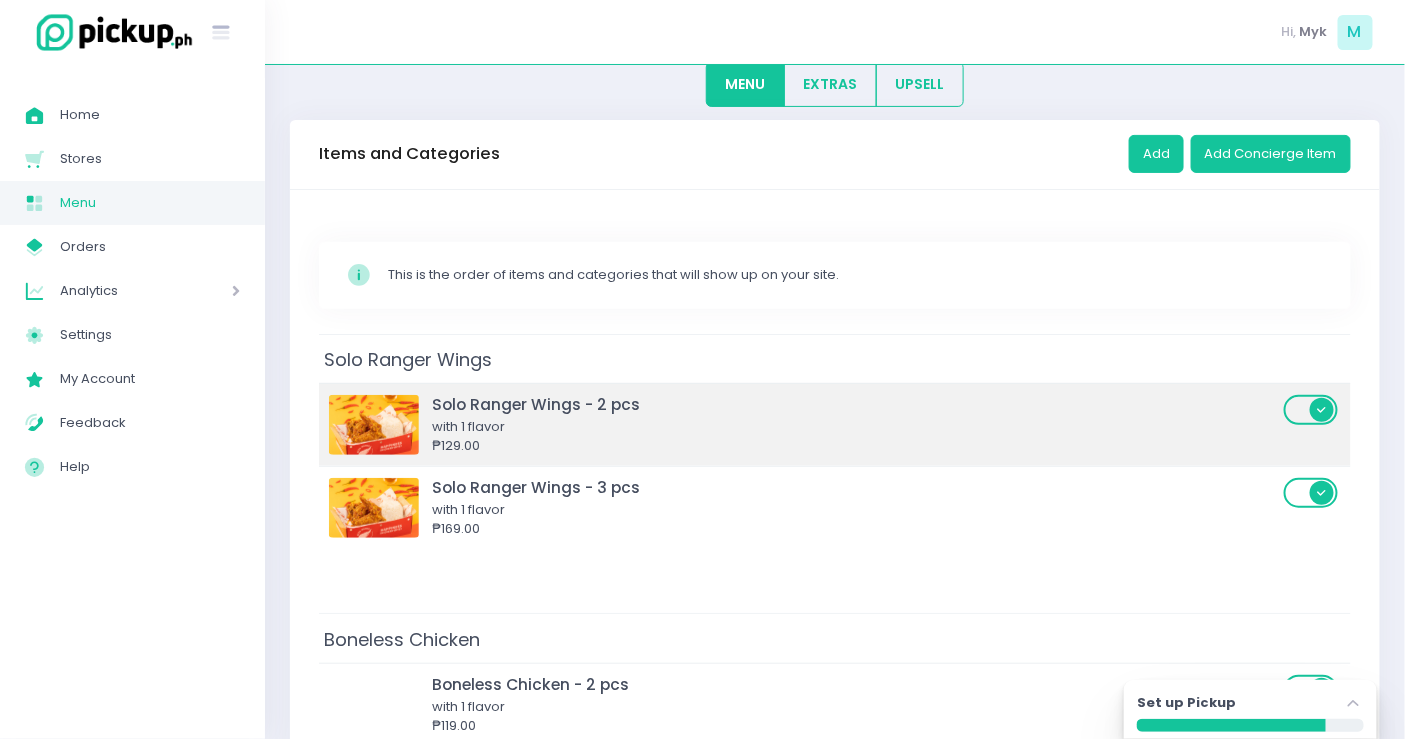 scroll, scrollTop: 222, scrollLeft: 0, axis: vertical 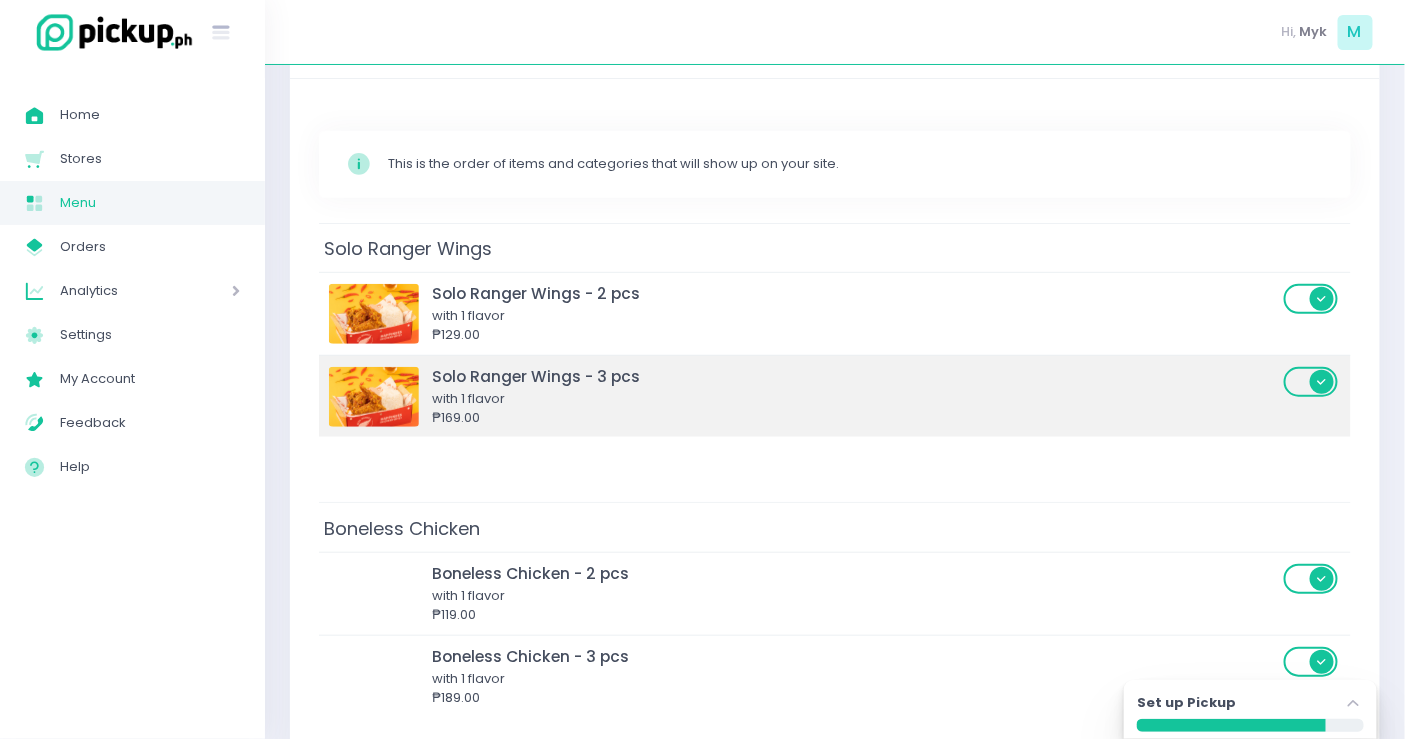click on "with 1 flavor" at bounding box center (855, 399) 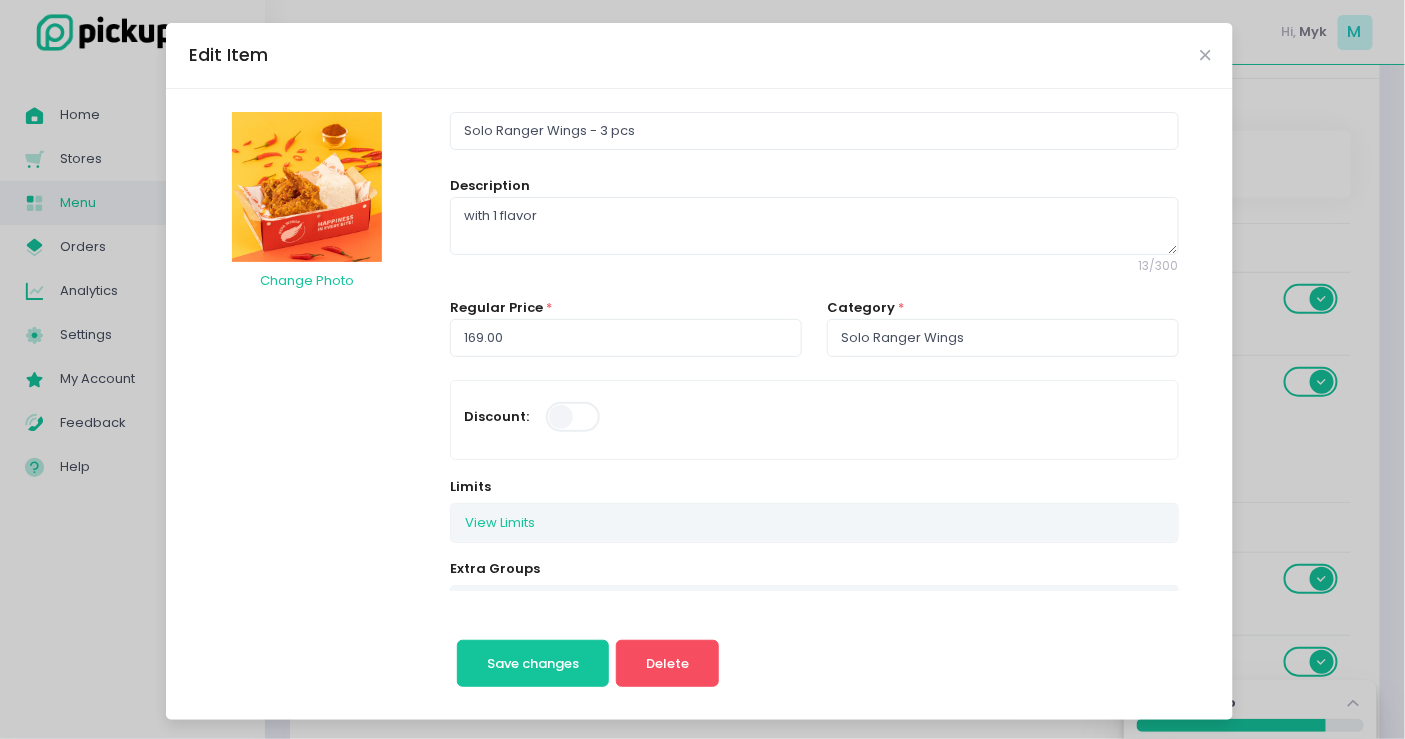 scroll, scrollTop: 222, scrollLeft: 0, axis: vertical 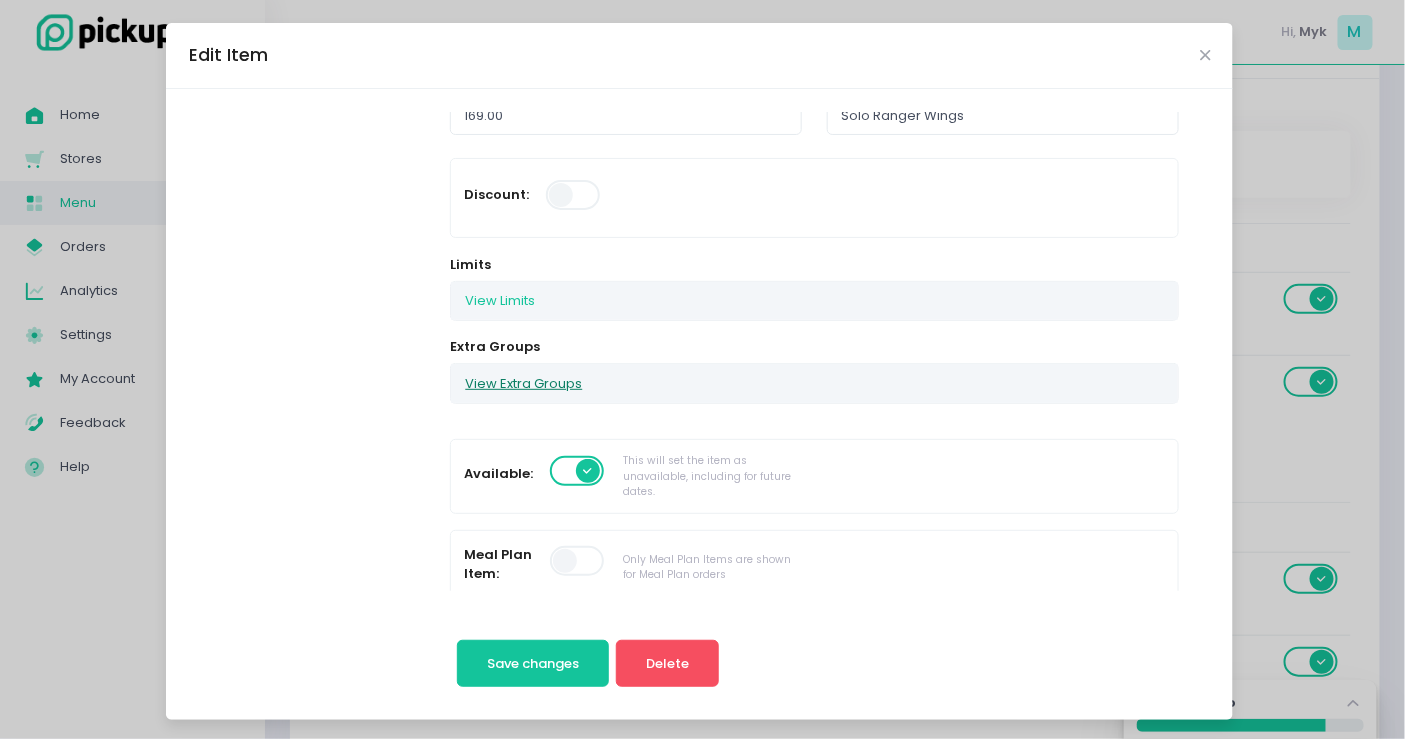 click on "View Extra Groups" at bounding box center [523, 383] 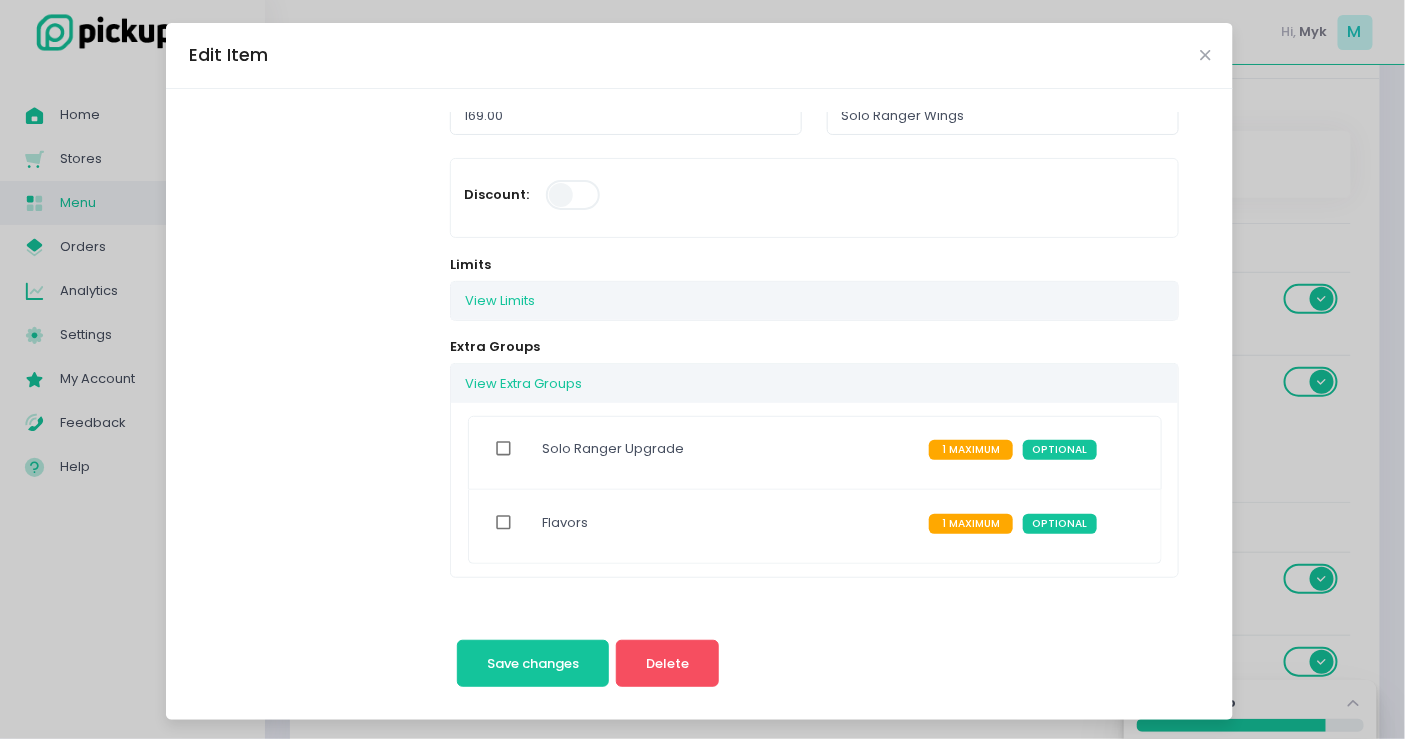 click at bounding box center (504, 449) 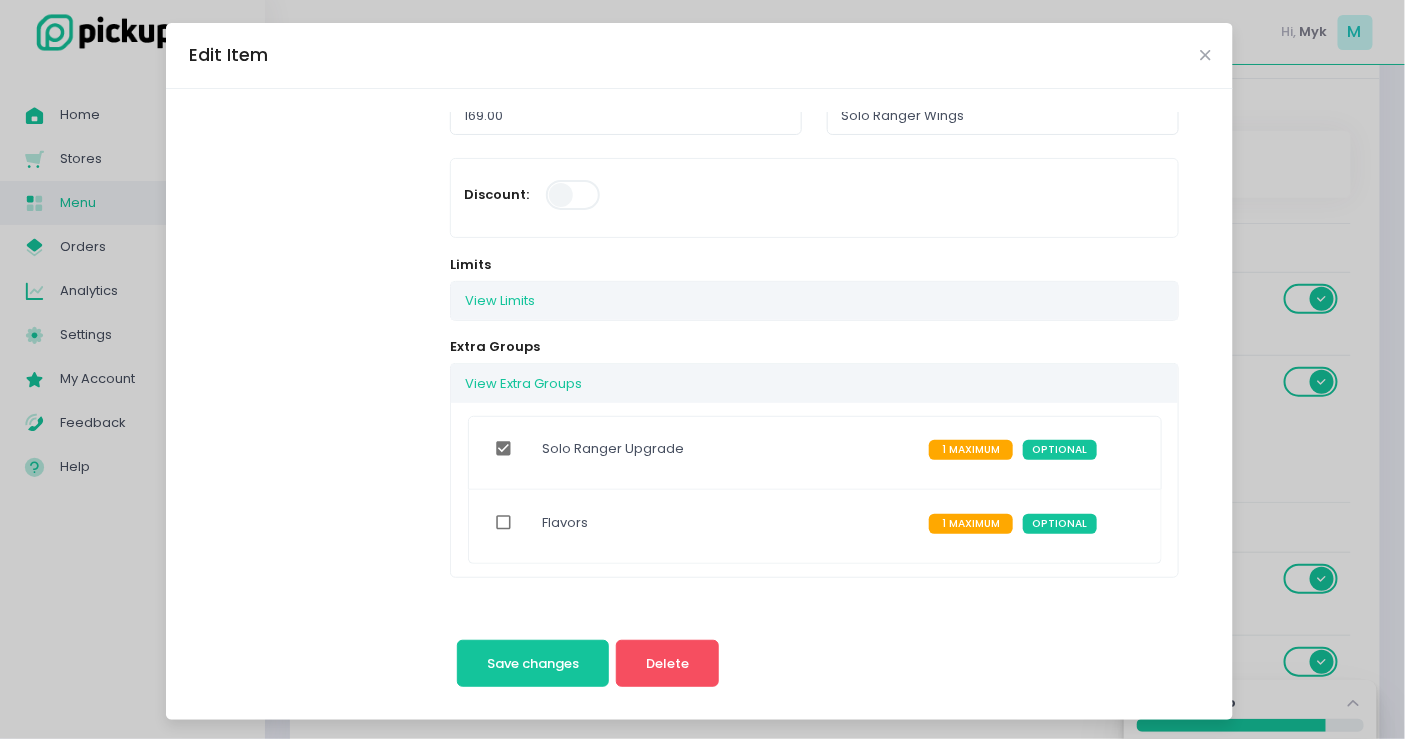 click at bounding box center (504, 449) 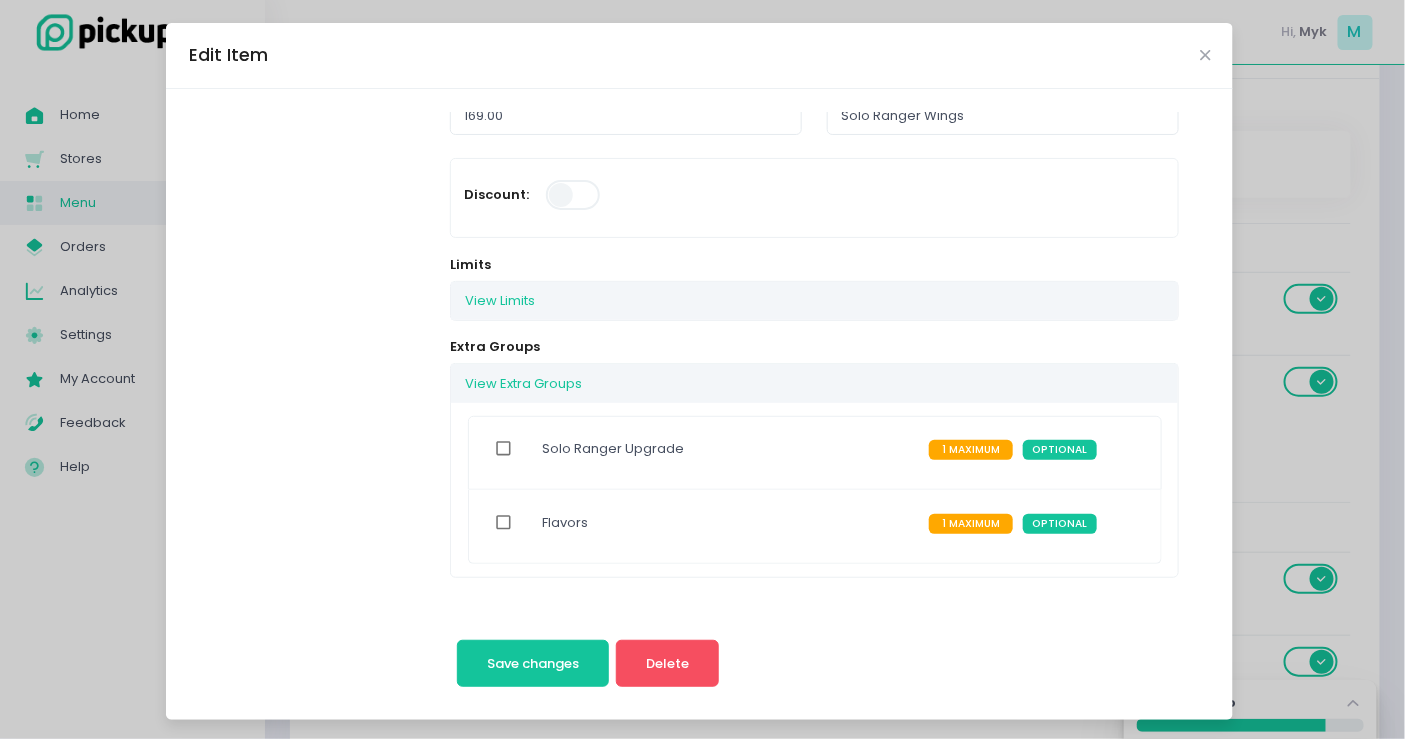 click on "Edit  Item" at bounding box center (699, 56) 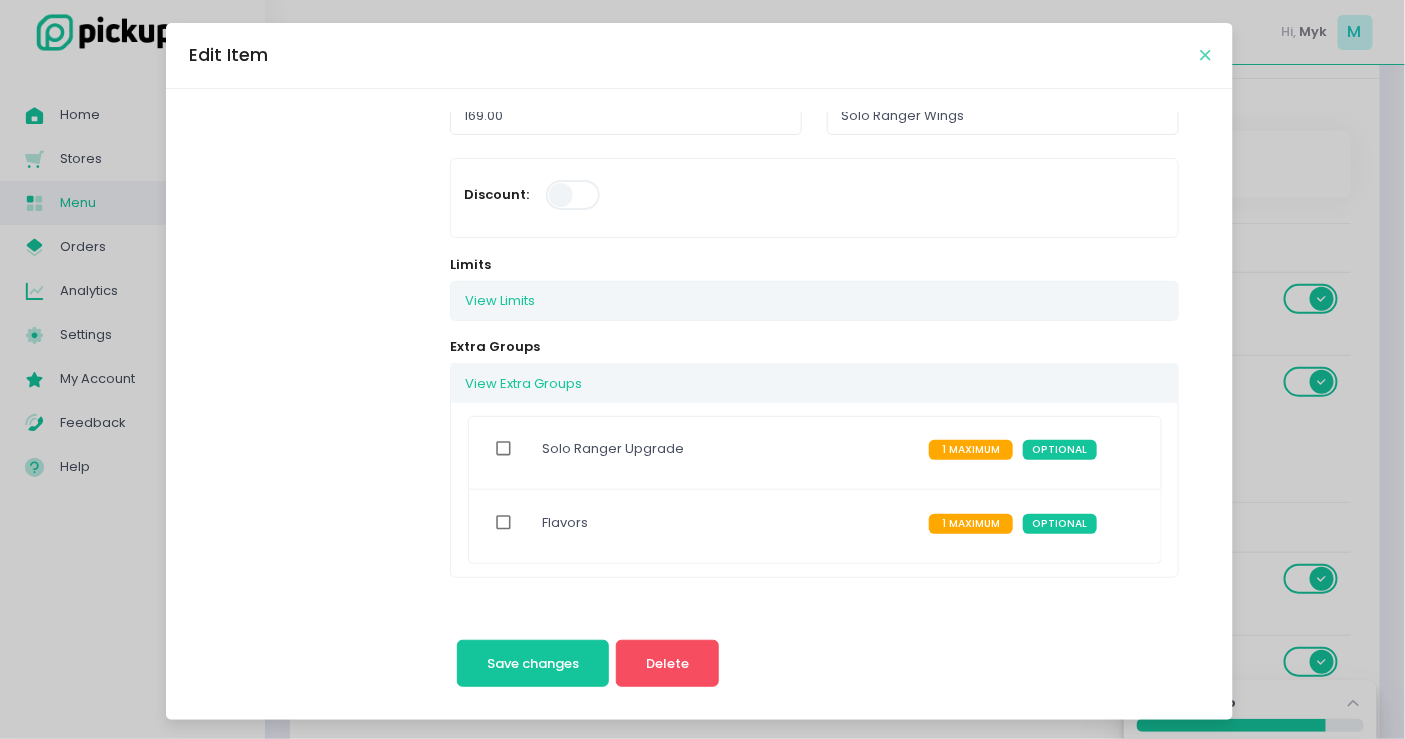 click at bounding box center [1205, 55] 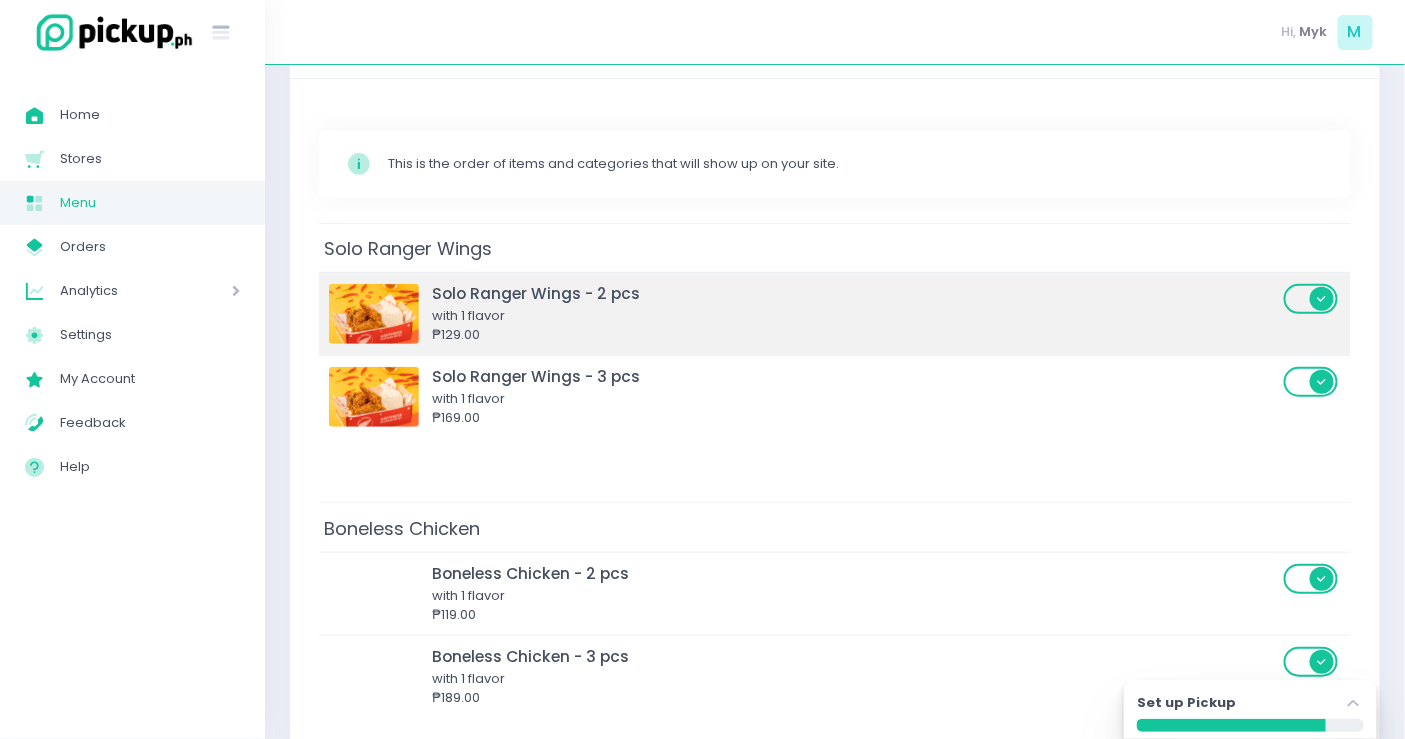 click on "₱129.00" at bounding box center [855, 335] 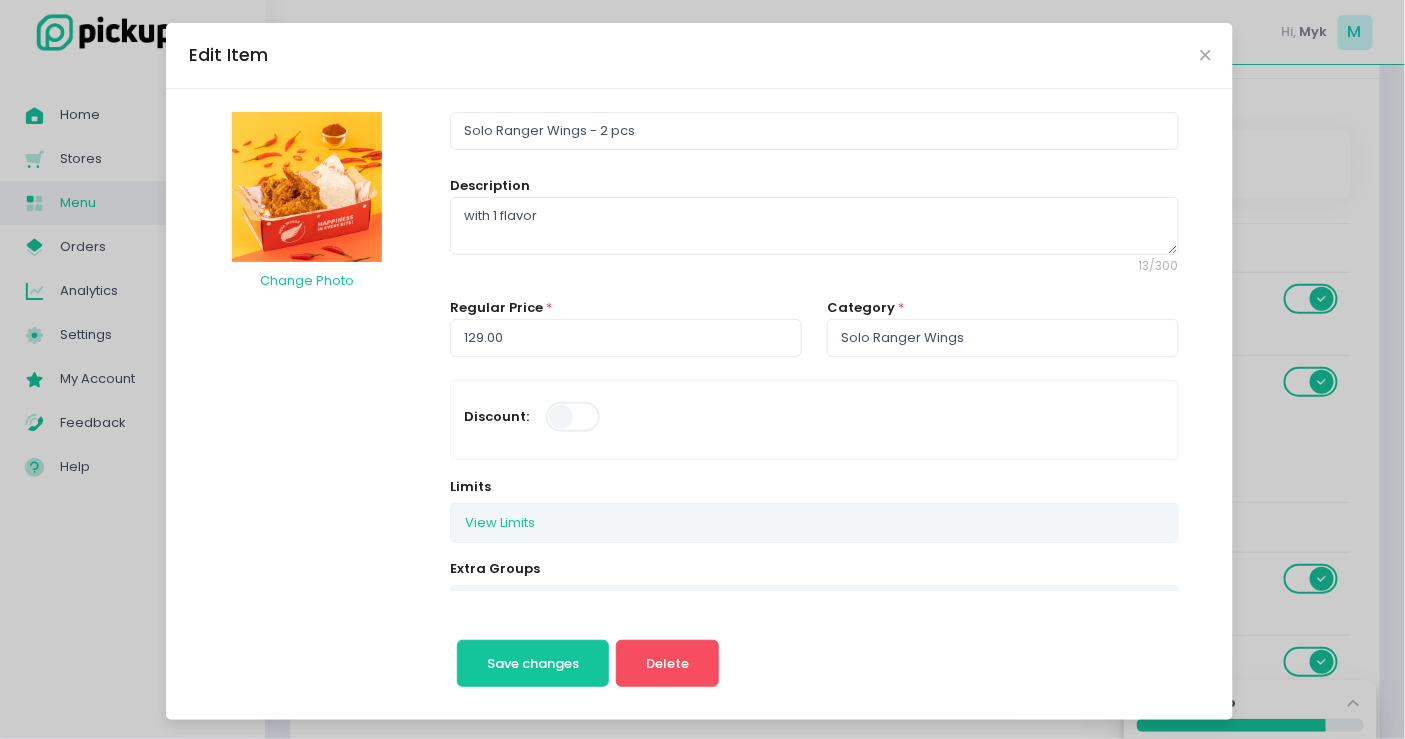 scroll, scrollTop: 222, scrollLeft: 0, axis: vertical 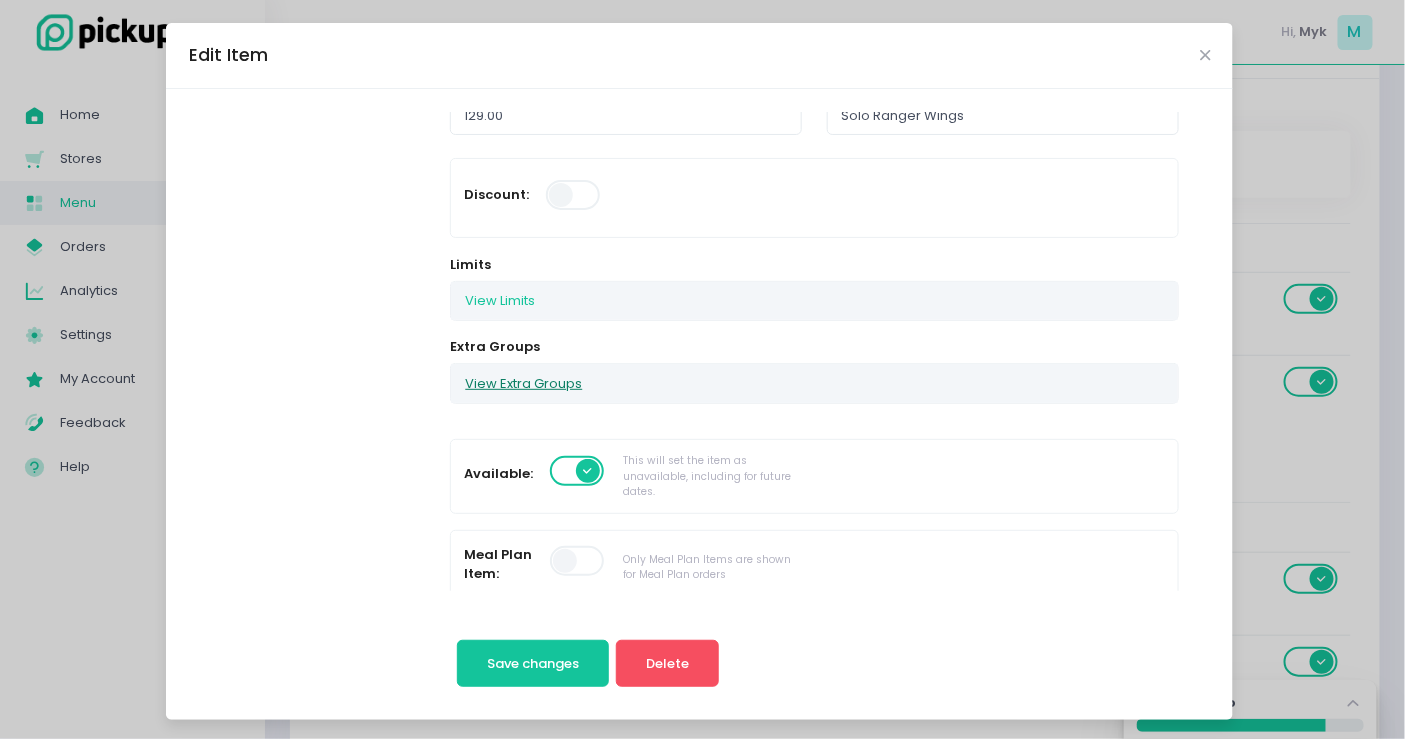 click on "View Extra Groups" at bounding box center (523, 383) 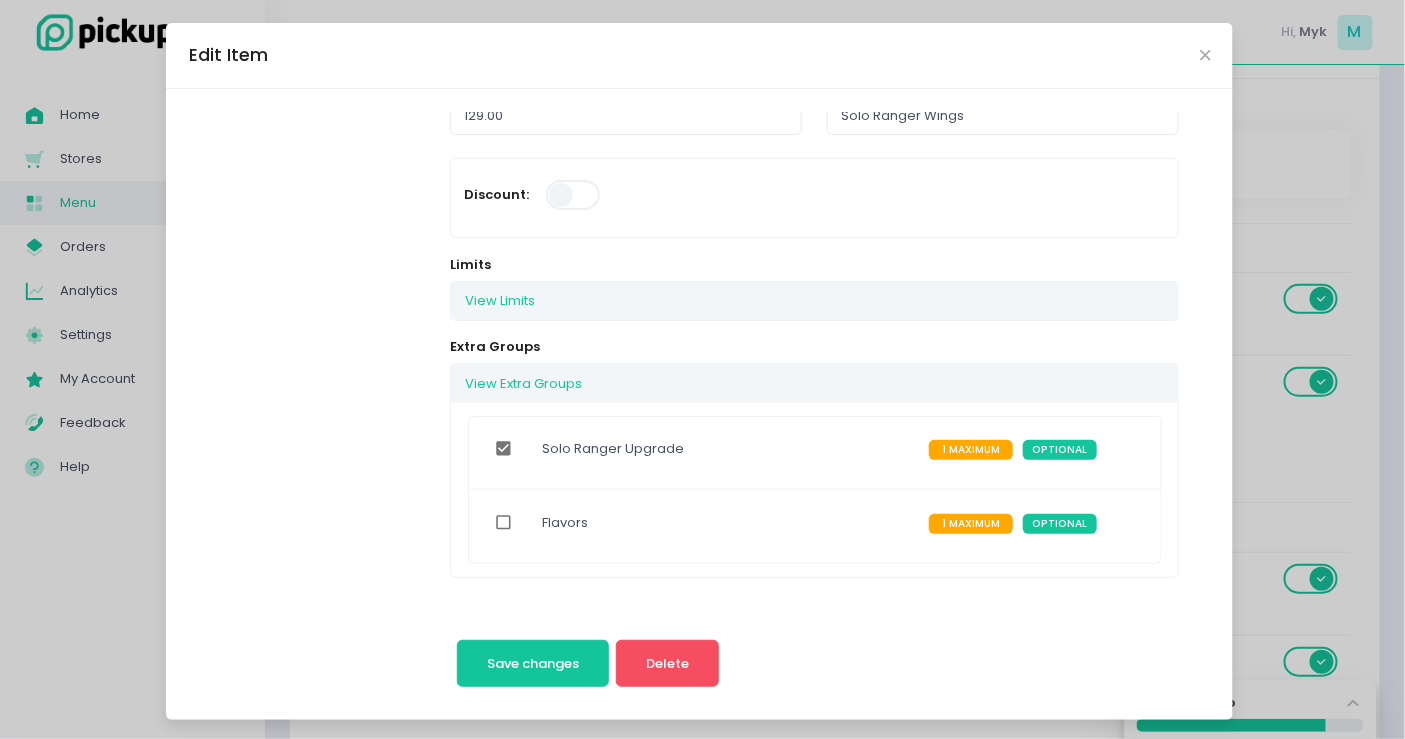 click at bounding box center [504, 449] 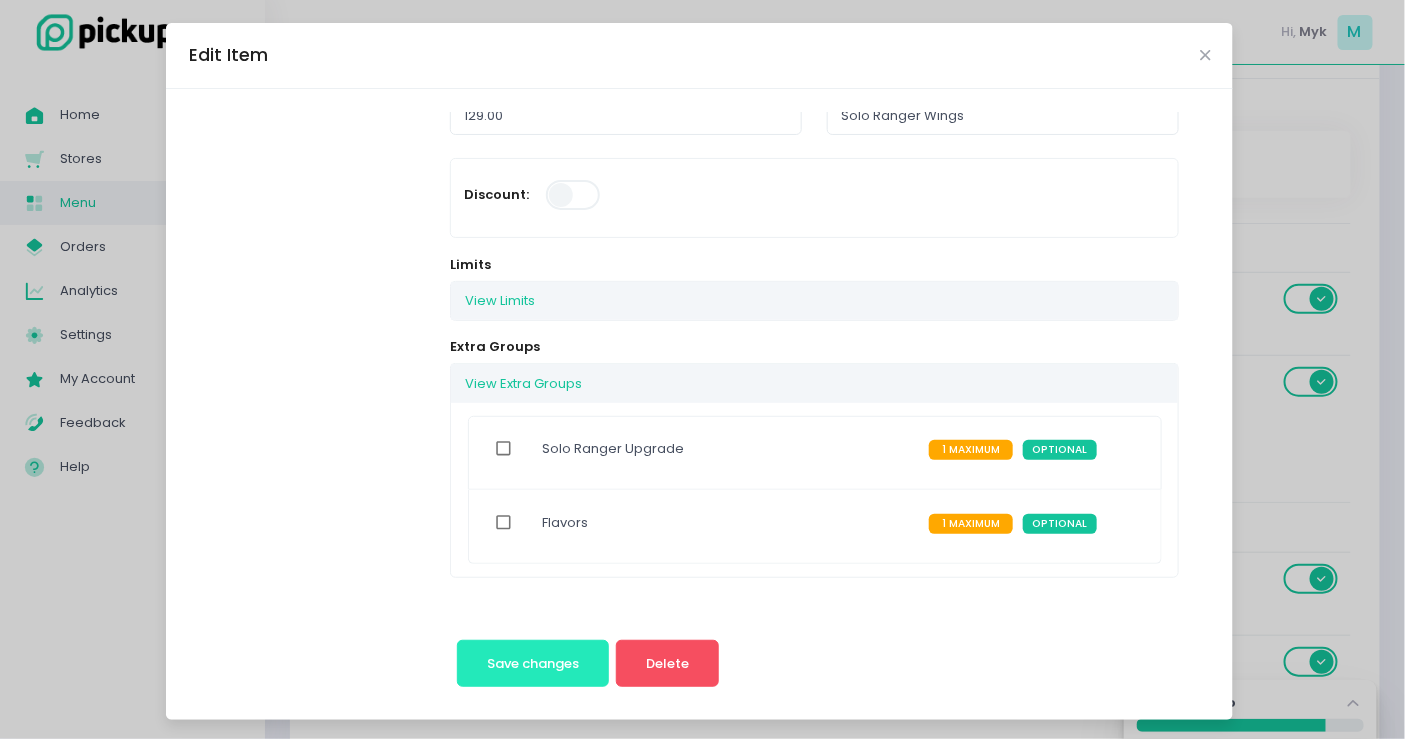 click on "Save changes" at bounding box center [533, 663] 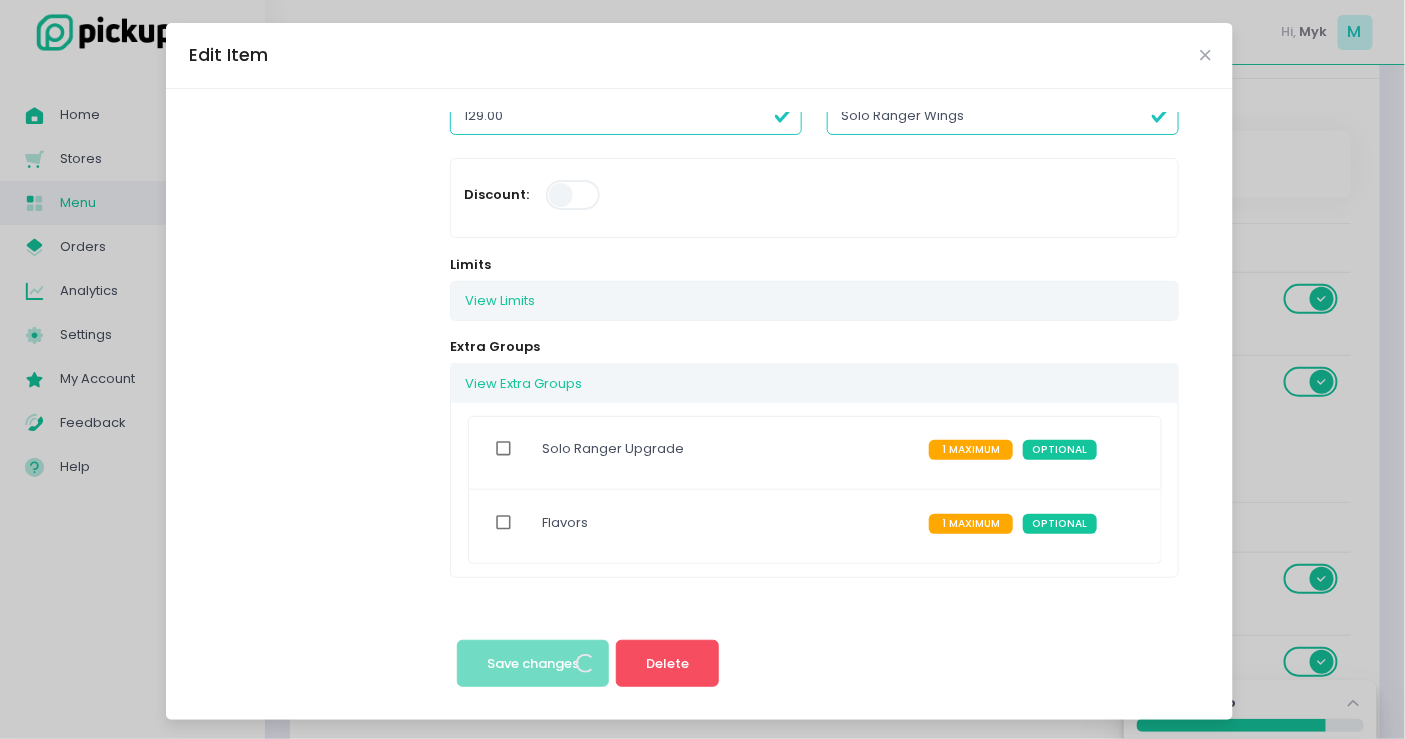 scroll, scrollTop: 0, scrollLeft: 0, axis: both 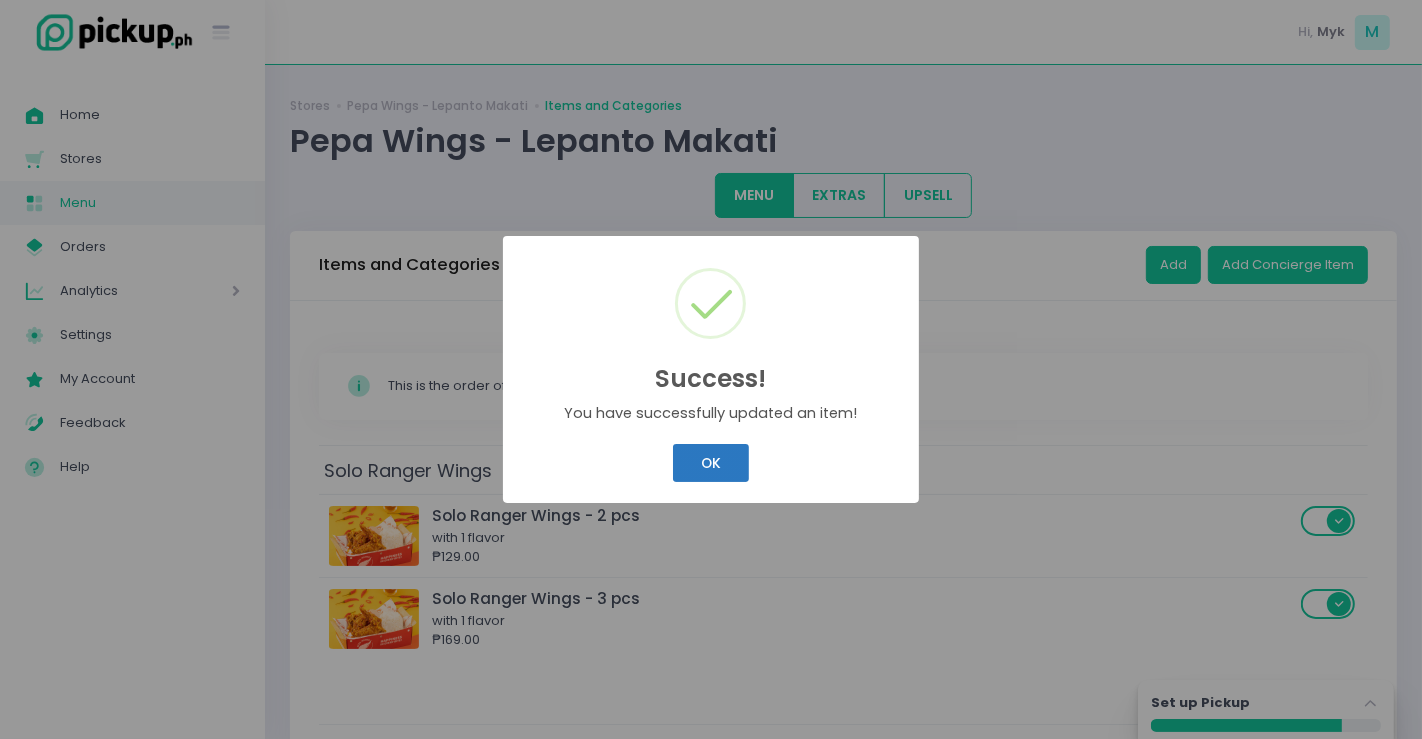 click on "OK" at bounding box center [710, 463] 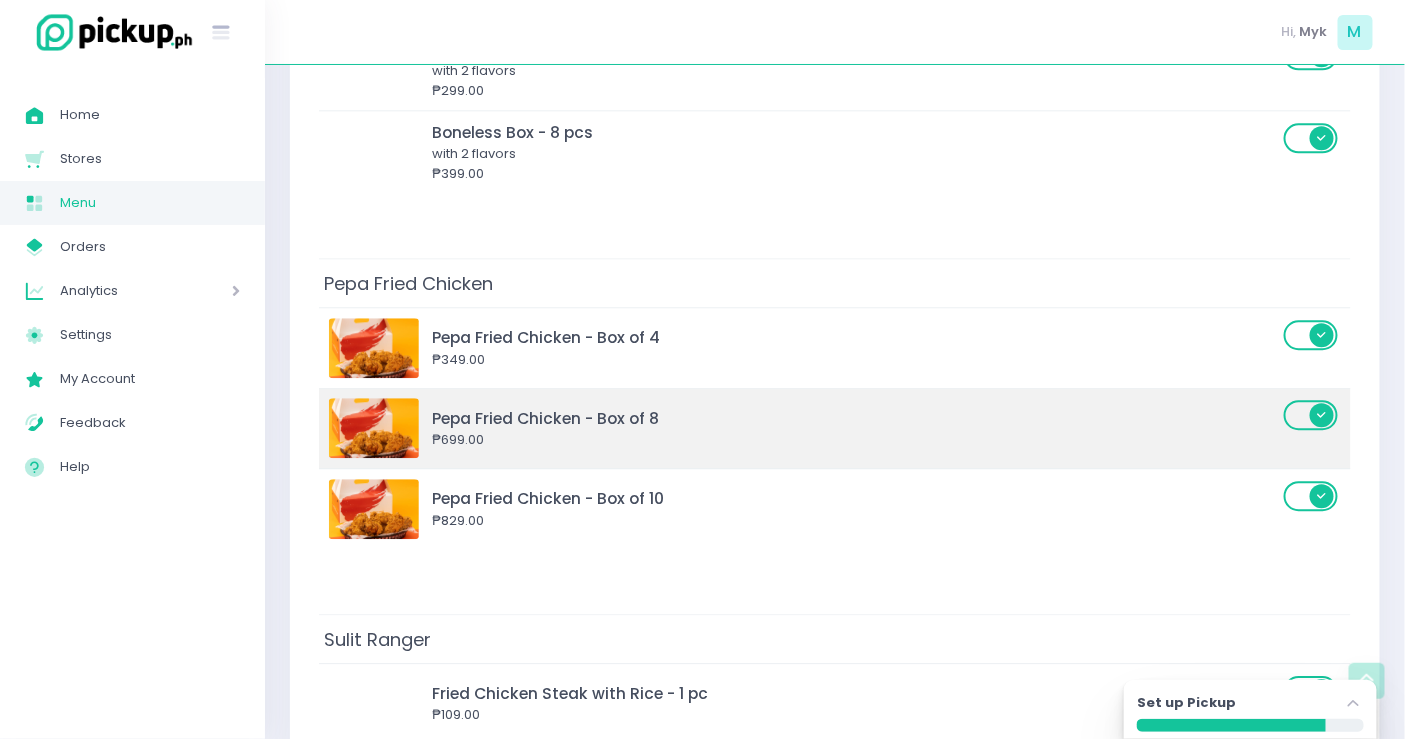 scroll, scrollTop: 2000, scrollLeft: 0, axis: vertical 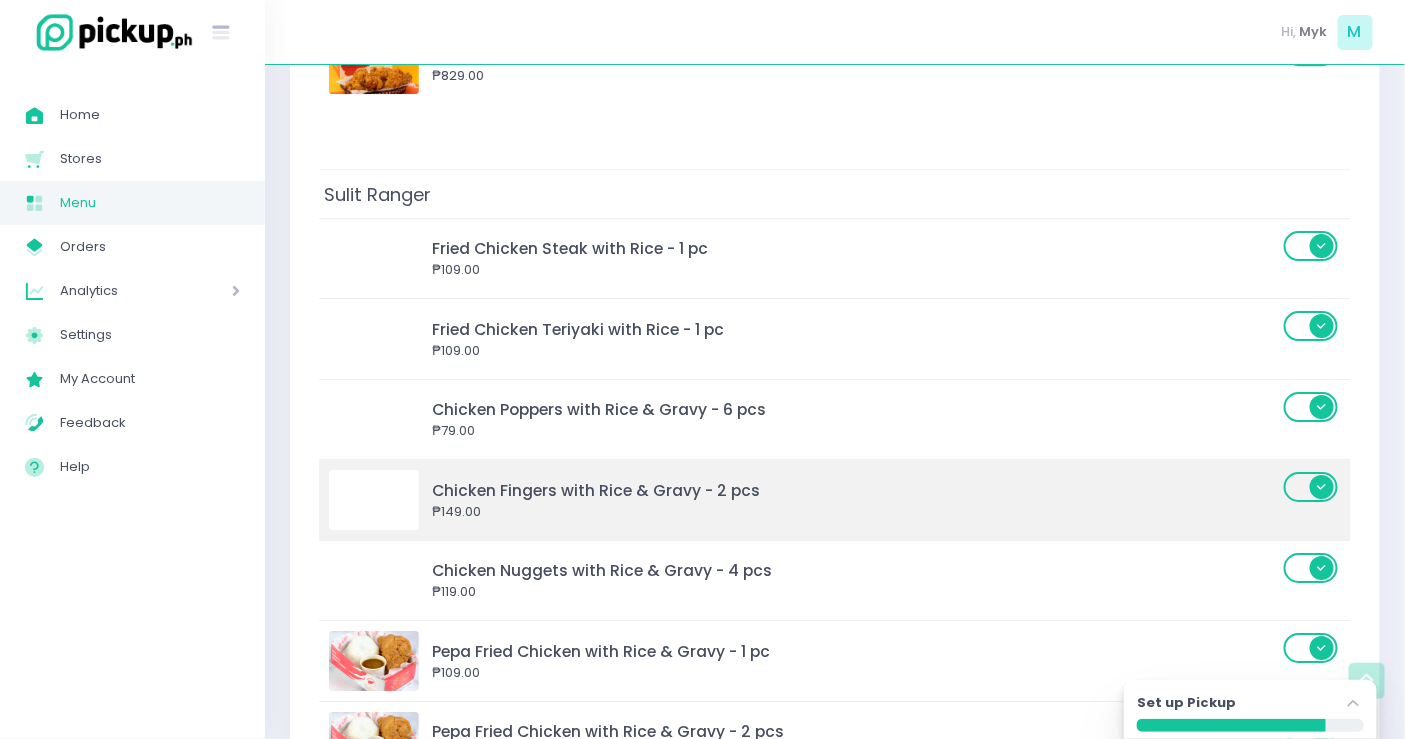 click at bounding box center (374, 500) 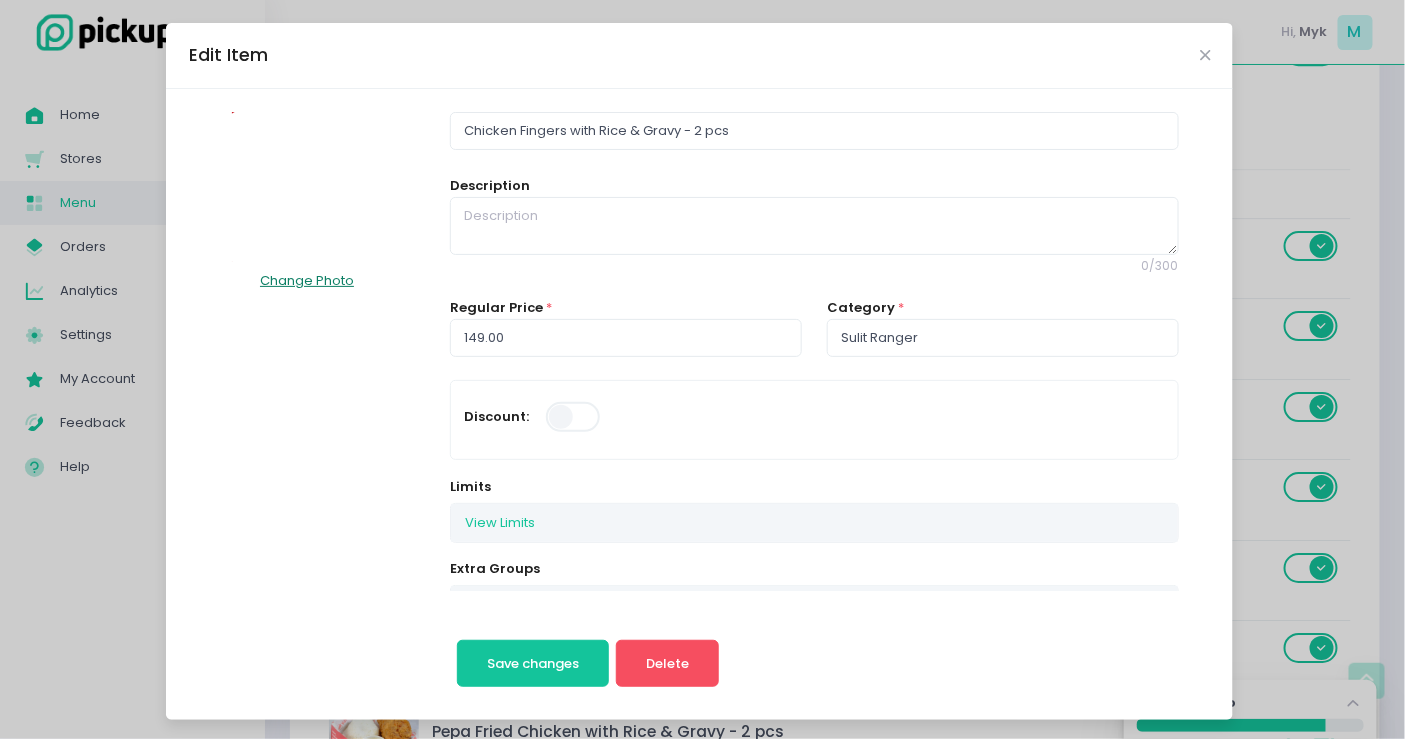 click on "Change Photo" at bounding box center [307, 281] 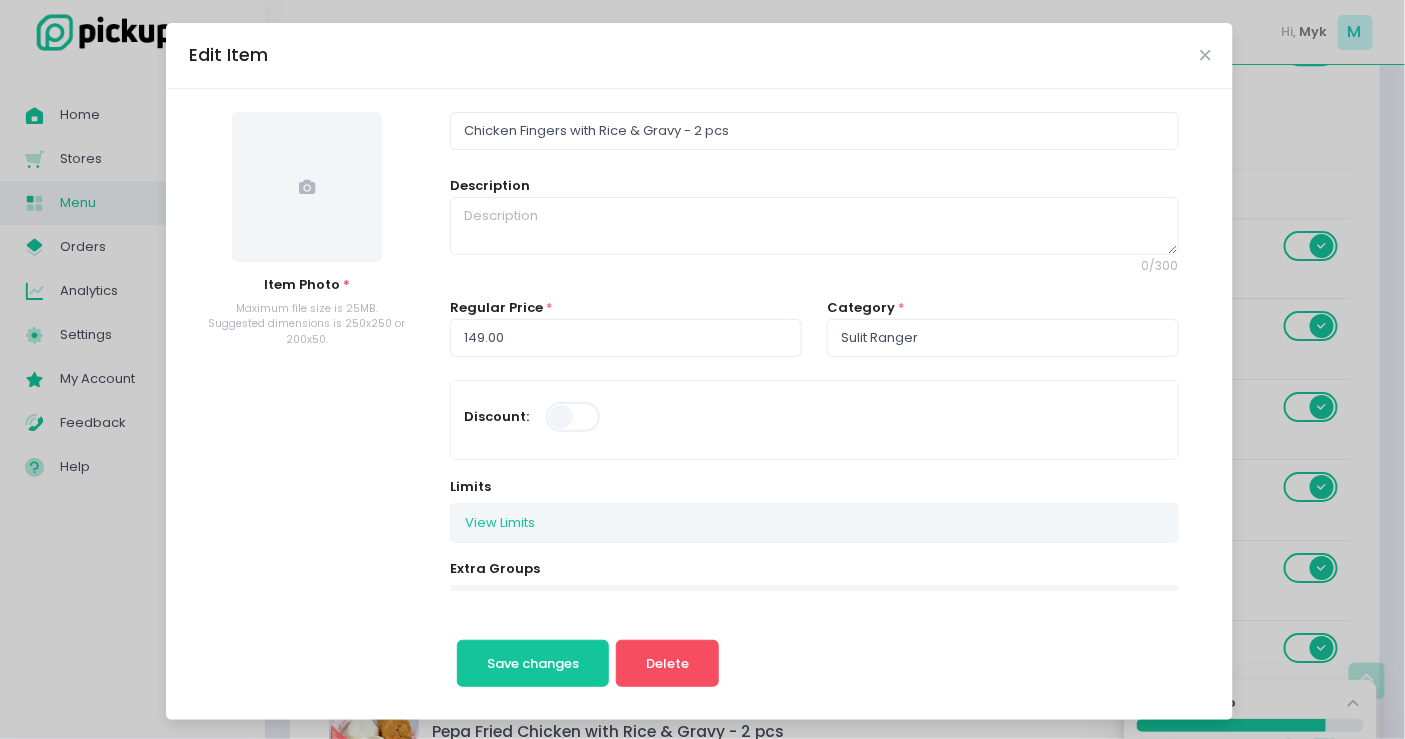 click at bounding box center [307, 187] 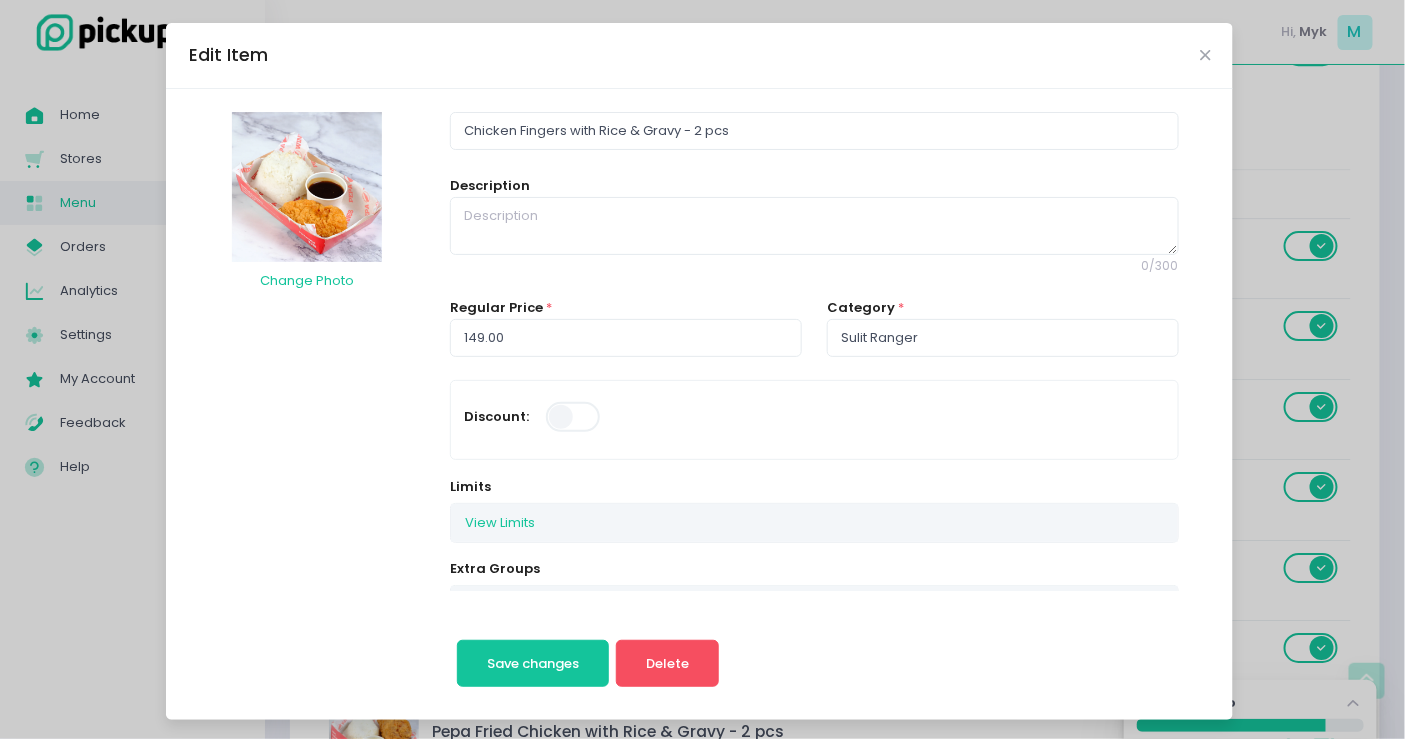 scroll, scrollTop: 2, scrollLeft: 0, axis: vertical 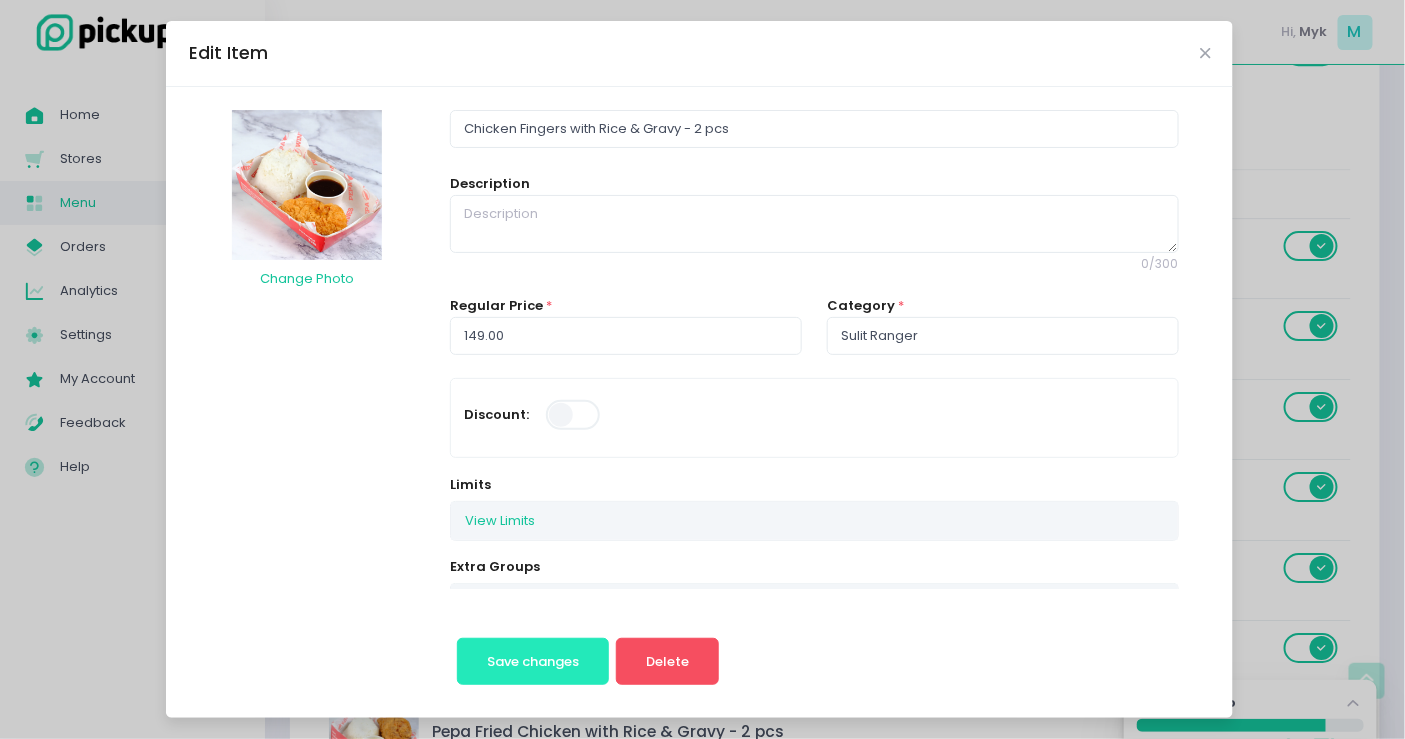 click on "Save changes" at bounding box center (533, 662) 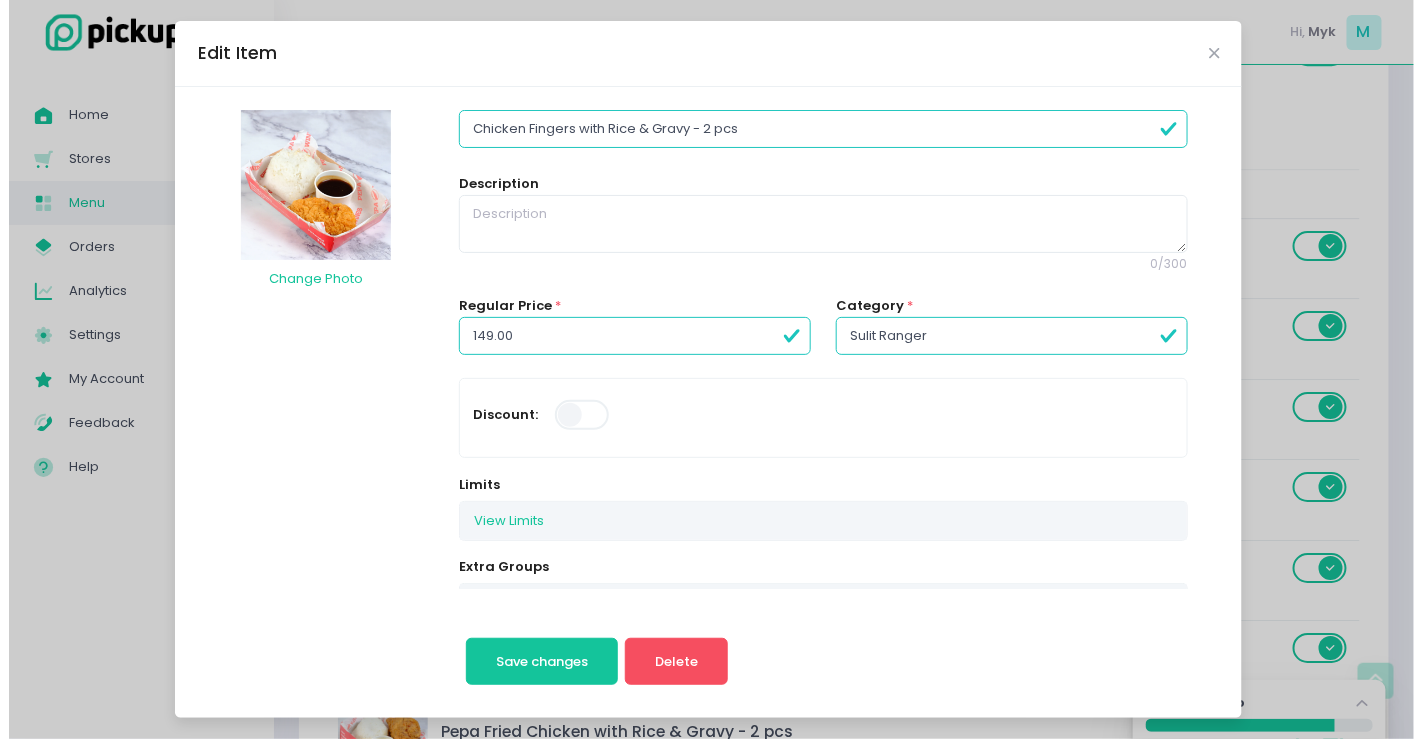 scroll, scrollTop: 0, scrollLeft: 0, axis: both 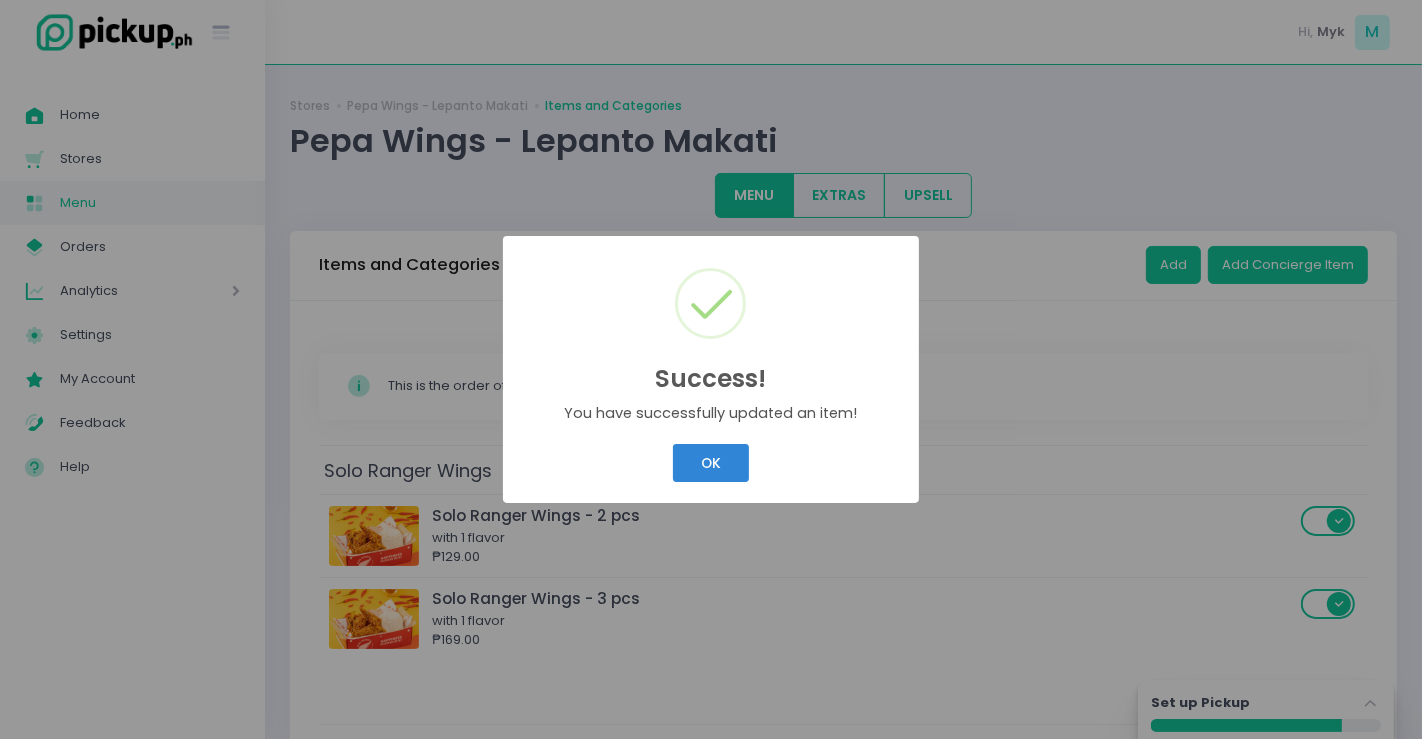 click on "Success! × You have successfully updated an item! OK Cancel" at bounding box center (711, 369) 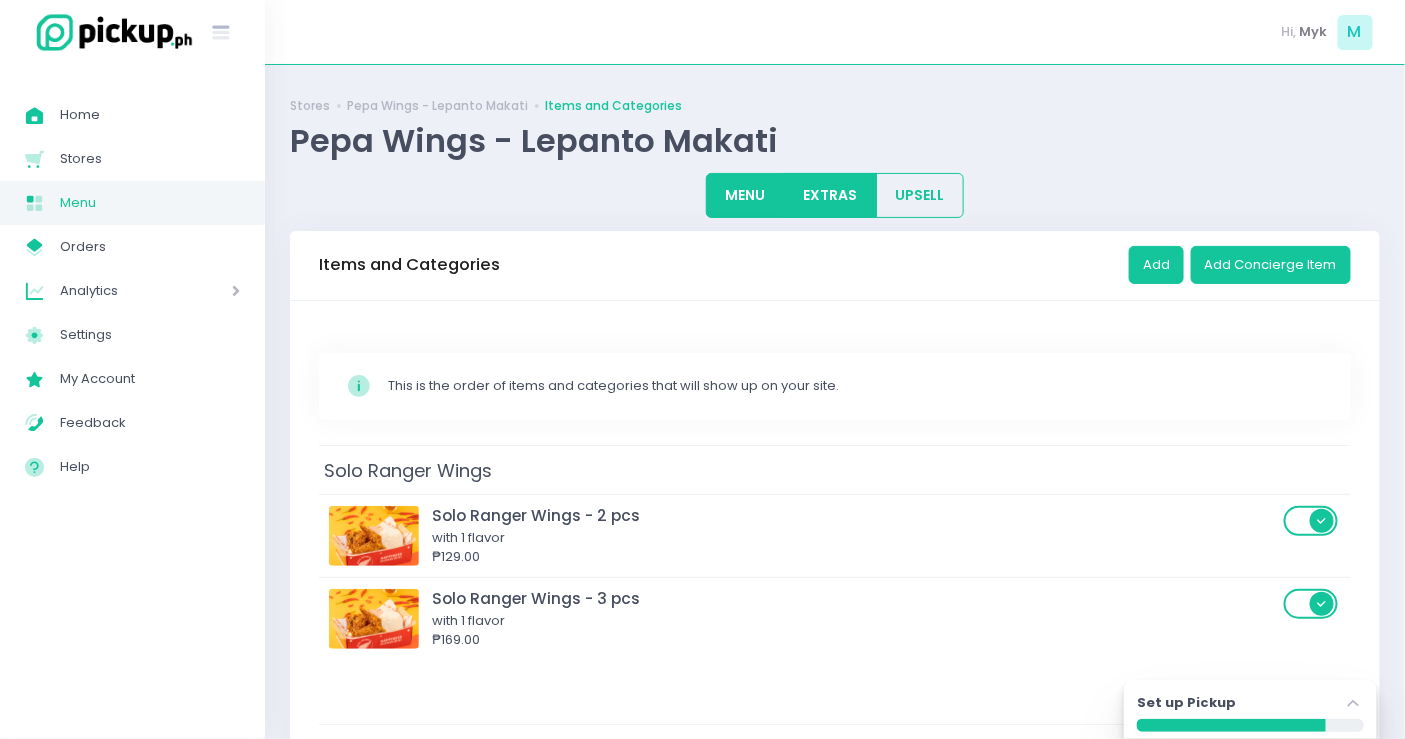 click on "EXTRAS" at bounding box center (830, 195) 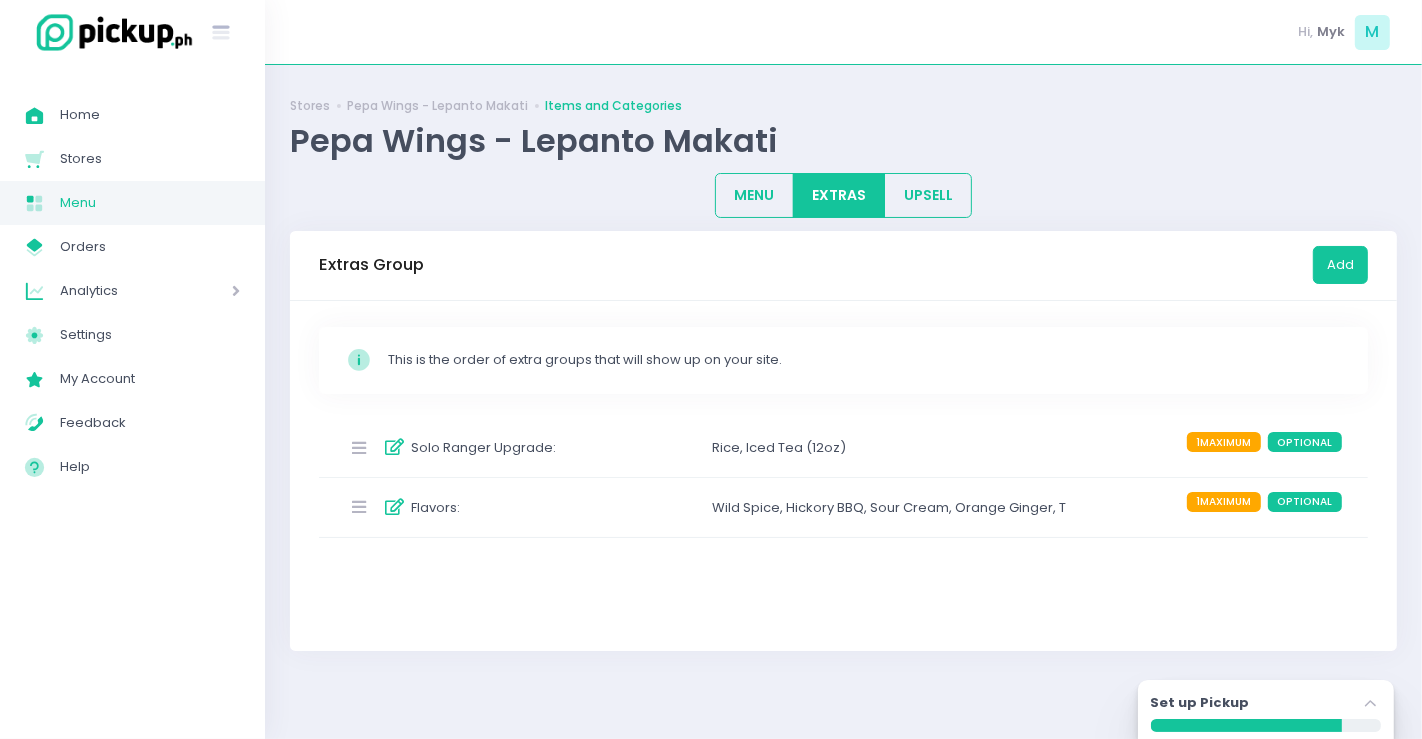 click at bounding box center (395, 507) 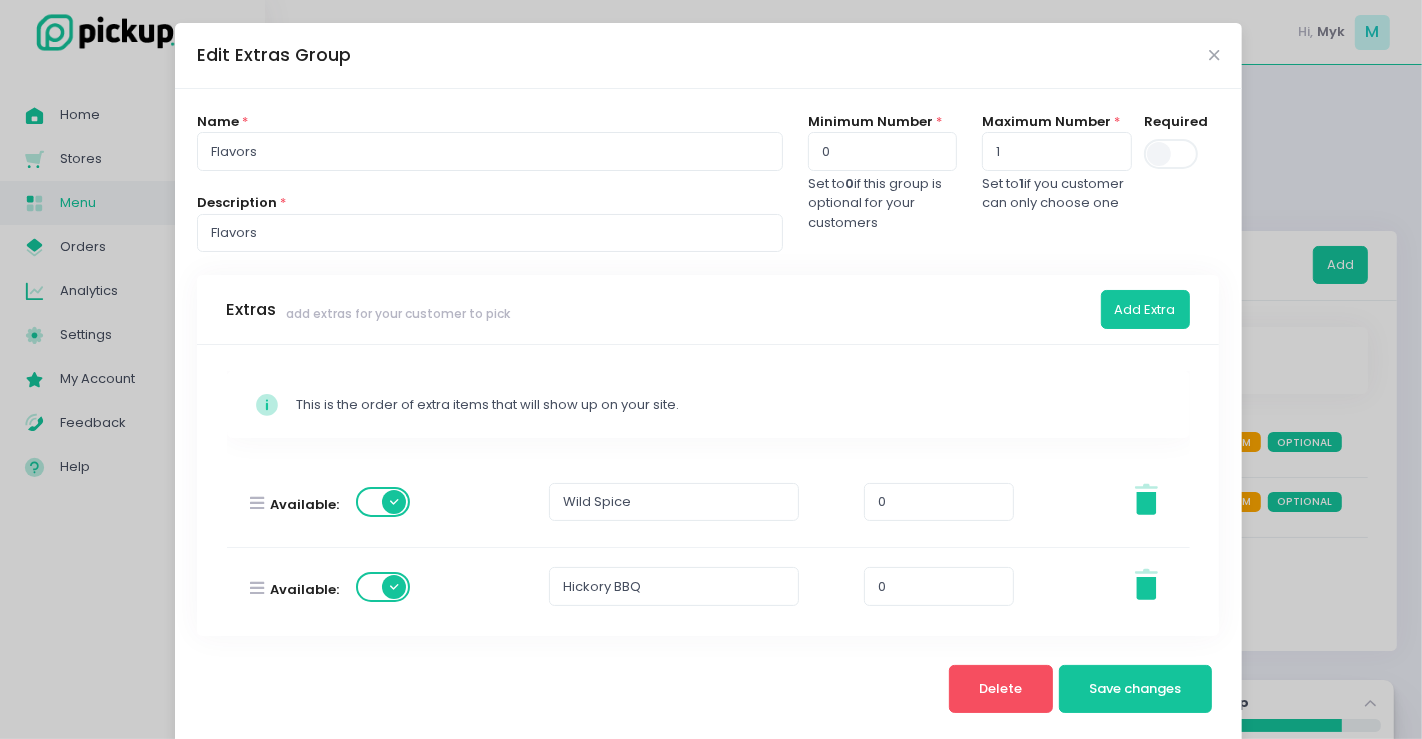 scroll, scrollTop: 27, scrollLeft: 0, axis: vertical 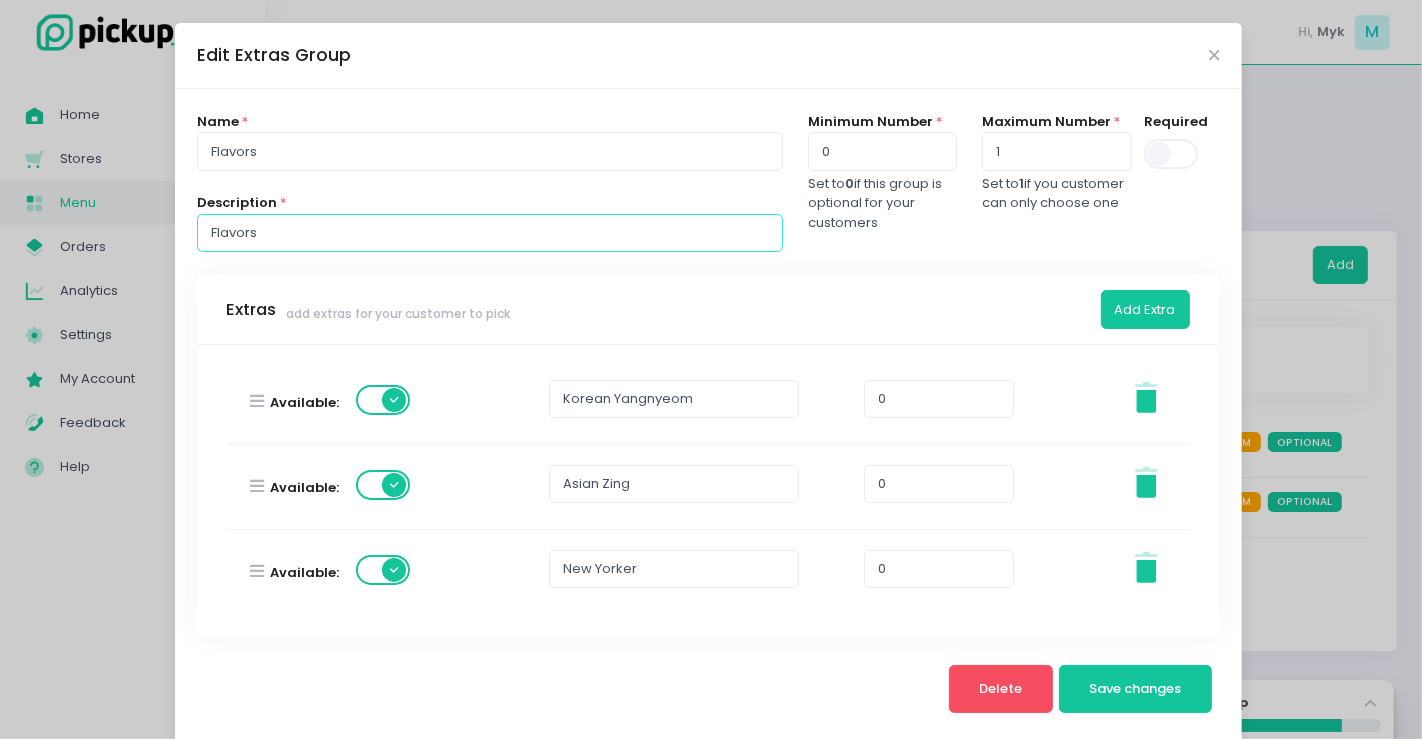 click on "Flavors" at bounding box center [489, 233] 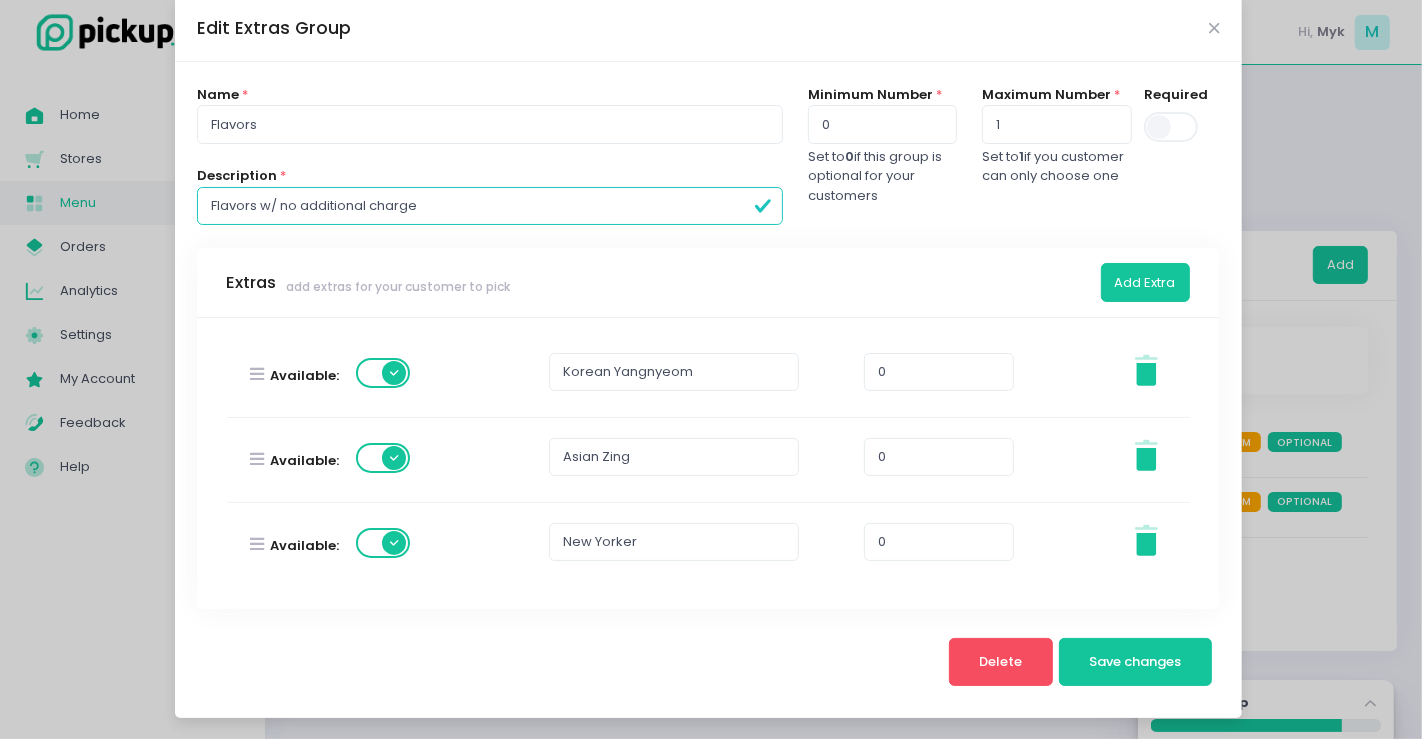 scroll, scrollTop: 0, scrollLeft: 0, axis: both 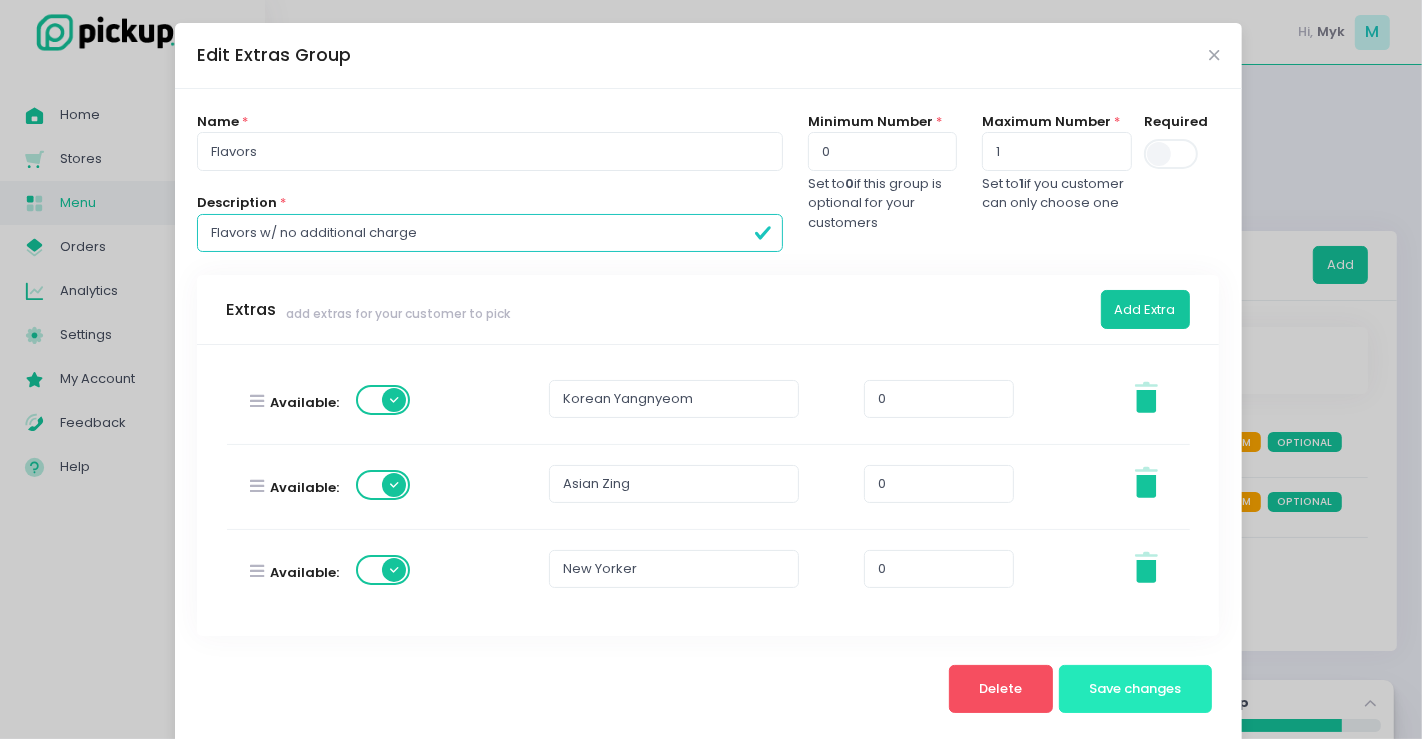 type on "Flavors w/ no additional charge" 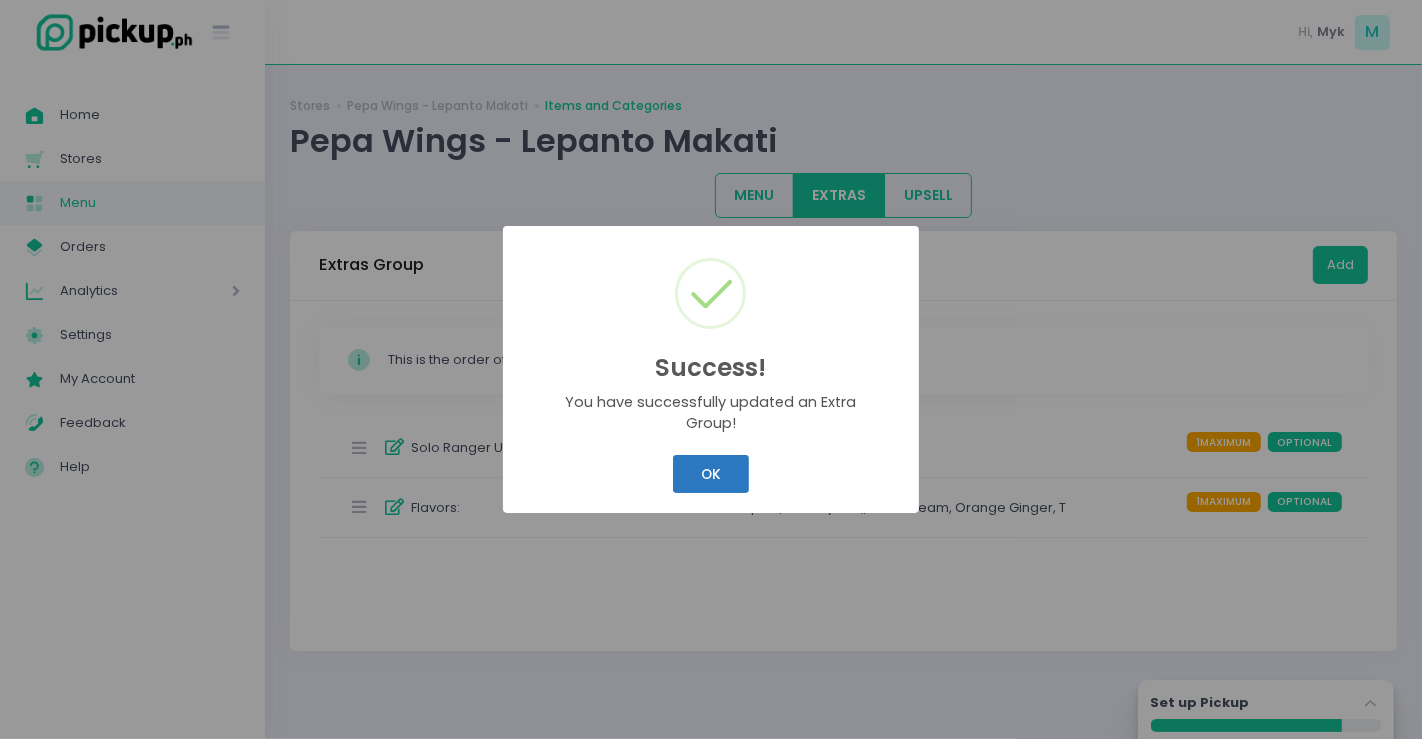 click on "OK" at bounding box center (710, 474) 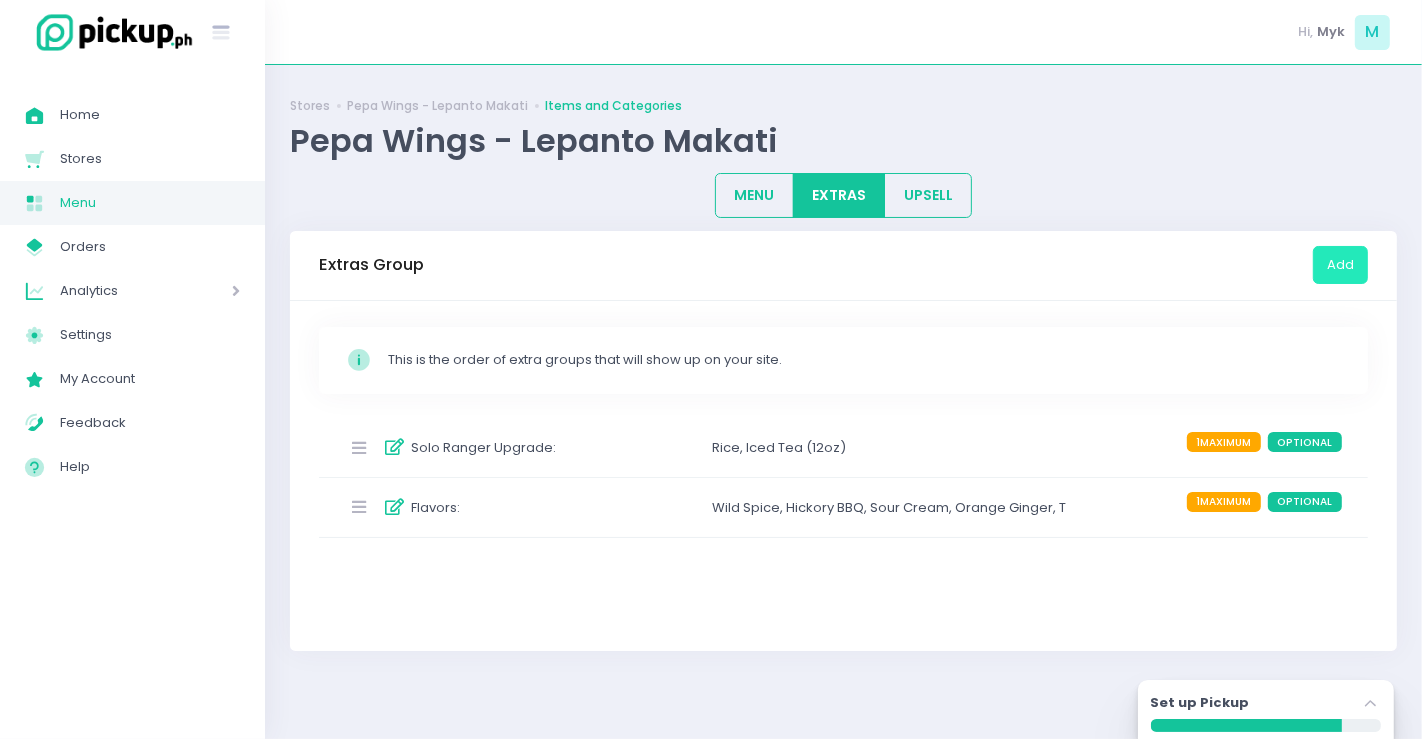 click on "Add" at bounding box center [1340, 265] 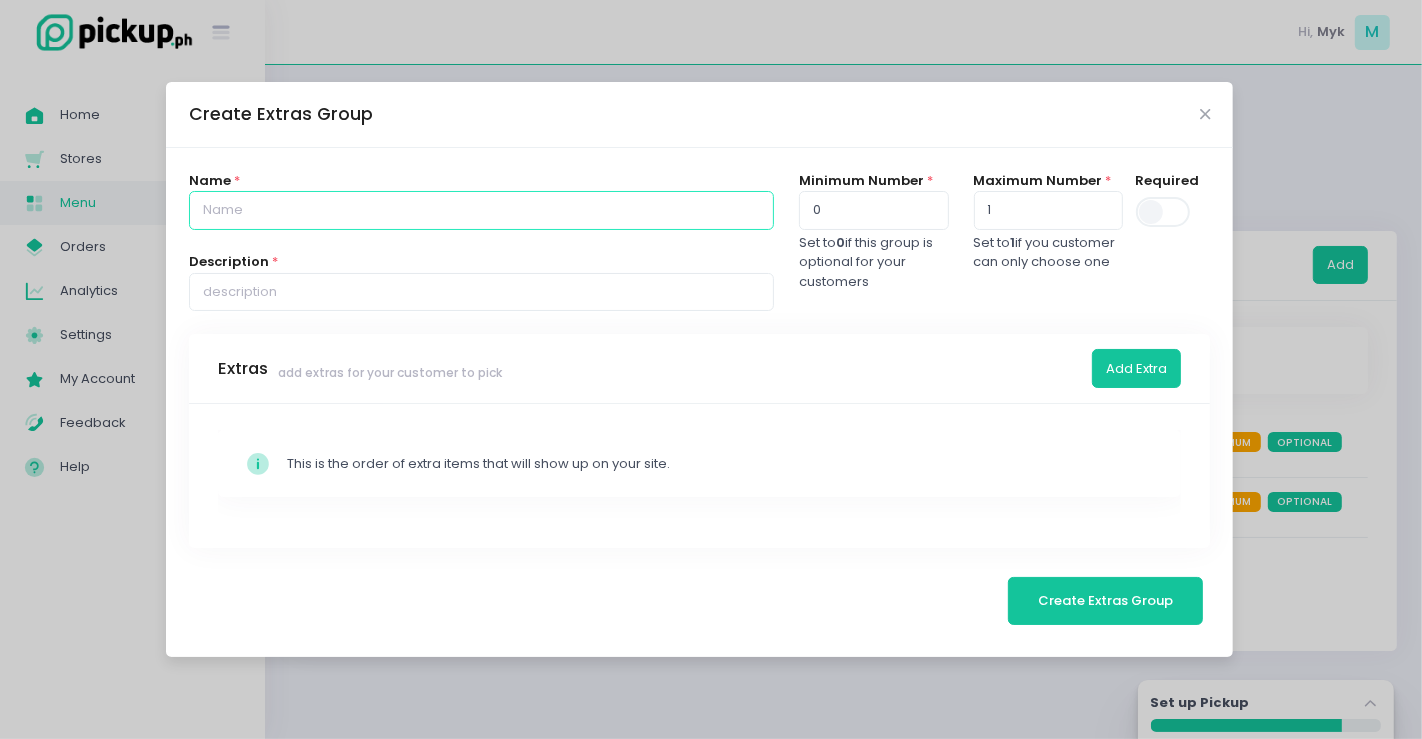 click at bounding box center (481, 210) 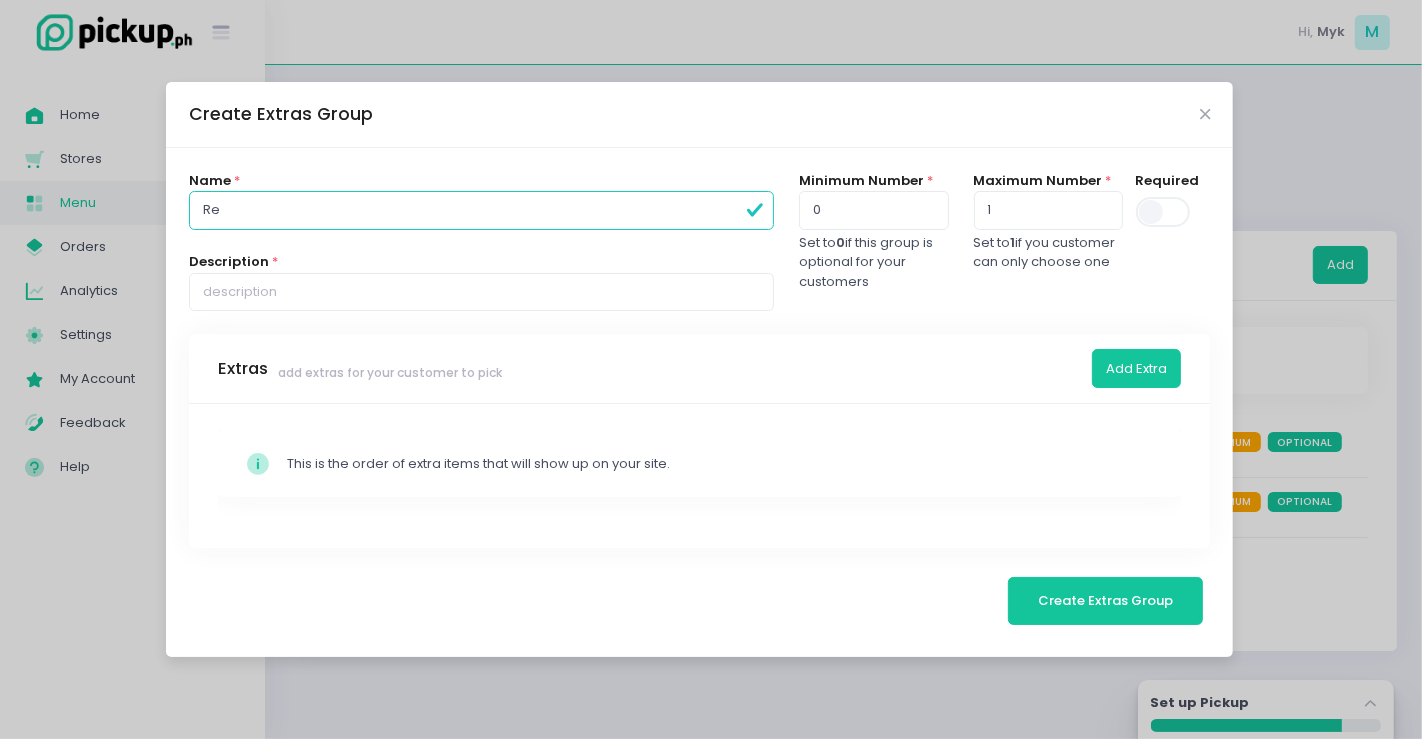 type on "R" 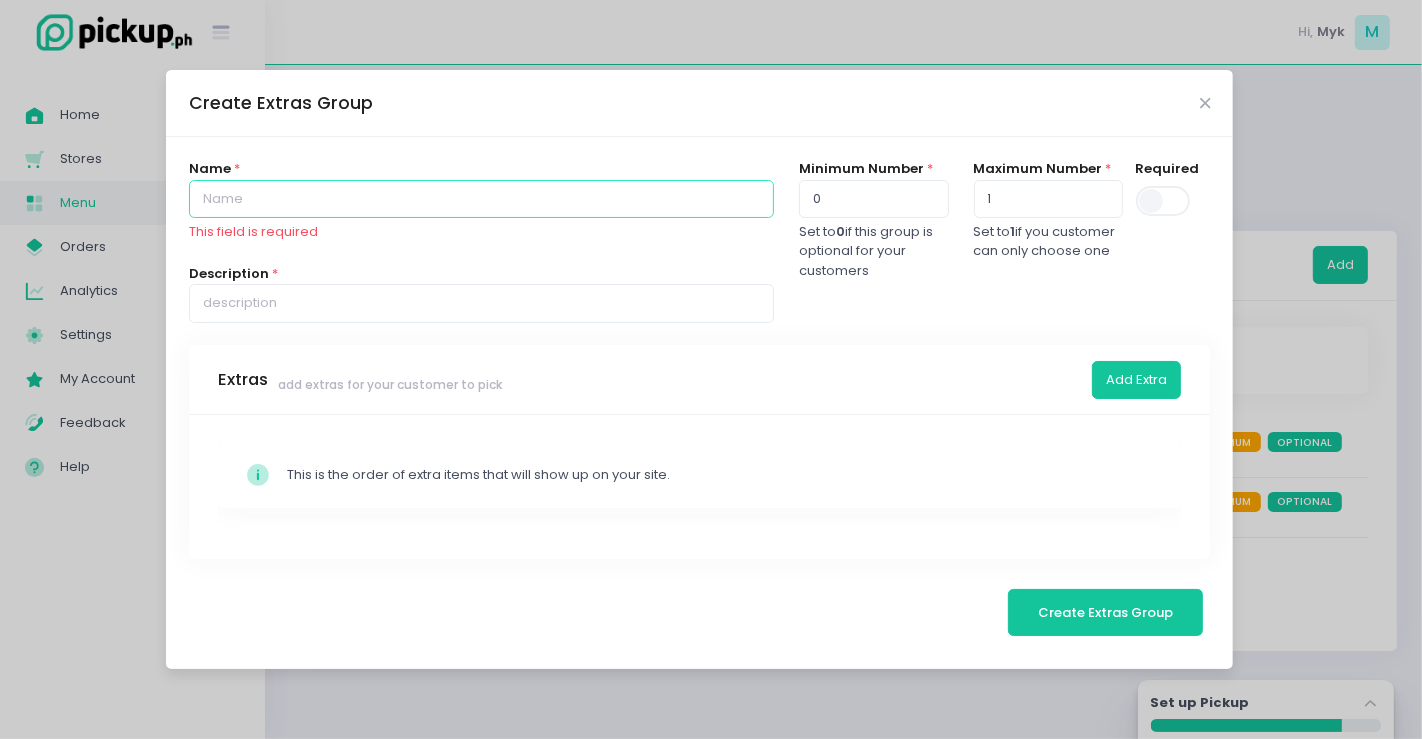 type on "R" 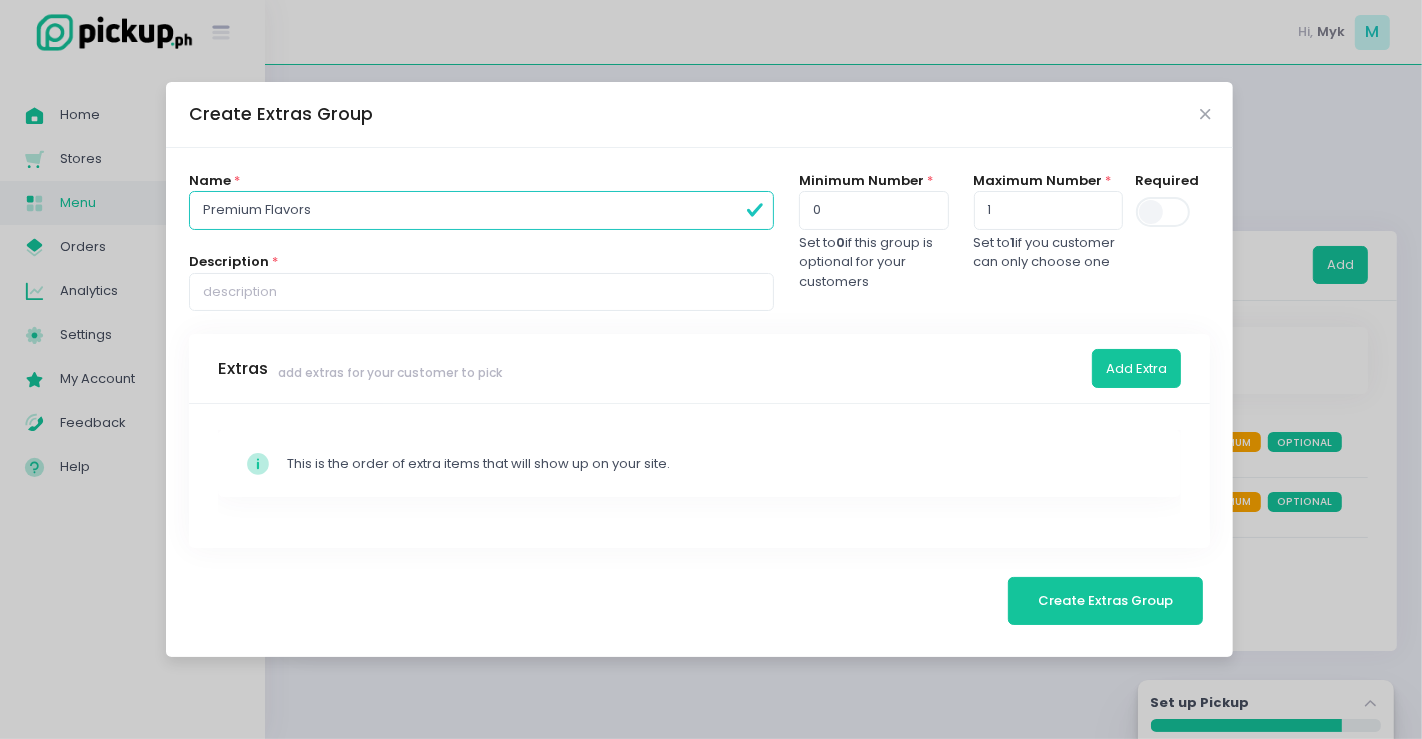 type on "Premium Flavors" 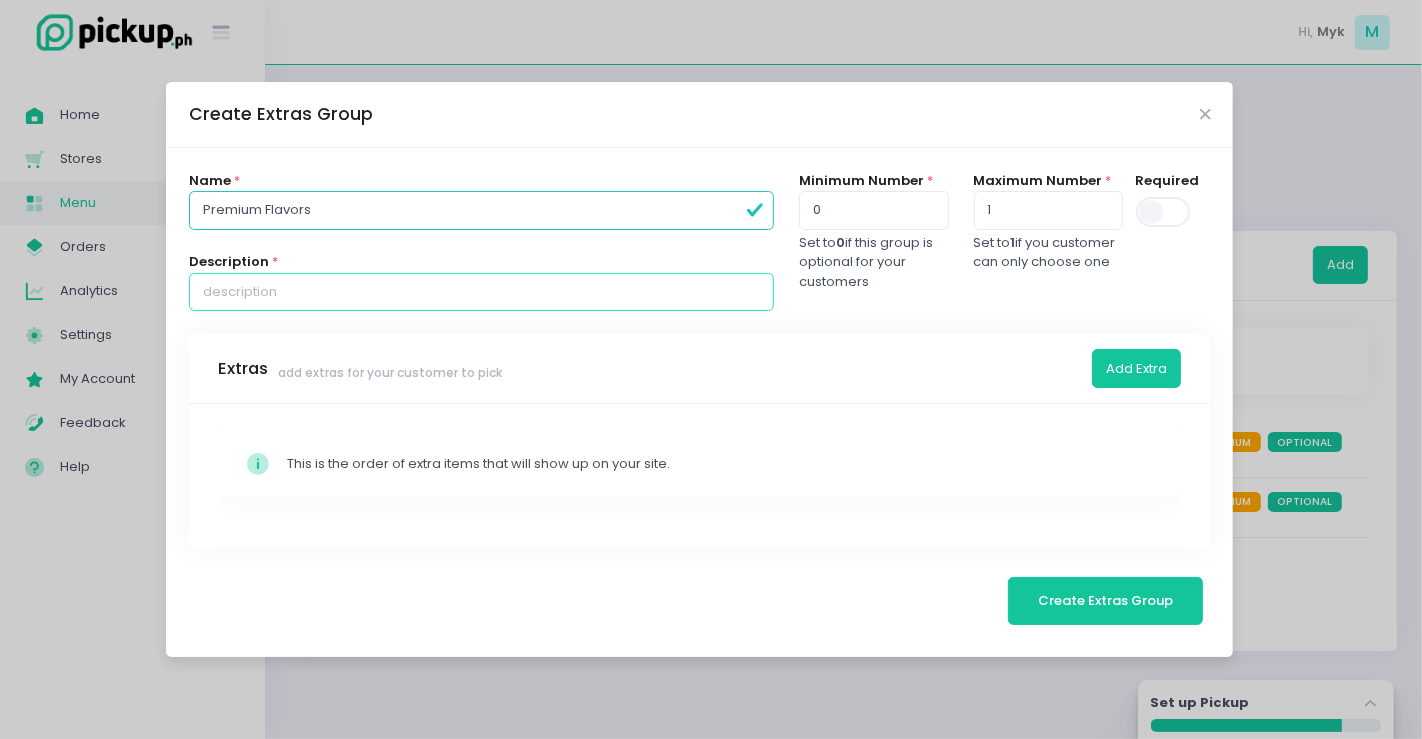 click at bounding box center [481, 292] 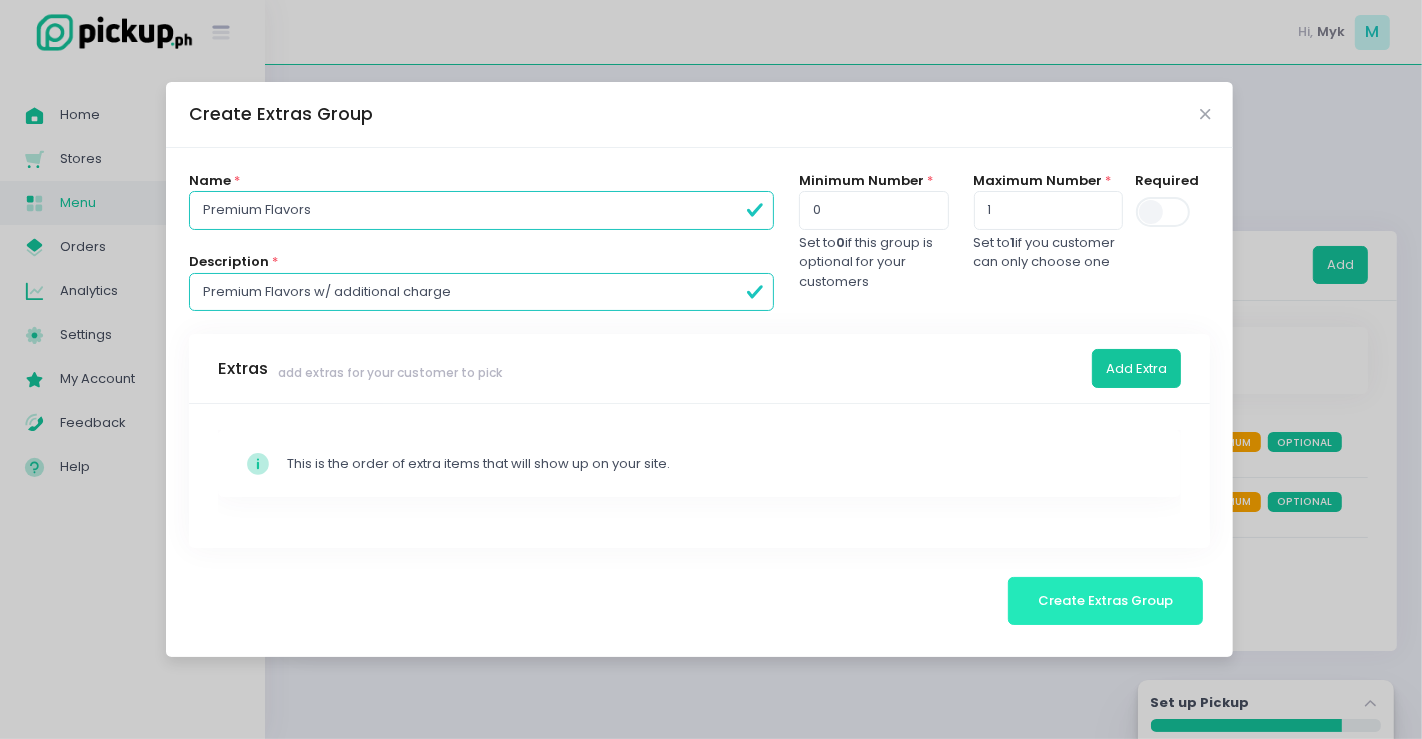 type on "Premium Flavors w/ additional charge" 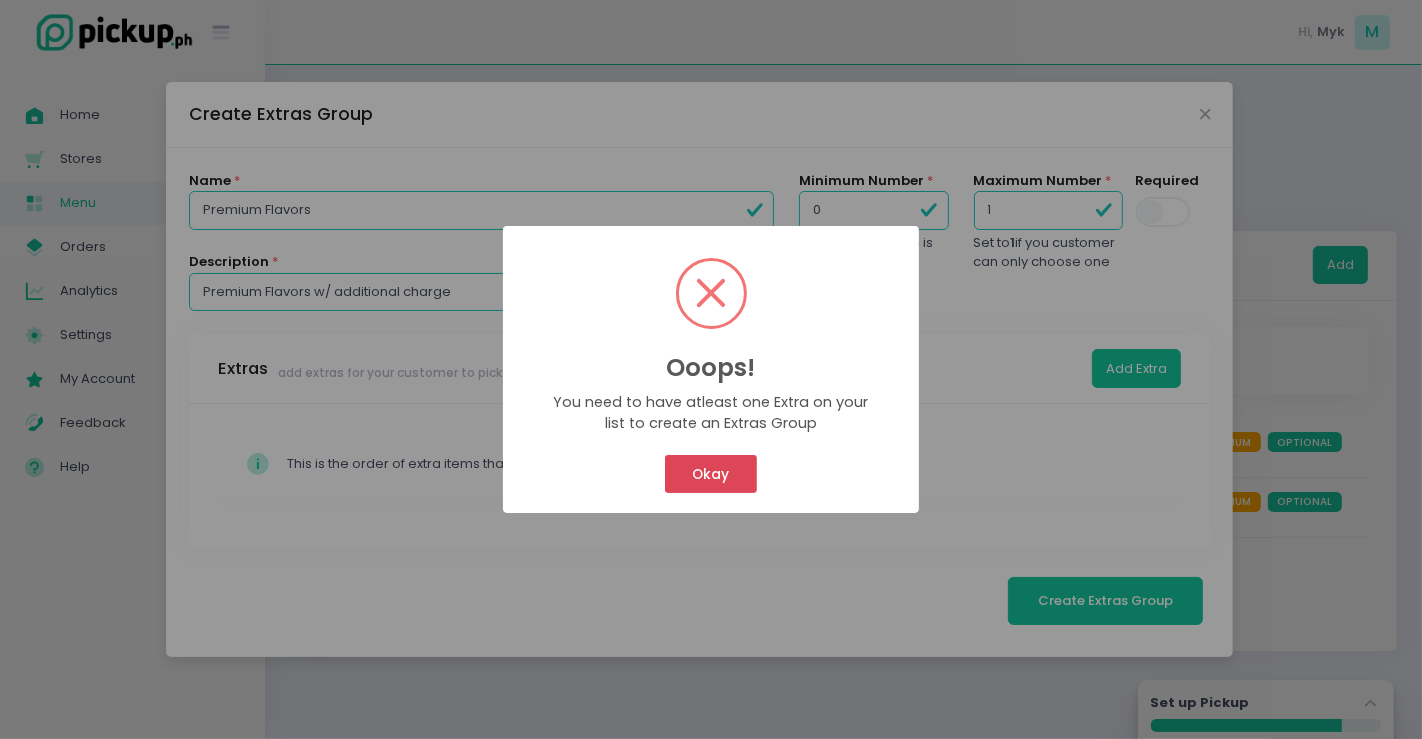 click on "Okay" at bounding box center (711, 474) 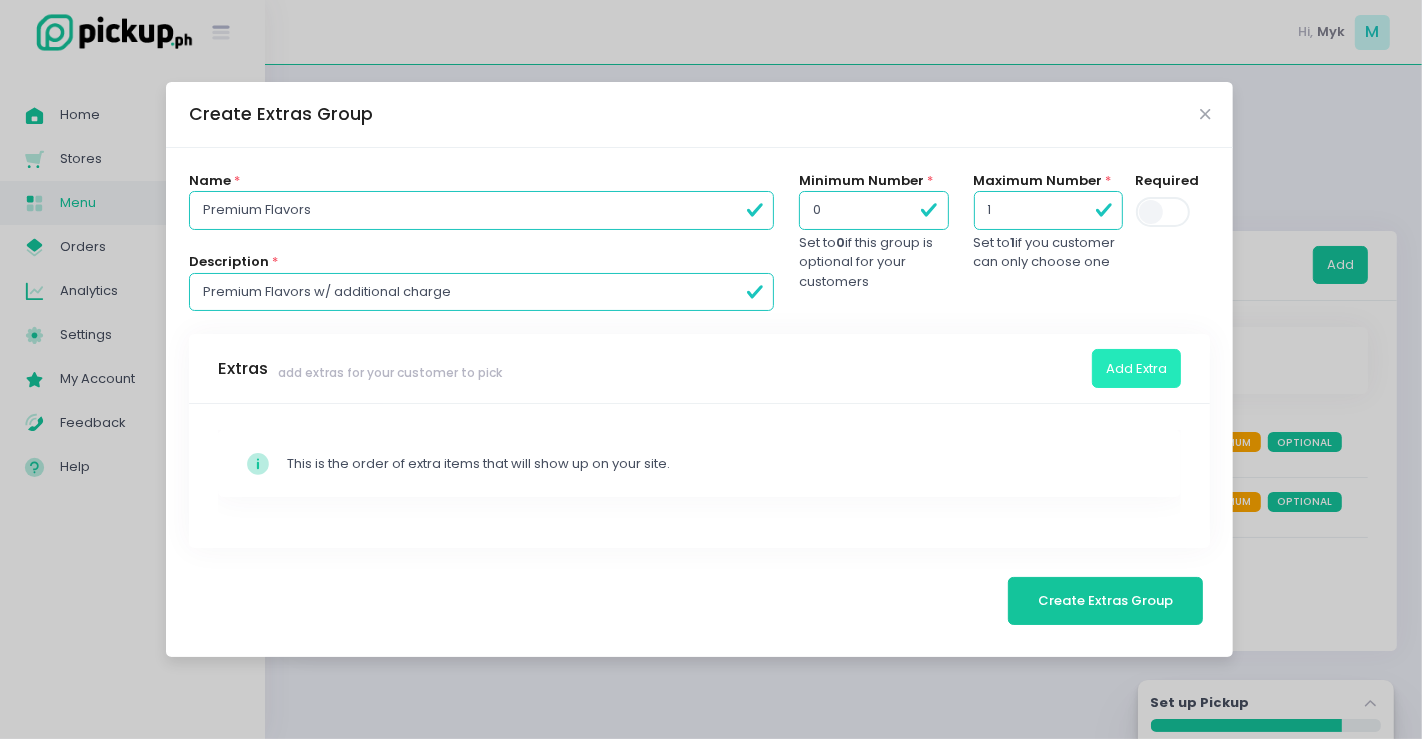 click on "Add Extra" at bounding box center [1136, 368] 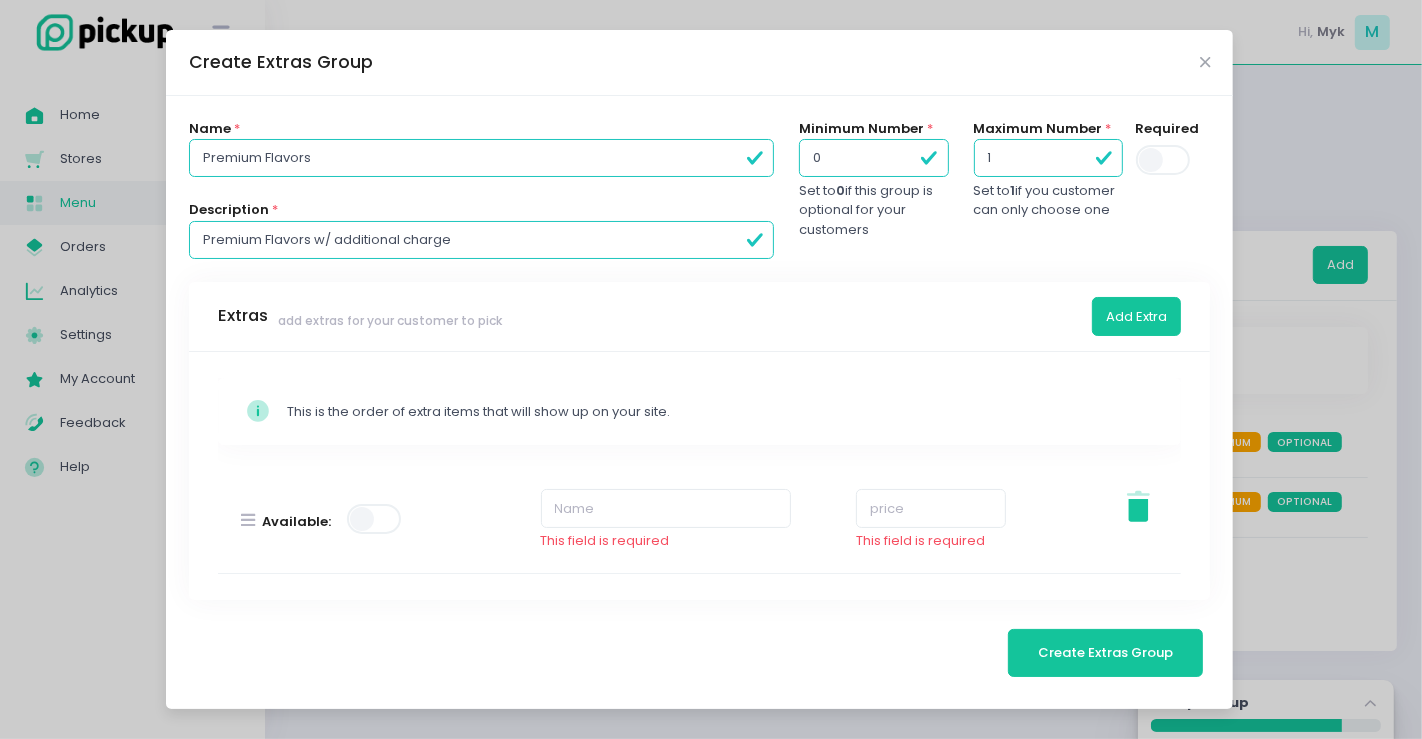 click at bounding box center (375, 519) 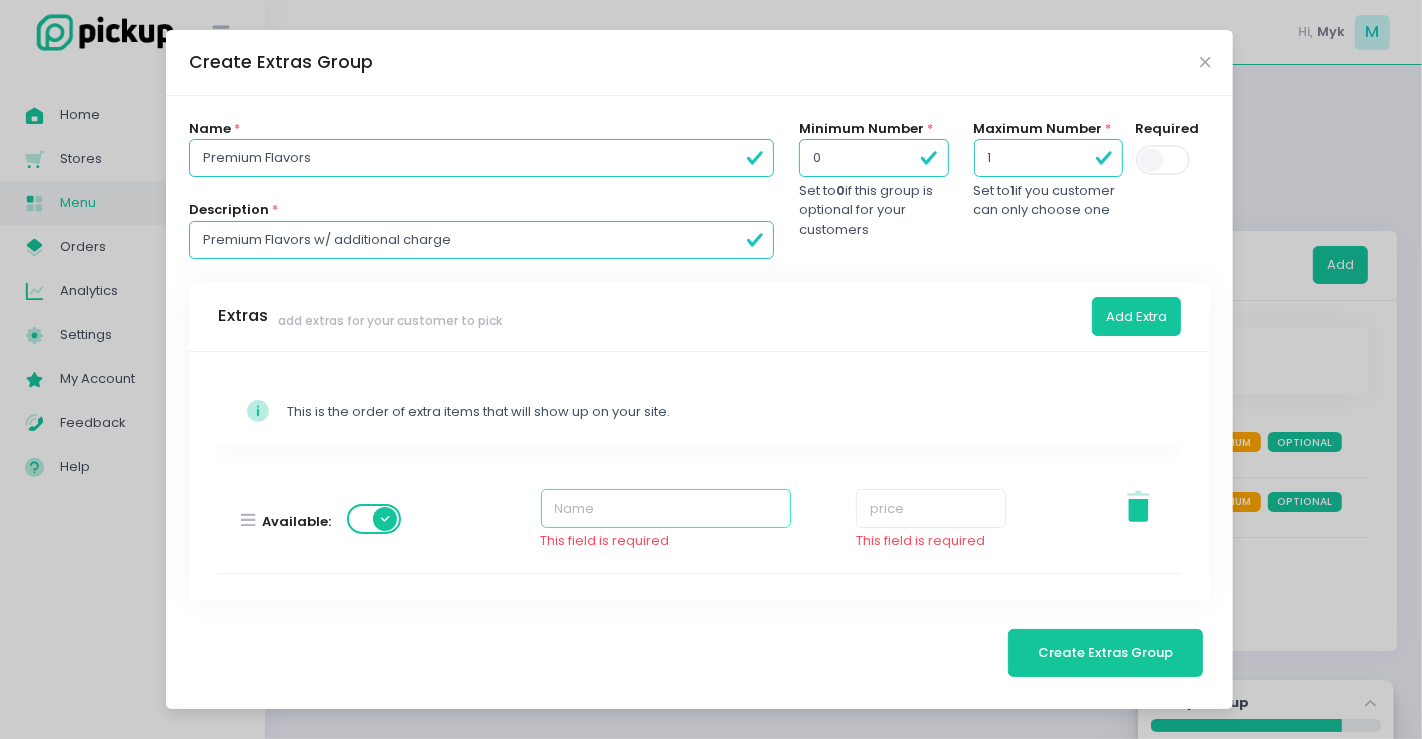 click at bounding box center [666, 508] 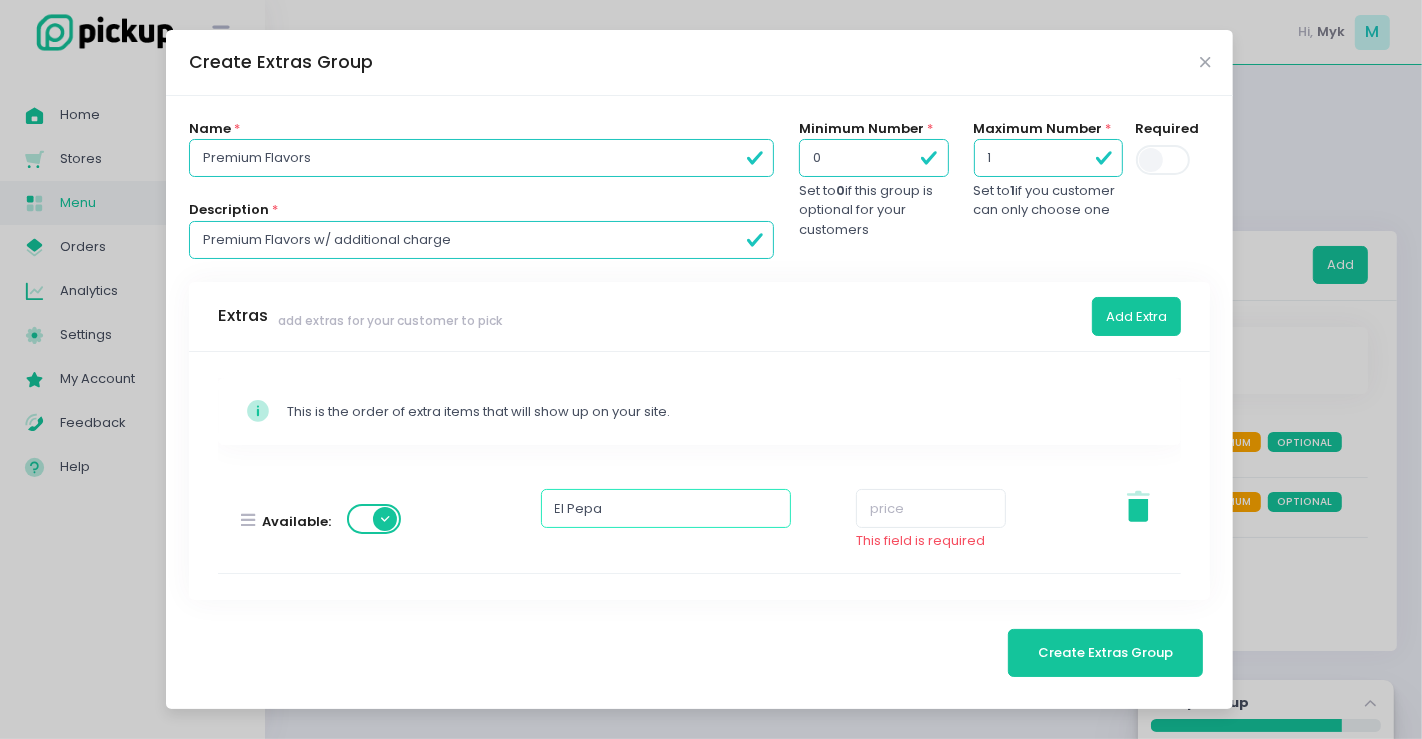 type on "El Pepa" 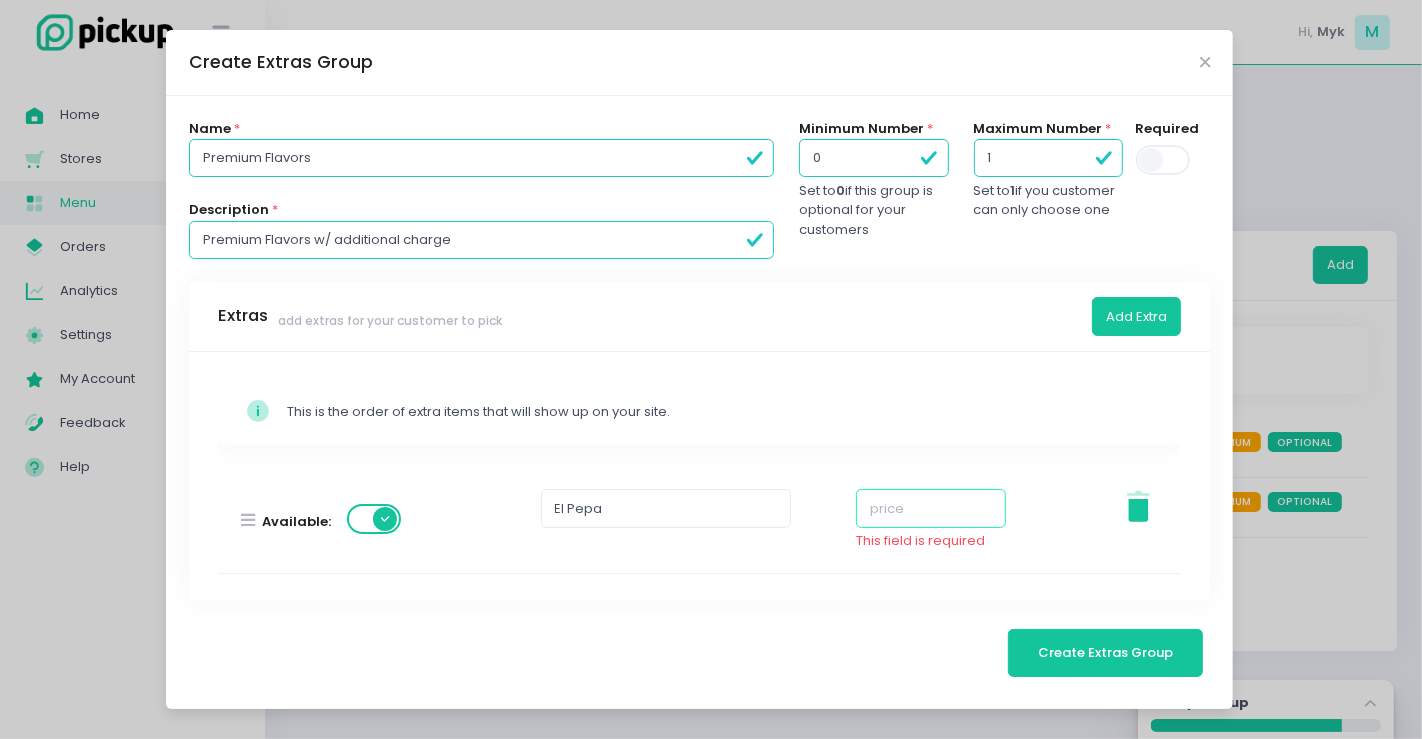 click at bounding box center [931, 508] 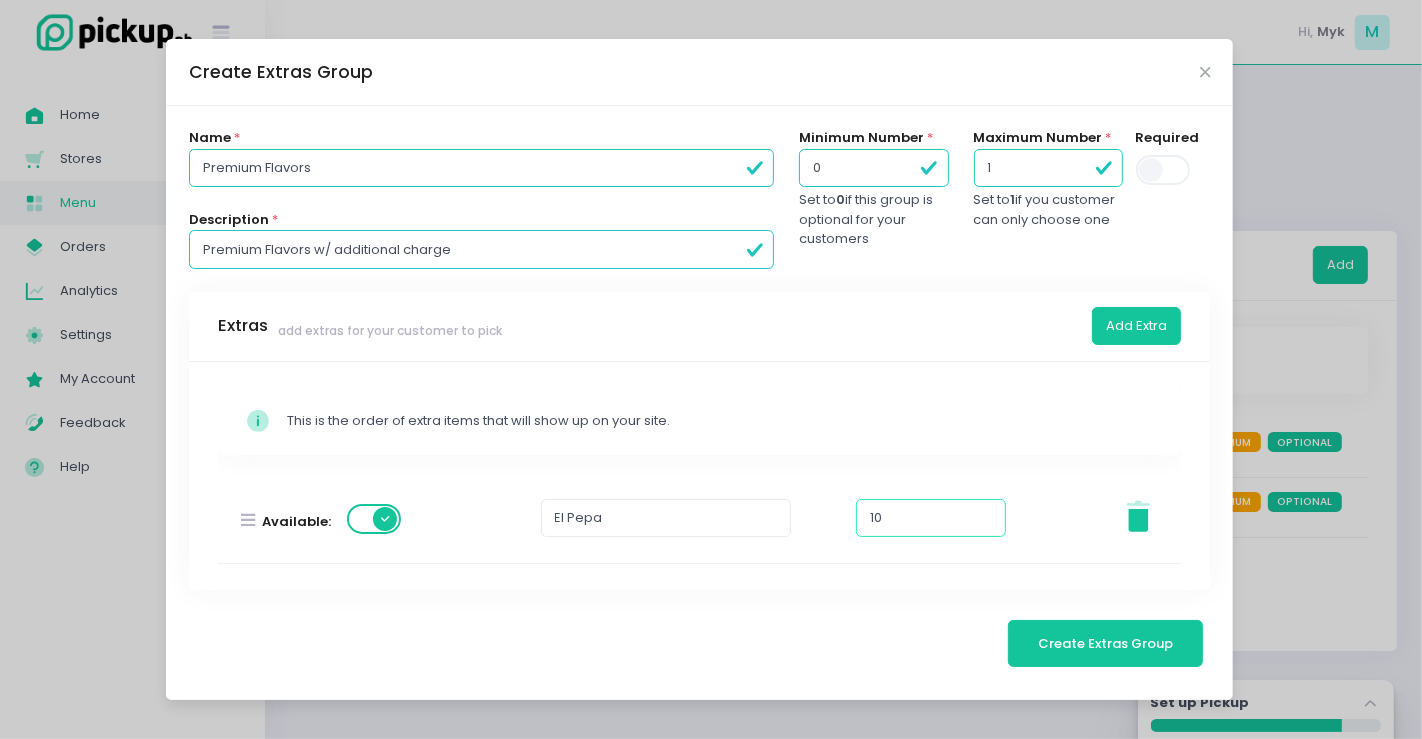 type on "10" 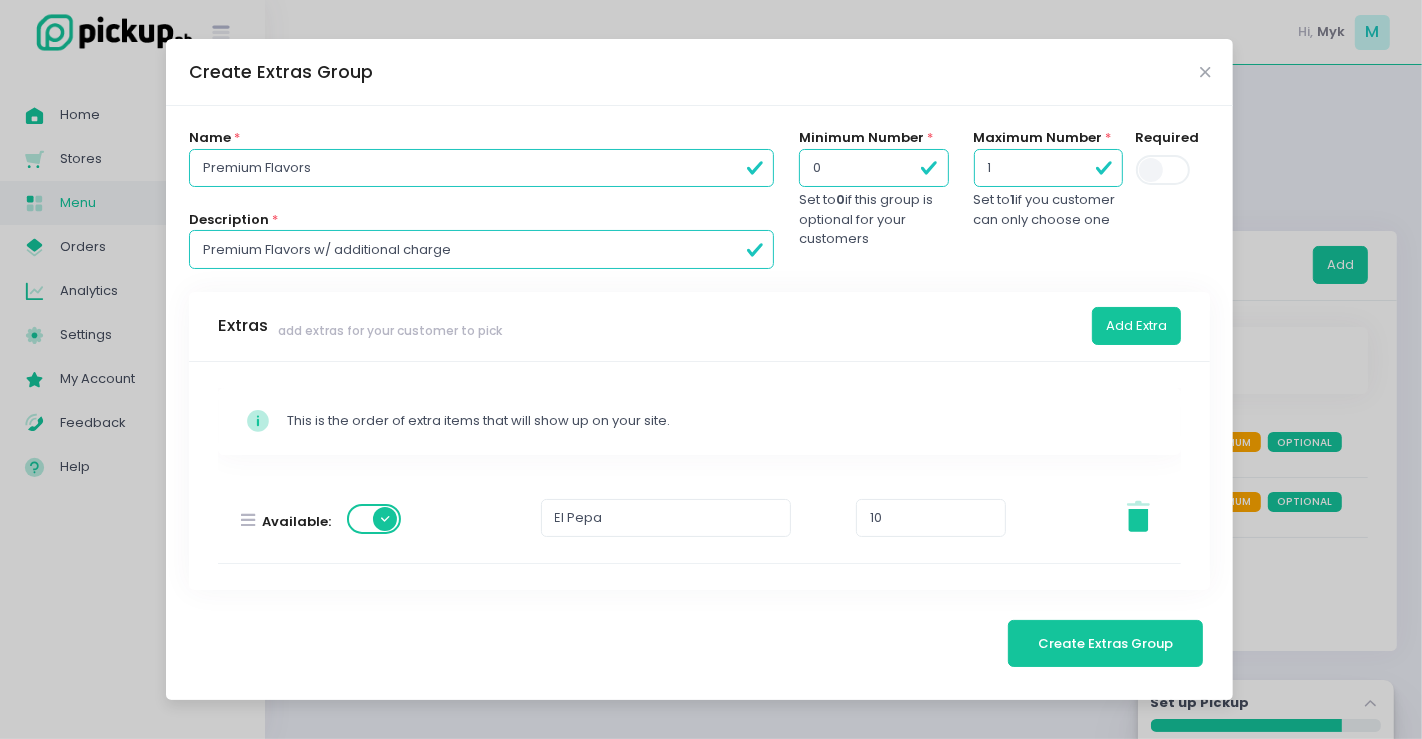 click on "Premium Flavors w/ additional charge" at bounding box center (481, 249) 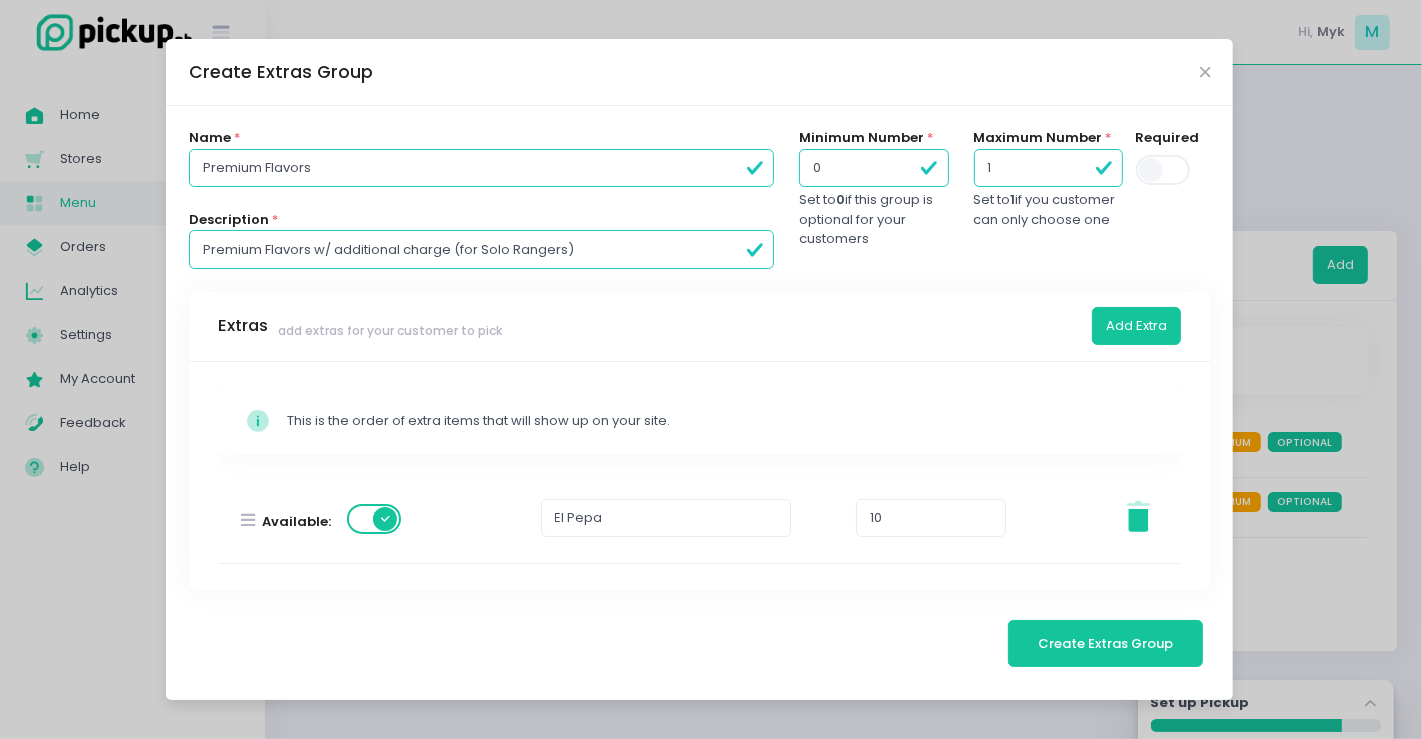 type on "Premium Flavors w/ additional charge (for Solo Rangers)" 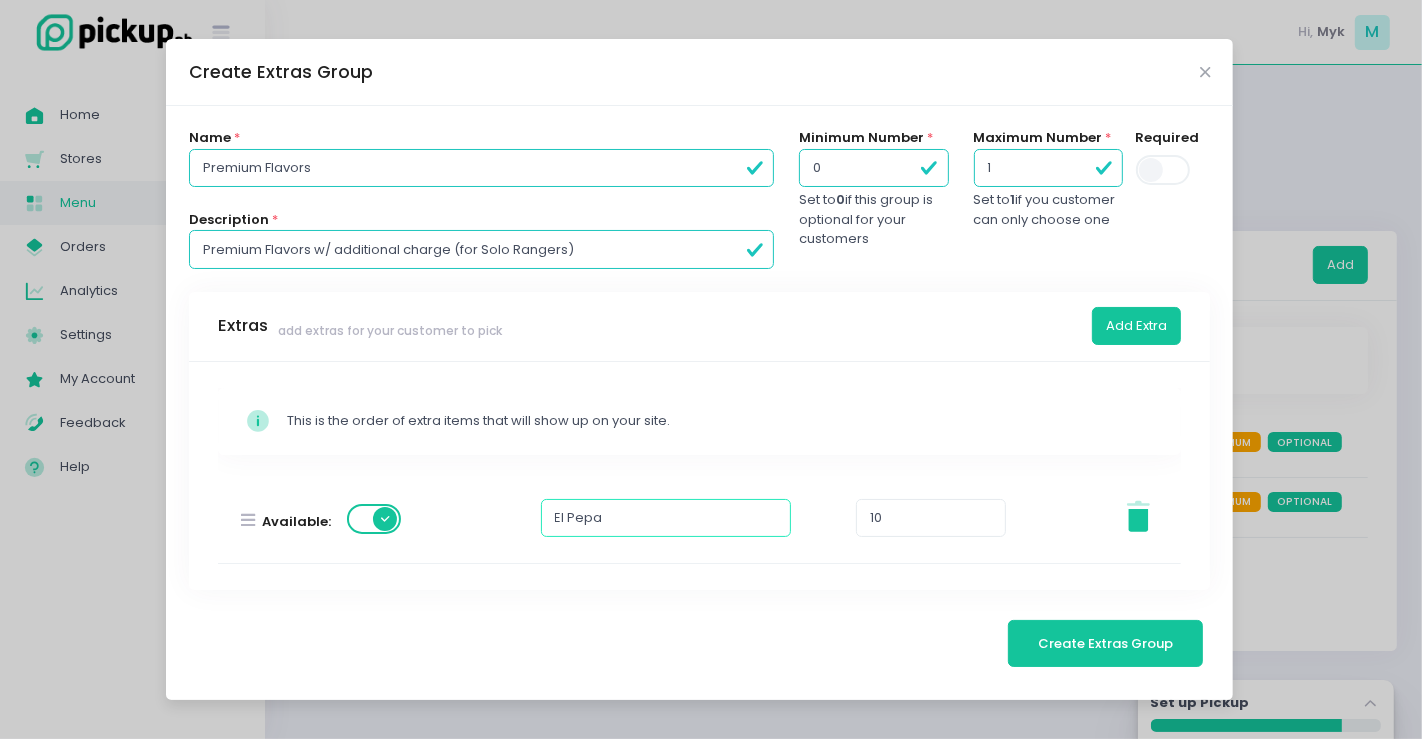 click on "El Pepa" at bounding box center [666, 518] 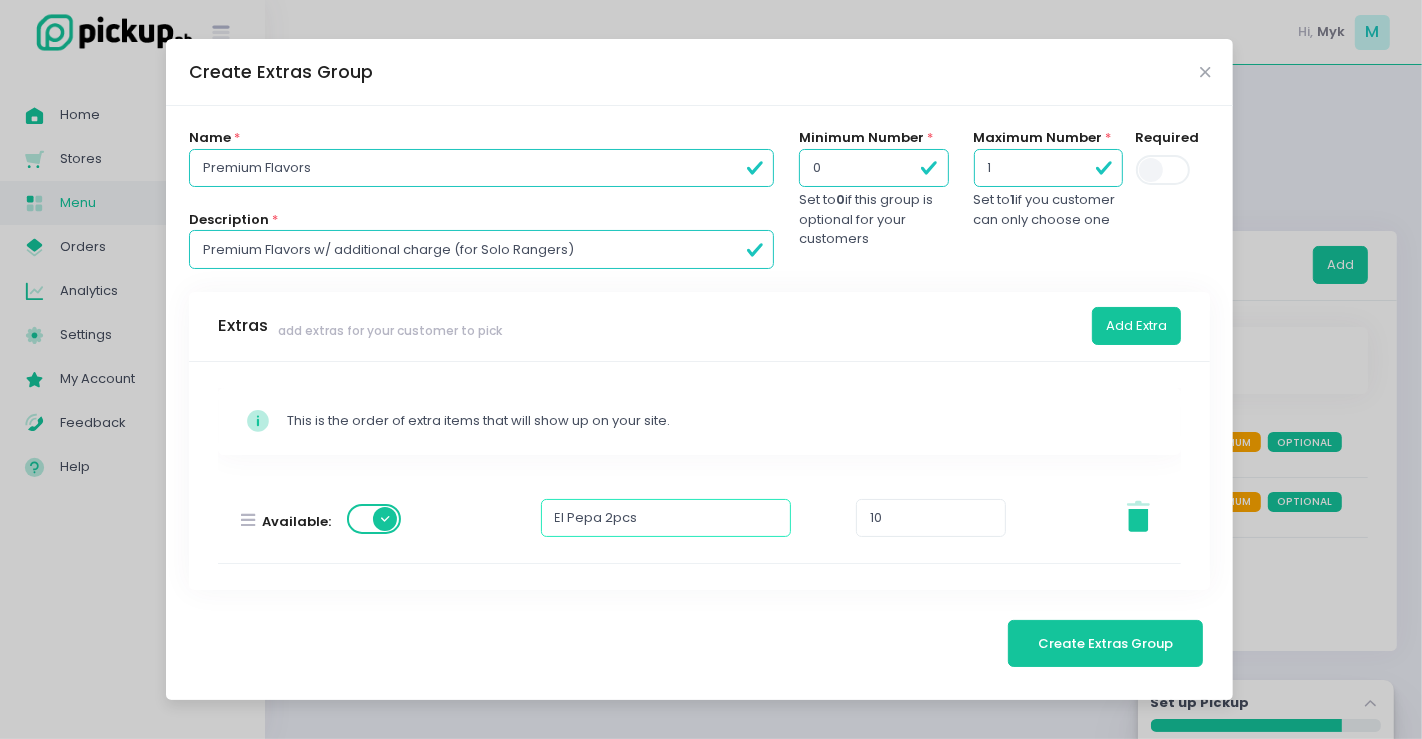 type on "El Pepa 2pcs" 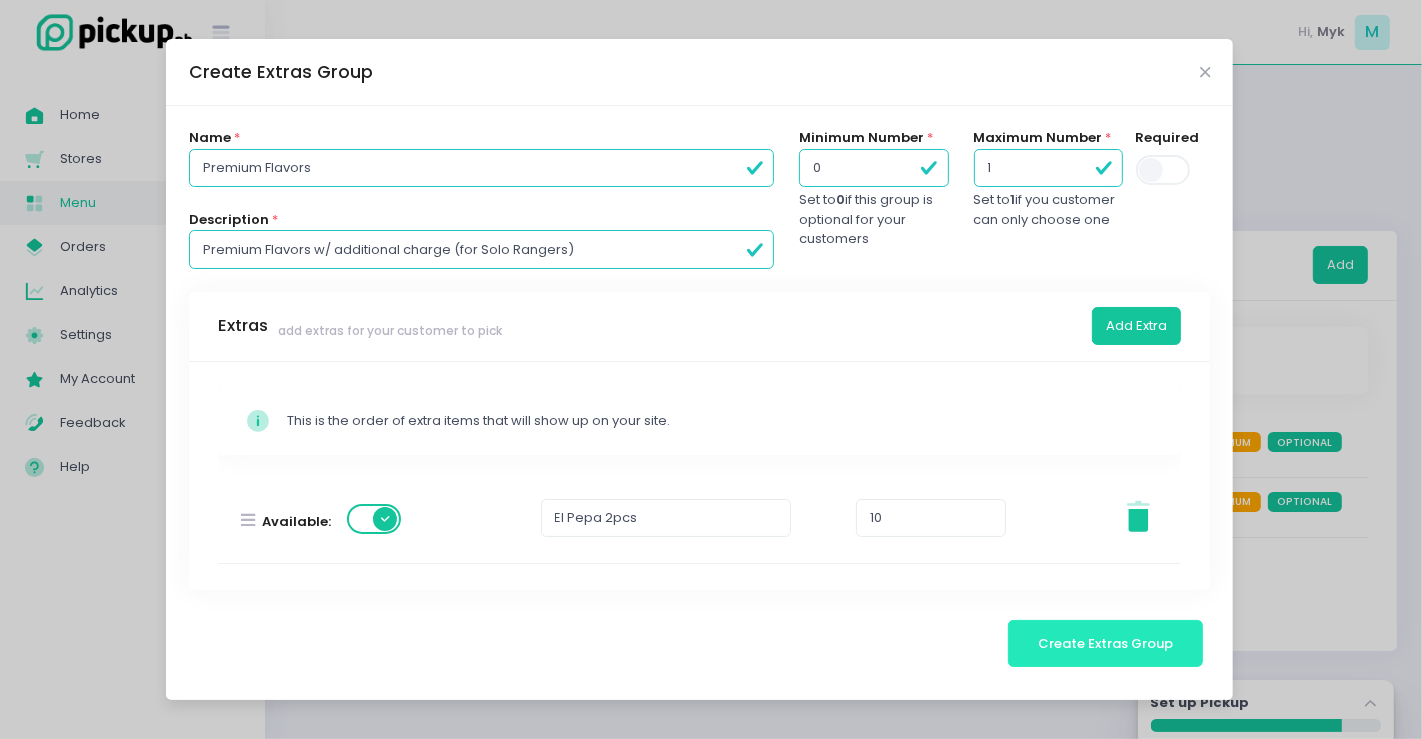 click on "Create Extras Group" at bounding box center (1106, 644) 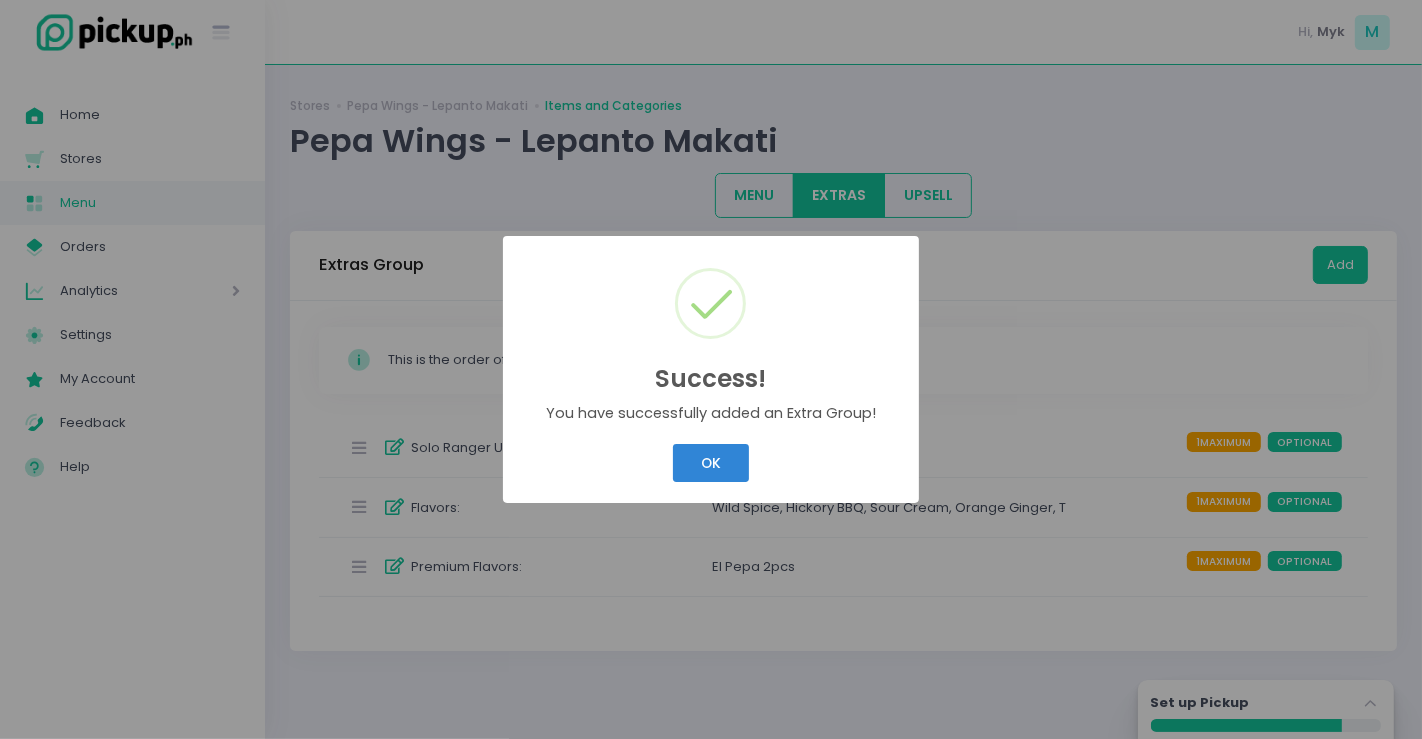 click on "OK Cancel" at bounding box center (711, 463) 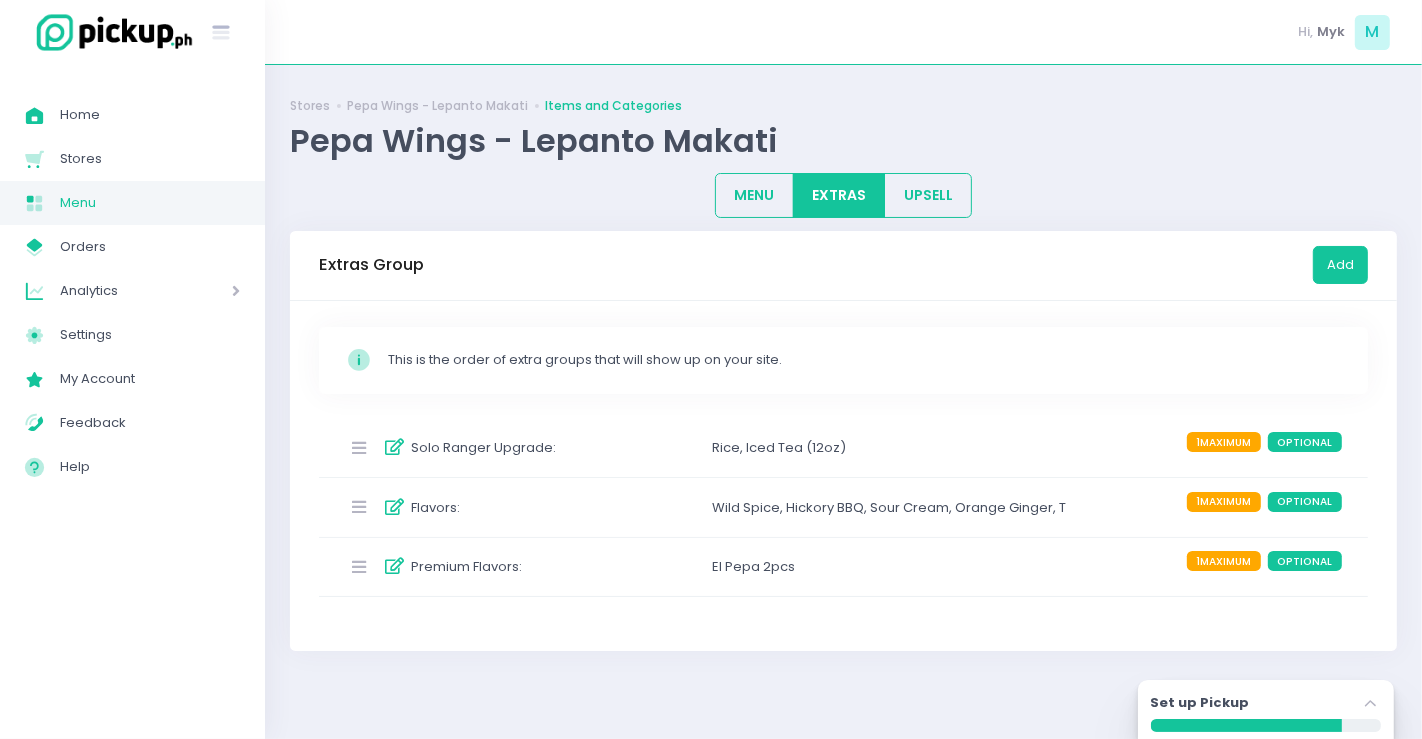click at bounding box center (359, 507) 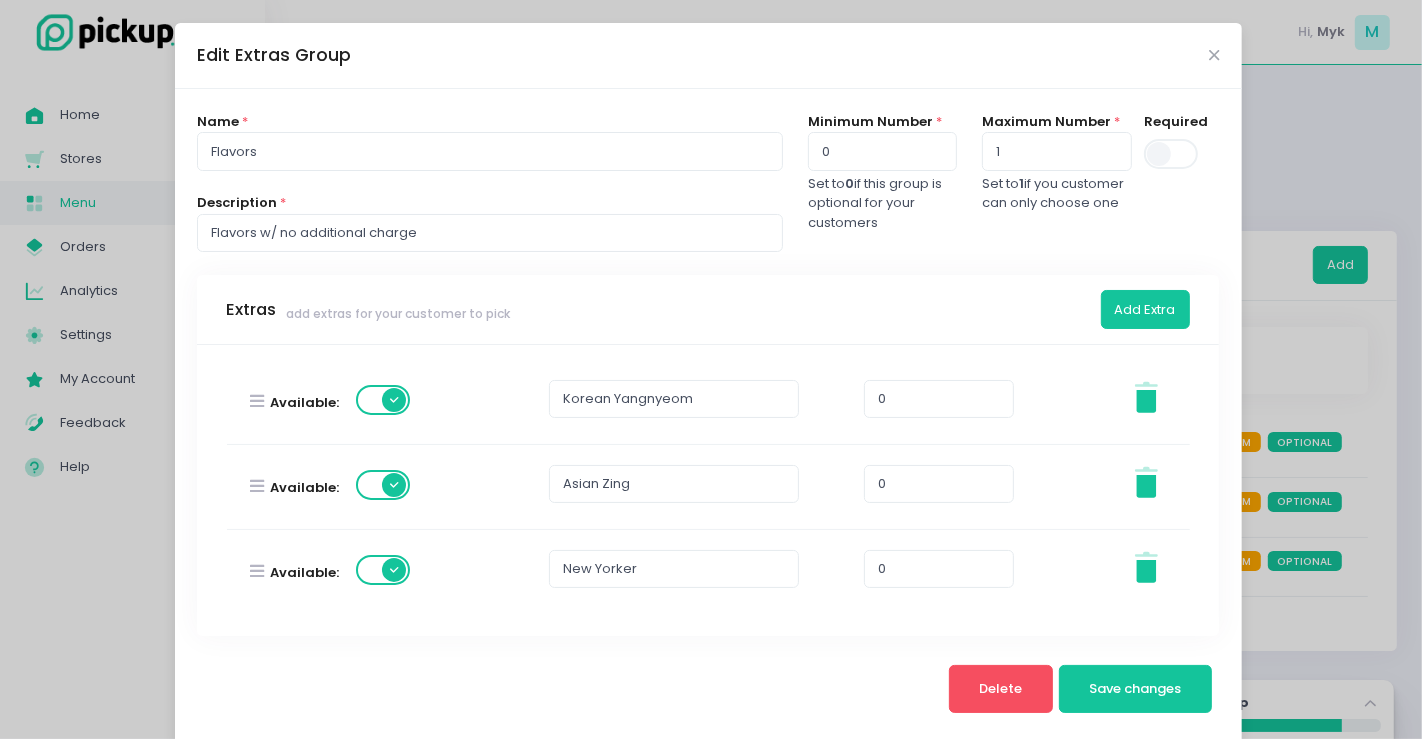 scroll, scrollTop: 0, scrollLeft: 0, axis: both 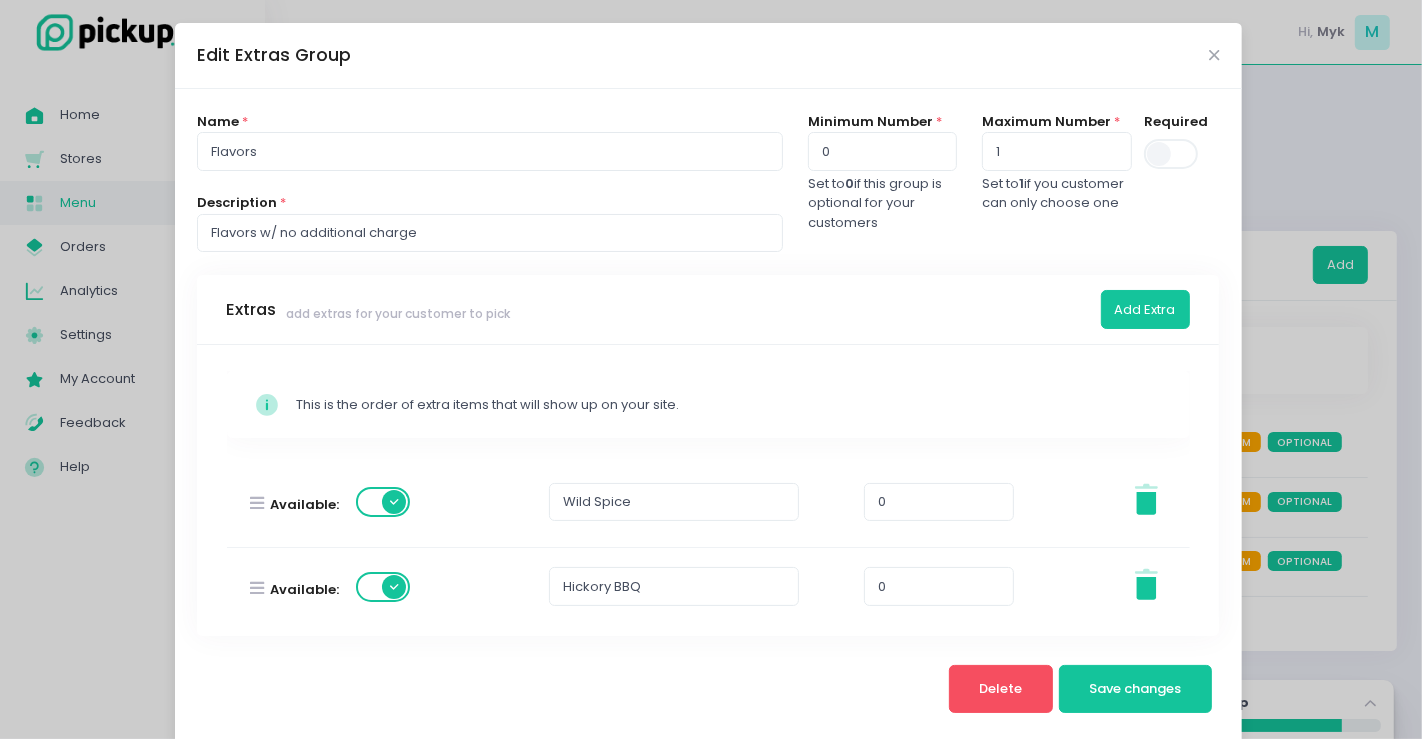 click on "Edit Extras Group" at bounding box center [708, 56] 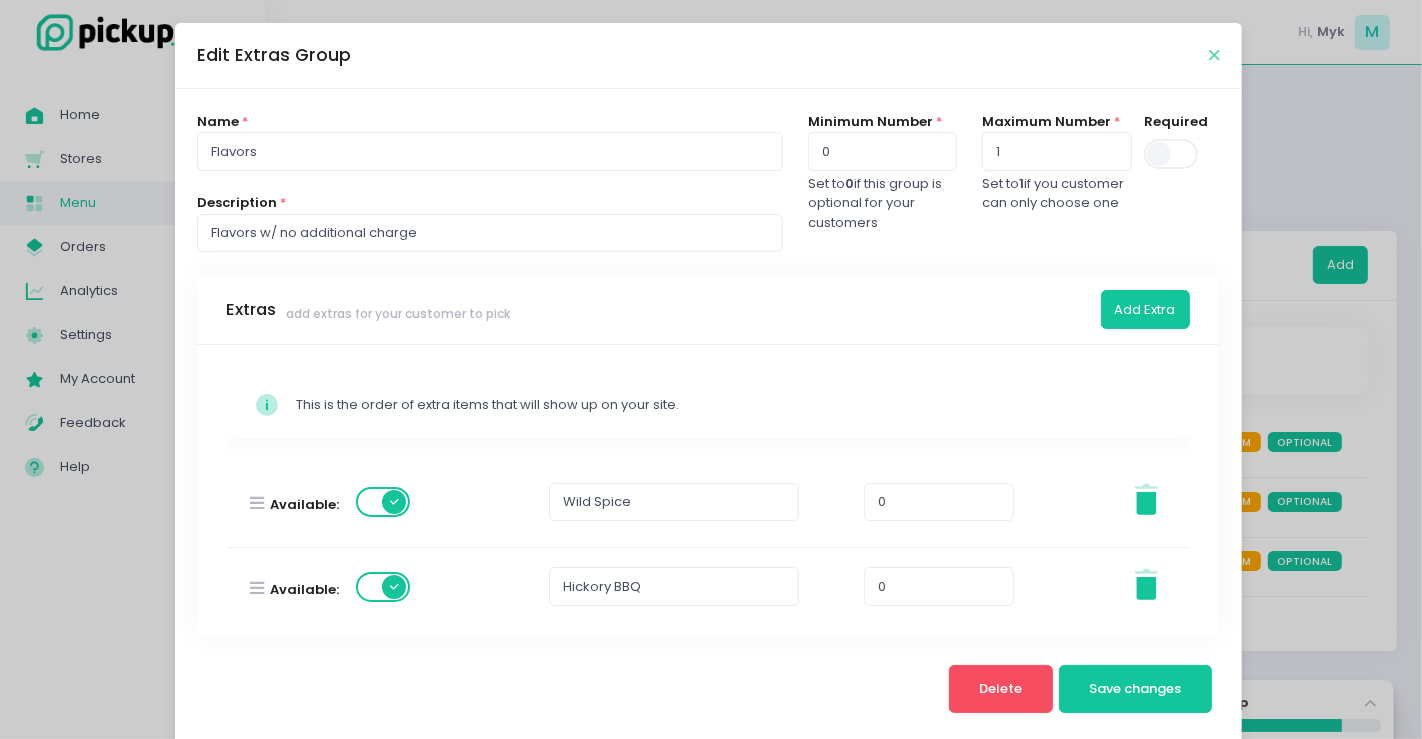 click at bounding box center [1214, 55] 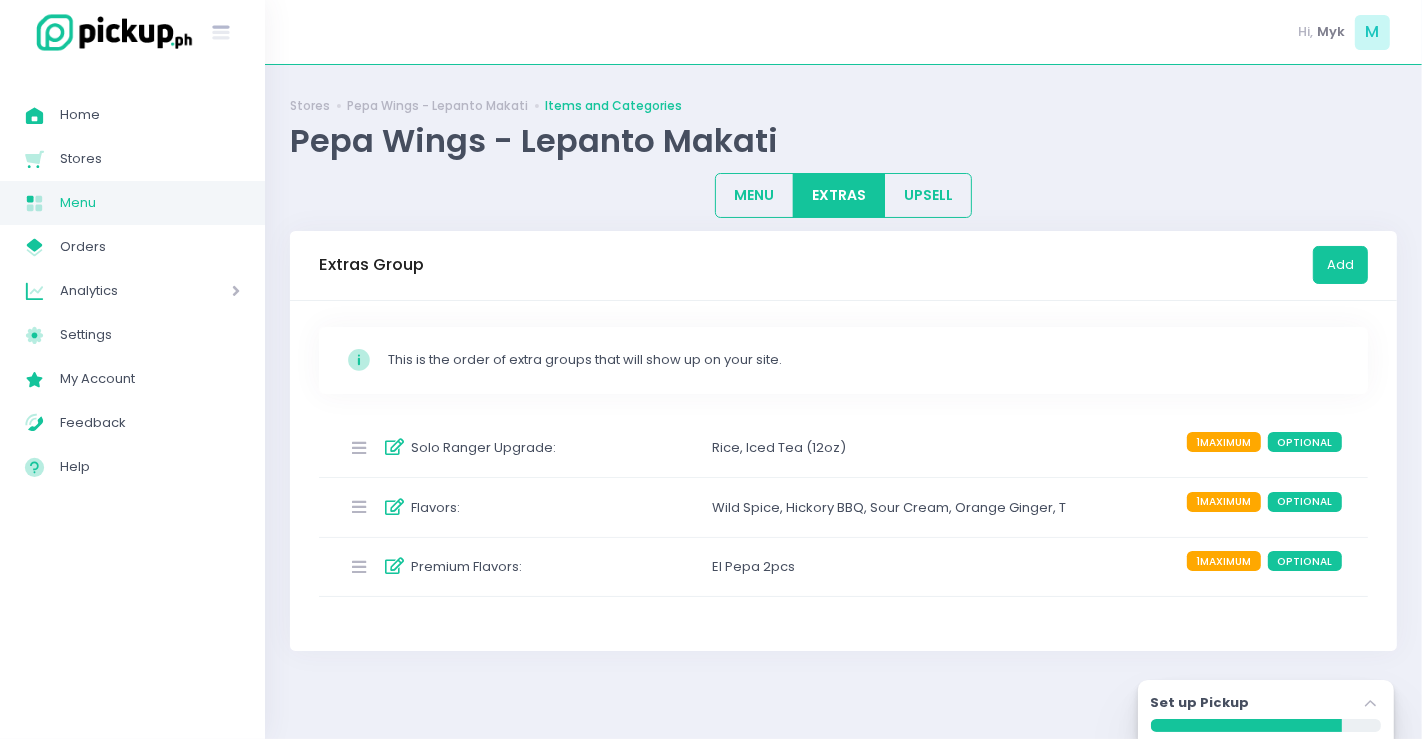click on "Premium Flavors :" at bounding box center [466, 567] 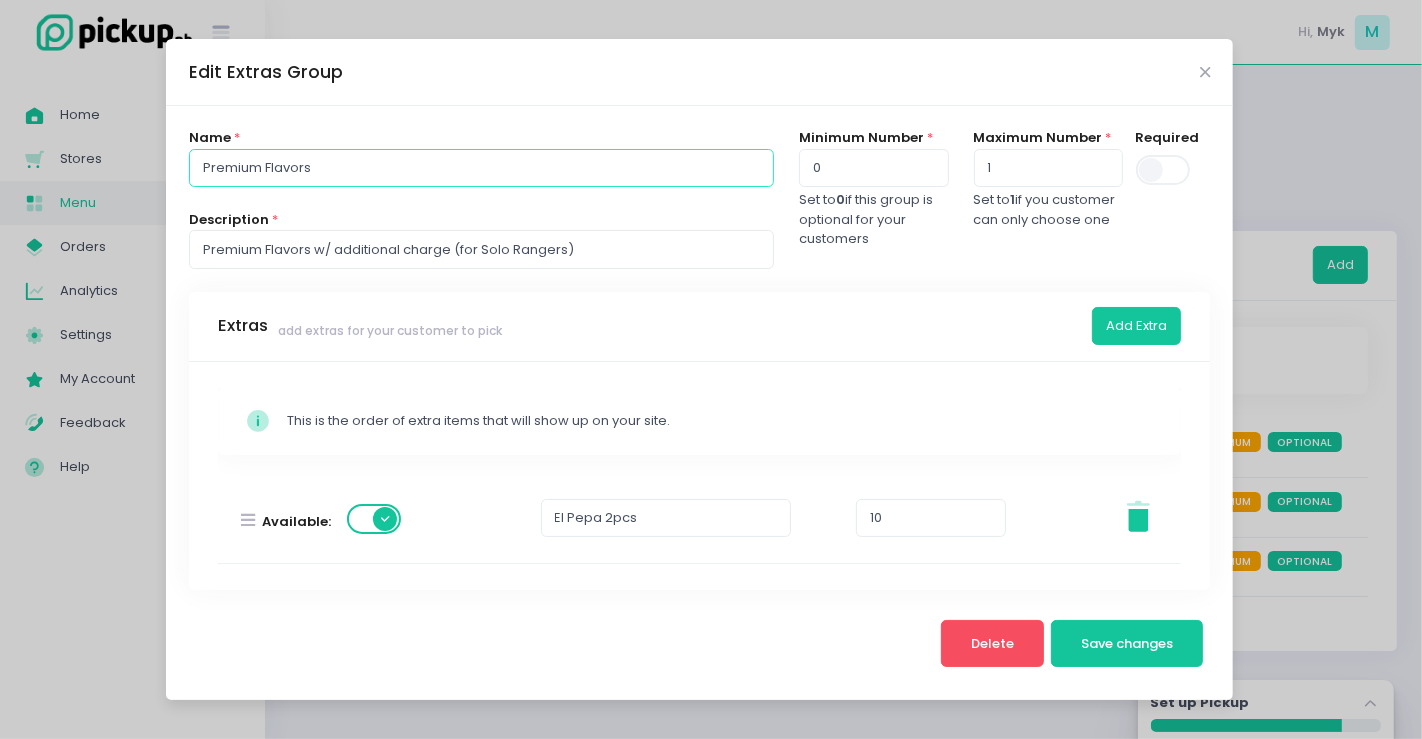click on "Premium Flavors" at bounding box center [481, 168] 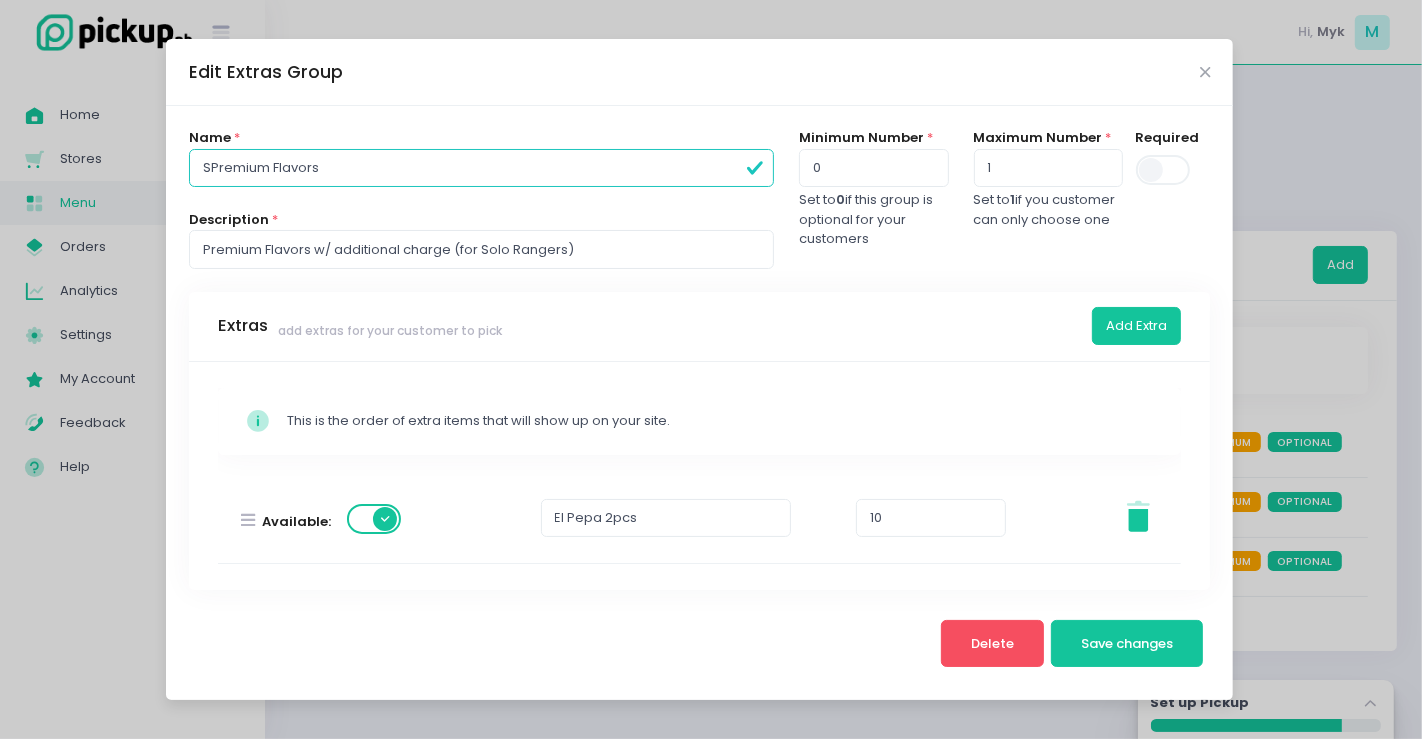 type on "Premium Flavors" 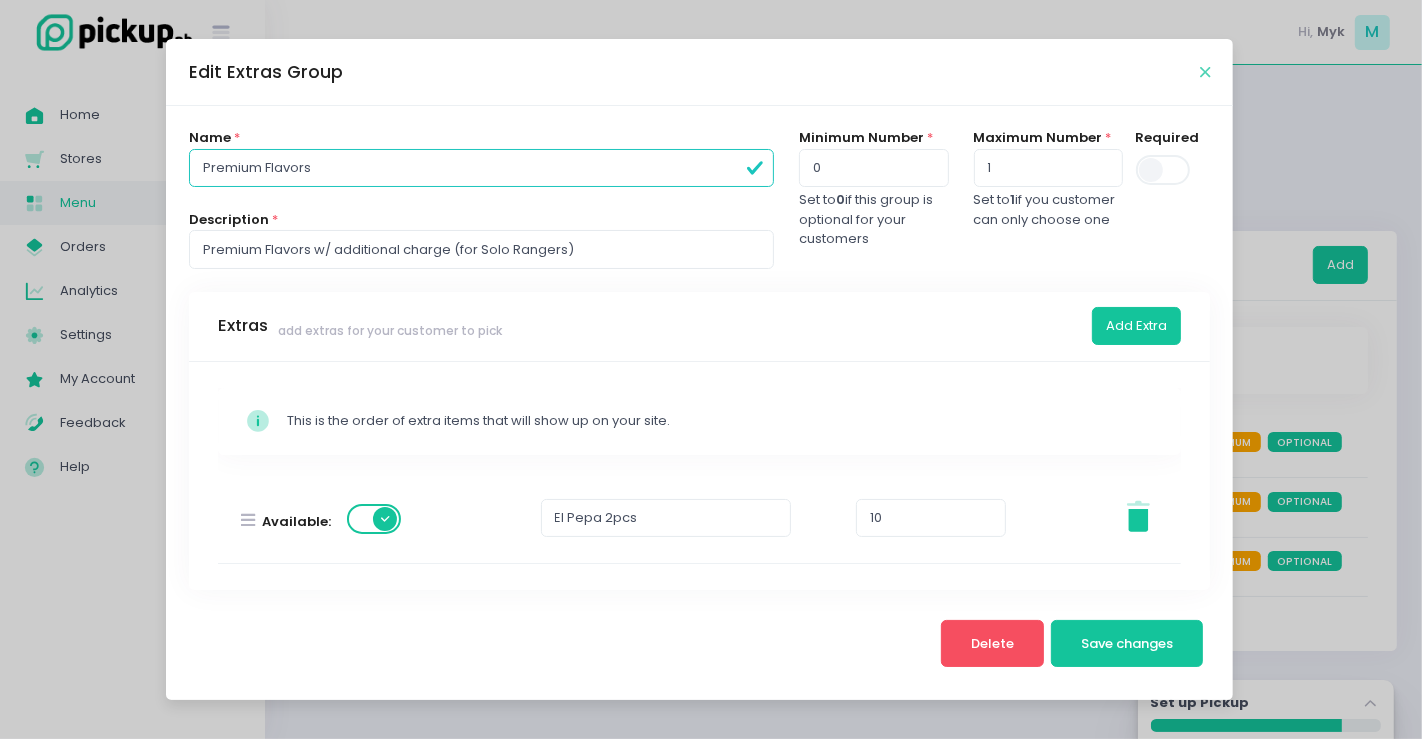 click at bounding box center (1205, 72) 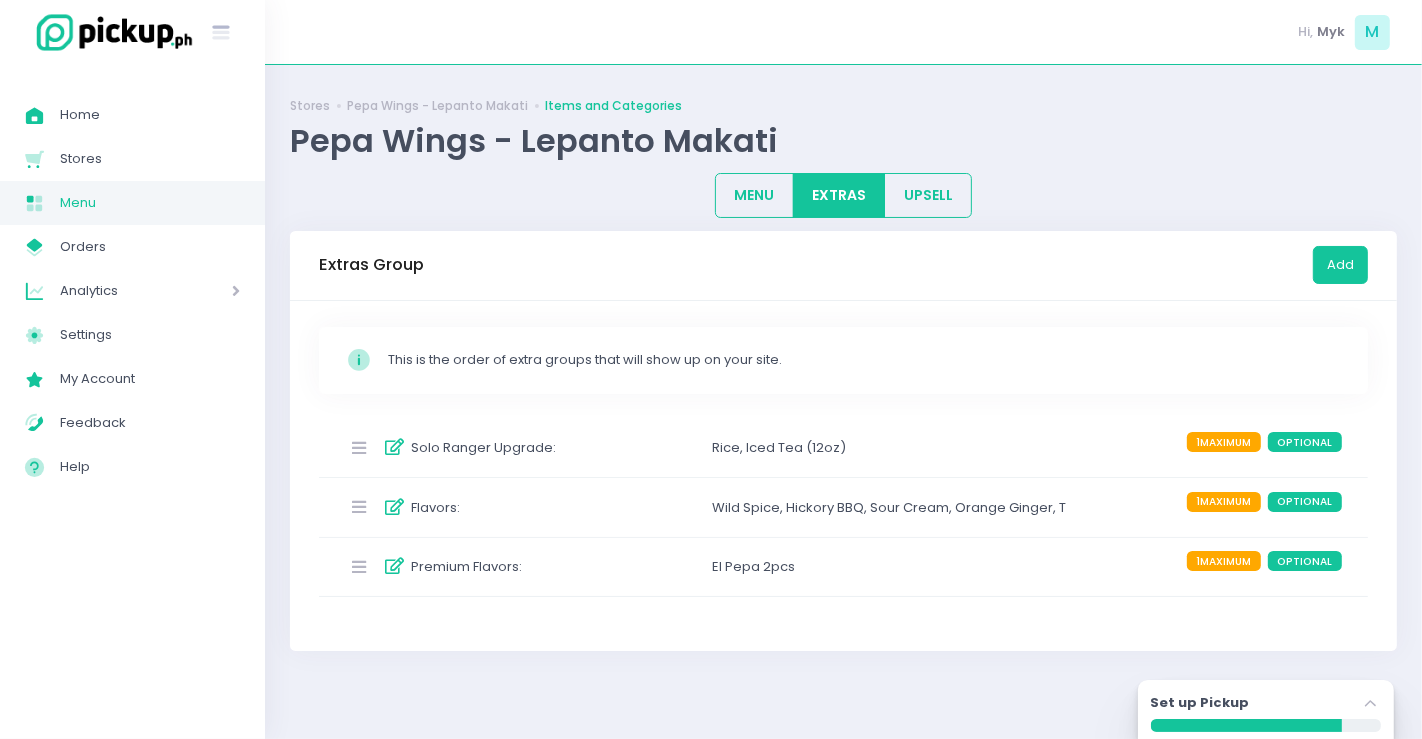 click on "Premium Flavors :" at bounding box center [466, 567] 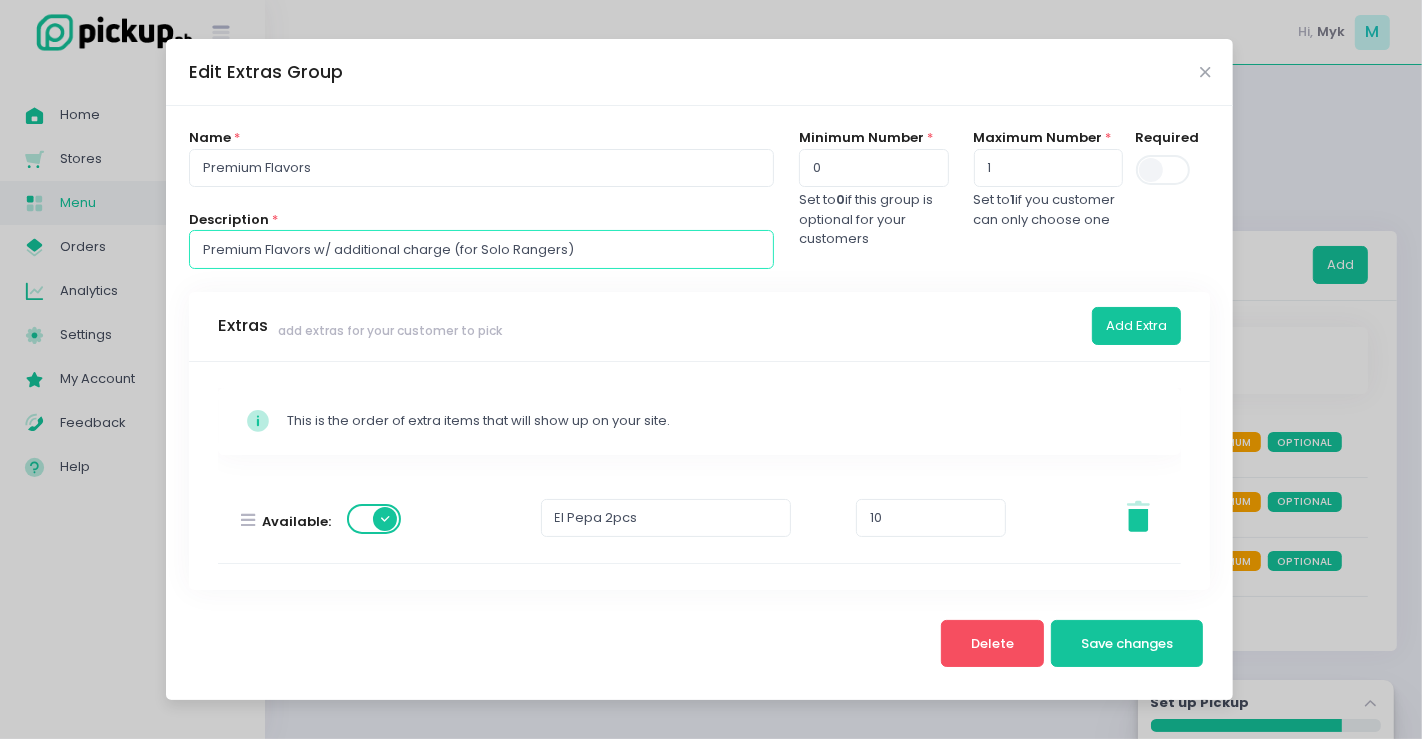 drag, startPoint x: 586, startPoint y: 253, endPoint x: 453, endPoint y: 243, distance: 133.37541 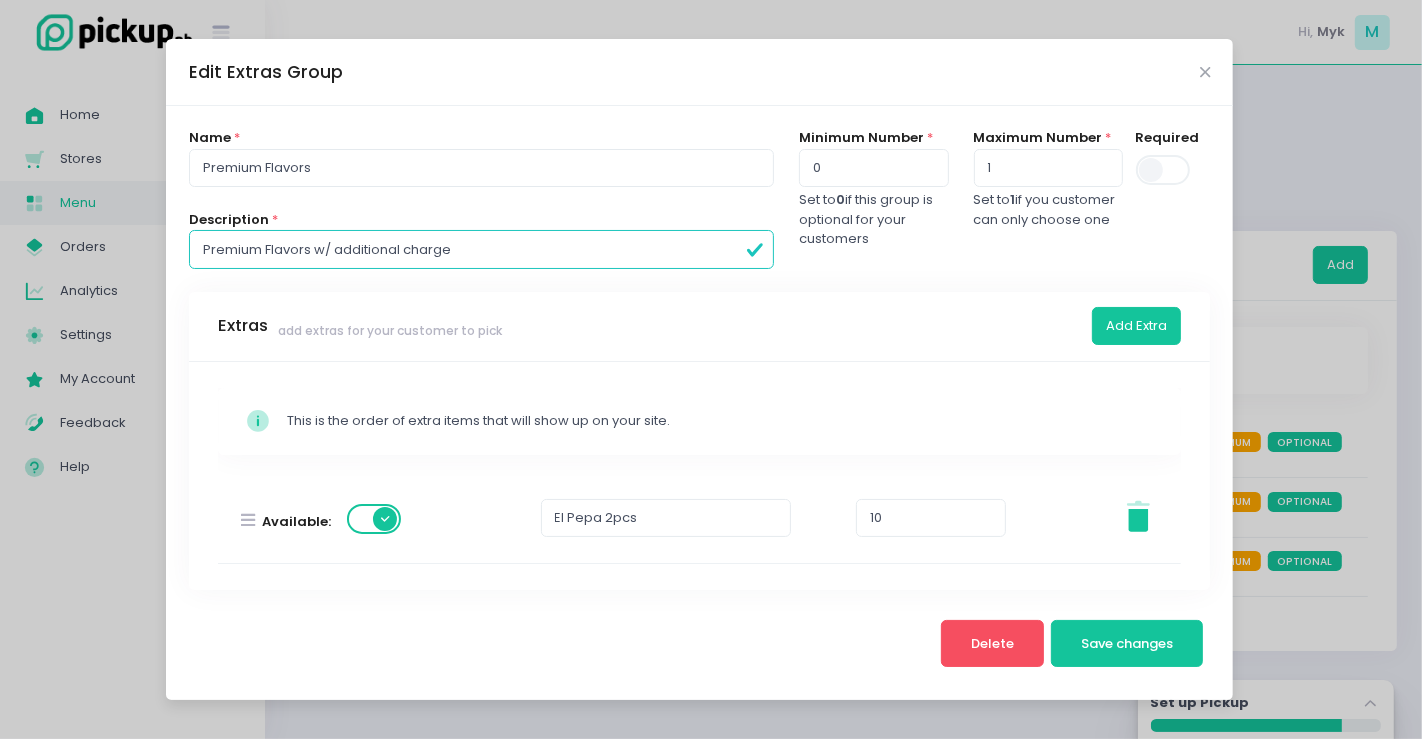 type on "Premium Flavors w/ additional charge" 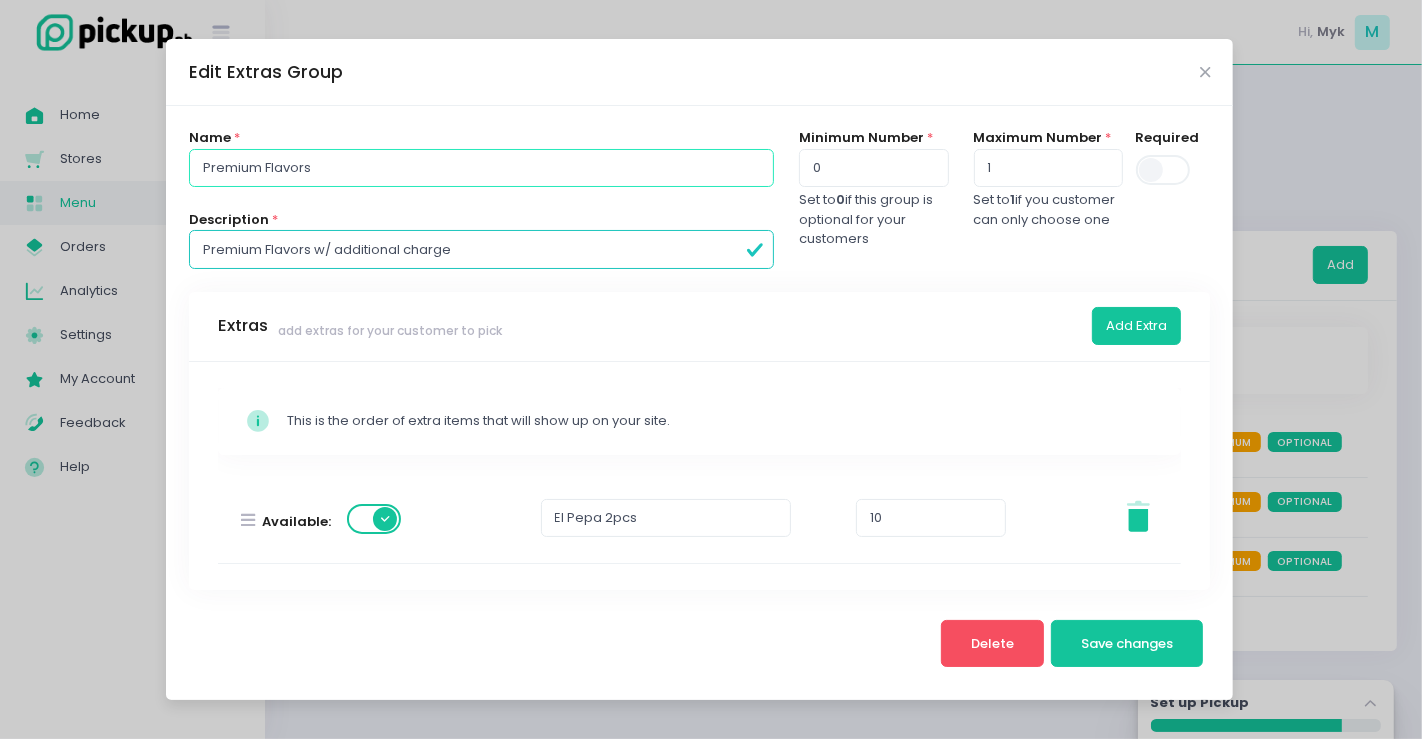 click on "Premium Flavors" at bounding box center (481, 168) 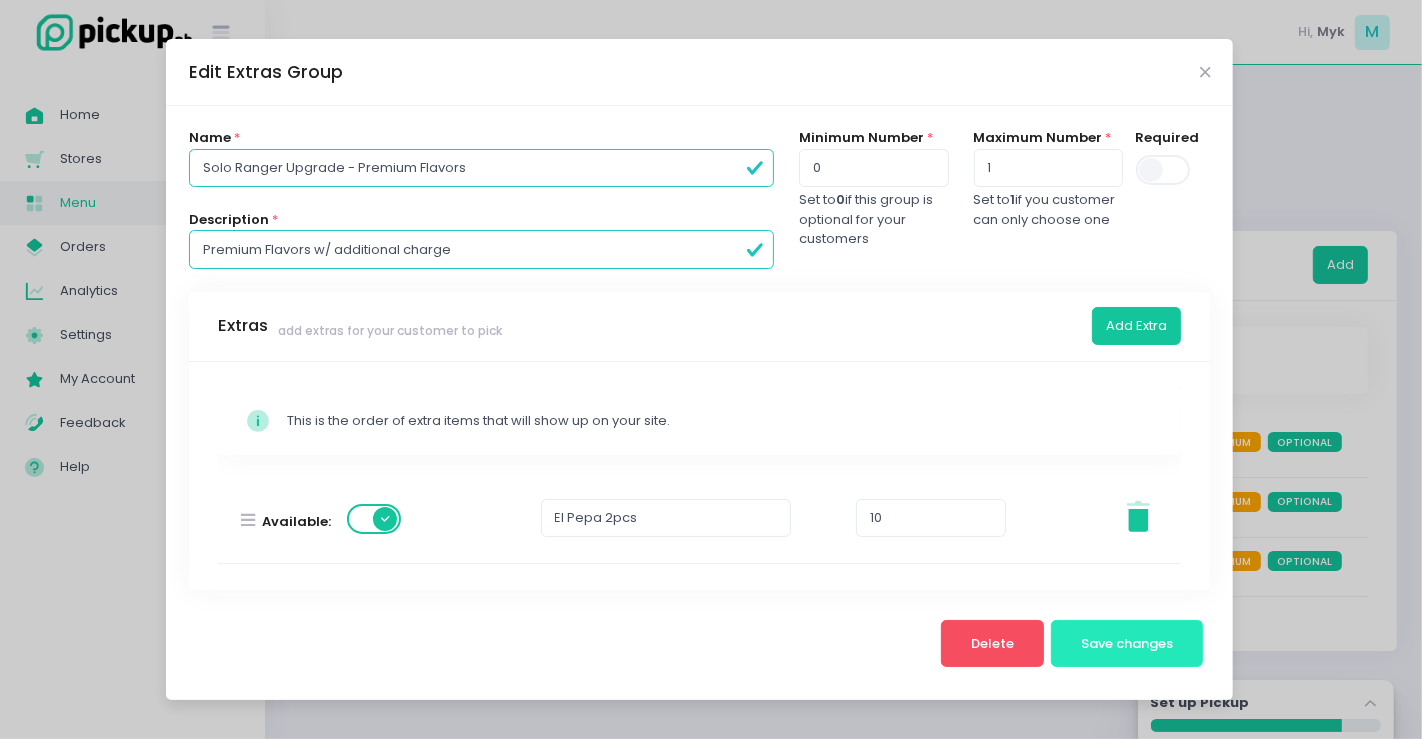 type on "Solo Ranger Upgrade - Premium Flavors" 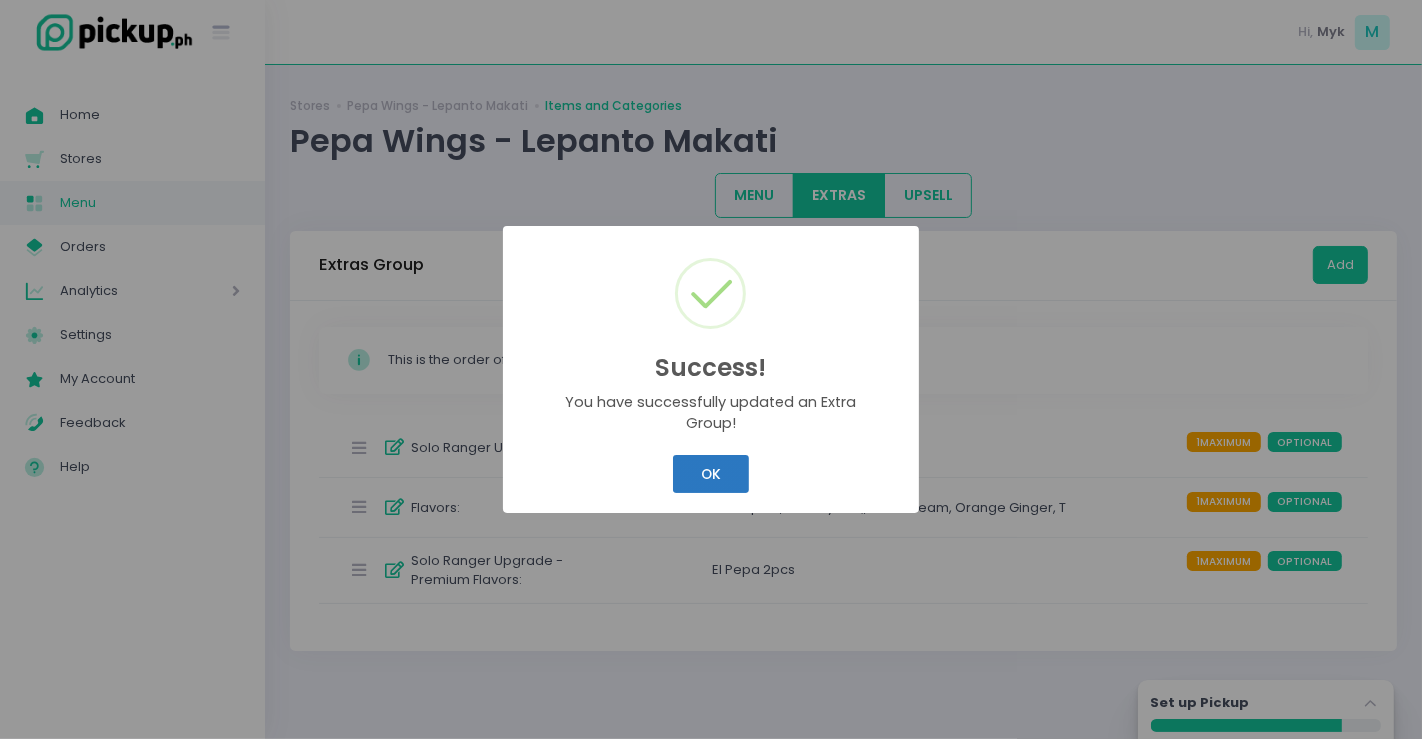 click on "OK" at bounding box center [710, 474] 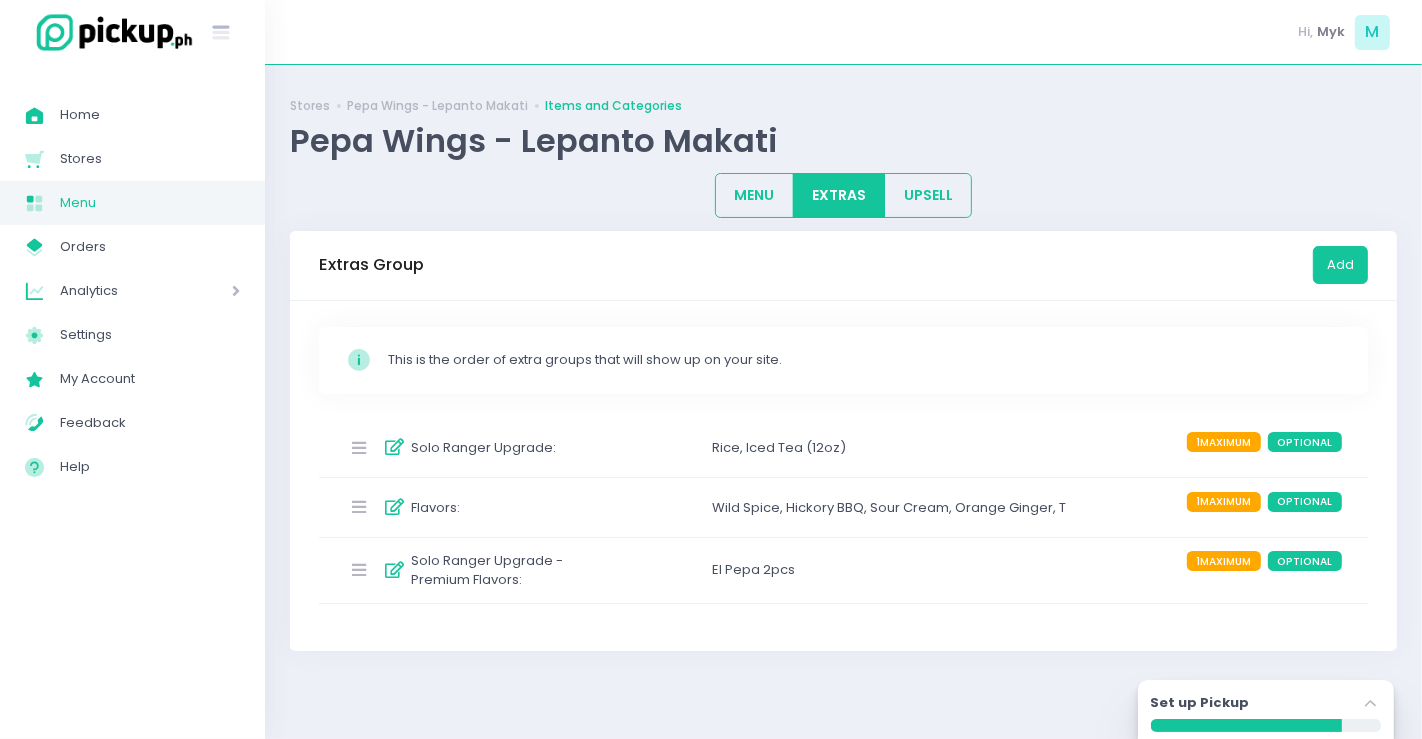 click on "Solo Ranger Upgrade :" at bounding box center [483, 448] 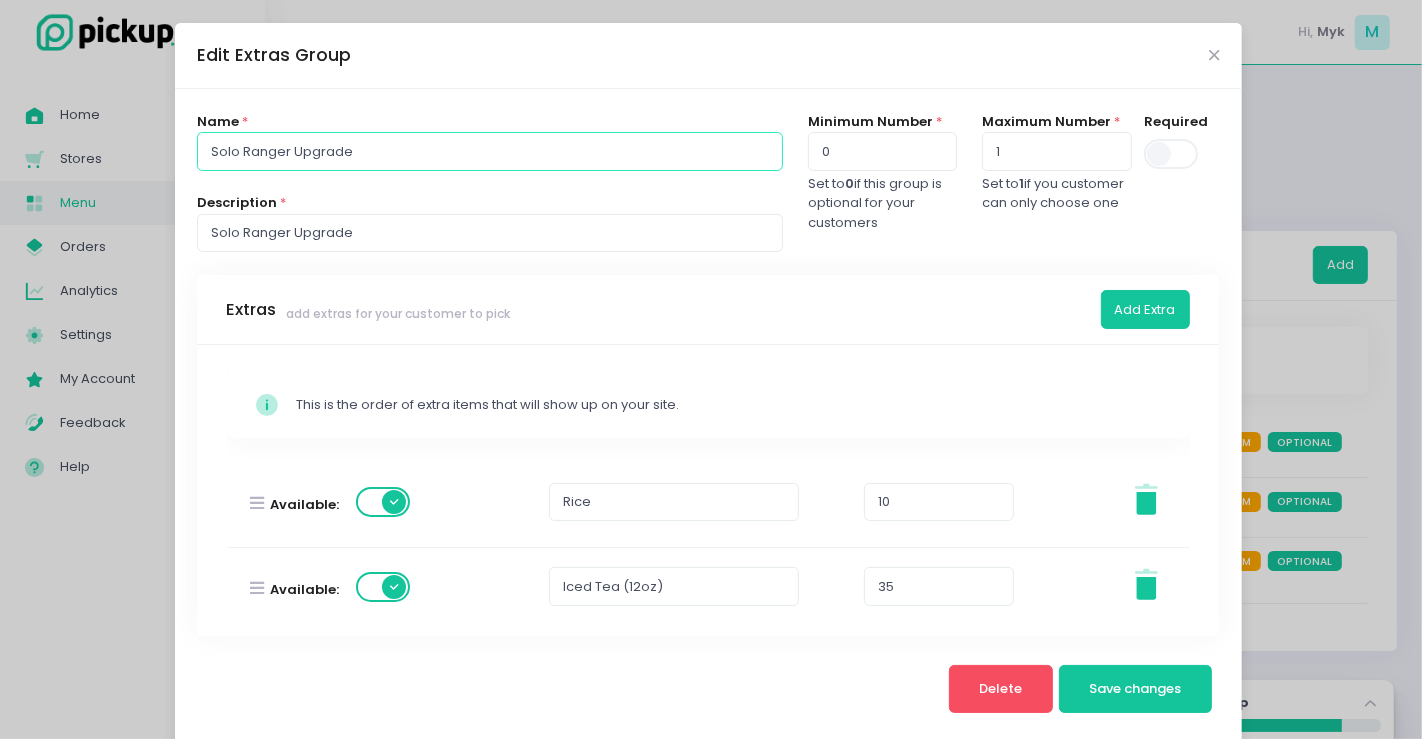 click on "Solo Ranger Upgrade" at bounding box center [489, 151] 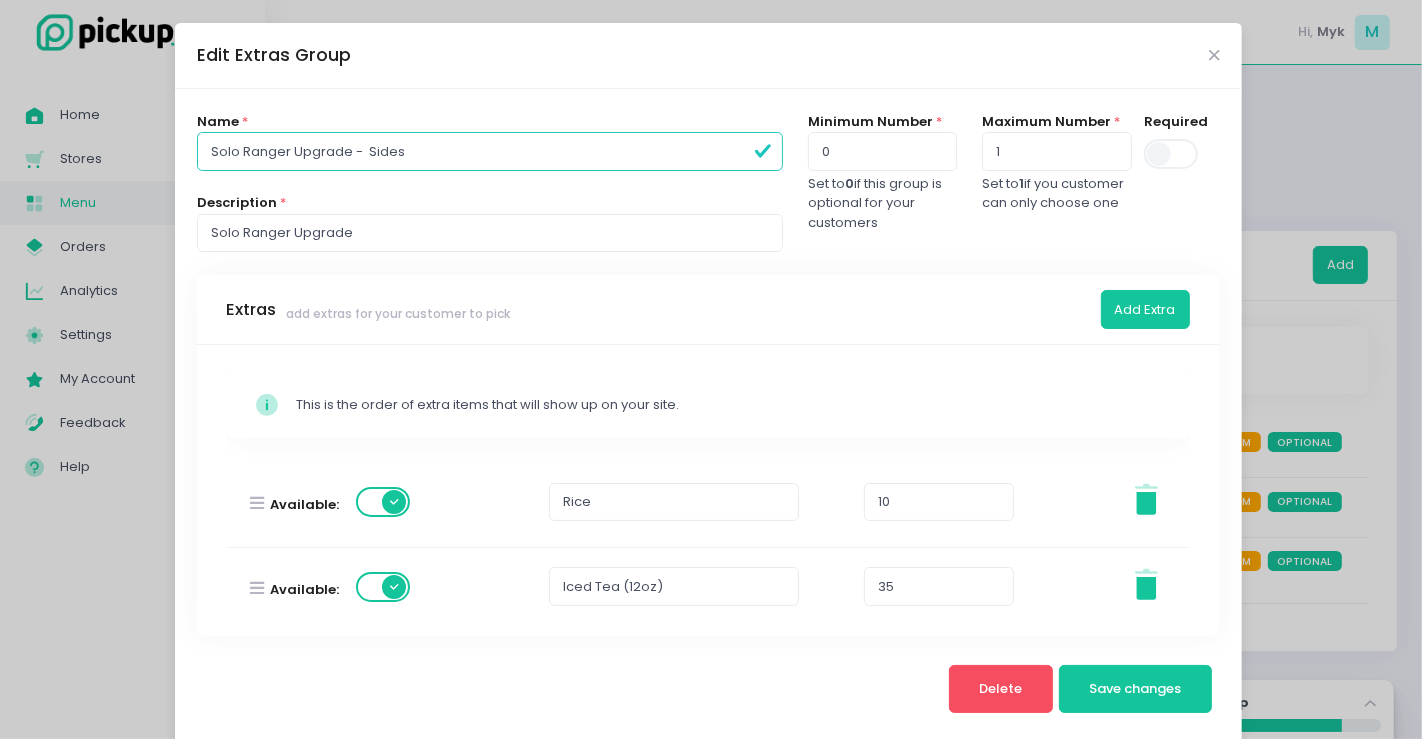scroll, scrollTop: 21, scrollLeft: 0, axis: vertical 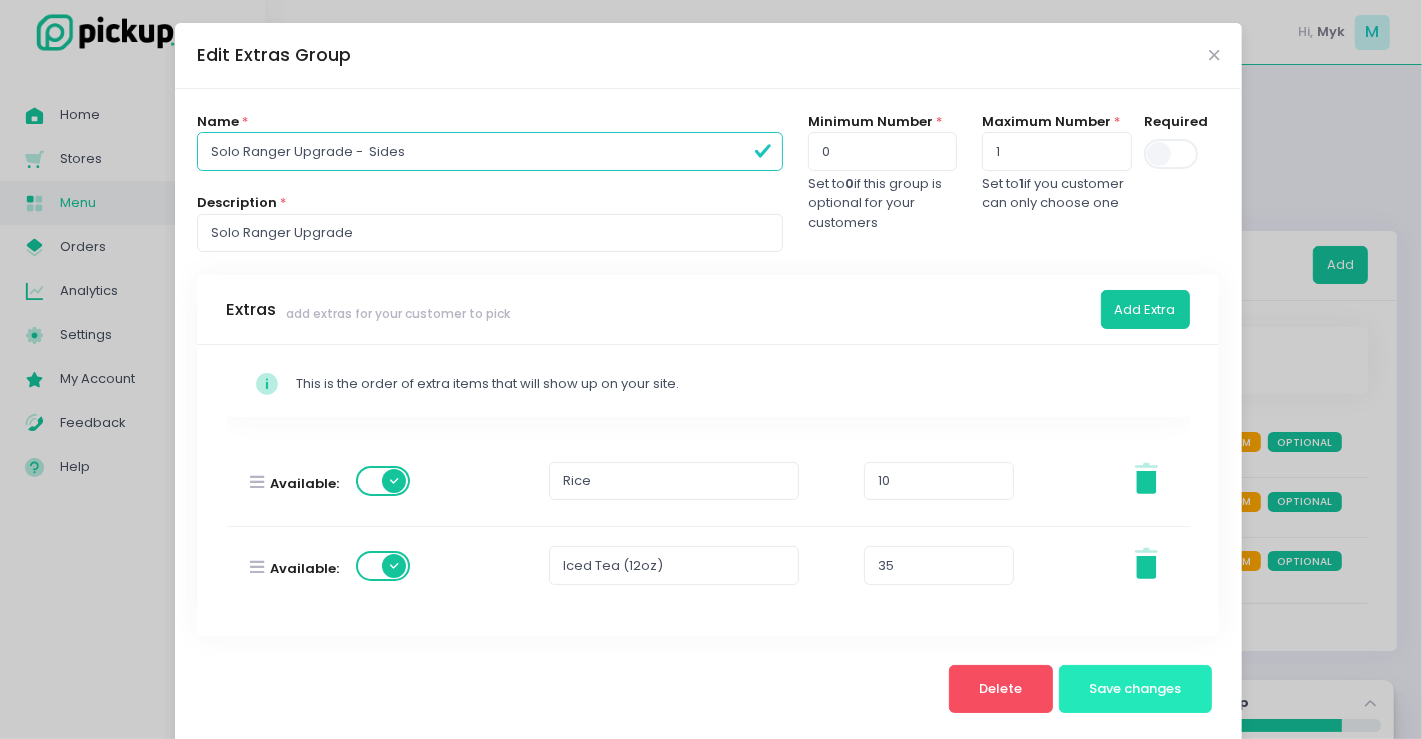 type on "Solo Ranger Upgrade -  Sides" 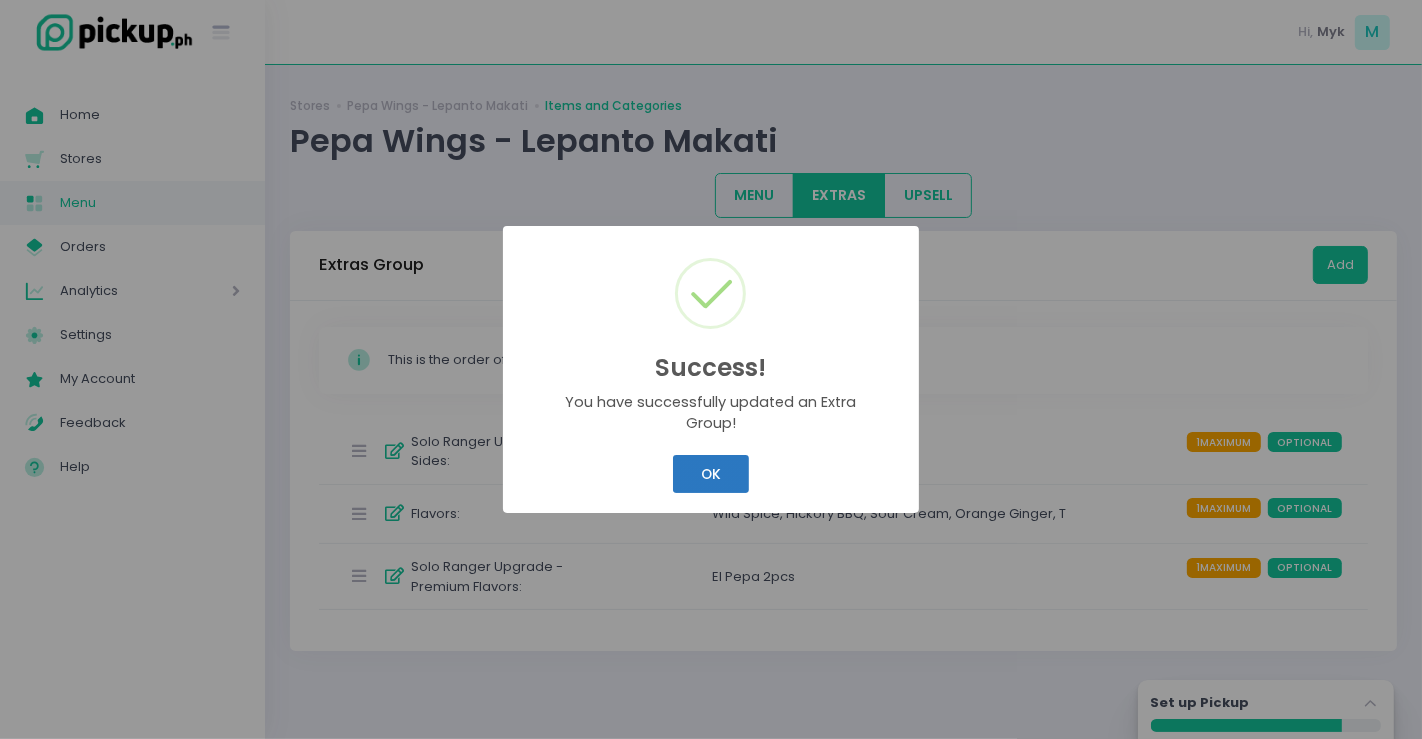 click on "OK" at bounding box center [710, 474] 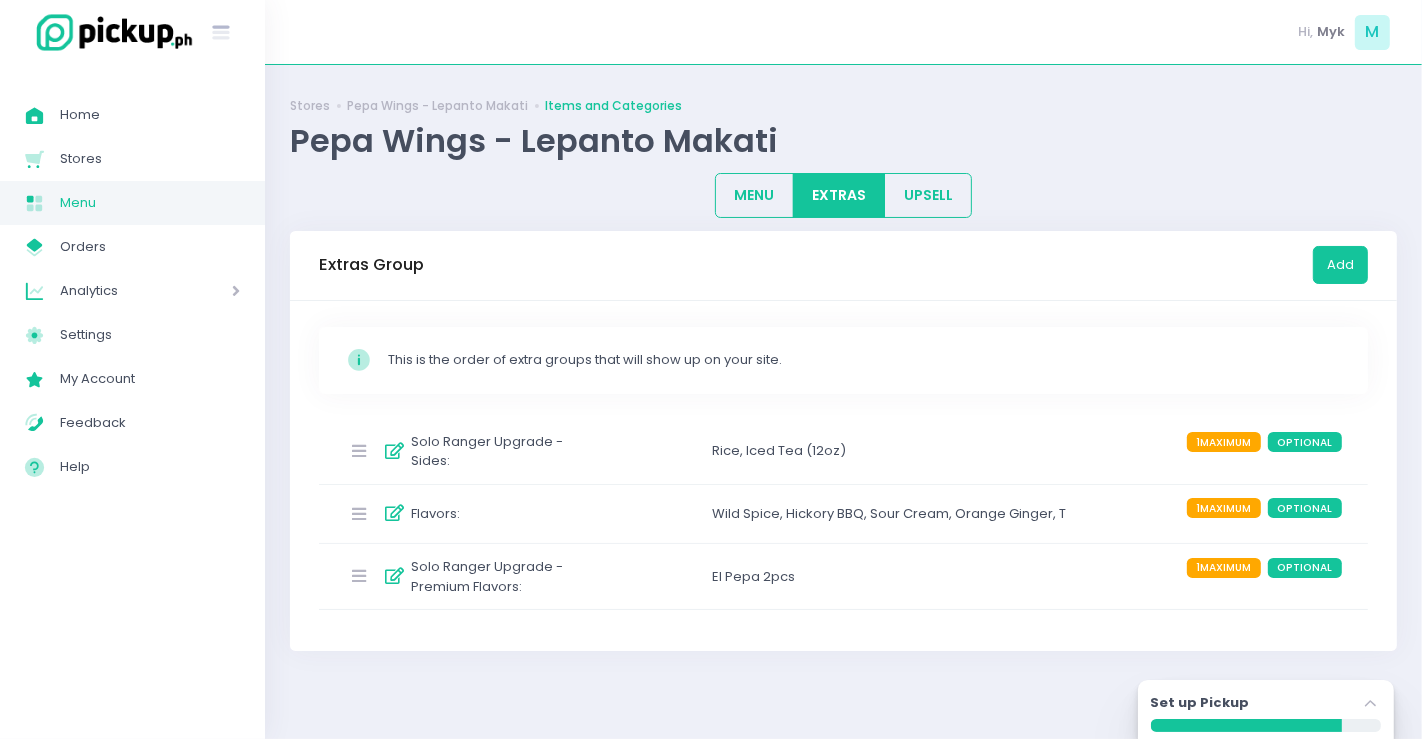 click on "Flavors : Wild Spice ,   Hickory BBQ ,   Sour Cream ,   Orange Ginger ,   Teriyaki ,   Korean Yangnyeom ,   Asian Zing ,   New Yorker         1  MAXIMUM  OPTIONAL" at bounding box center [843, 514] 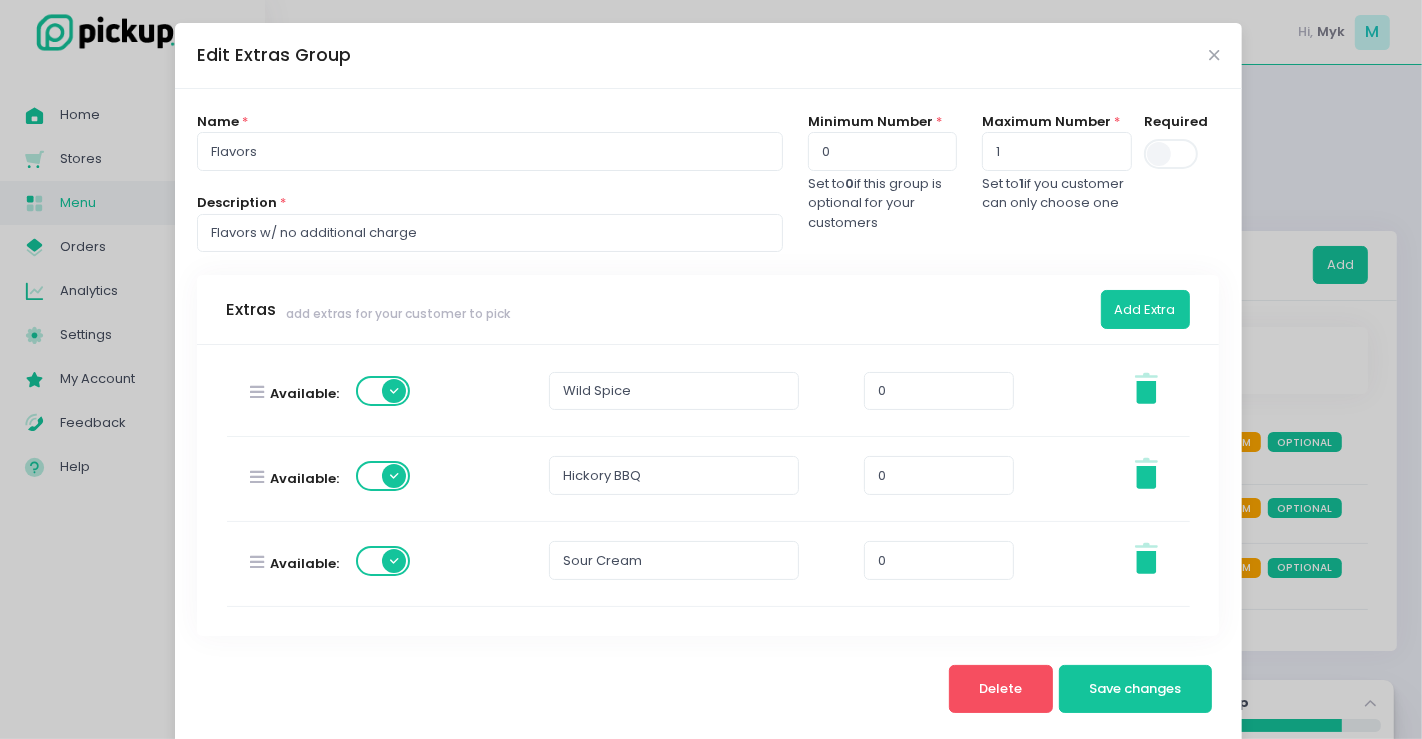 scroll, scrollTop: 0, scrollLeft: 0, axis: both 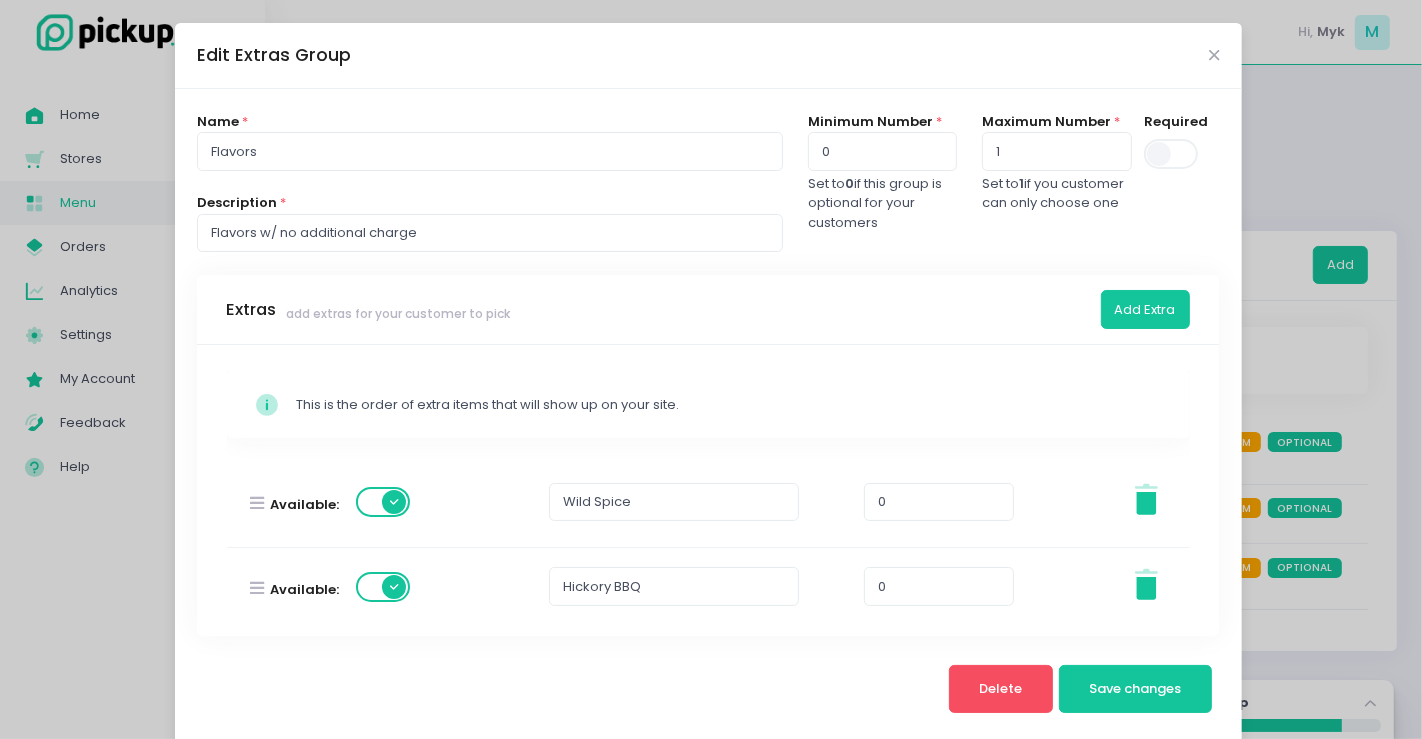 click on "Edit Extras Group   Name   *   Flavors   Description   *   Flavors w/ no additional charge   Minimum Number   *   0 Set to  0  if this group is optional for your customers   Maximum Number   *   1 Set to  1  if you customer can only choose one Required Extras add extras for your customer to pick Add Extra Stockholm-icons / Code / Info-circle Created with Sketch. This is the order of extra items that will show up on your site. Available:       Wild Spice       0 Stockholm-icons / General / Trash Created with Sketch. Available:       Hickory BBQ       0 Stockholm-icons / General / Trash Created with Sketch. Available:       Sour Cream       0 Stockholm-icons / General / Trash Created with Sketch. Available:       Orange Ginger       0 Stockholm-icons / General / Trash Created with Sketch. Available:       Teriyaki       0 Stockholm-icons / General / Trash Created with Sketch. Available:       Korean Yangnyeom       0 Stockholm-icons / General / Trash Created with Sketch. Available:       Asian Zing       0" at bounding box center [711, 369] 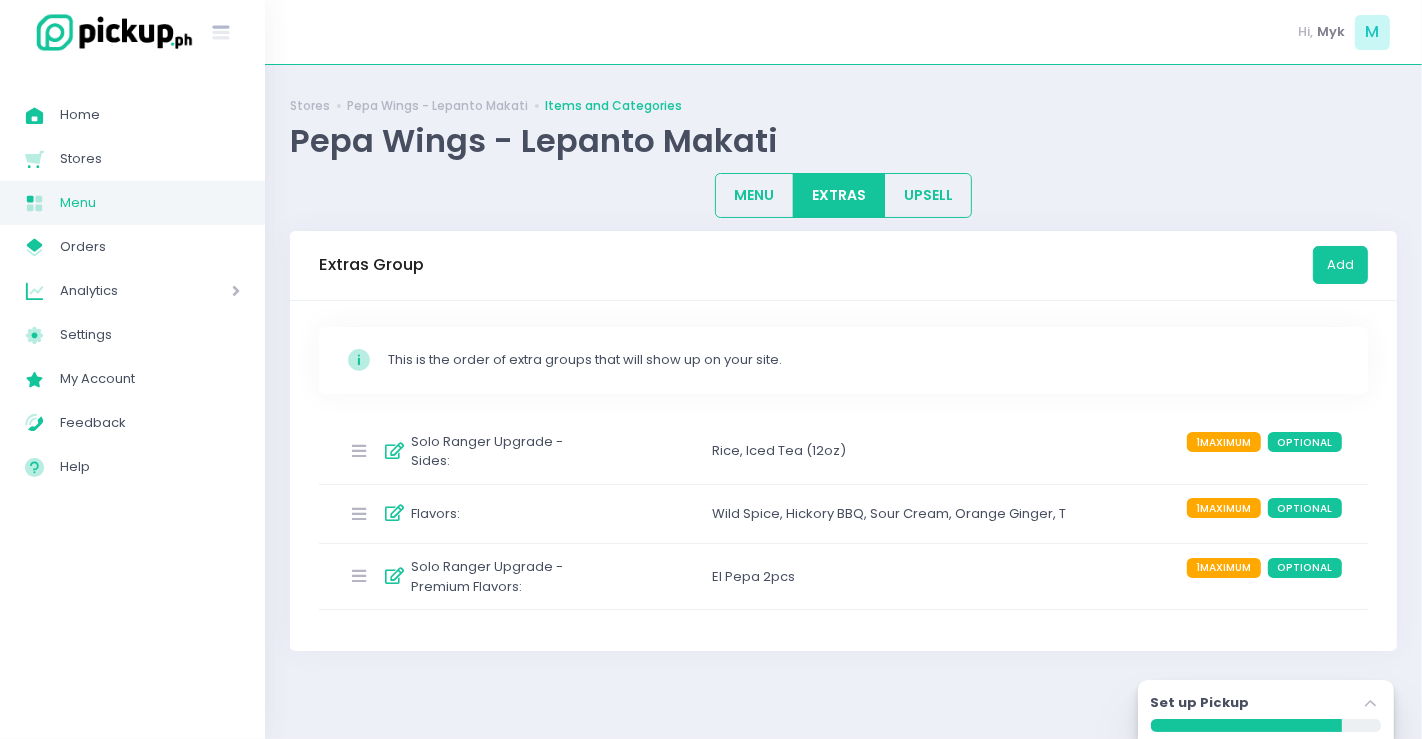 click on "Solo Ranger Upgrade -  Sides :" at bounding box center [501, 451] 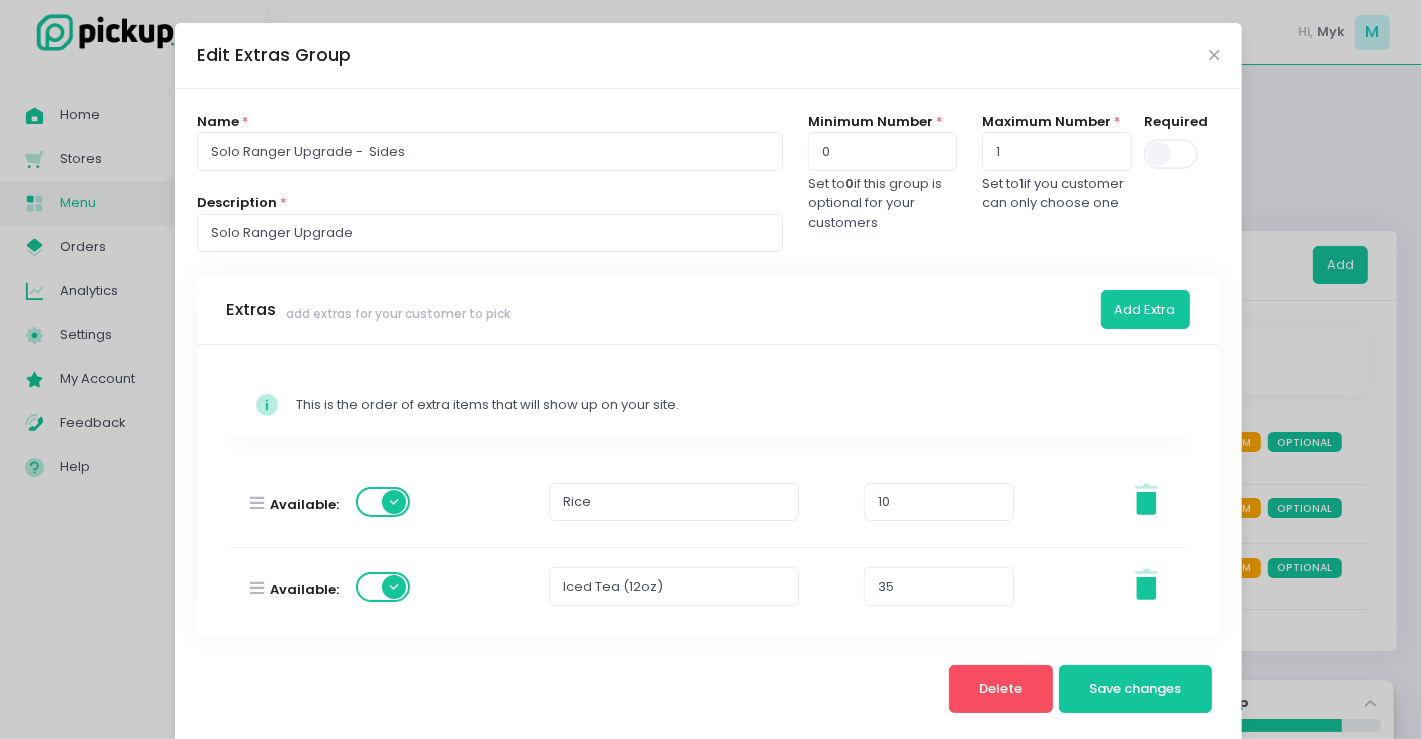 scroll, scrollTop: 21, scrollLeft: 0, axis: vertical 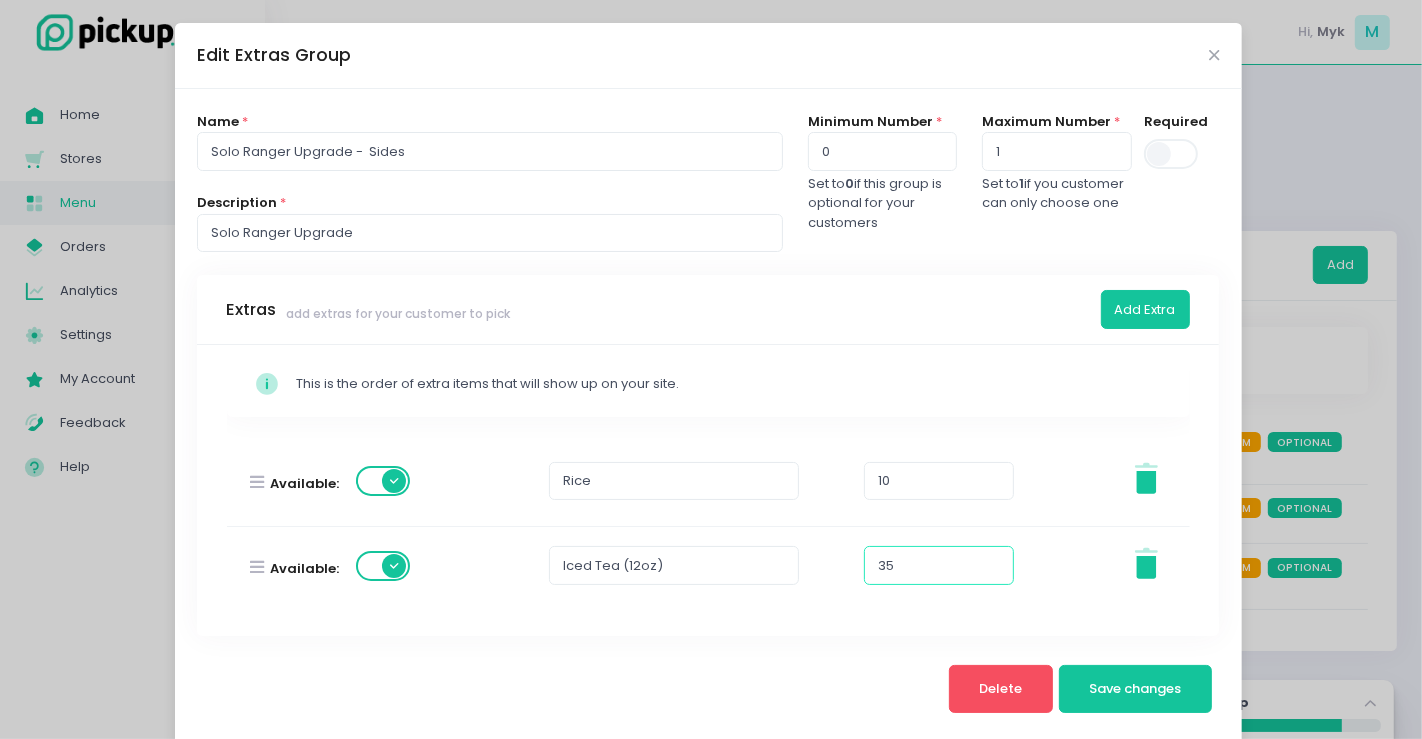 drag, startPoint x: 839, startPoint y: 569, endPoint x: 783, endPoint y: 569, distance: 56 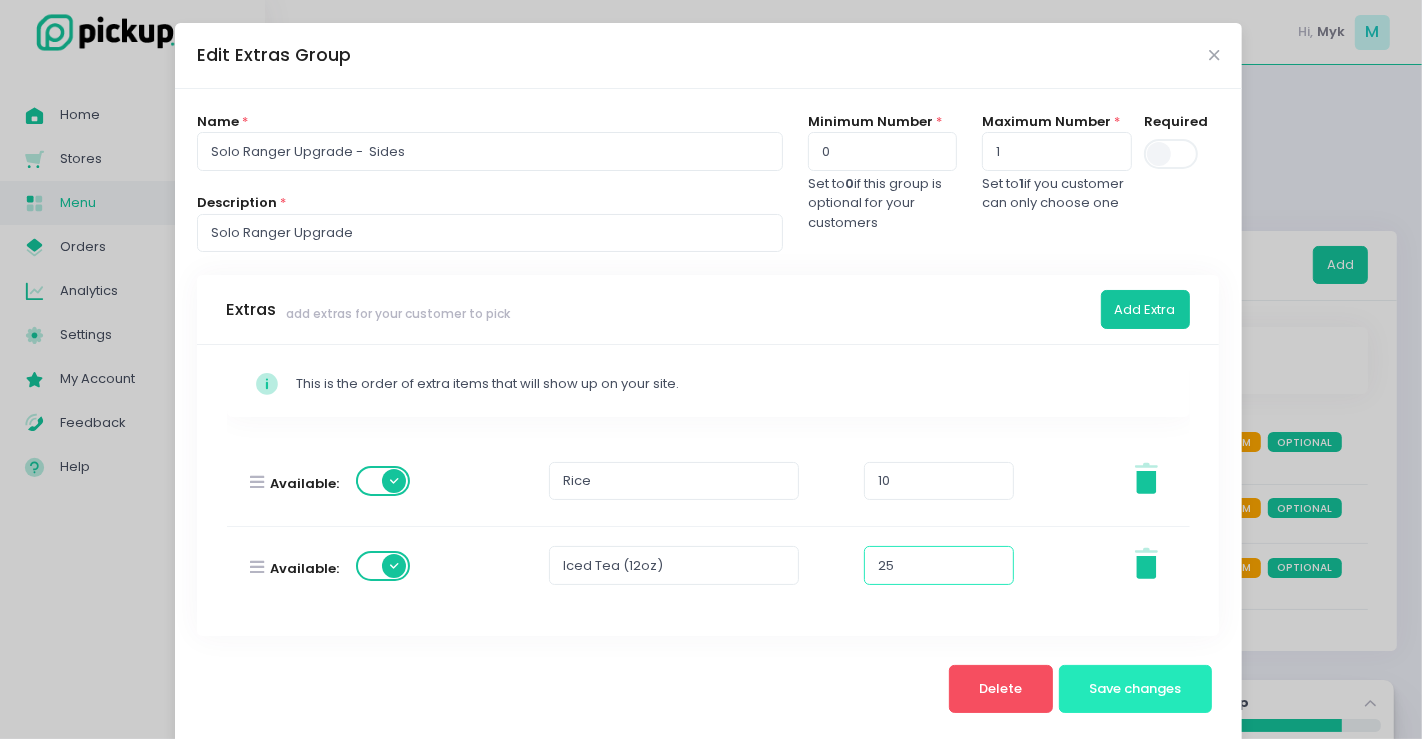 type on "25" 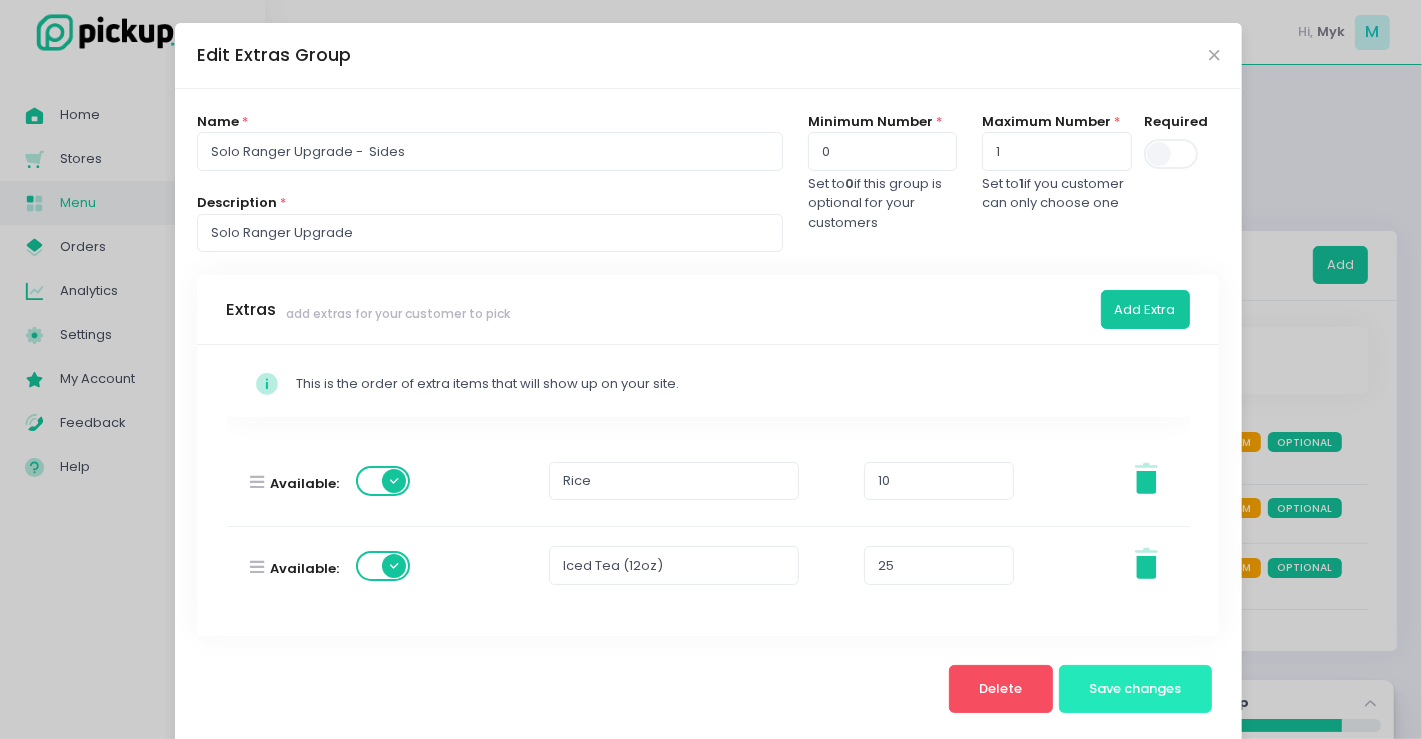 click on "Save changes" at bounding box center (1135, 689) 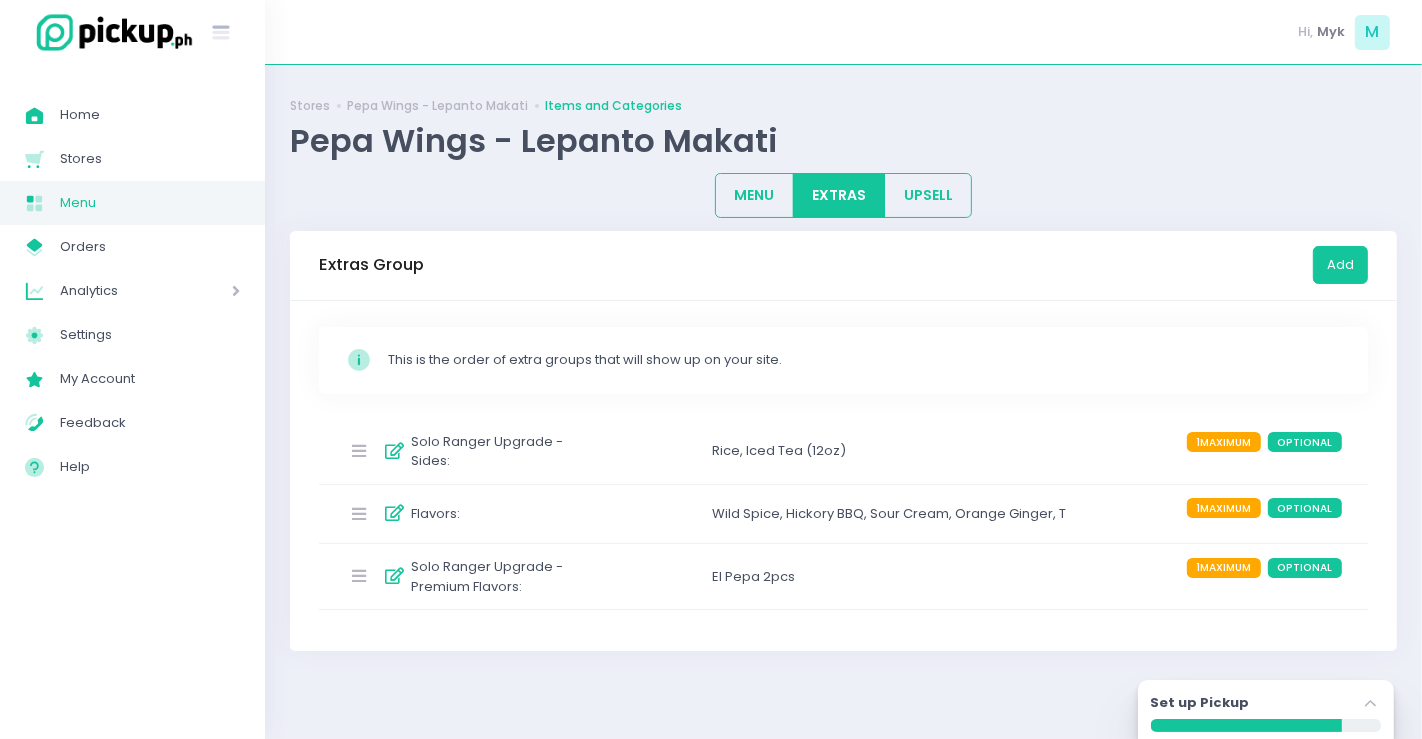 click on "Flavors :" at bounding box center (465, 514) 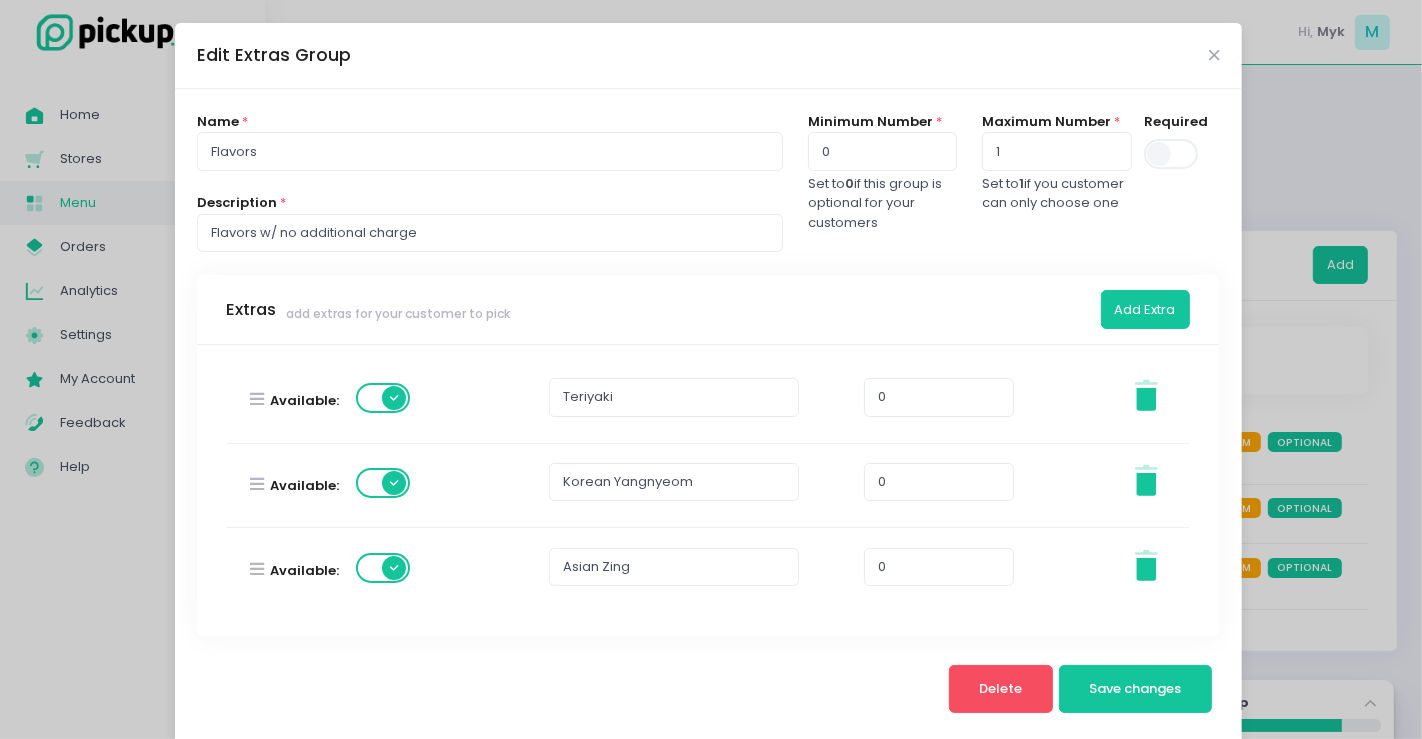 scroll, scrollTop: 527, scrollLeft: 0, axis: vertical 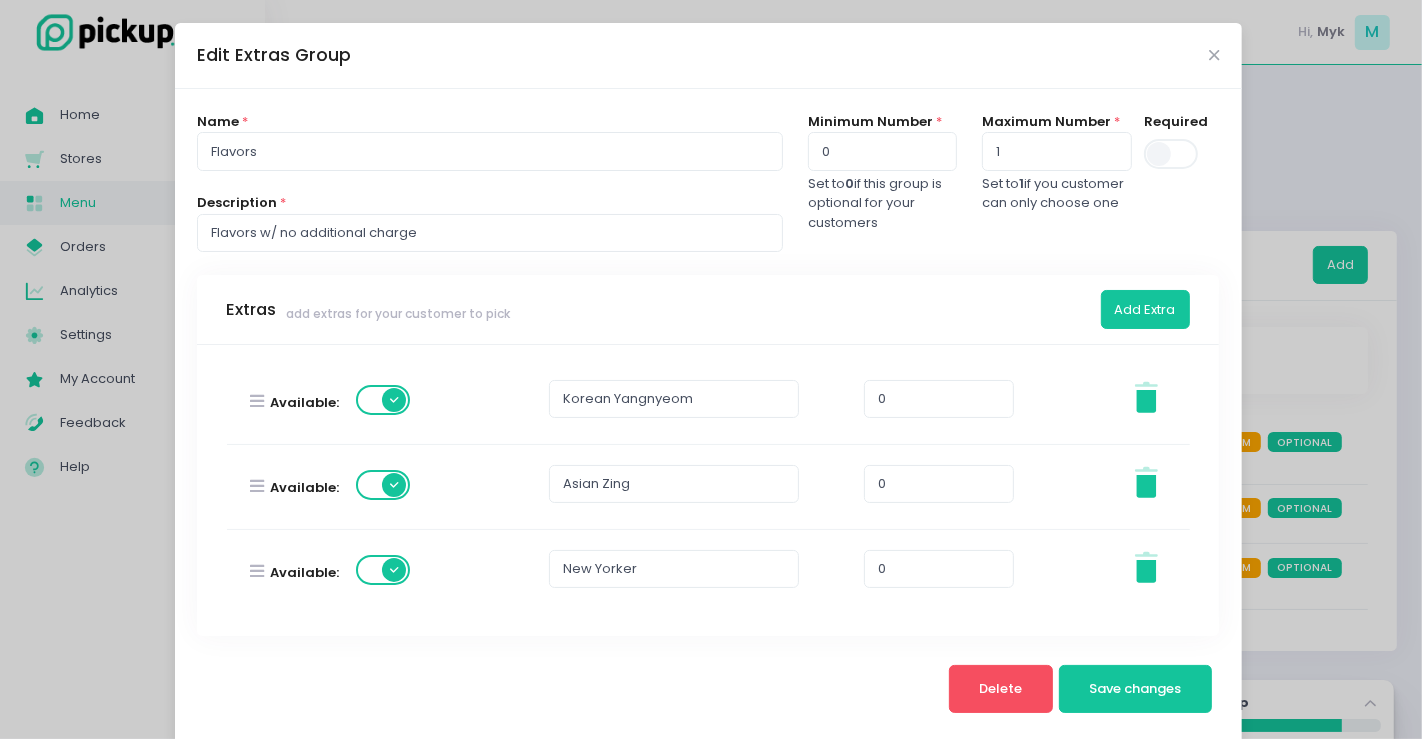 click on "Edit Extras Group   Name   *   Flavors   Description   *   Flavors w/ no additional charge   Minimum Number   *   0 Set to  0  if this group is optional for your customers   Maximum Number   *   1 Set to  1  if you customer can only choose one Required Extras add extras for your customer to pick Add Extra Stockholm-icons / Code / Info-circle Created with Sketch. This is the order of extra items that will show up on your site. Available:       Wild Spice       0 Stockholm-icons / General / Trash Created with Sketch. Available:       Hickory BBQ       0 Stockholm-icons / General / Trash Created with Sketch. Available:       Sour Cream       0 Stockholm-icons / General / Trash Created with Sketch. Available:       Orange Ginger       0 Stockholm-icons / General / Trash Created with Sketch. Available:       Teriyaki       0 Stockholm-icons / General / Trash Created with Sketch. Available:       Korean Yangnyeom       0 Stockholm-icons / General / Trash Created with Sketch. Available:       Asian Zing       0" at bounding box center (711, 369) 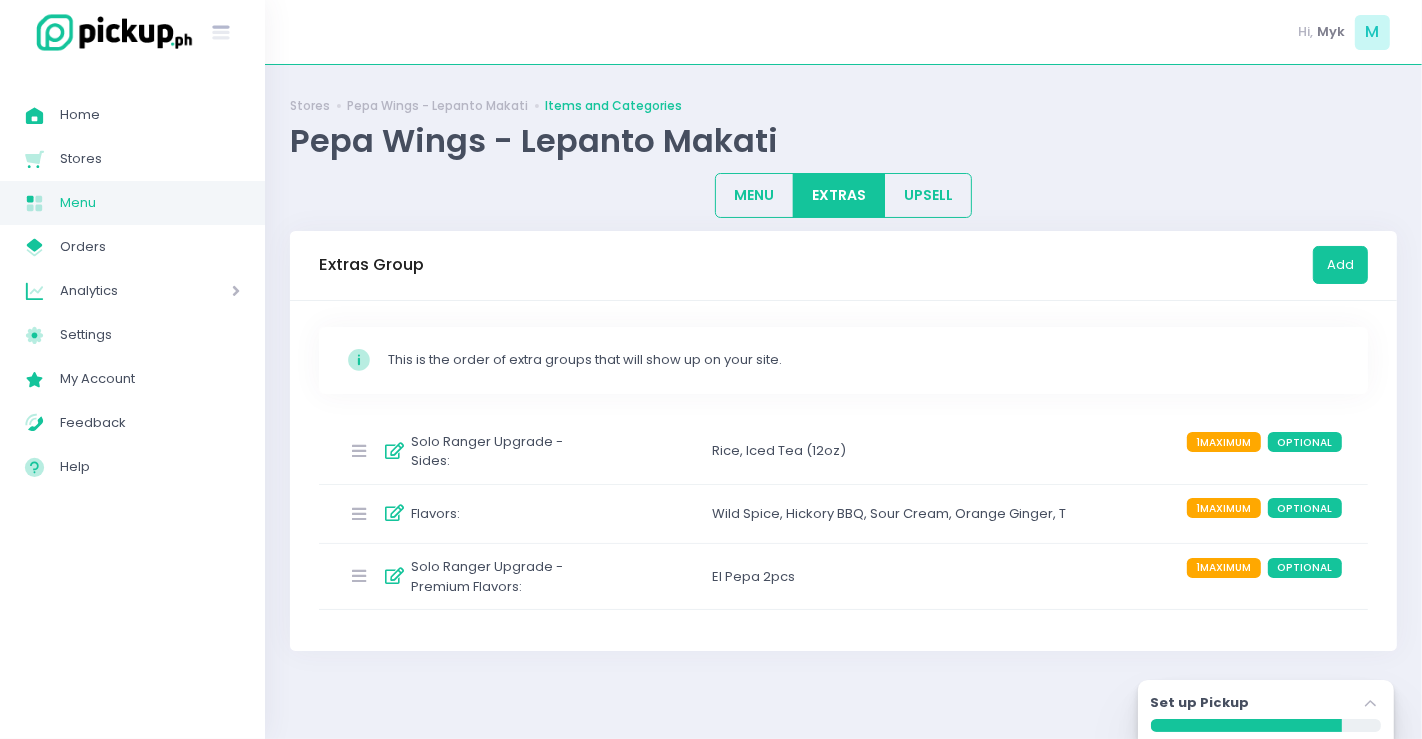 click on "Solo Ranger Upgrade - Premium Flavors :" at bounding box center [501, 576] 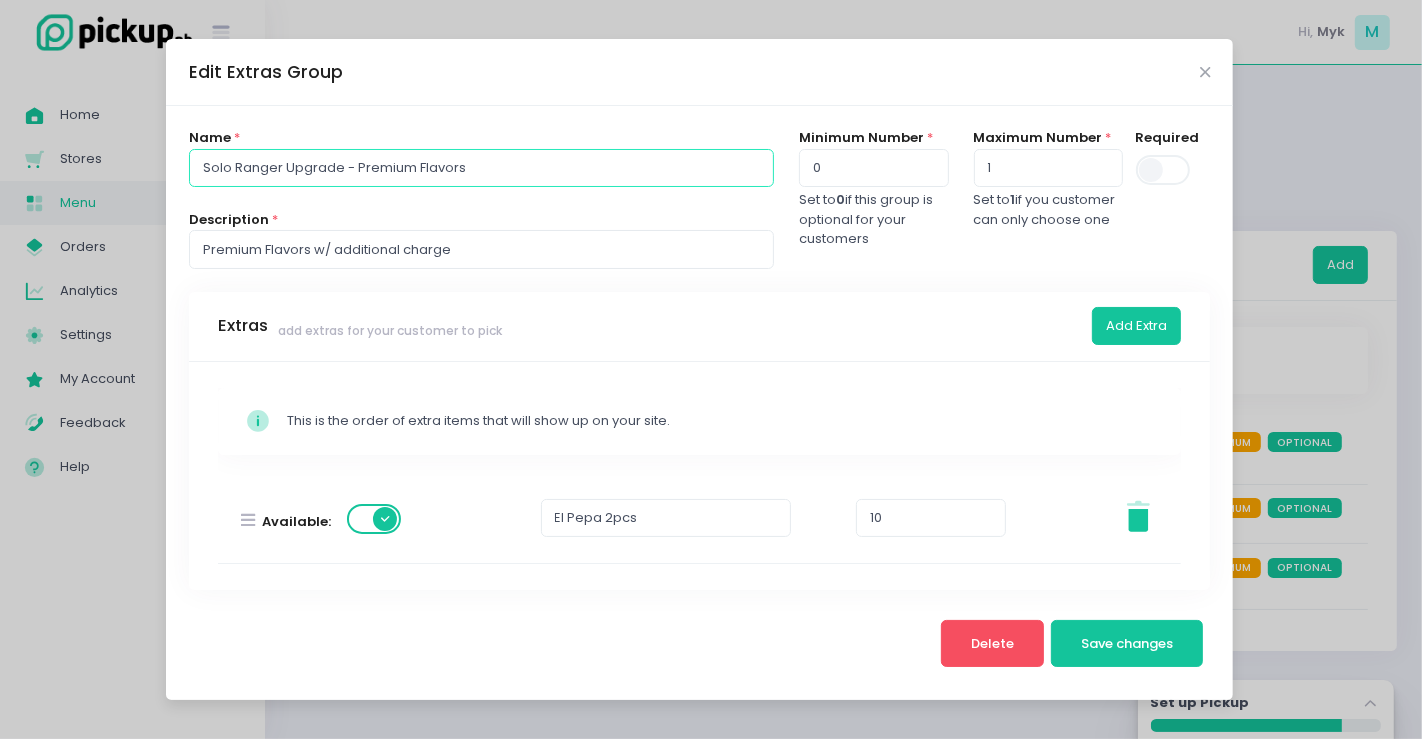 drag, startPoint x: 347, startPoint y: 168, endPoint x: 143, endPoint y: 176, distance: 204.1568 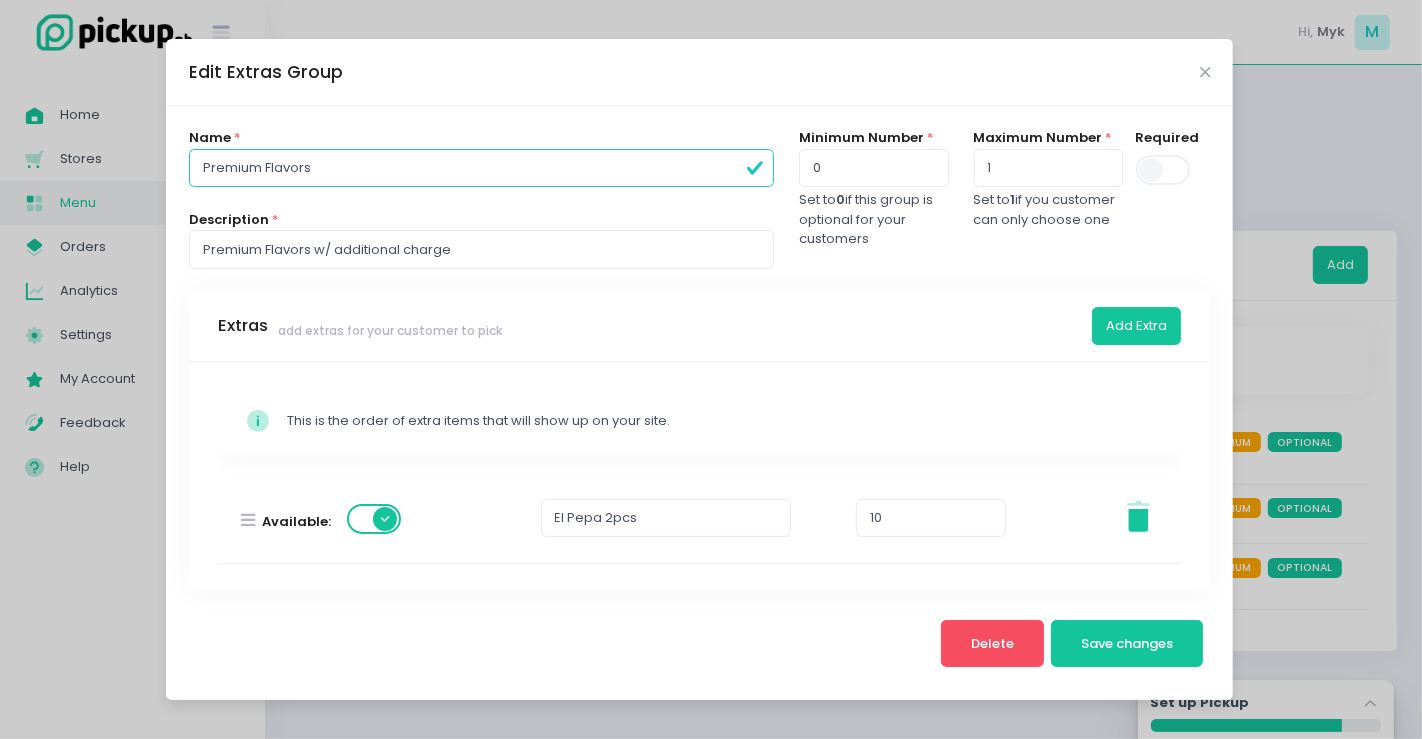 type on "Solo Ranger Upgrade - Premium Flavors" 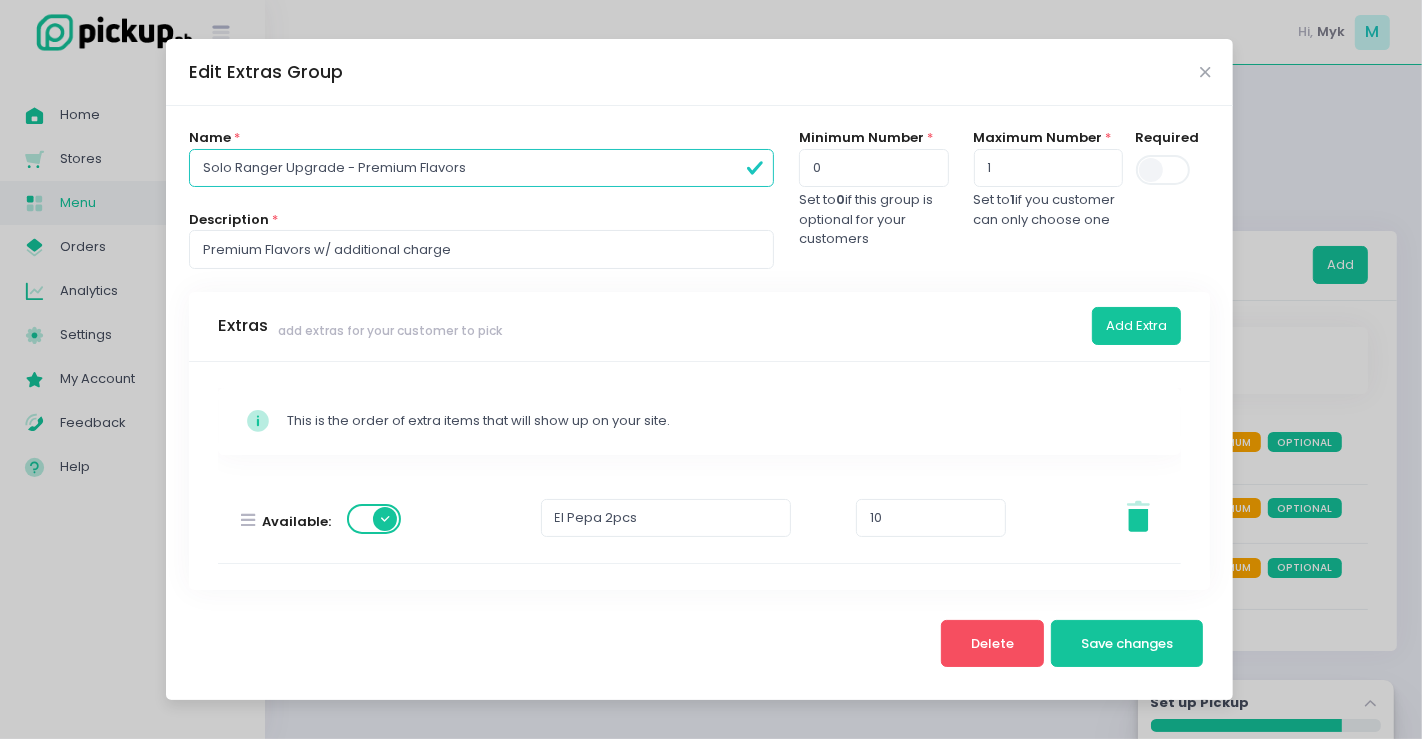 click on "Extras add extras for your customer to pick Add Extra" at bounding box center (700, 327) 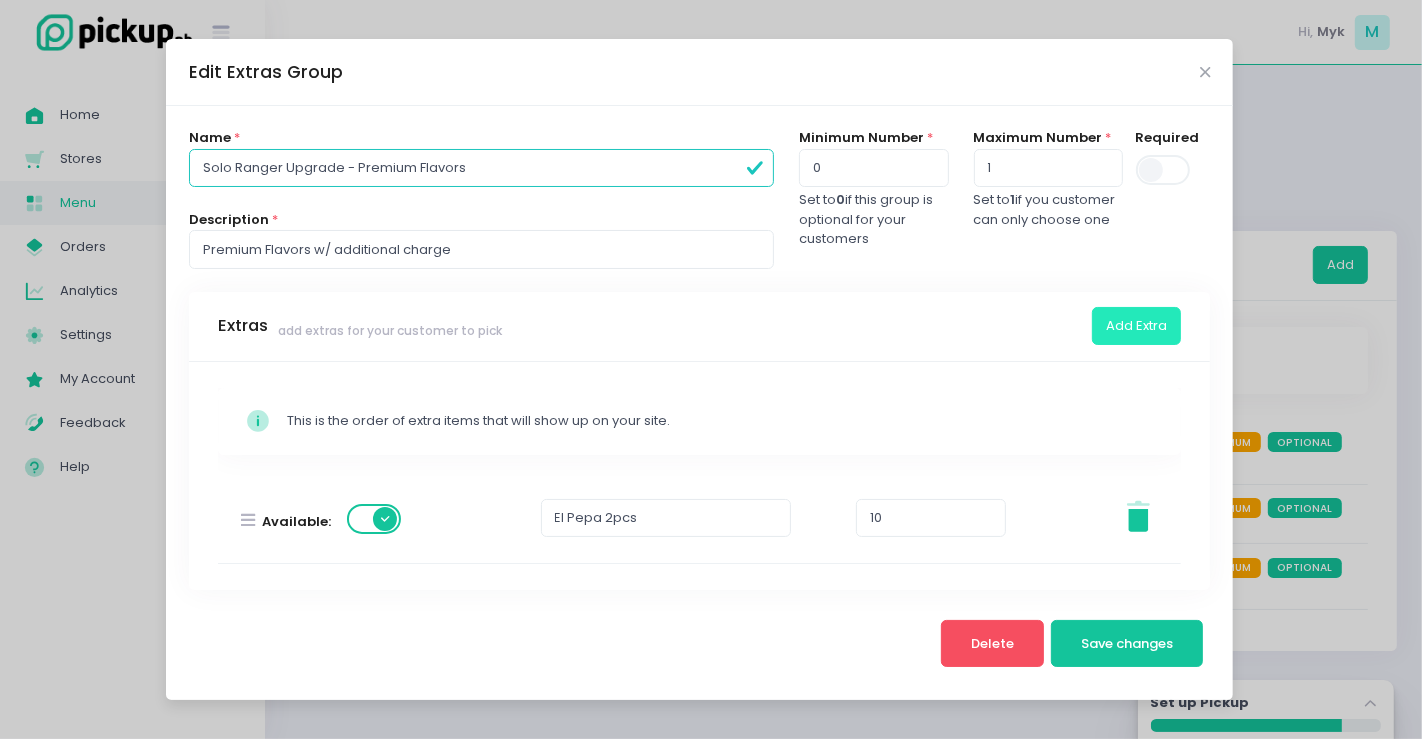 click on "Add Extra" at bounding box center (1136, 326) 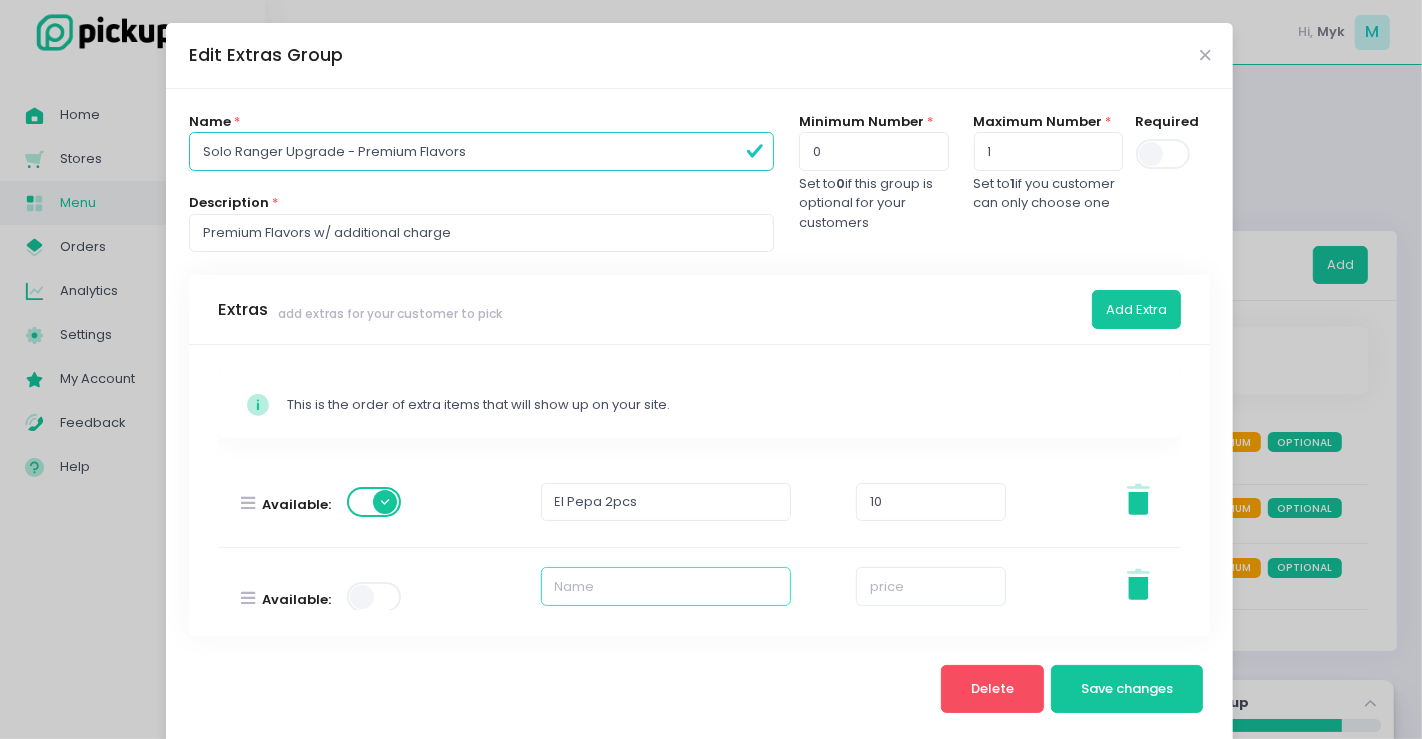 click at bounding box center [666, 586] 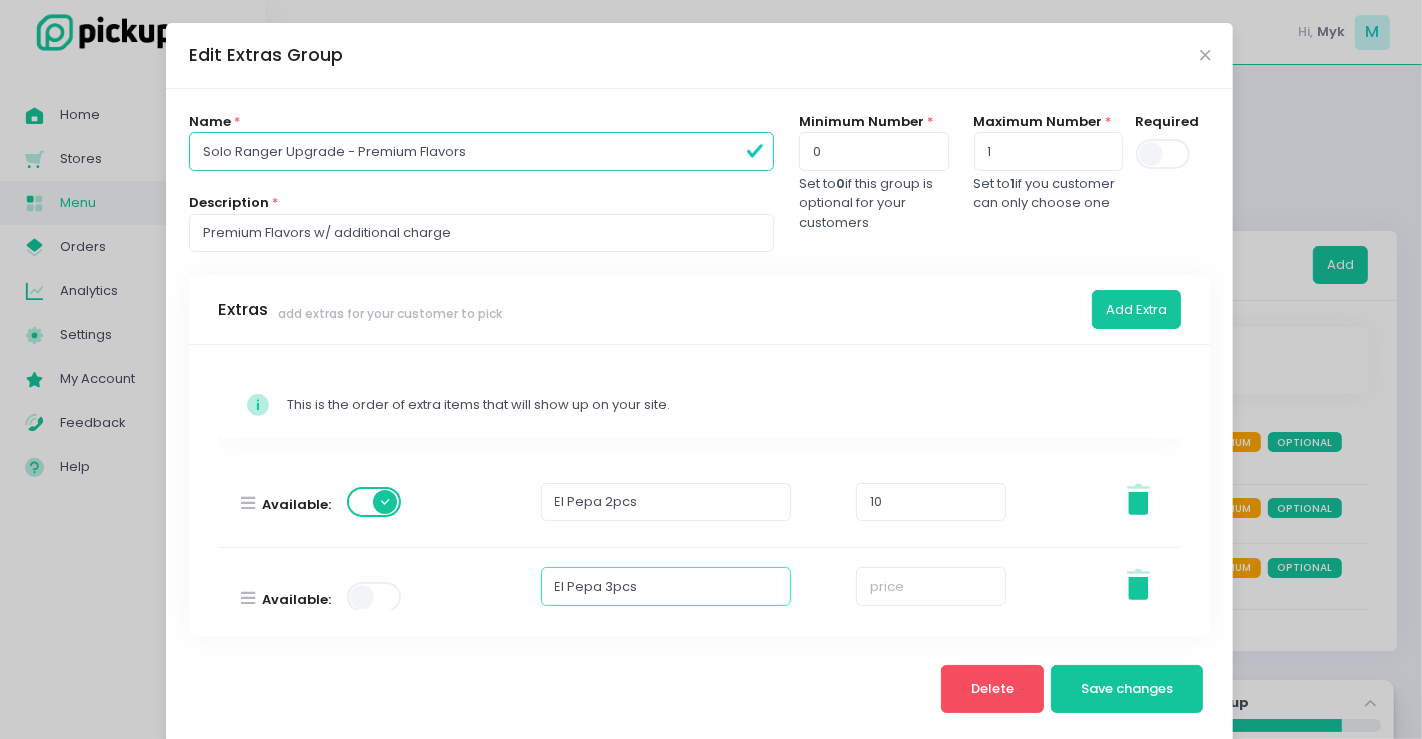 type on "El Pepa 3pcs" 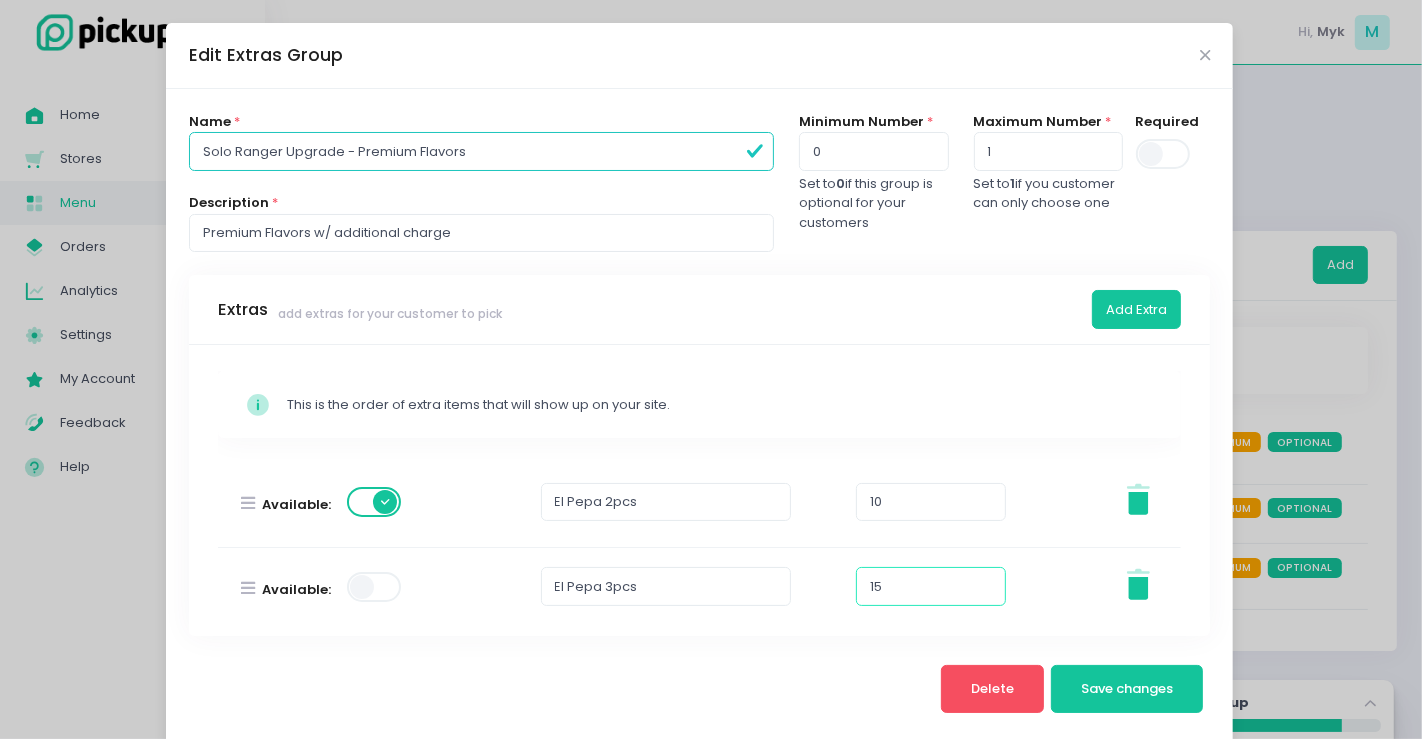 type on "15" 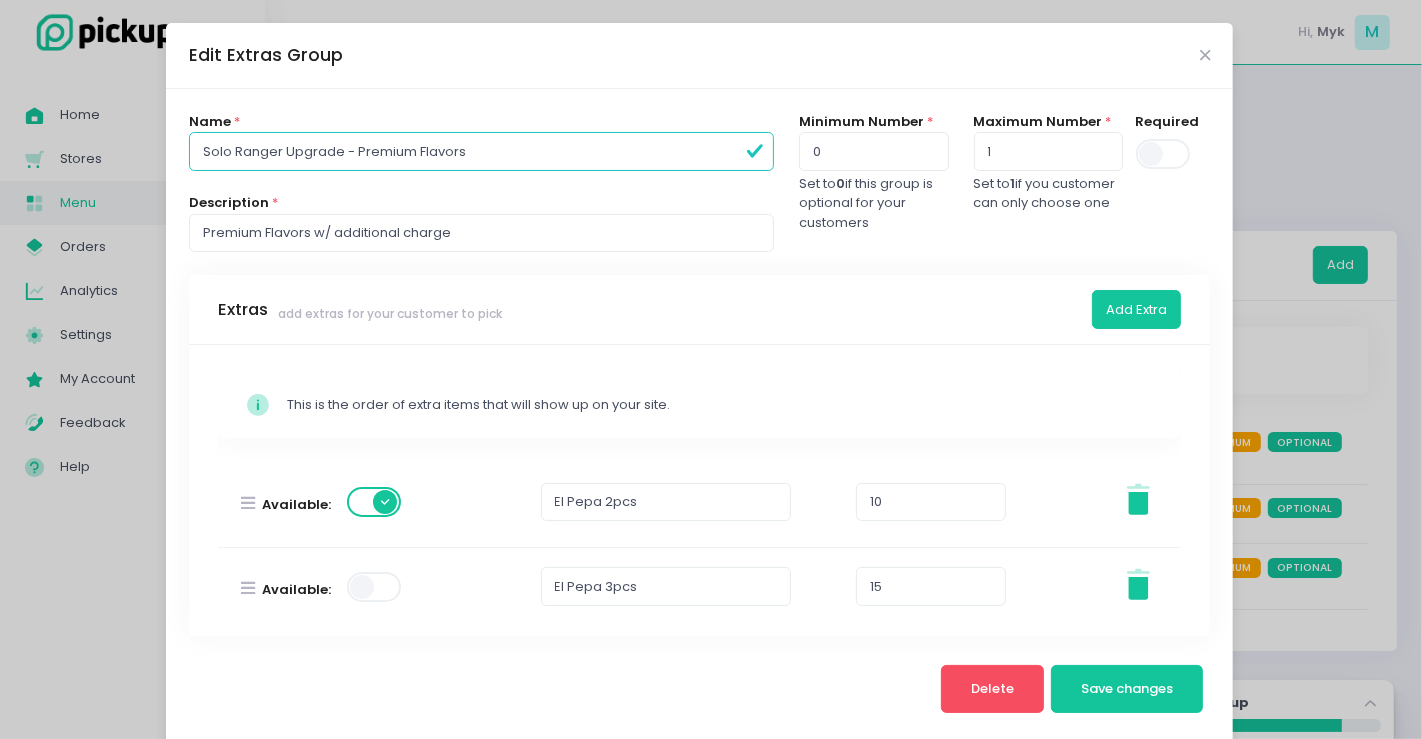click at bounding box center [375, 587] 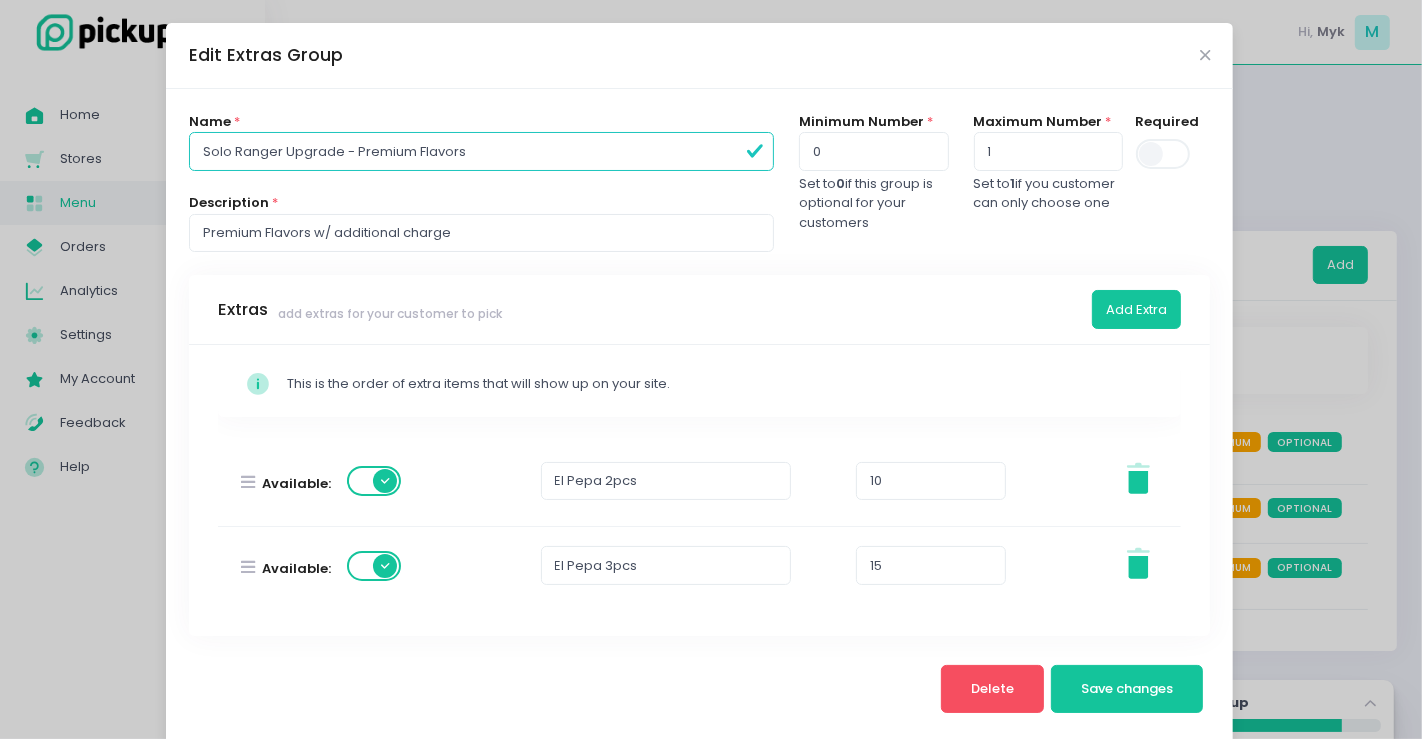 scroll, scrollTop: 0, scrollLeft: 0, axis: both 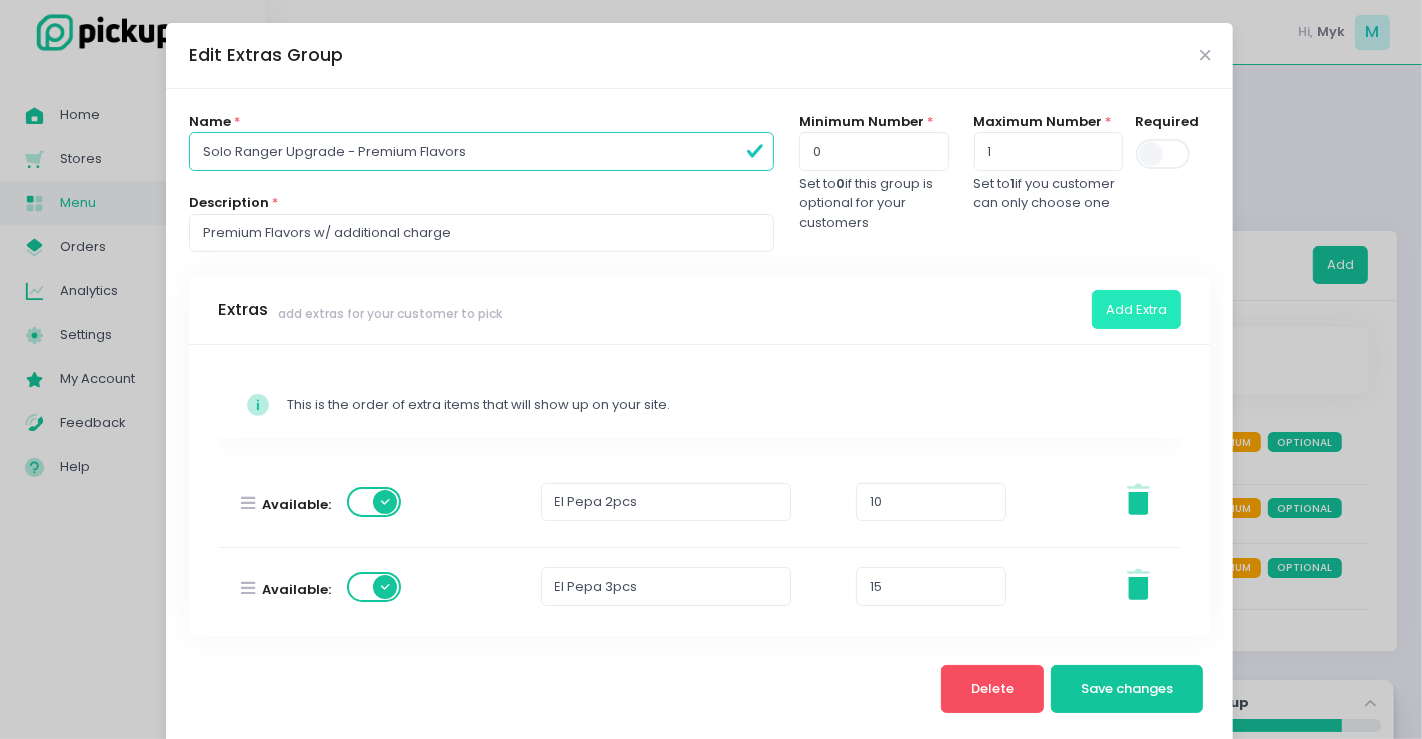 click on "Add Extra" at bounding box center [1136, 309] 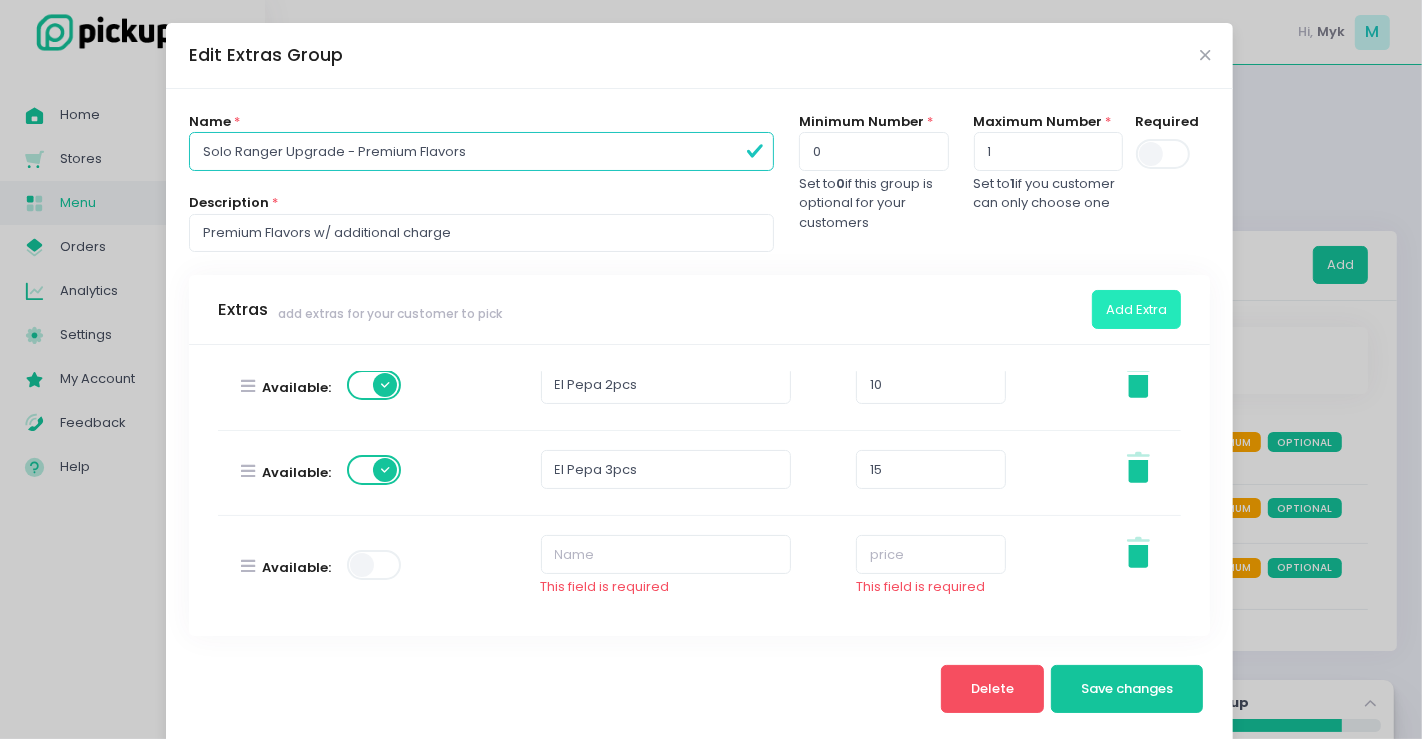 scroll, scrollTop: 228, scrollLeft: 0, axis: vertical 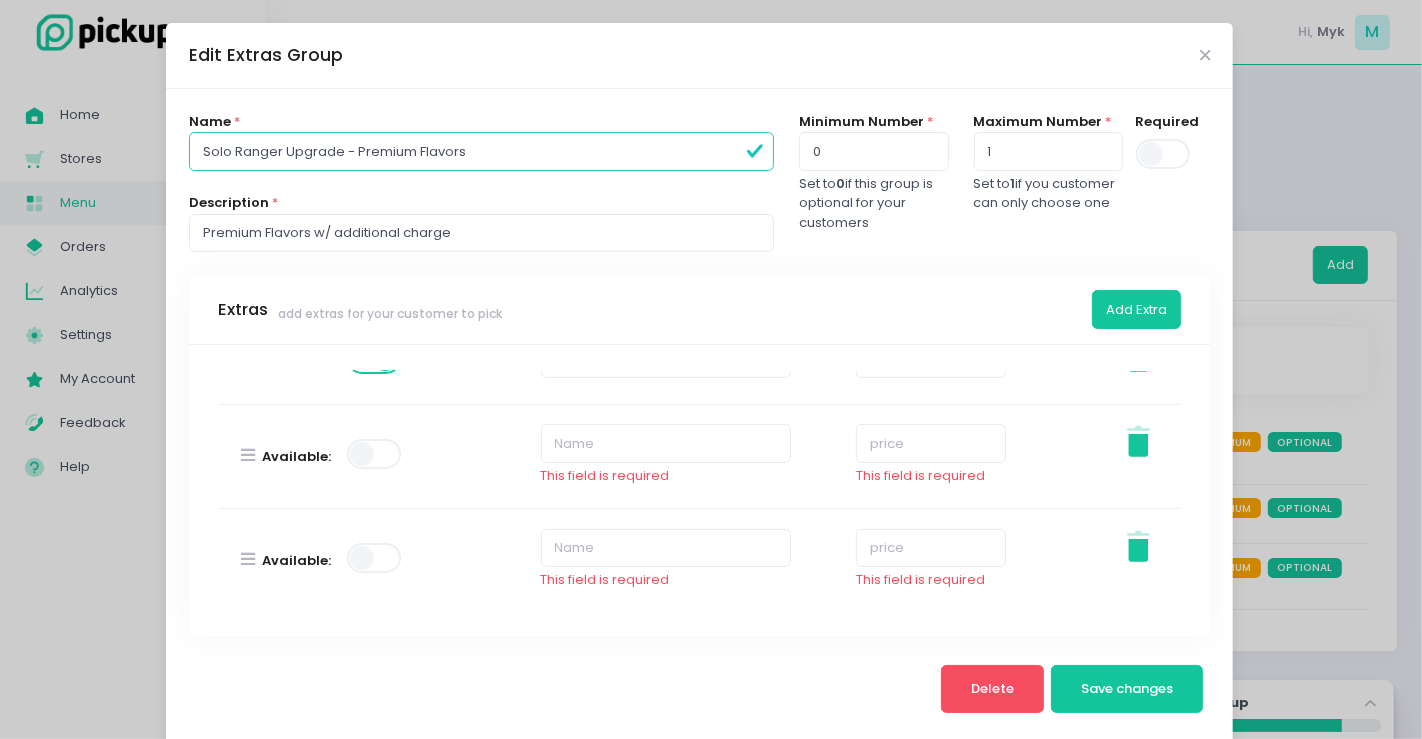 click at bounding box center (375, 457) 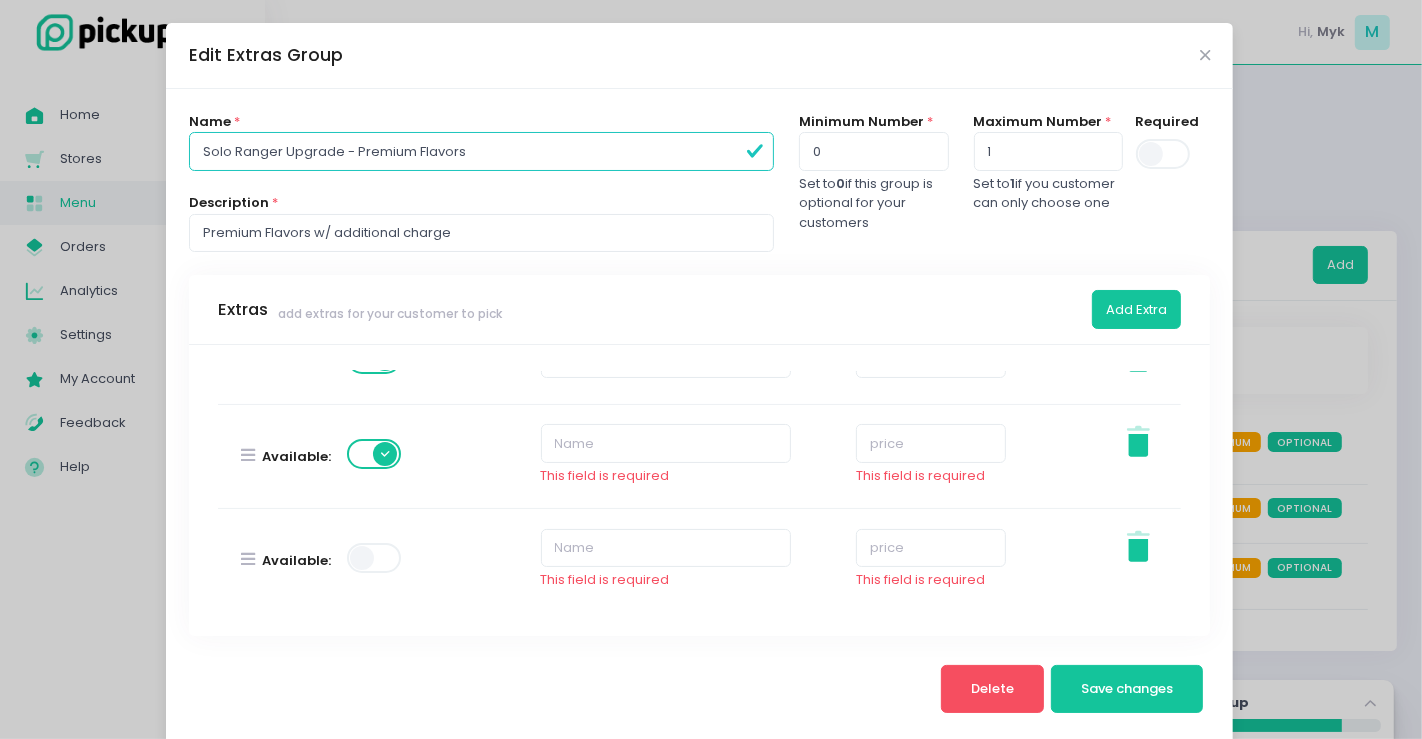 click at bounding box center (375, 558) 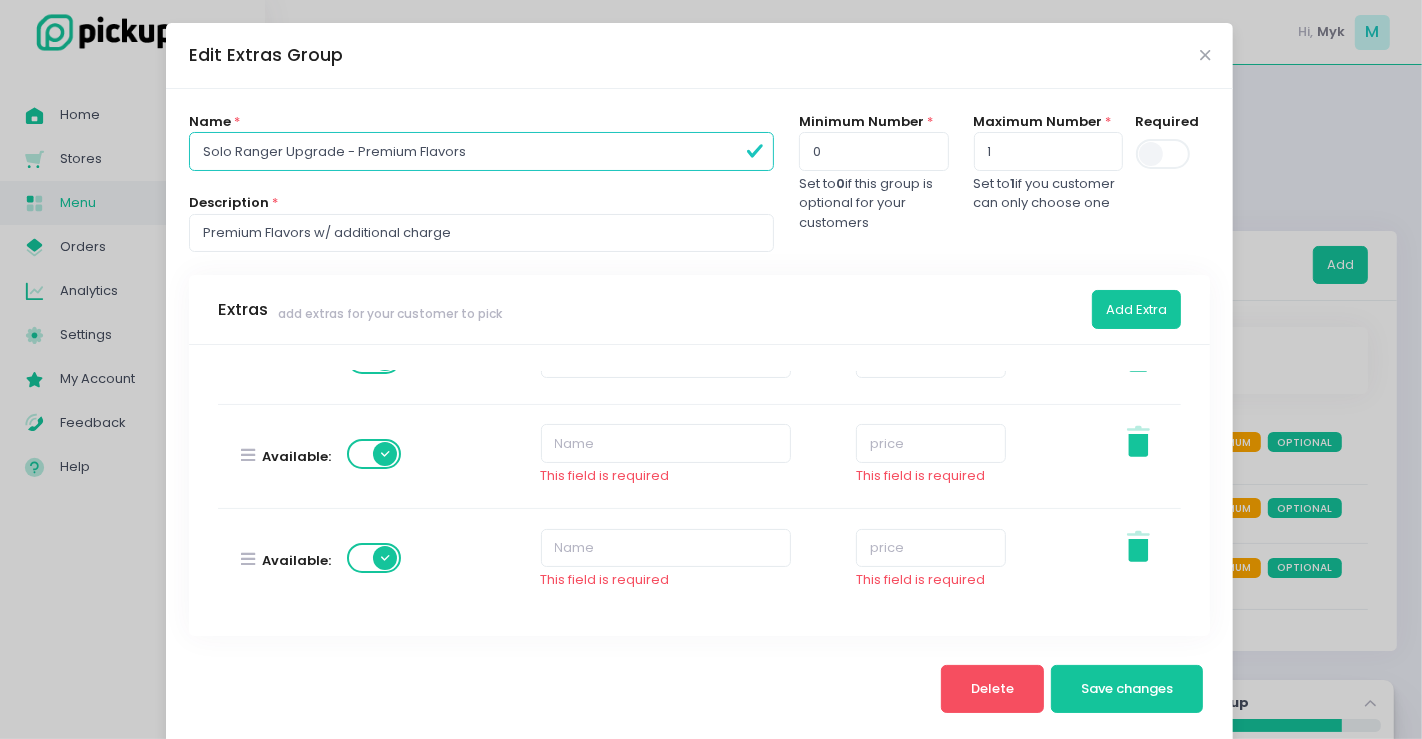 scroll, scrollTop: 27, scrollLeft: 0, axis: vertical 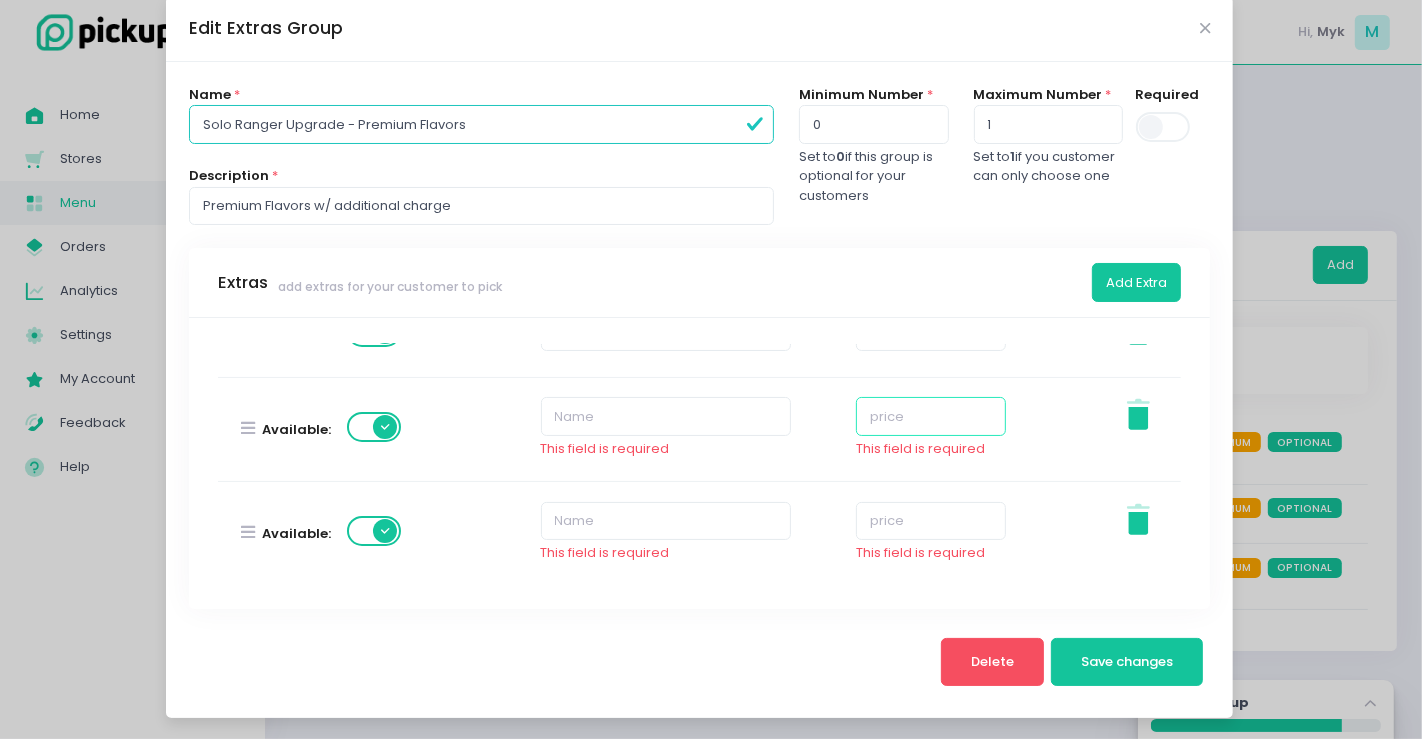 click at bounding box center [931, 416] 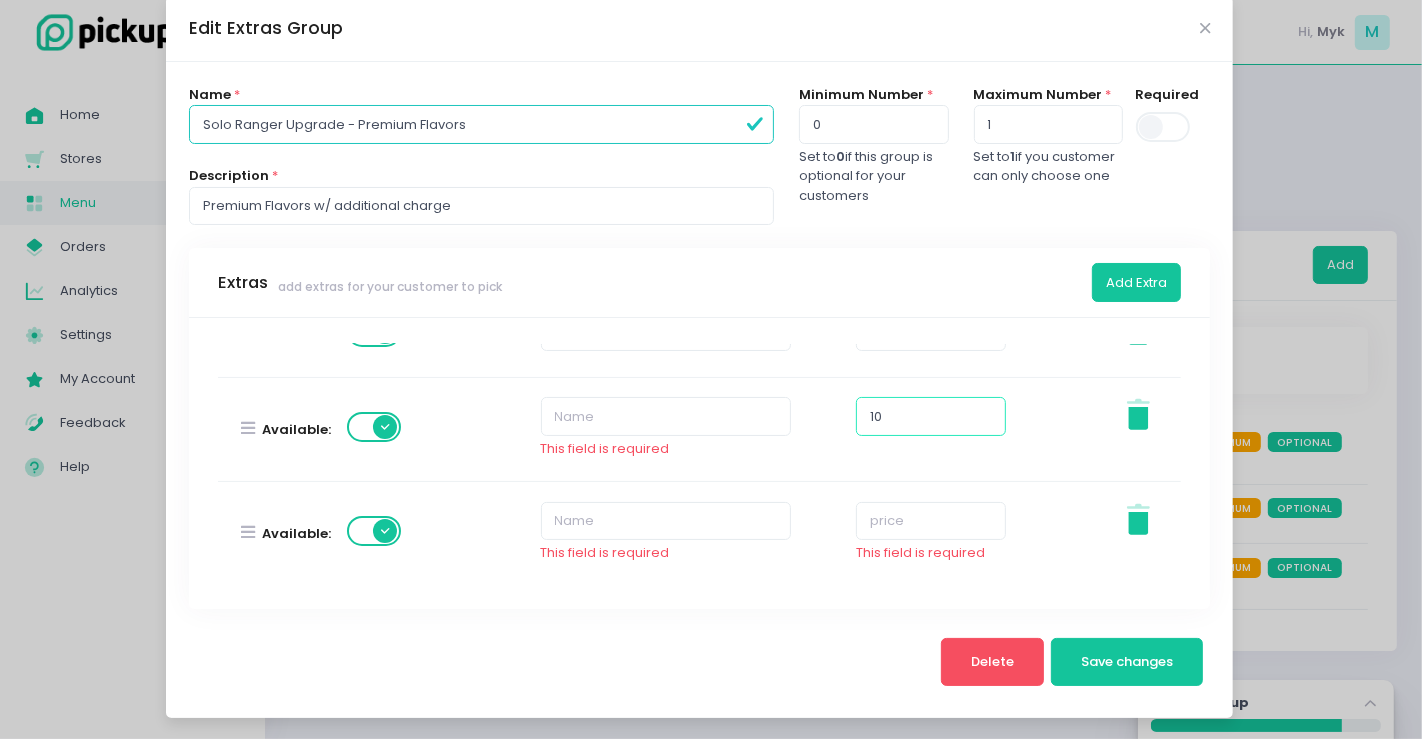type on "10" 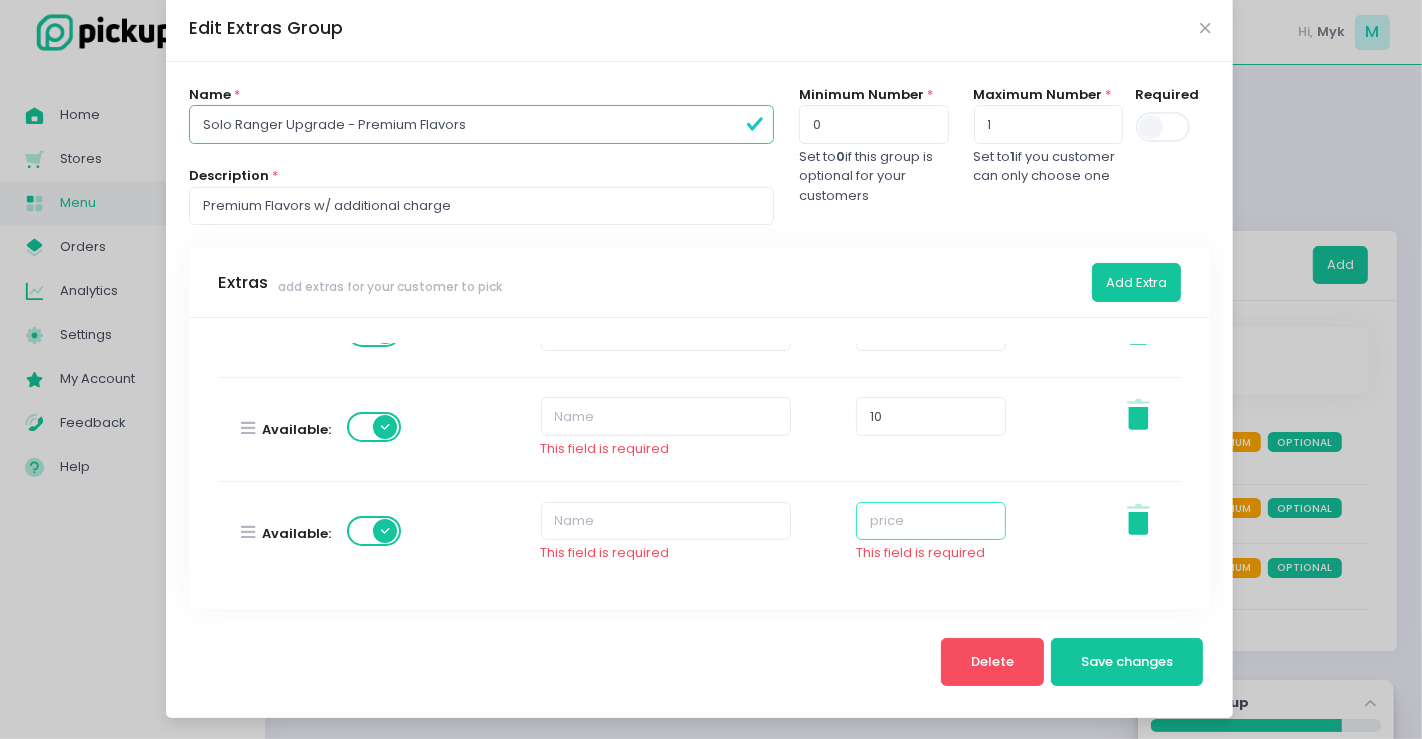 click at bounding box center (931, 521) 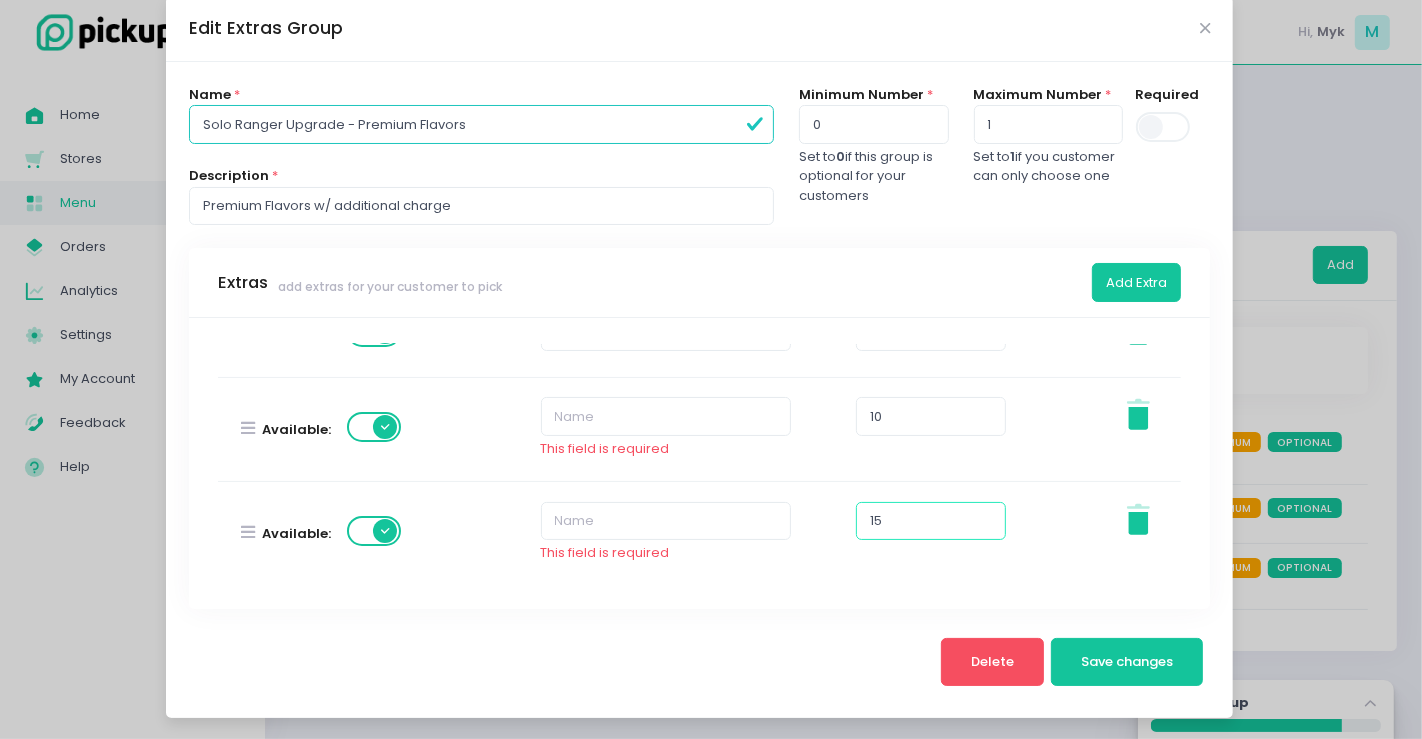 type on "15" 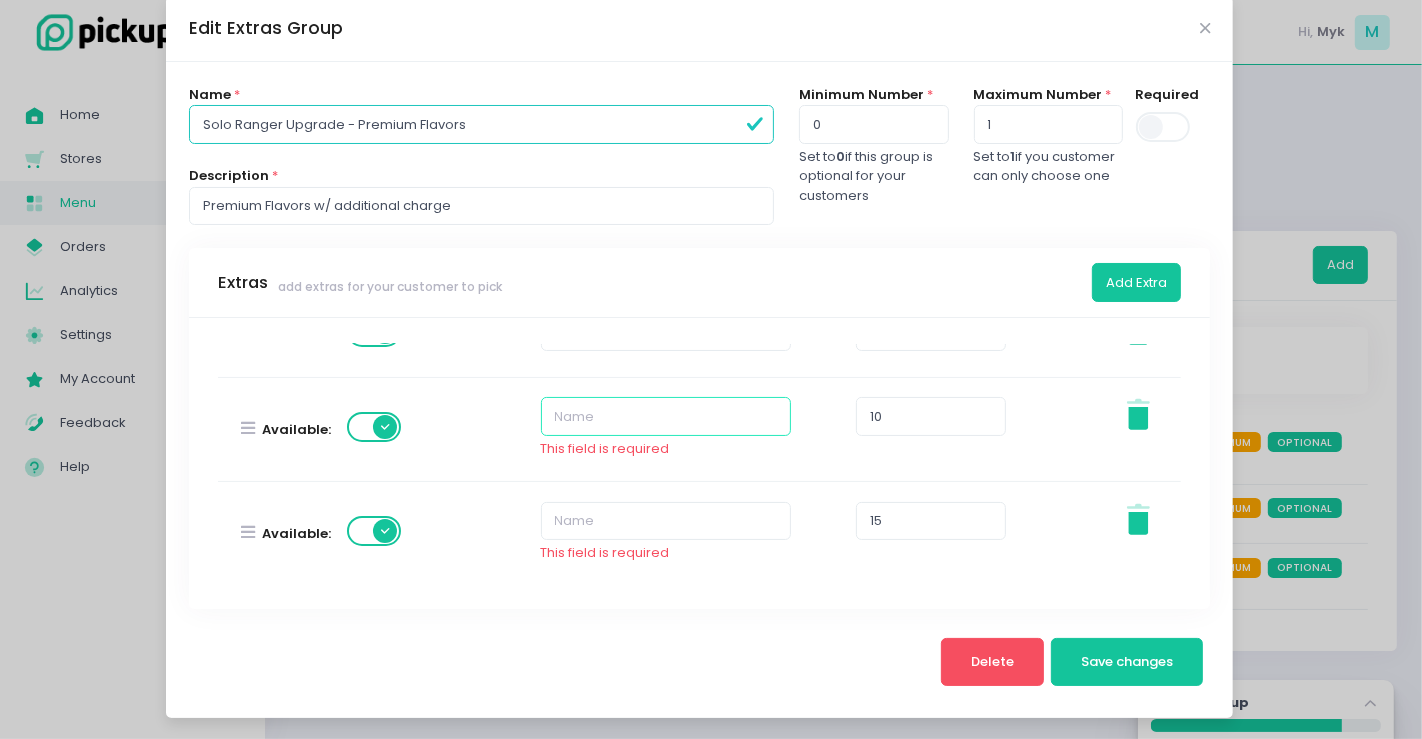 click at bounding box center [666, 416] 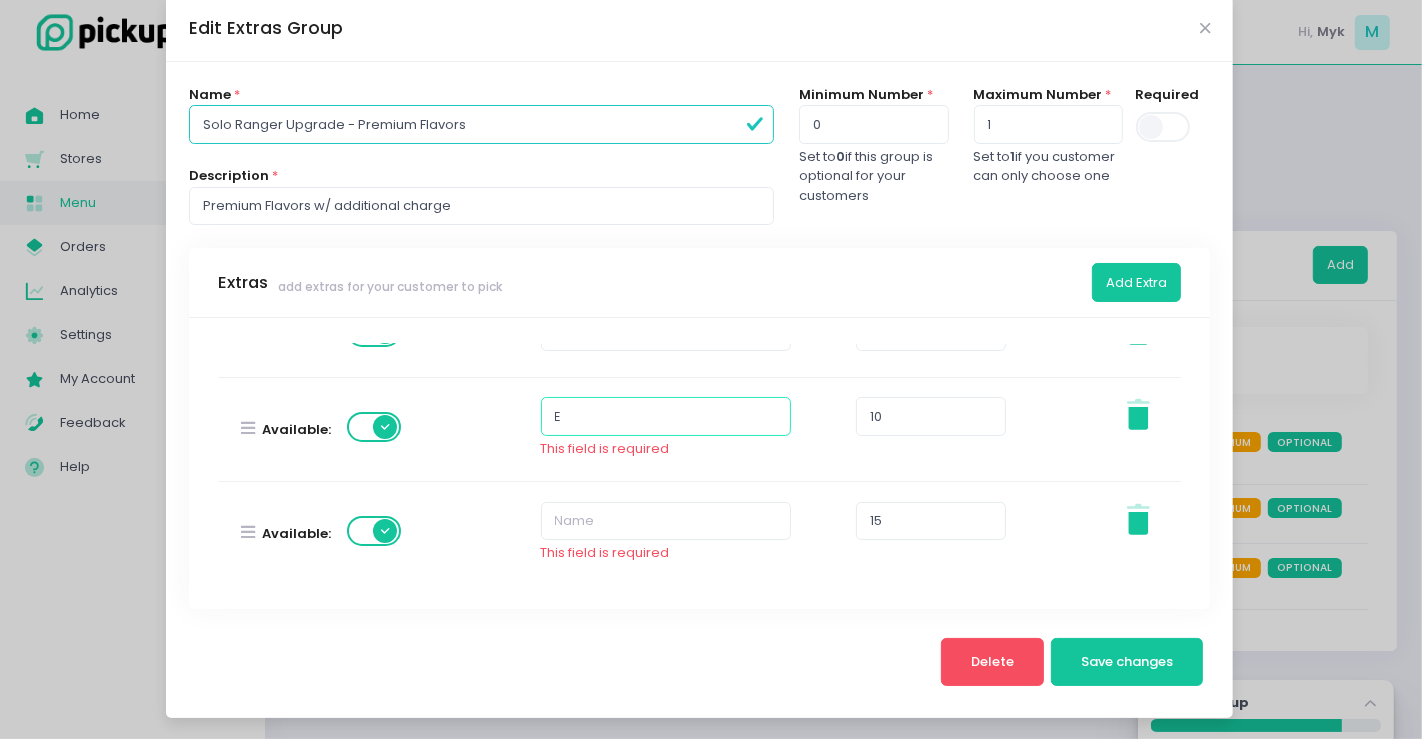 scroll, scrollTop: 209, scrollLeft: 0, axis: vertical 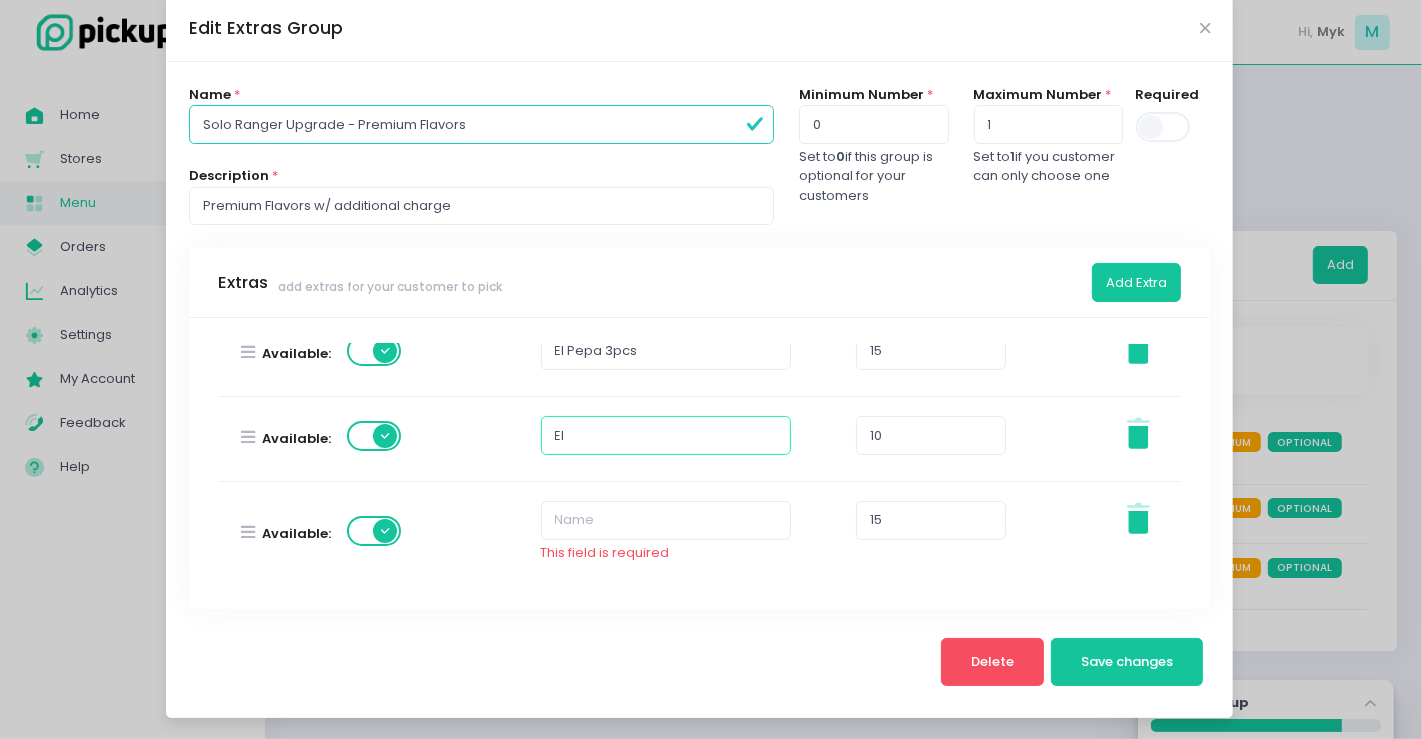 type on "E" 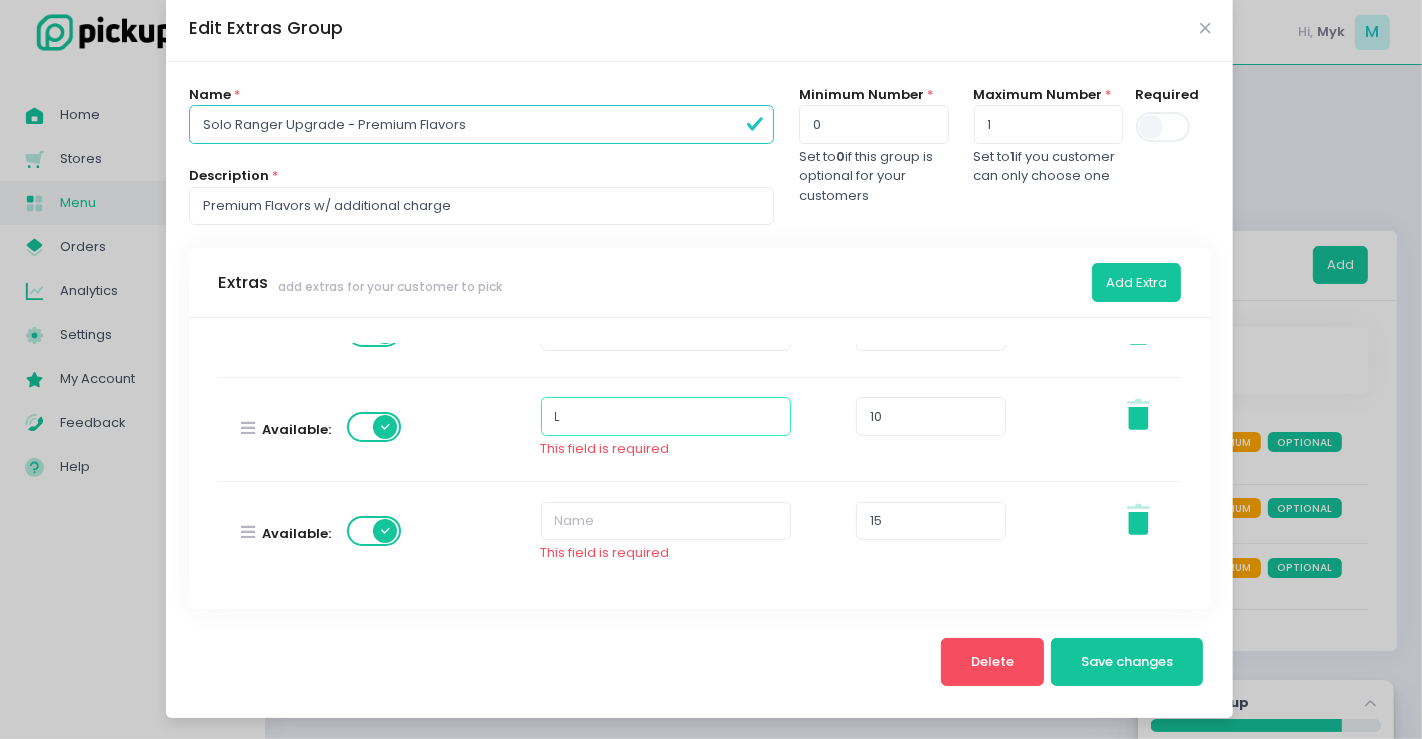 scroll, scrollTop: 209, scrollLeft: 0, axis: vertical 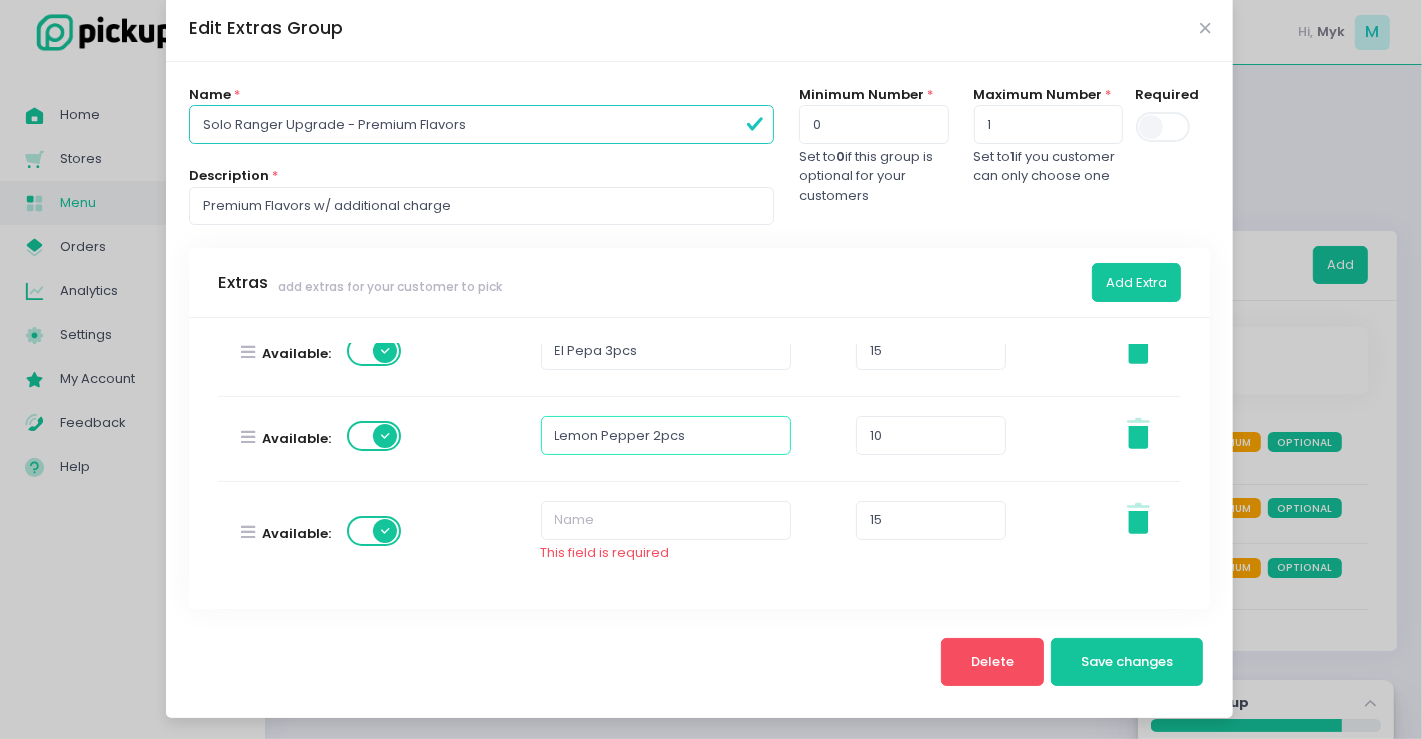 type on "Lemon Pepper 2pcs" 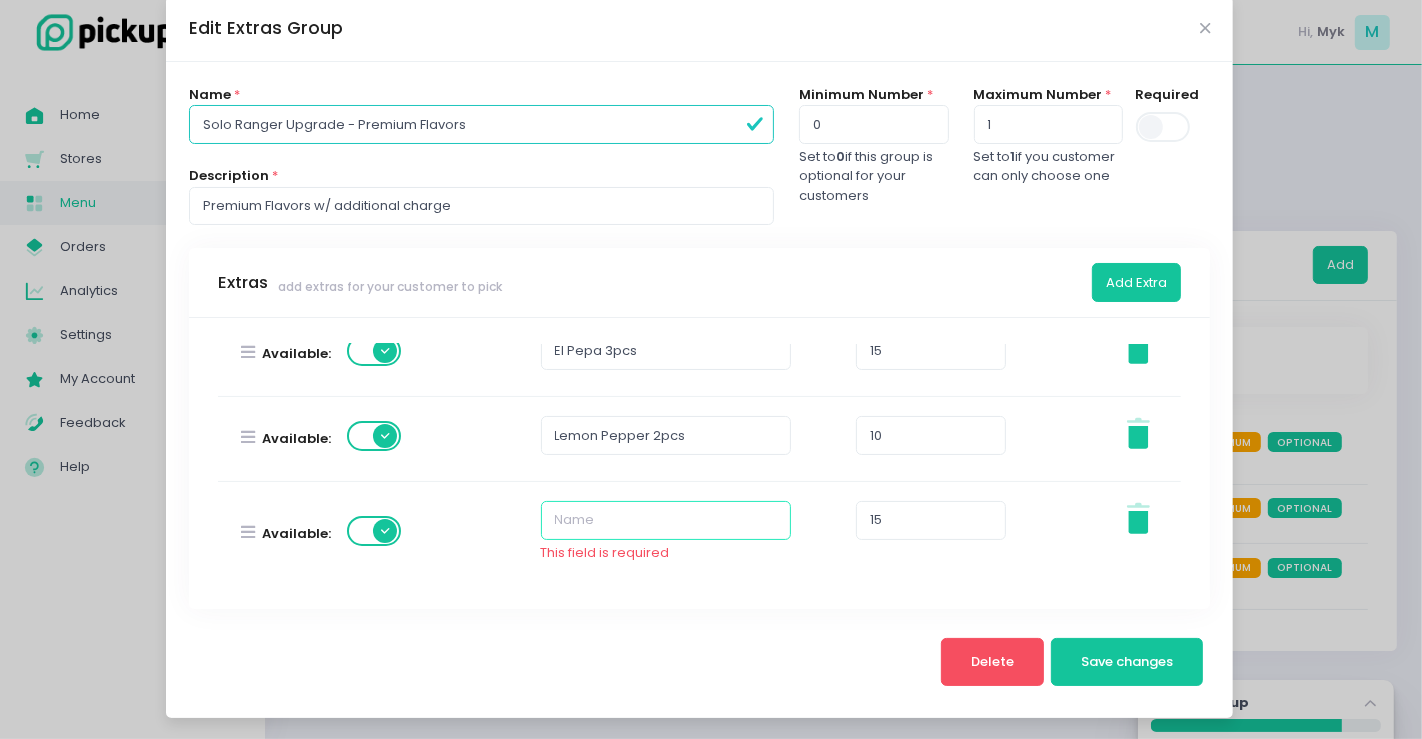 click at bounding box center (666, 520) 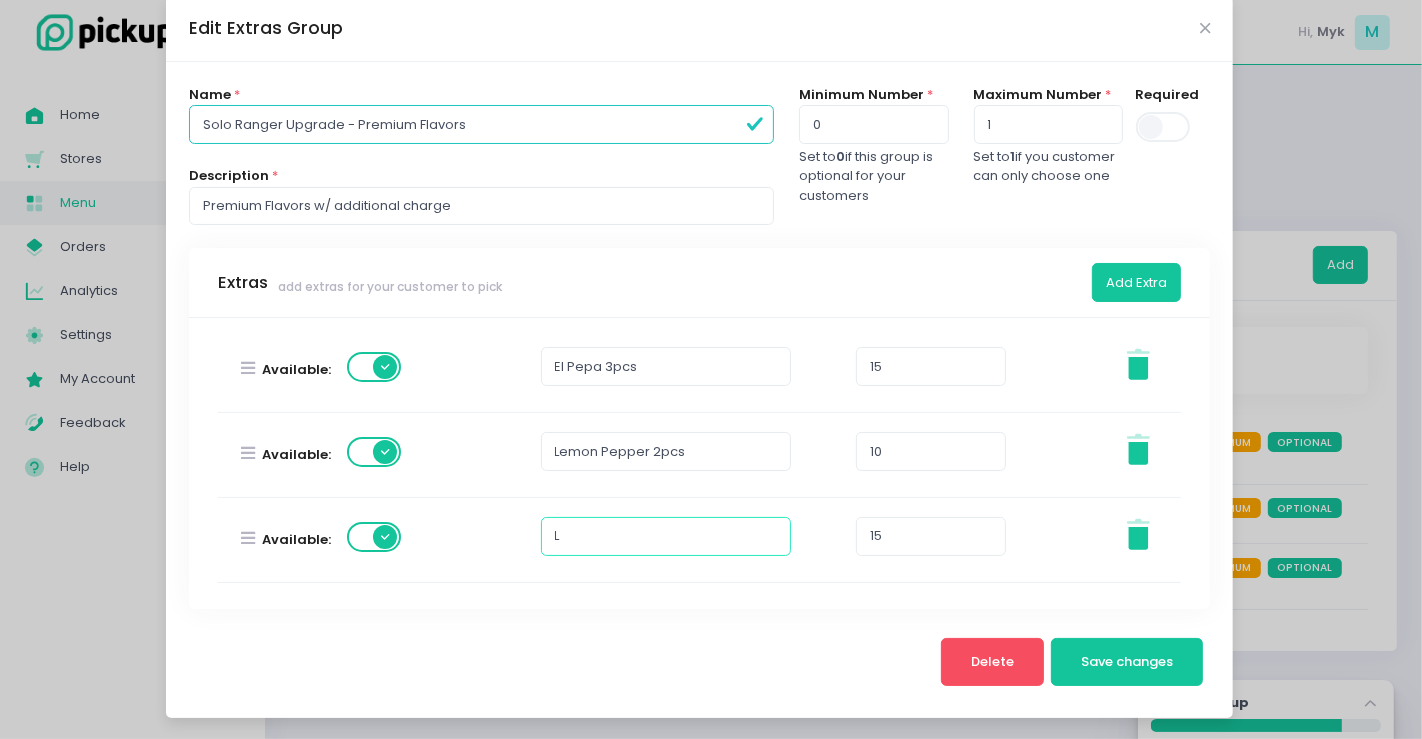 scroll, scrollTop: 190, scrollLeft: 0, axis: vertical 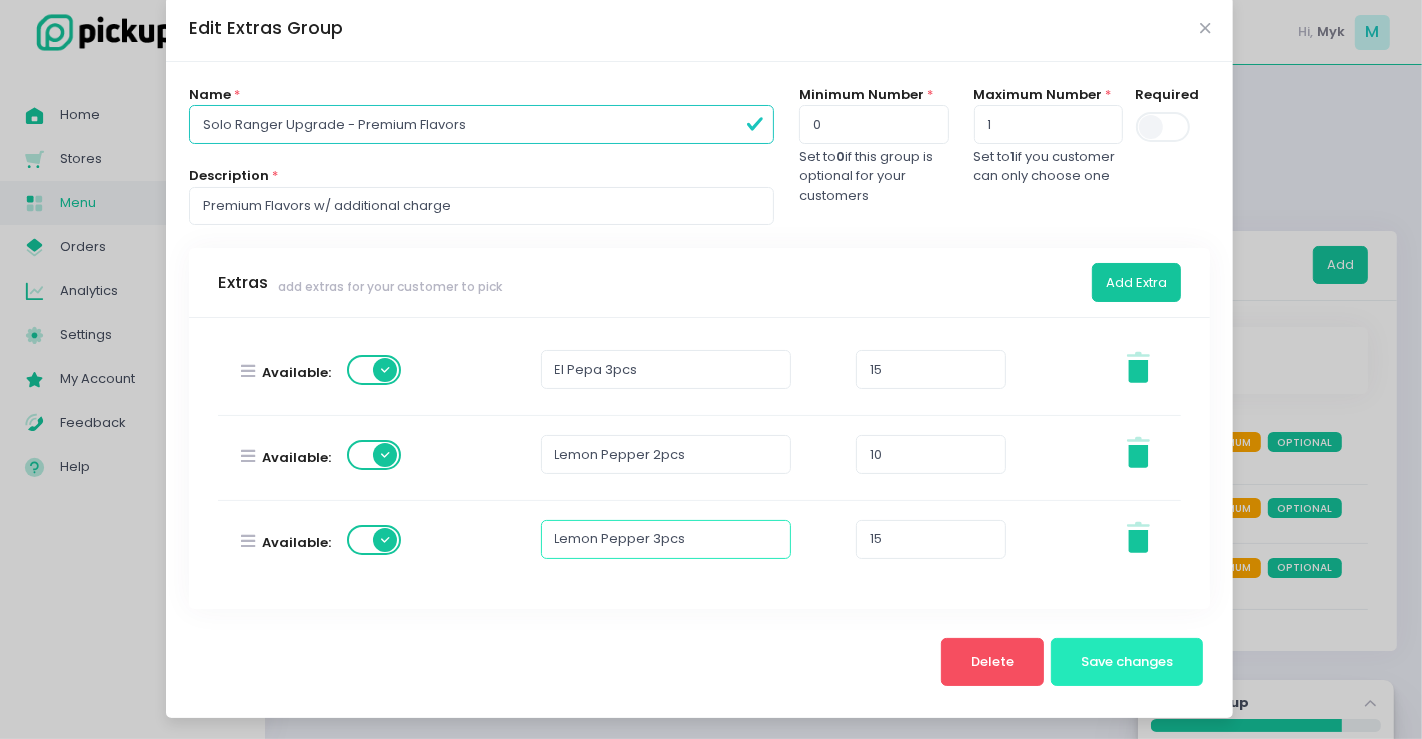 type on "Lemon Pepper 3pcs" 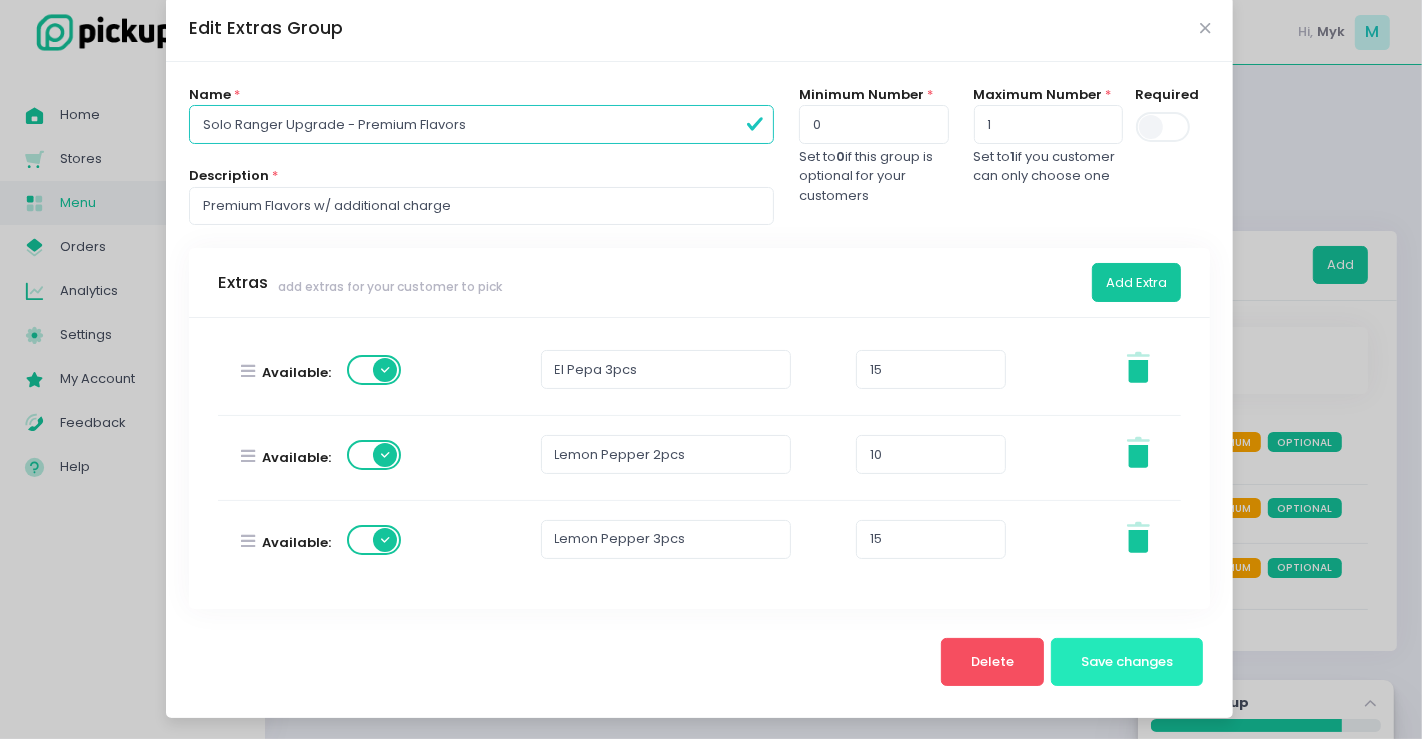 click on "Save changes" at bounding box center (1127, 661) 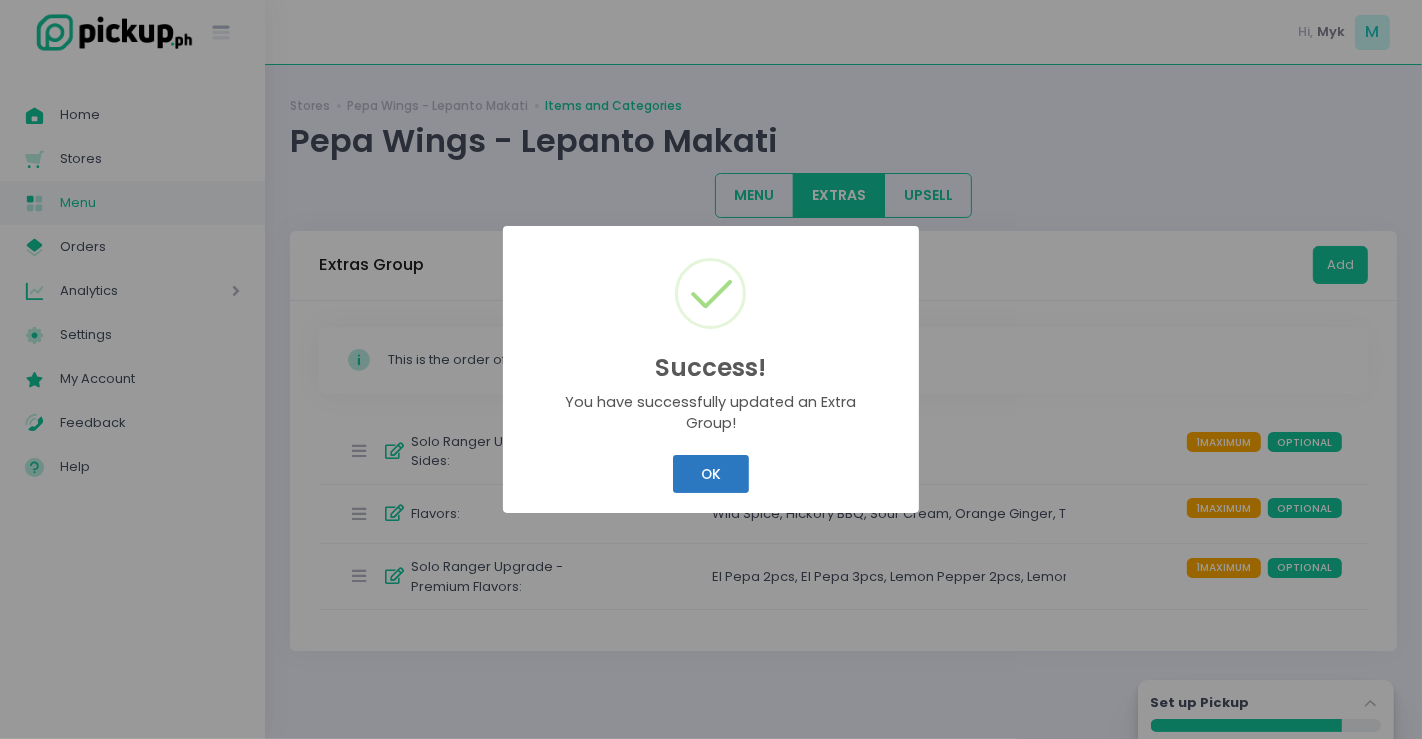 click on "OK" at bounding box center [710, 474] 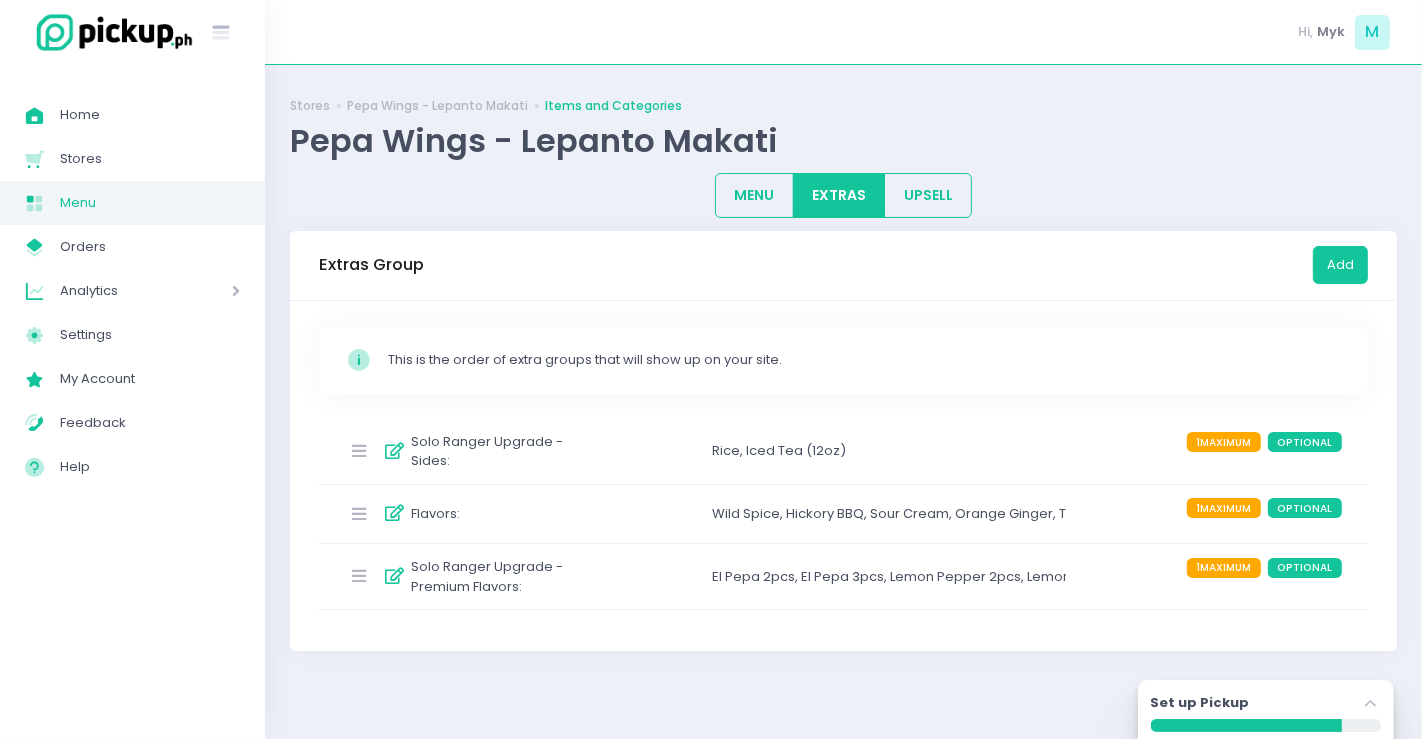 click on "Solo Ranger Upgrade - Premium Flavors :" at bounding box center [501, 576] 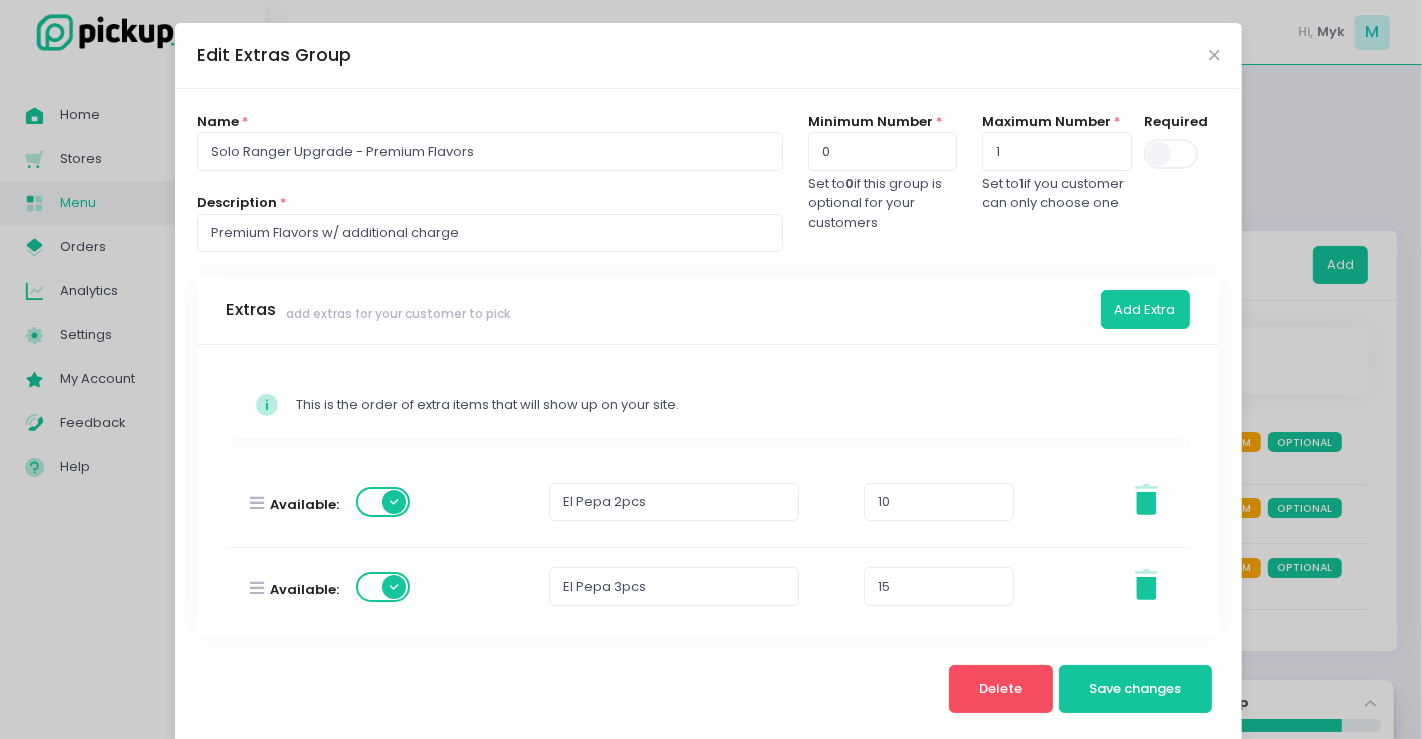 scroll, scrollTop: 190, scrollLeft: 0, axis: vertical 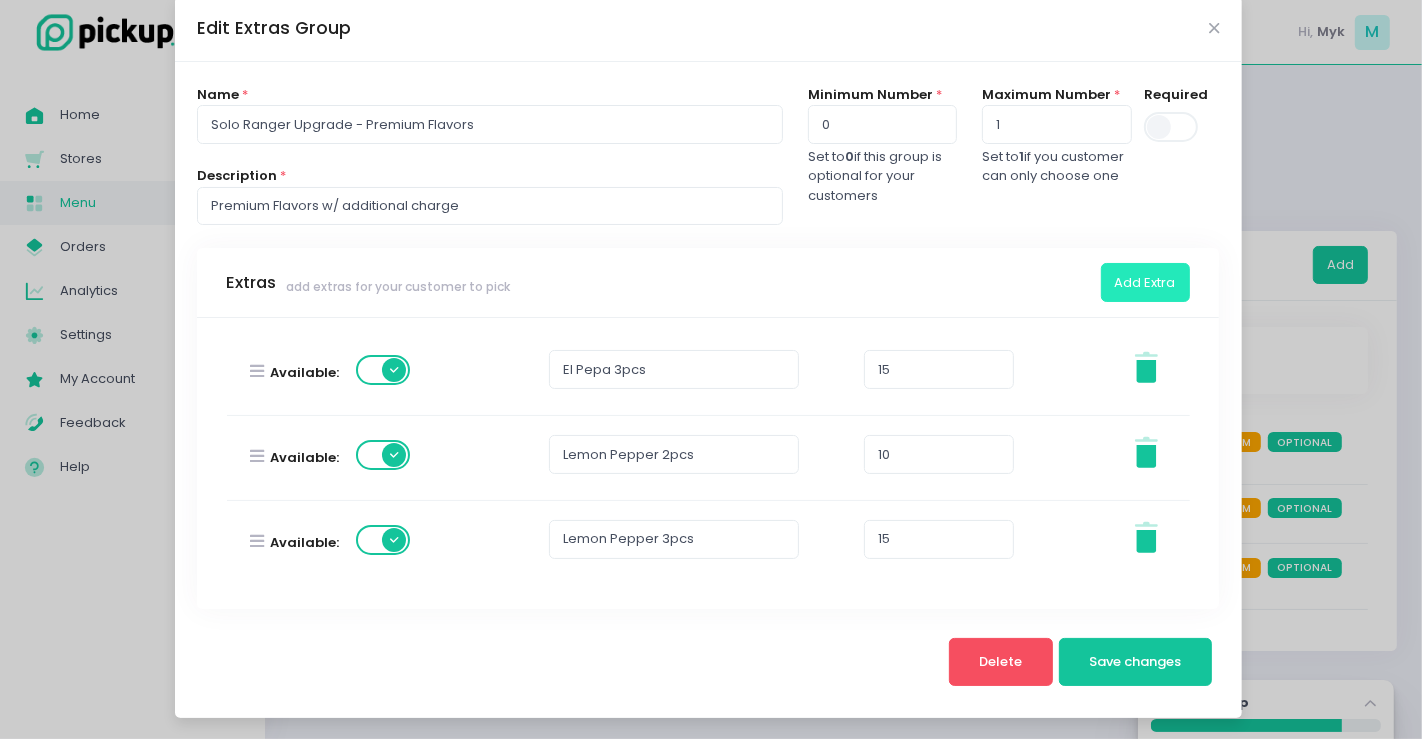 click on "Add Extra" at bounding box center [1145, 282] 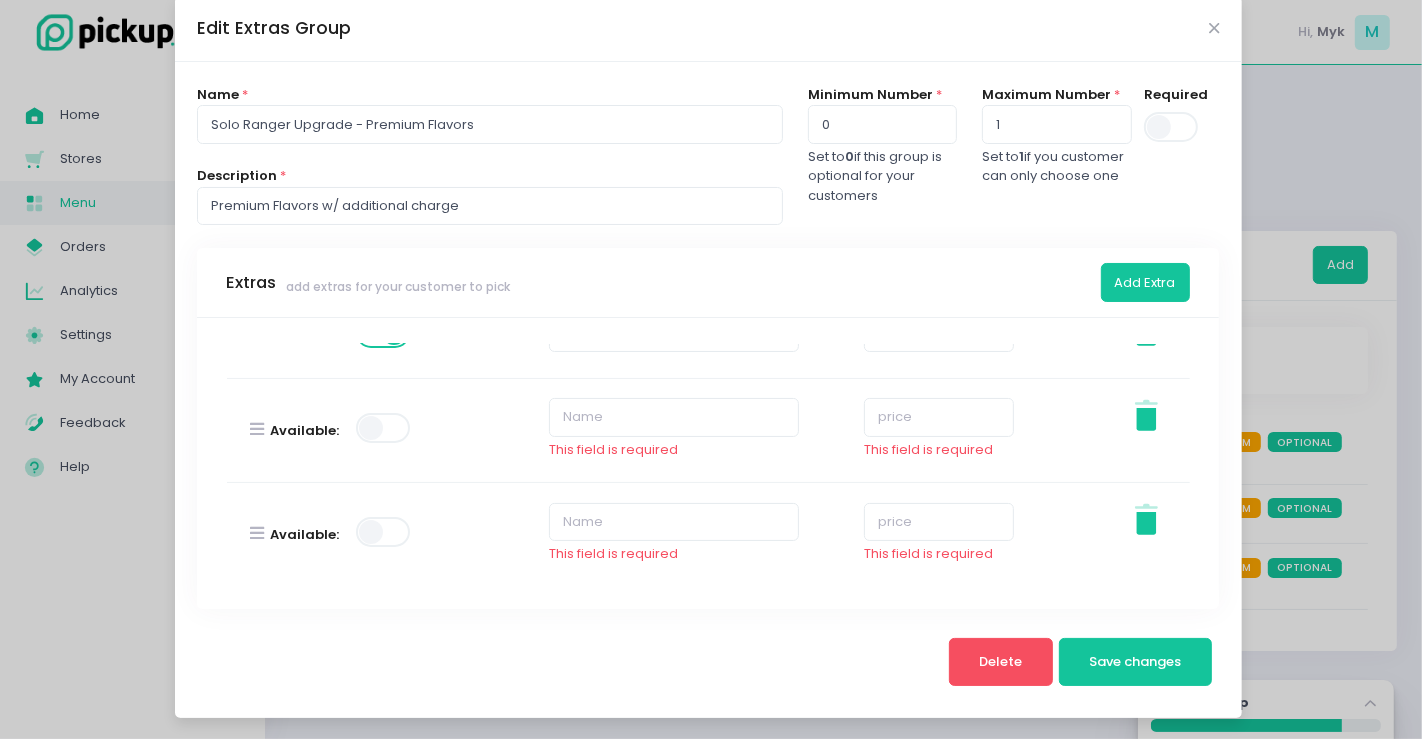 click on "Available:       This field is required       This field is required Stockholm-icons / General / Trash Created with Sketch." at bounding box center [708, 430] 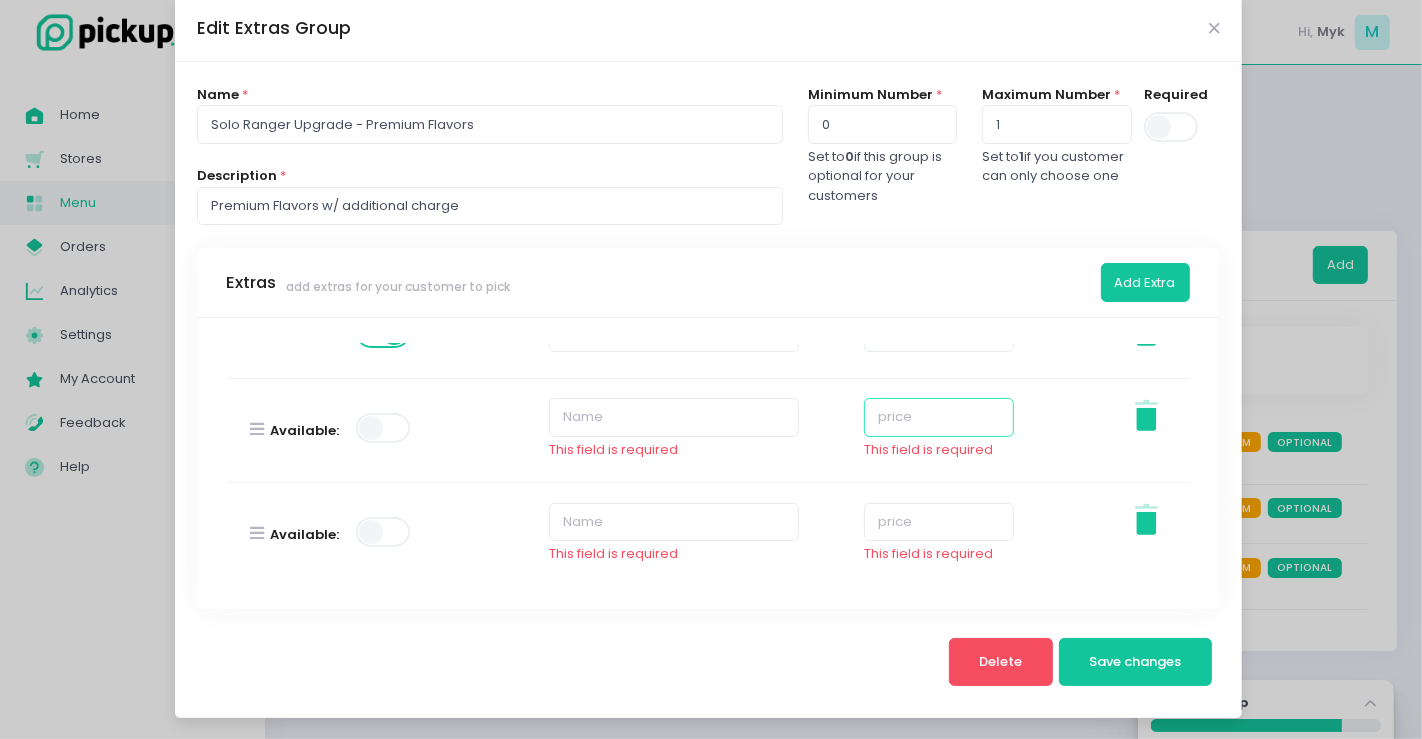 click at bounding box center [939, 417] 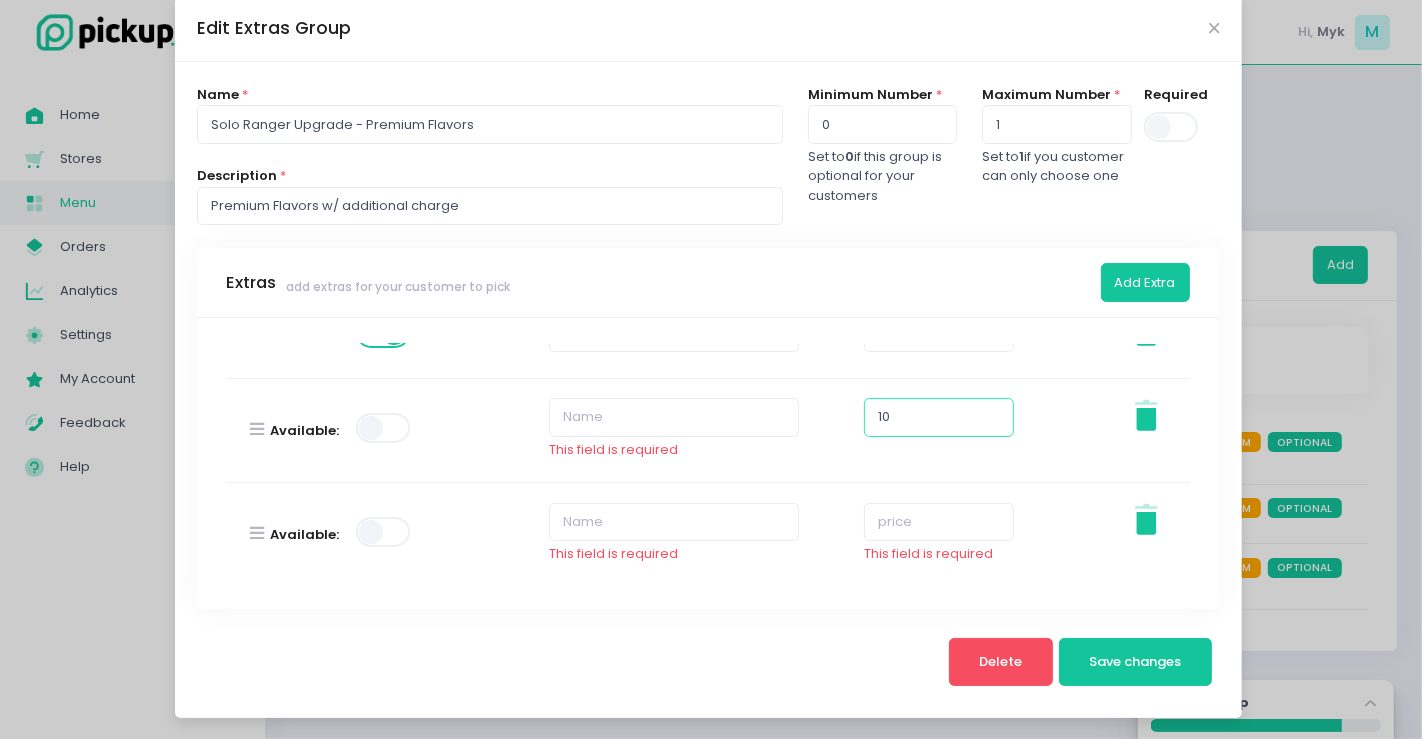 type on "10" 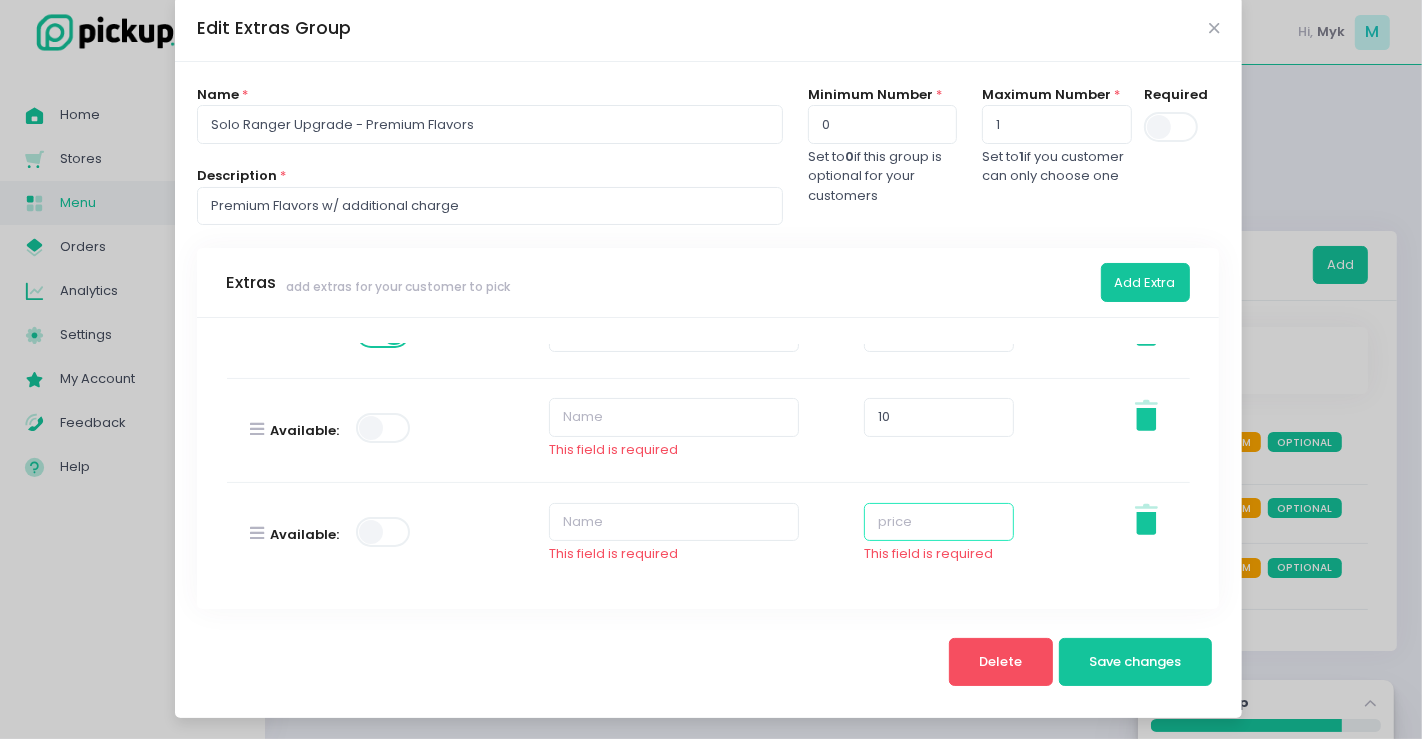 click at bounding box center (939, 522) 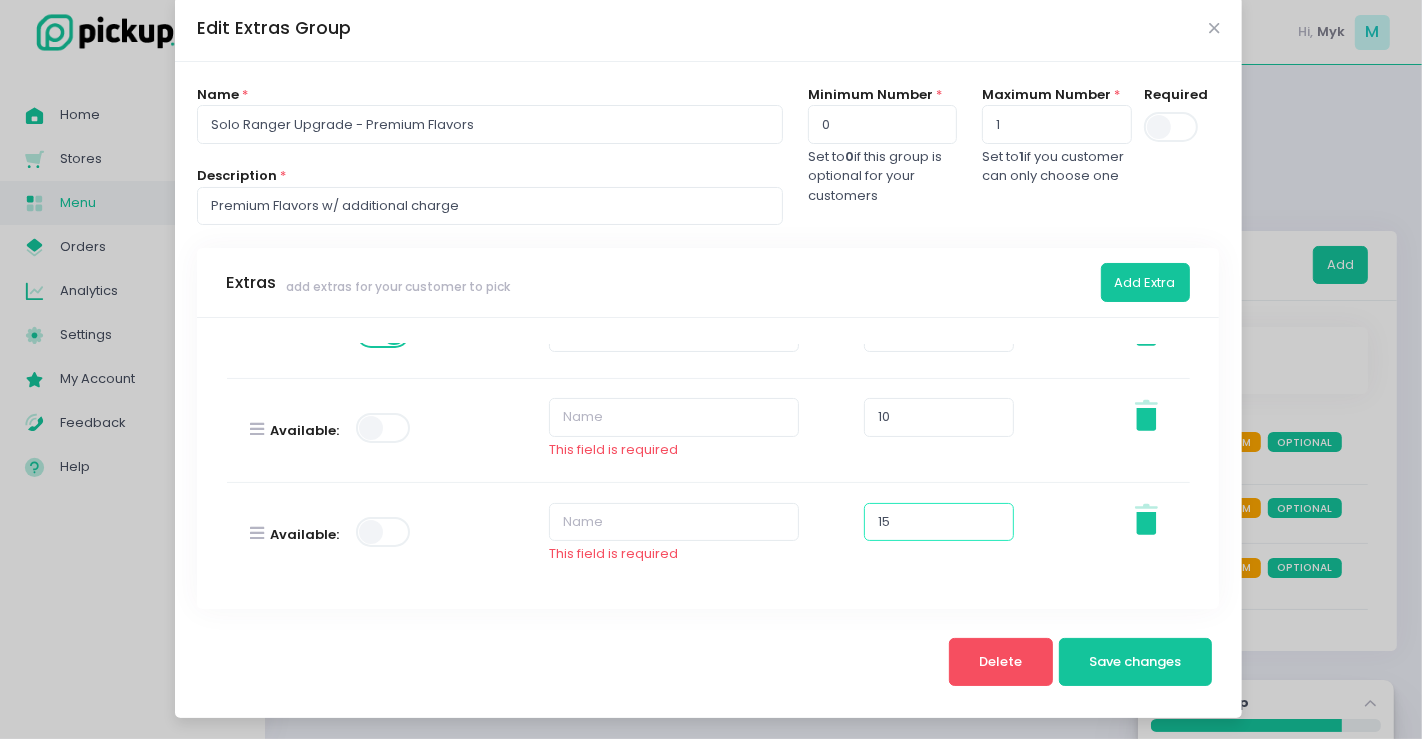 type on "15" 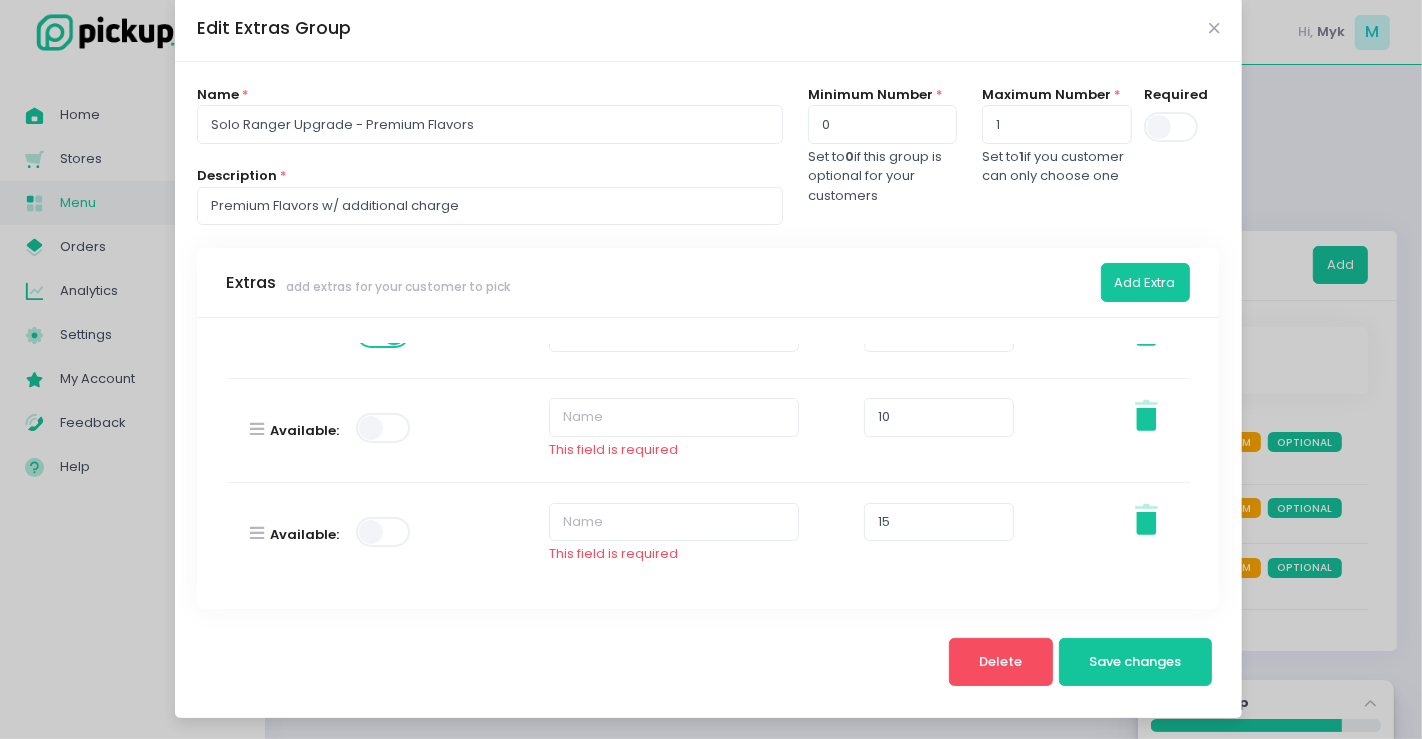 click at bounding box center [384, 428] 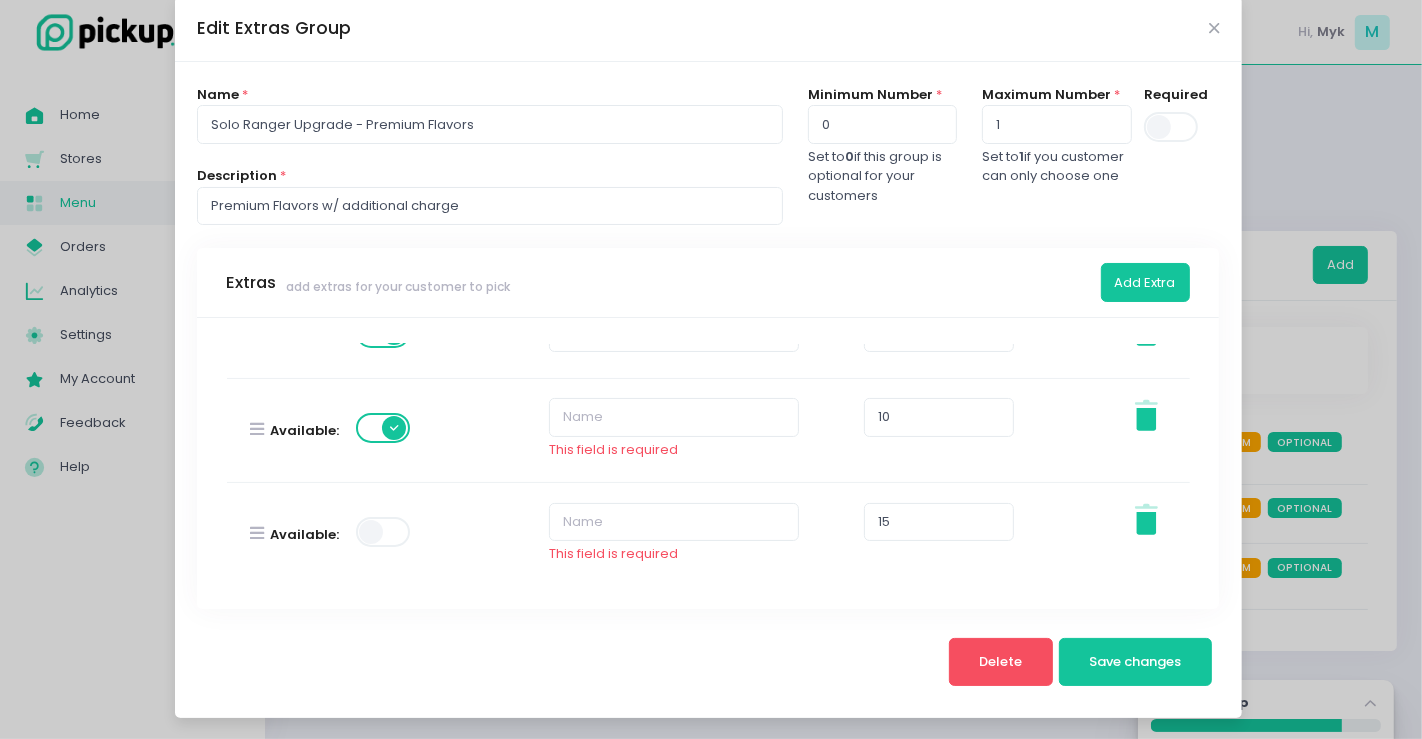click at bounding box center [384, 532] 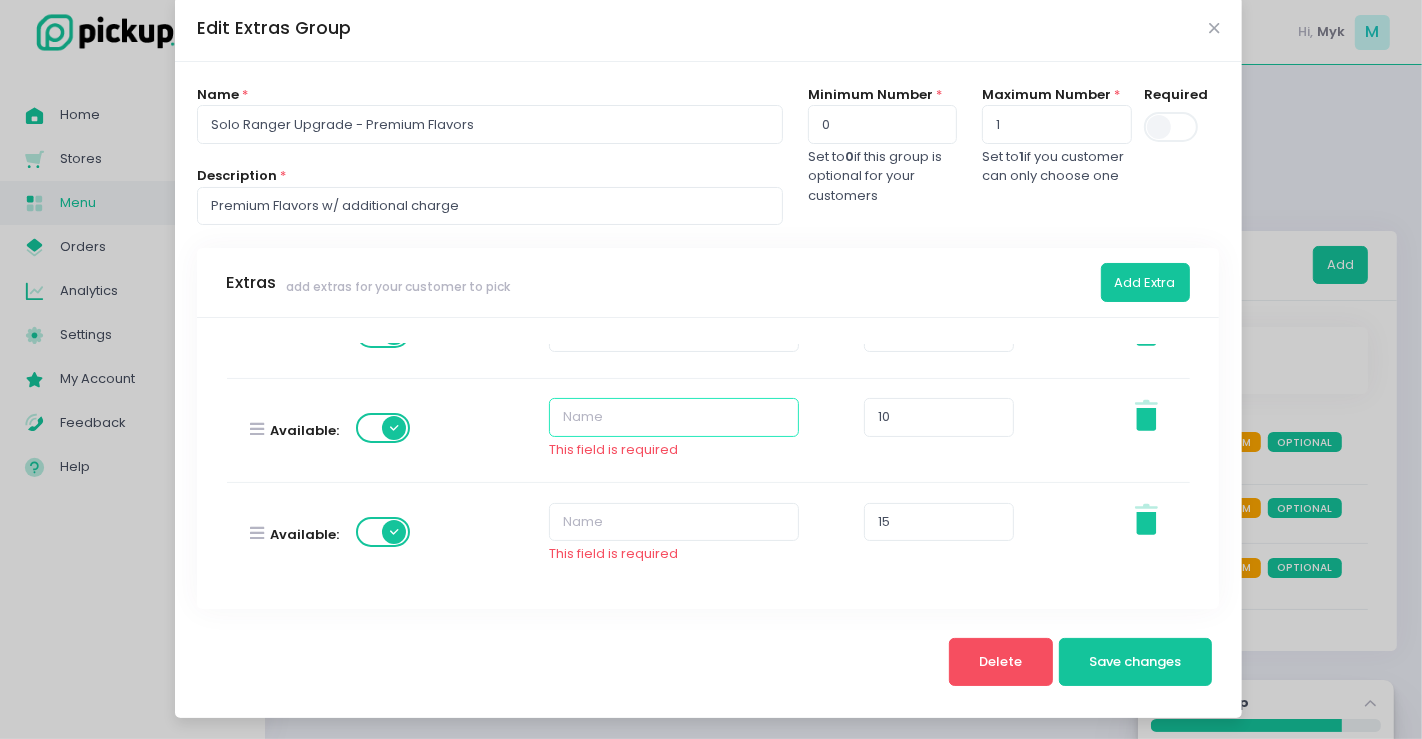 click at bounding box center [674, 417] 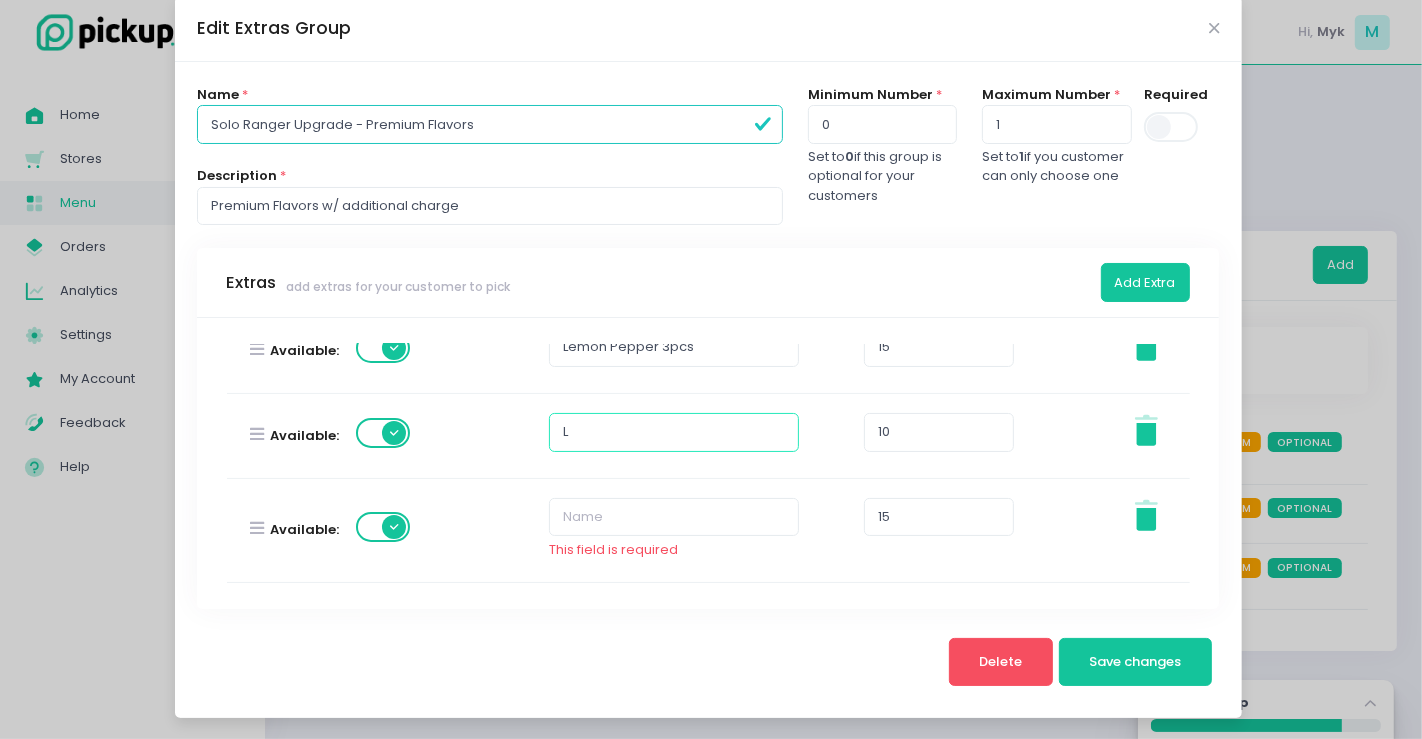 scroll, scrollTop: 378, scrollLeft: 0, axis: vertical 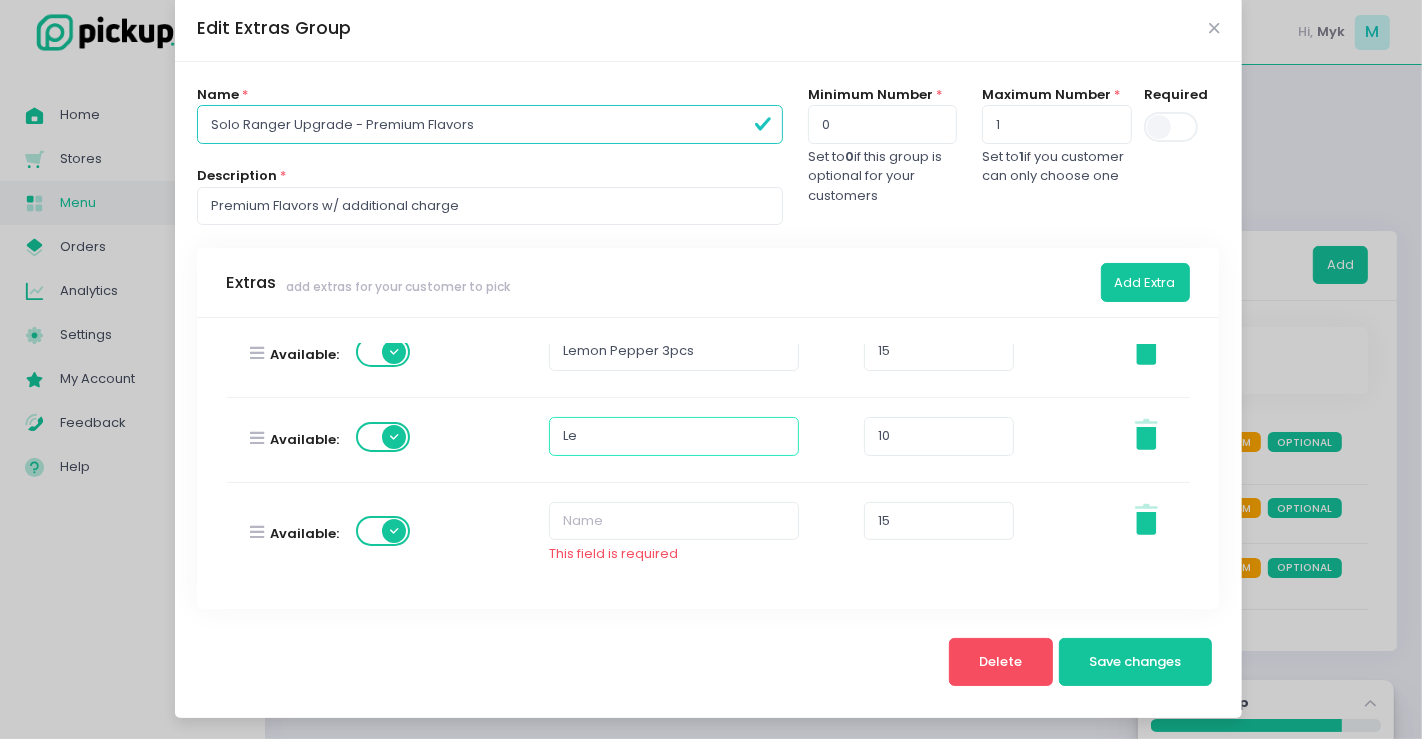 type on "L" 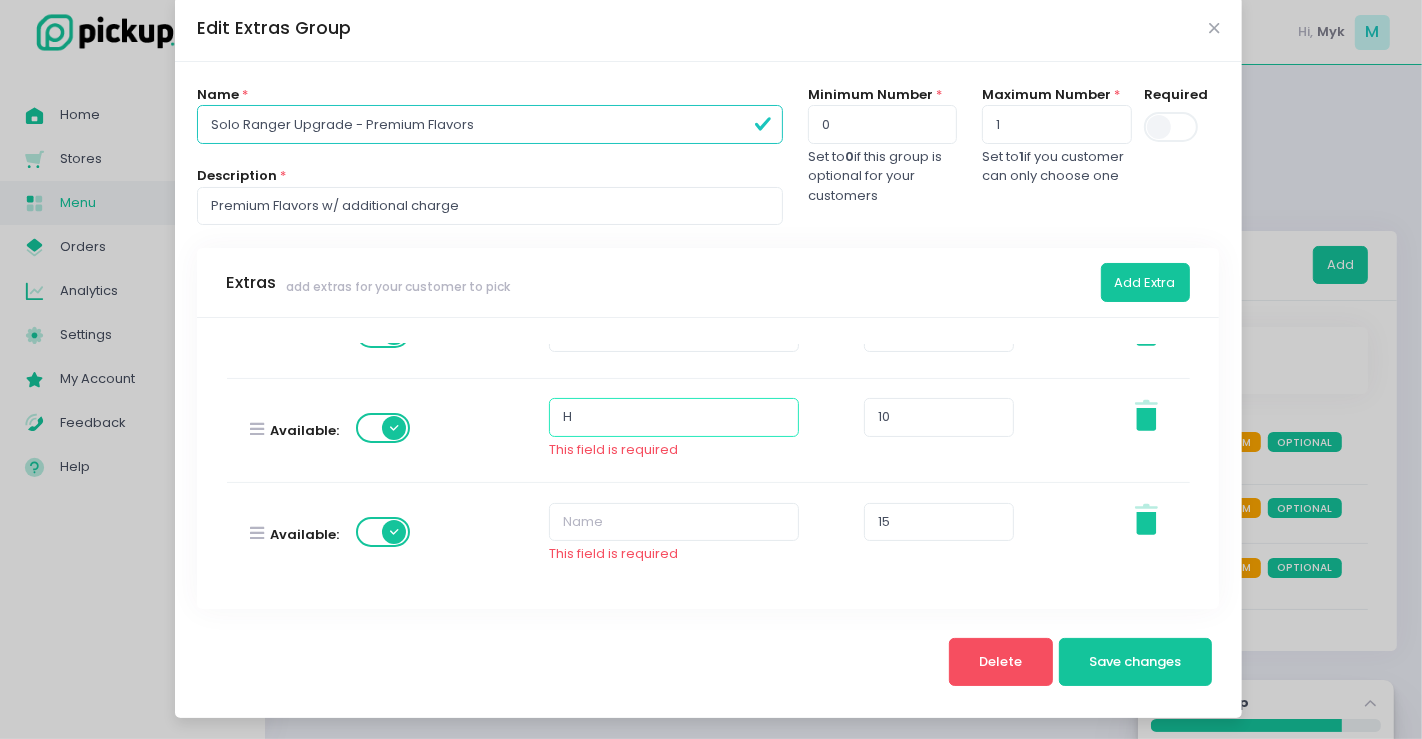 scroll, scrollTop: 378, scrollLeft: 0, axis: vertical 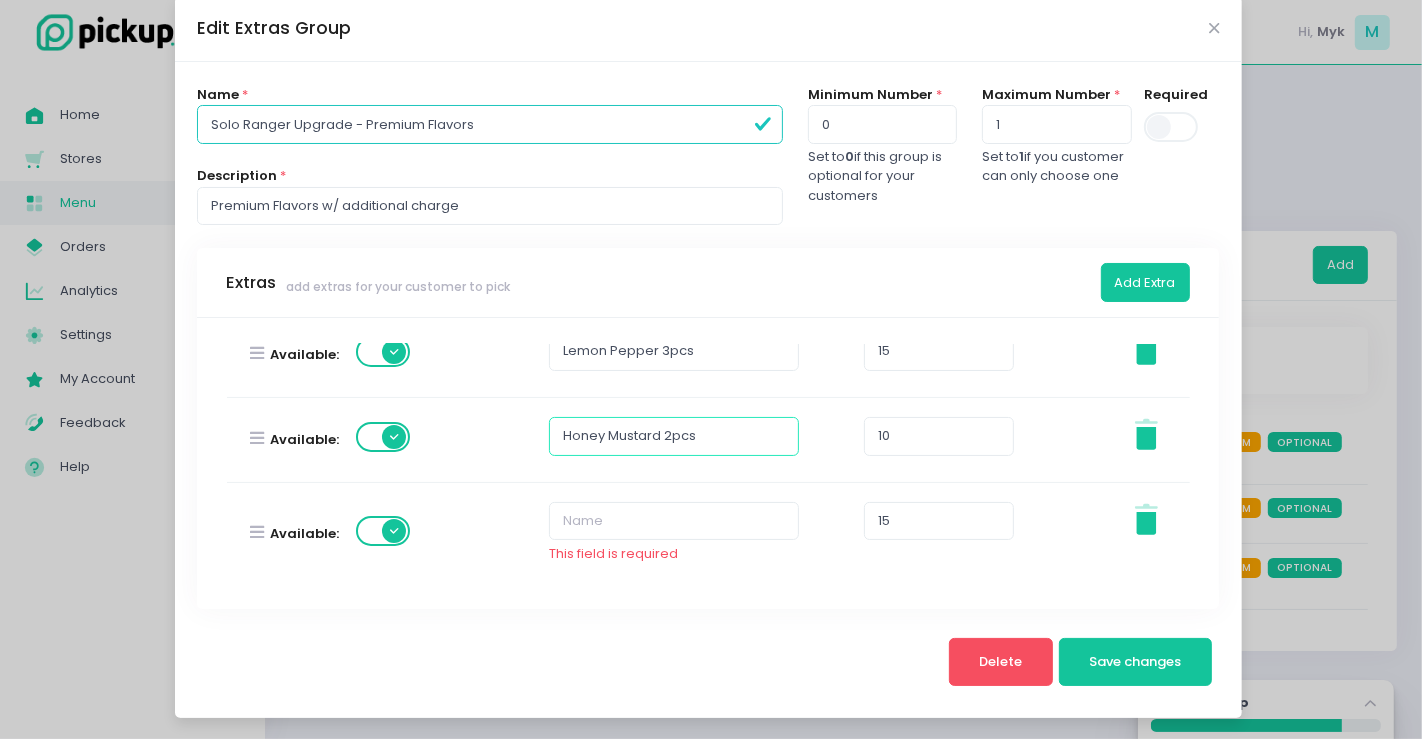 type on "Honey Mustard 2pcs" 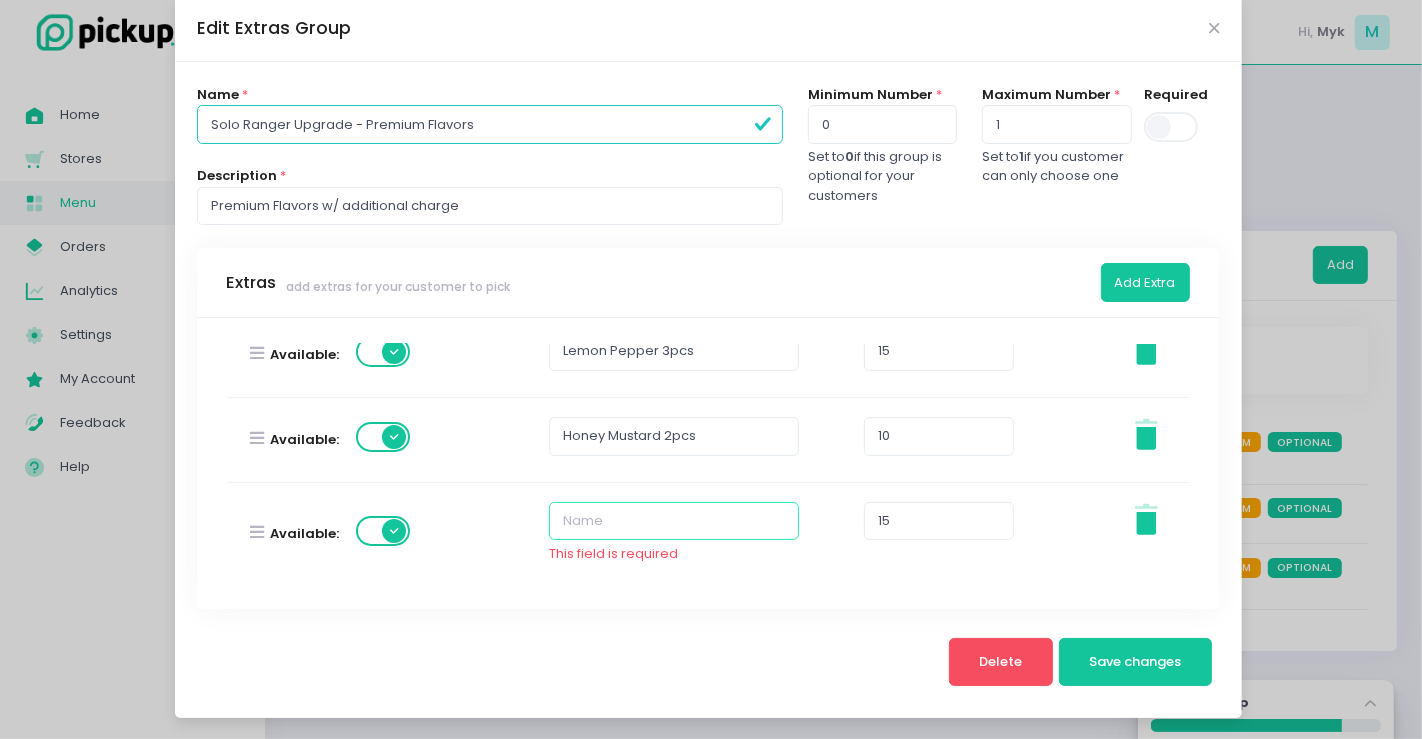 click at bounding box center (674, 521) 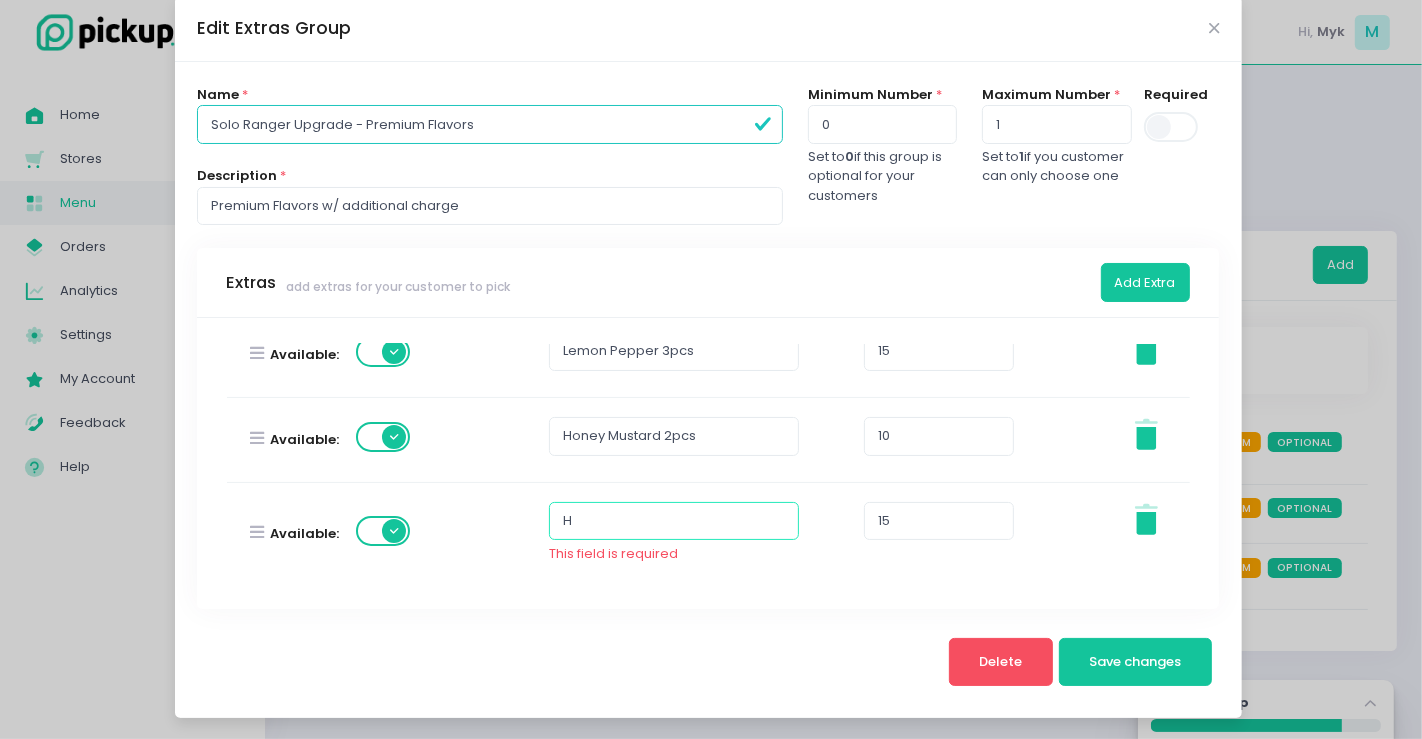 scroll, scrollTop: 358, scrollLeft: 0, axis: vertical 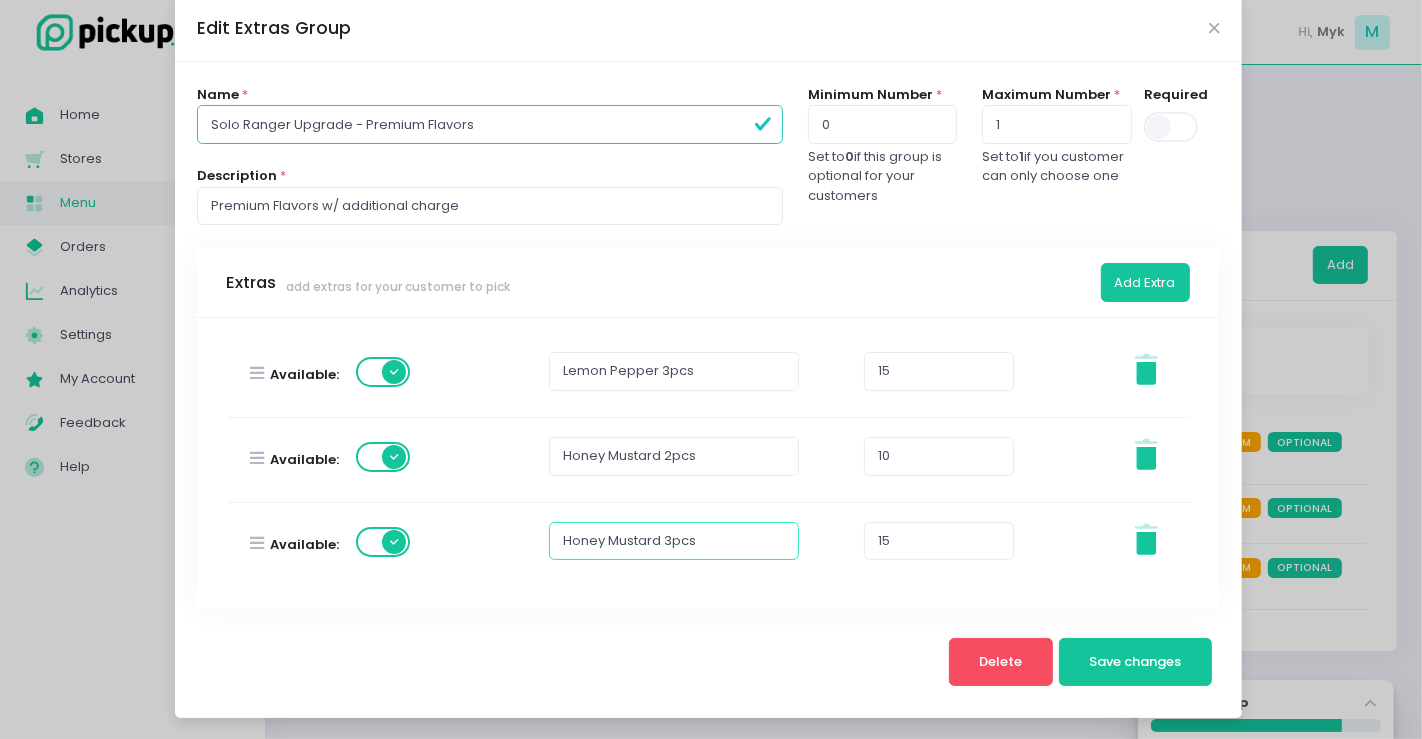 type on "Honey Mustard 3pcs" 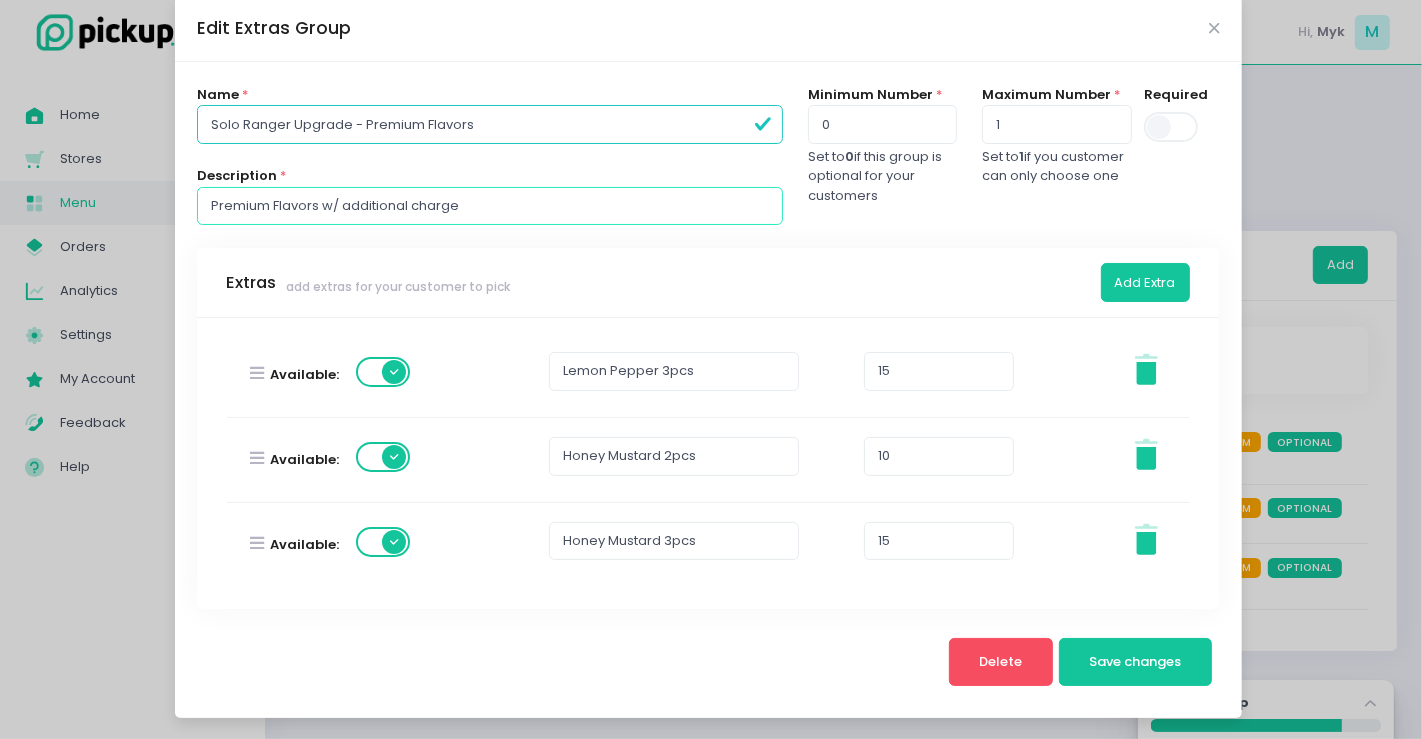 click on "Premium Flavors w/ additional charge" at bounding box center (489, 206) 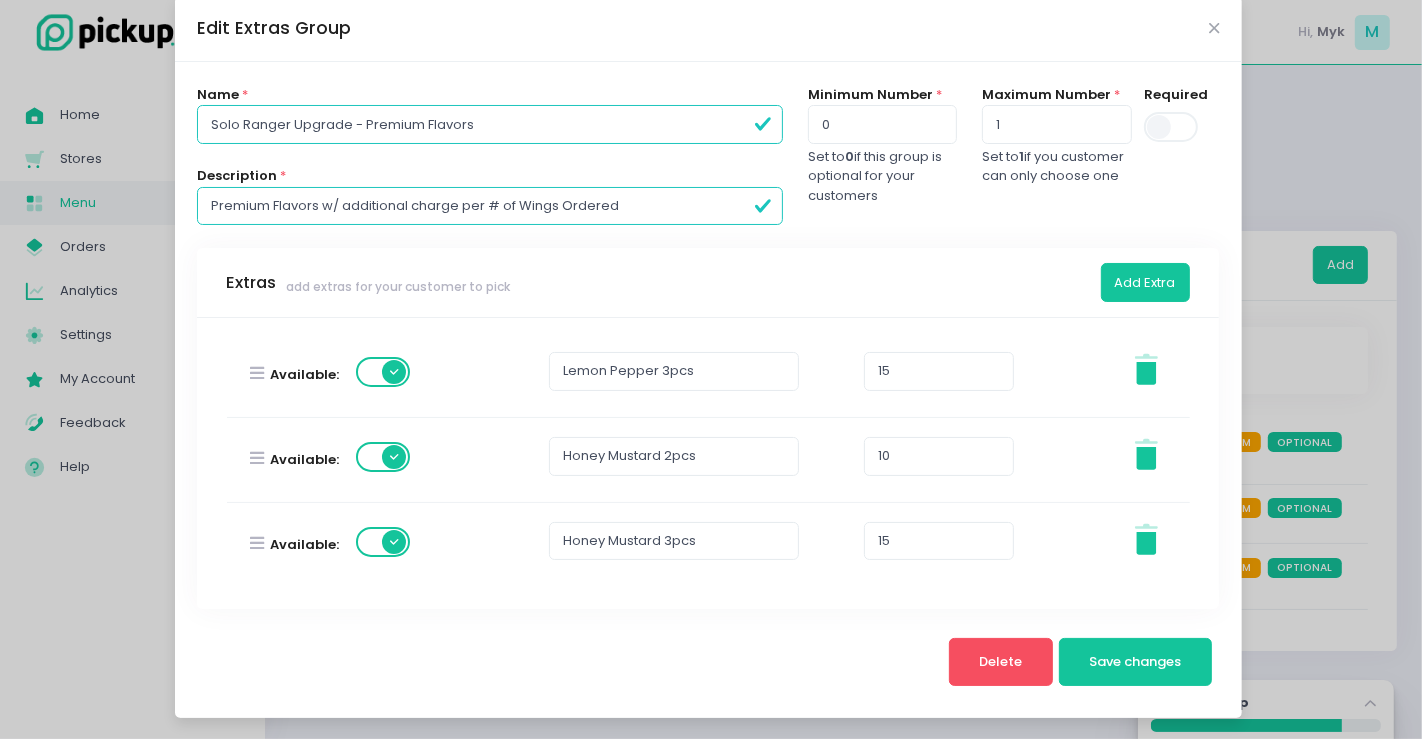 type on "Premium Flavors w/ additional charge per # of Wings Ordered" 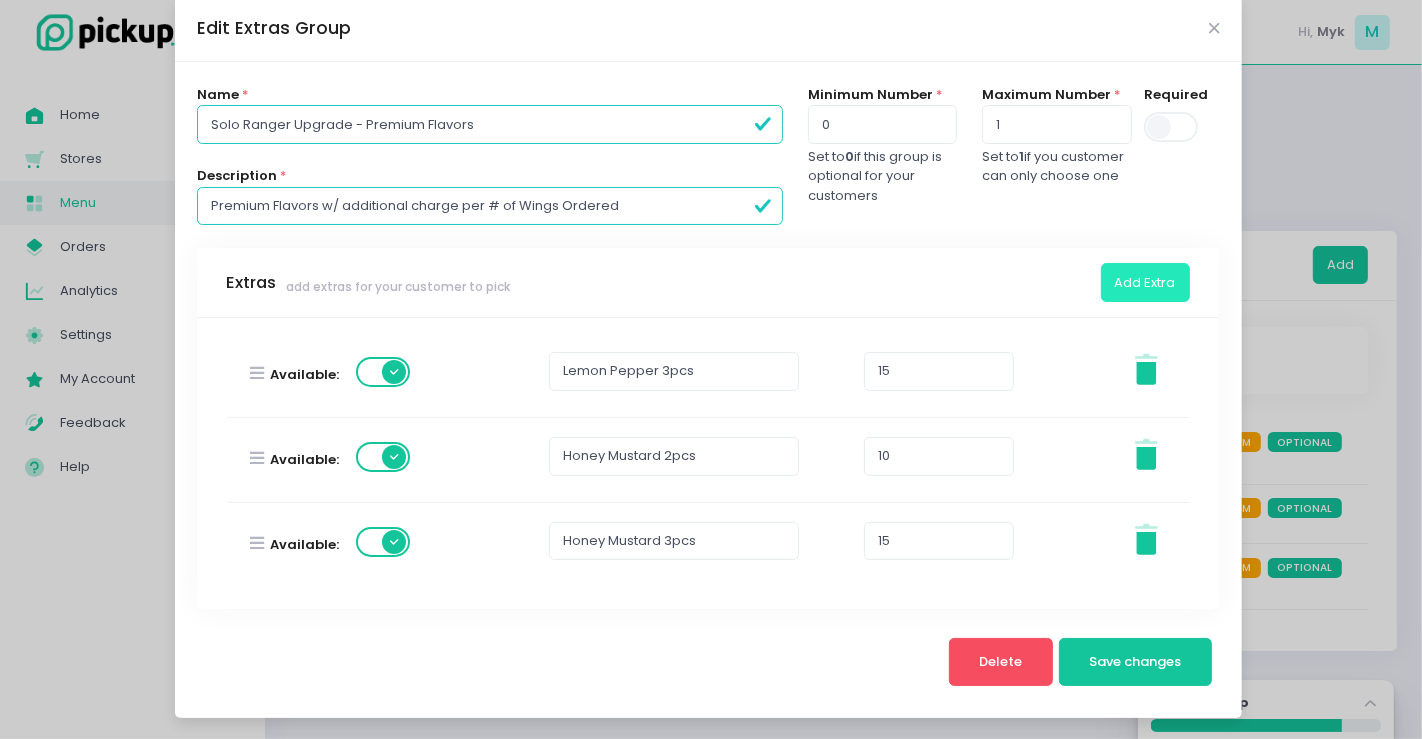 click on "Add Extra" at bounding box center (1145, 282) 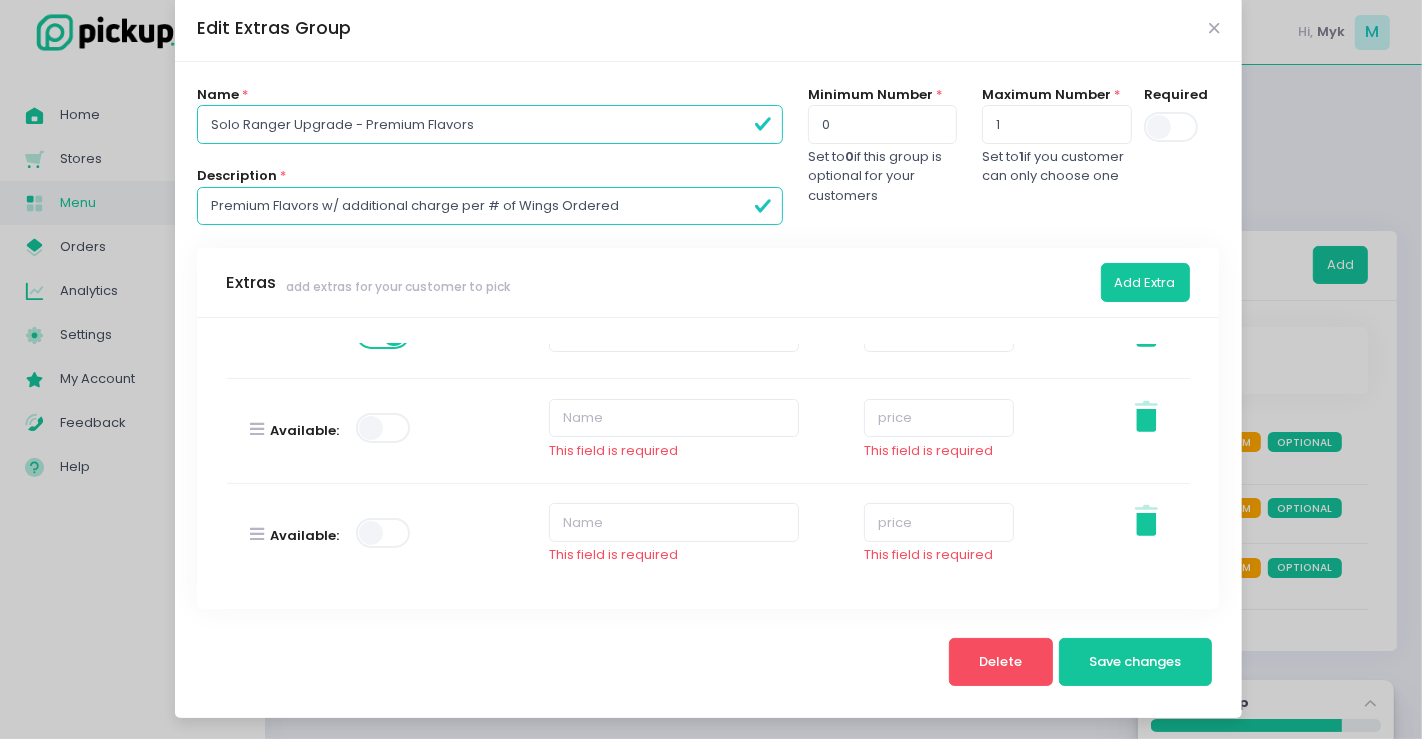 click at bounding box center (384, 428) 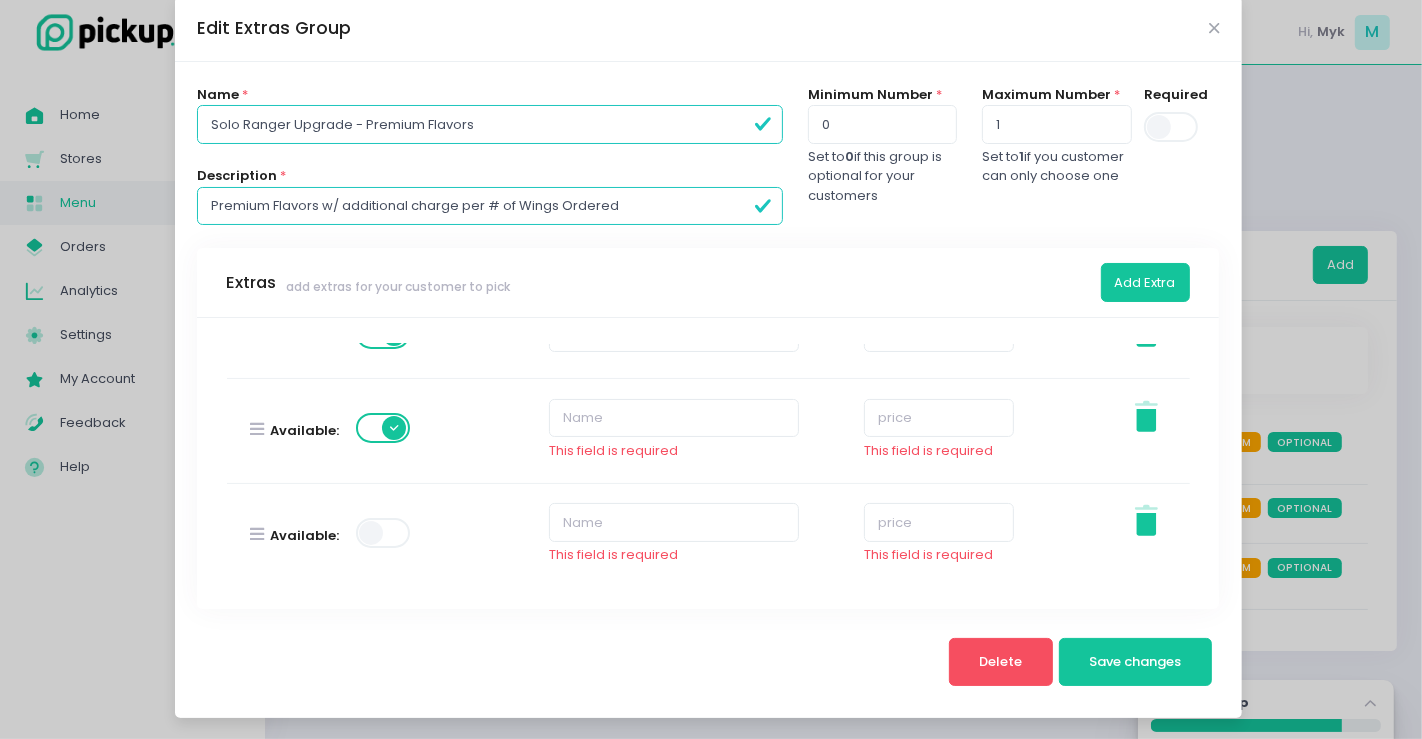 click at bounding box center [384, 428] 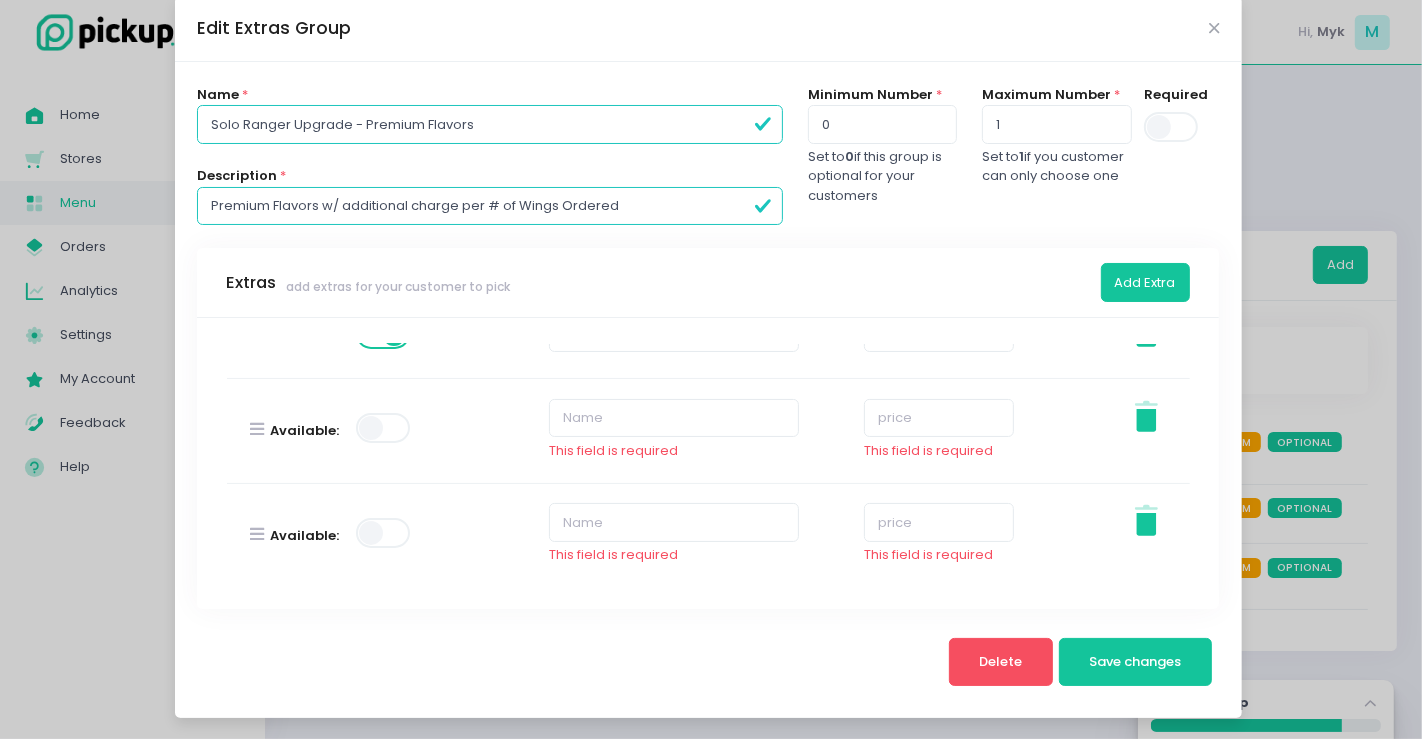 click at bounding box center [384, 428] 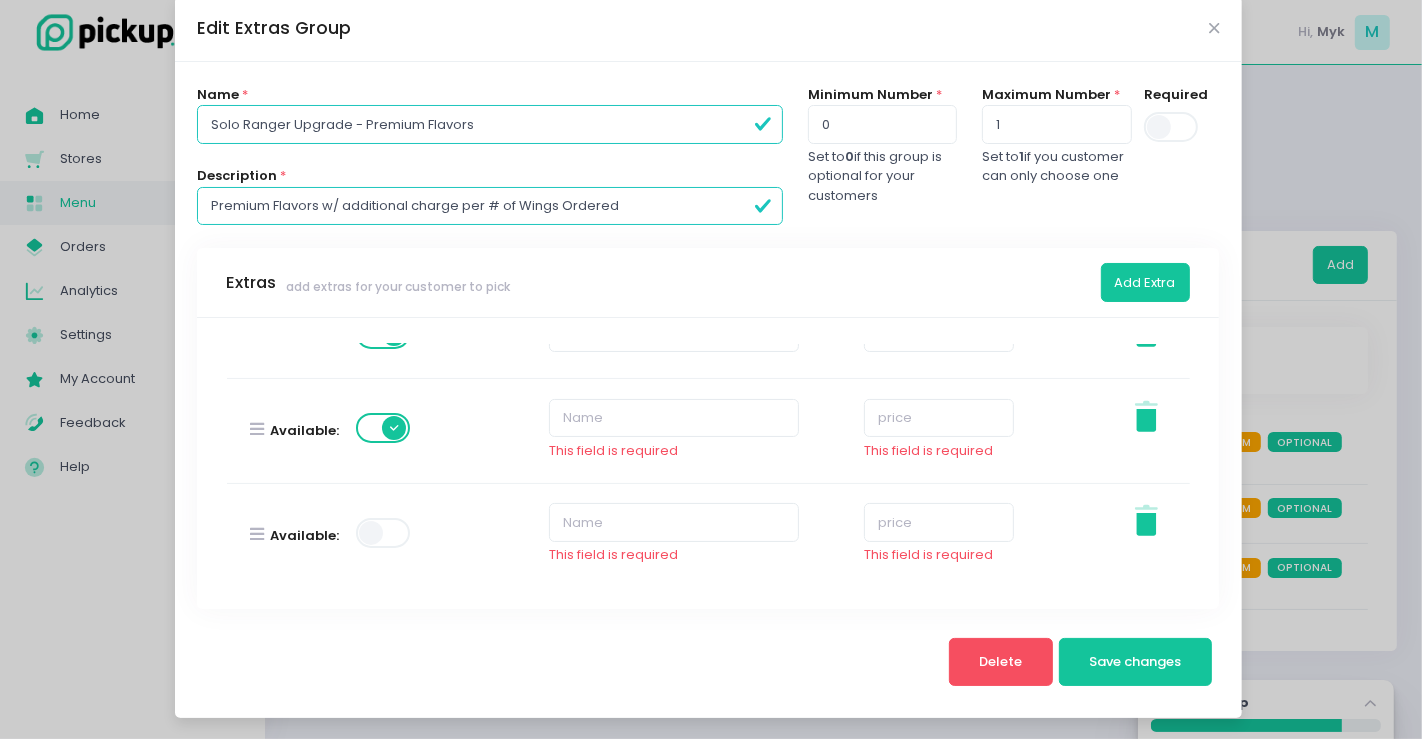 click at bounding box center [384, 533] 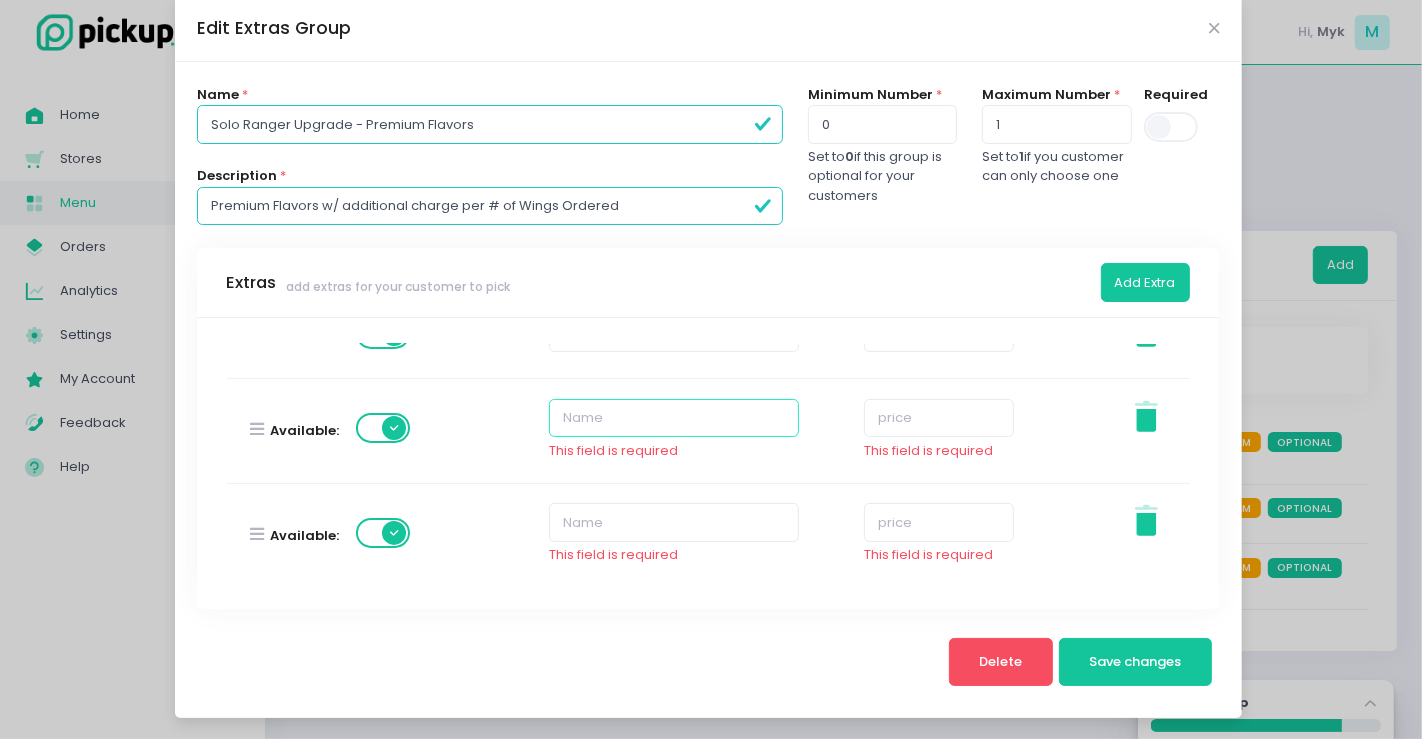 click at bounding box center [674, 418] 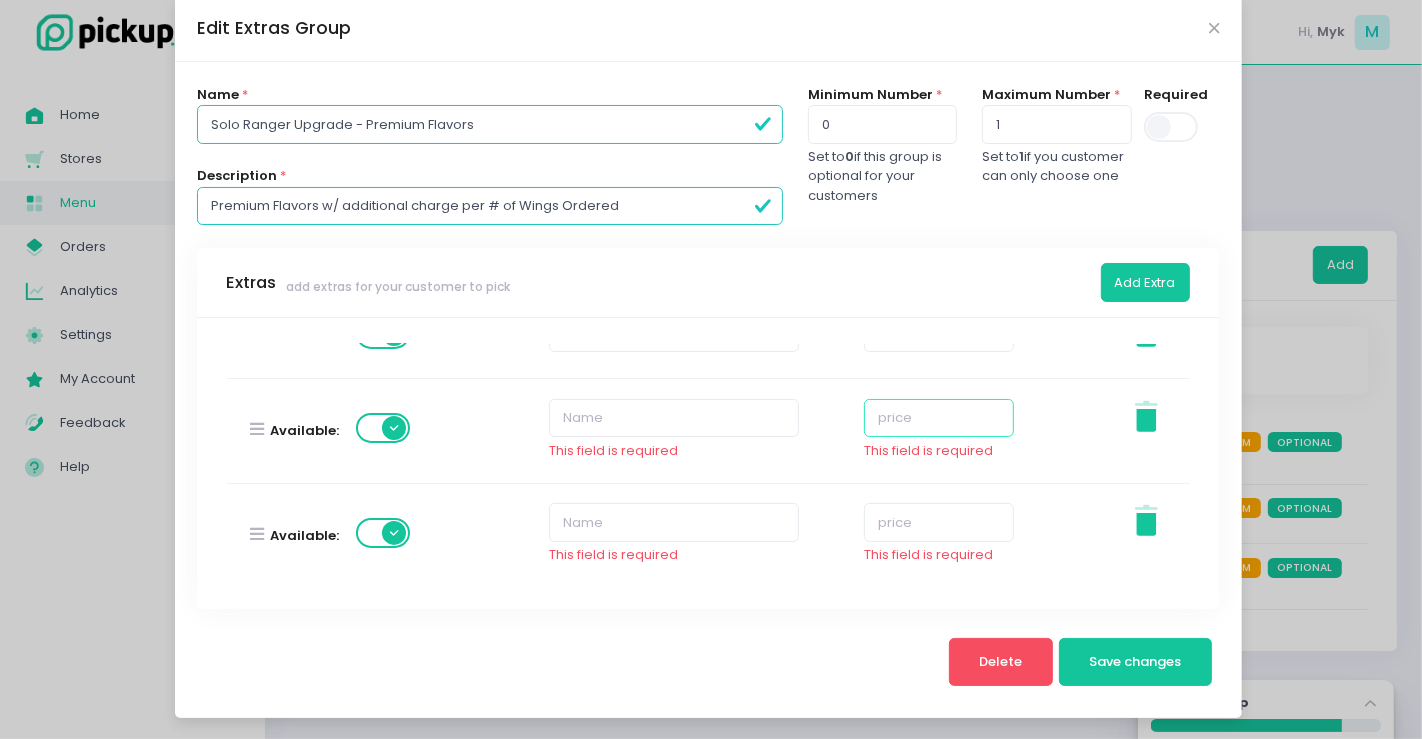 click at bounding box center (939, 418) 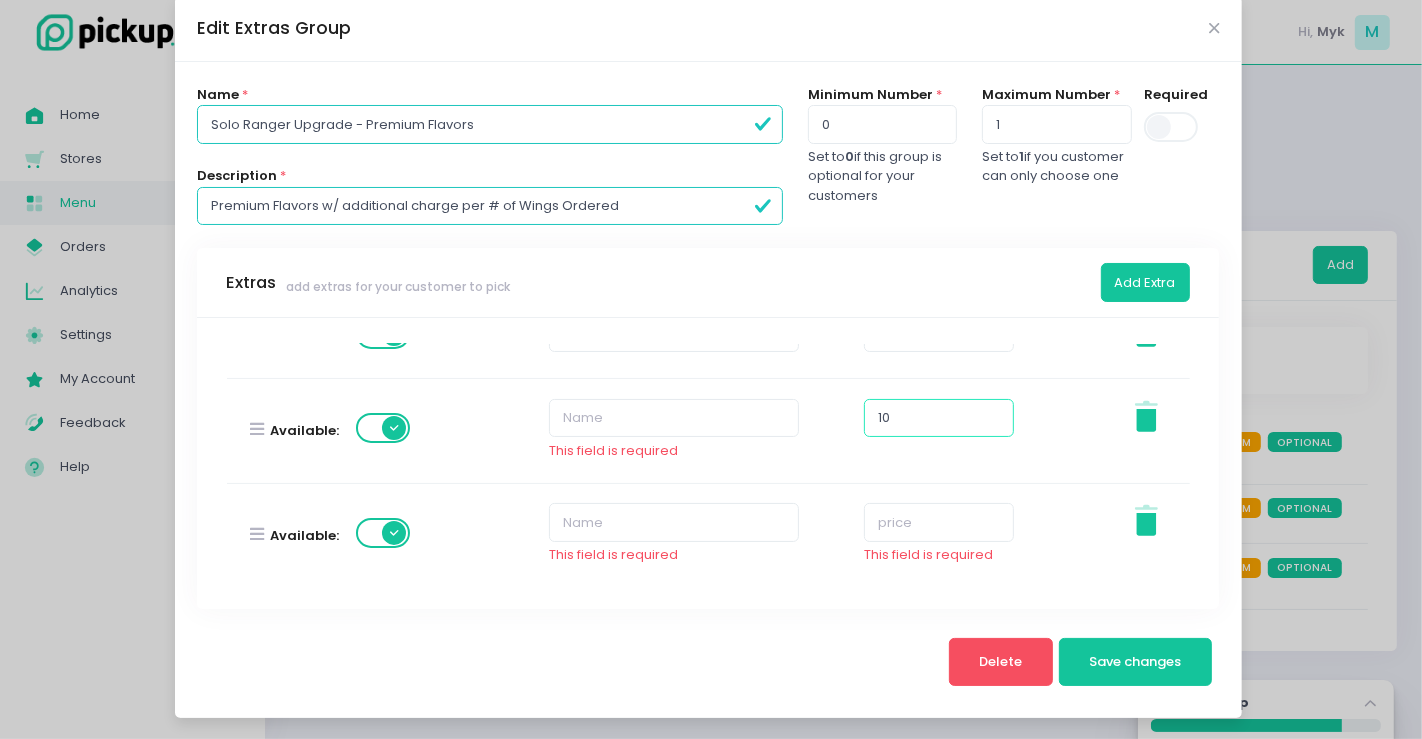 type on "10" 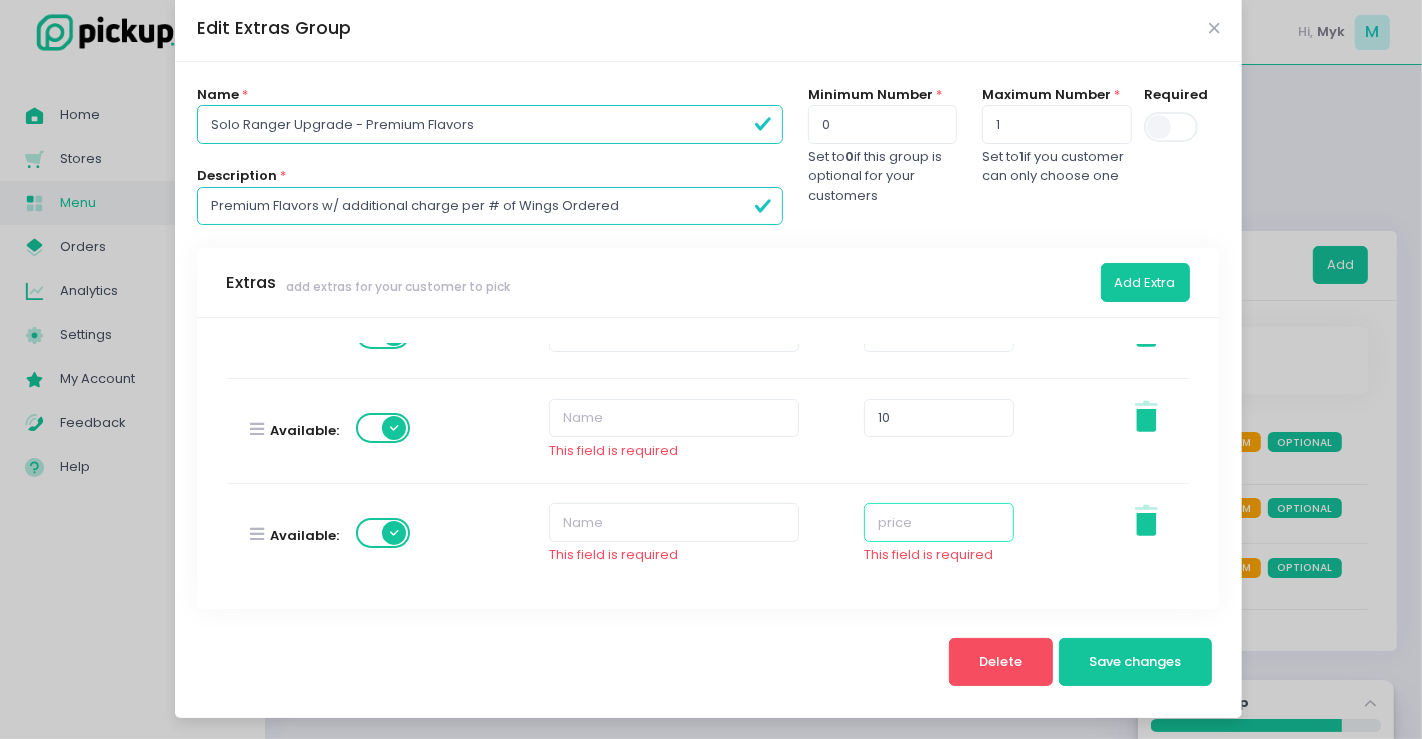 click at bounding box center (939, 522) 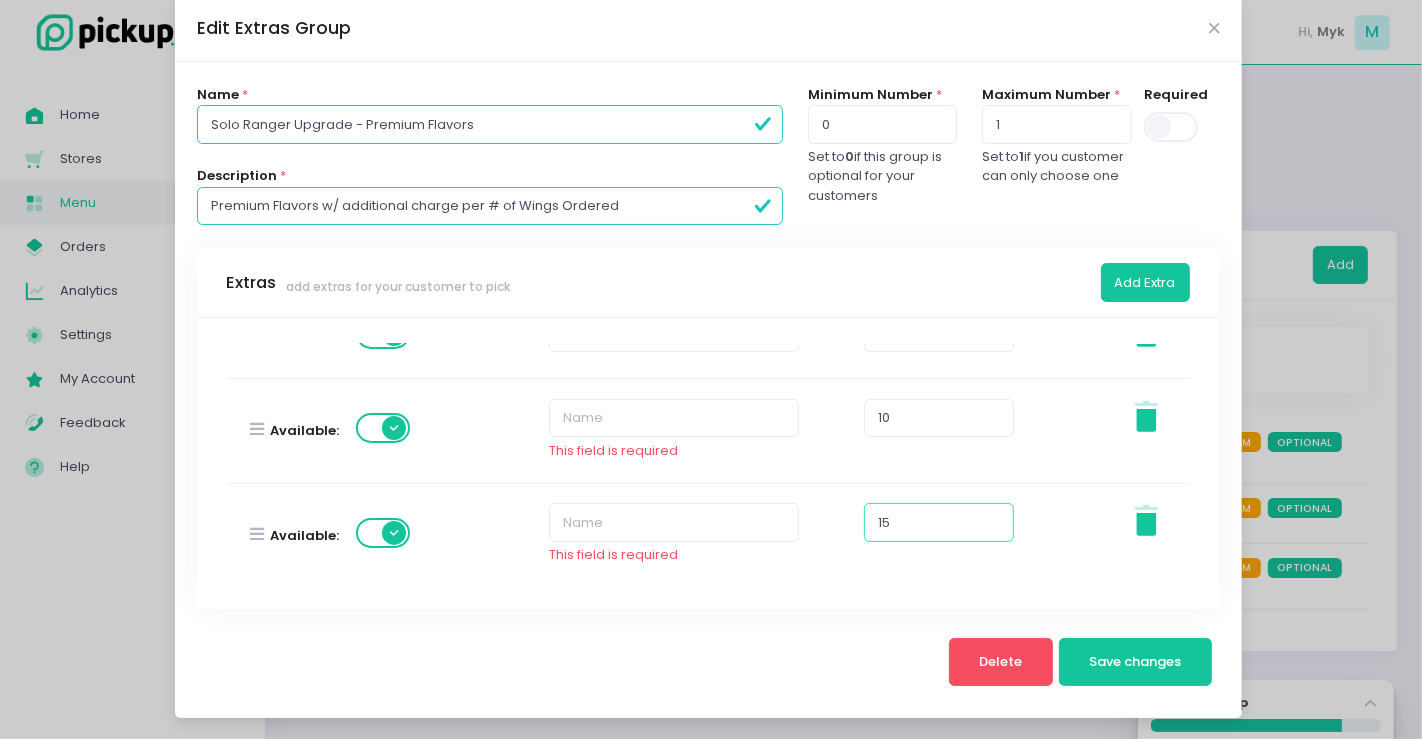 type on "15" 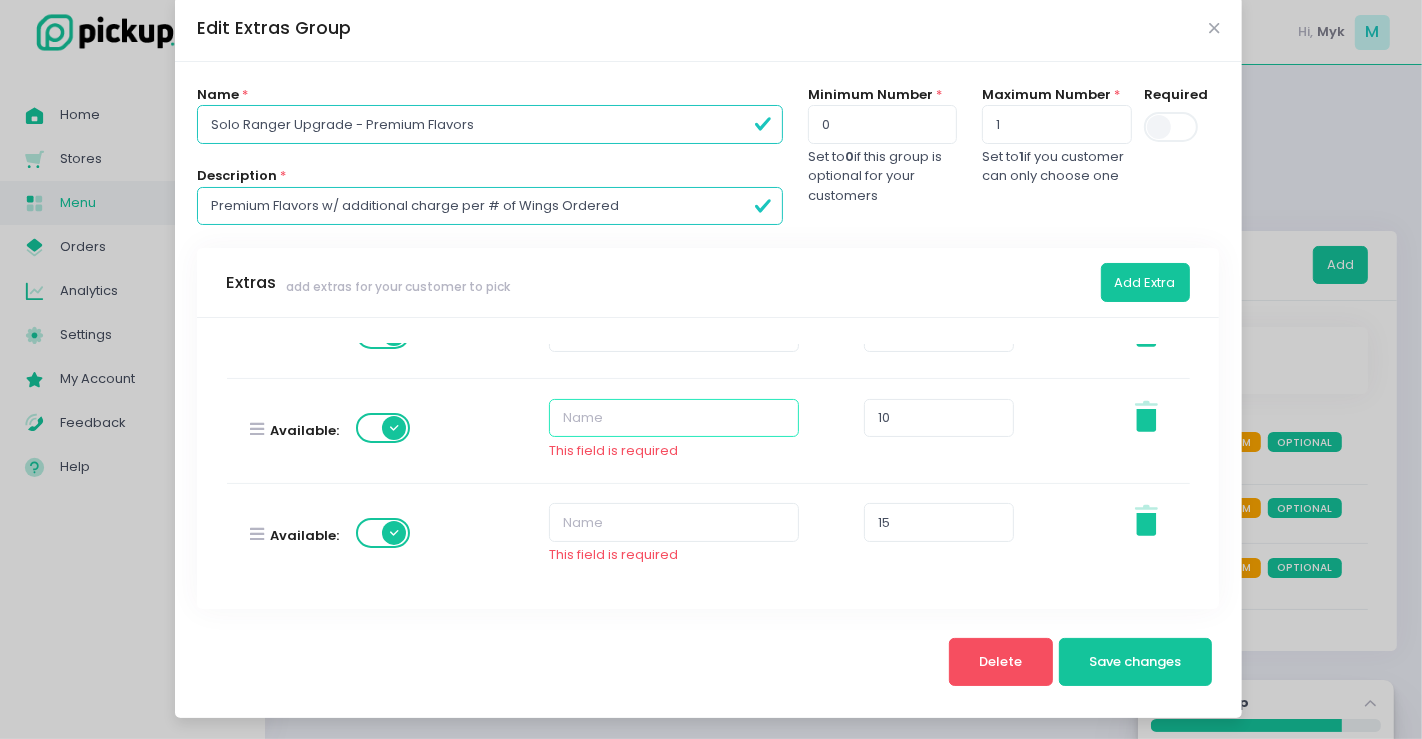 click at bounding box center (674, 418) 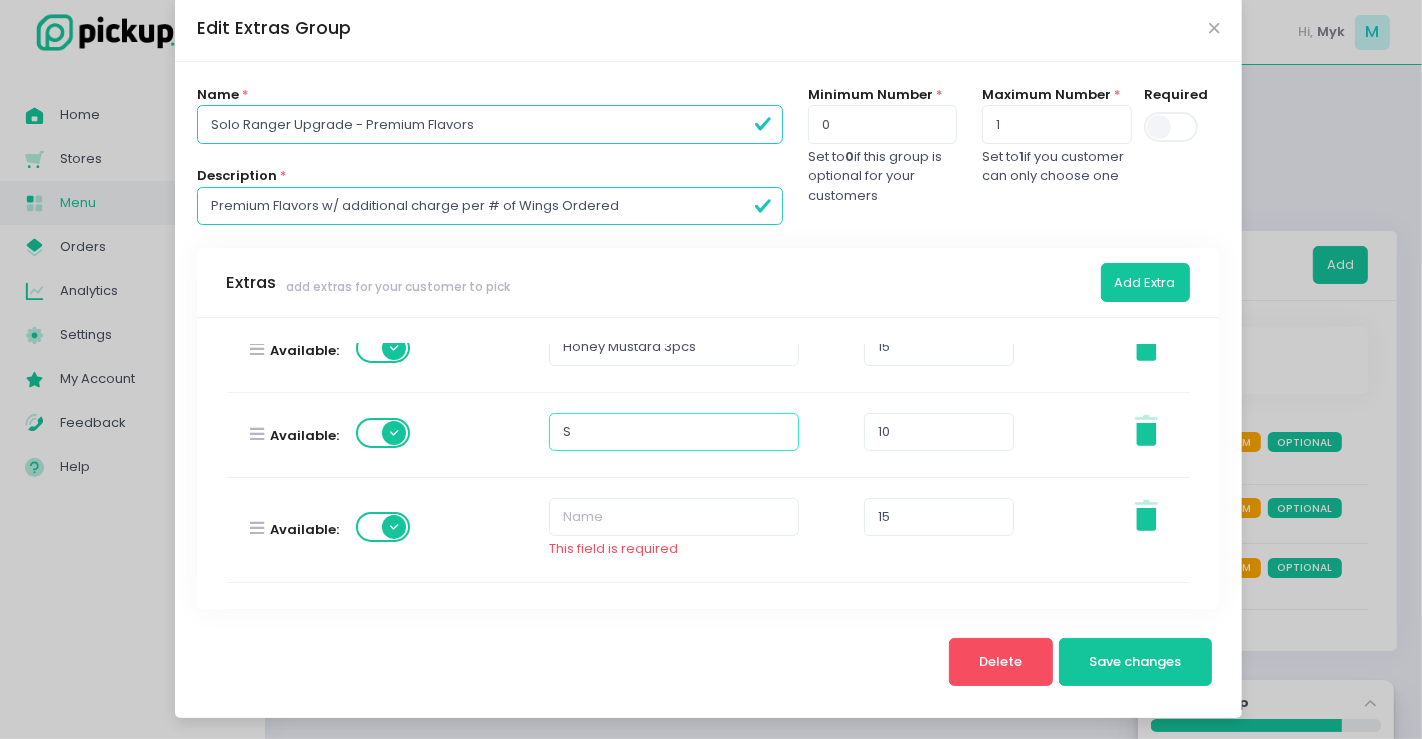 scroll, scrollTop: 547, scrollLeft: 0, axis: vertical 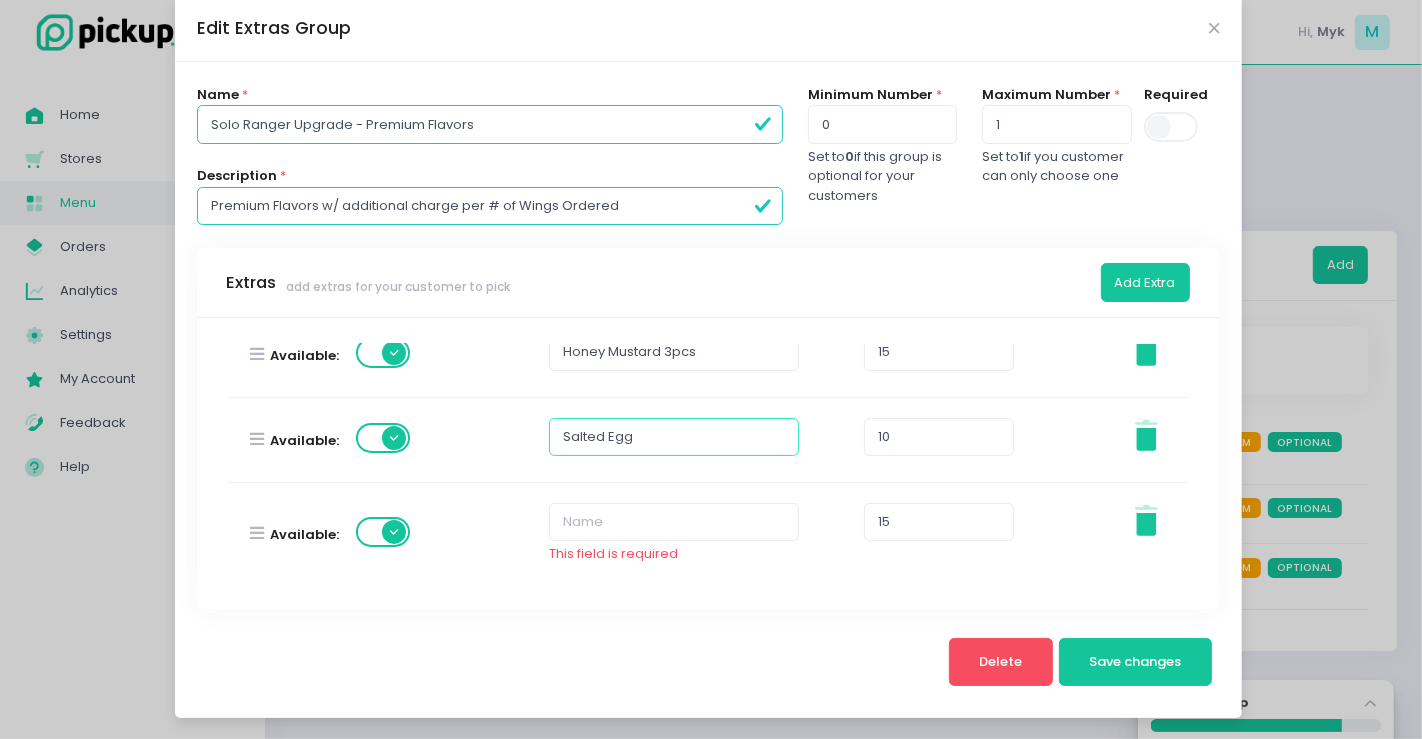 type on "Salted Egg" 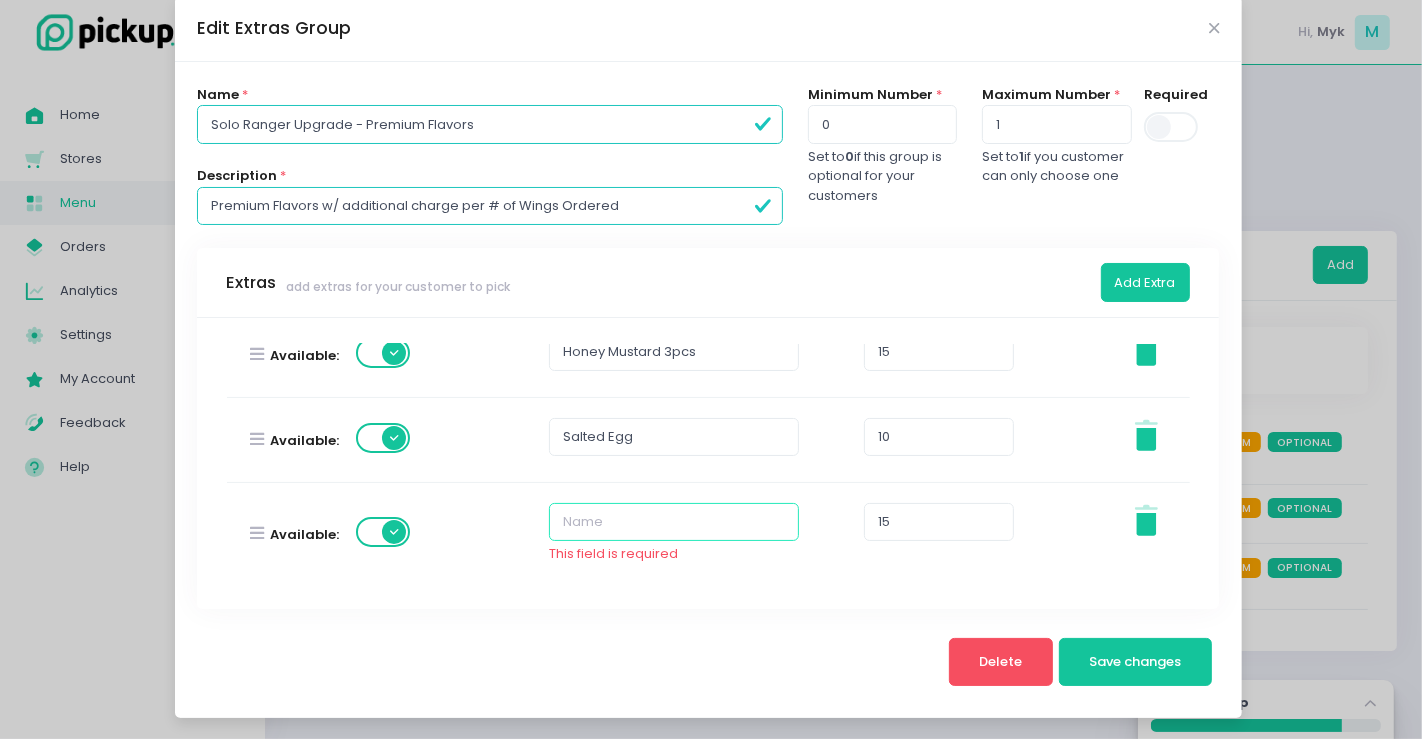 click at bounding box center [674, 522] 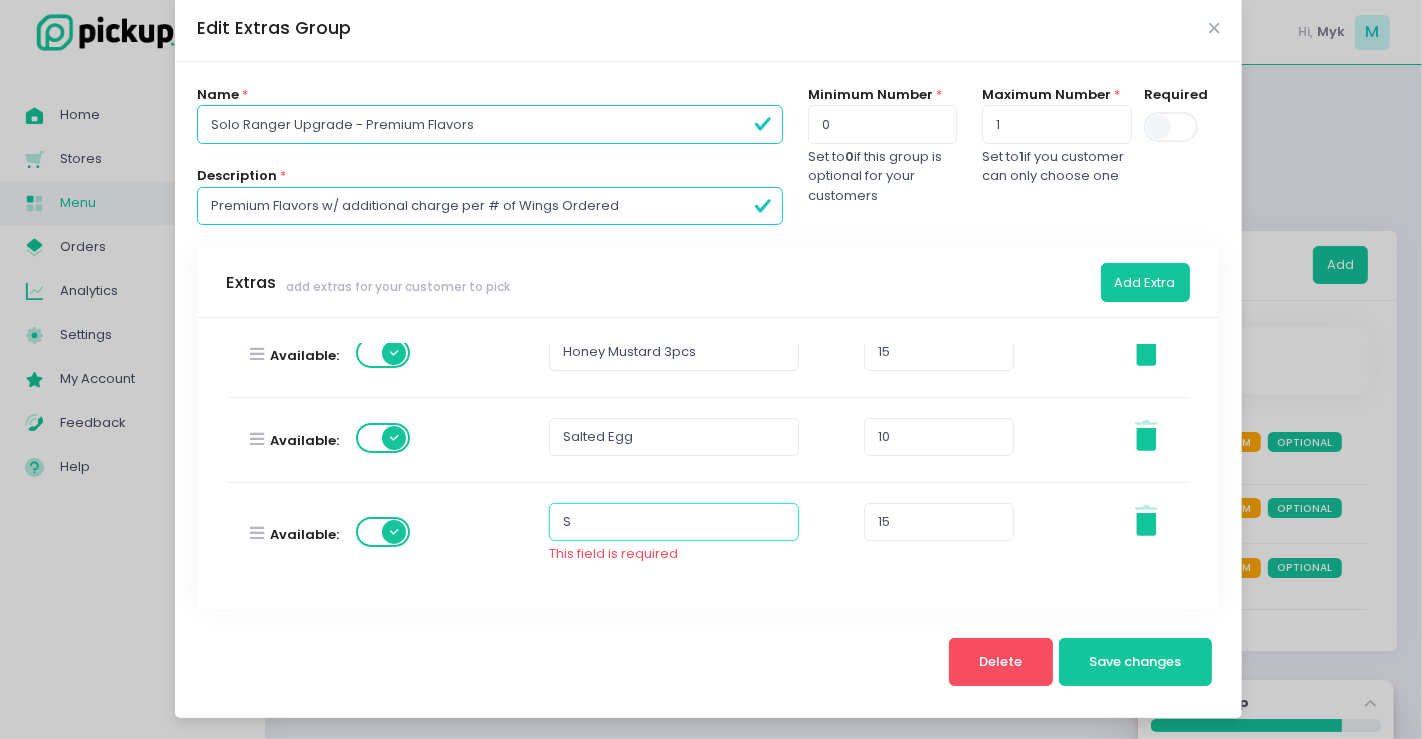 scroll, scrollTop: 527, scrollLeft: 0, axis: vertical 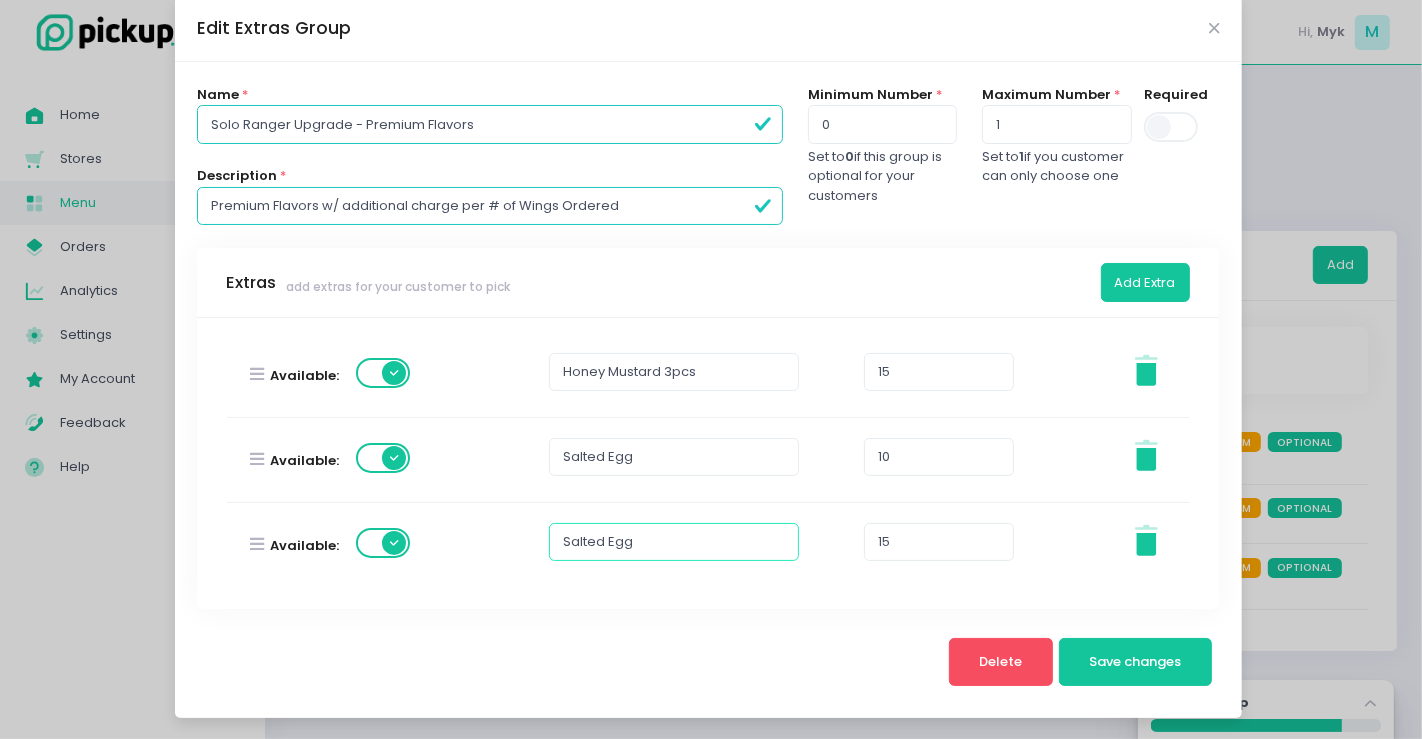 type on "Salted Egg" 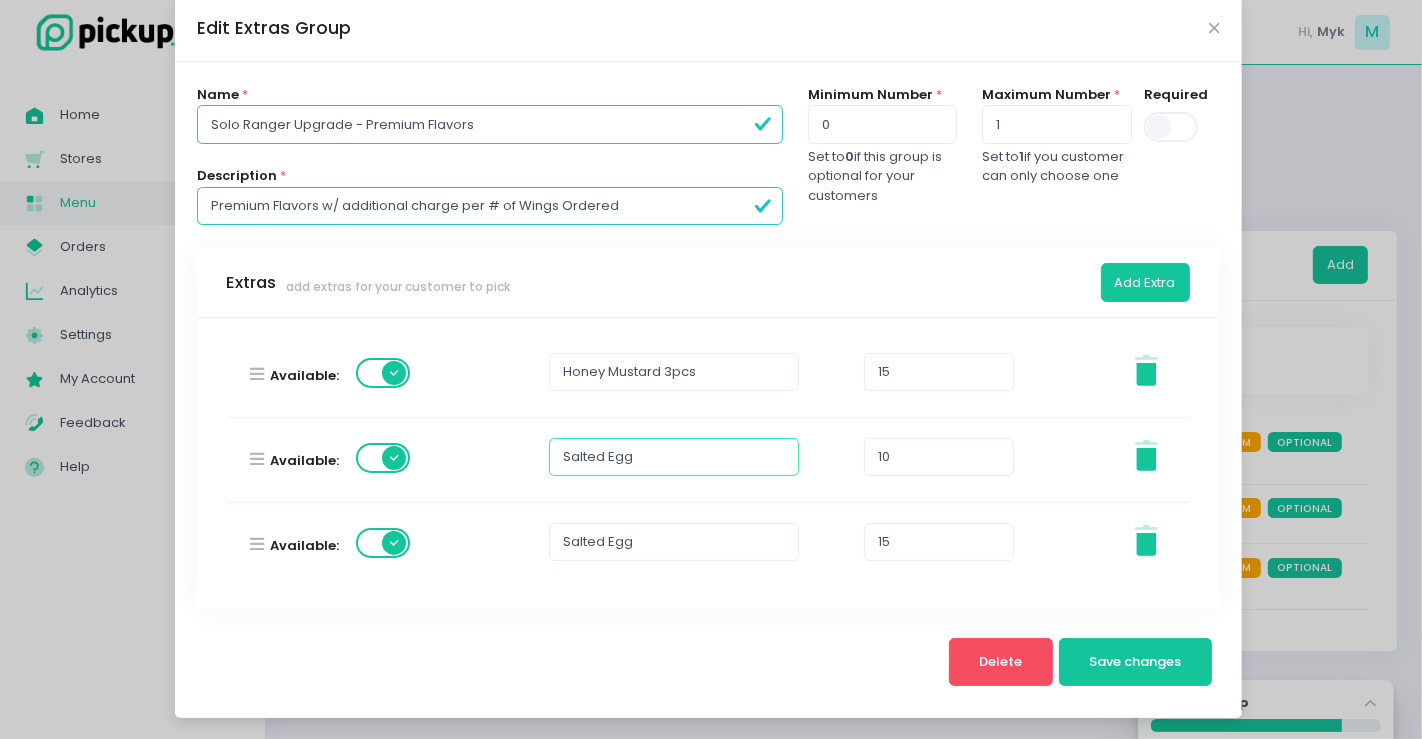 click on "Salted Egg" at bounding box center (674, 457) 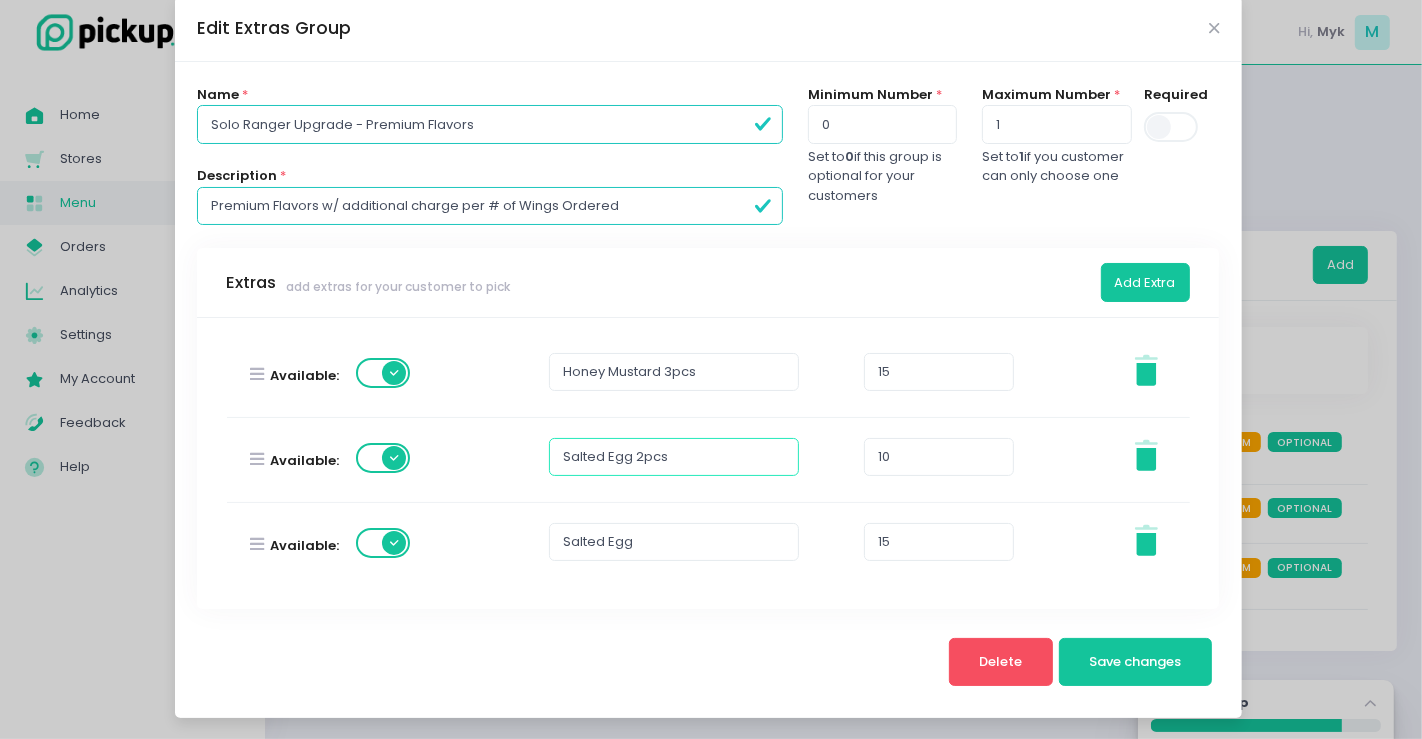type on "Salted Egg 2pcs" 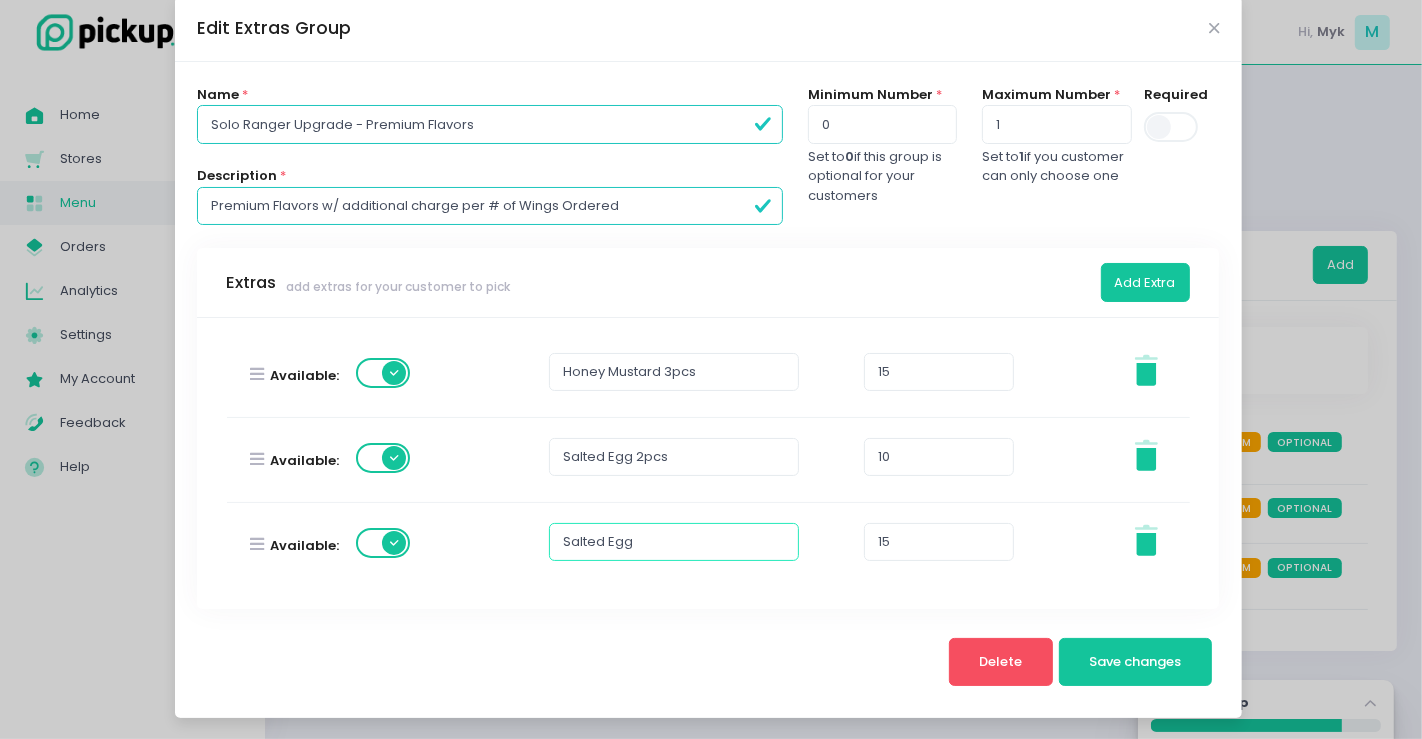 click on "Salted Egg" at bounding box center (674, 542) 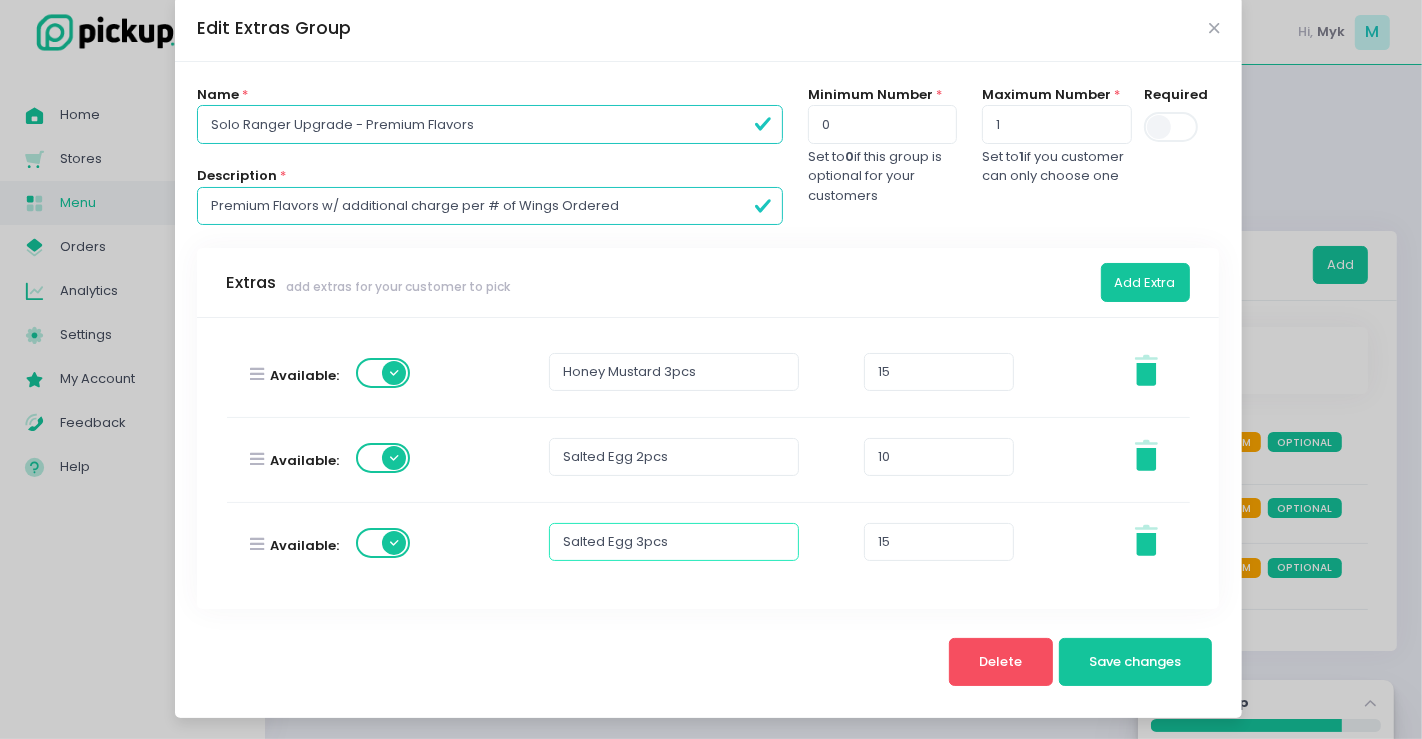 type on "Salted Egg 3pcs" 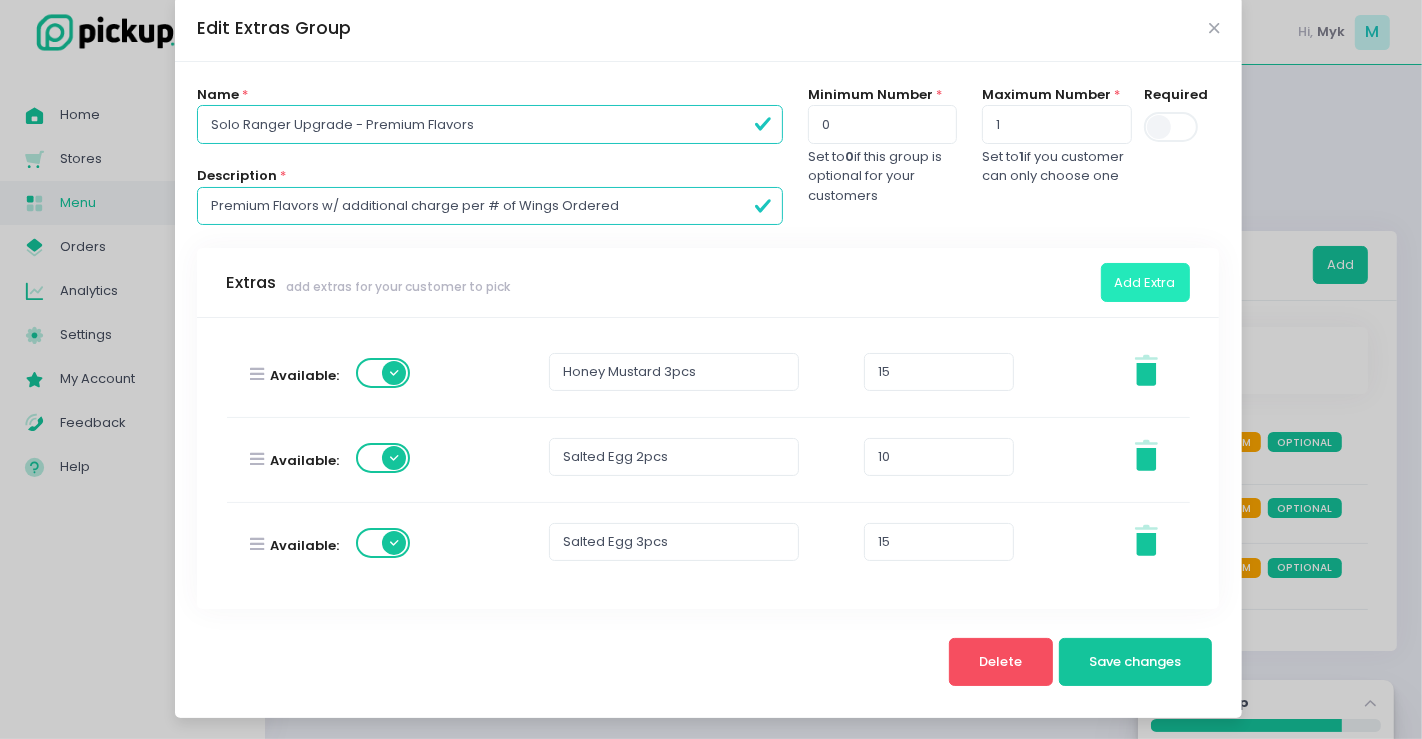 click on "Add Extra" at bounding box center (1145, 282) 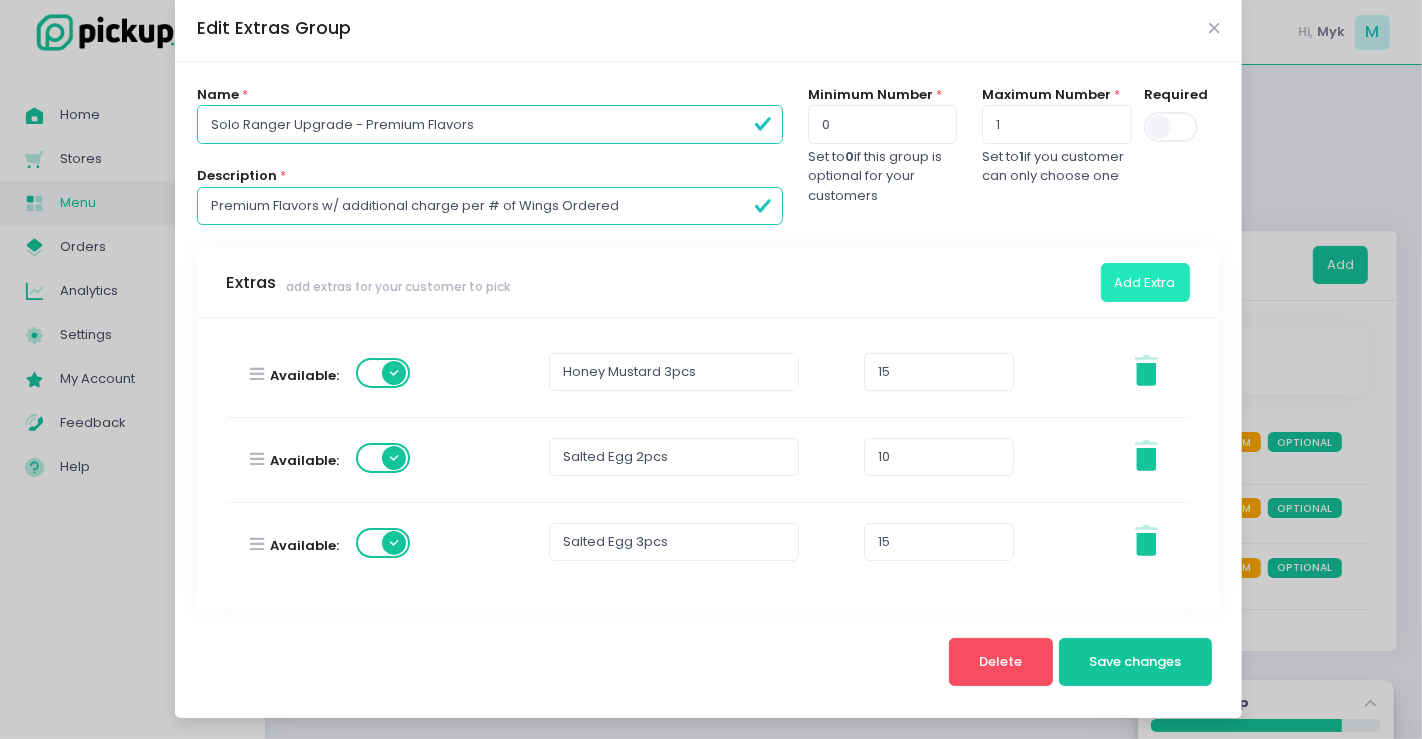 scroll, scrollTop: 735, scrollLeft: 0, axis: vertical 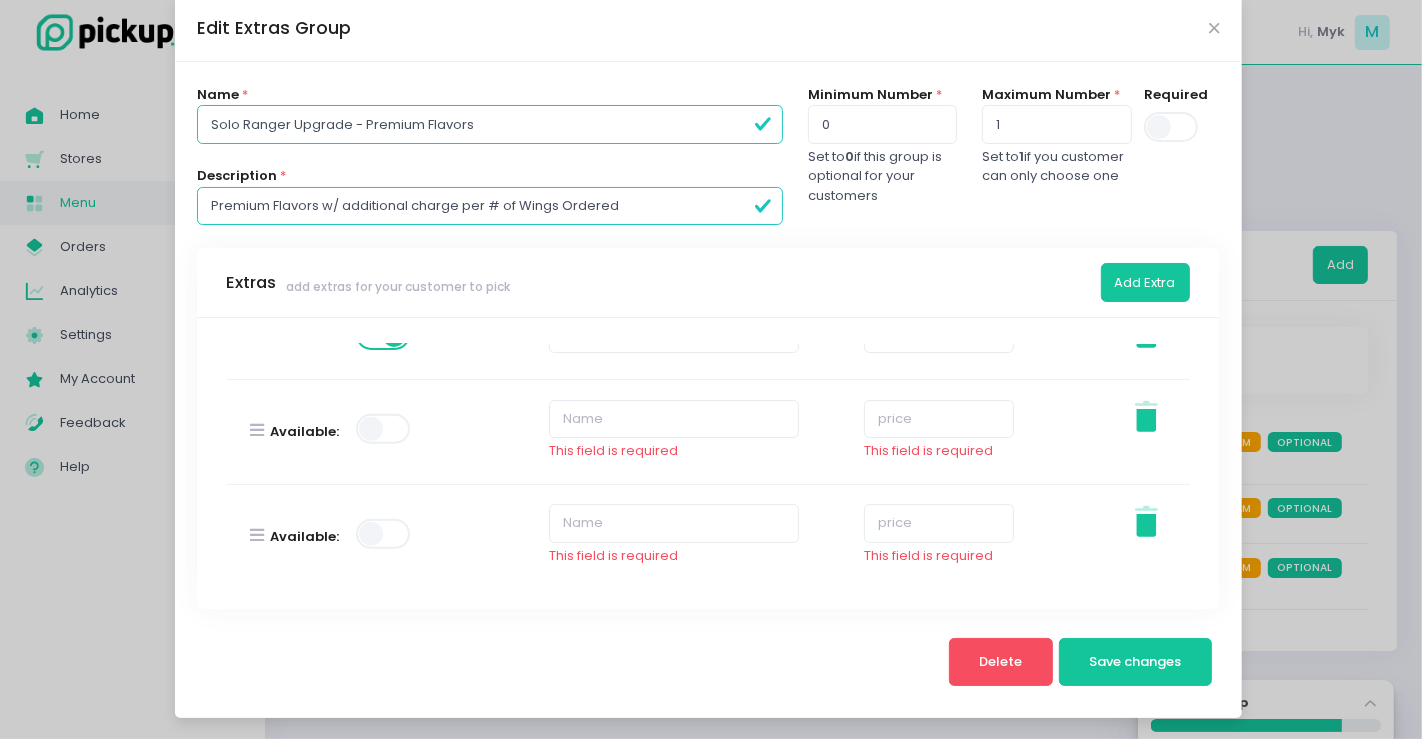 click at bounding box center [384, 429] 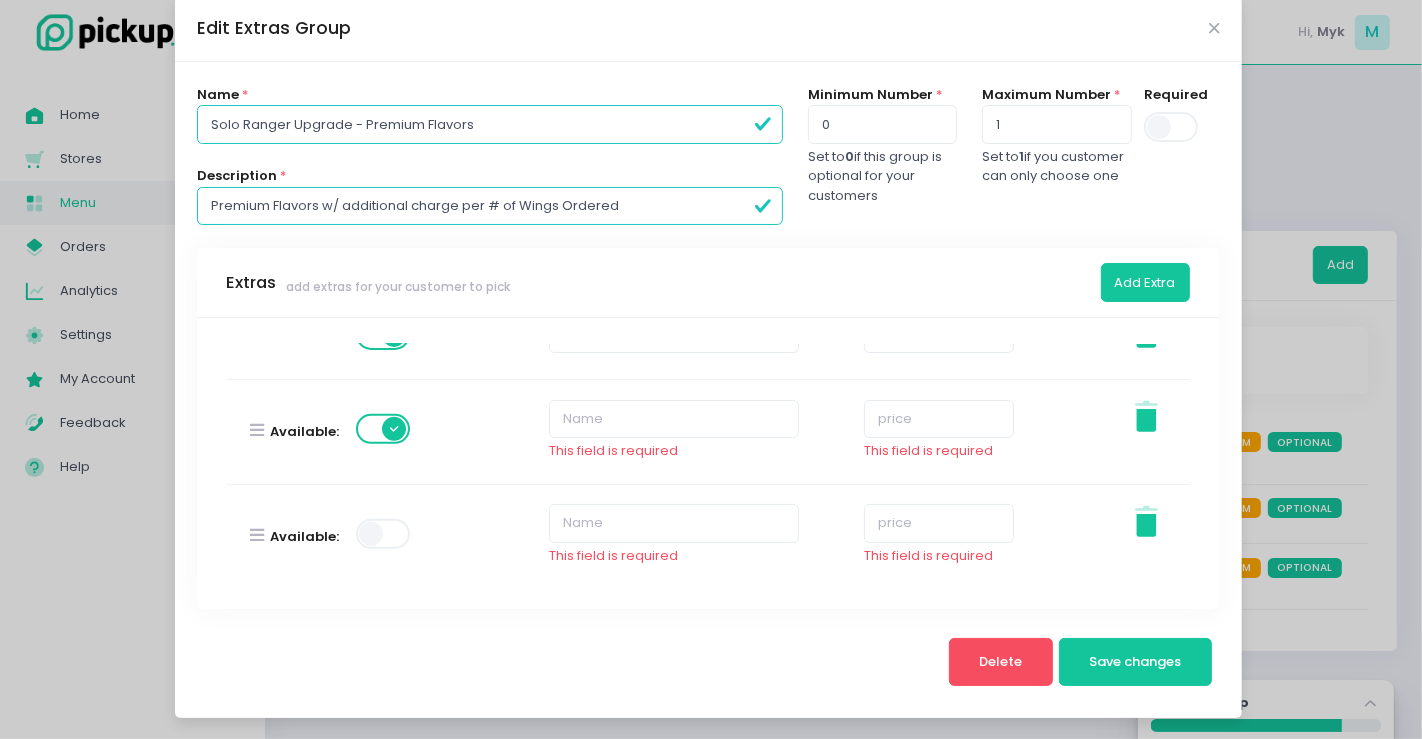 click at bounding box center [384, 534] 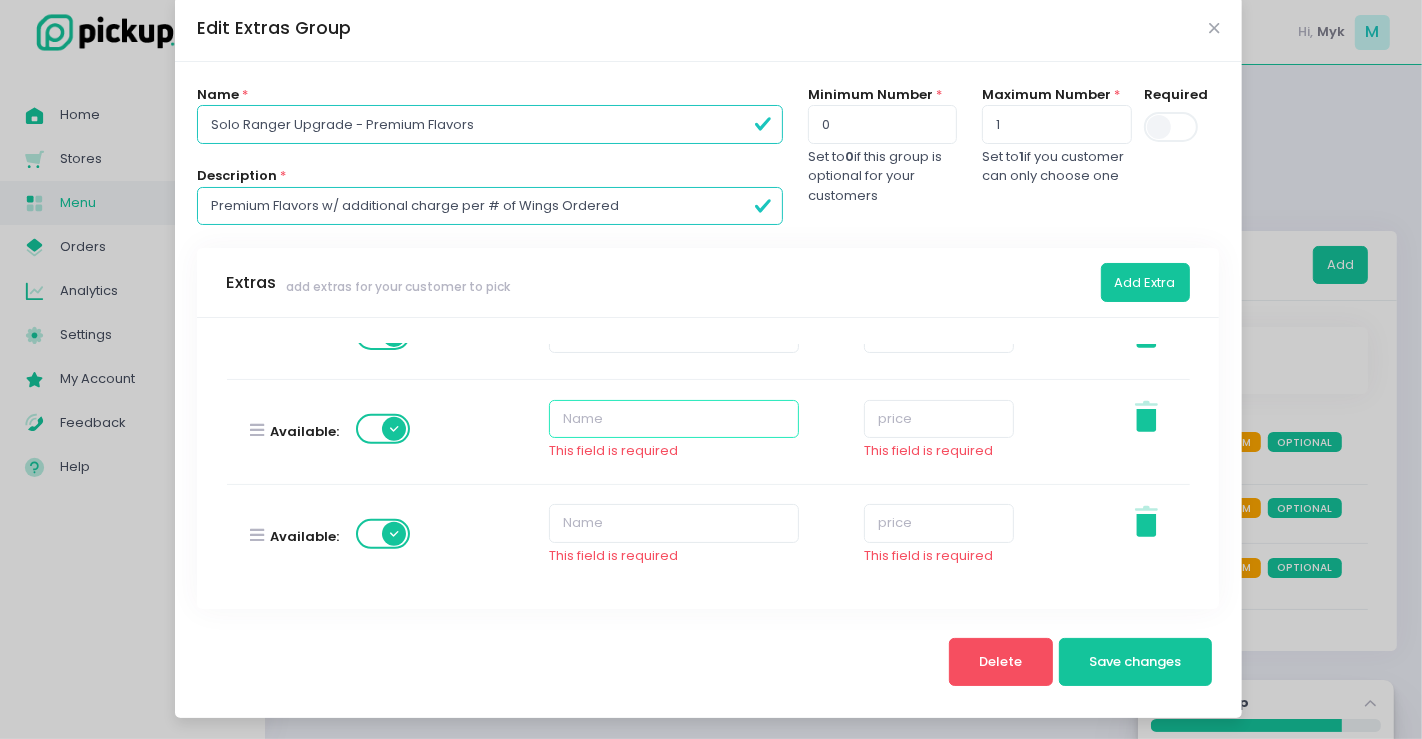 click at bounding box center (674, 419) 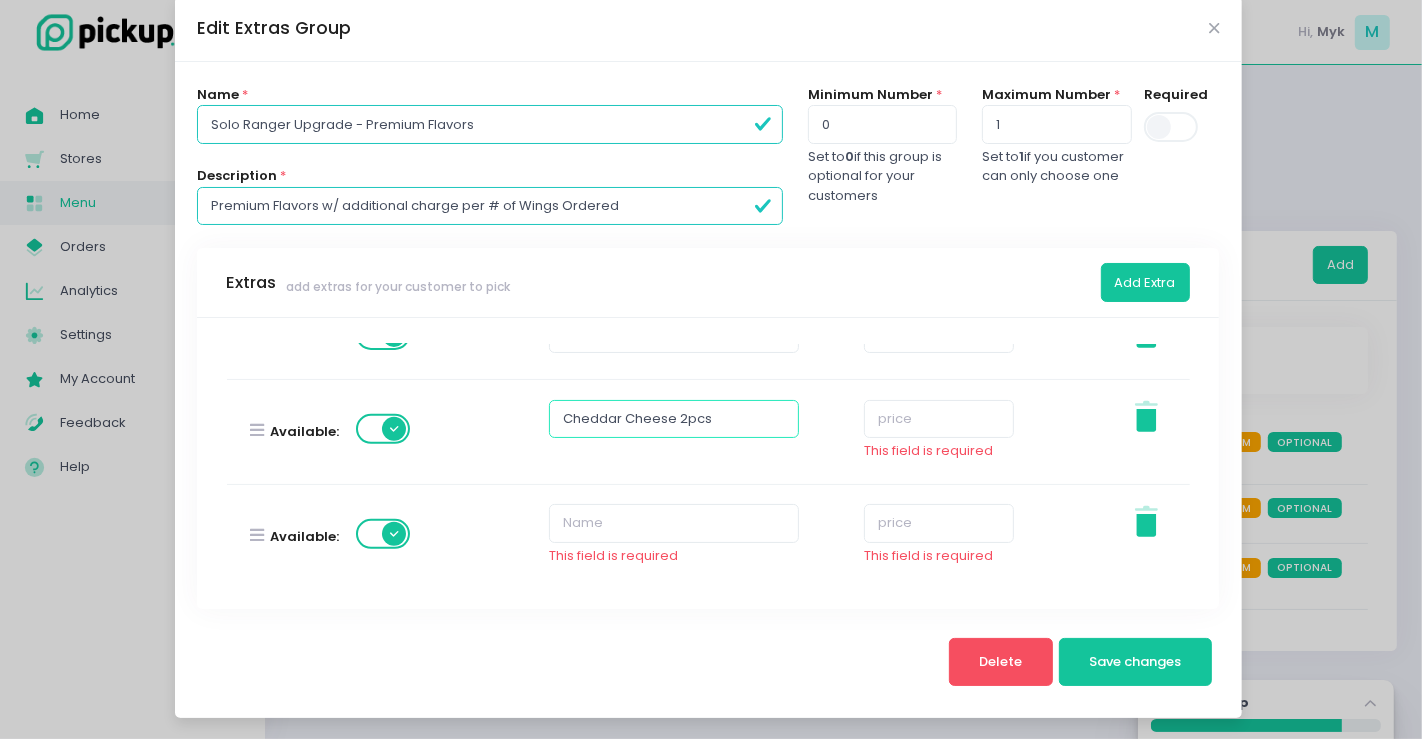 type on "Cheddar Cheese 2pcs" 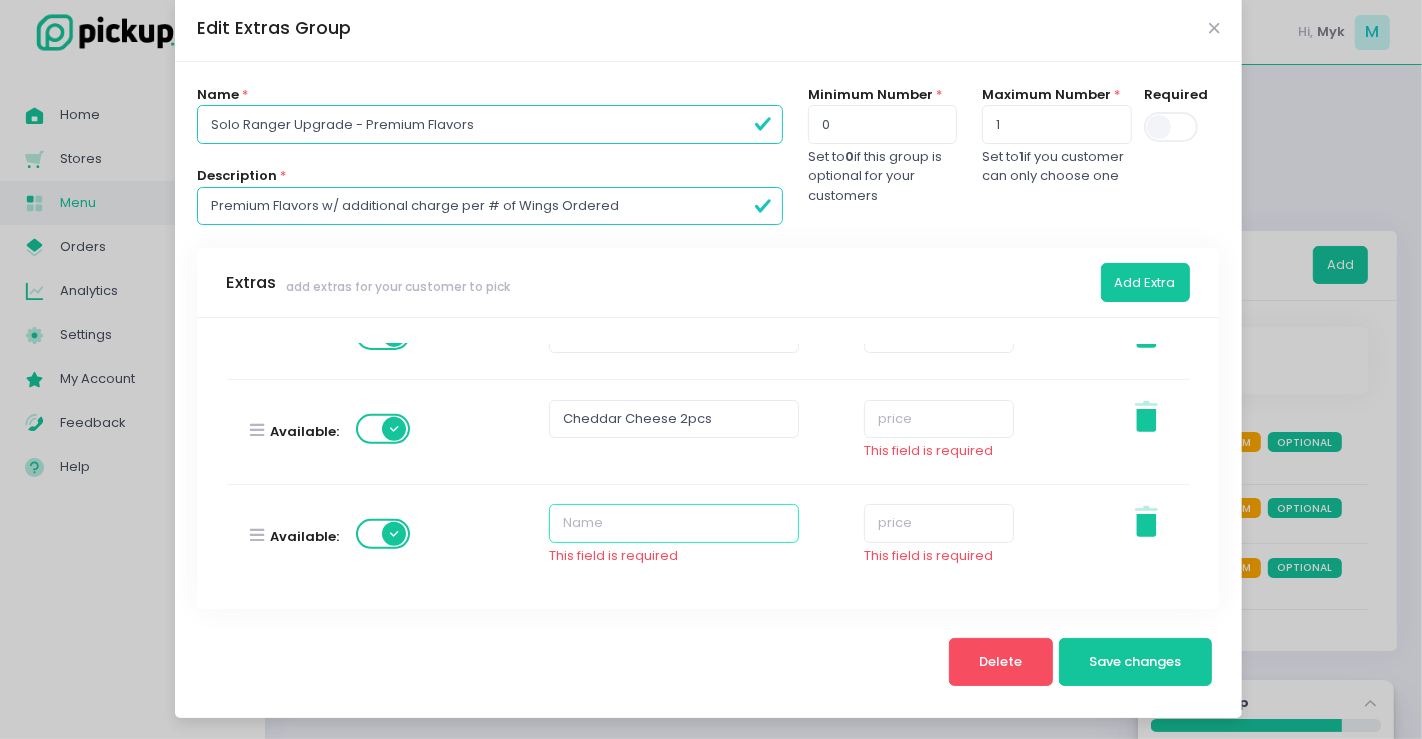 click at bounding box center (674, 523) 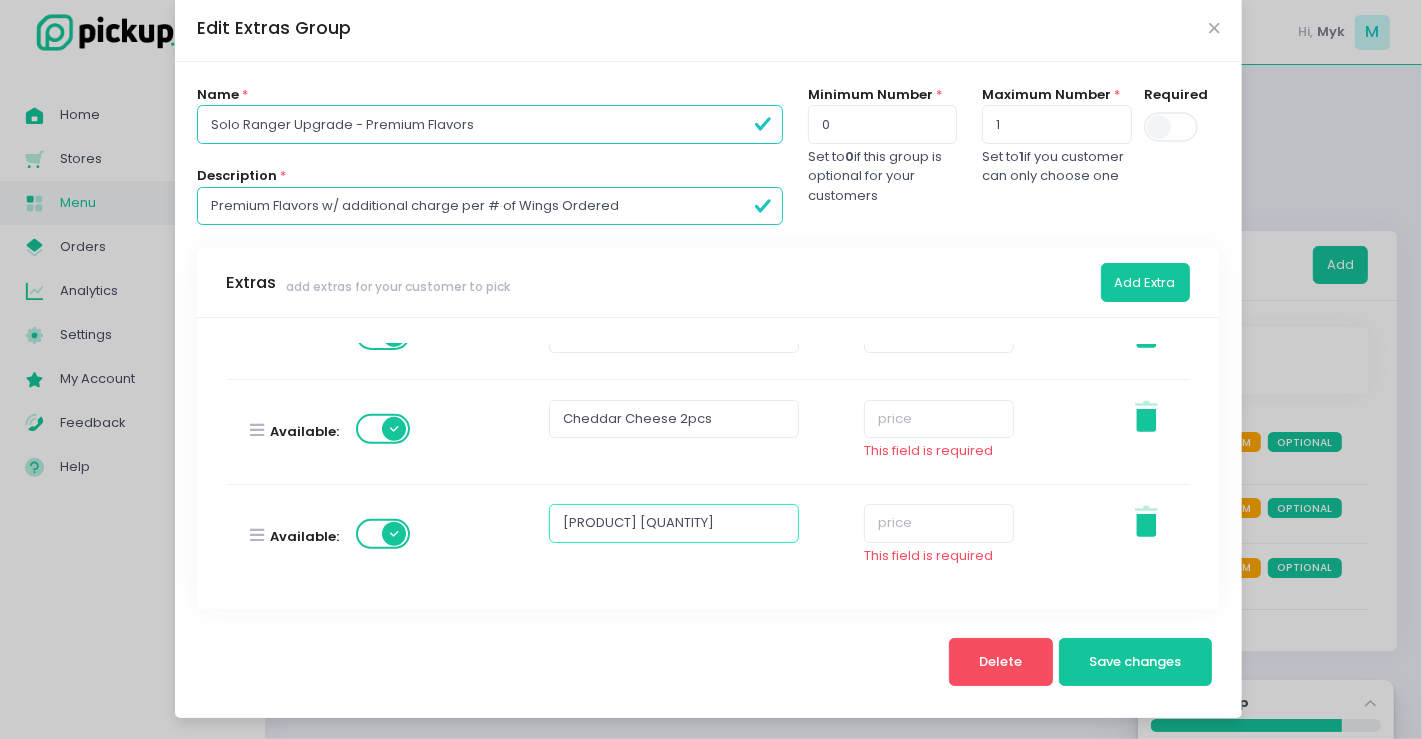 type on "Cheddar Cheese 3pcs" 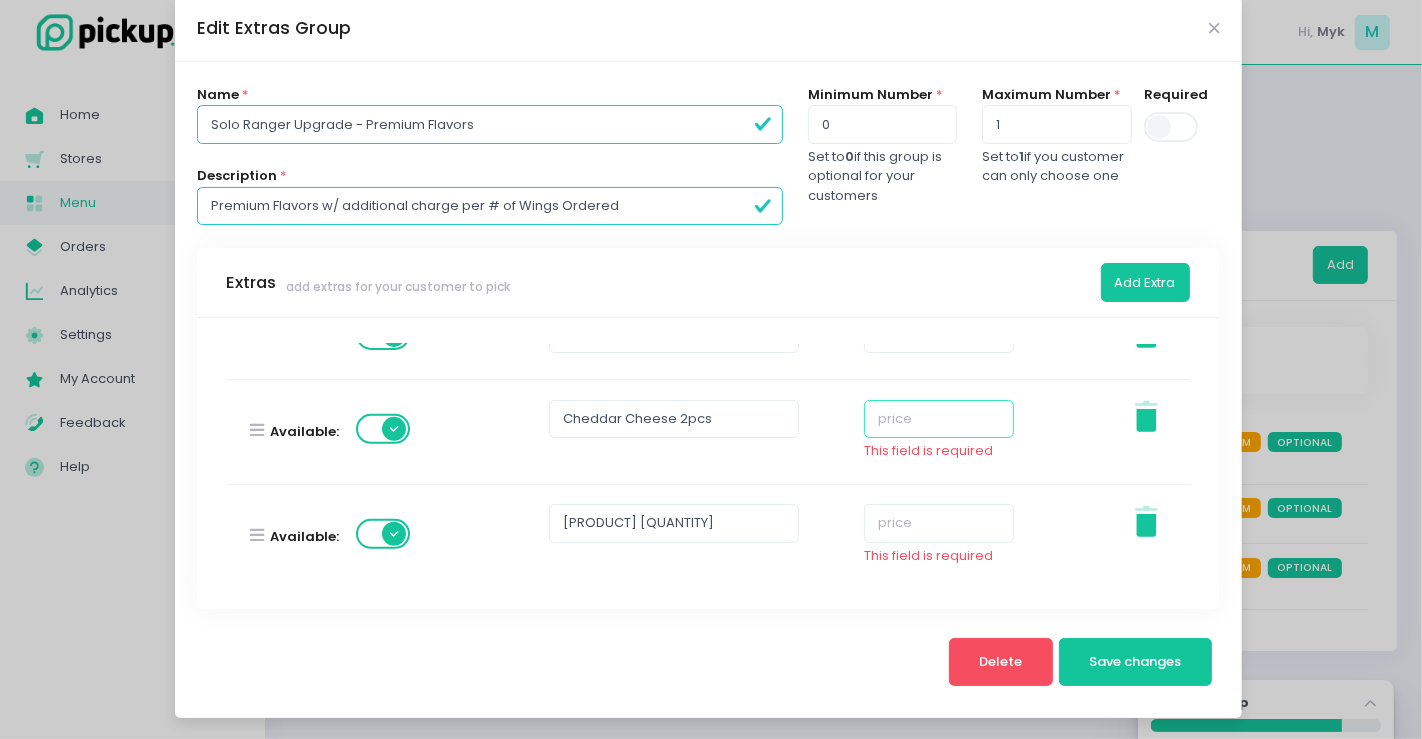 click at bounding box center [939, 419] 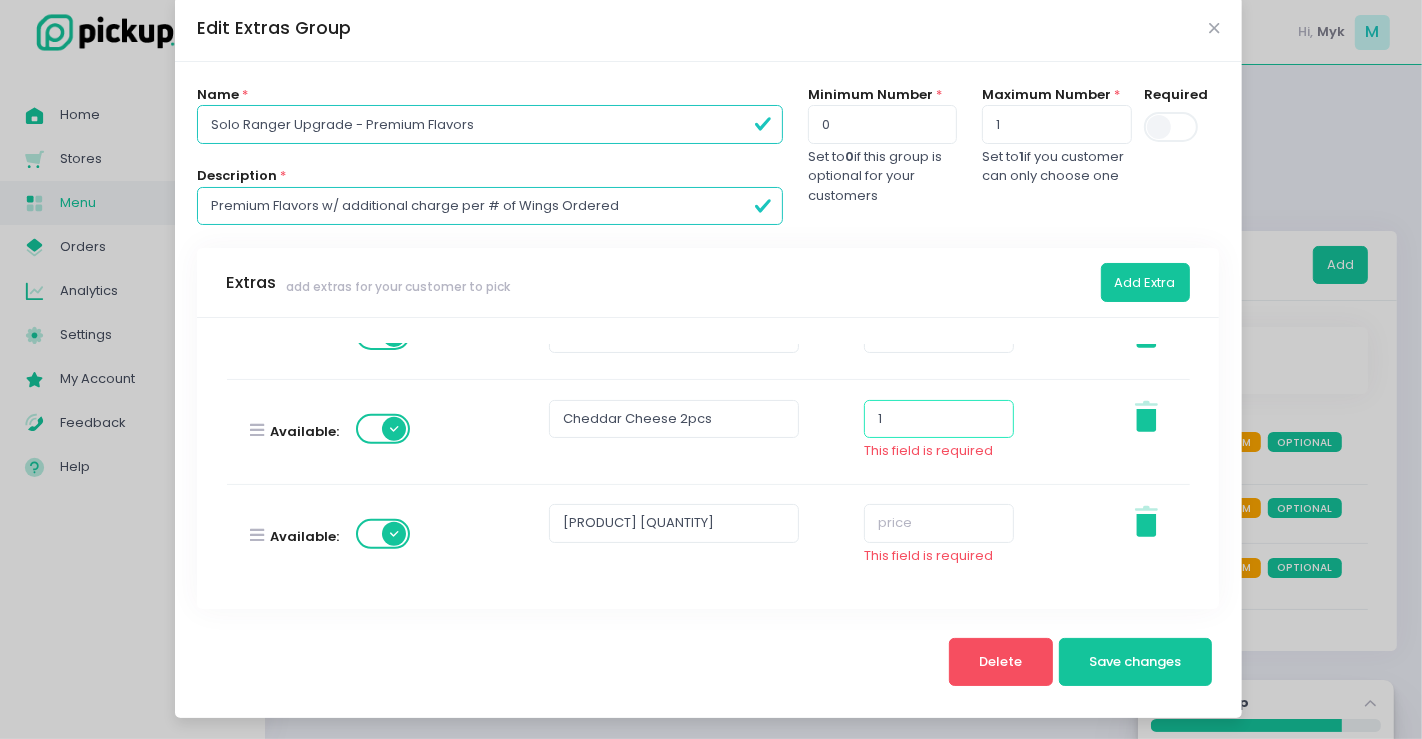 scroll, scrollTop: 716, scrollLeft: 0, axis: vertical 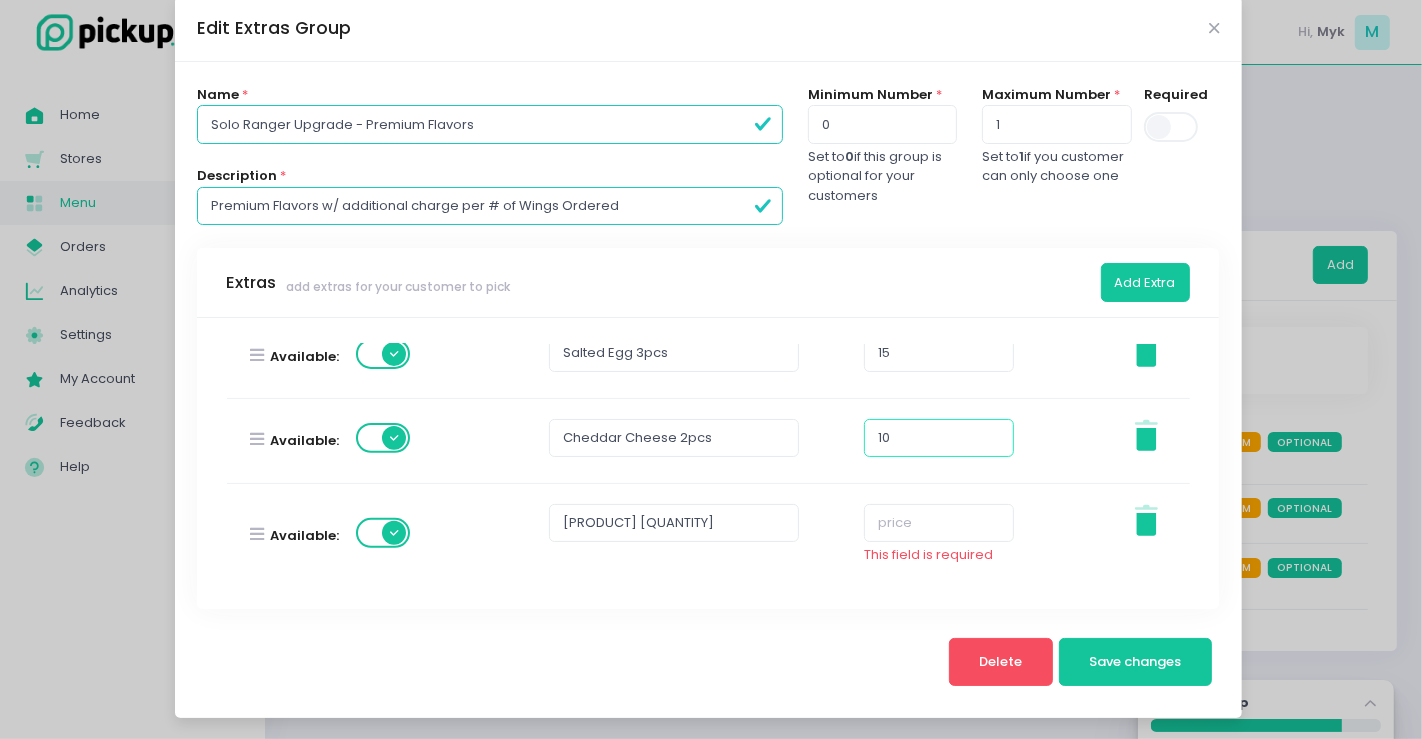 type on "10" 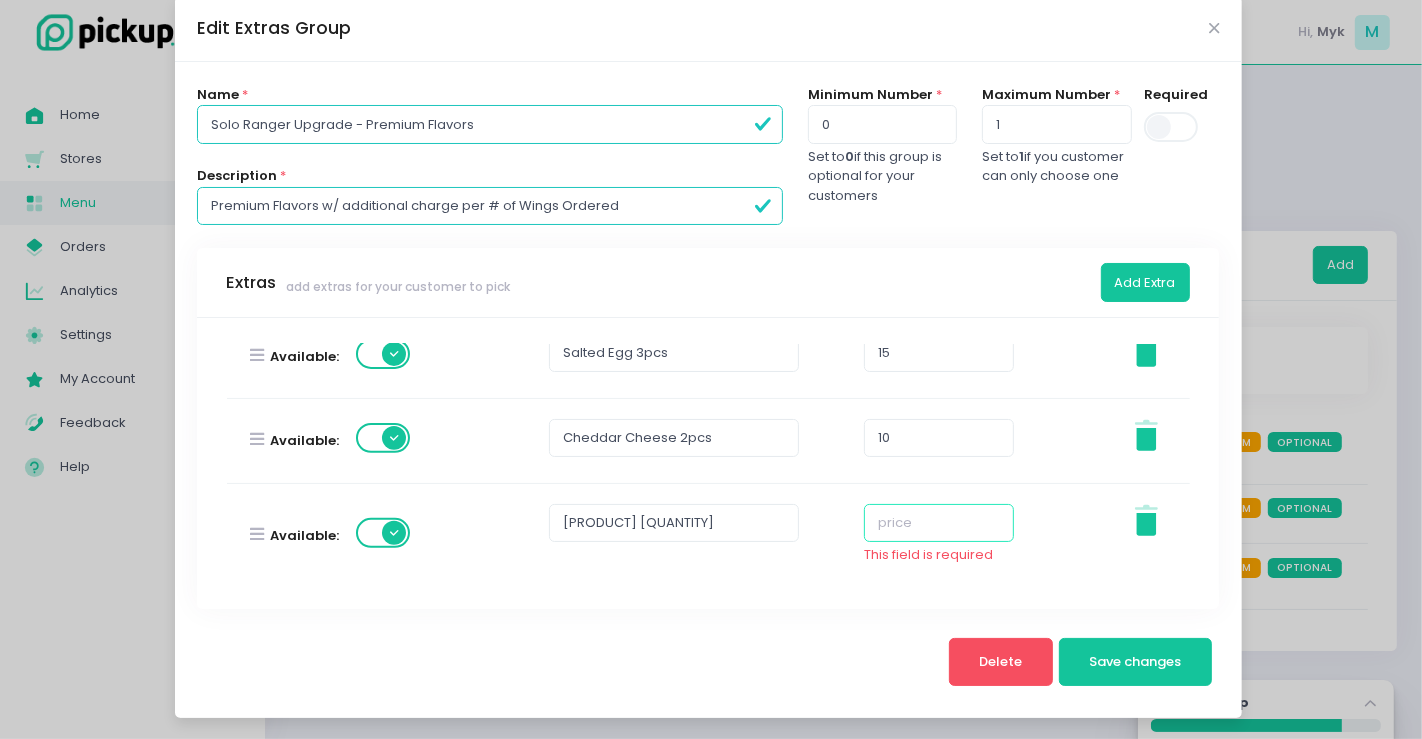 click at bounding box center (939, 523) 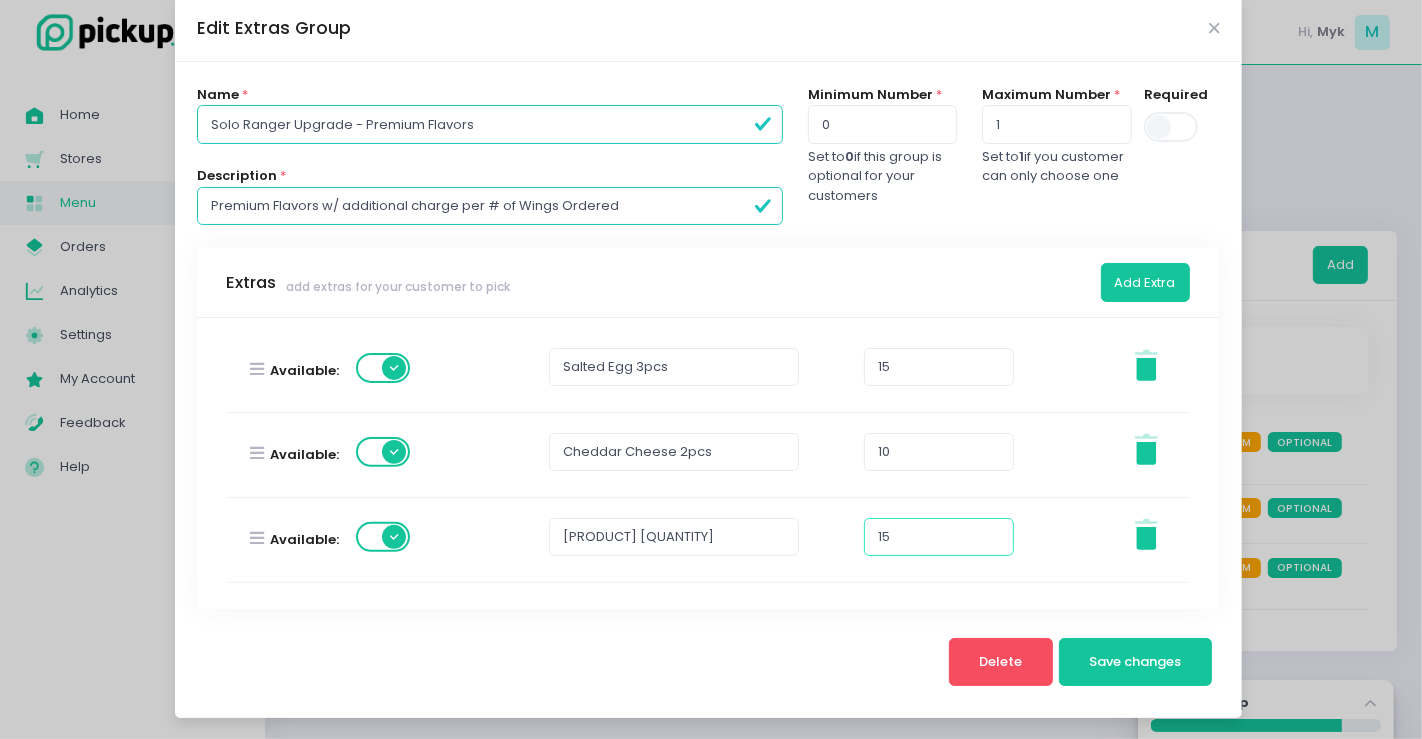 scroll, scrollTop: 696, scrollLeft: 0, axis: vertical 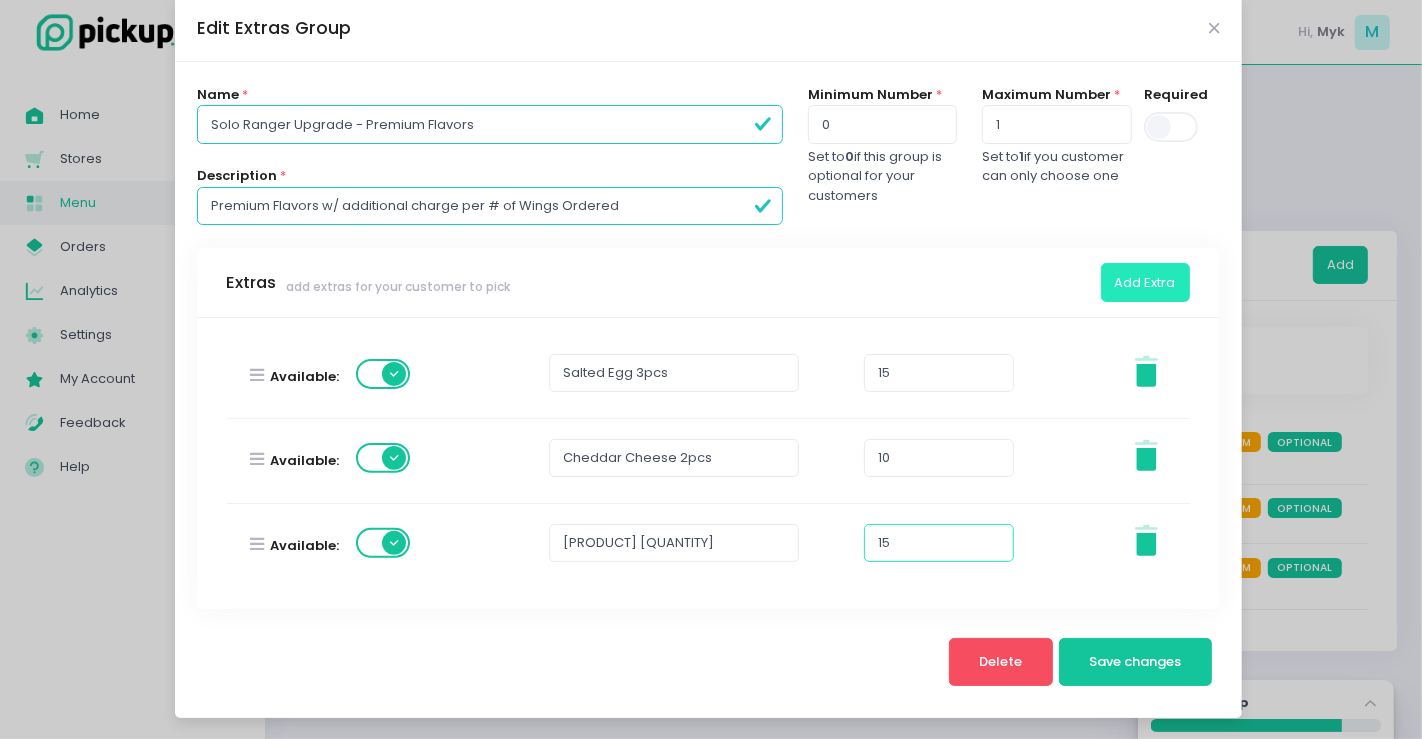 type on "15" 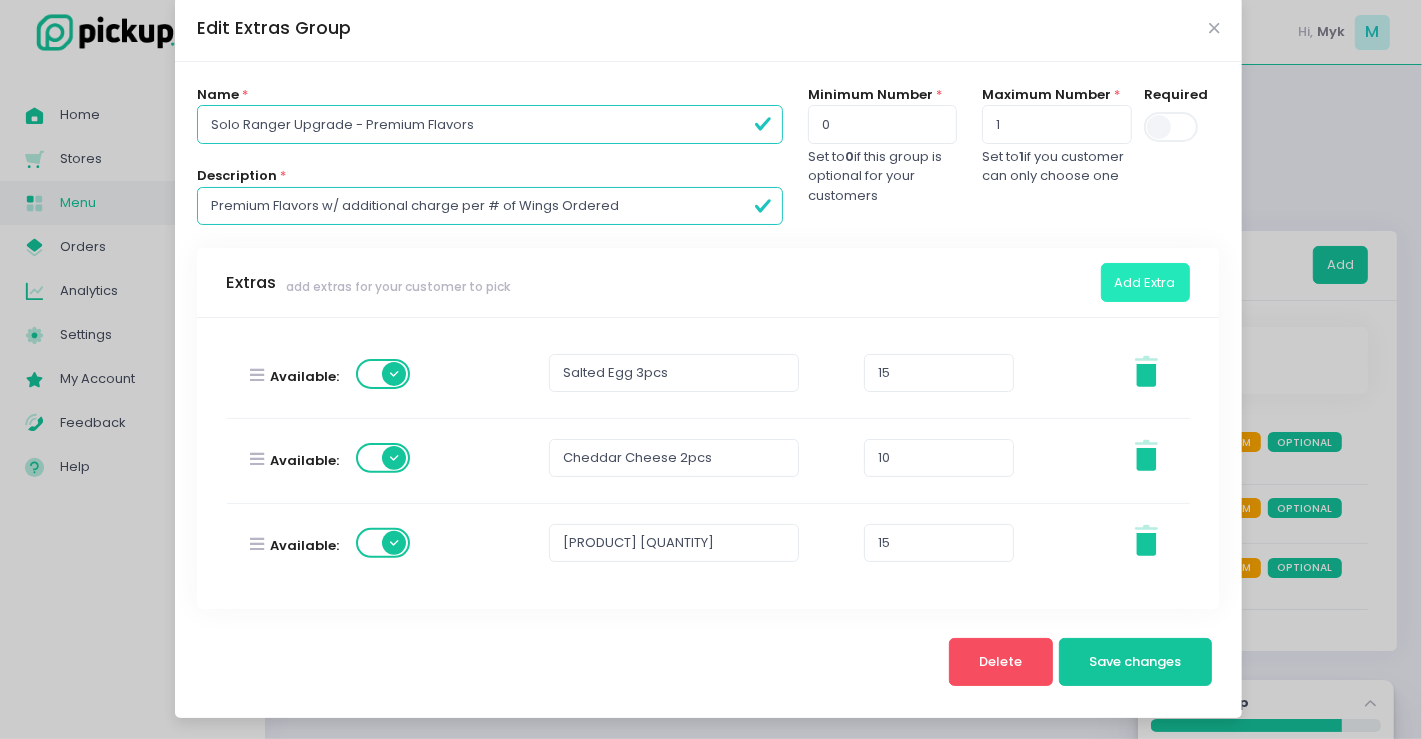 click on "Add Extra" at bounding box center (1145, 282) 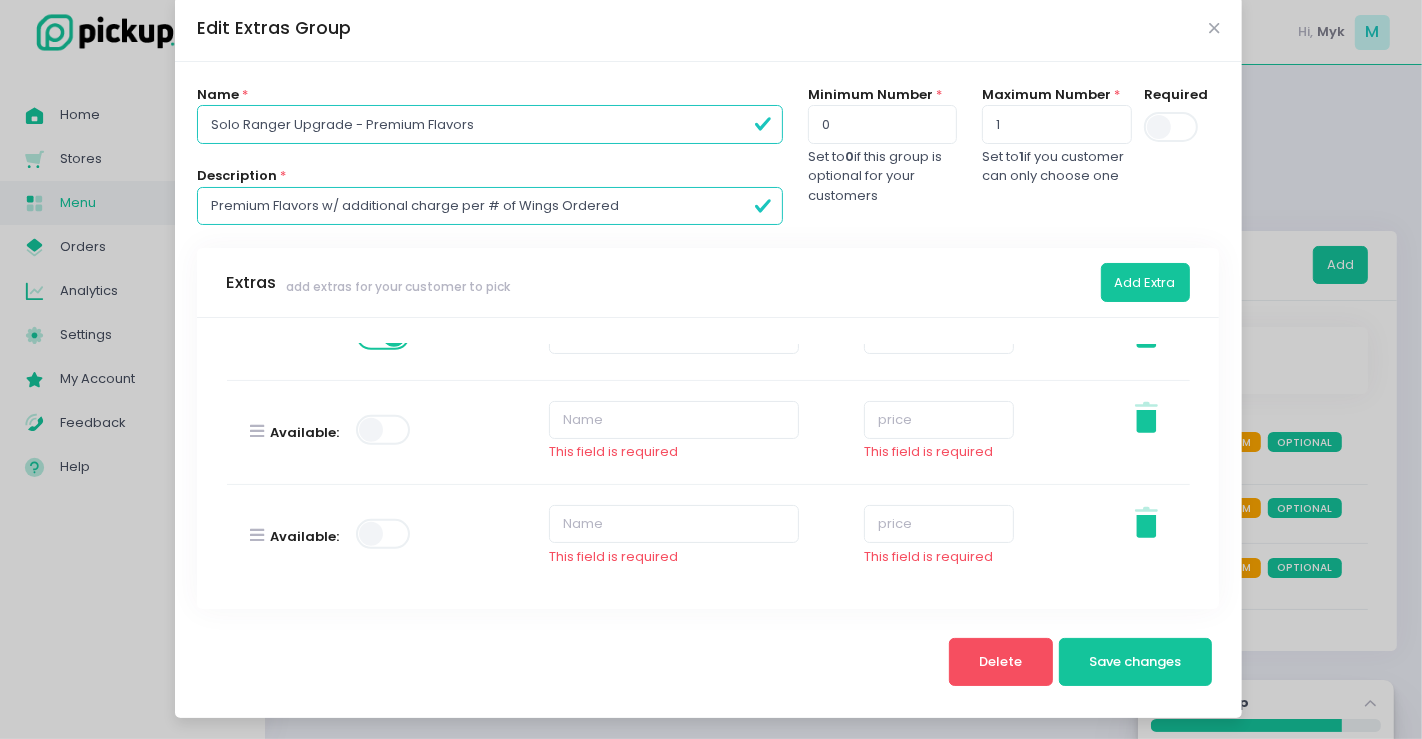 click at bounding box center [384, 430] 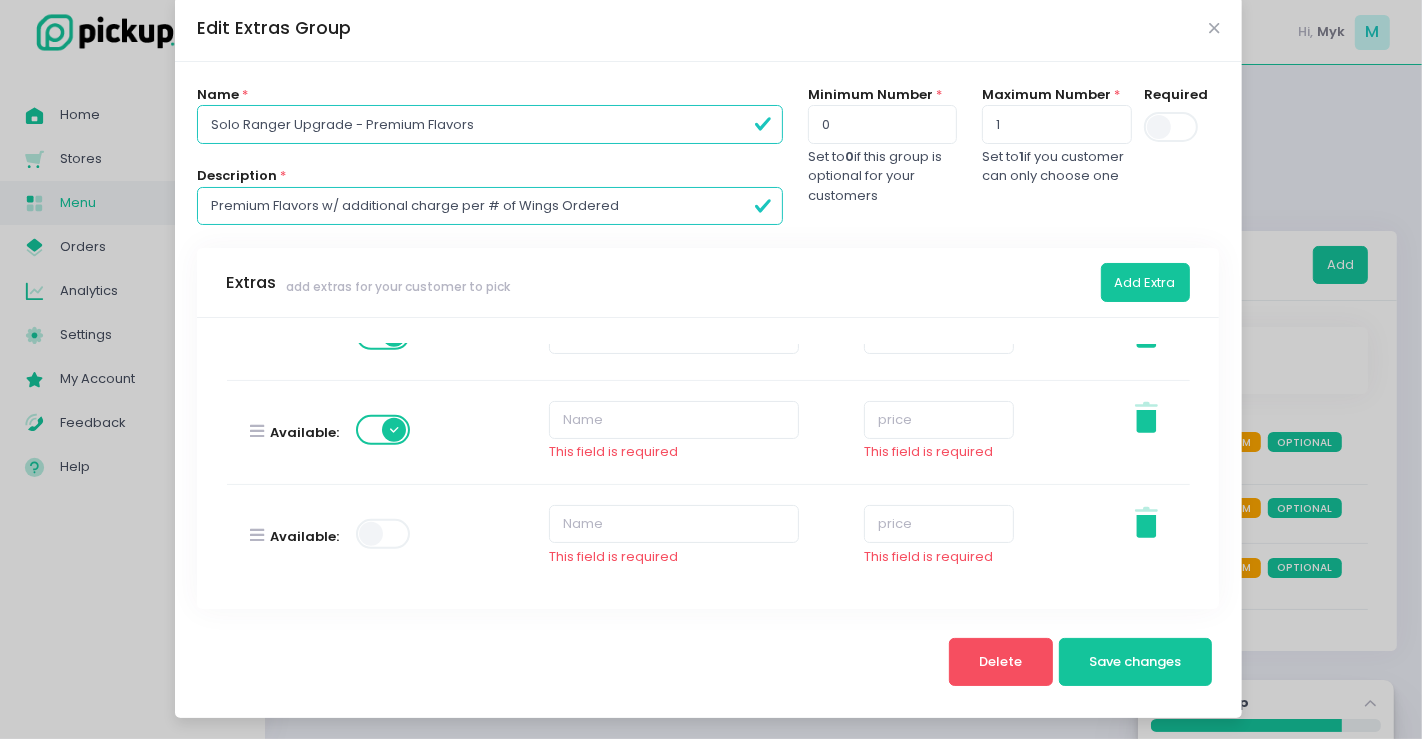 click at bounding box center (384, 534) 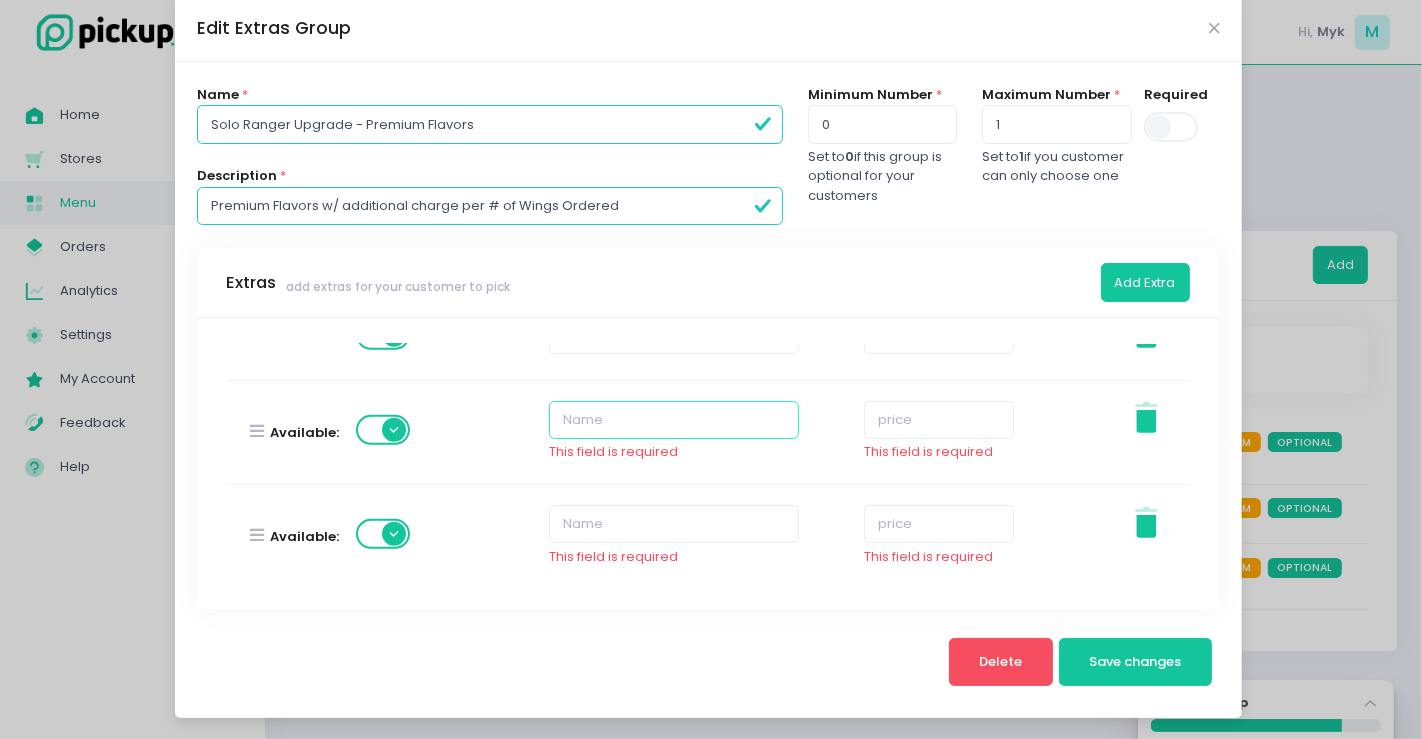 click at bounding box center (674, 420) 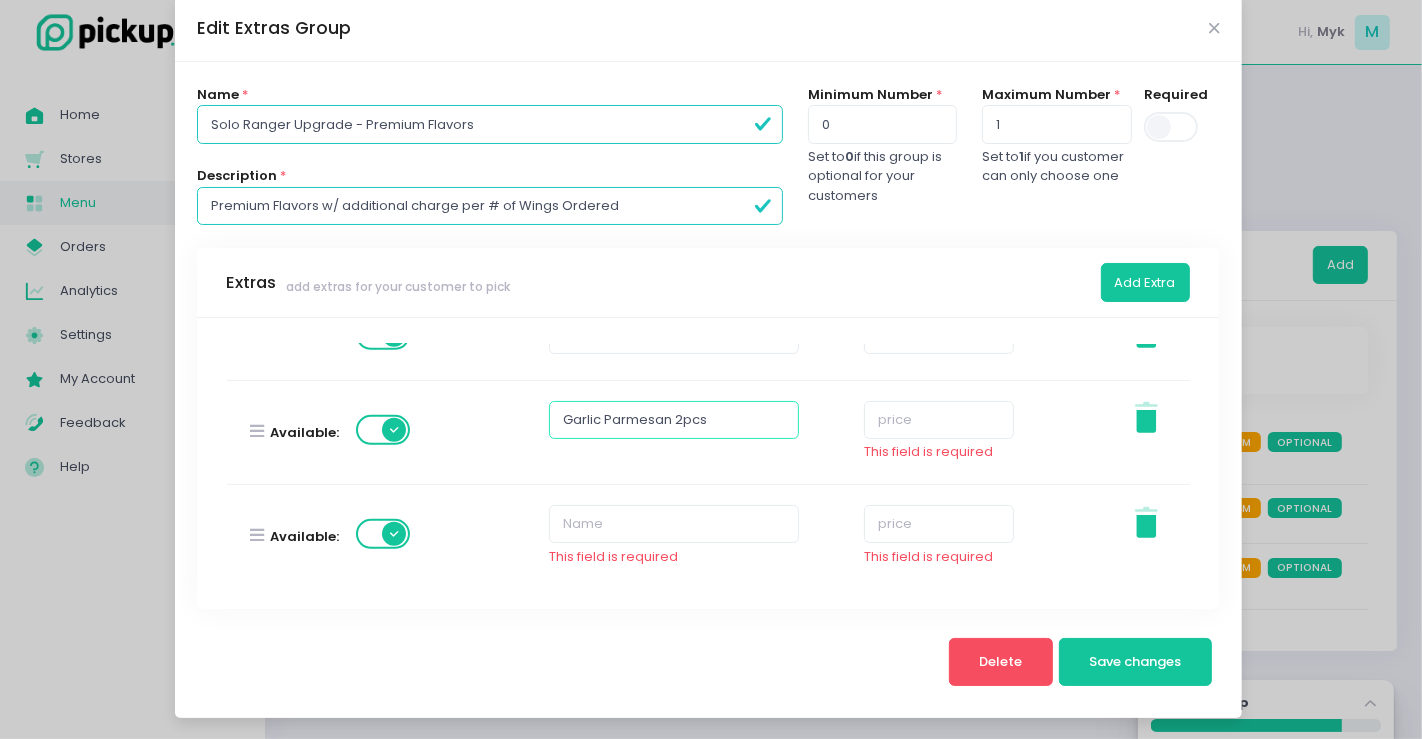 type on "Garlic Parmesan 2pcs" 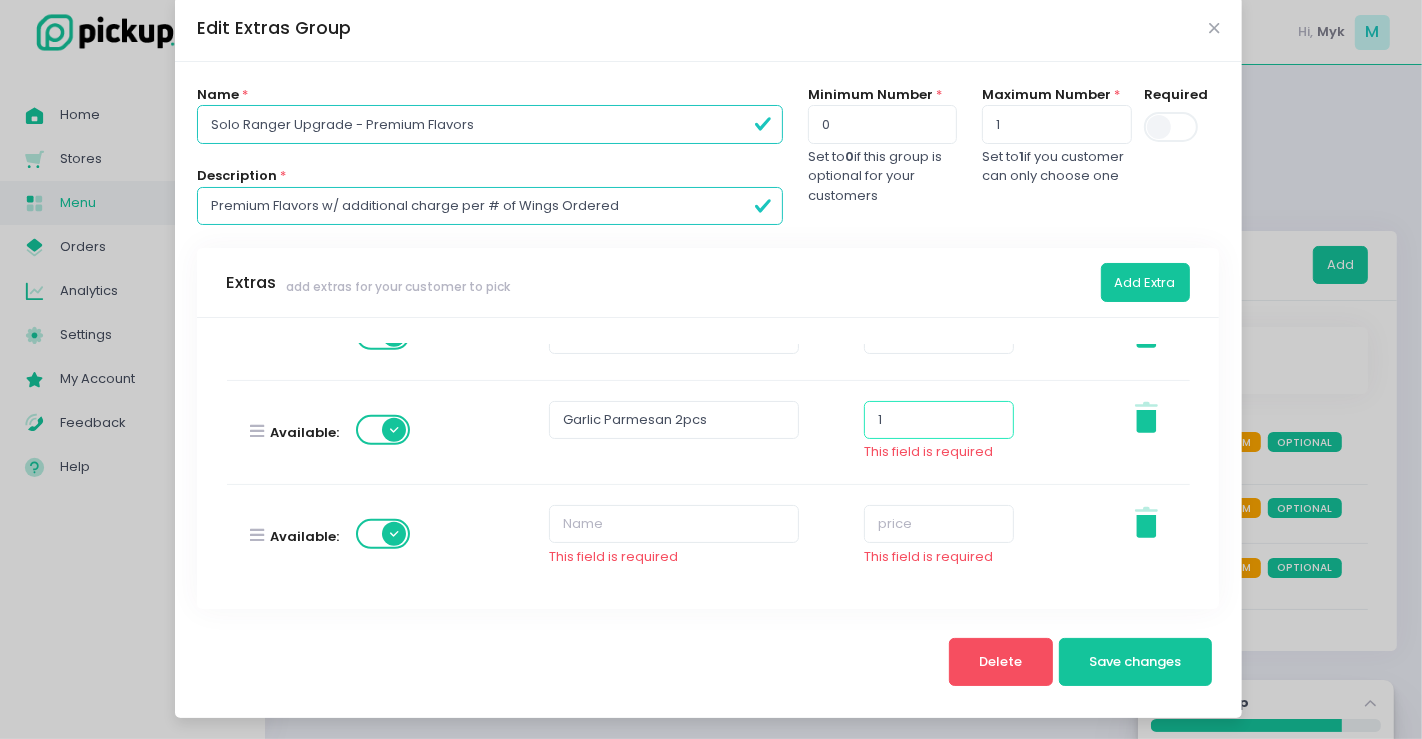 scroll, scrollTop: 885, scrollLeft: 0, axis: vertical 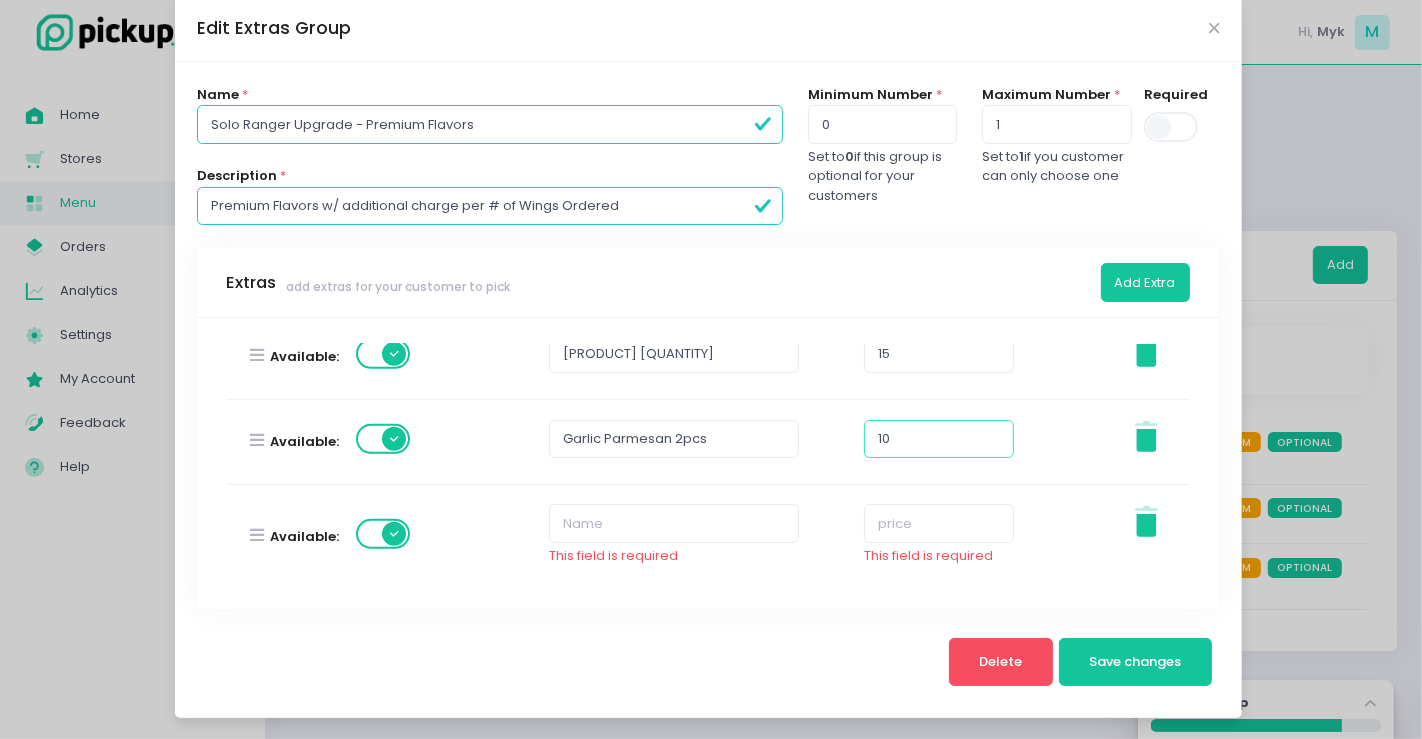 type on "10" 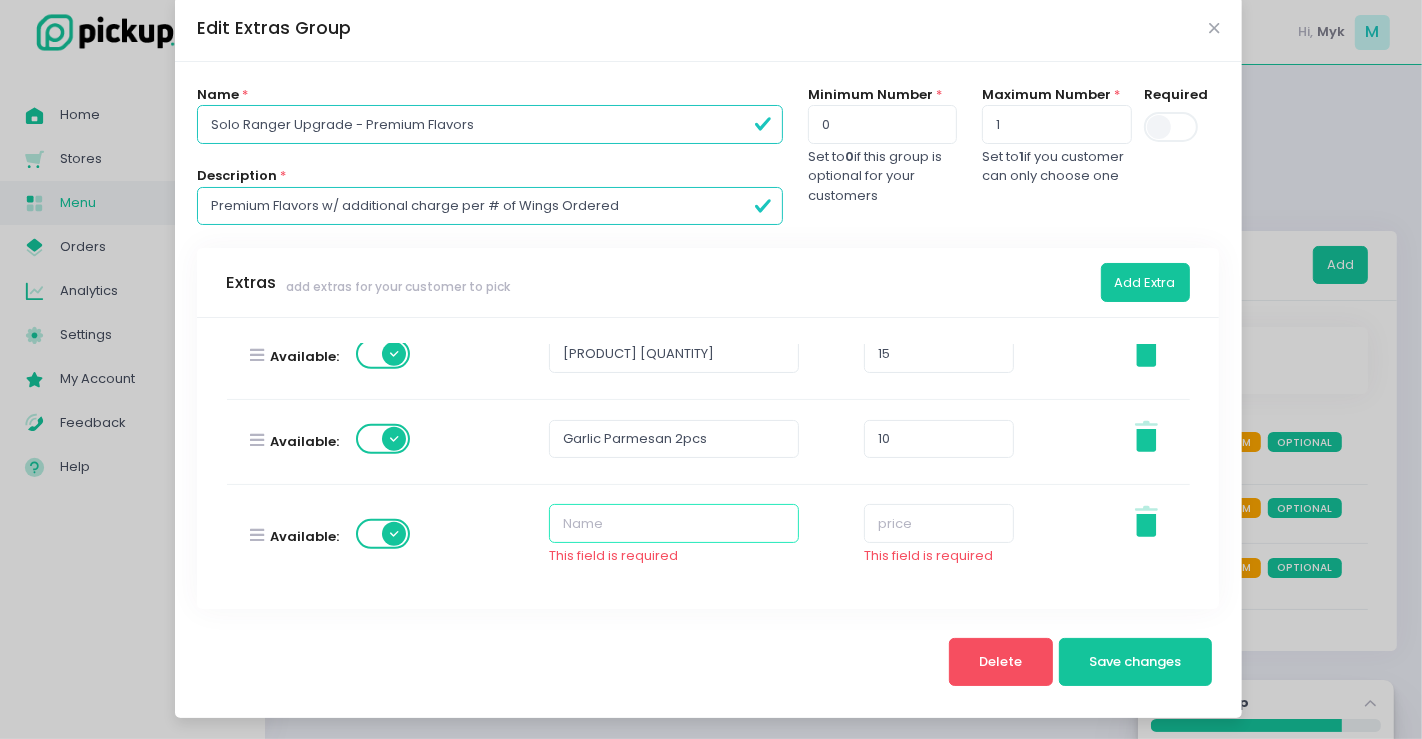 click at bounding box center (674, 523) 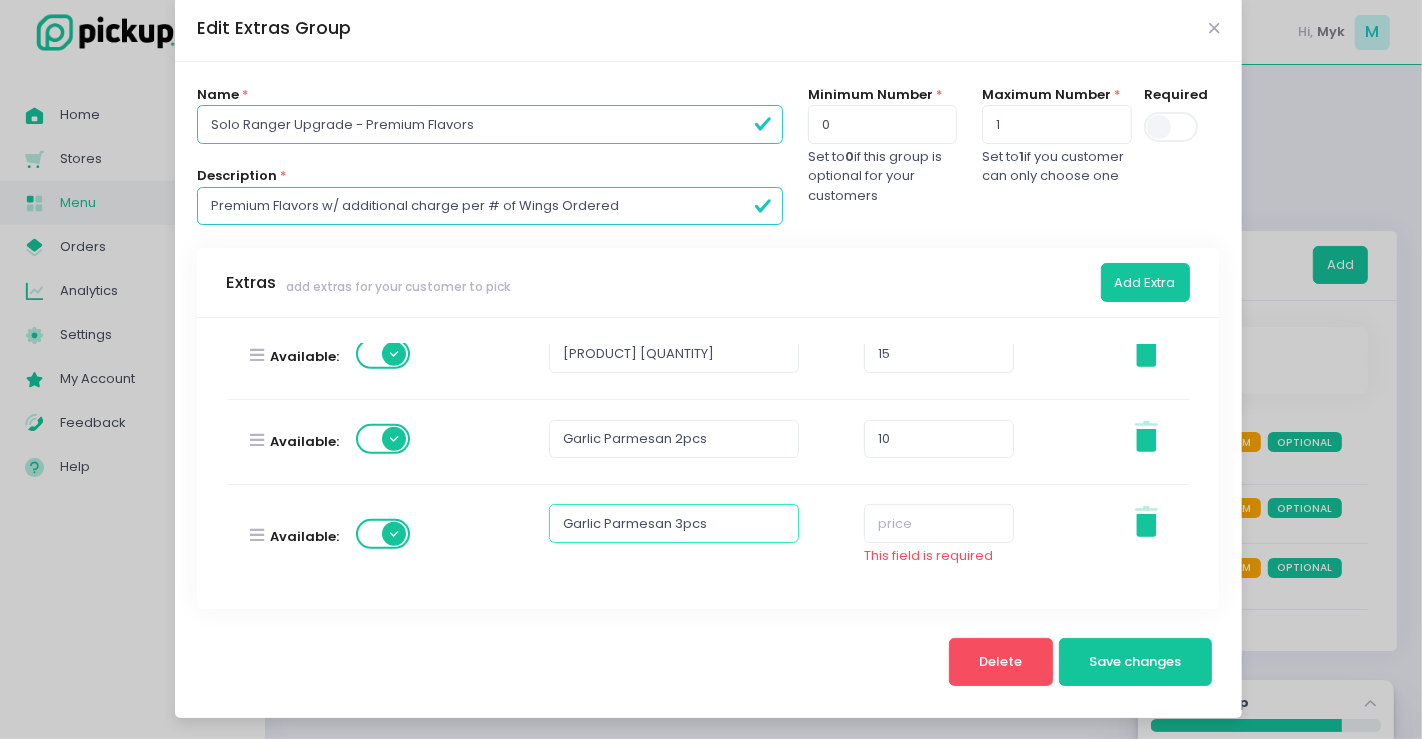 type on "Garlic Parmesan 3pcs" 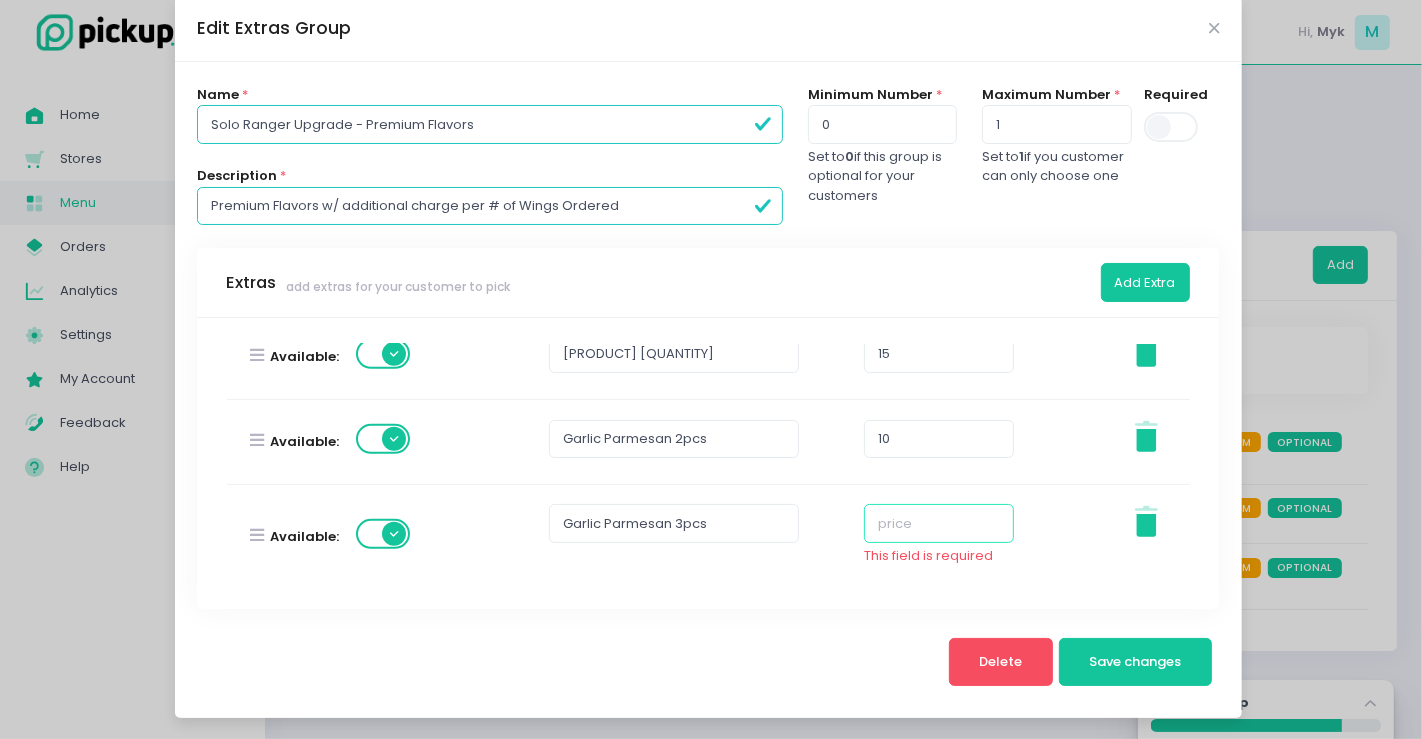click at bounding box center (939, 523) 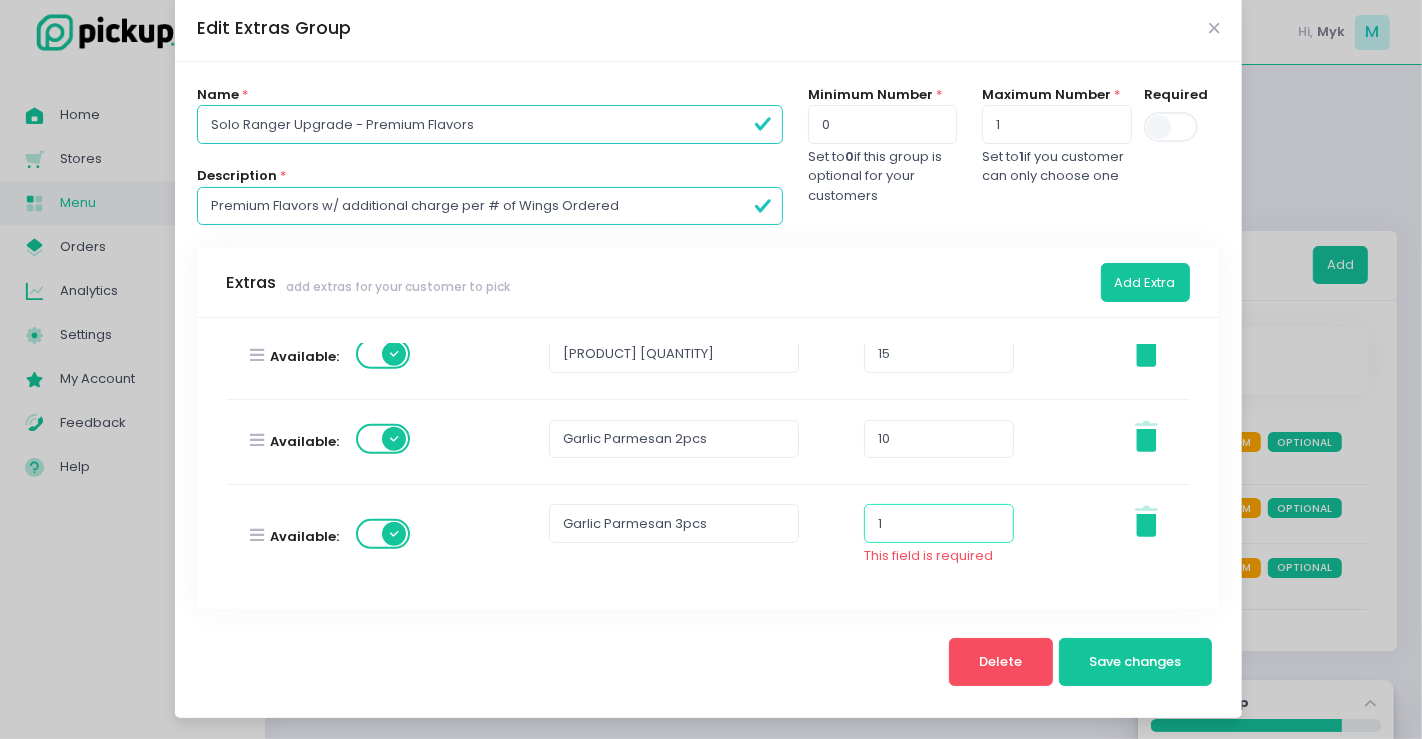 scroll, scrollTop: 865, scrollLeft: 0, axis: vertical 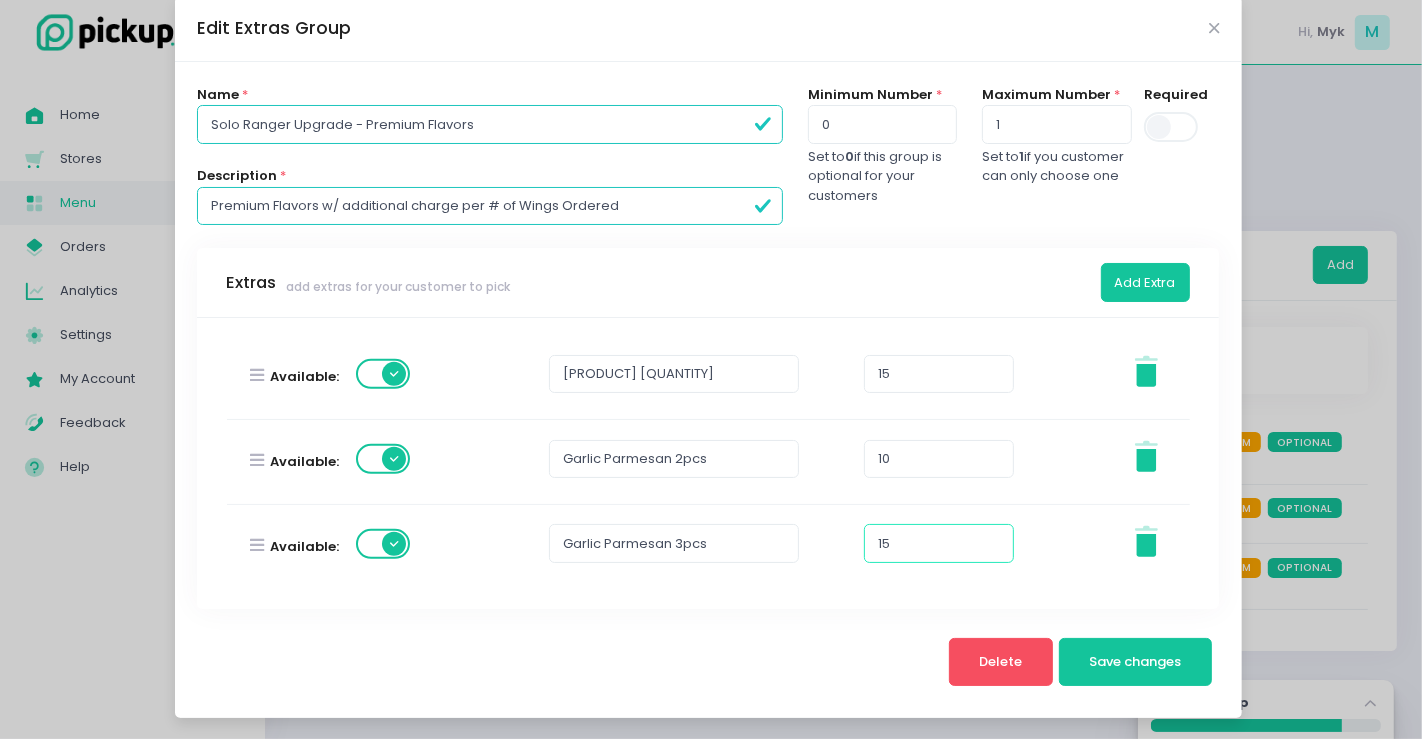 type on "15" 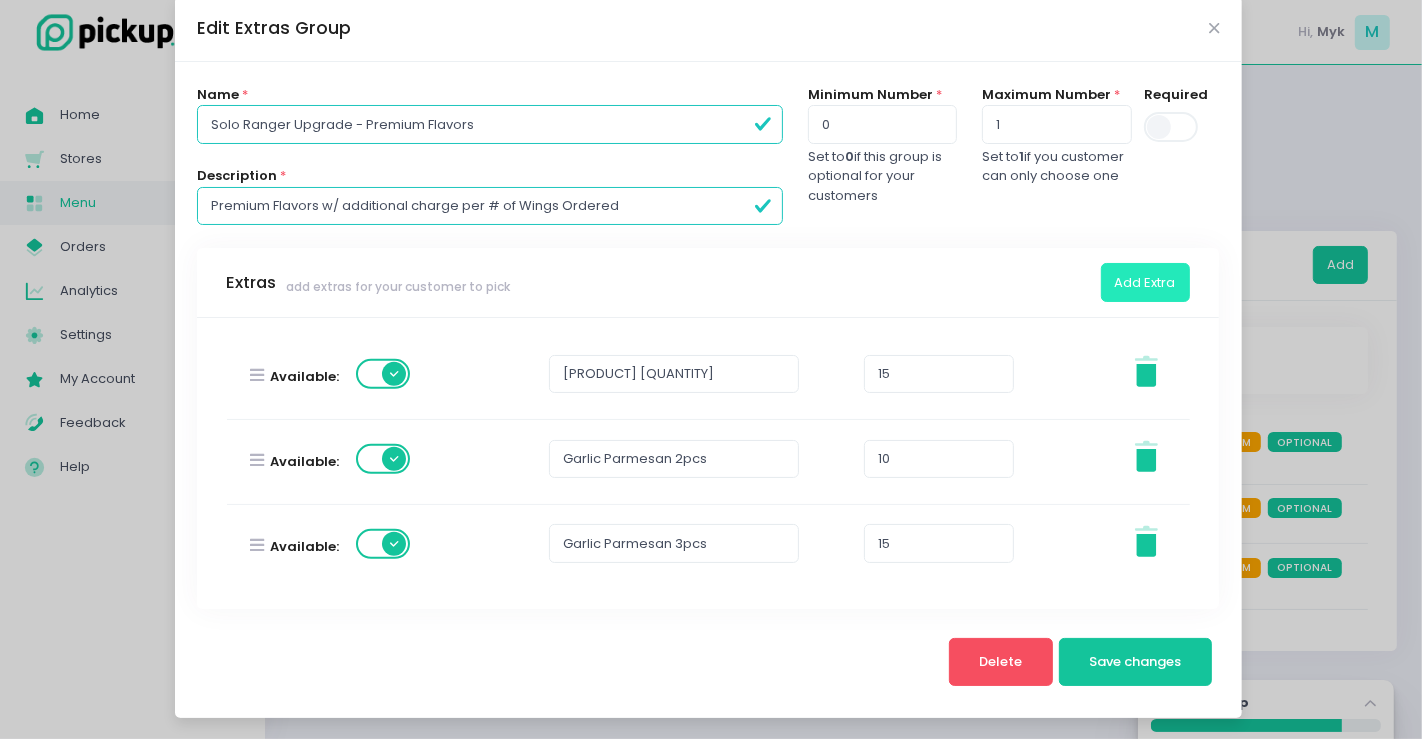 click on "Add Extra" at bounding box center (1145, 282) 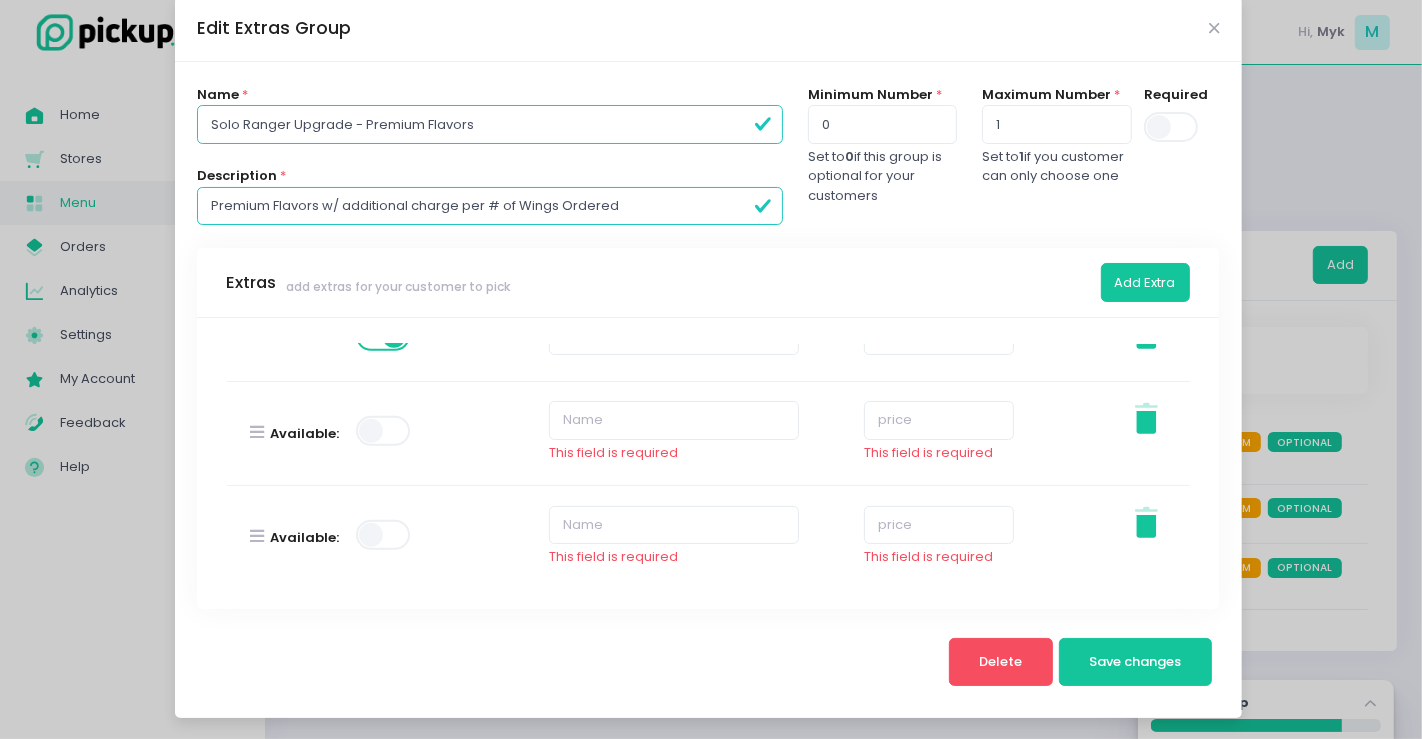 click at bounding box center (384, 431) 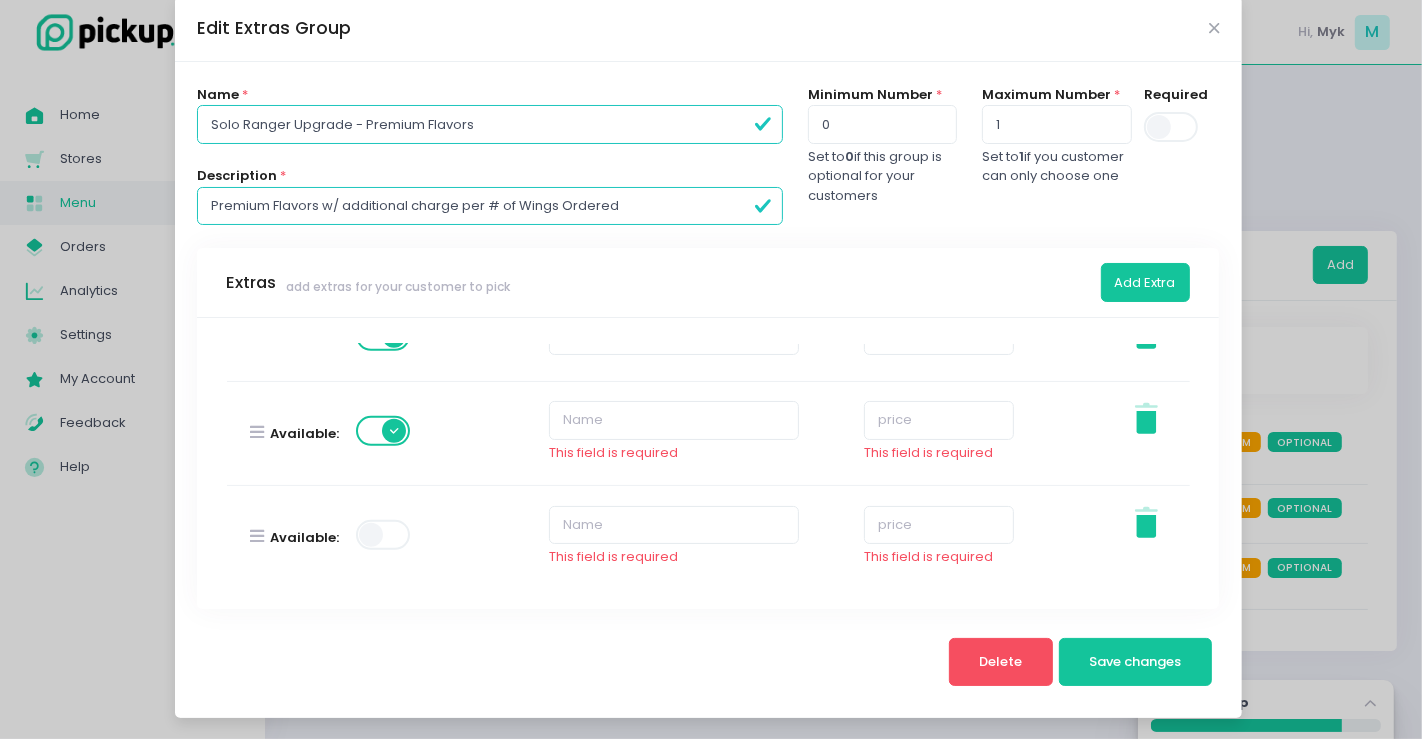 click at bounding box center [384, 535] 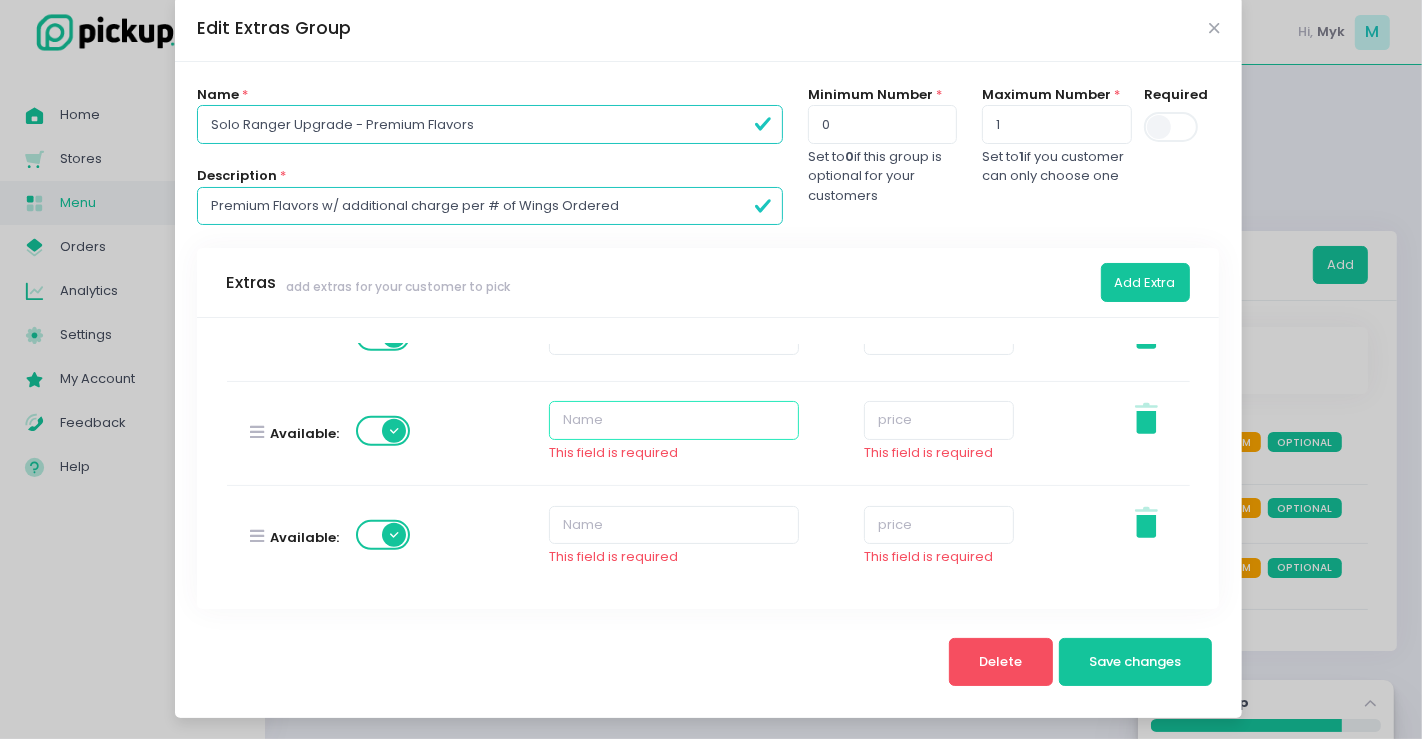 click at bounding box center [674, 420] 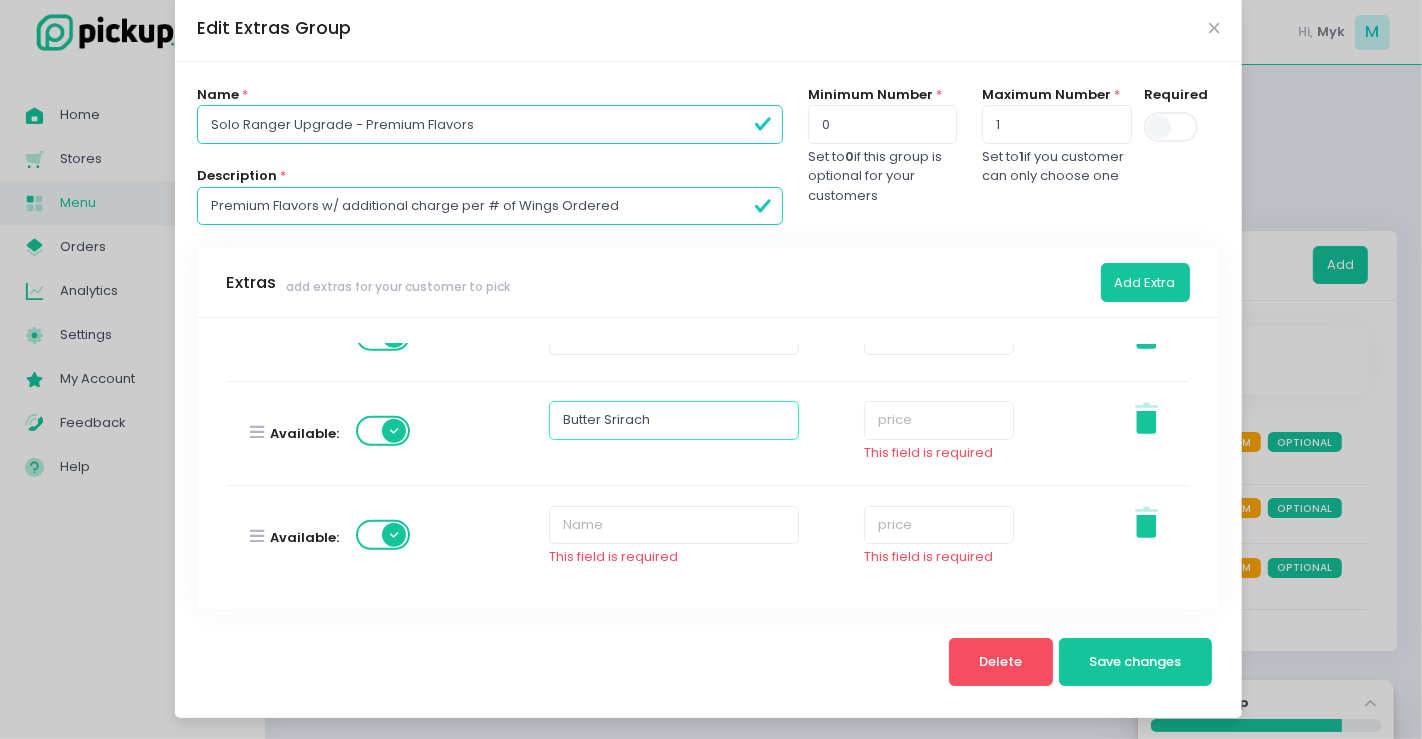 type on "Butter Srirach" 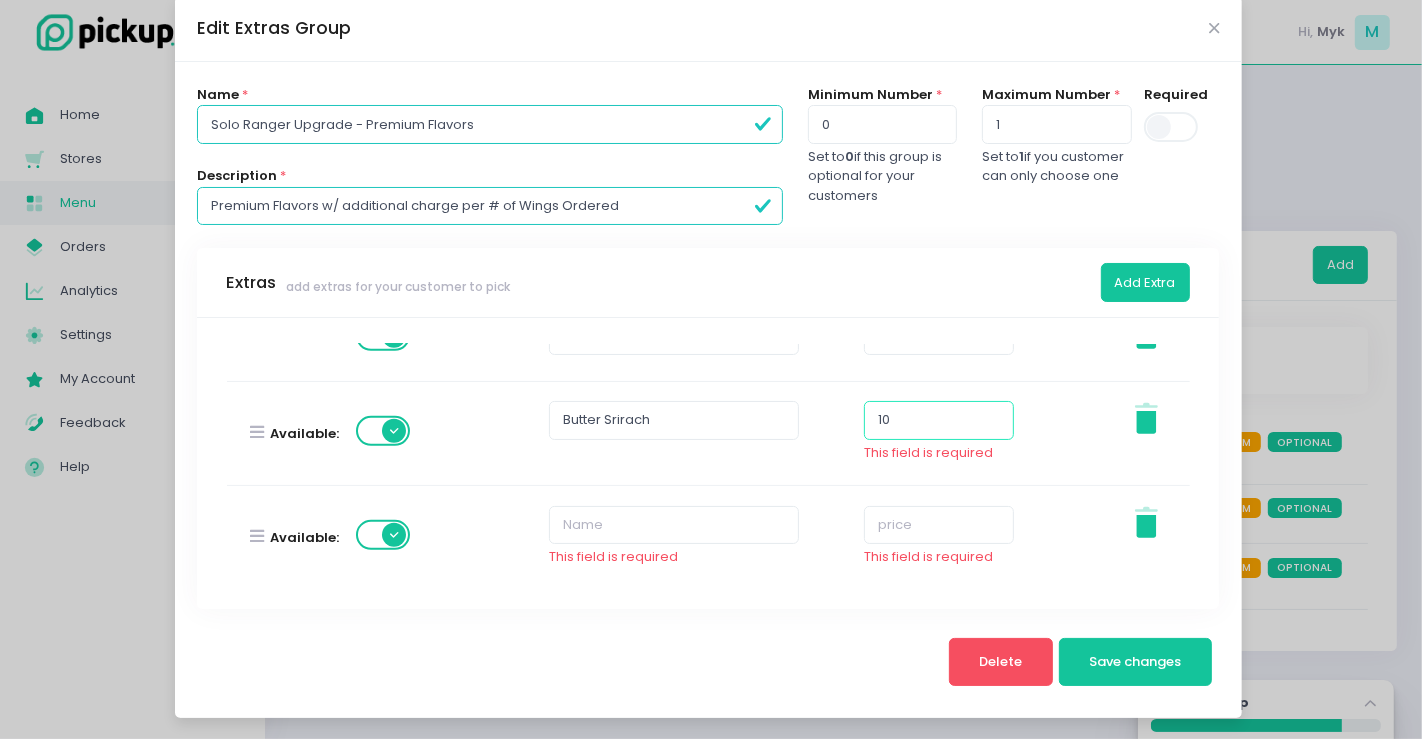 scroll, scrollTop: 1053, scrollLeft: 0, axis: vertical 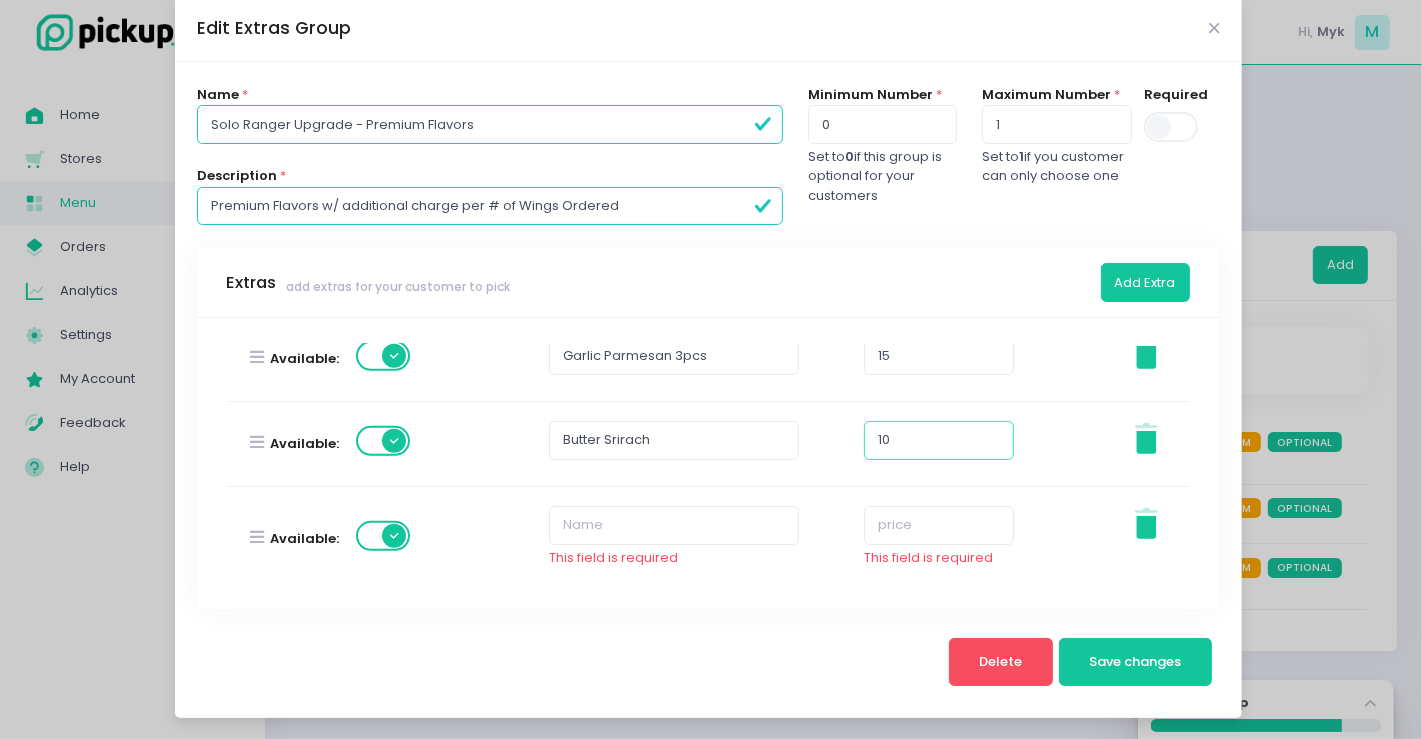 type on "10" 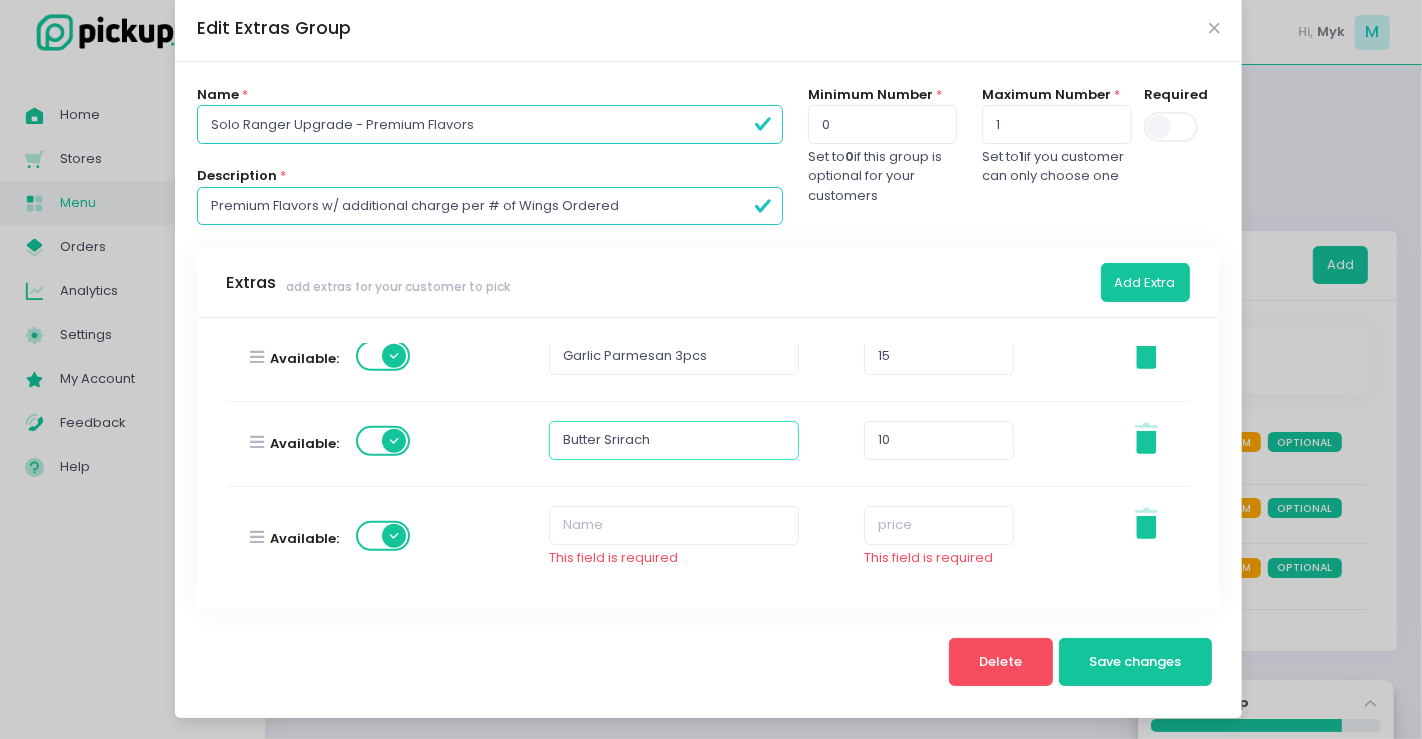 click on "Butter Srirach" at bounding box center (674, 440) 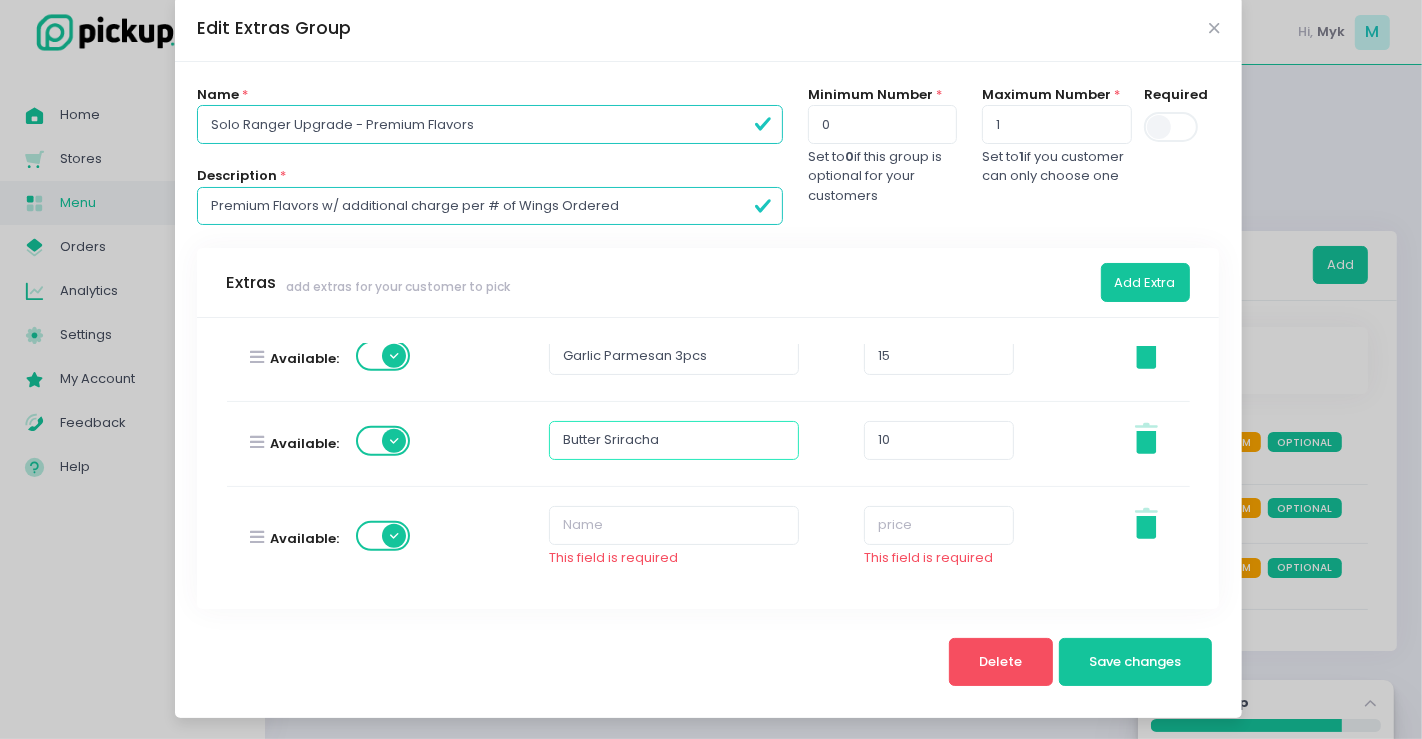 click on "Butter Sriracha" at bounding box center (674, 440) 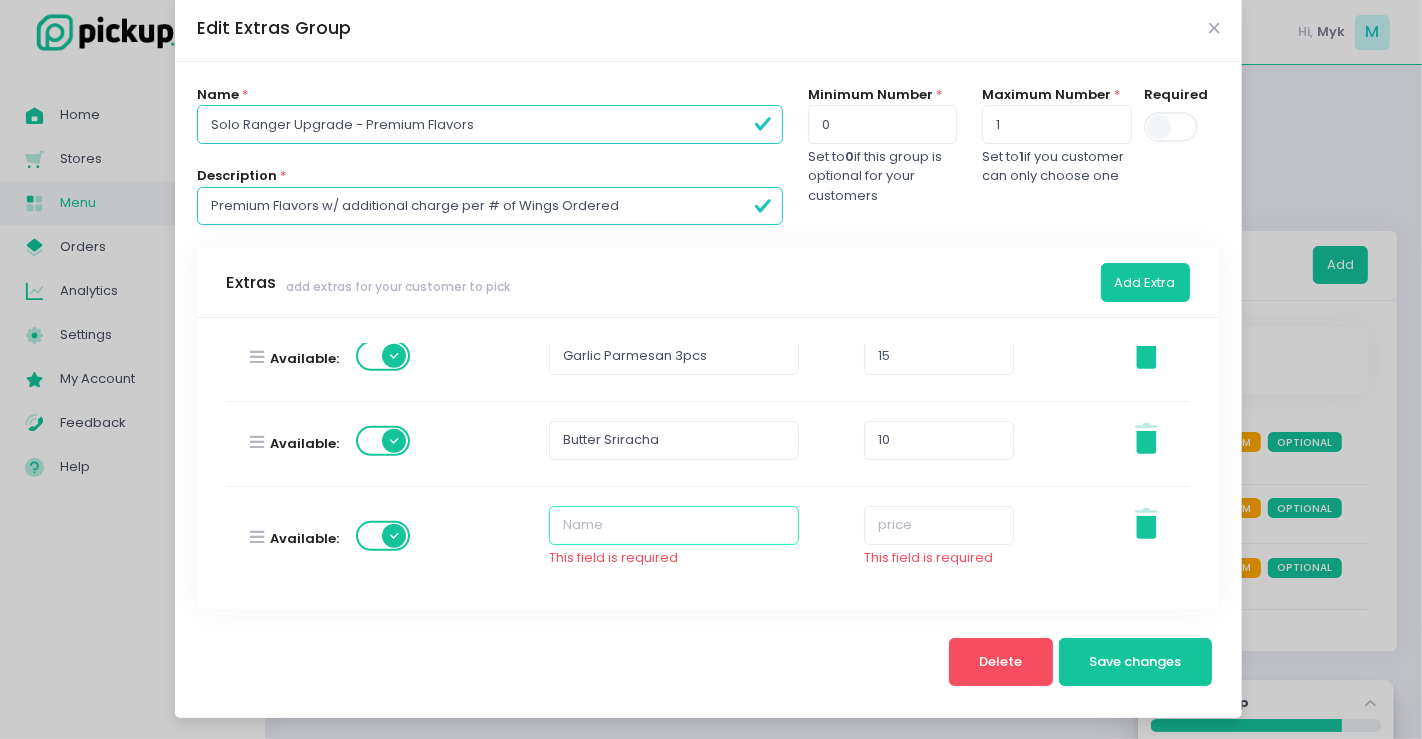 click at bounding box center (674, 525) 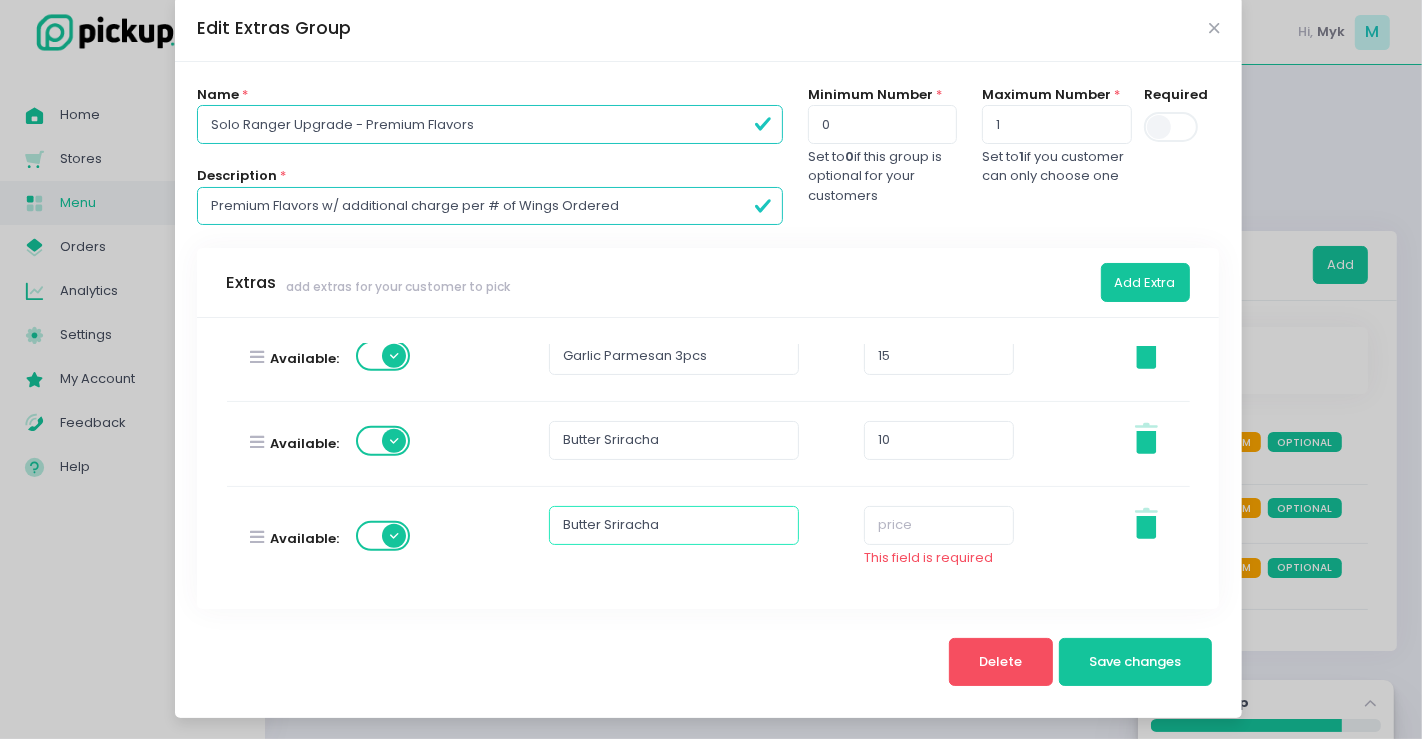 type on "Butter Sriracha" 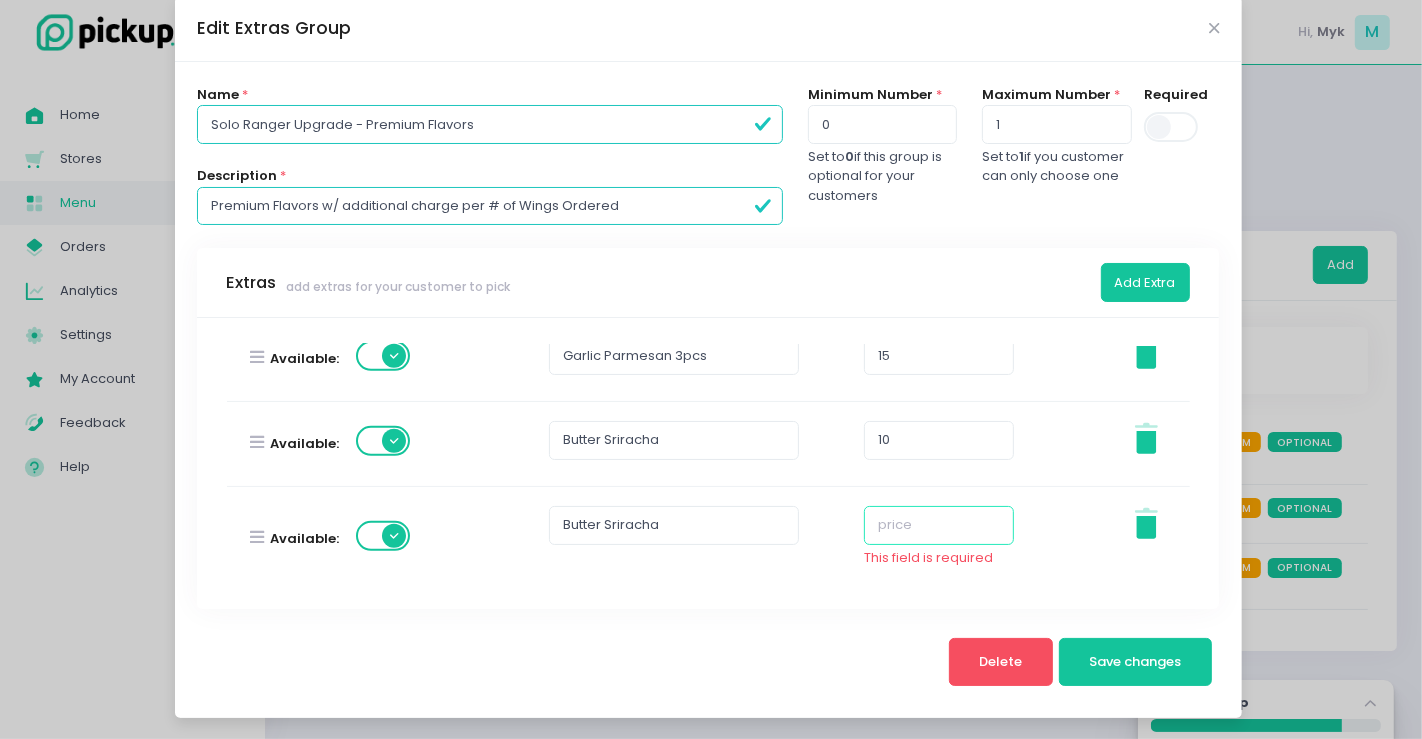 click at bounding box center [939, 525] 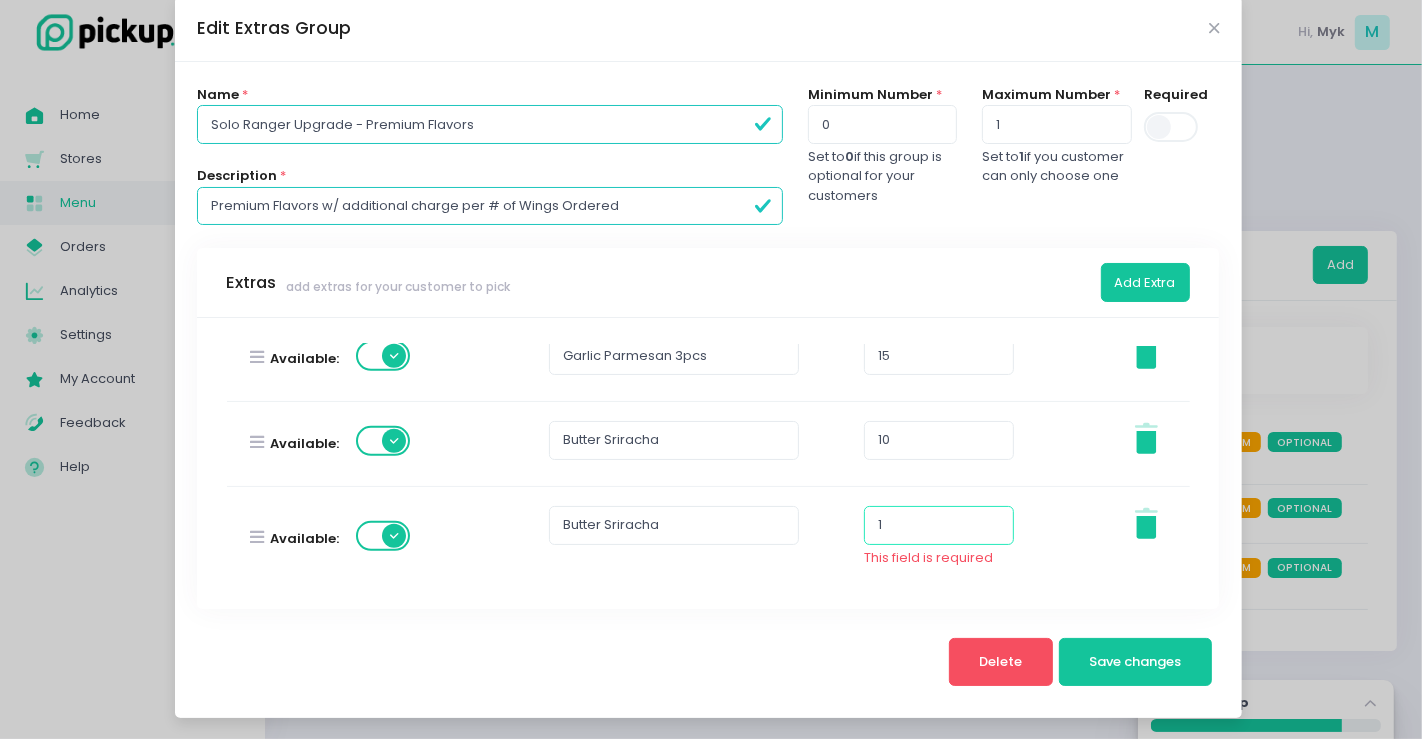 scroll, scrollTop: 1034, scrollLeft: 0, axis: vertical 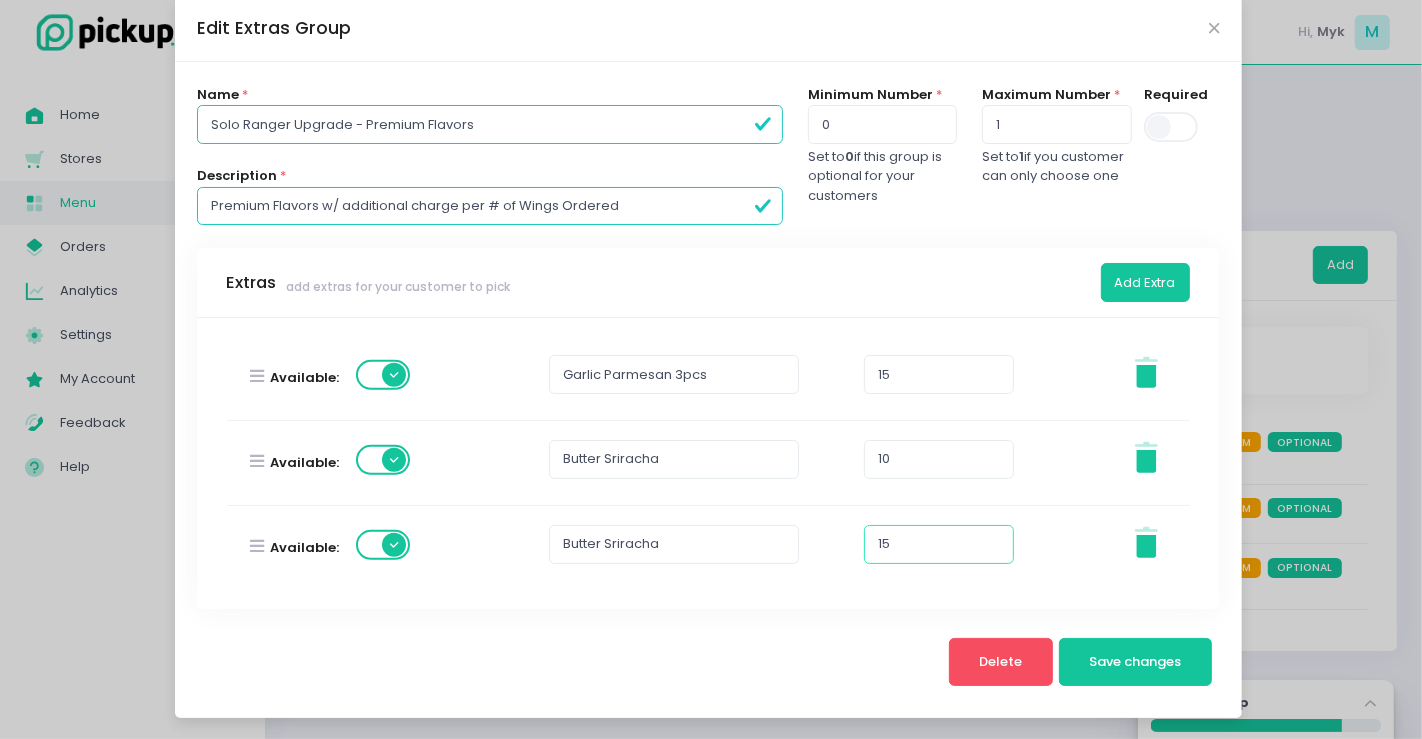 type on "15" 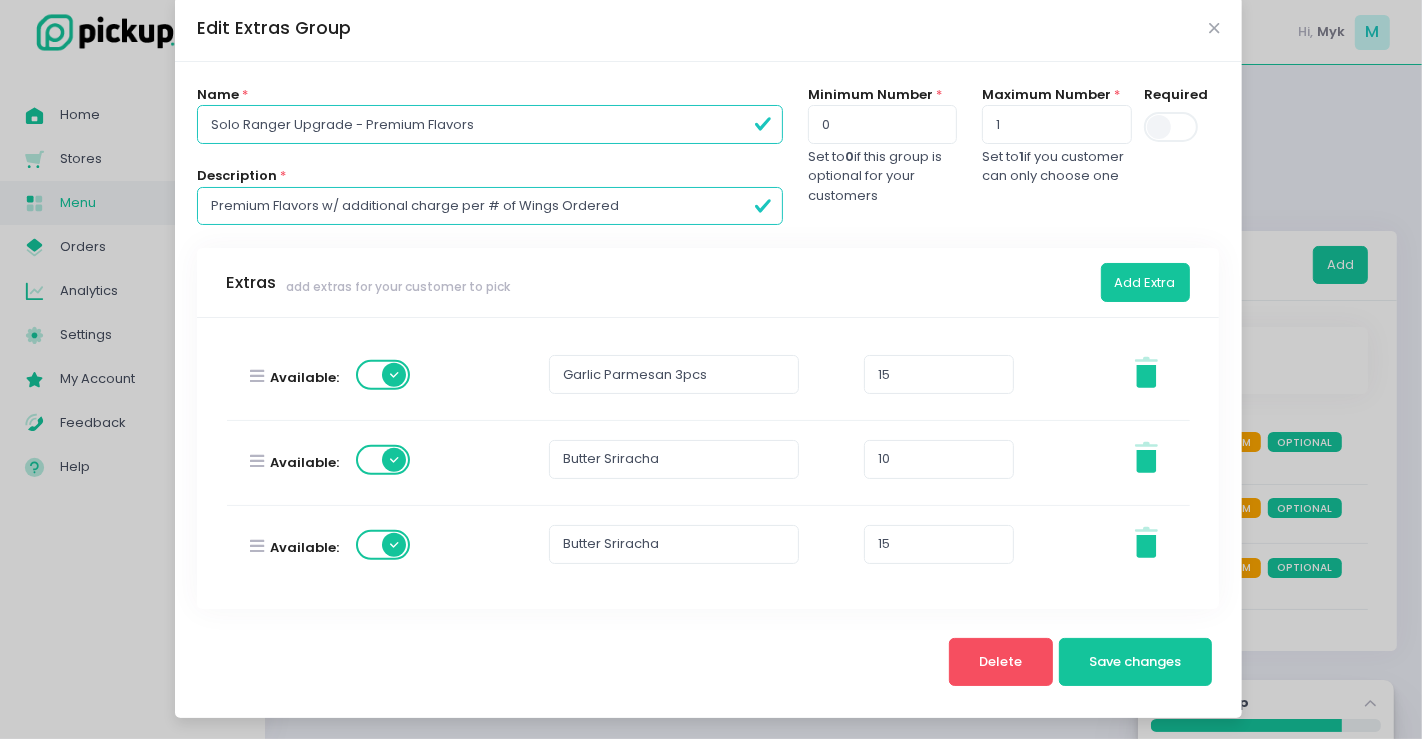 click on "Butter Sriracha" at bounding box center [677, 548] 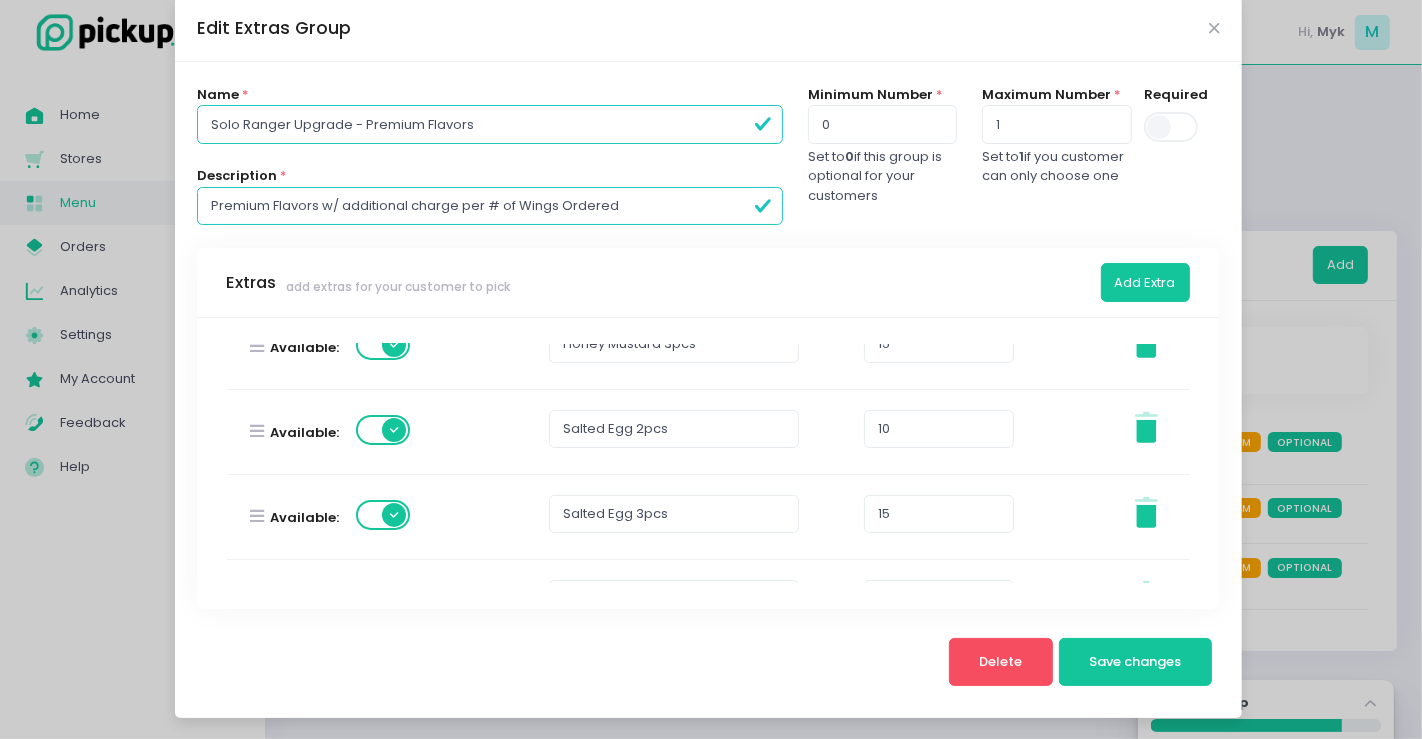 scroll, scrollTop: 1034, scrollLeft: 0, axis: vertical 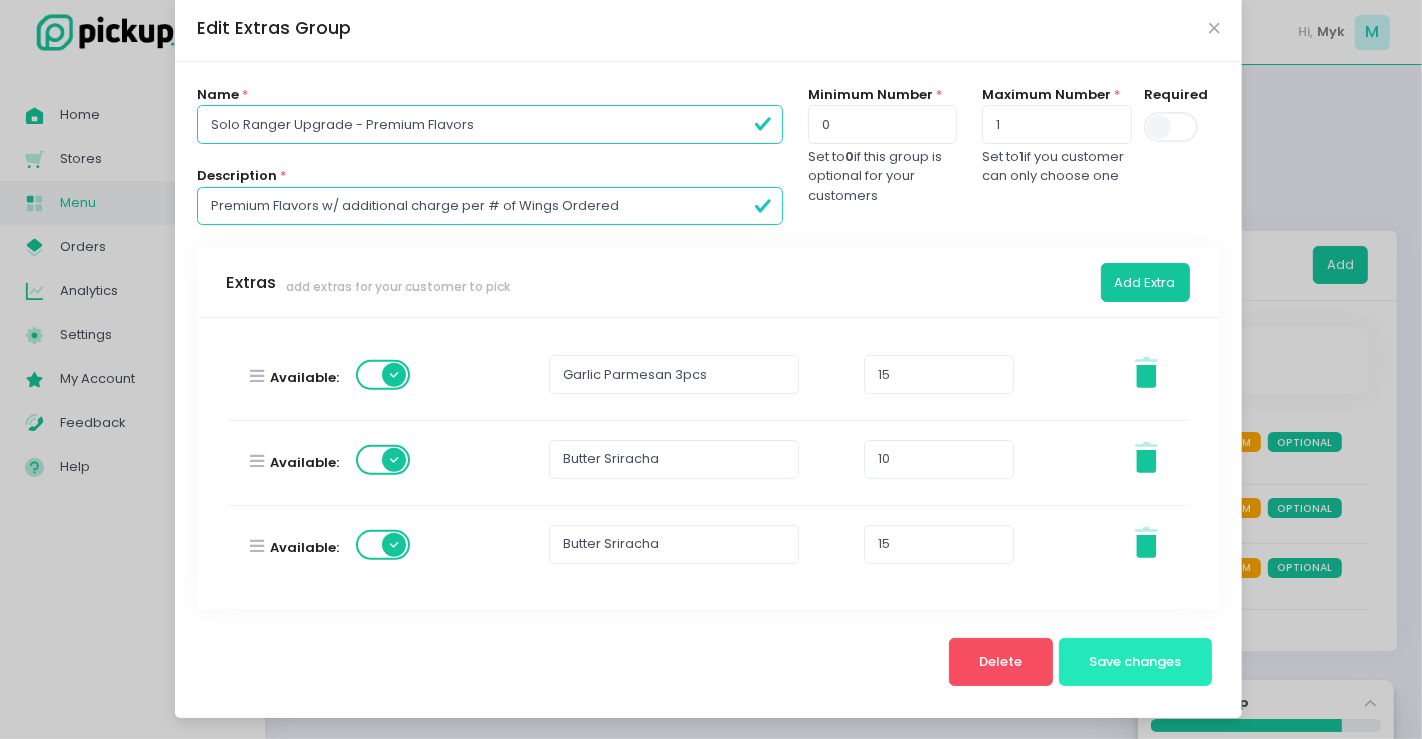 click on "Save changes" at bounding box center [1136, 661] 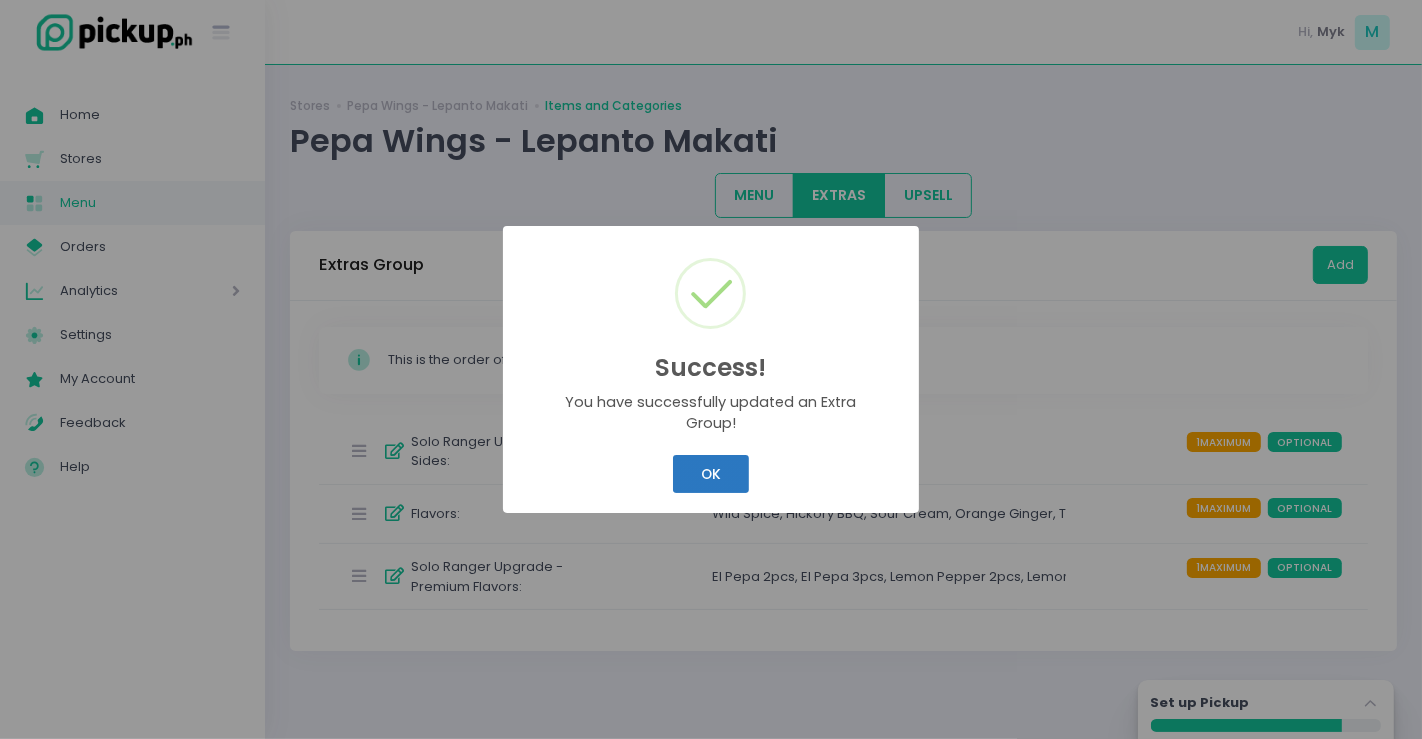 click on "OK" at bounding box center [710, 474] 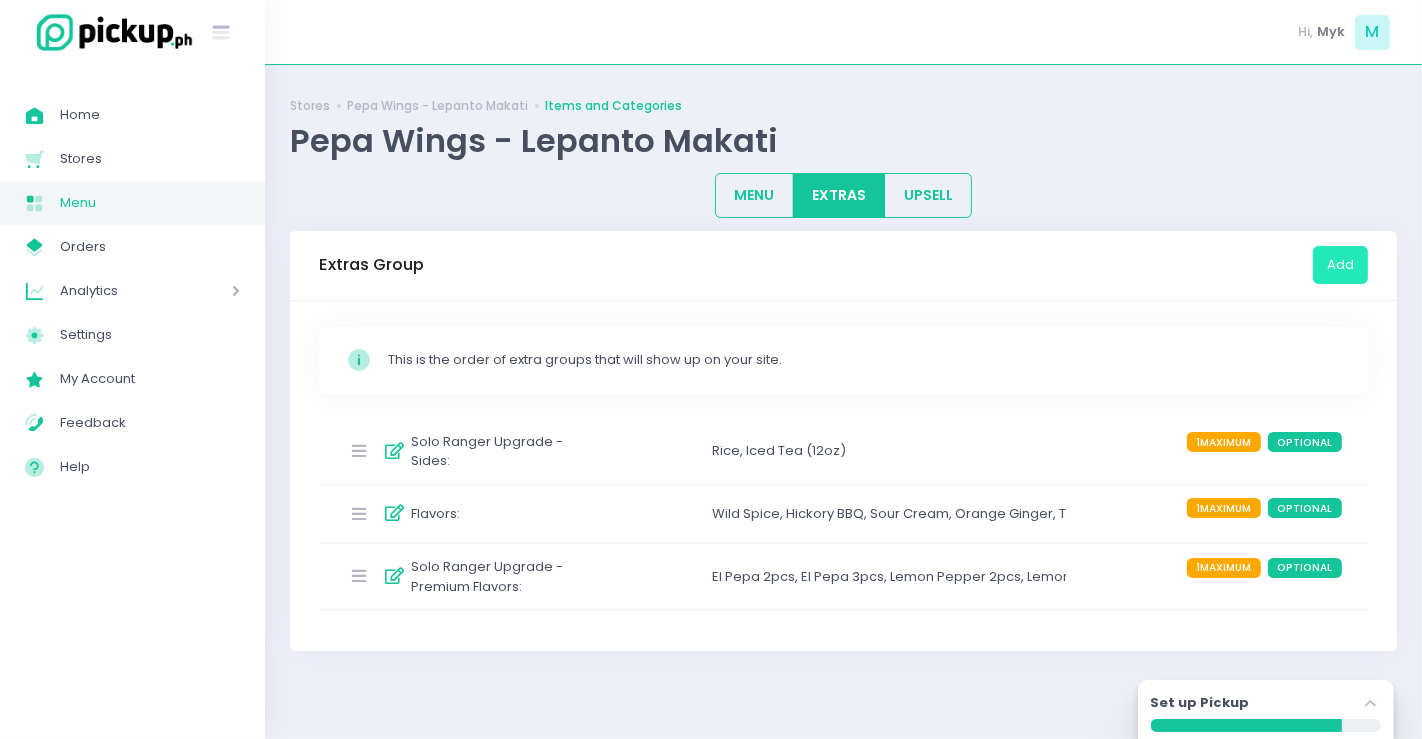 click on "Add" at bounding box center [1340, 265] 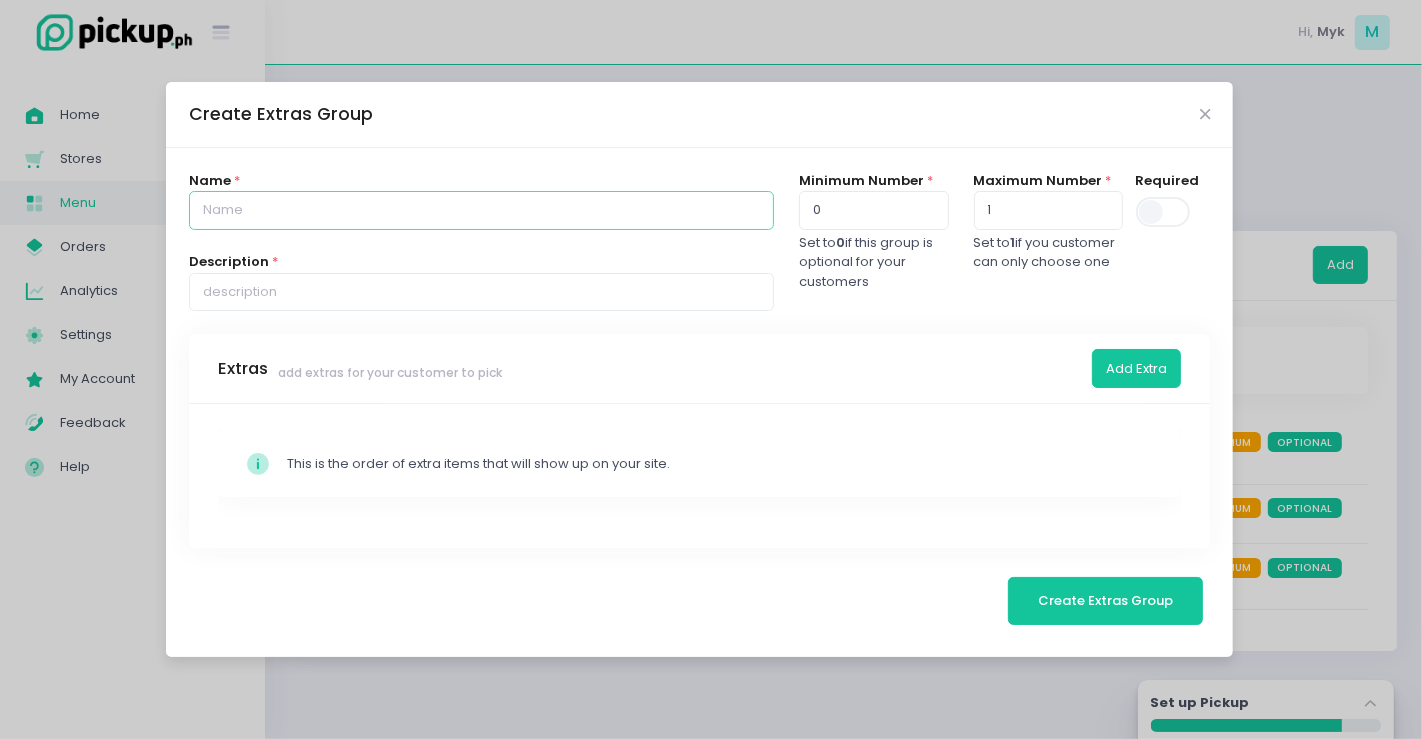 click at bounding box center [481, 210] 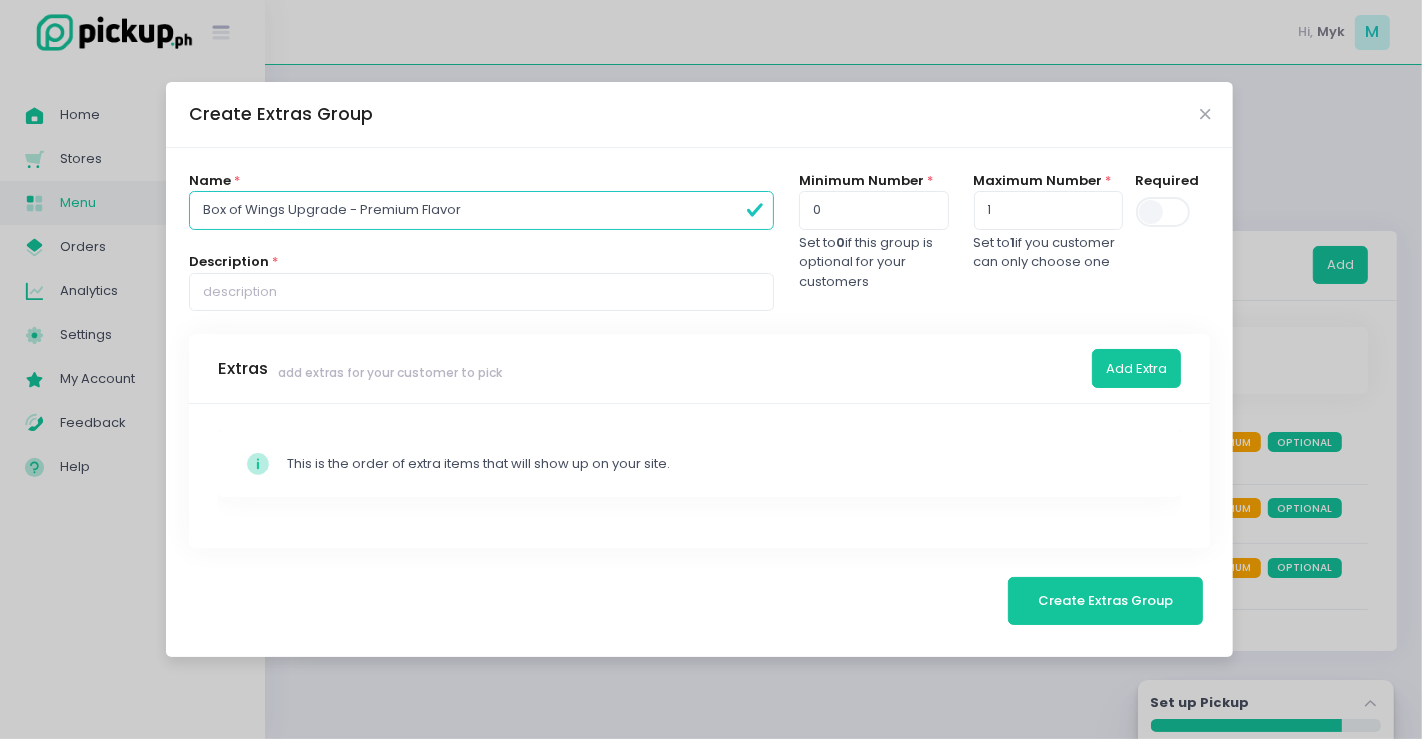 type on "Box of Wings Upgrade - Premium Flavor" 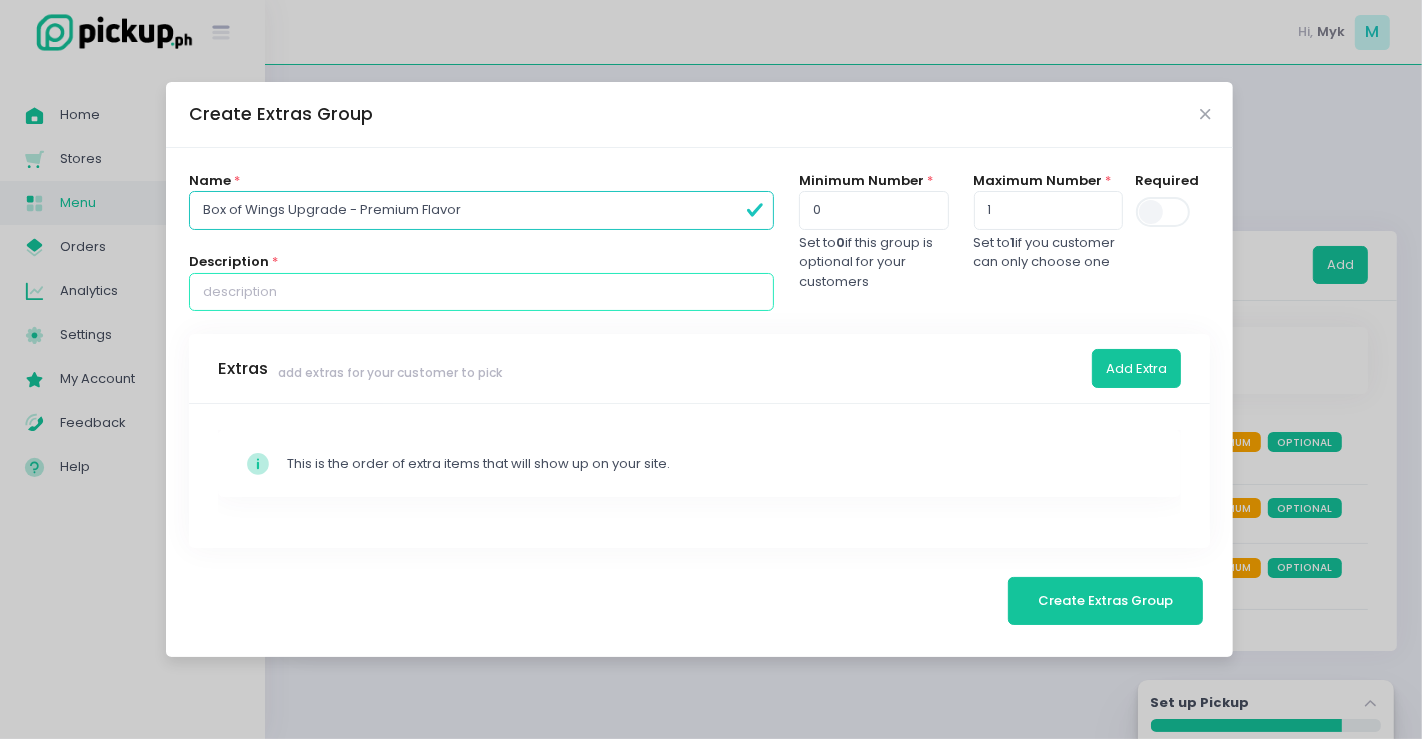 click at bounding box center [481, 292] 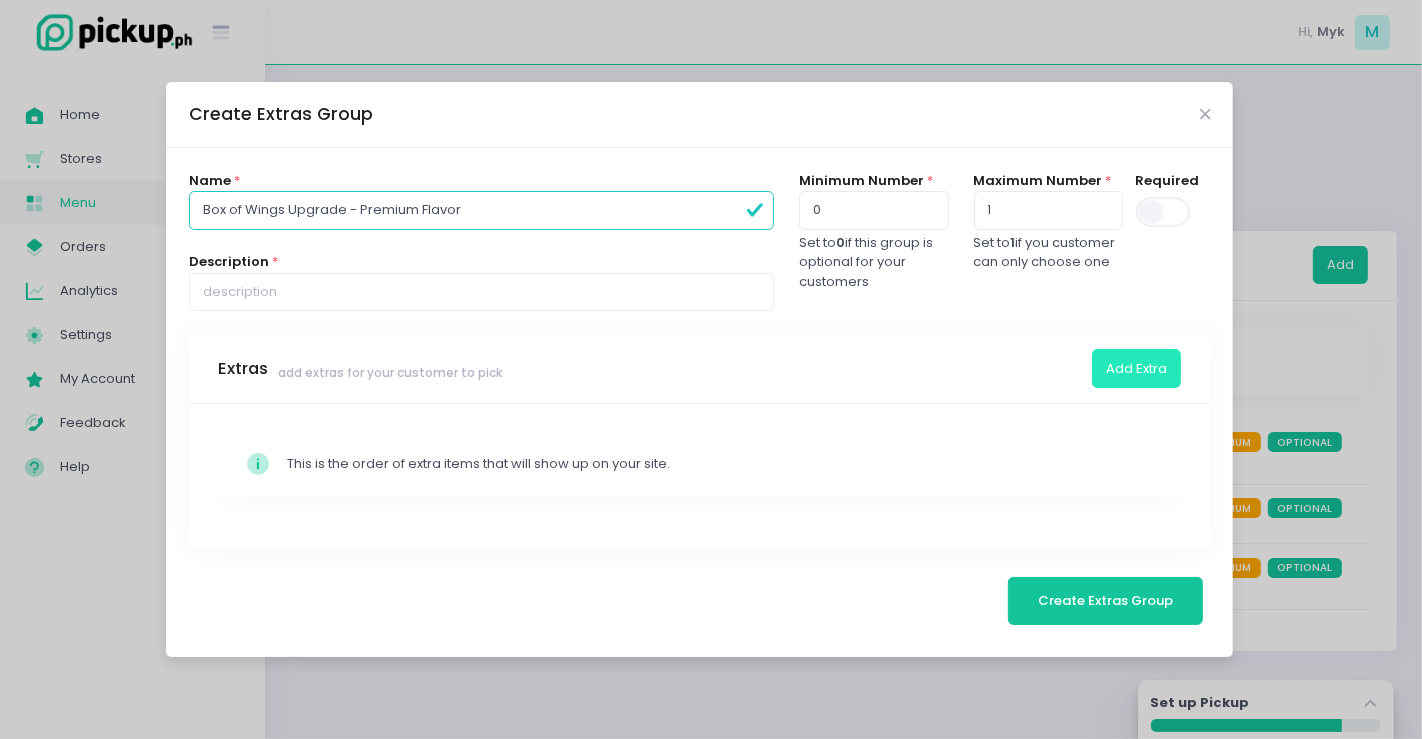 click on "Add Extra" at bounding box center [1136, 368] 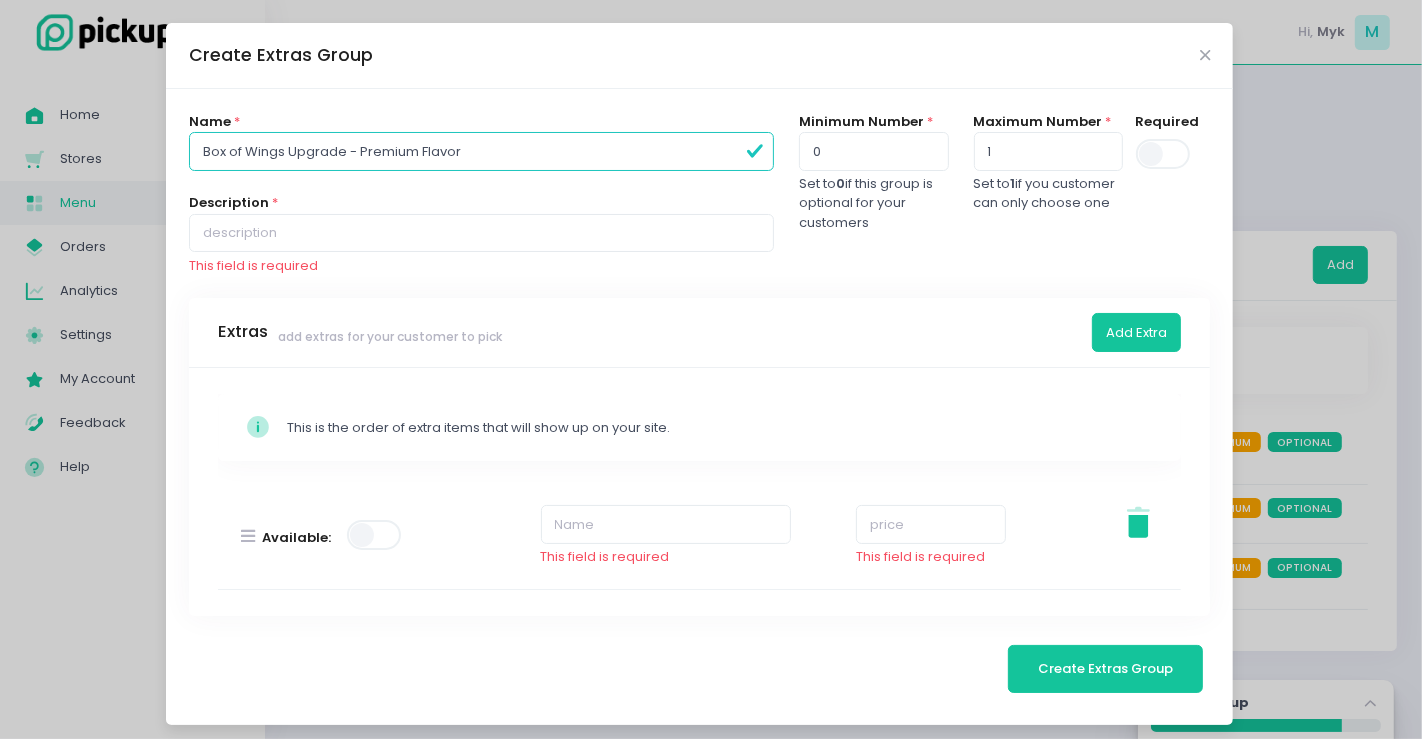 click at bounding box center (375, 535) 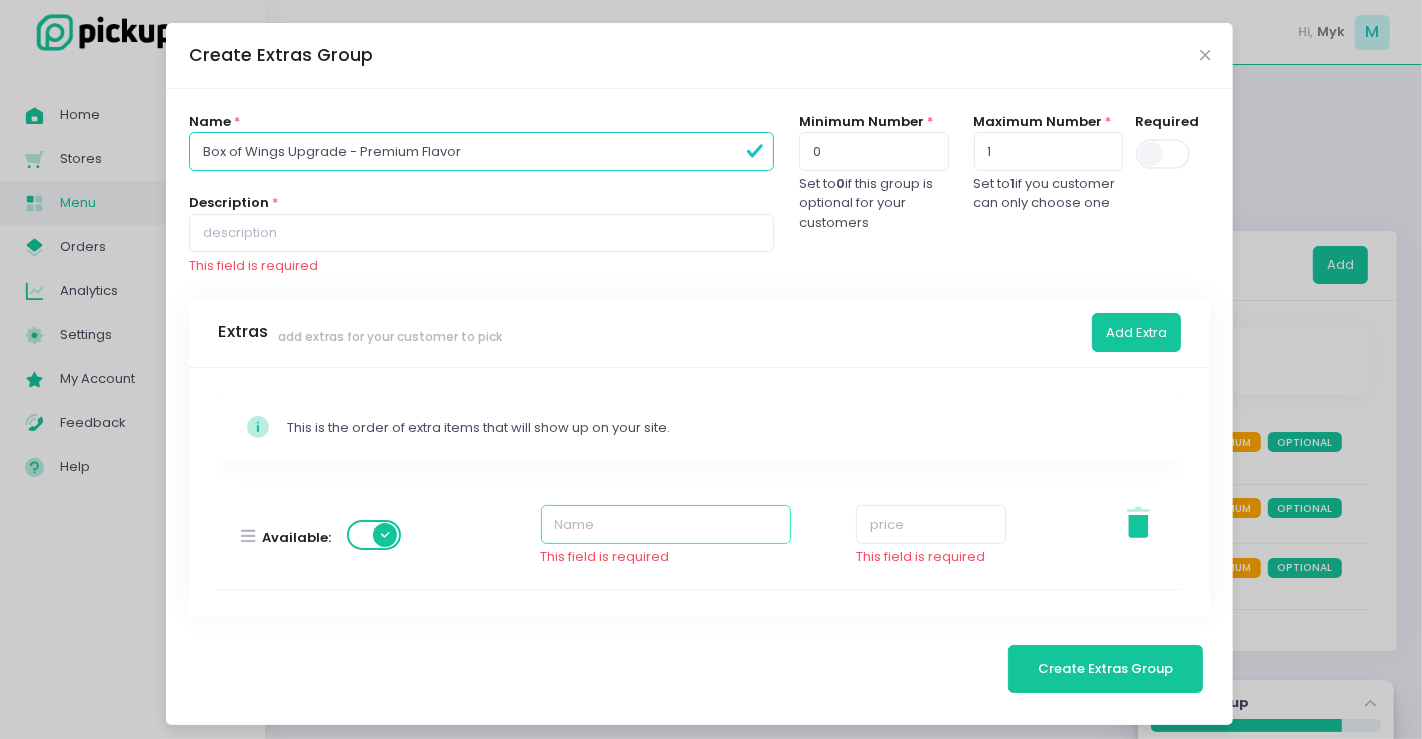 click at bounding box center (666, 524) 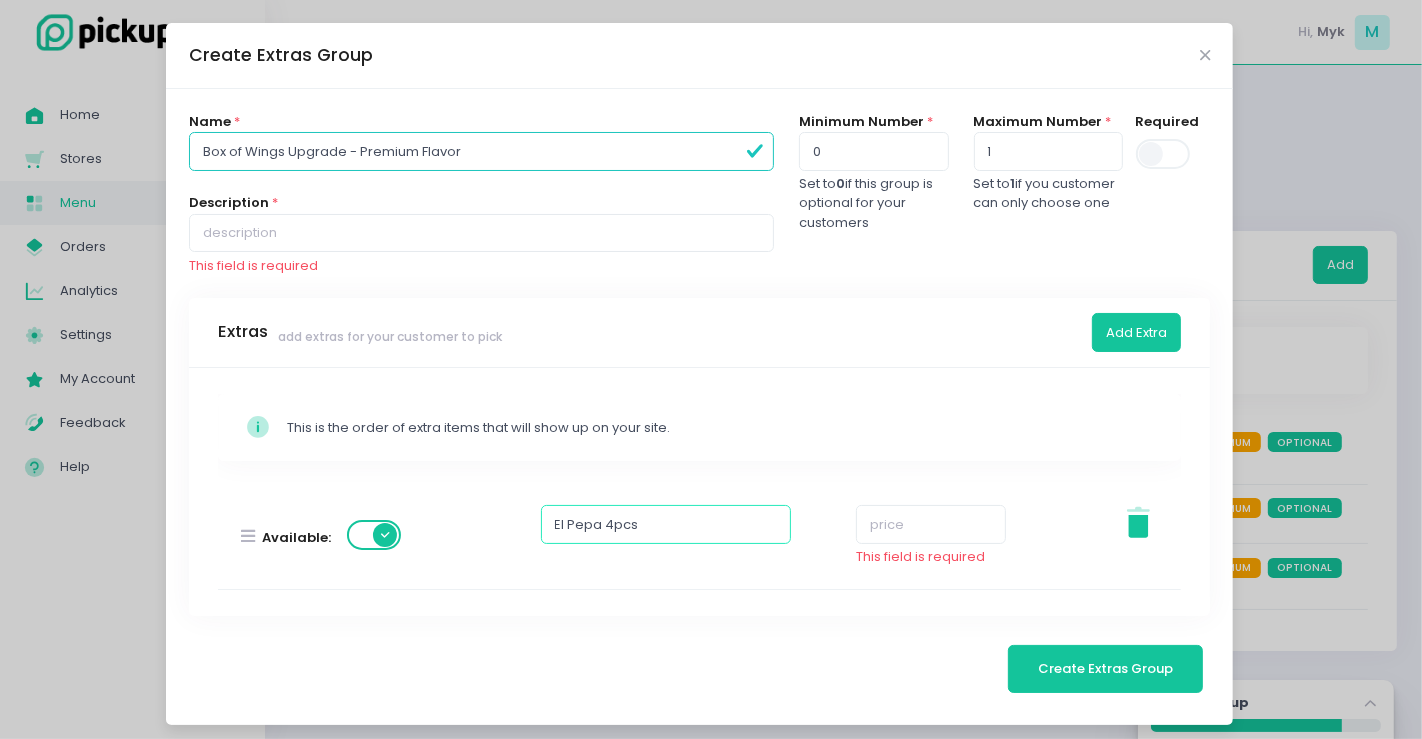 type on "El Pepa 4pcs" 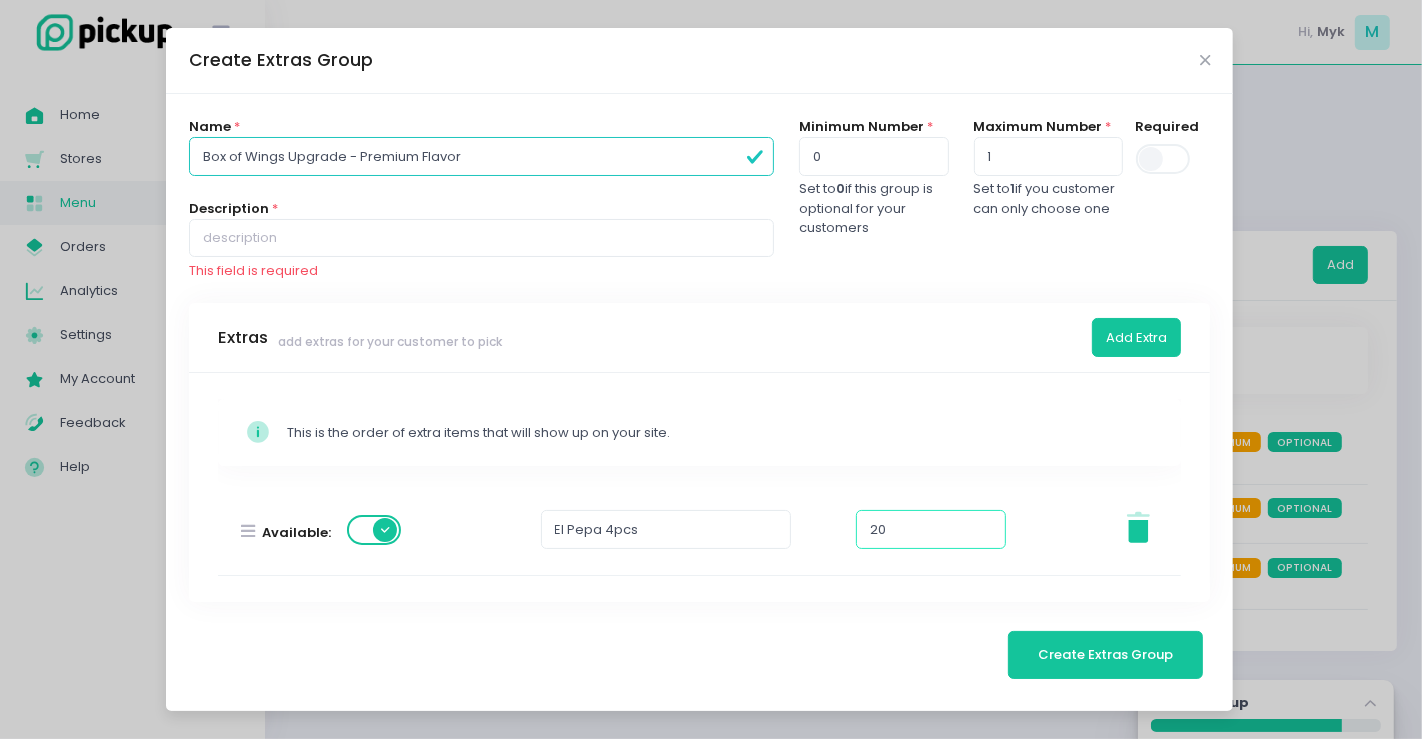 type on "20" 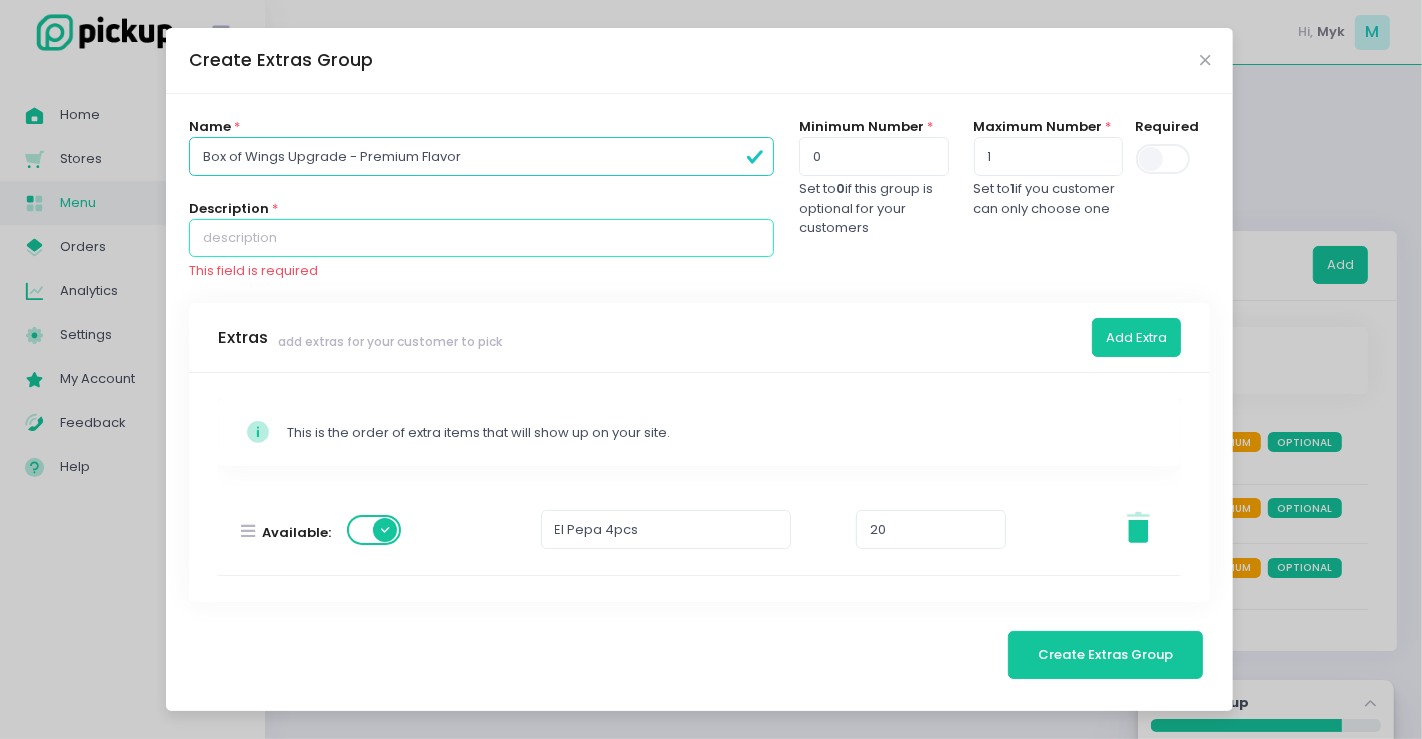 click at bounding box center [481, 238] 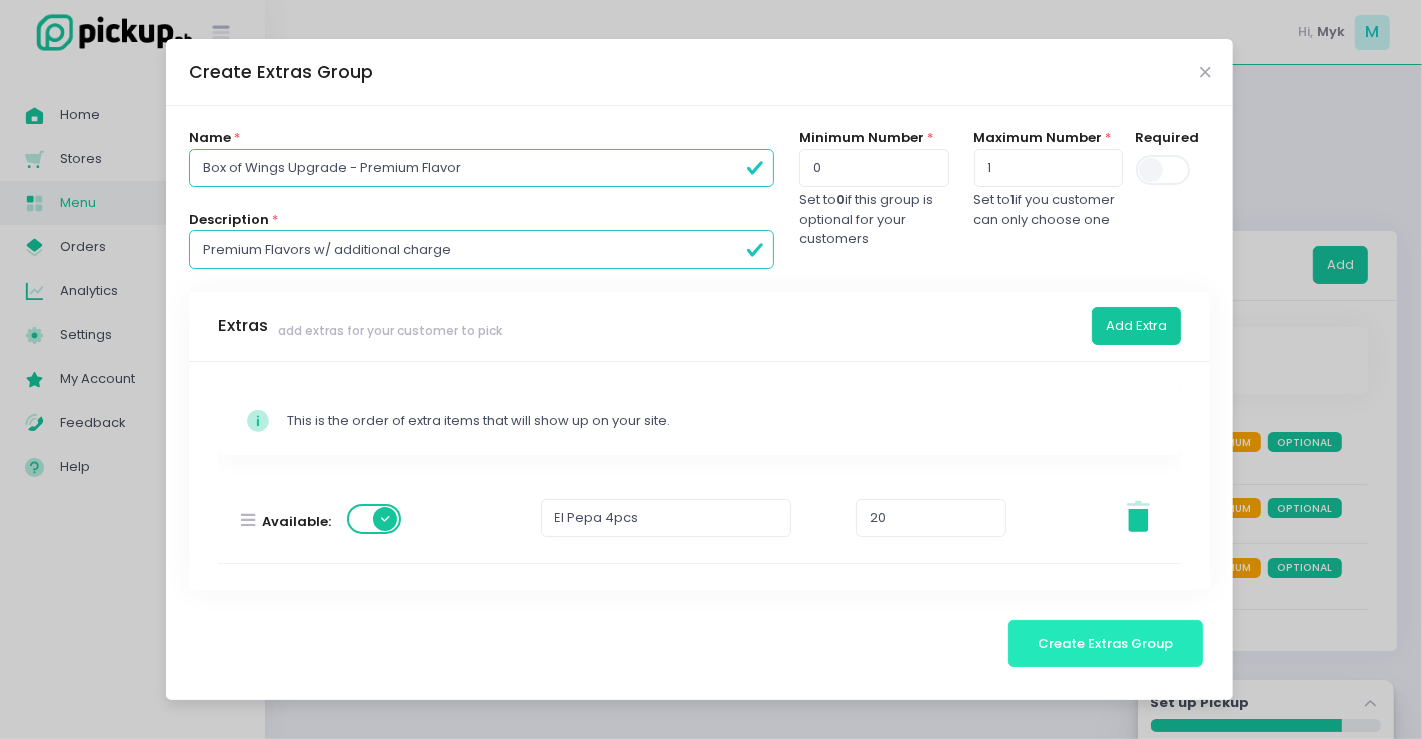 type on "Premium Flavors w/ additional charge" 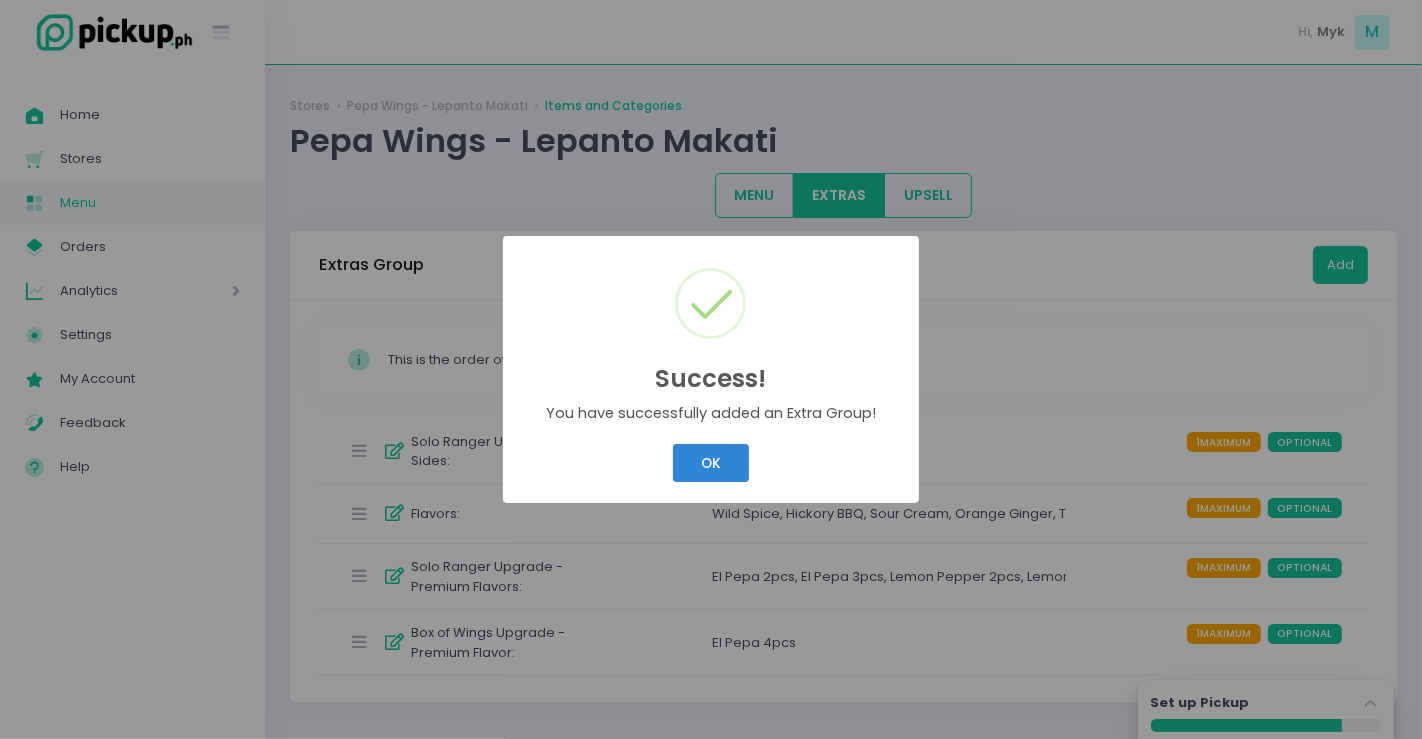 click on "OK Cancel" at bounding box center [711, 463] 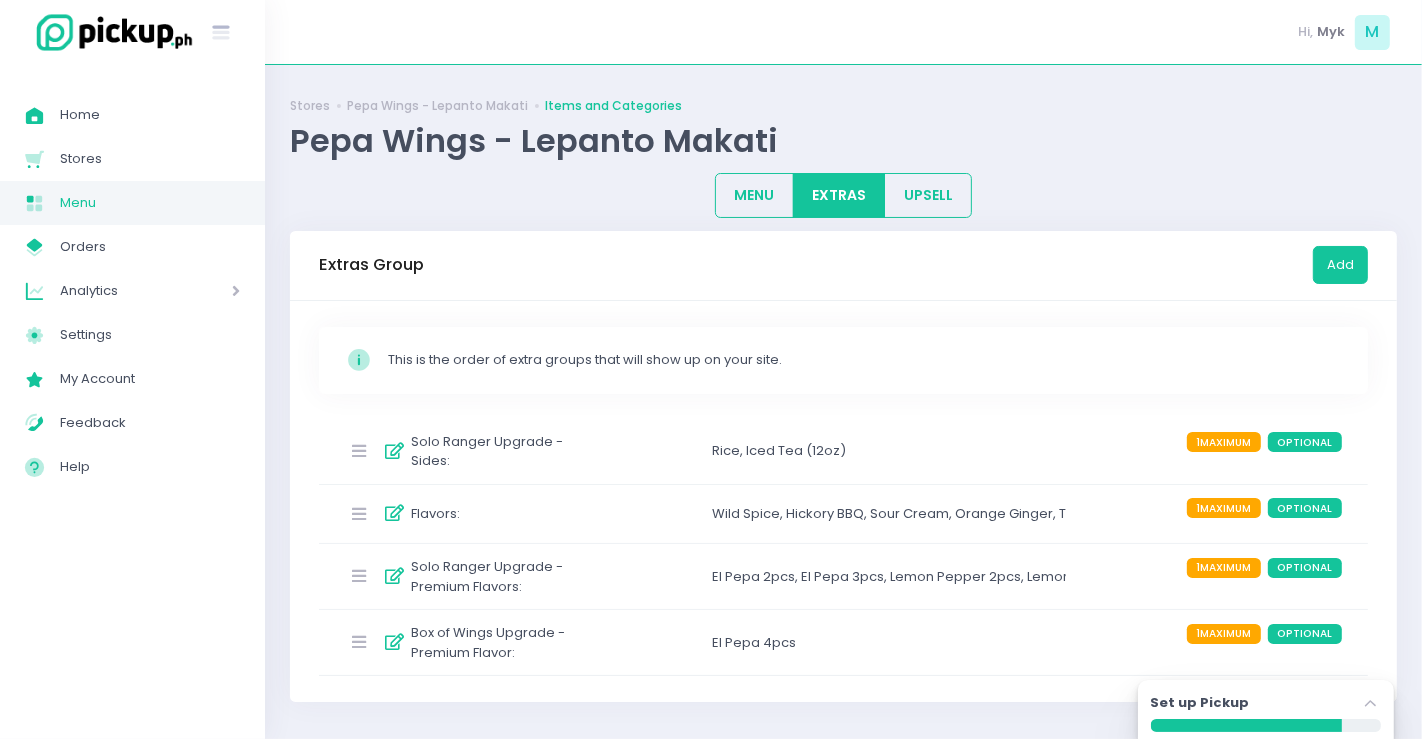 click on "Solo Ranger Upgrade - Premium Flavors :" at bounding box center (501, 576) 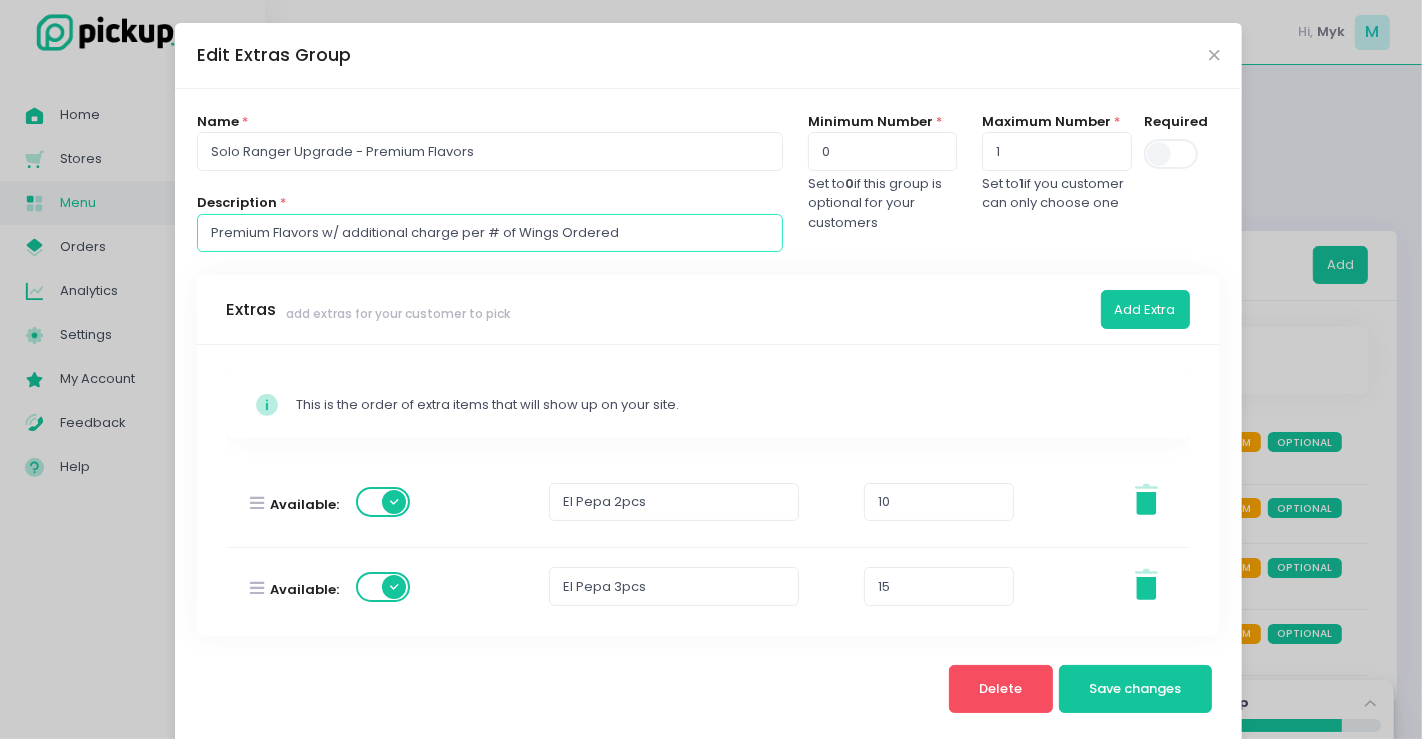 click on "Premium Flavors w/ additional charge per # of Wings Ordered" at bounding box center [489, 233] 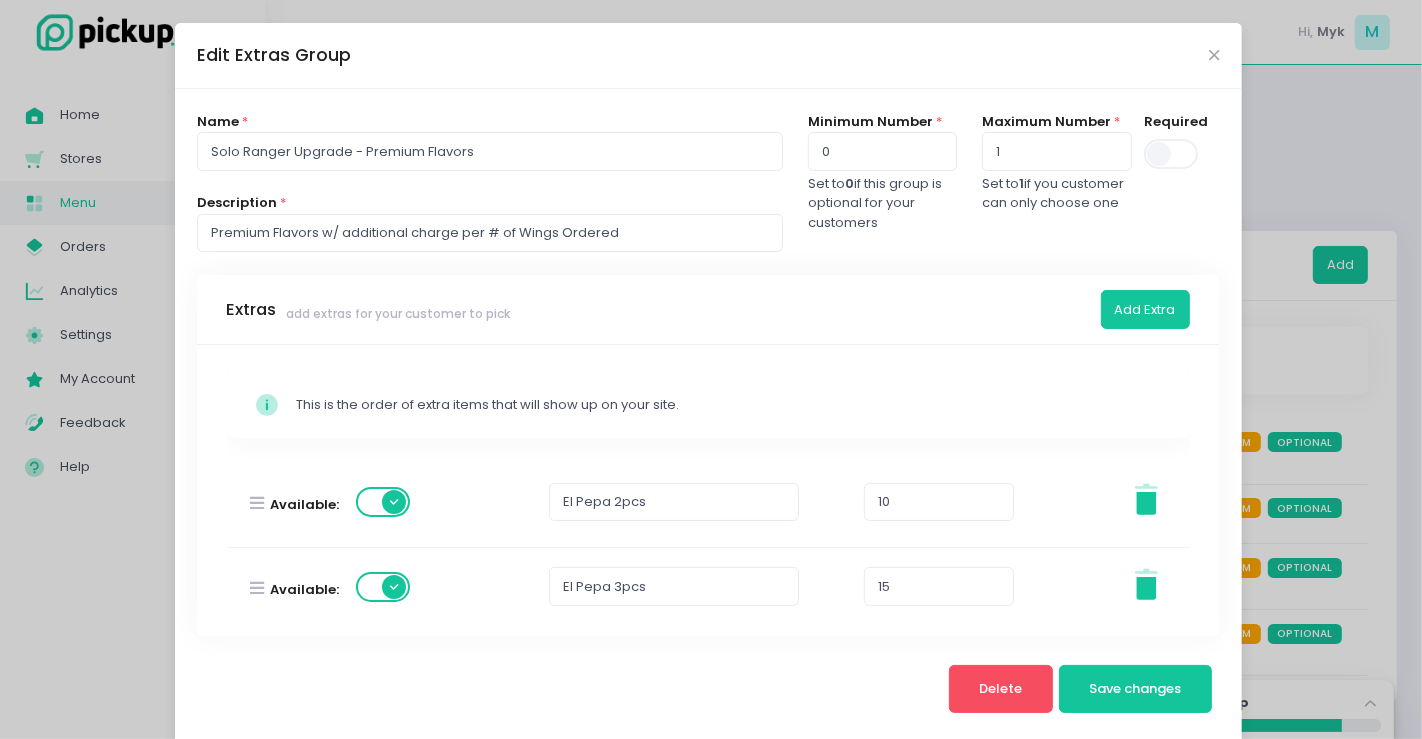 click on "Edit Extras Group" at bounding box center [708, 56] 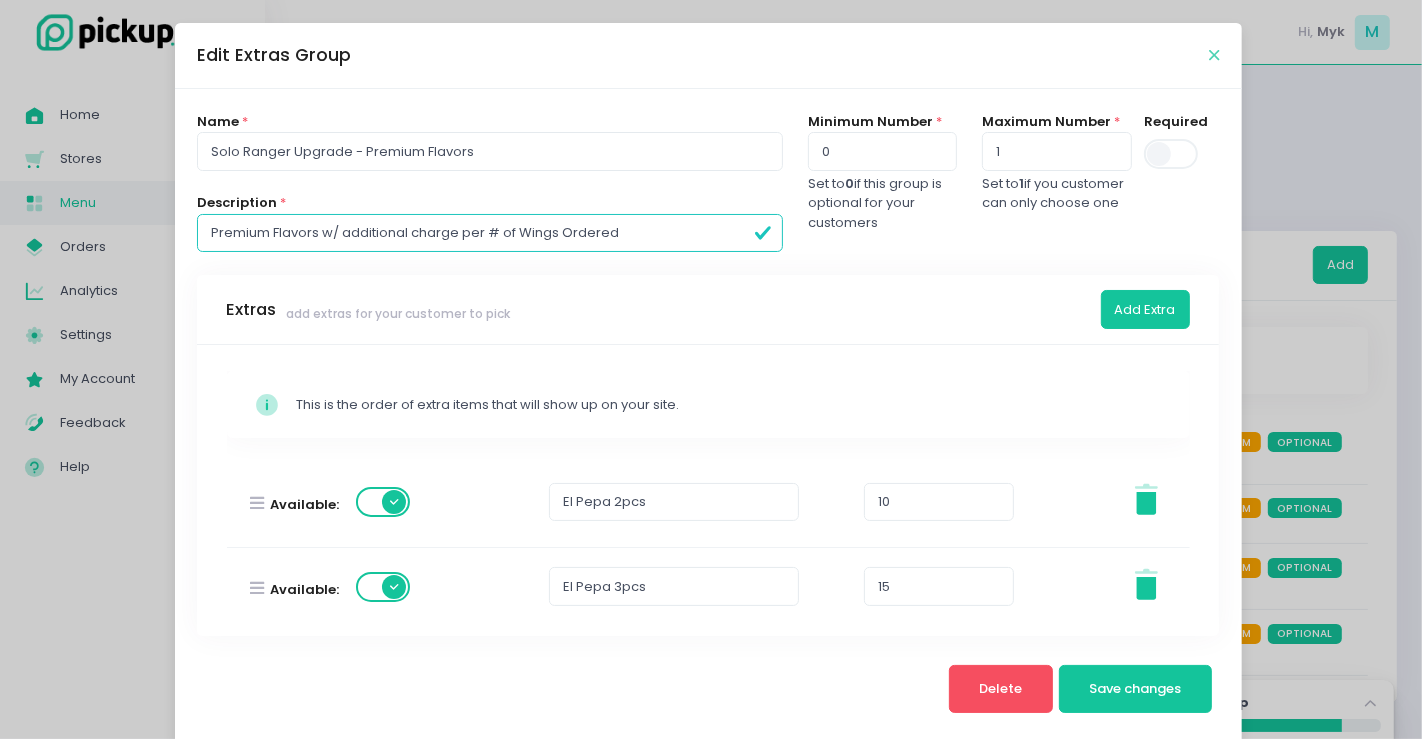 click at bounding box center [1214, 55] 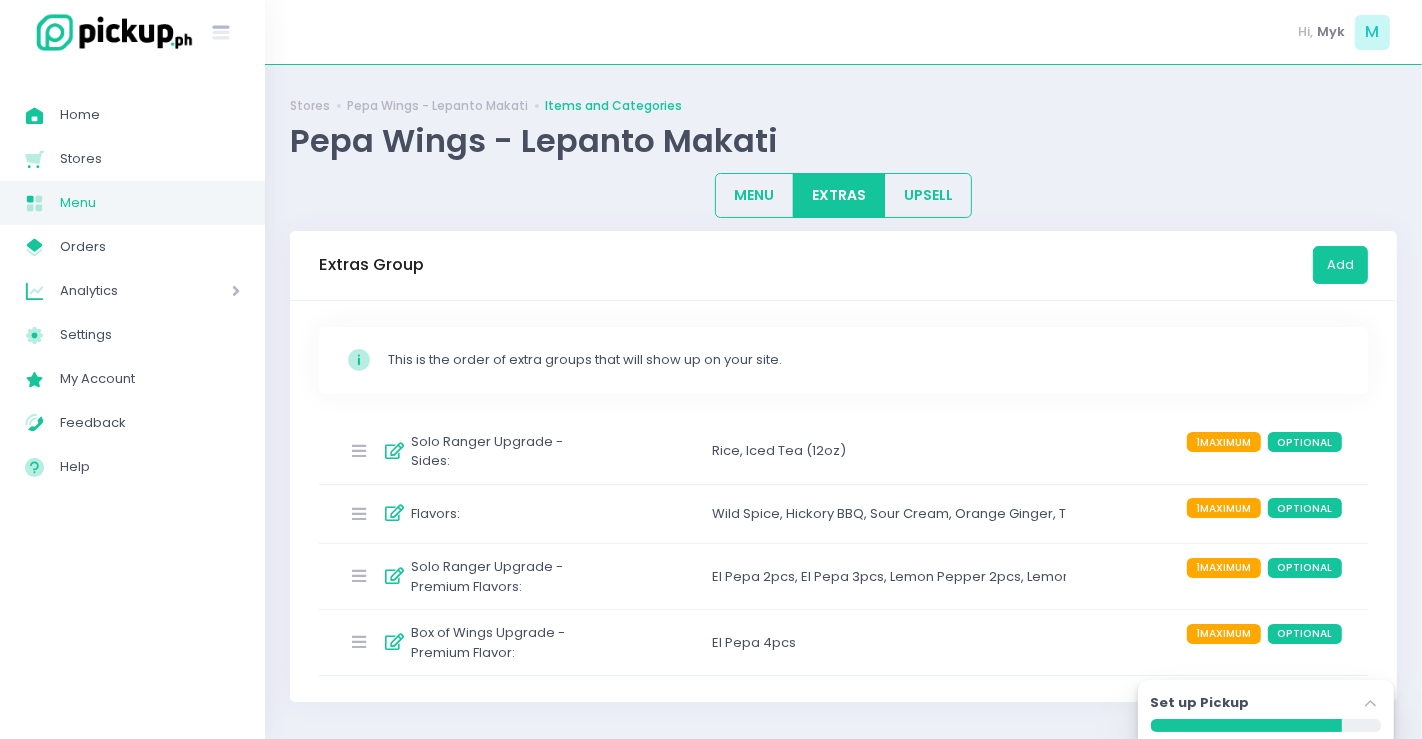 click on "Box of Wings Upgrade - Premium Flavor :" at bounding box center (501, 642) 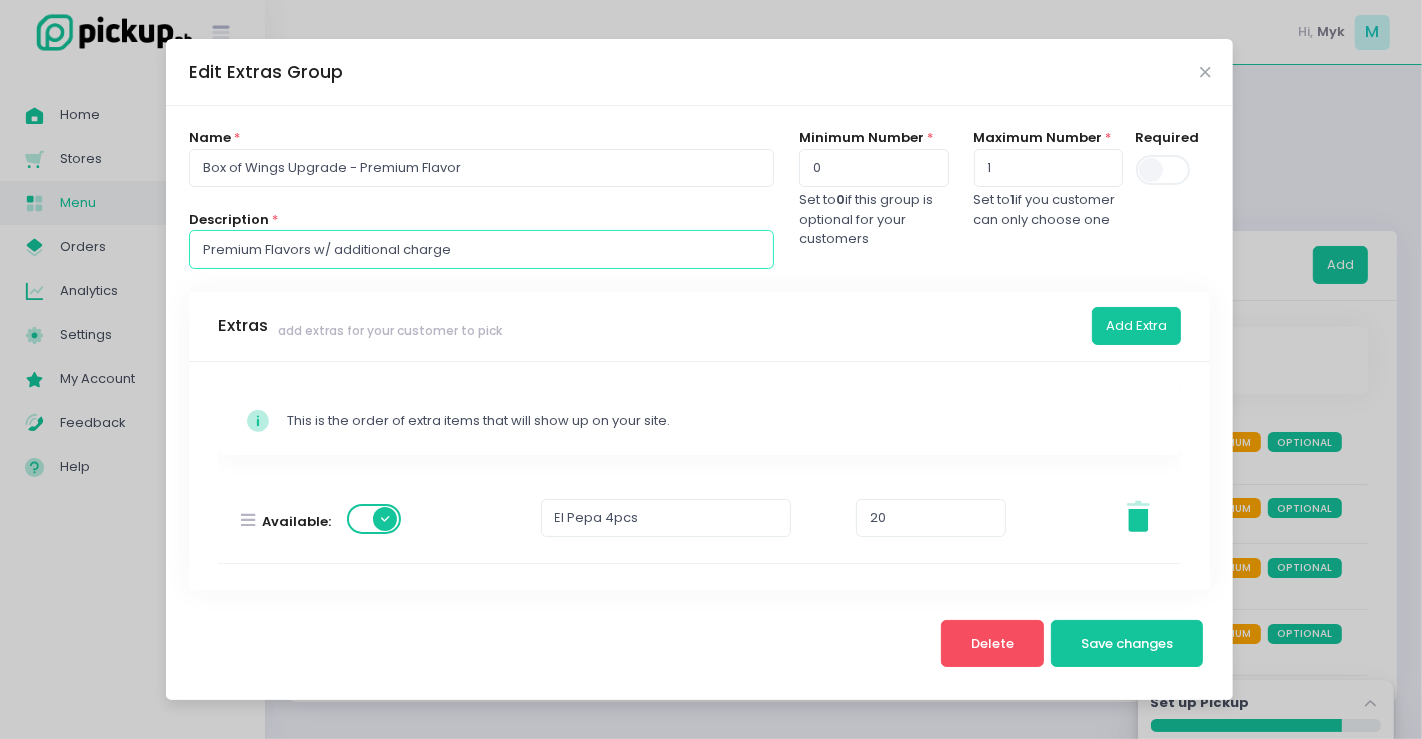 click on "Premium Flavors w/ additional charge" at bounding box center (481, 249) 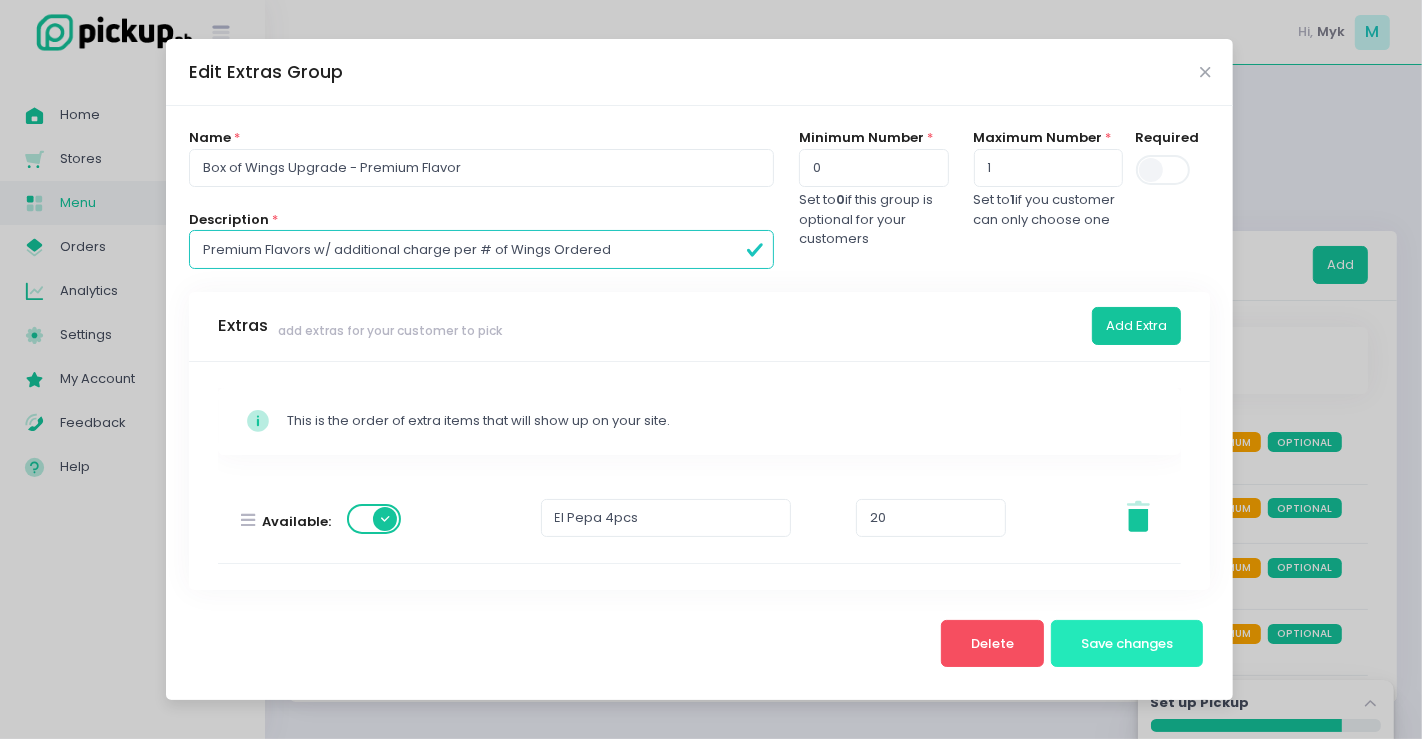 type on "Premium Flavors w/ additional charge per # of Wings Ordered" 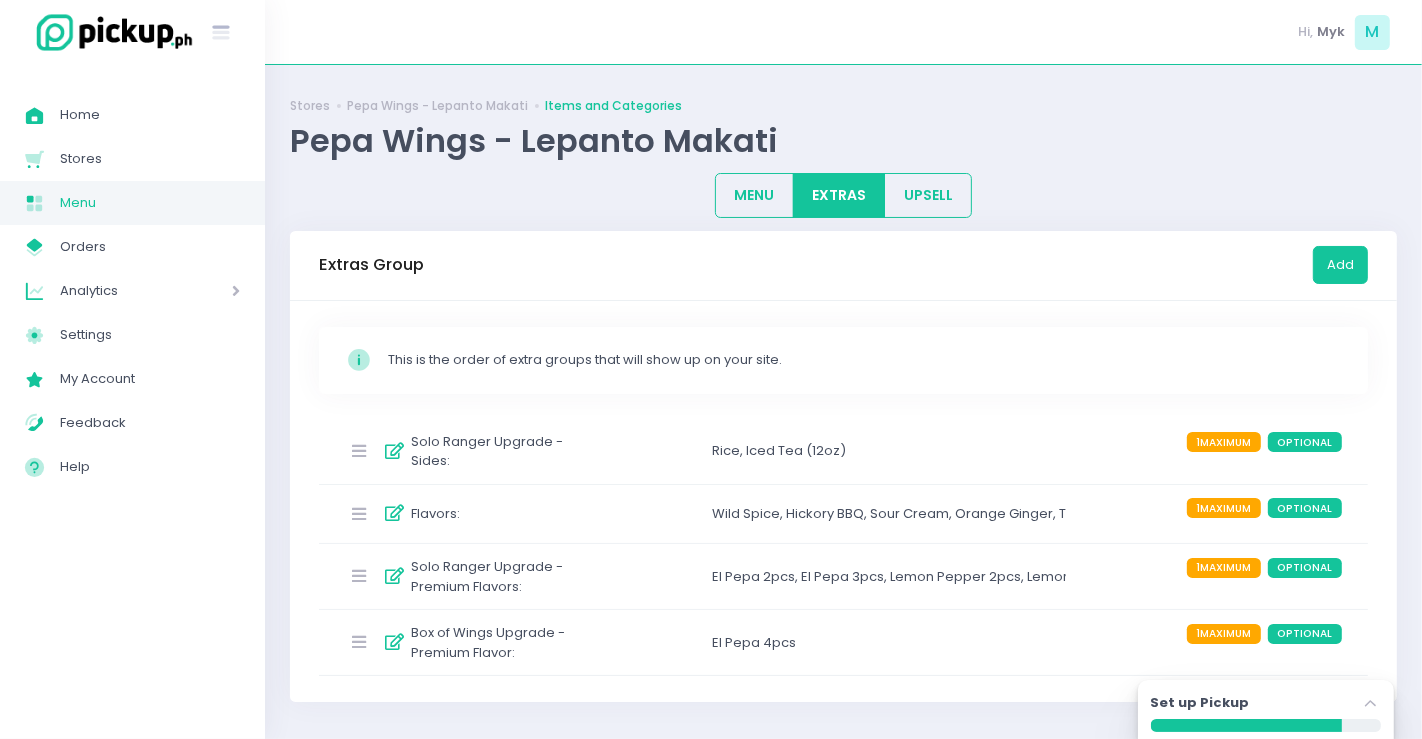 click on "Box of Wings Upgrade - Premium Flavor :" at bounding box center [501, 642] 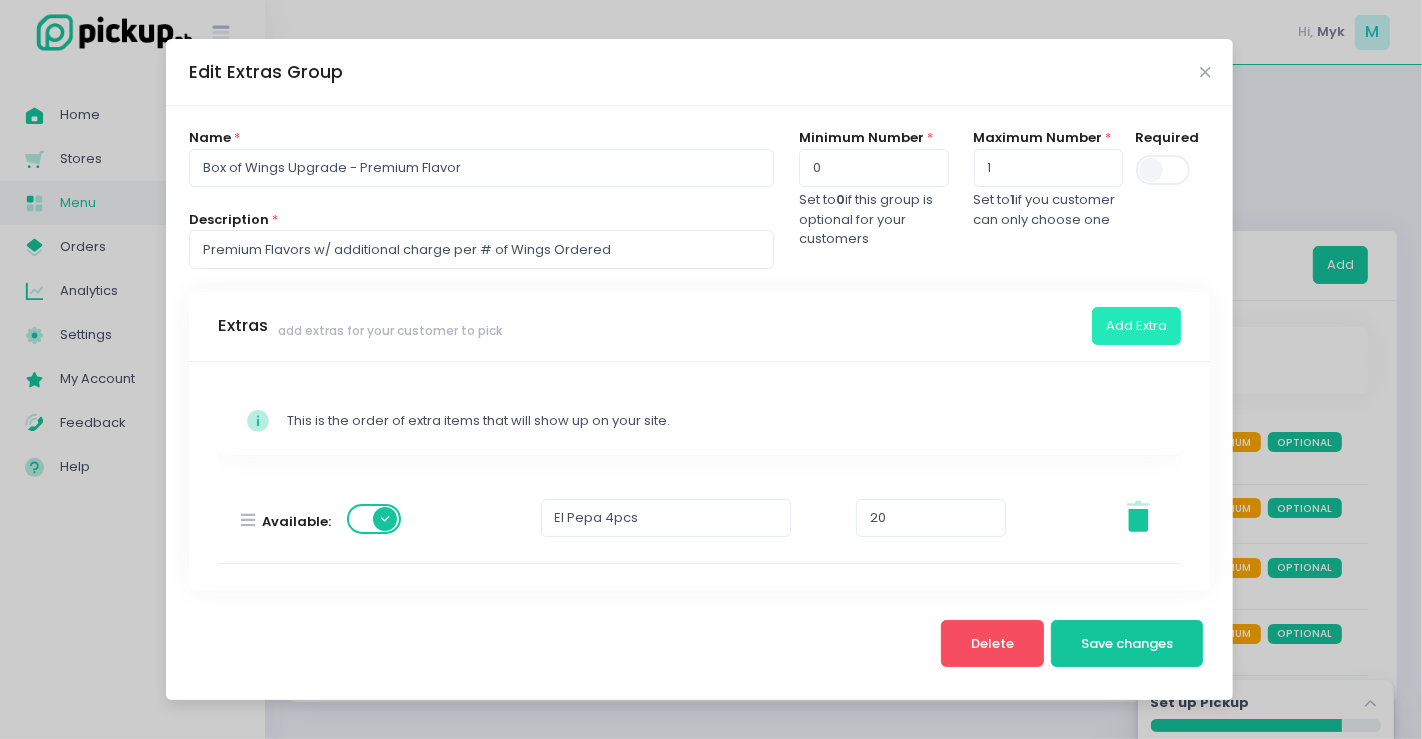 click on "Add Extra" at bounding box center [1136, 326] 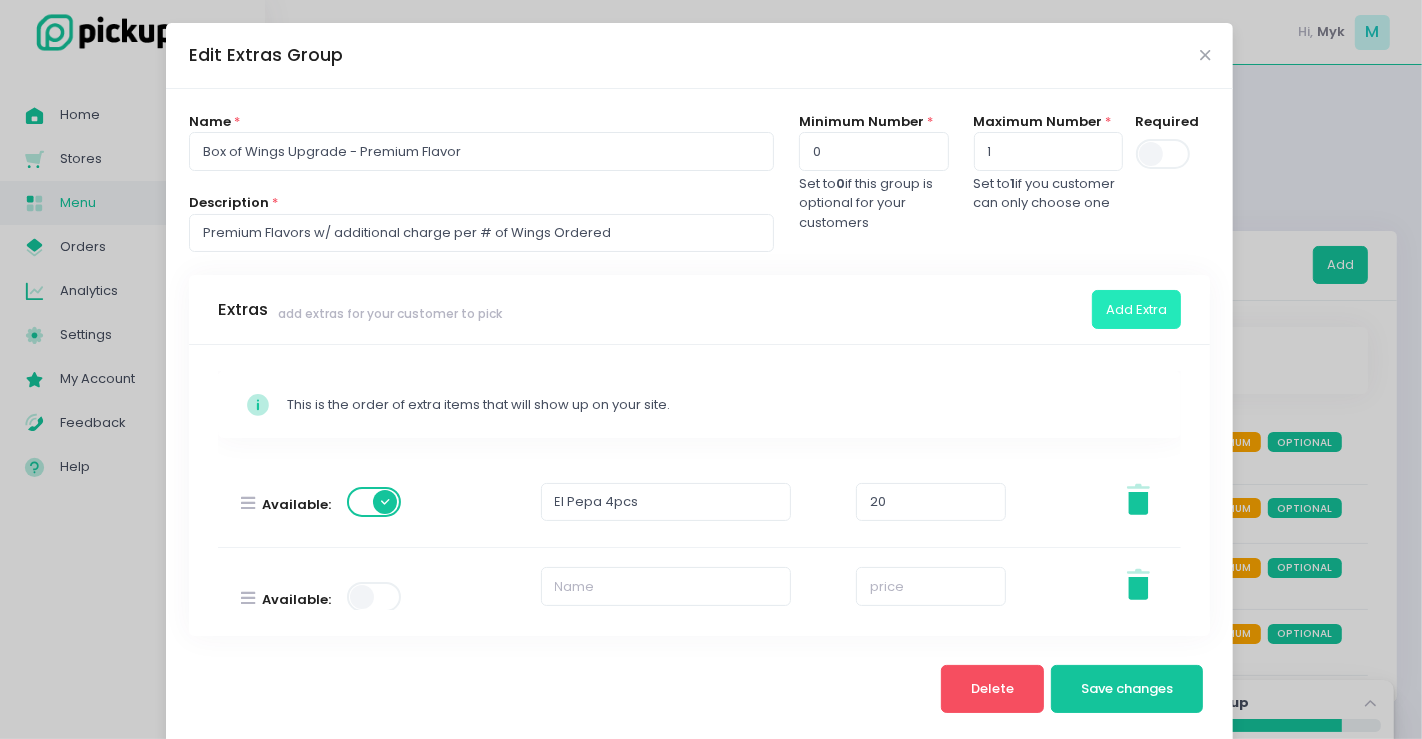 click on "Add Extra" at bounding box center [1136, 309] 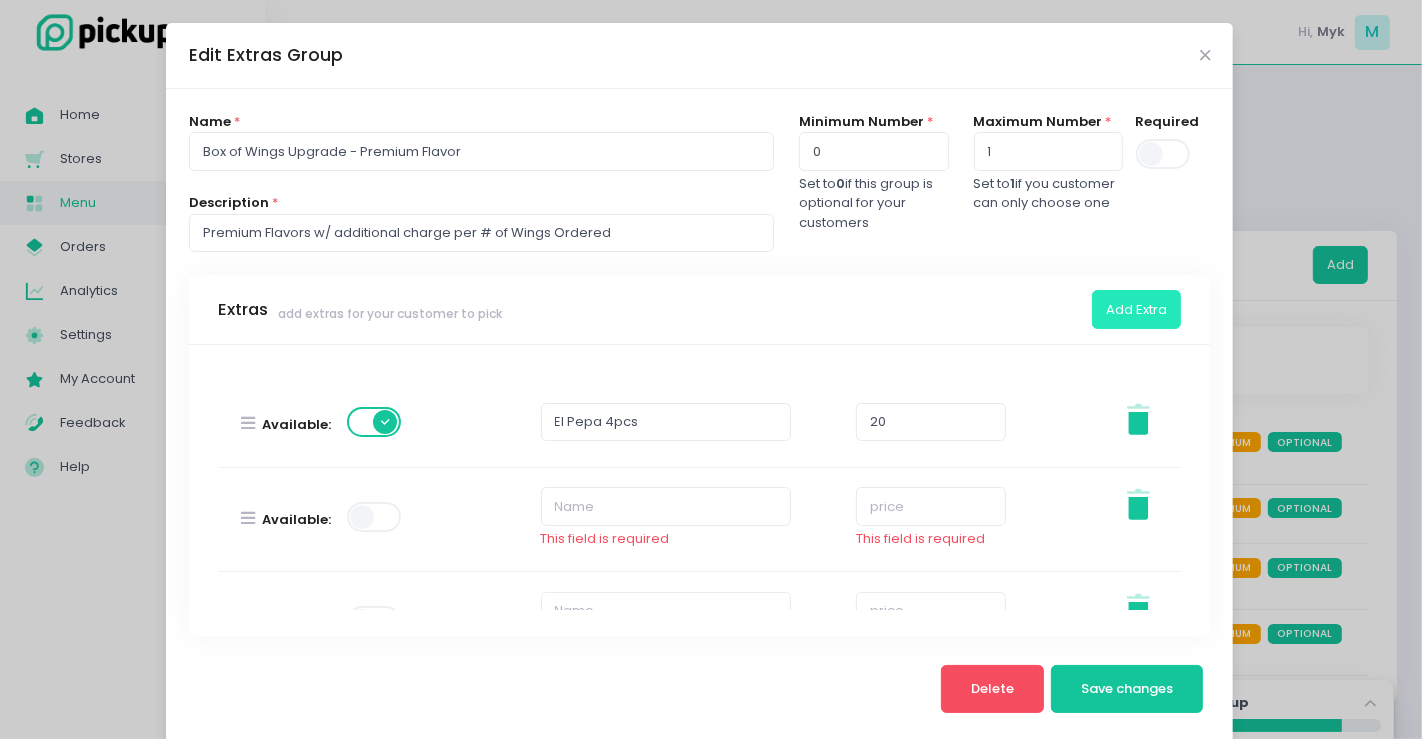 scroll, scrollTop: 81, scrollLeft: 0, axis: vertical 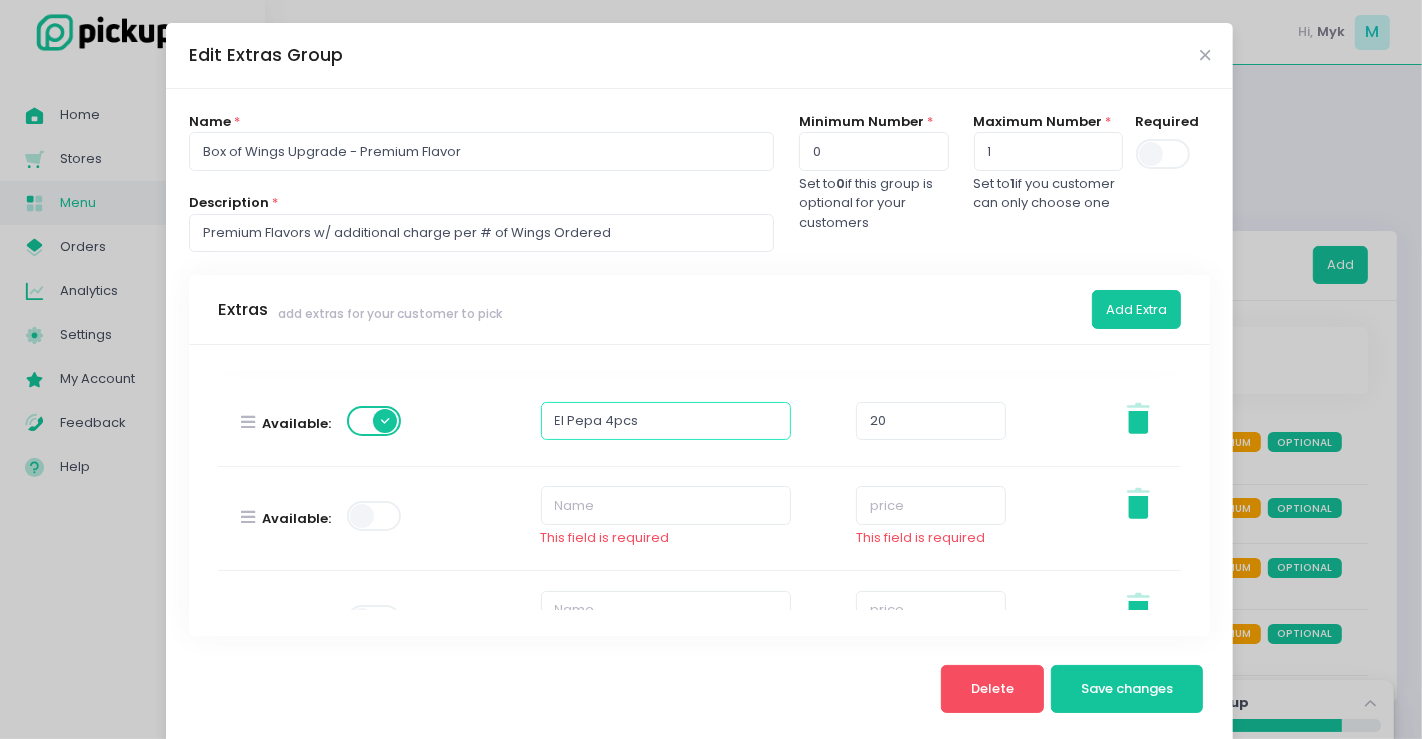 click on "El Pepa 4pcs" at bounding box center (666, 421) 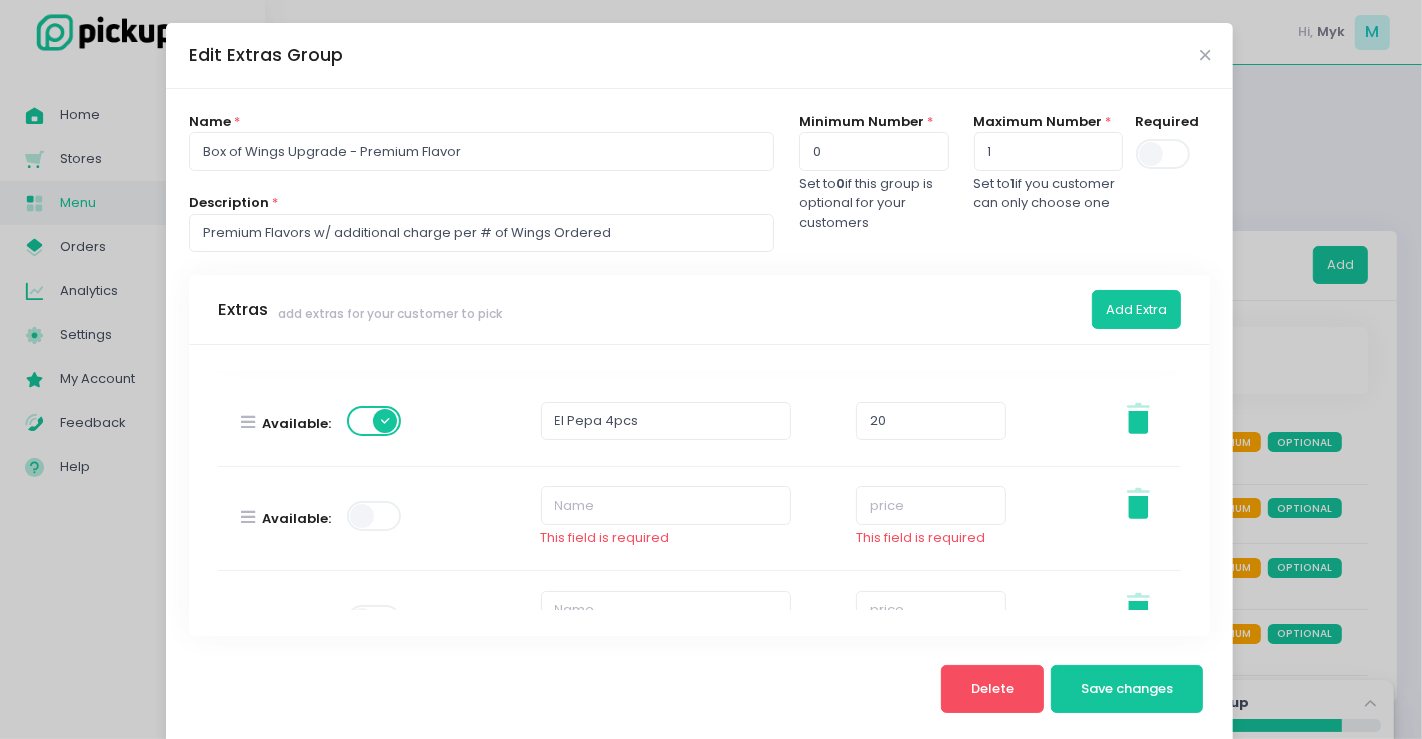 click on "This field is required" at bounding box center (666, 538) 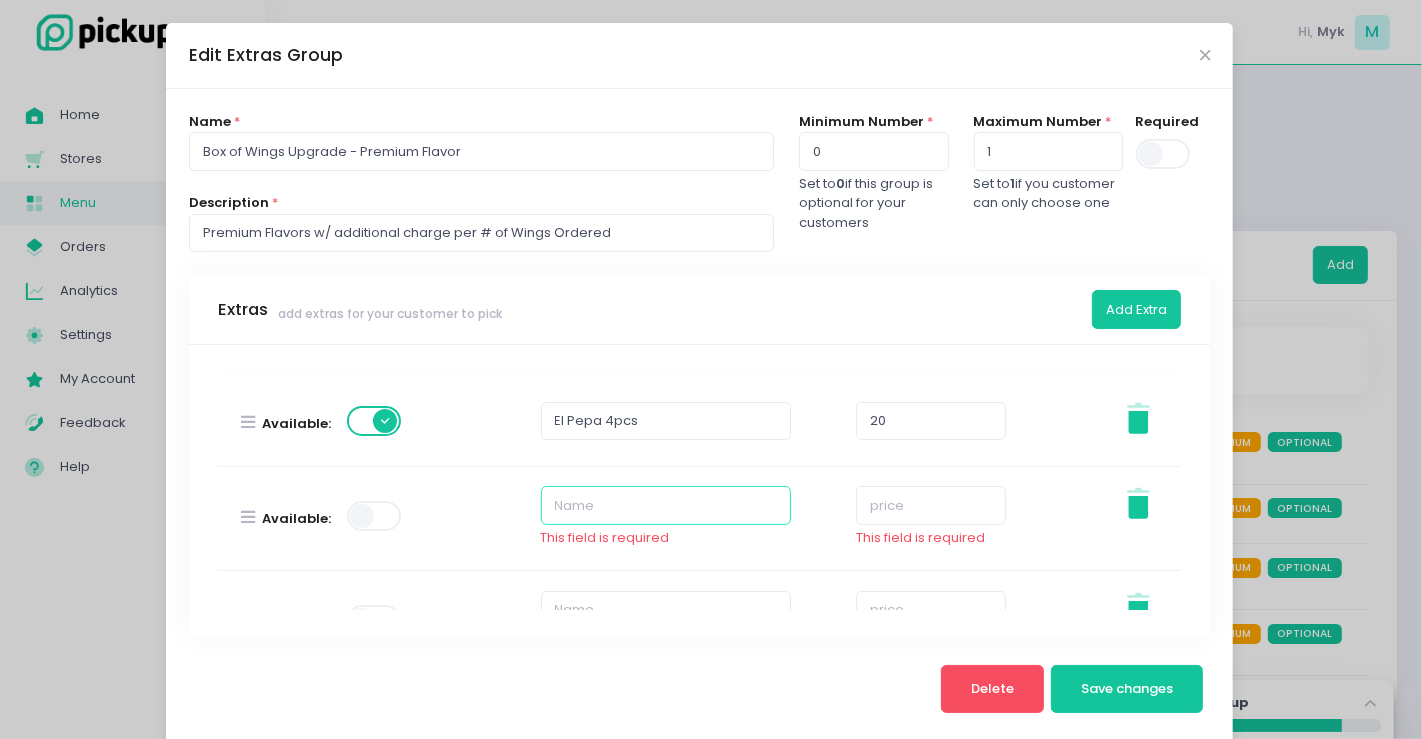 click at bounding box center [666, 505] 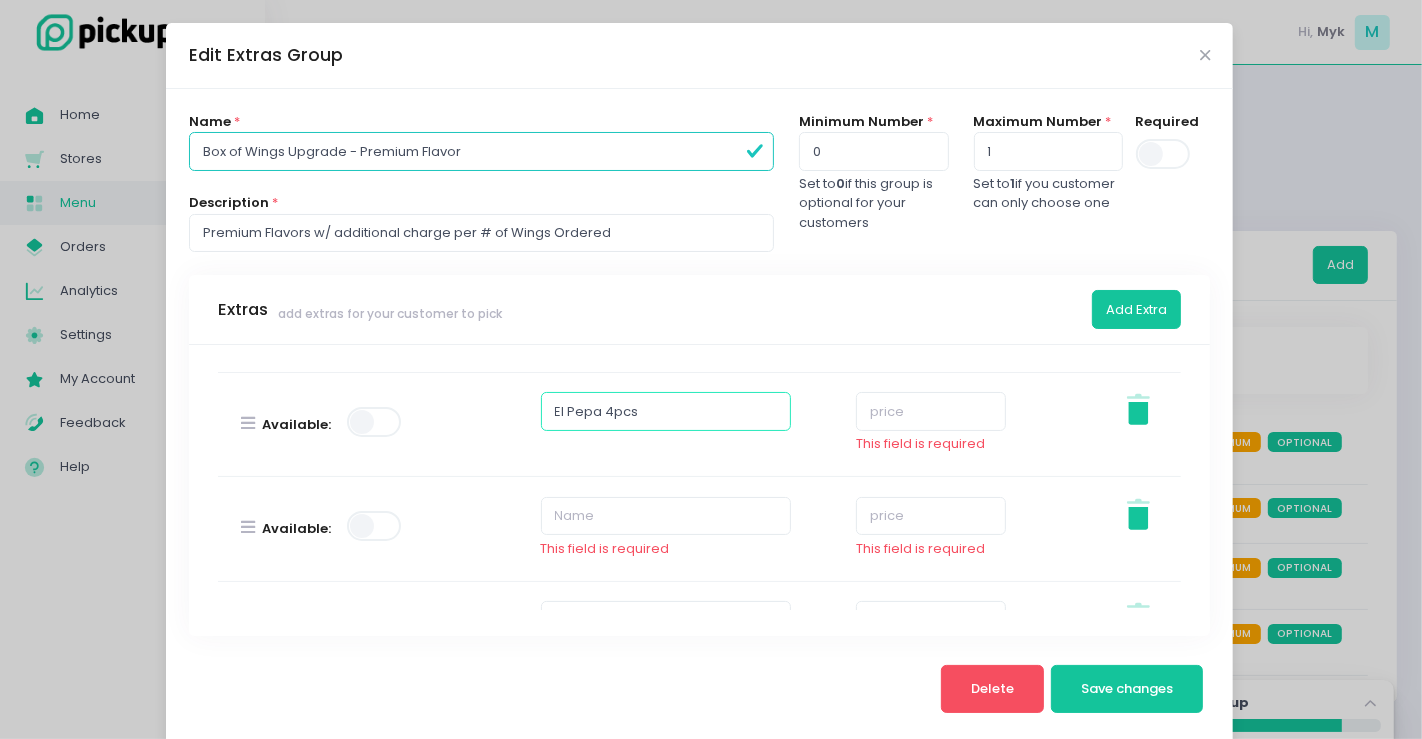 type on "El Pepa 4pcs" 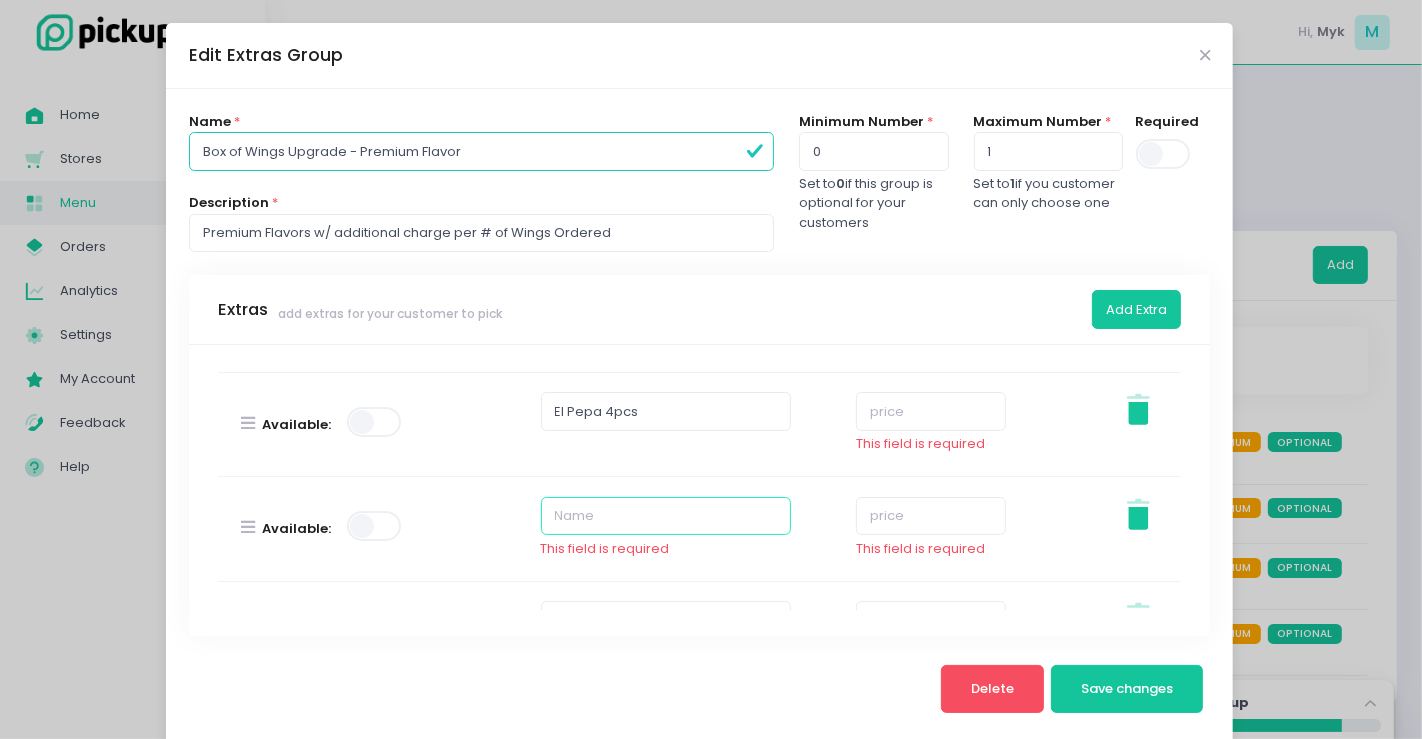 click at bounding box center [666, 516] 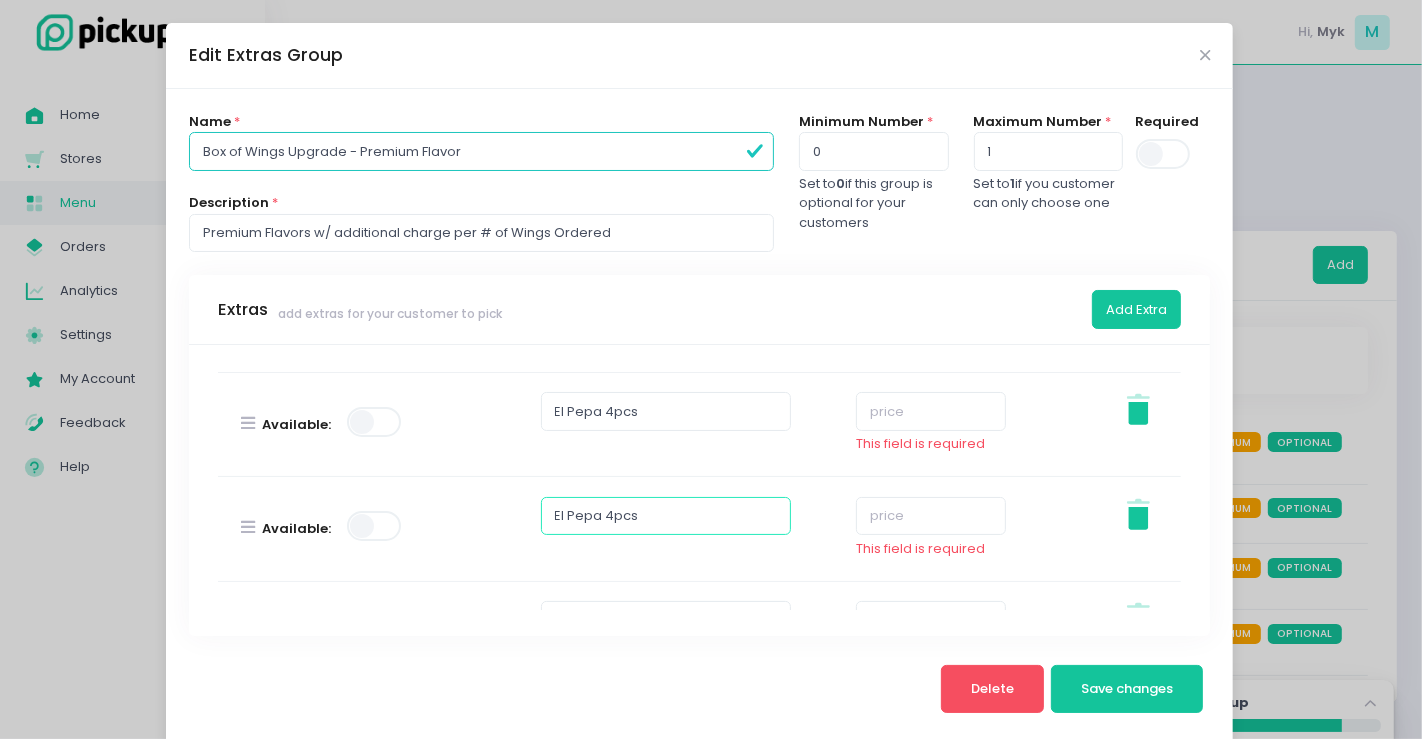scroll, scrollTop: 248, scrollLeft: 0, axis: vertical 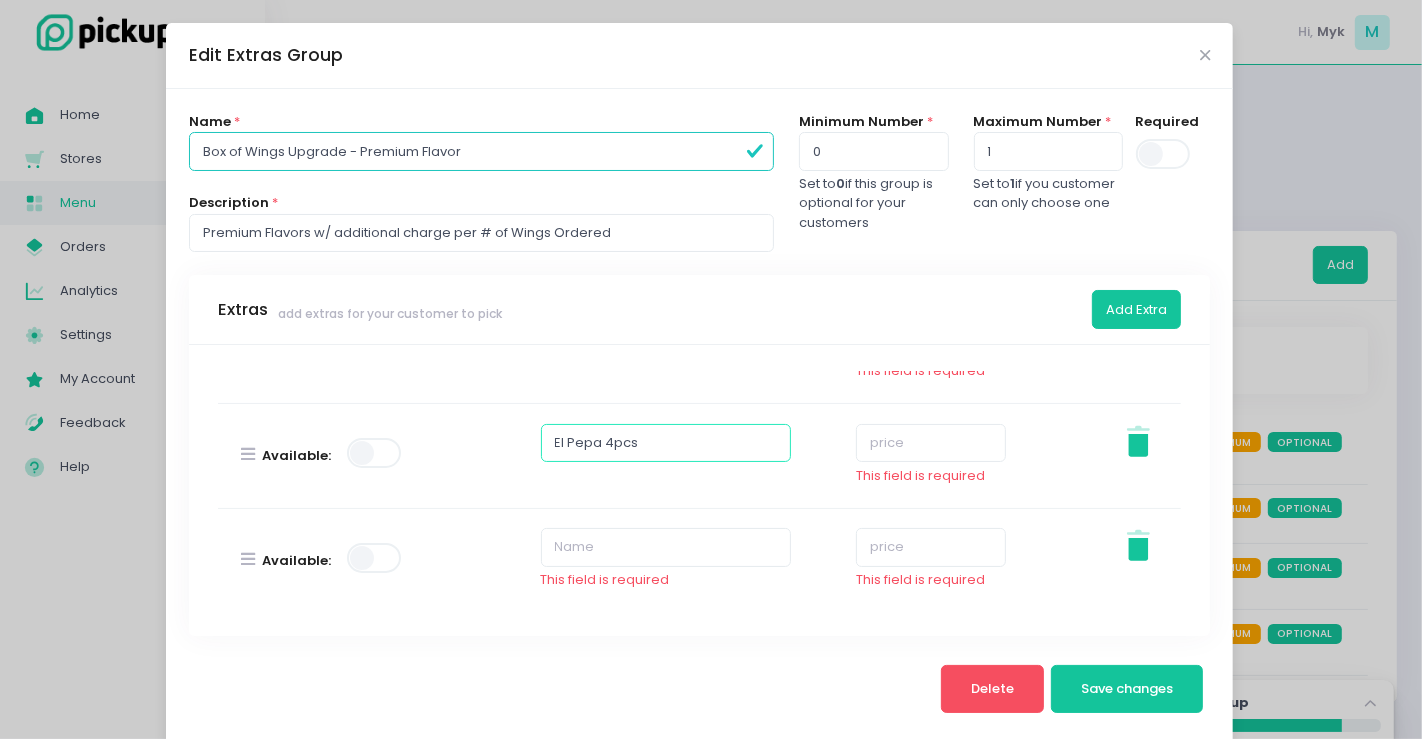 type on "El Pepa 4pcs" 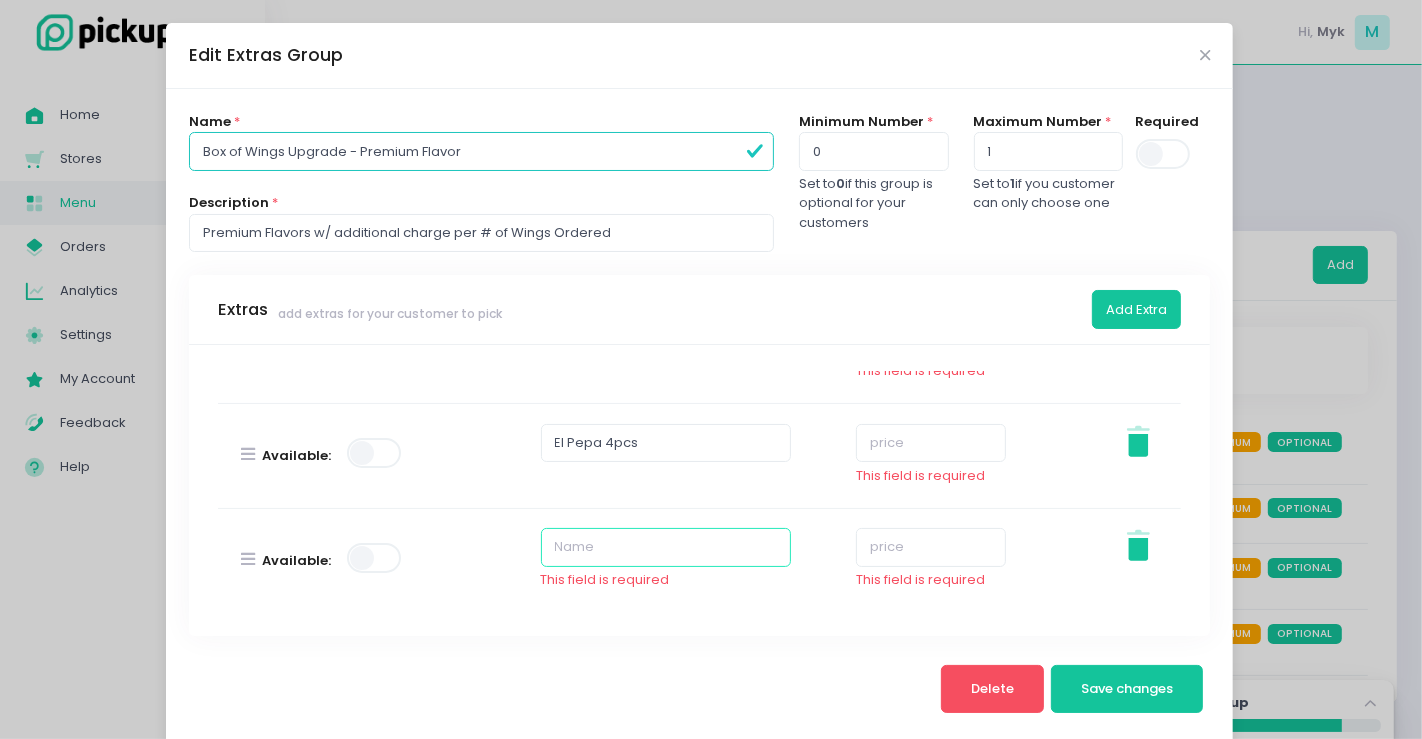 click at bounding box center (666, 547) 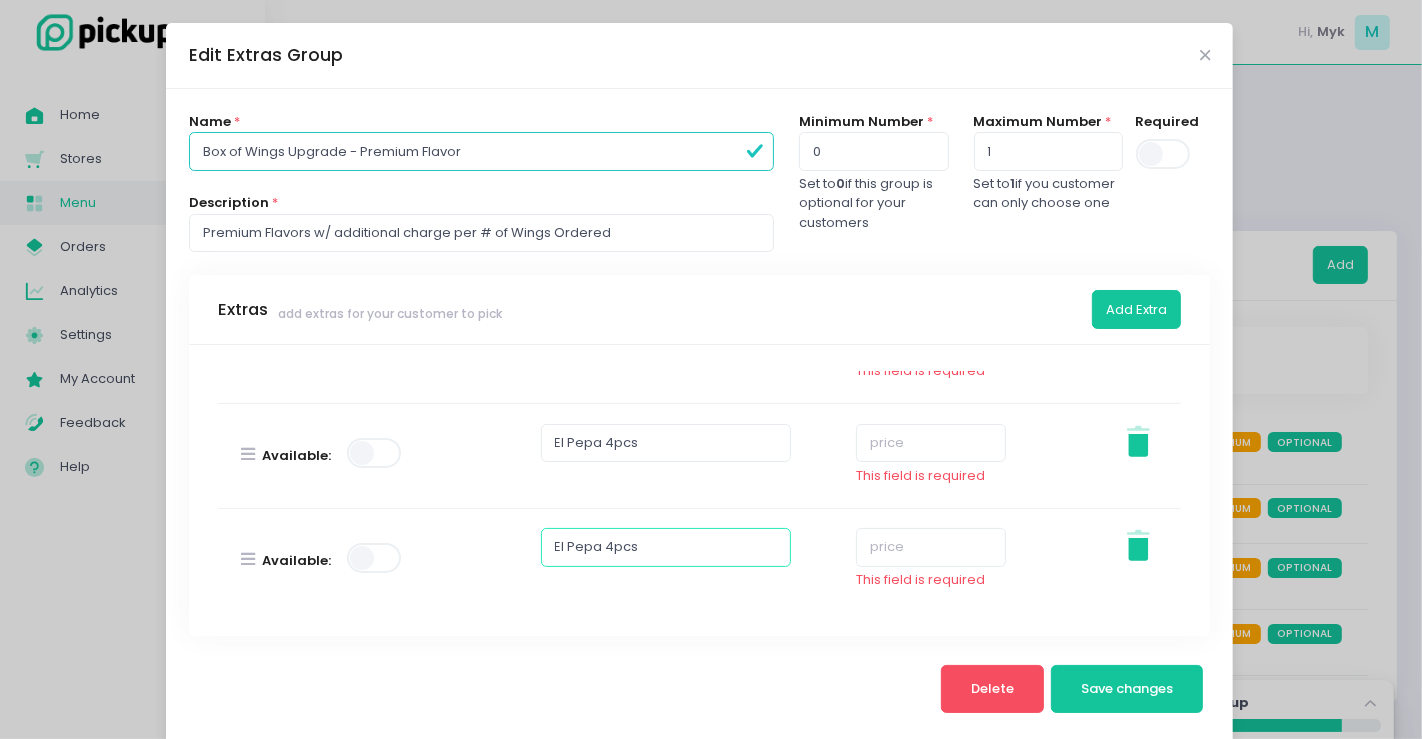 type on "El Pepa 4pcs" 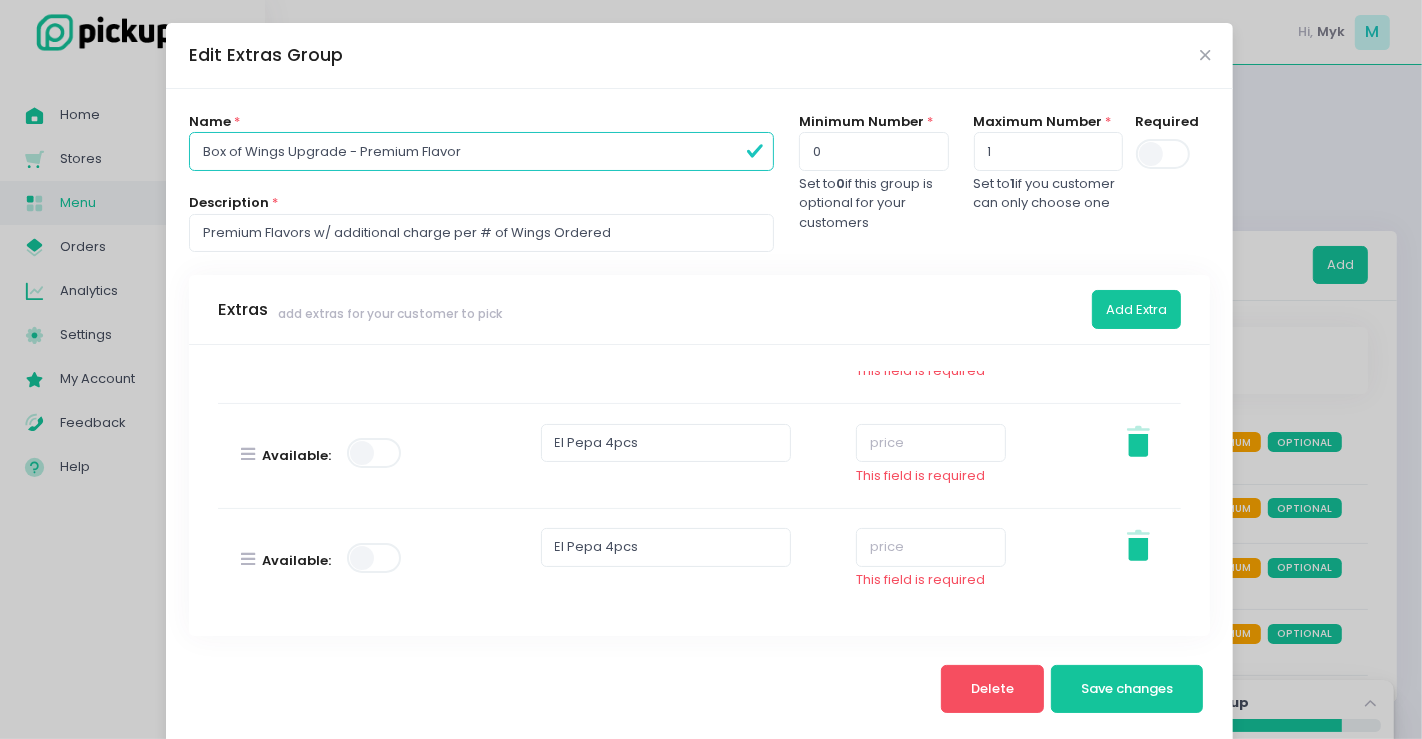 click at bounding box center (375, 558) 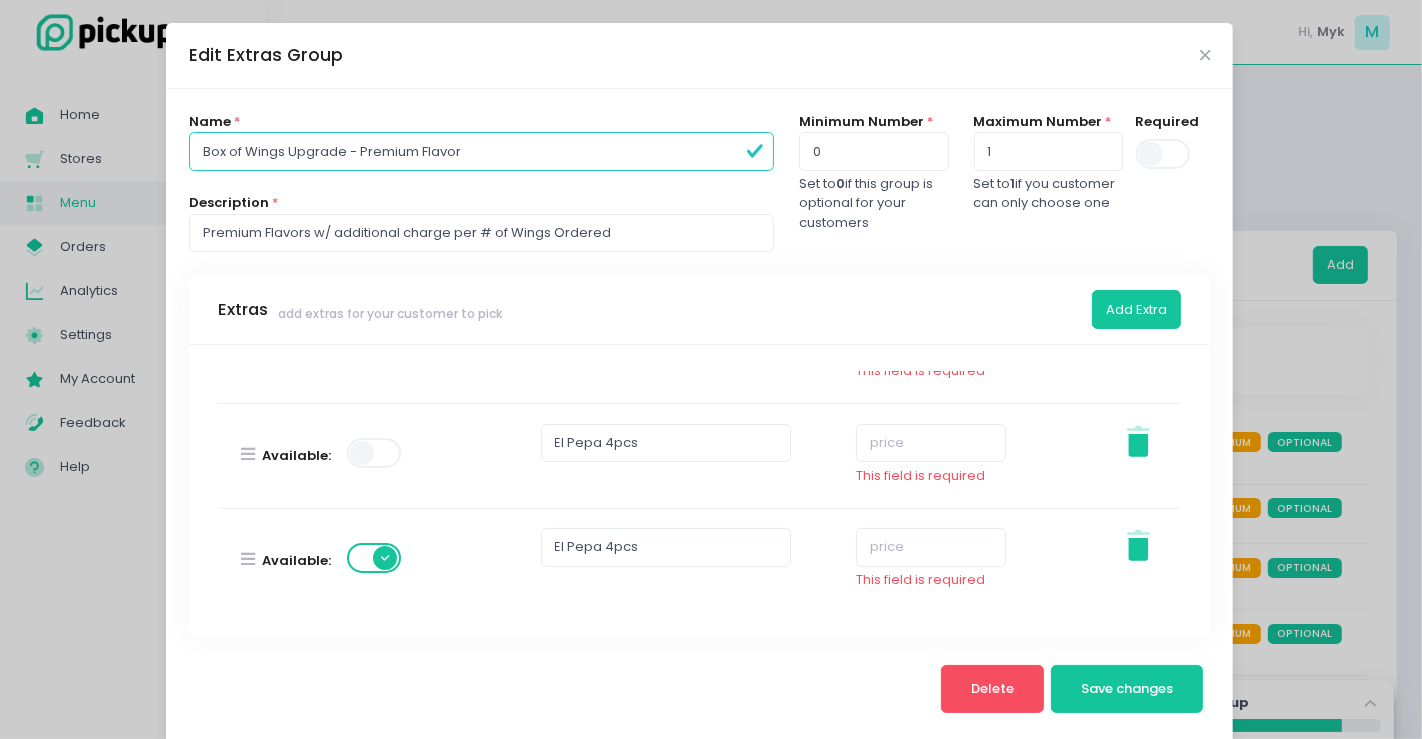 scroll, scrollTop: 27, scrollLeft: 0, axis: vertical 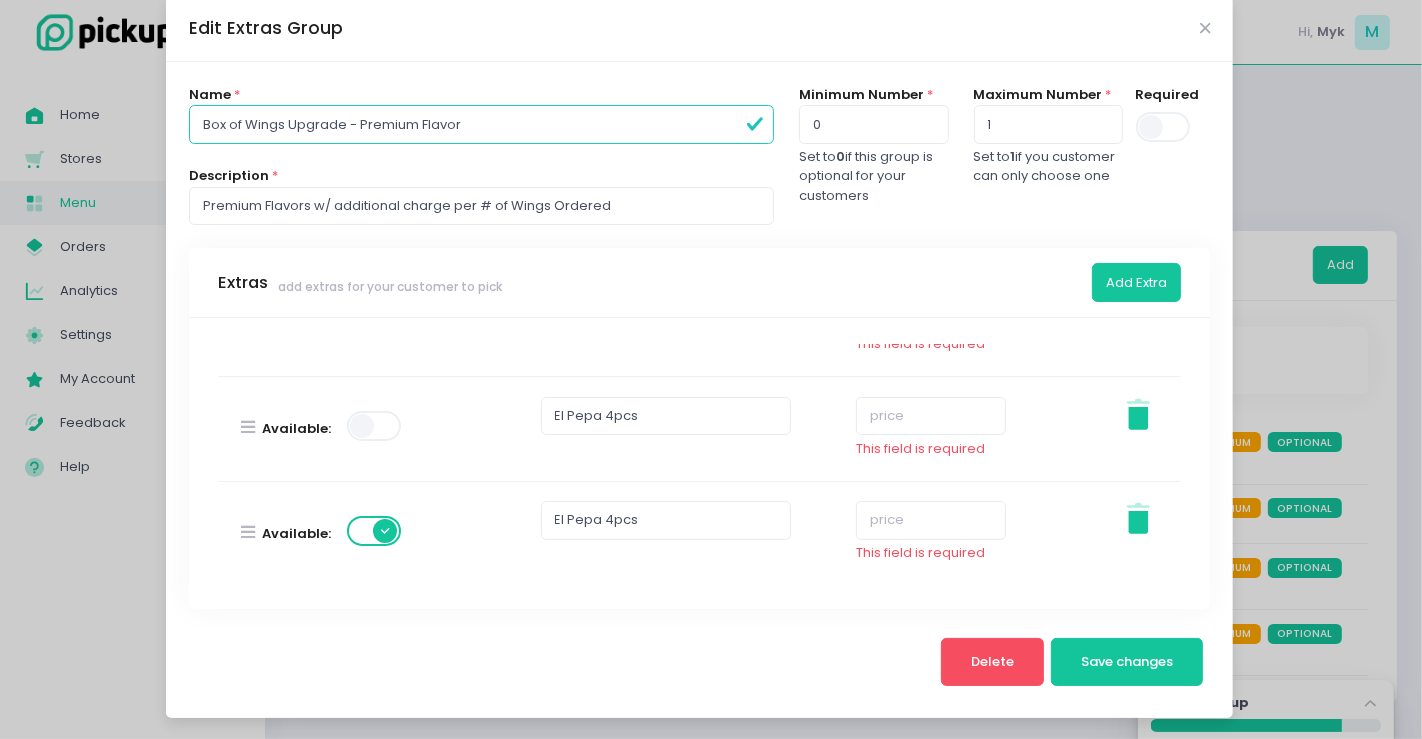 click at bounding box center (375, 426) 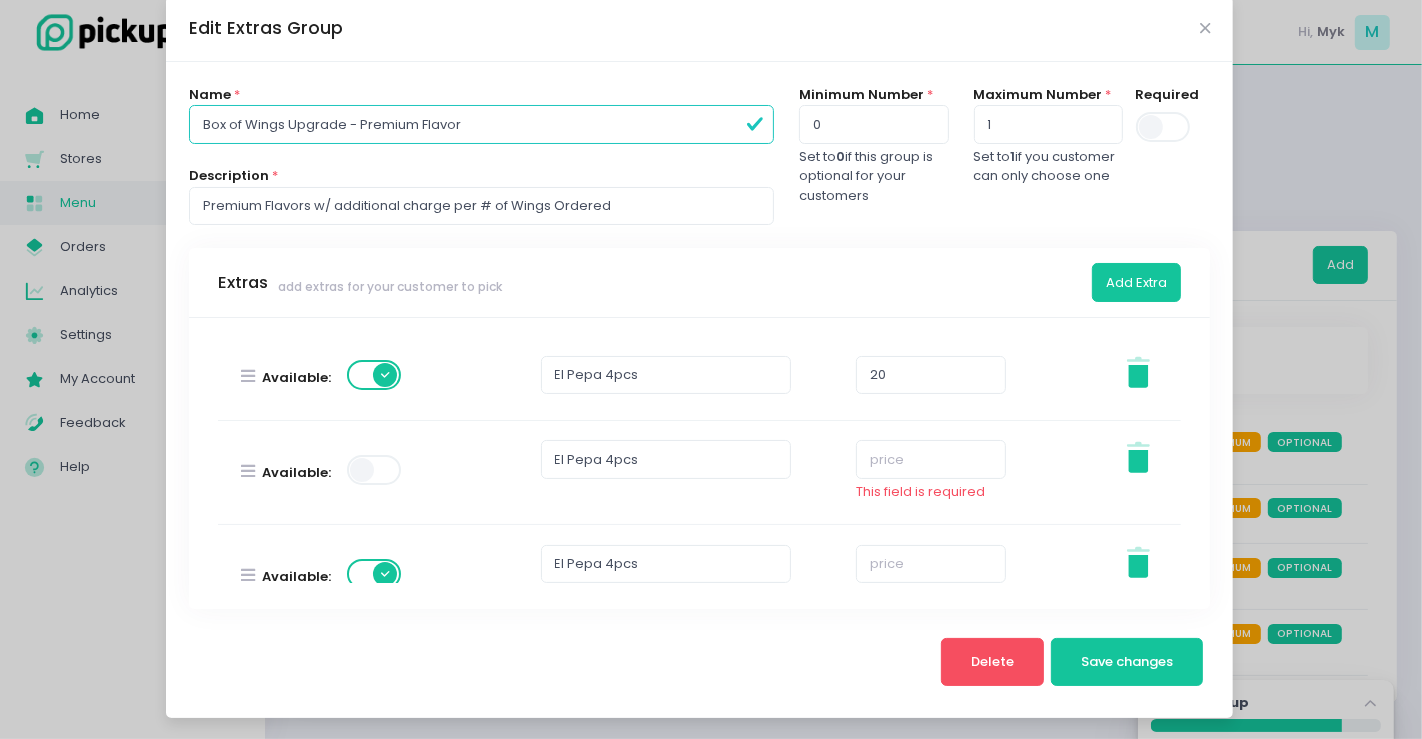 scroll, scrollTop: 99, scrollLeft: 0, axis: vertical 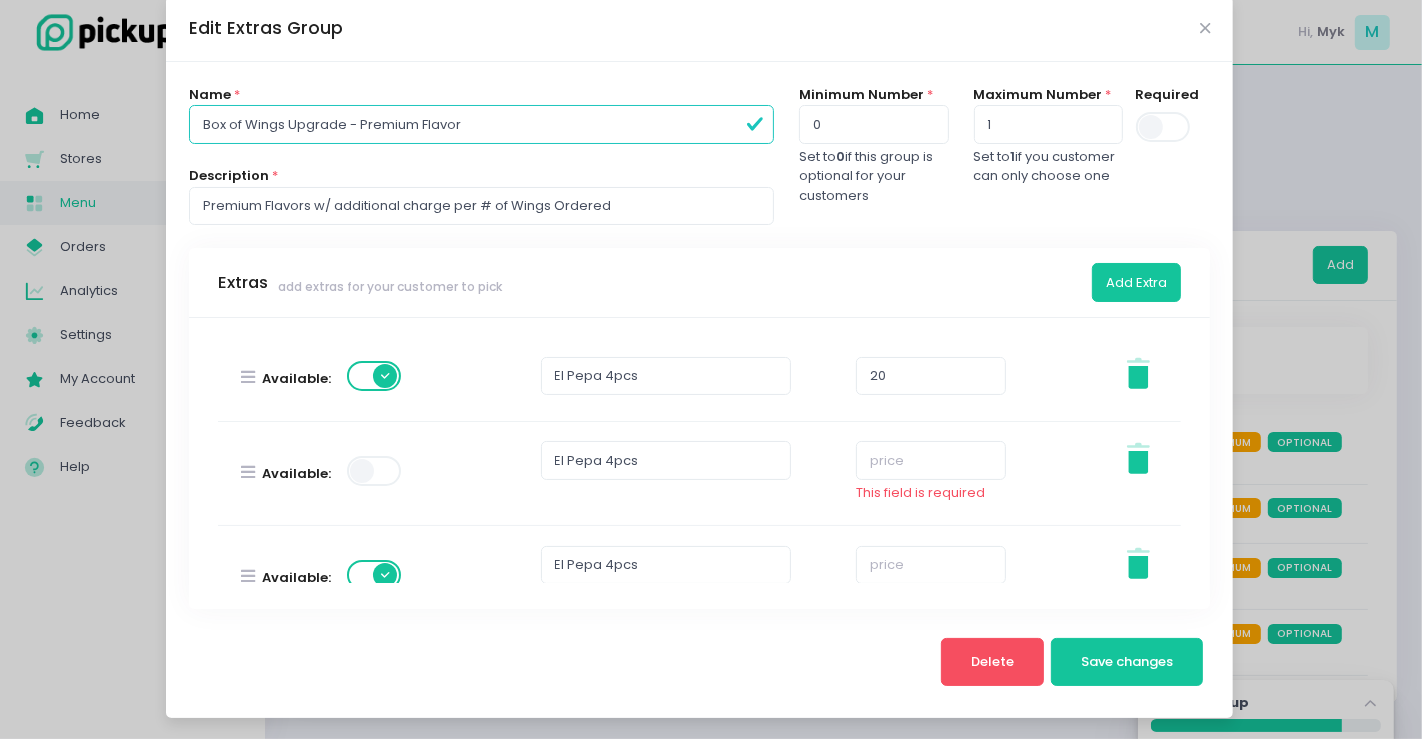 click at bounding box center (375, 471) 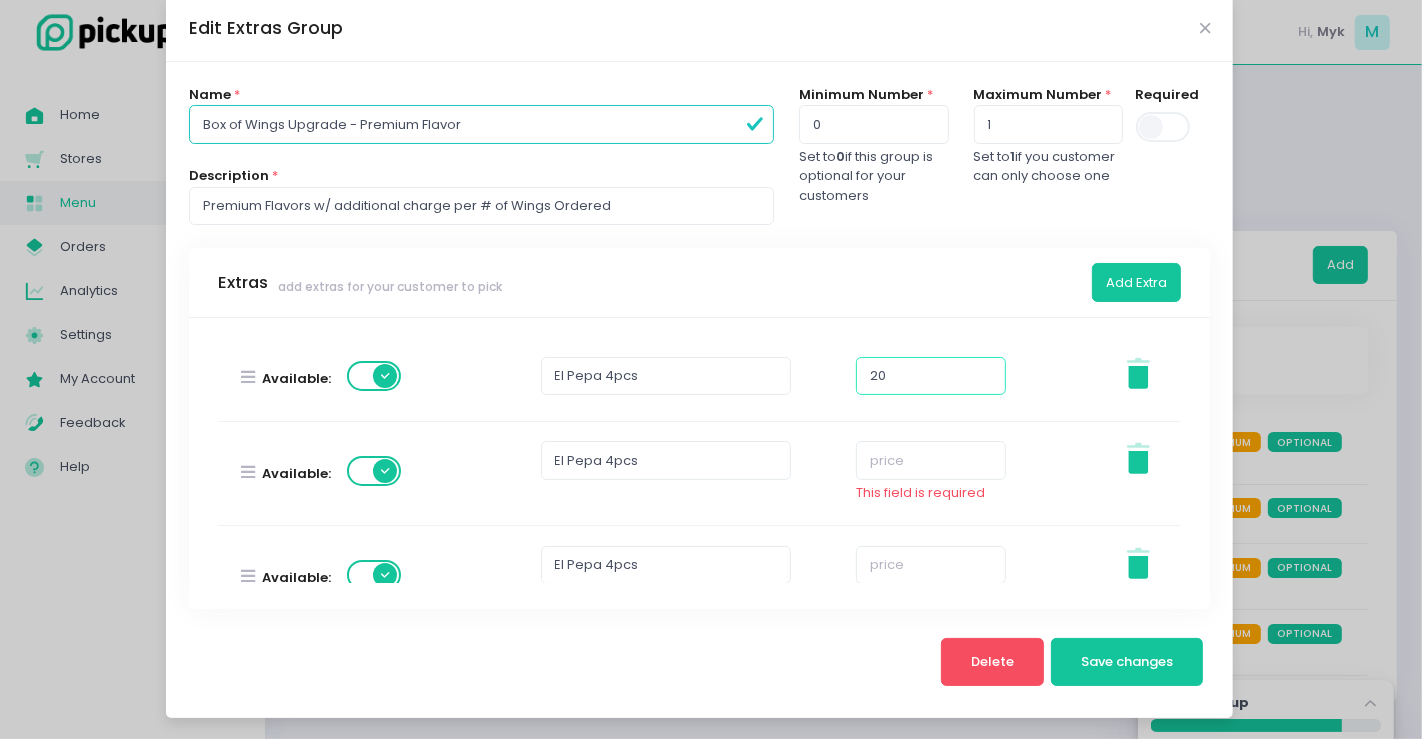drag, startPoint x: 880, startPoint y: 381, endPoint x: 802, endPoint y: 359, distance: 81.0432 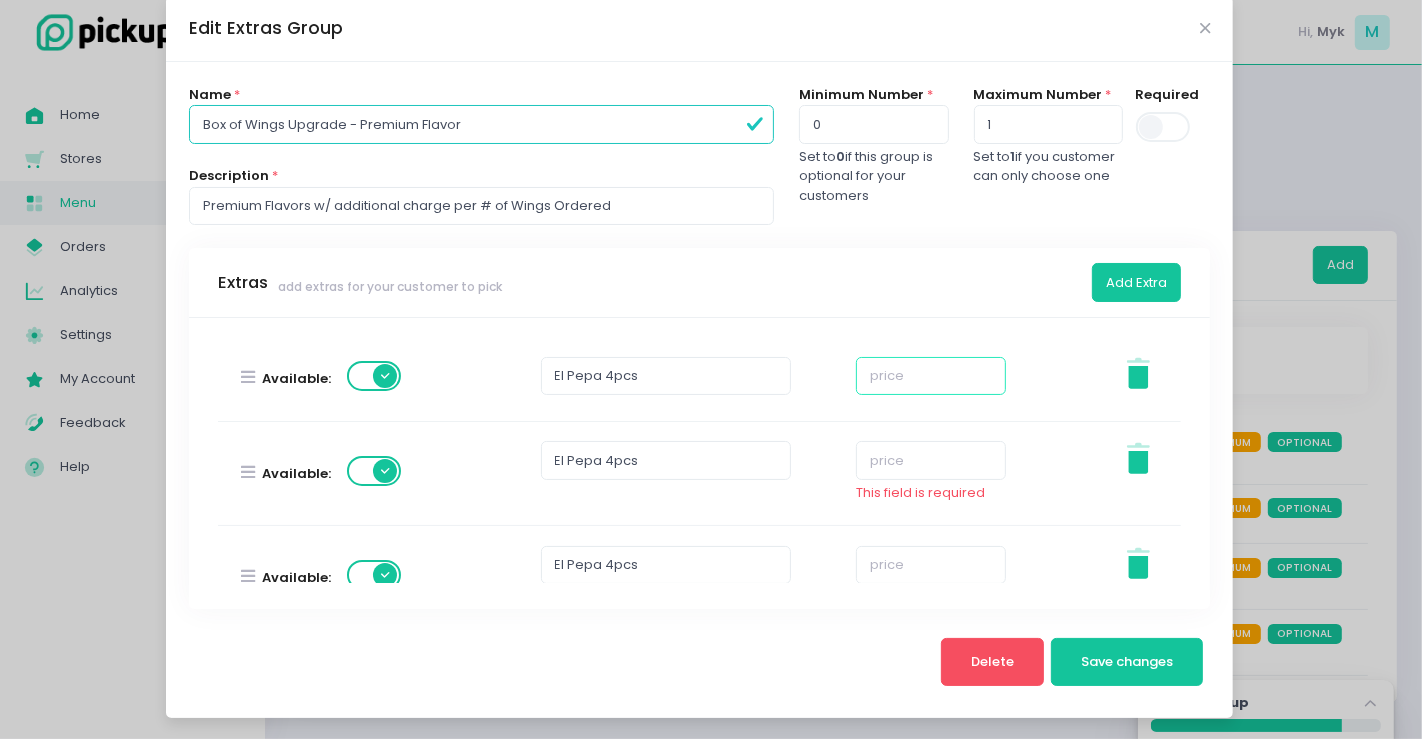 scroll, scrollTop: 99, scrollLeft: 0, axis: vertical 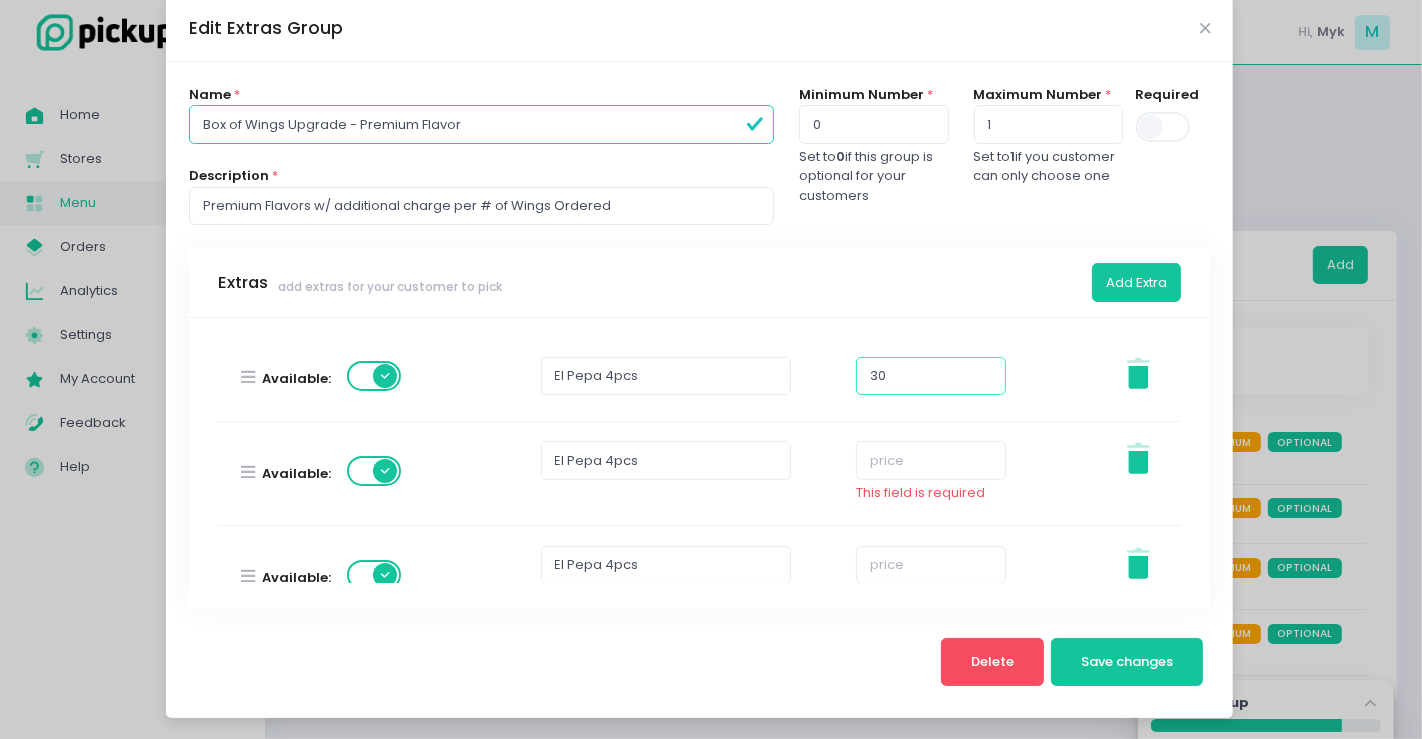 type on "30" 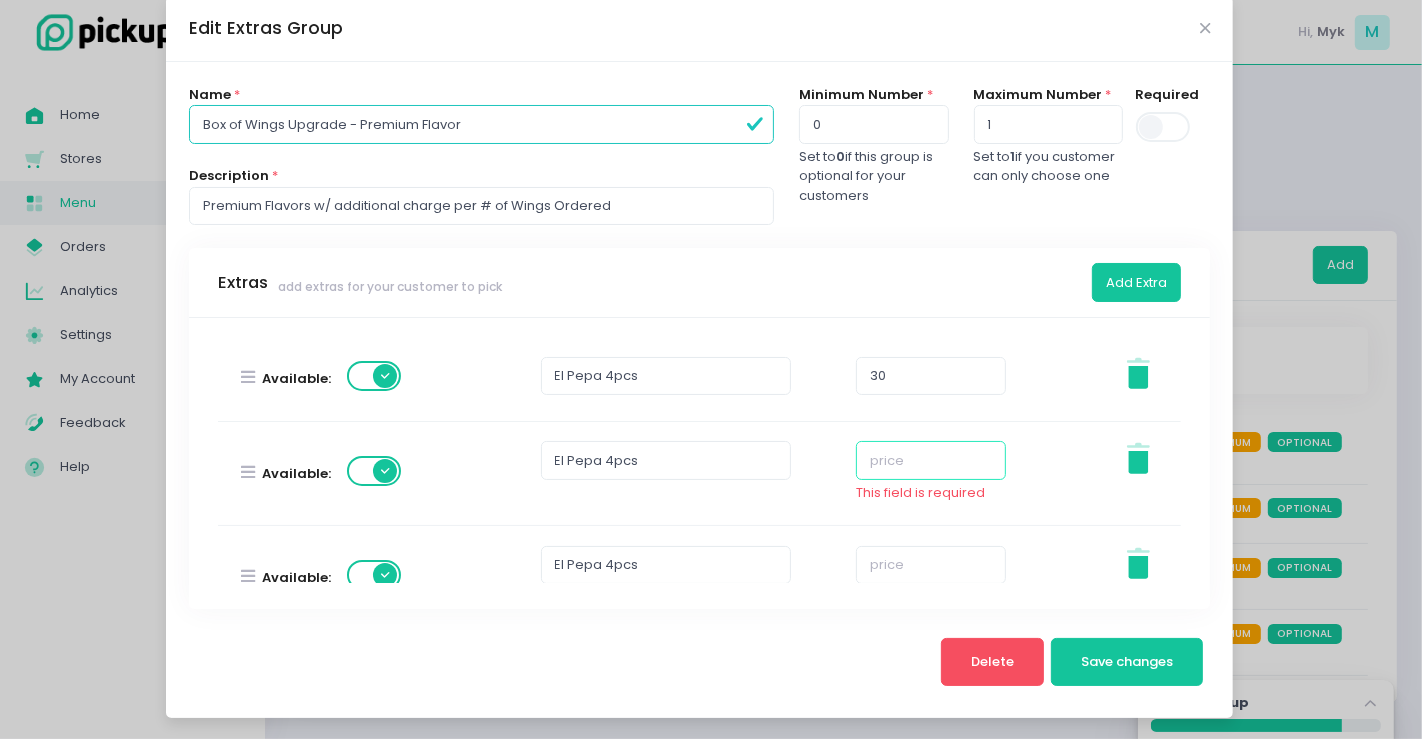 drag, startPoint x: 880, startPoint y: 456, endPoint x: 886, endPoint y: 441, distance: 16.155495 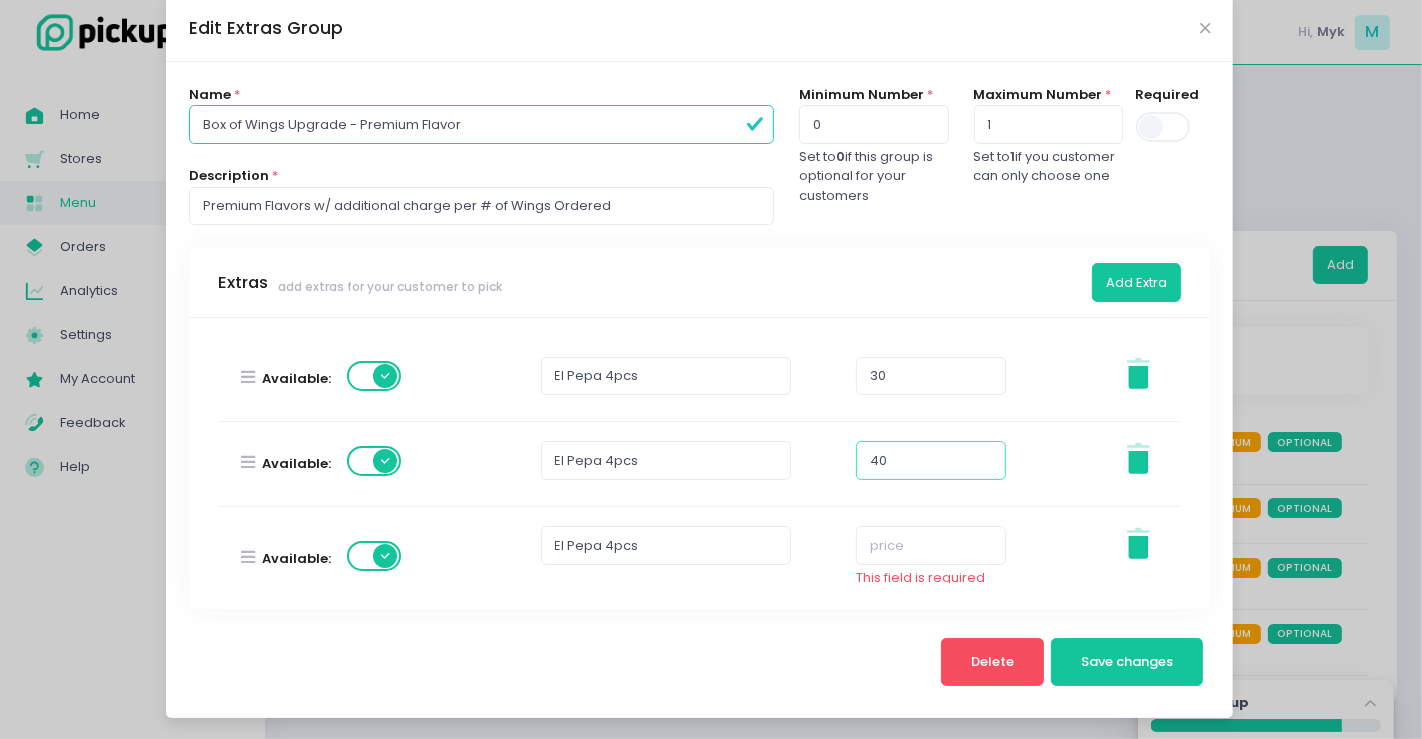 type on "40" 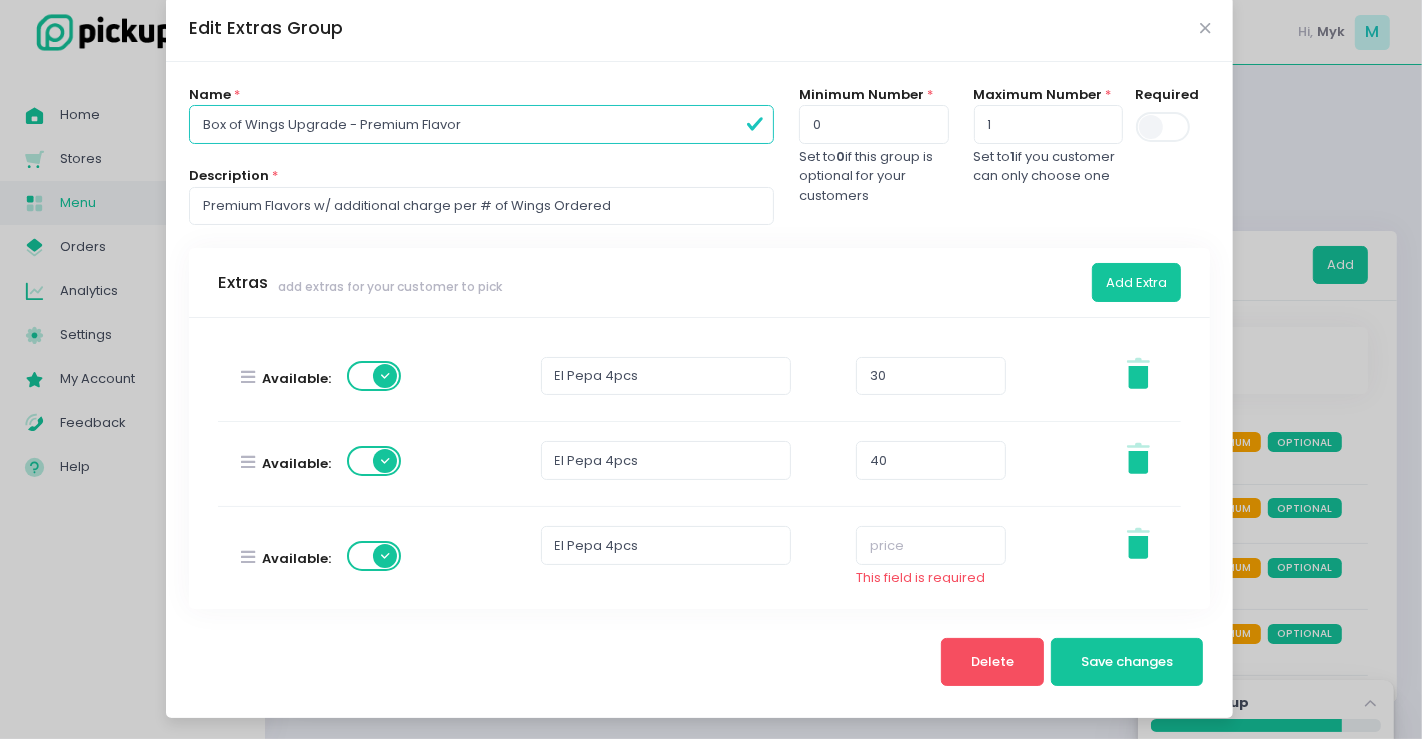 click on "Available:       El Pepa 4pcs       This field is required Stockholm-icons / General / Trash Created with Sketch." at bounding box center (700, 558) 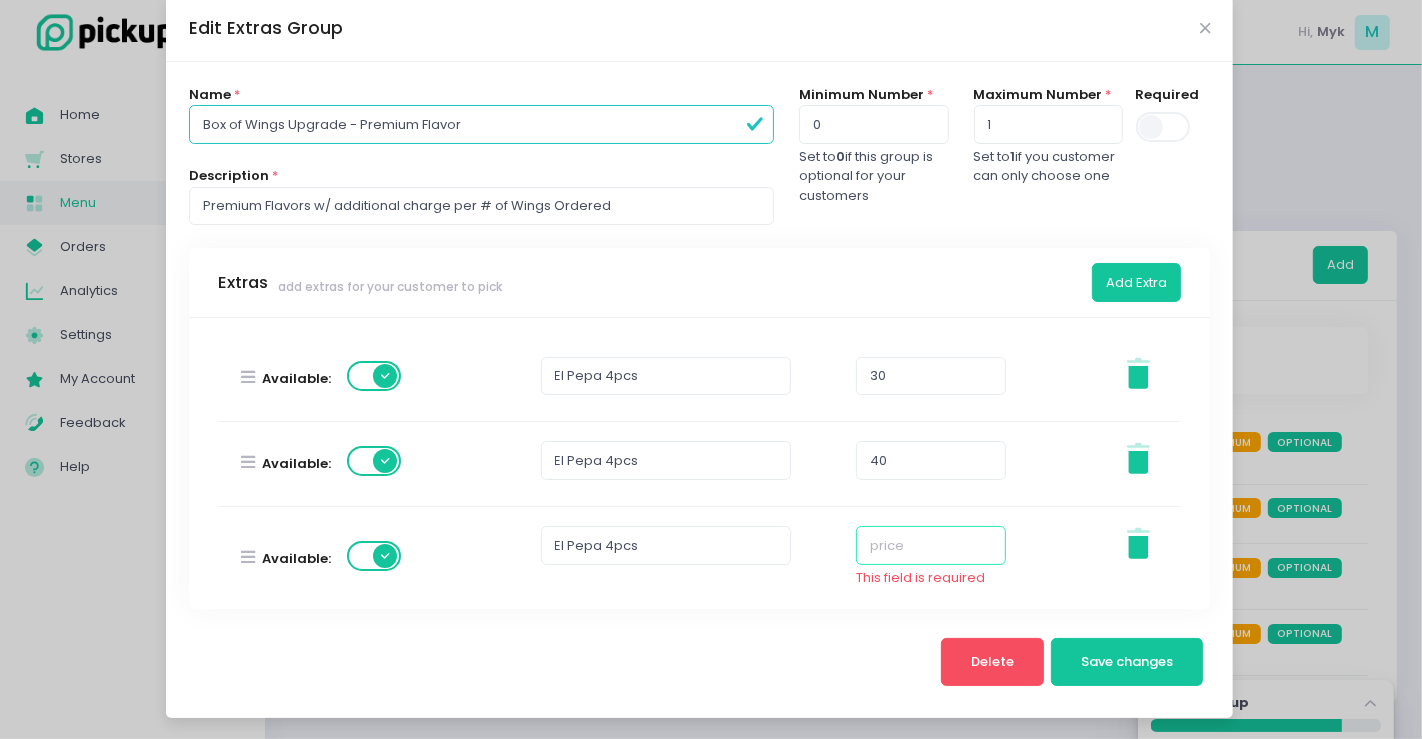 click at bounding box center [931, 545] 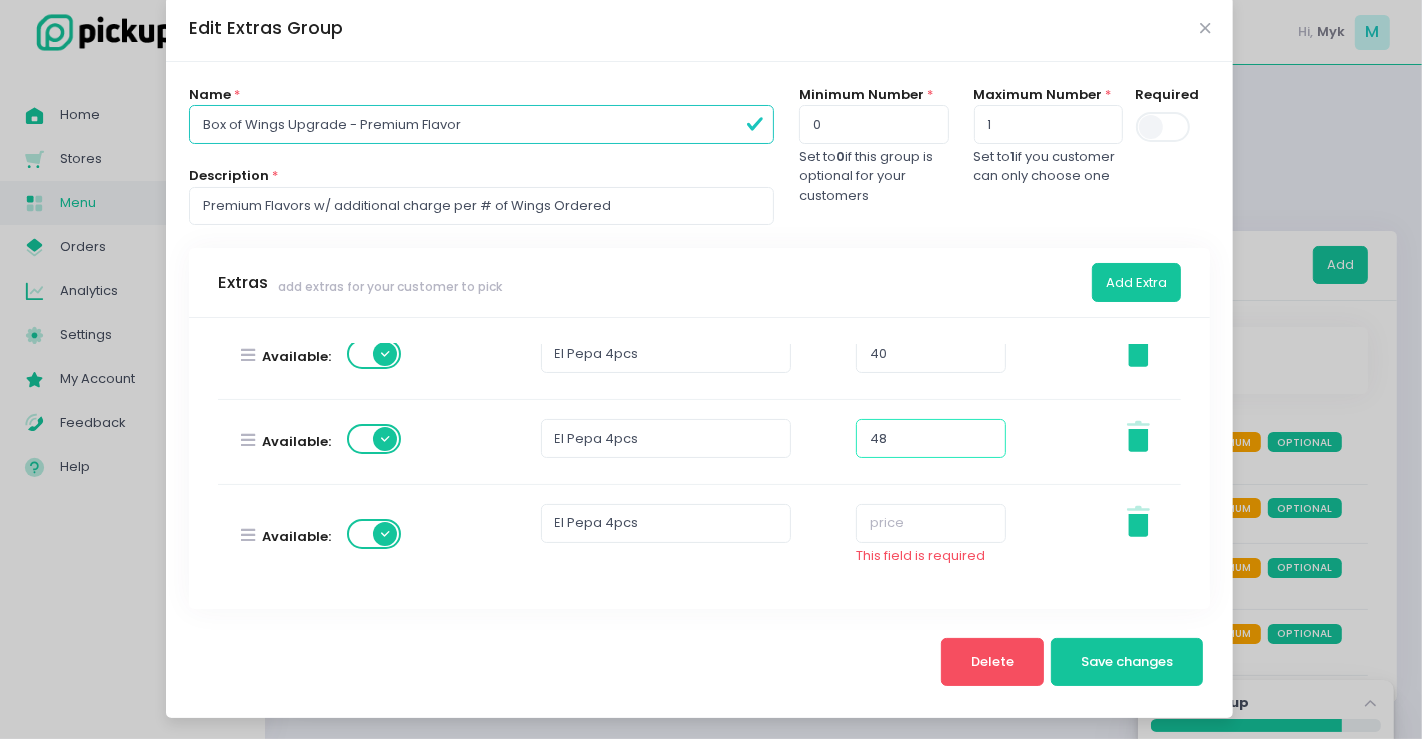 scroll, scrollTop: 207, scrollLeft: 0, axis: vertical 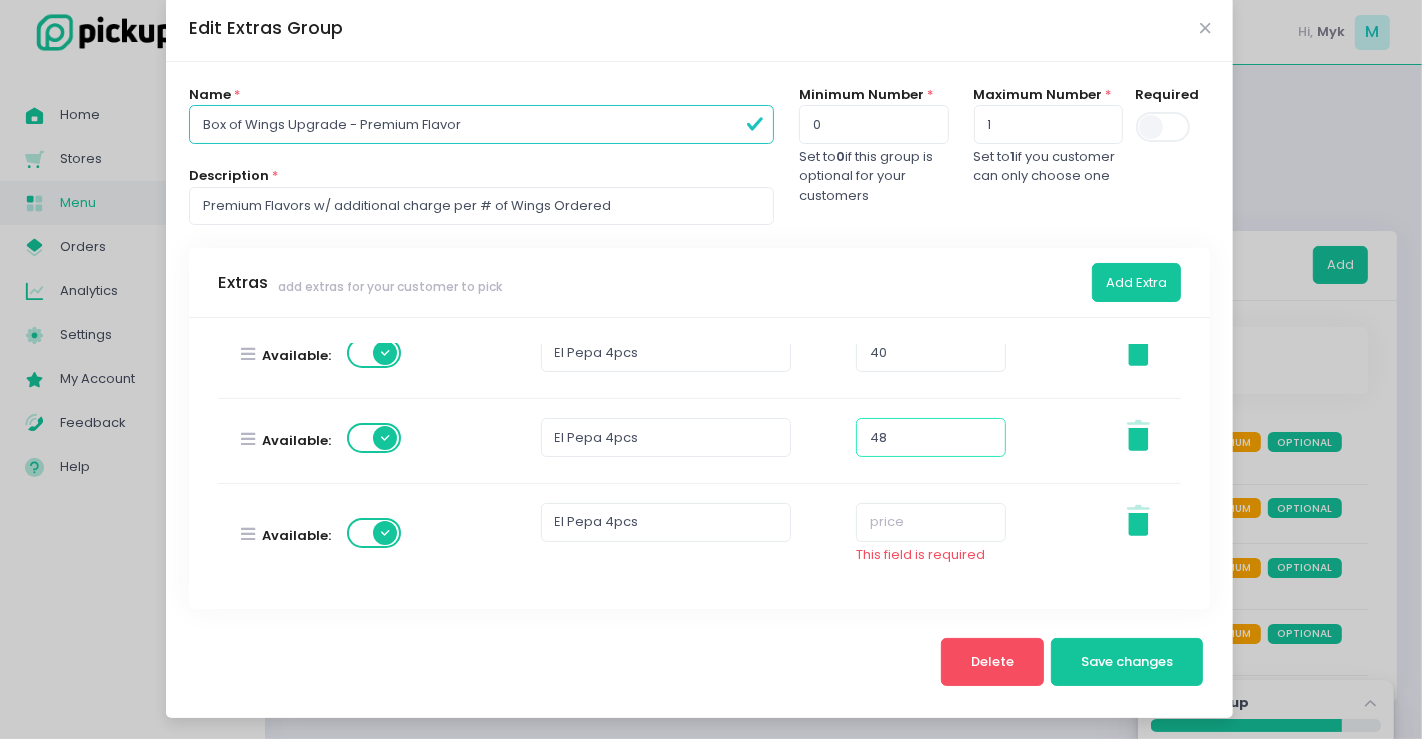 type on "48" 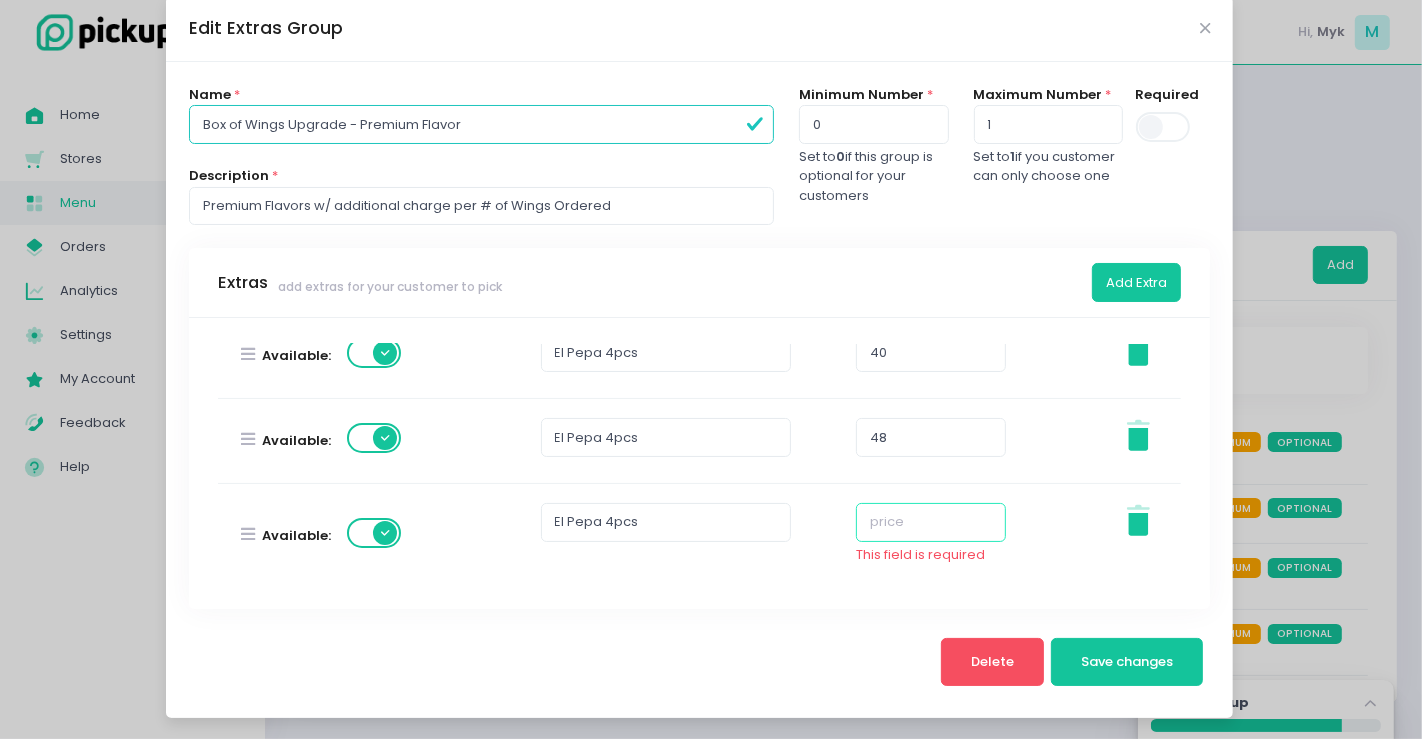 click at bounding box center (931, 522) 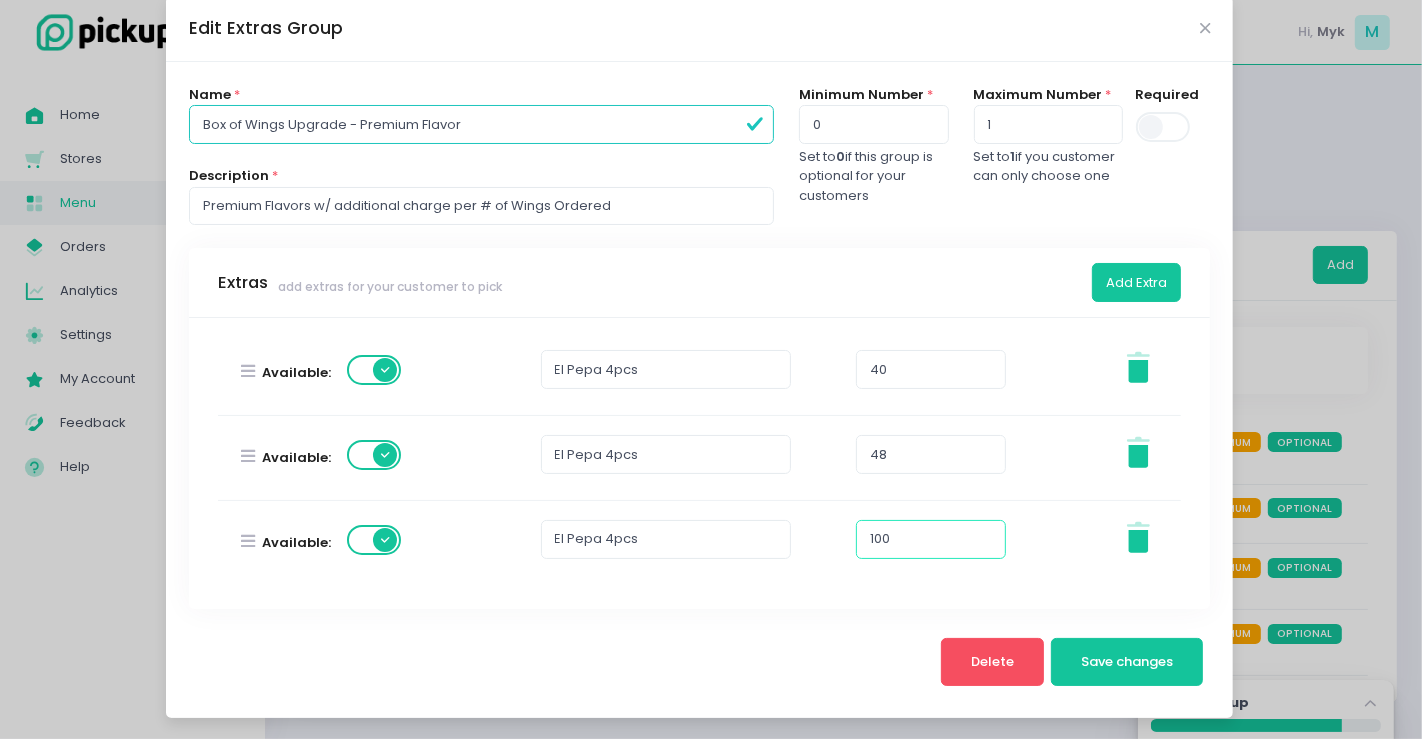 scroll, scrollTop: 0, scrollLeft: 0, axis: both 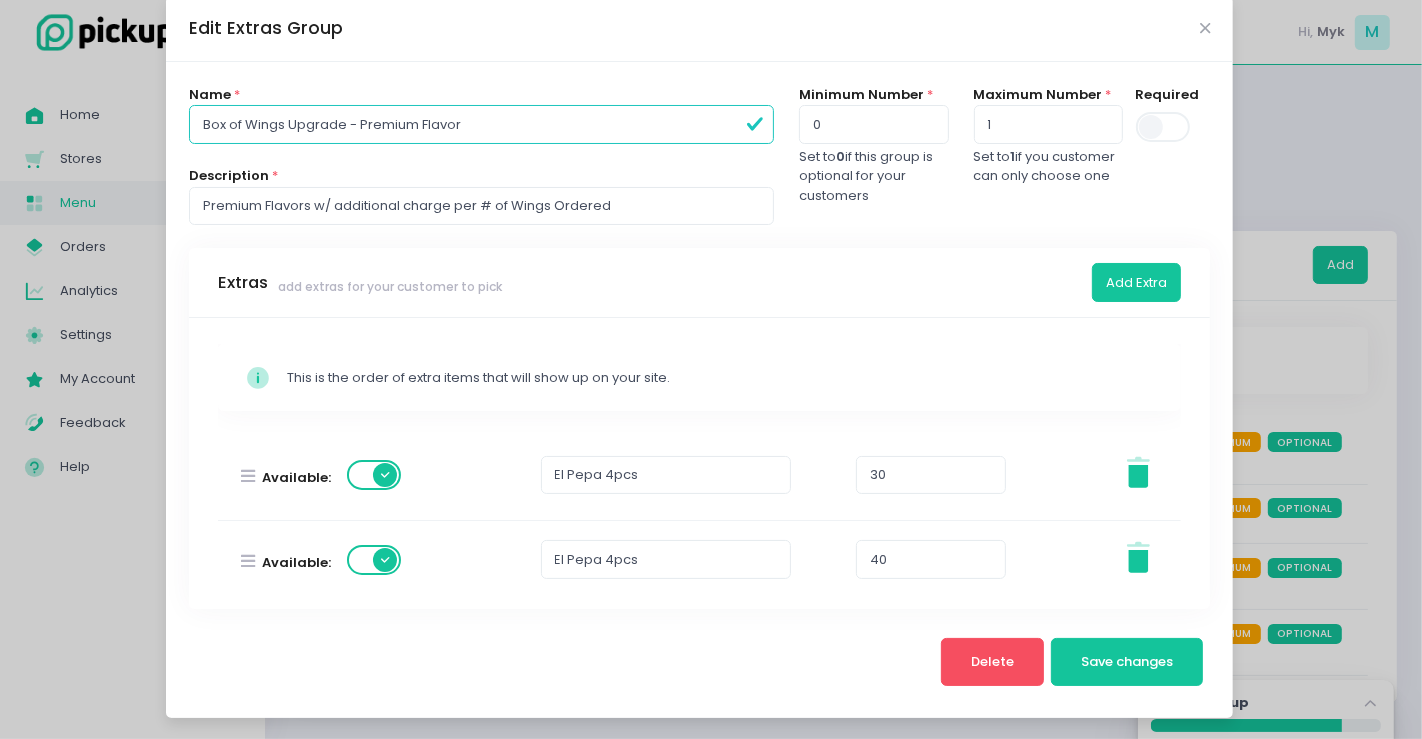 type on "100" 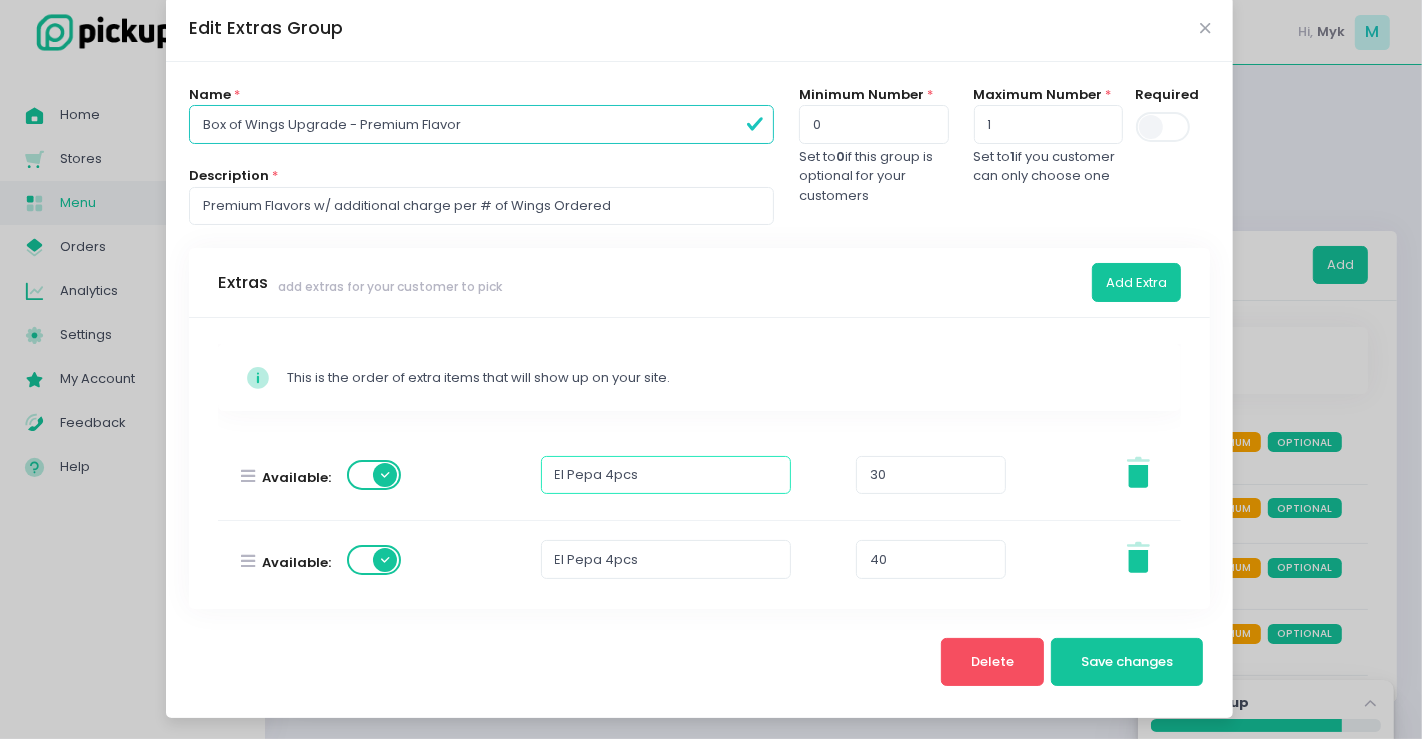 click on "El Pepa 4pcs" at bounding box center (666, 475) 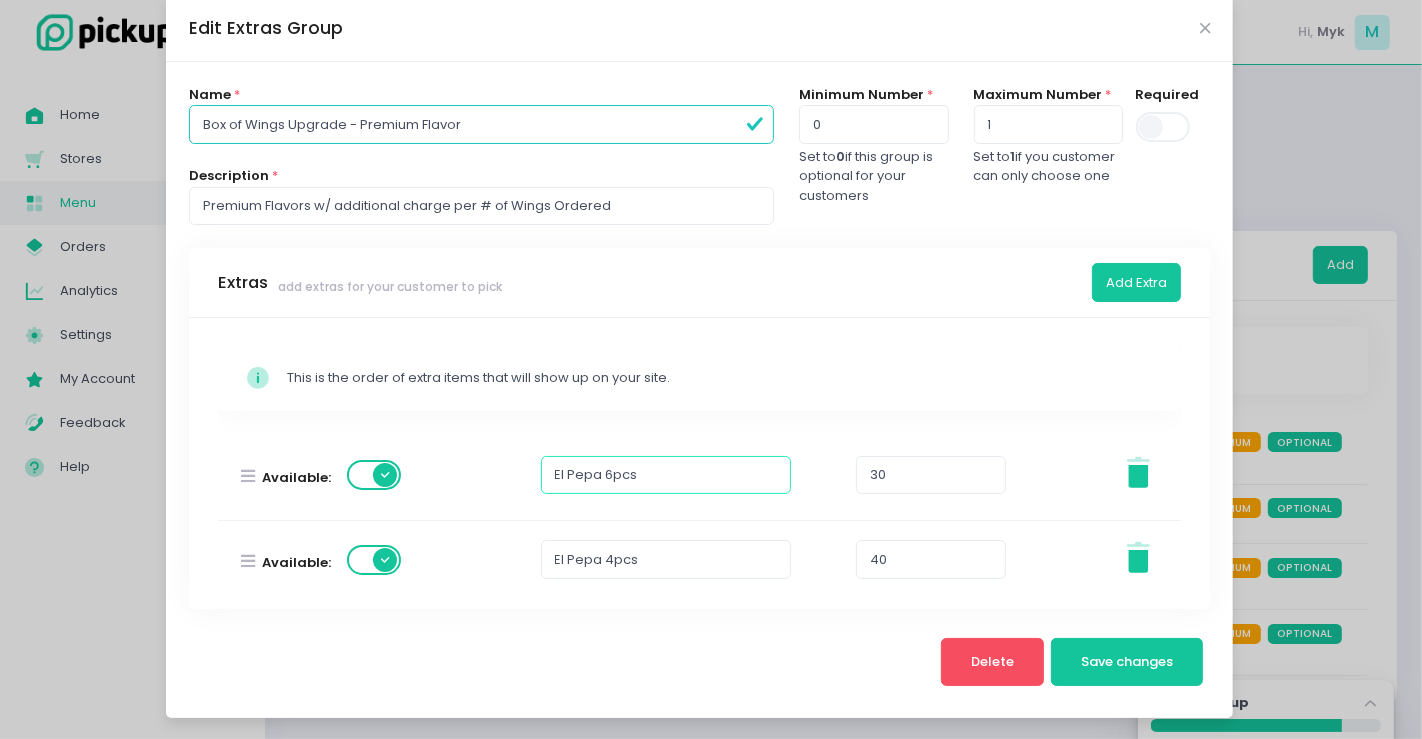 type on "El Pepa 6pcs" 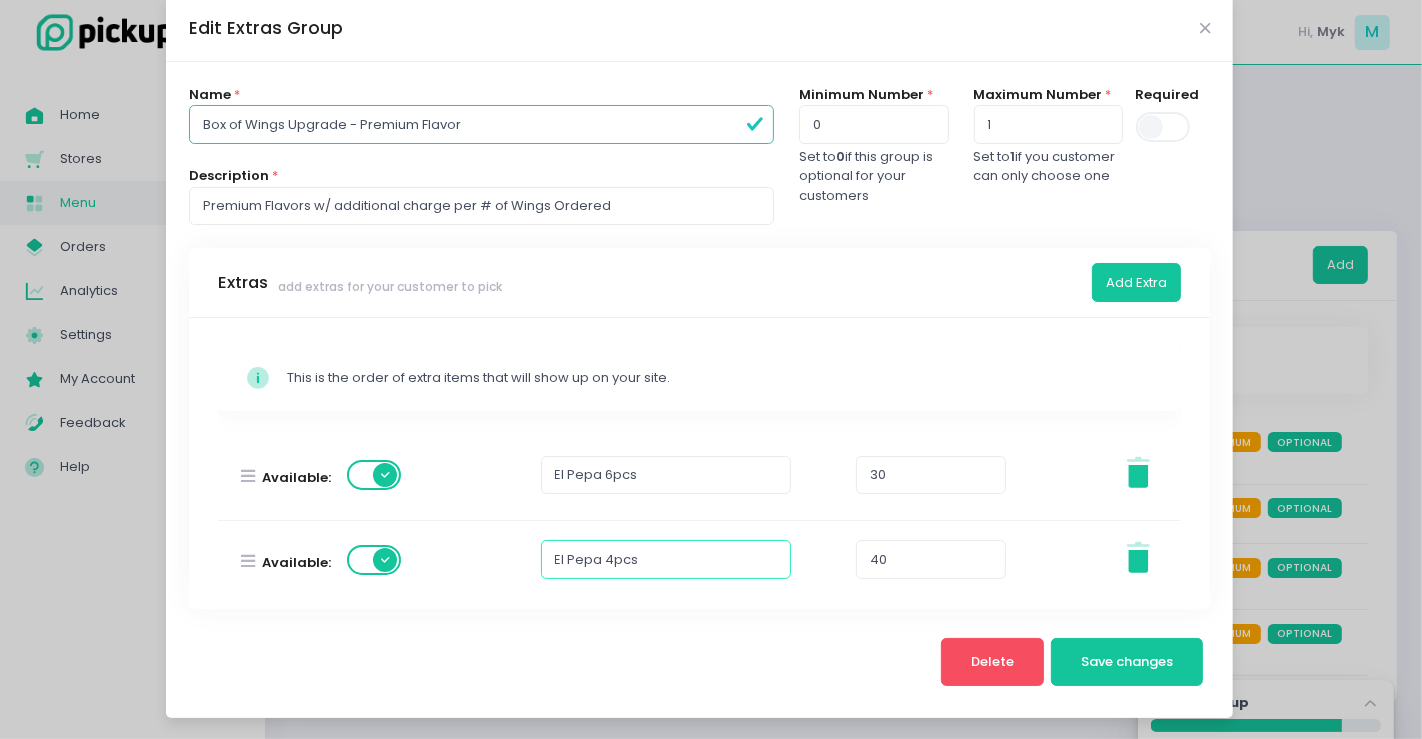 click on "El Pepa 4pcs" at bounding box center [666, 559] 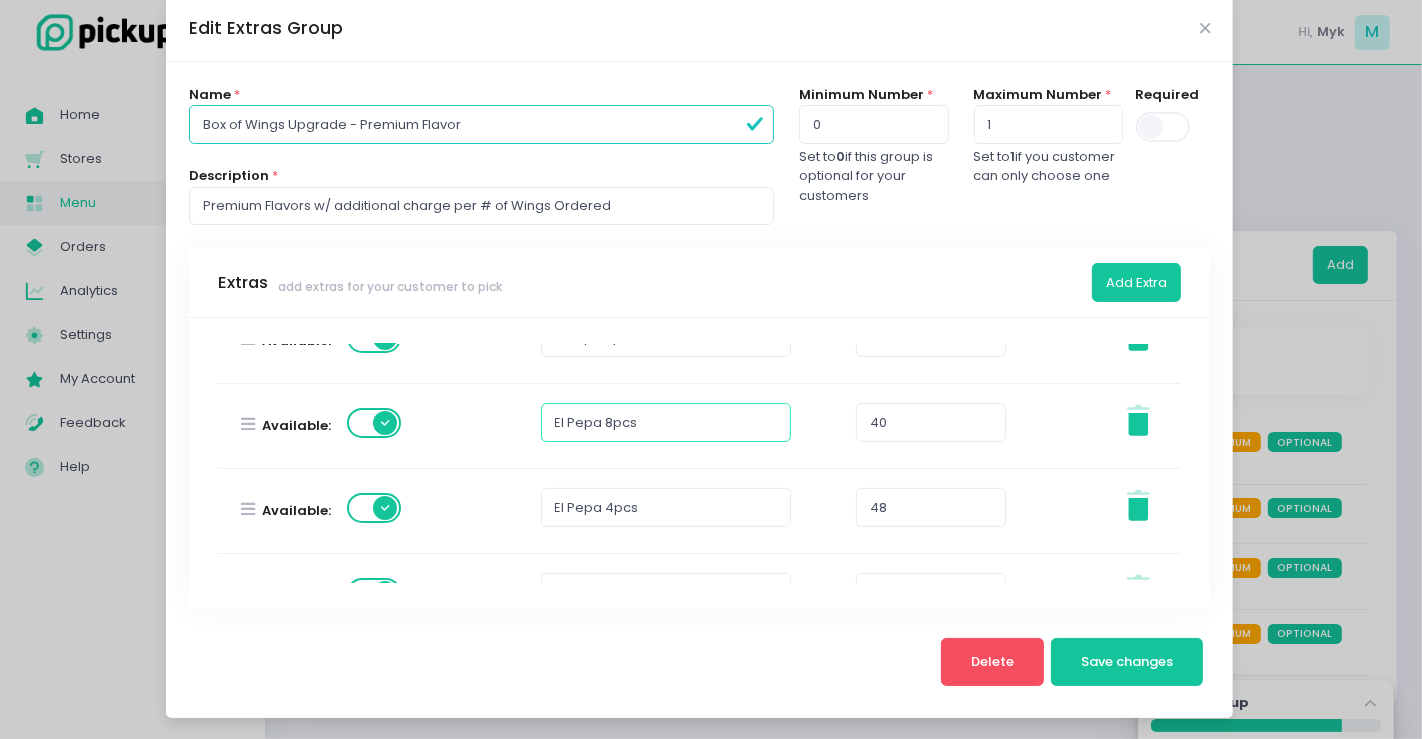 scroll, scrollTop: 141, scrollLeft: 0, axis: vertical 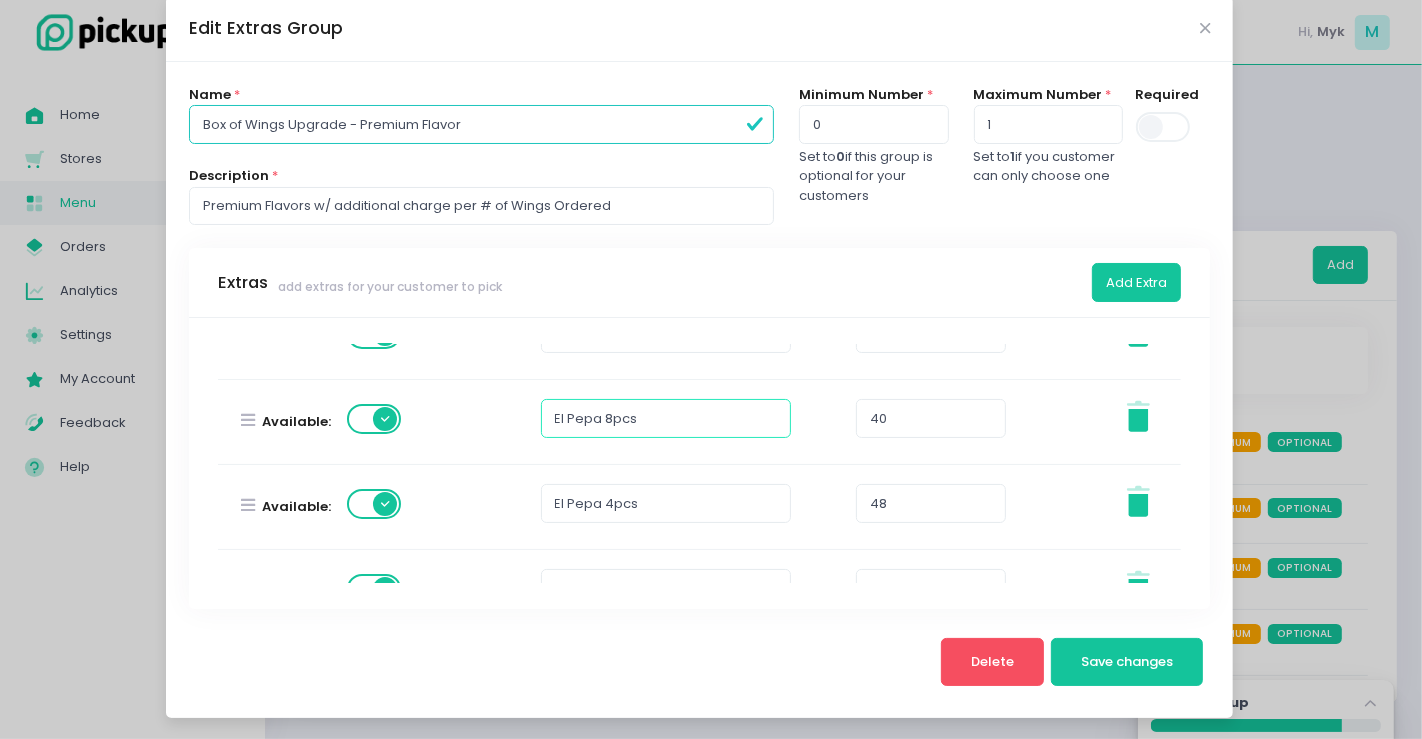 type on "El Pepa 8pcs" 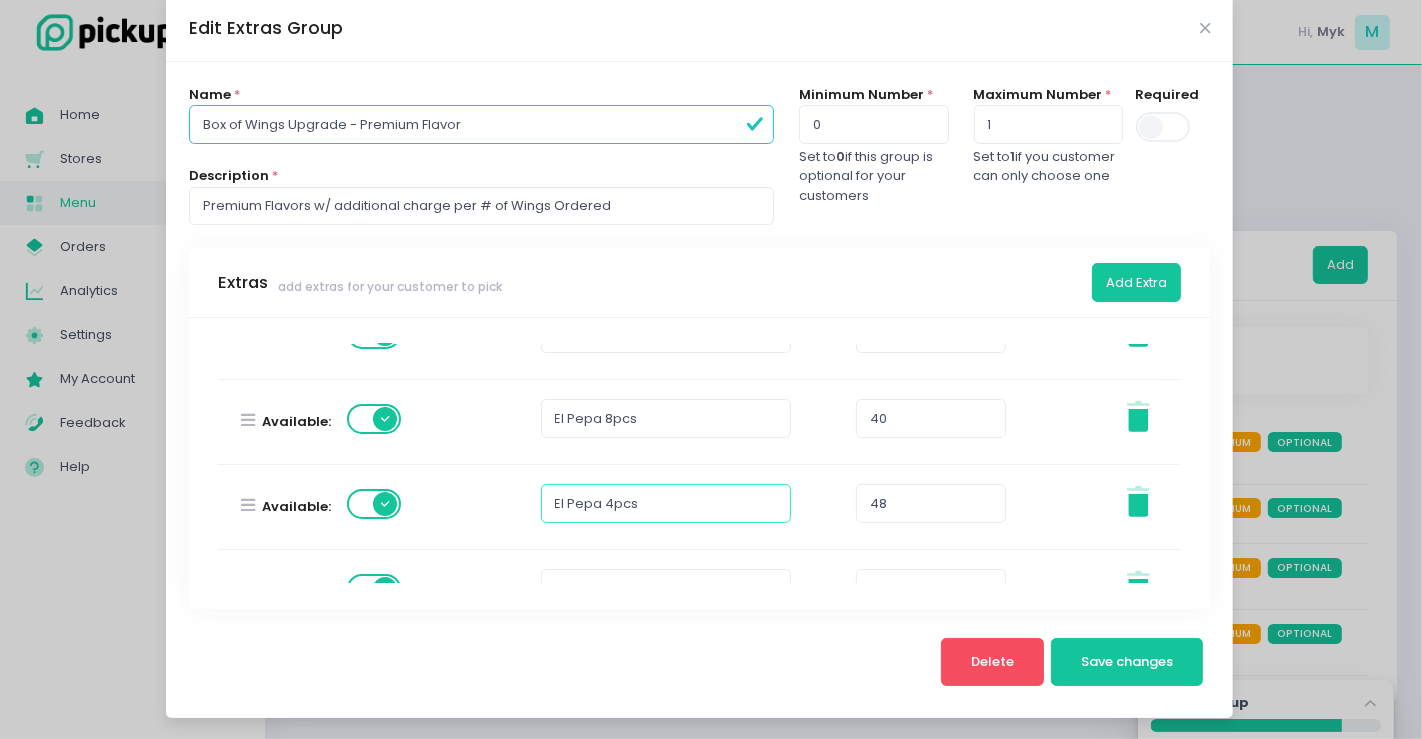 click on "El Pepa 4pcs" at bounding box center (666, 503) 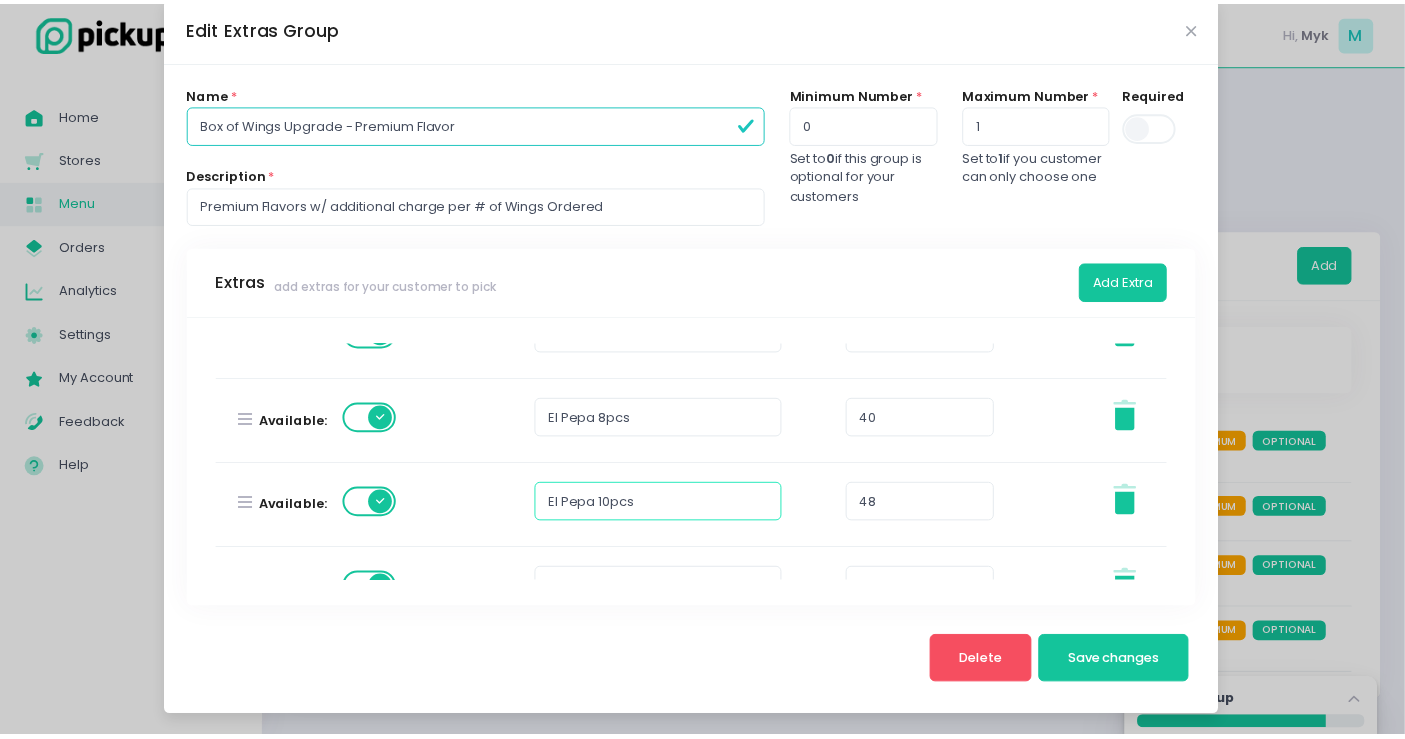 scroll, scrollTop: 190, scrollLeft: 0, axis: vertical 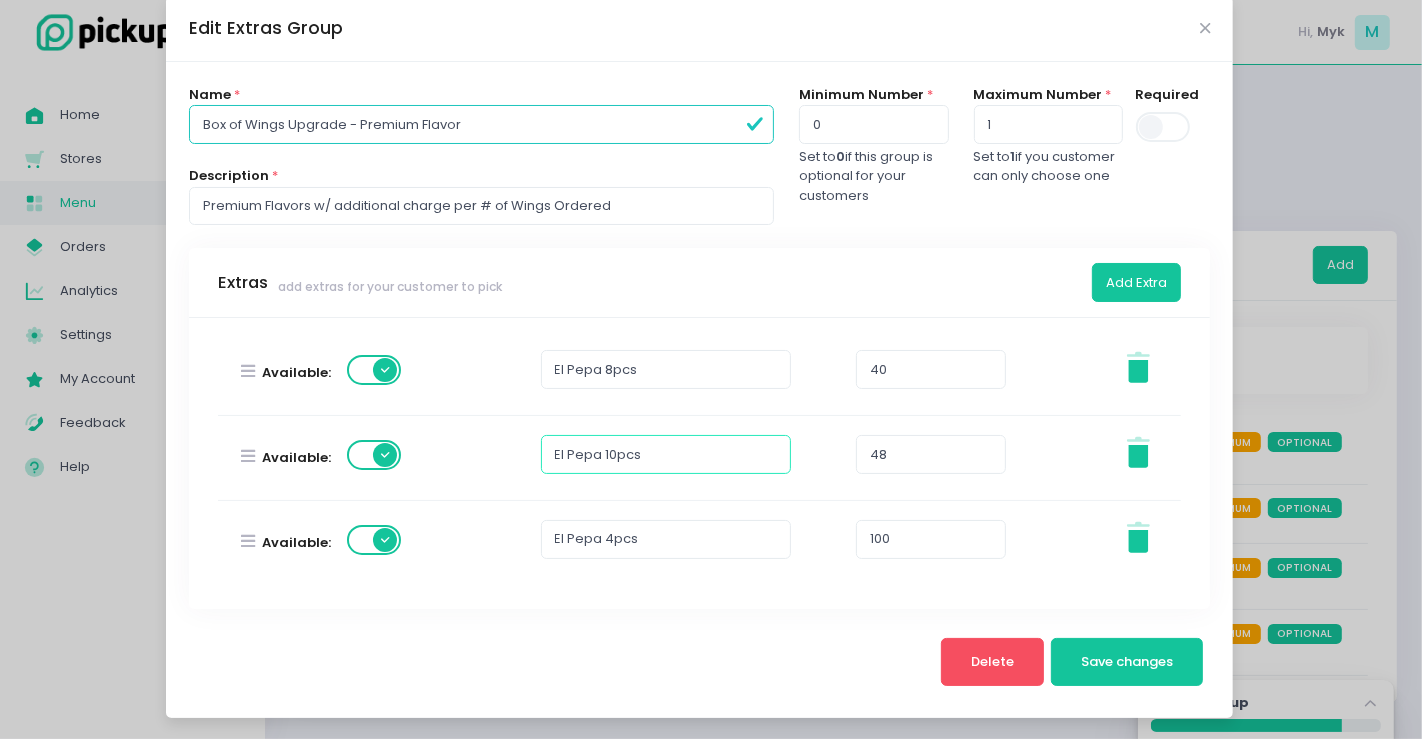 type on "El Pepa 10pcs" 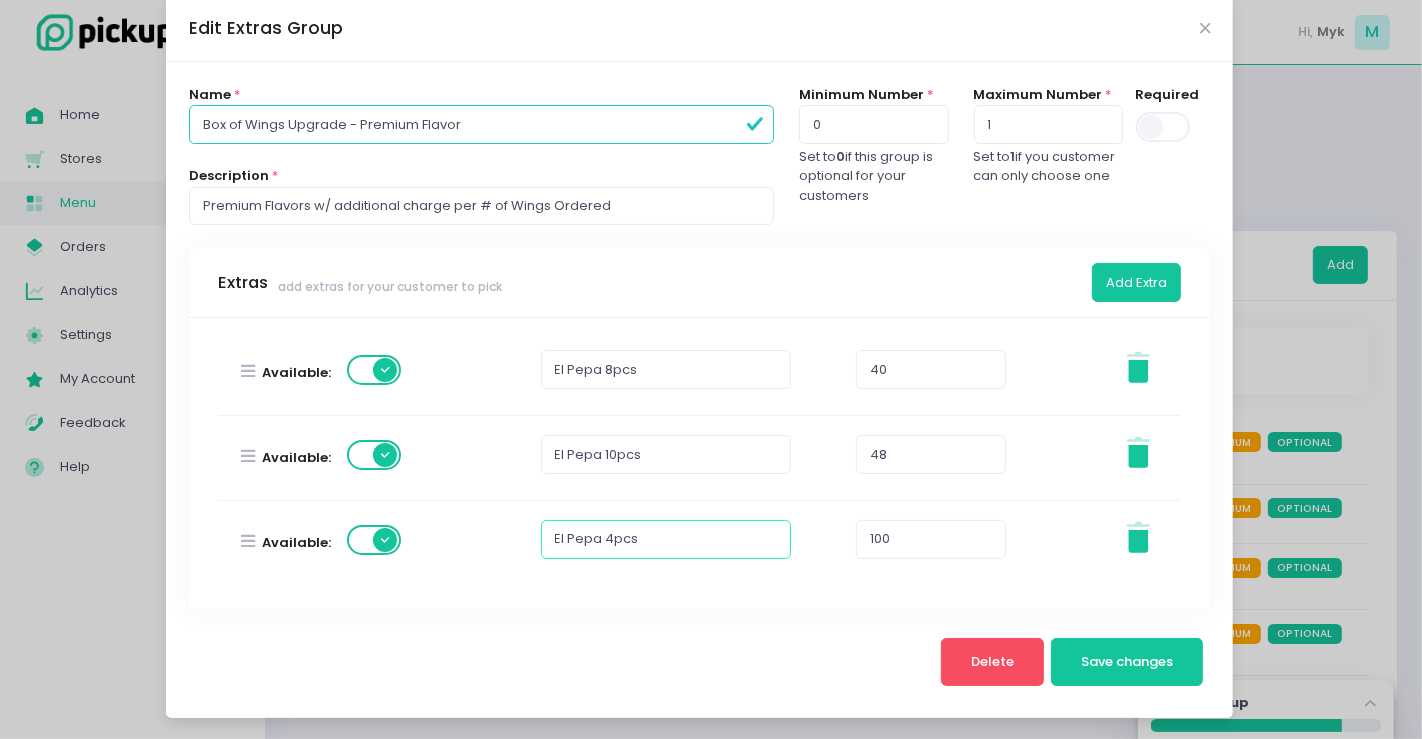 click on "El Pepa 4pcs" at bounding box center (666, 539) 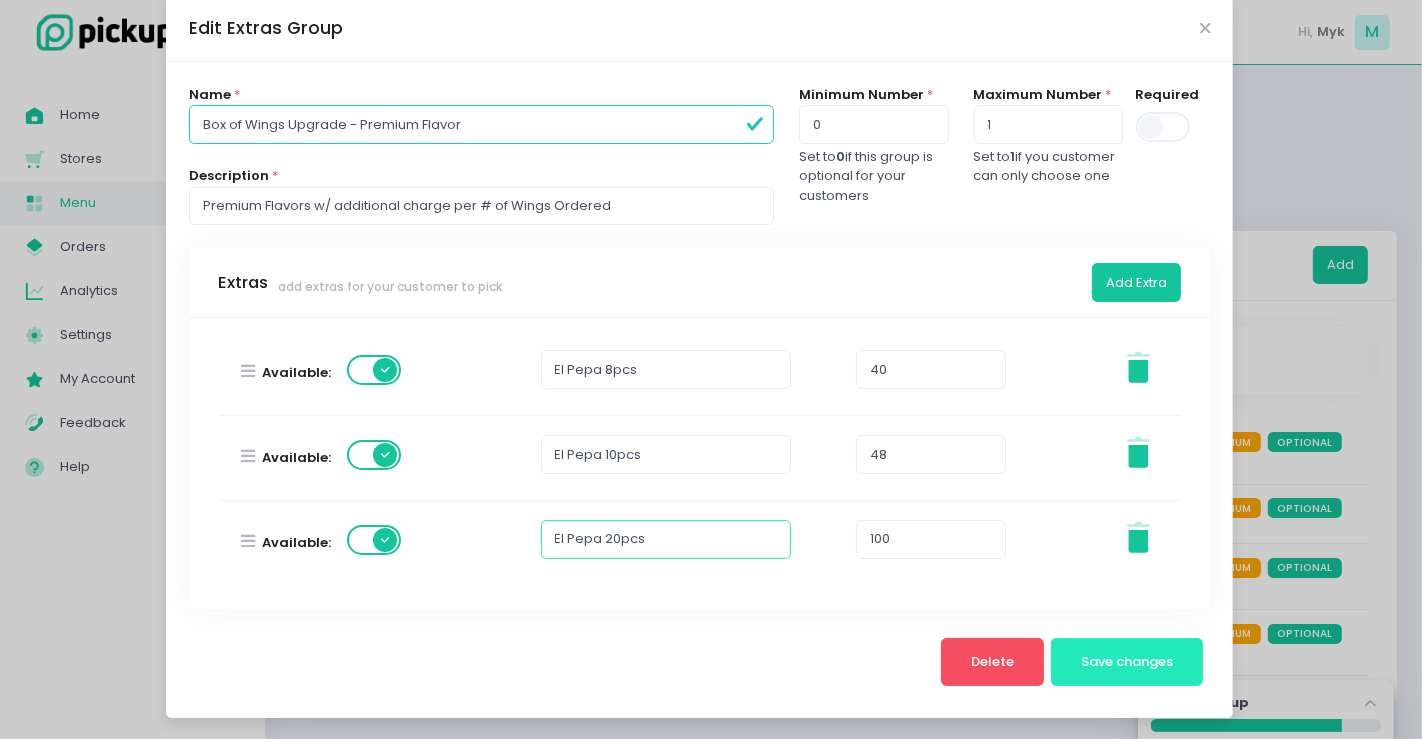 type on "El Pepa 20pcs" 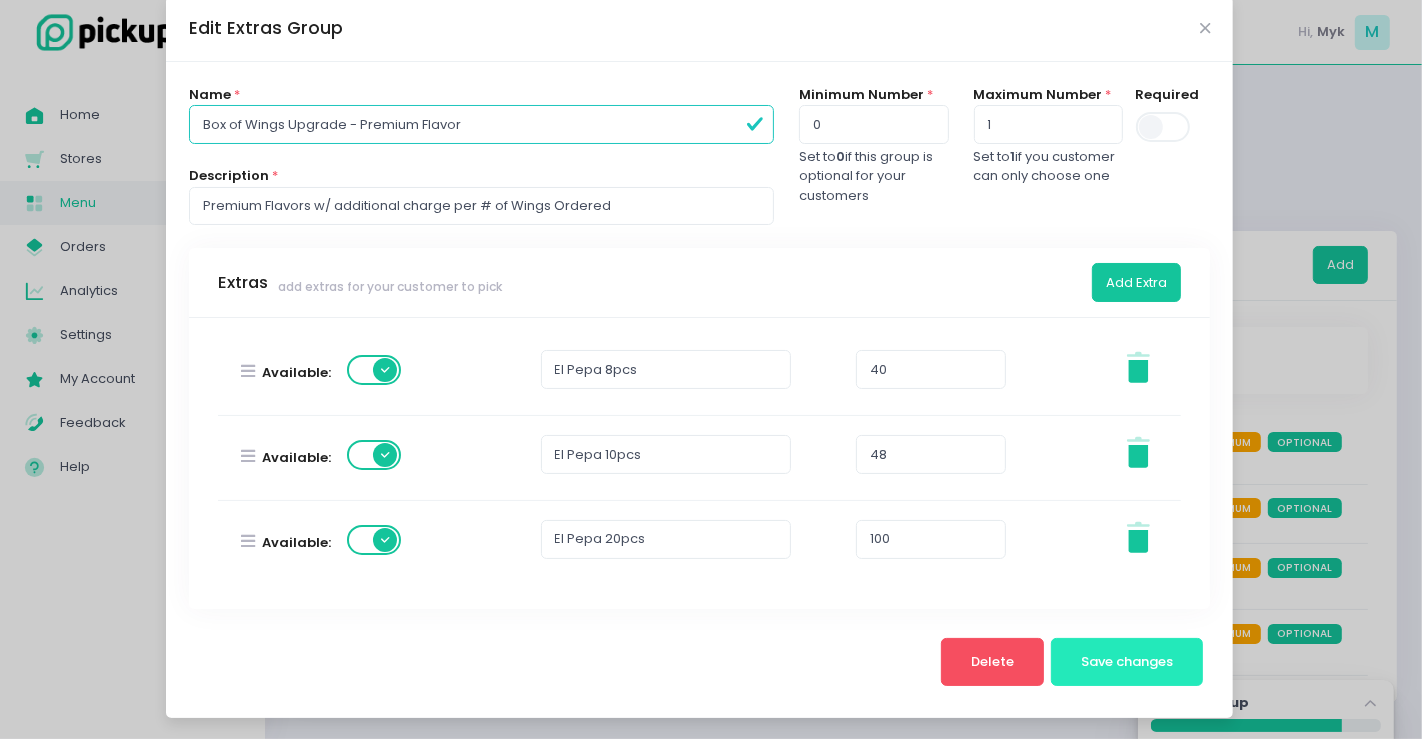 click on "Save changes" at bounding box center (1127, 661) 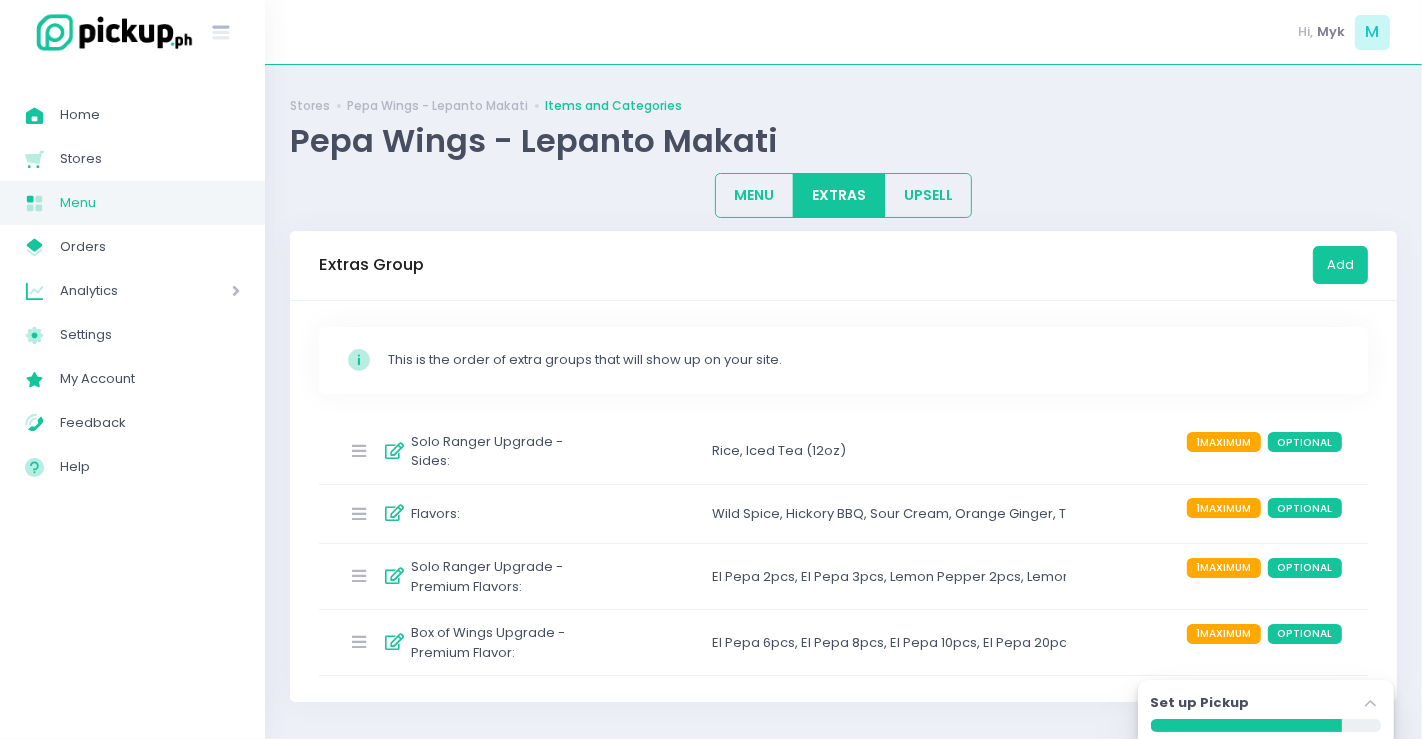 click on "Rice ," at bounding box center [729, 451] 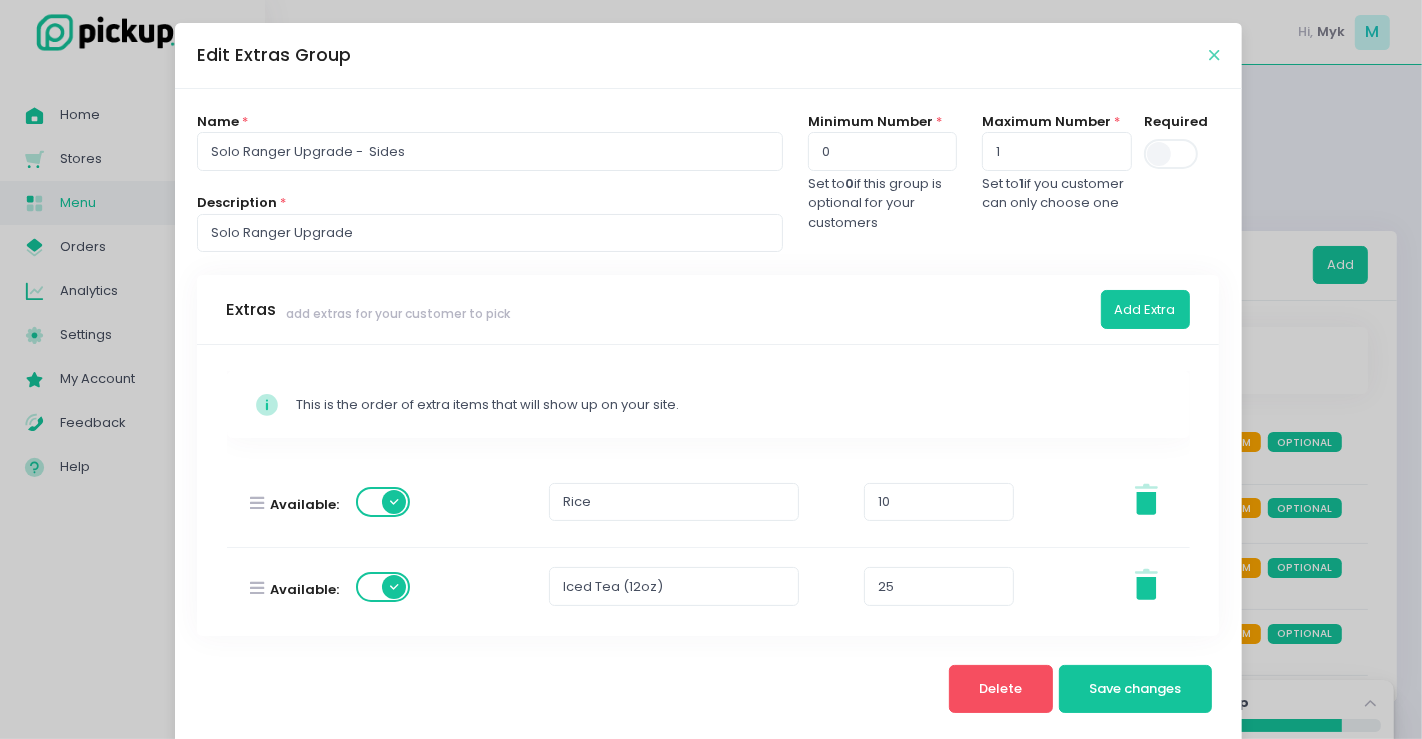 click at bounding box center (1214, 55) 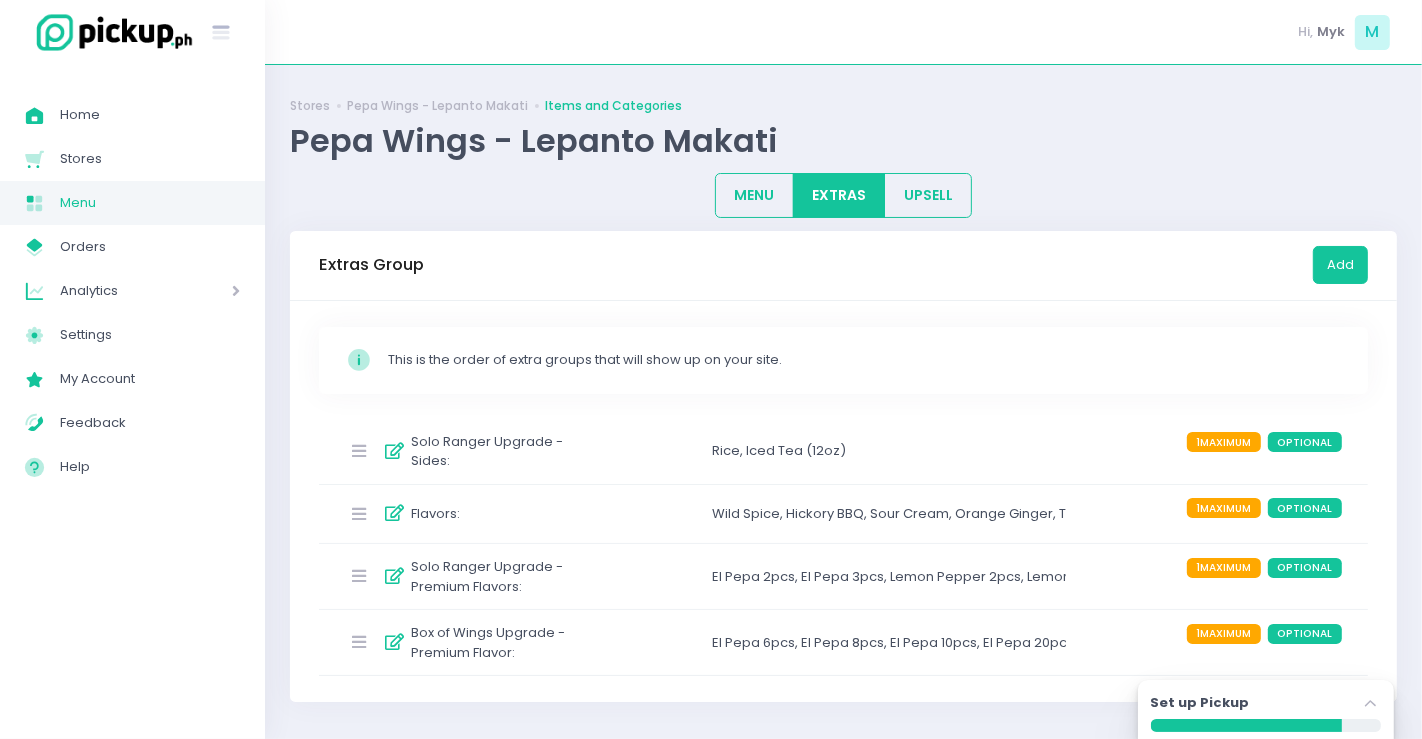 click on "Menu" at bounding box center (150, 203) 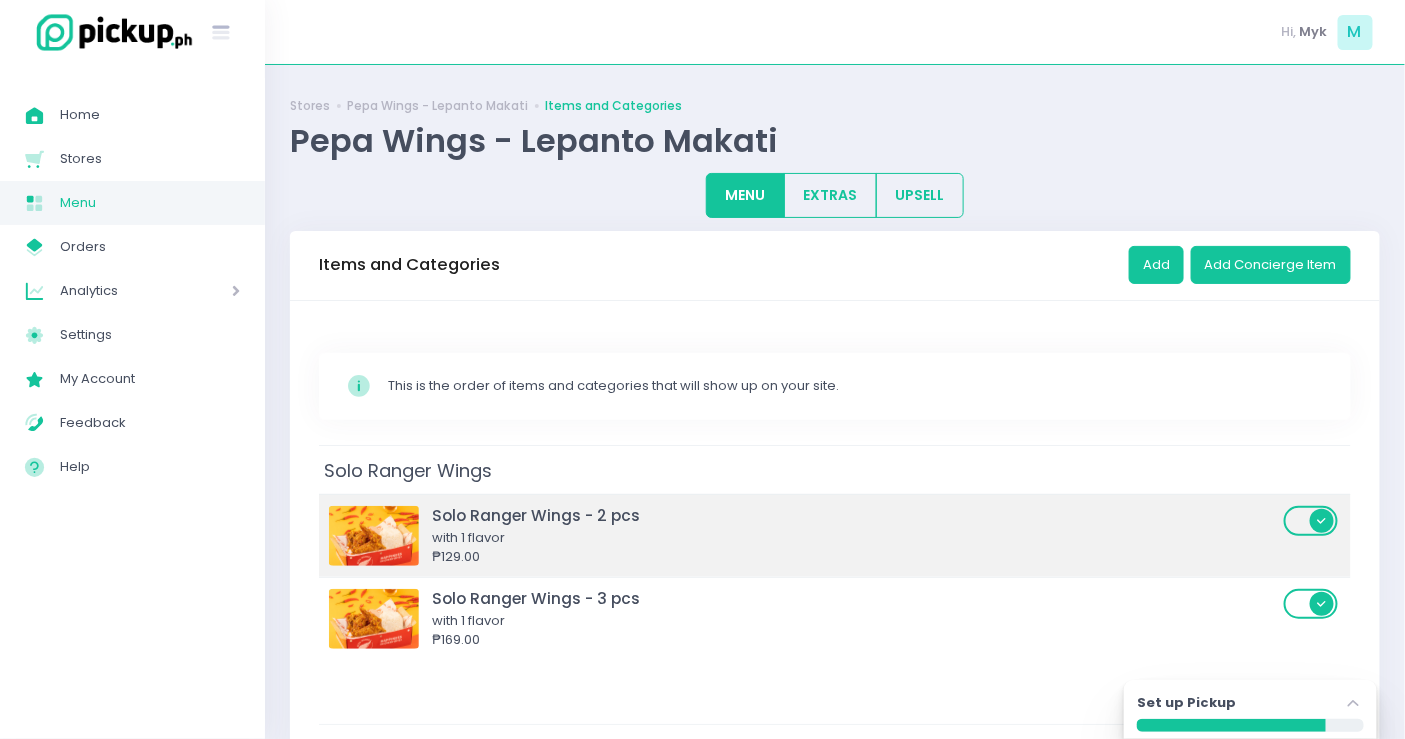 click on "Solo Ranger Wings - 2 pcs" at bounding box center (855, 515) 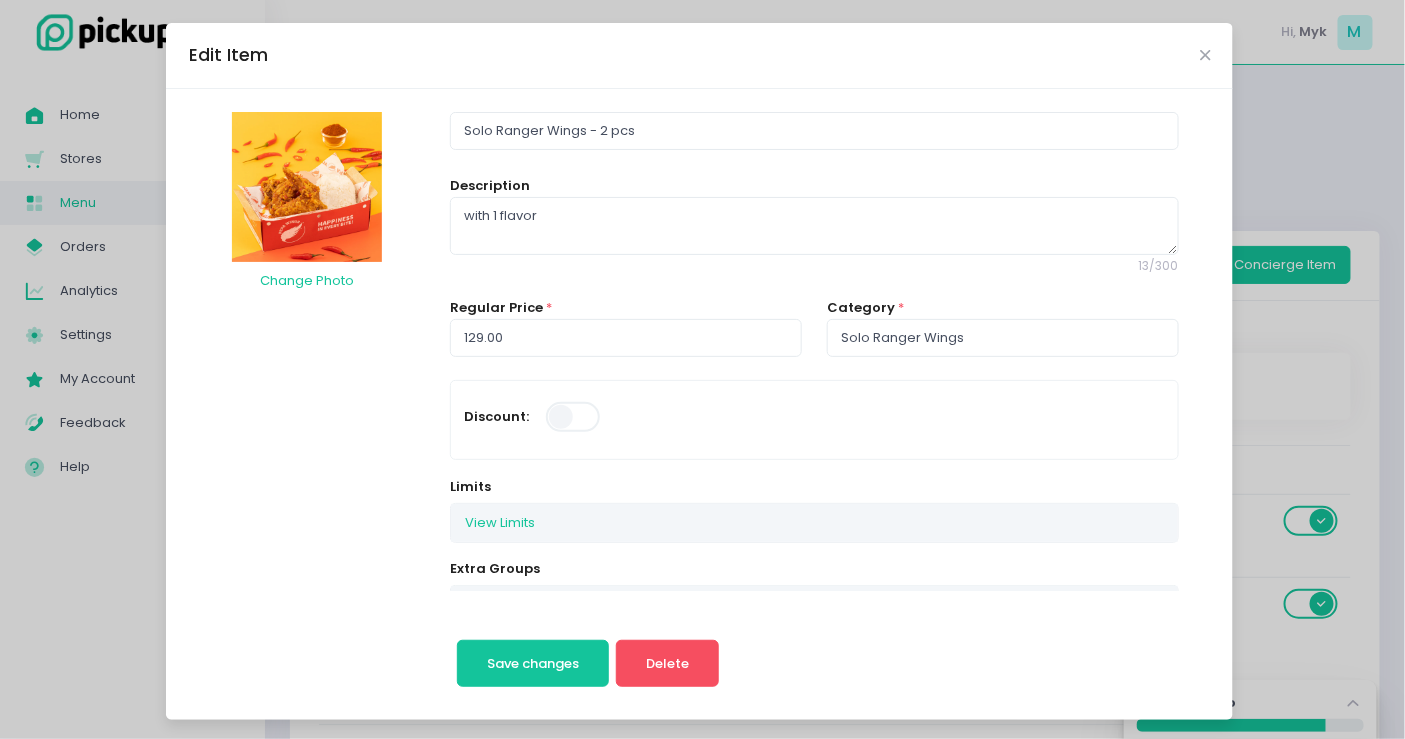 scroll, scrollTop: 247, scrollLeft: 0, axis: vertical 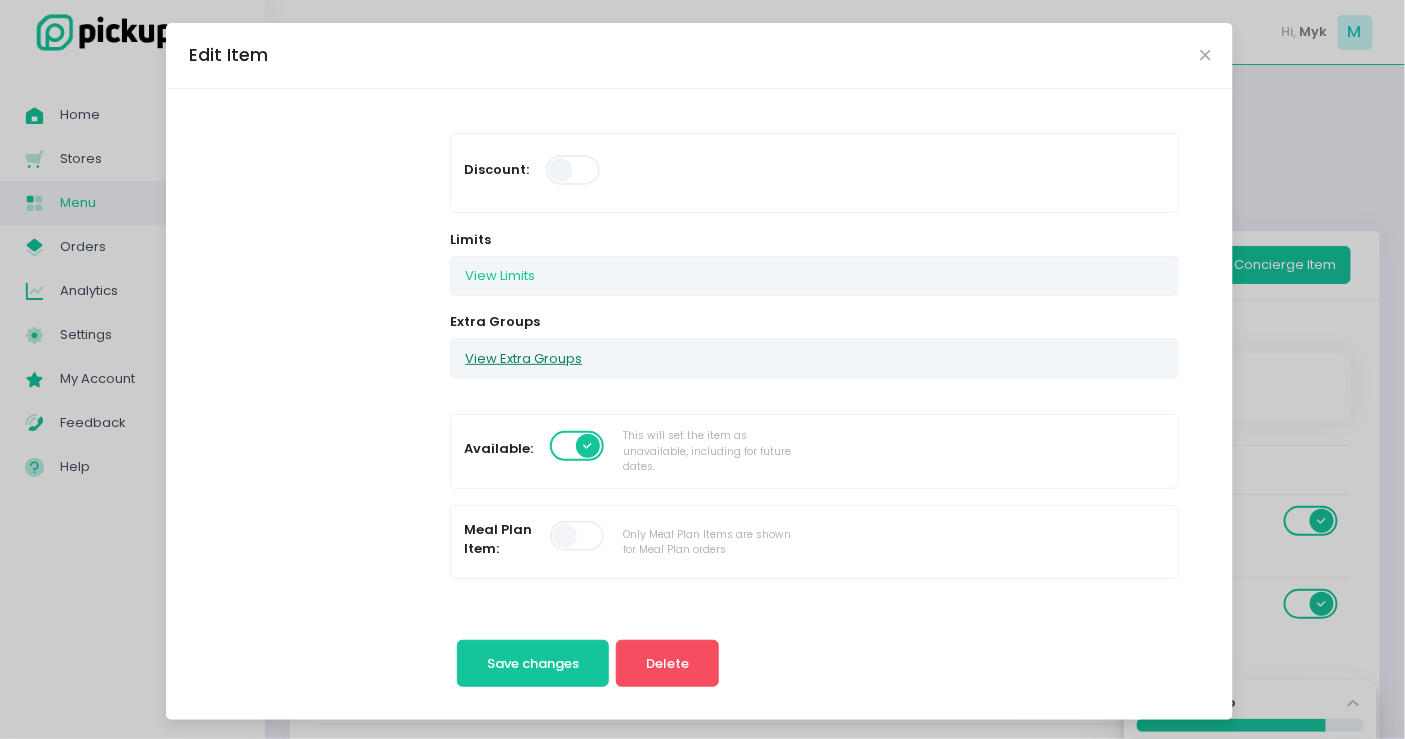 click on "View Extra Groups" at bounding box center (523, 358) 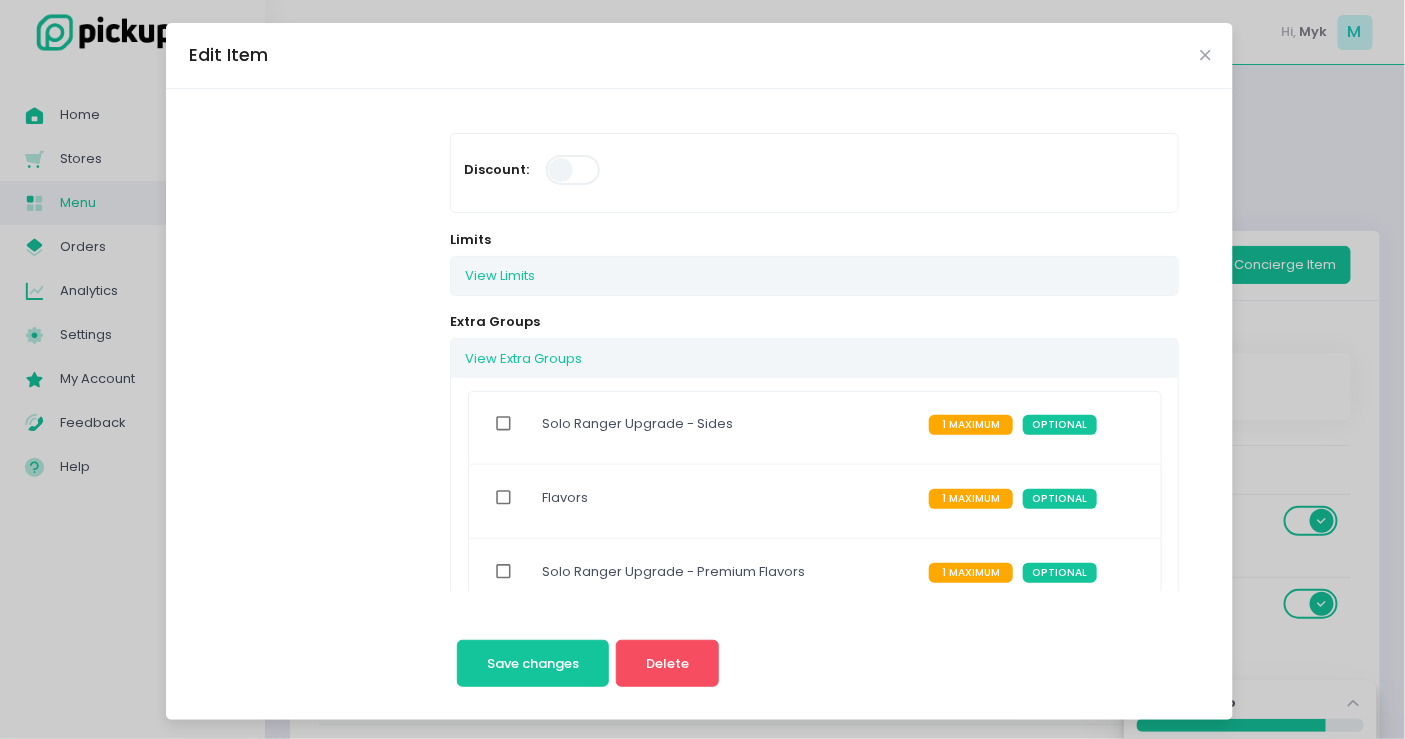 click at bounding box center (504, 424) 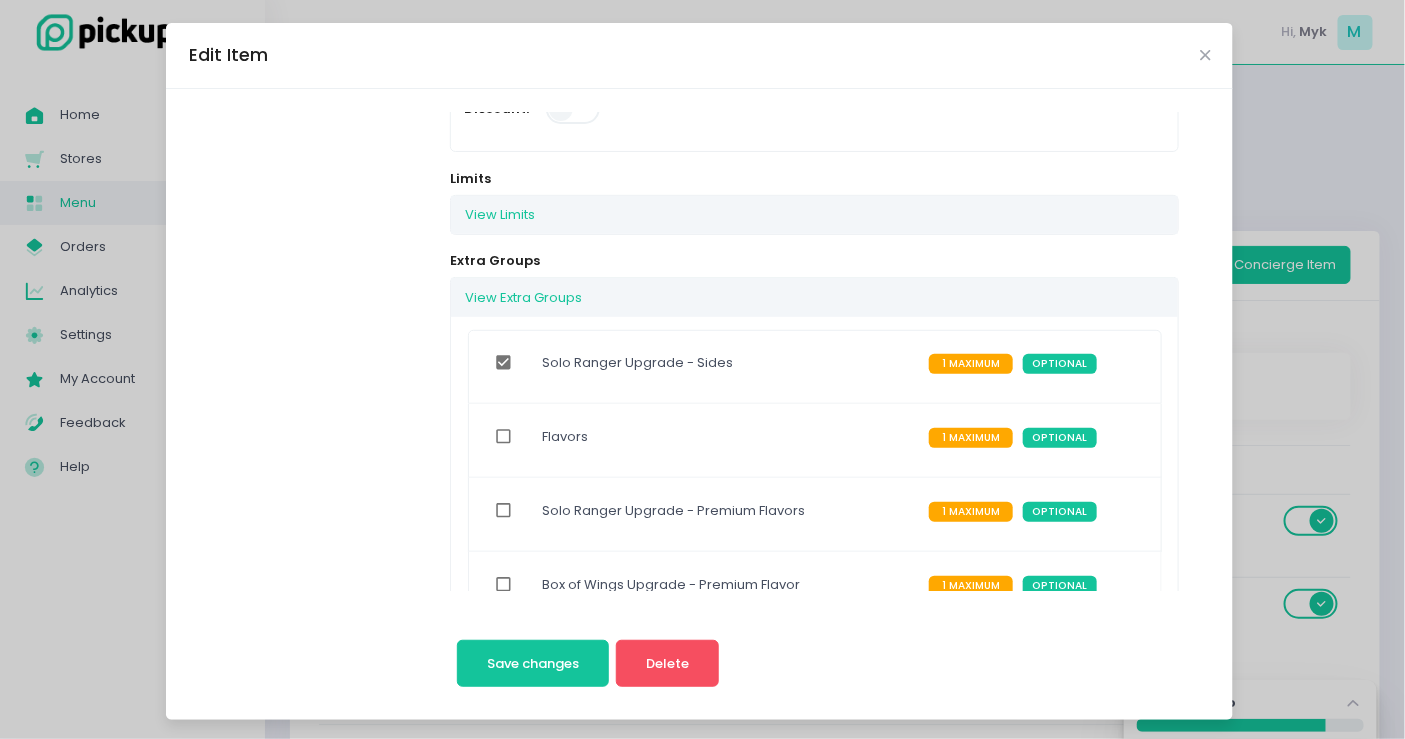 scroll, scrollTop: 311, scrollLeft: 0, axis: vertical 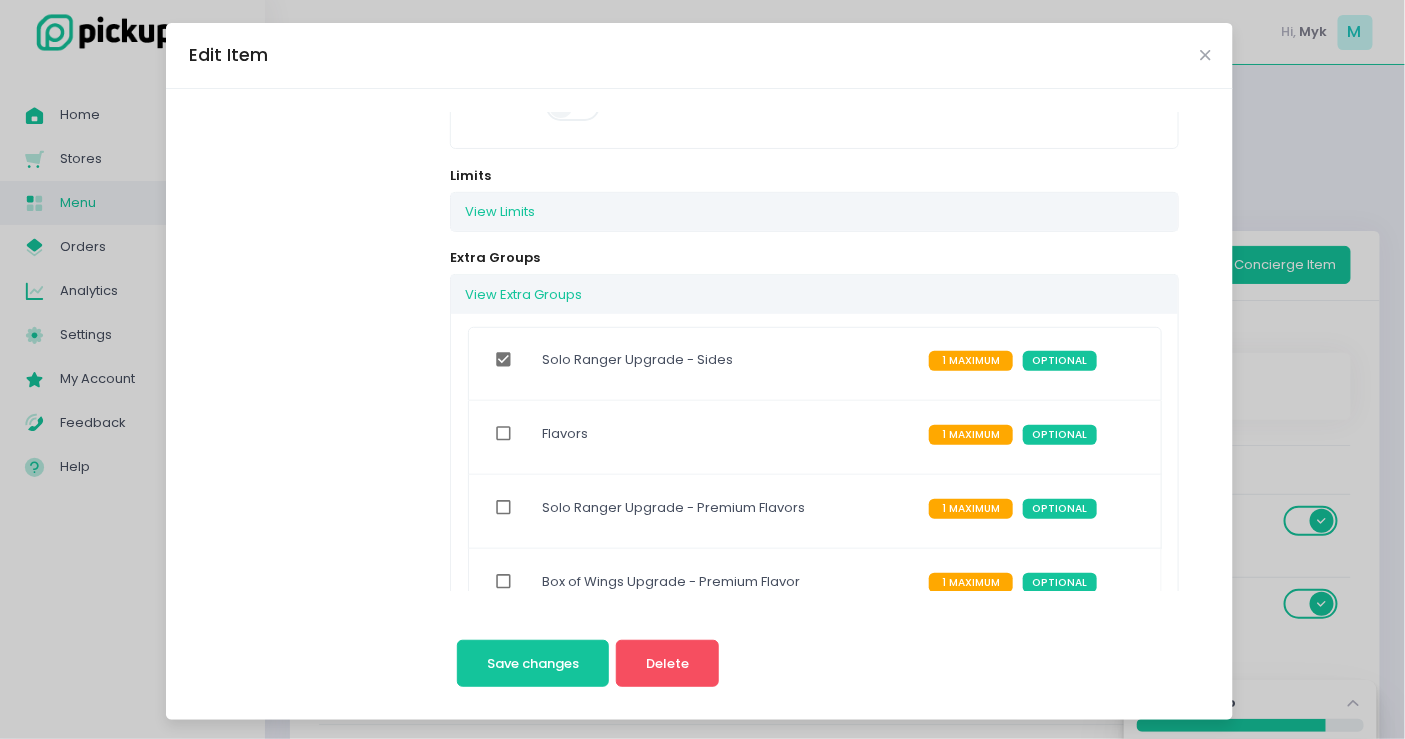click at bounding box center (504, 434) 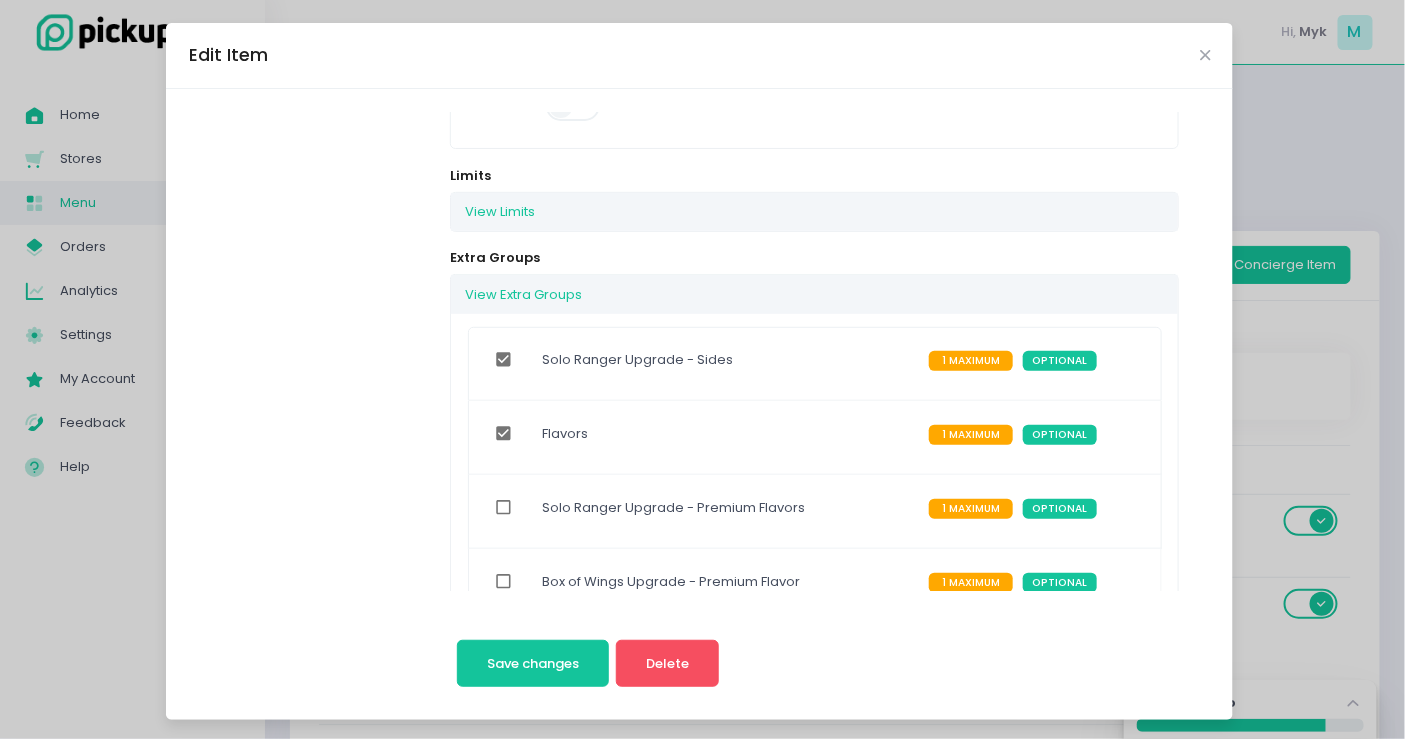 click at bounding box center (504, 508) 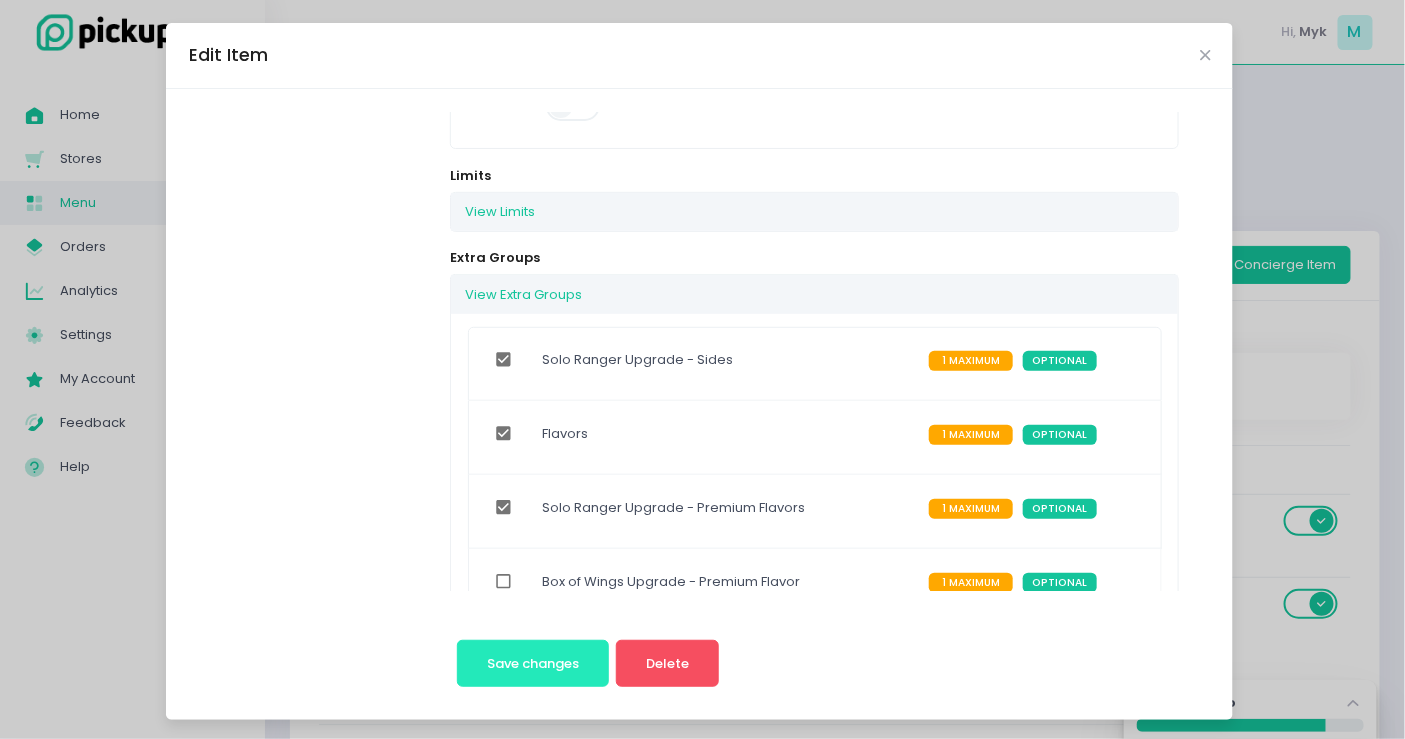 click on "Save changes" at bounding box center (533, 663) 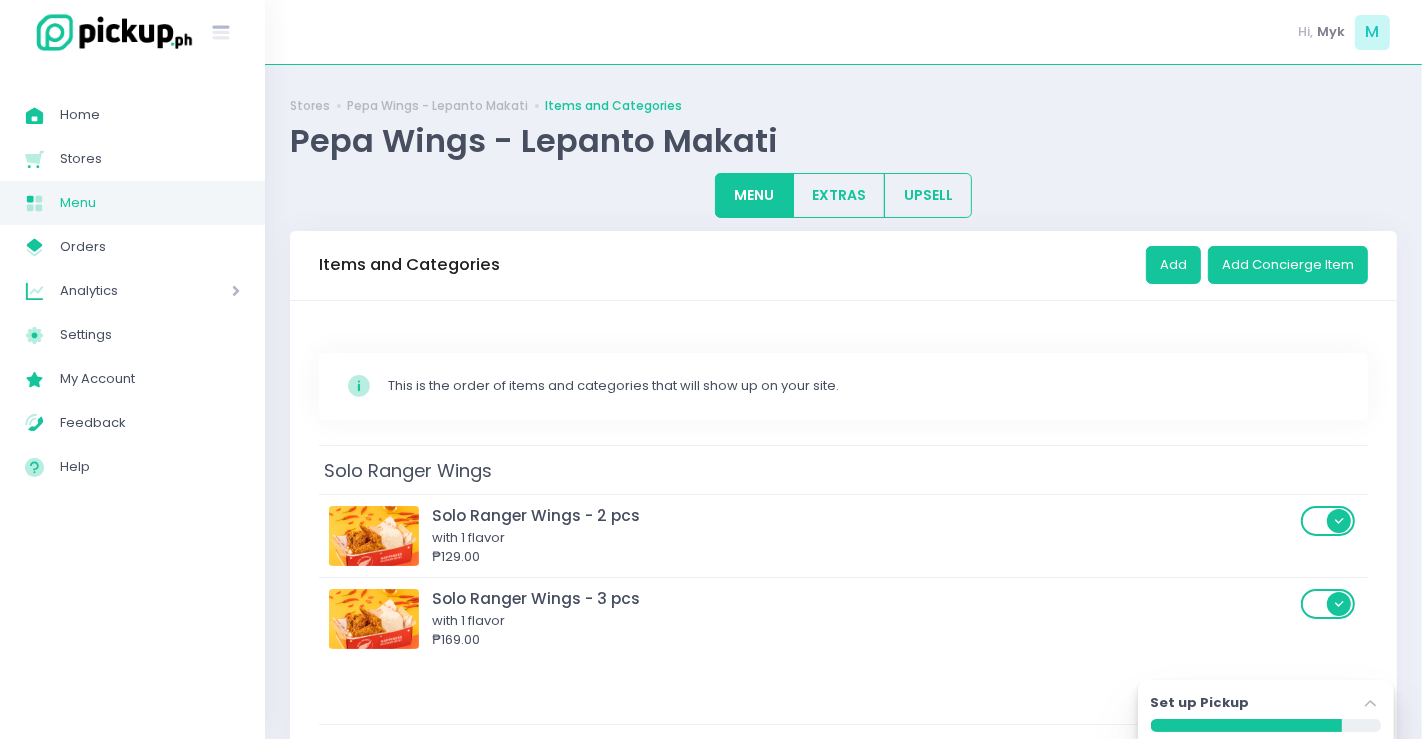 click on "Success! × You have successfully updated an item! OK Cancel" at bounding box center [711, 369] 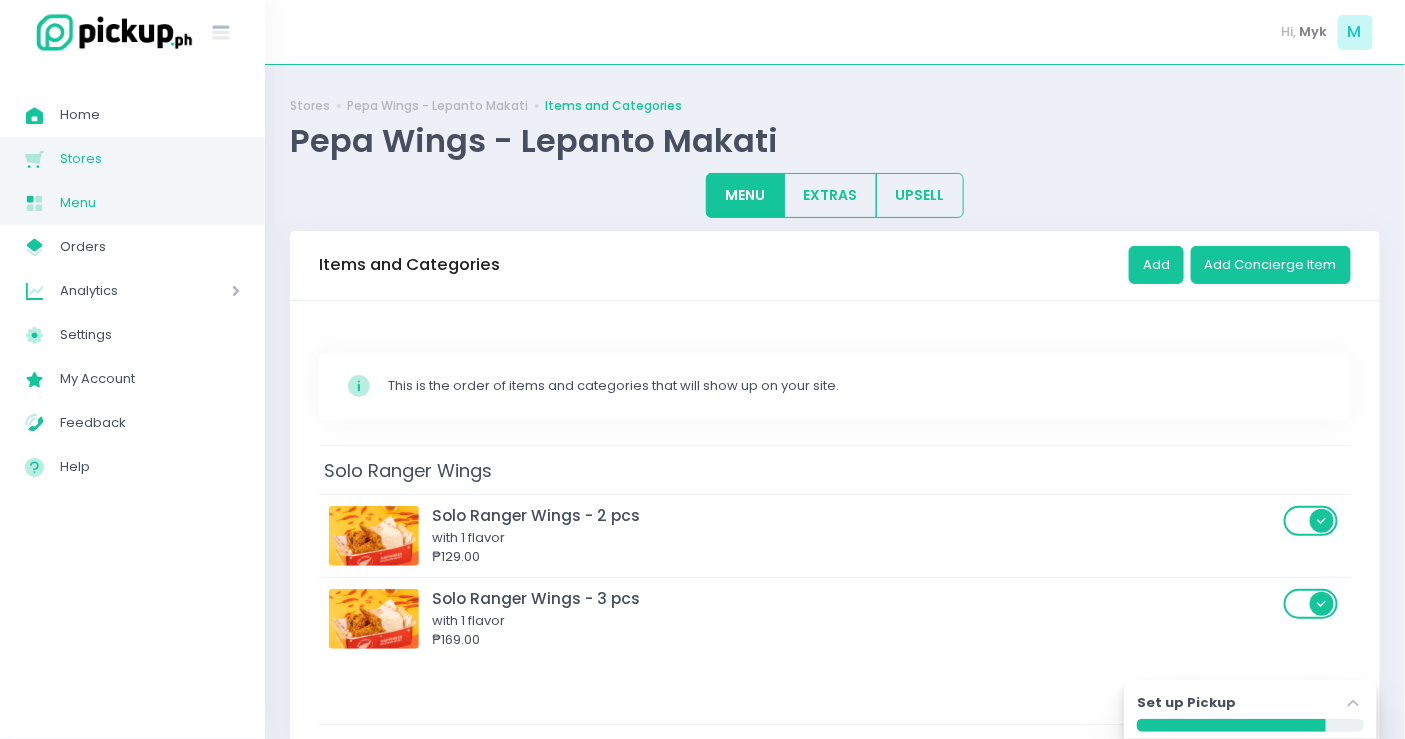 click on "Stores" at bounding box center (150, 159) 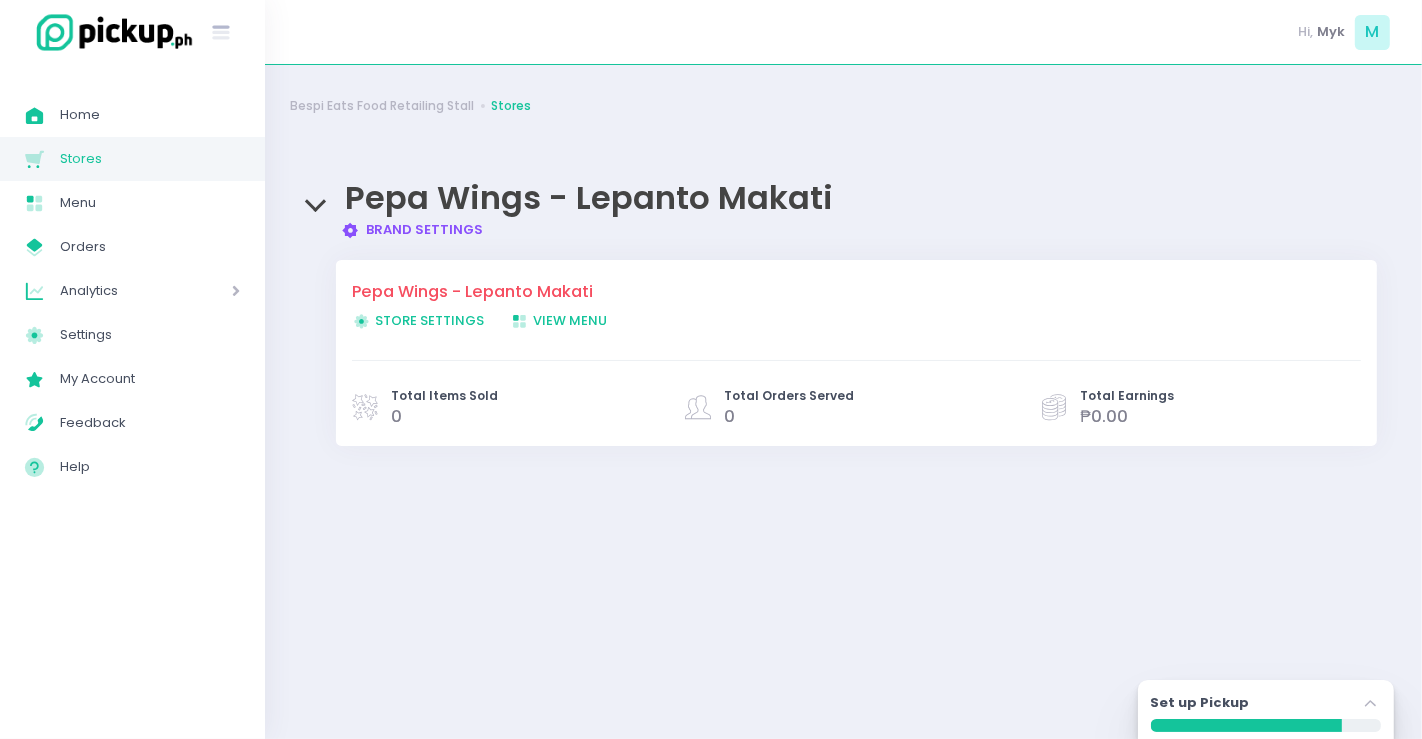 click on "Store Settings Created with Sketch. Store Settings" at bounding box center (418, 320) 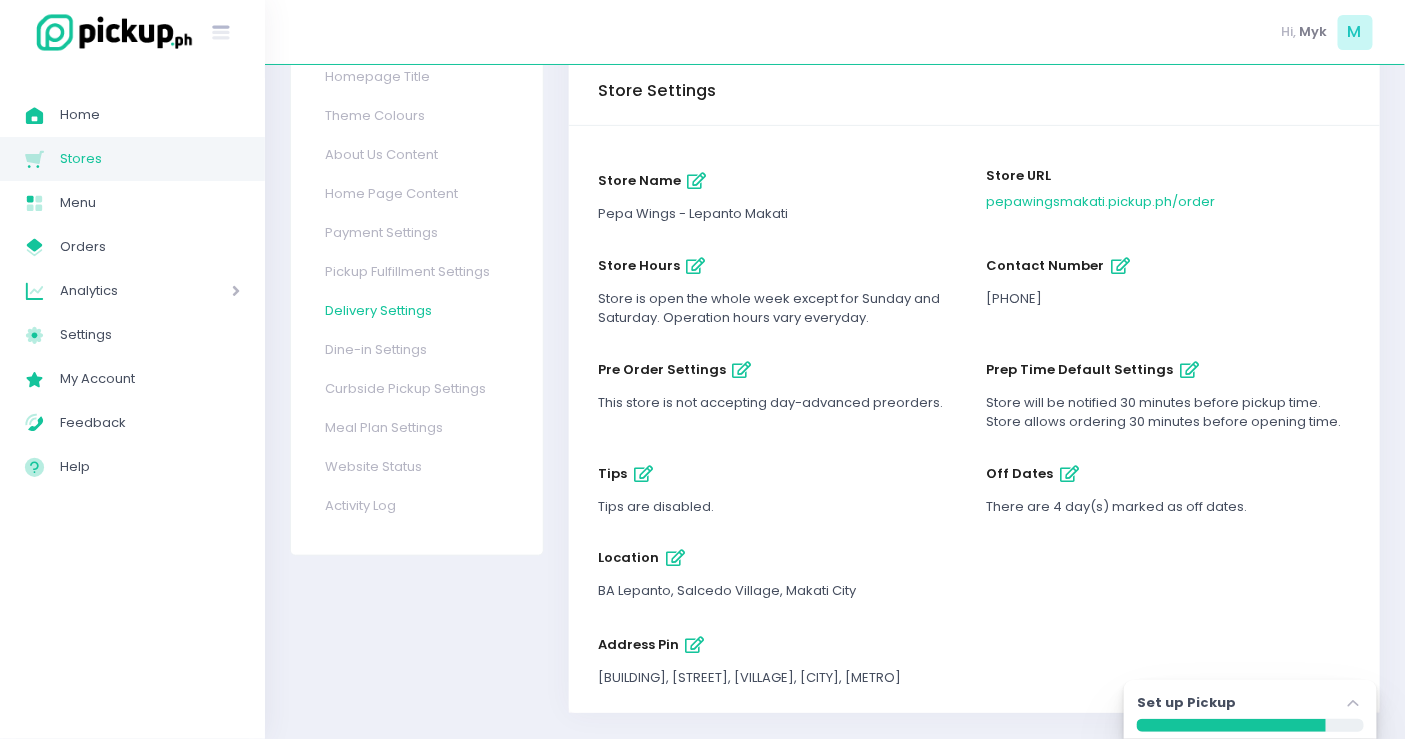 scroll, scrollTop: 235, scrollLeft: 0, axis: vertical 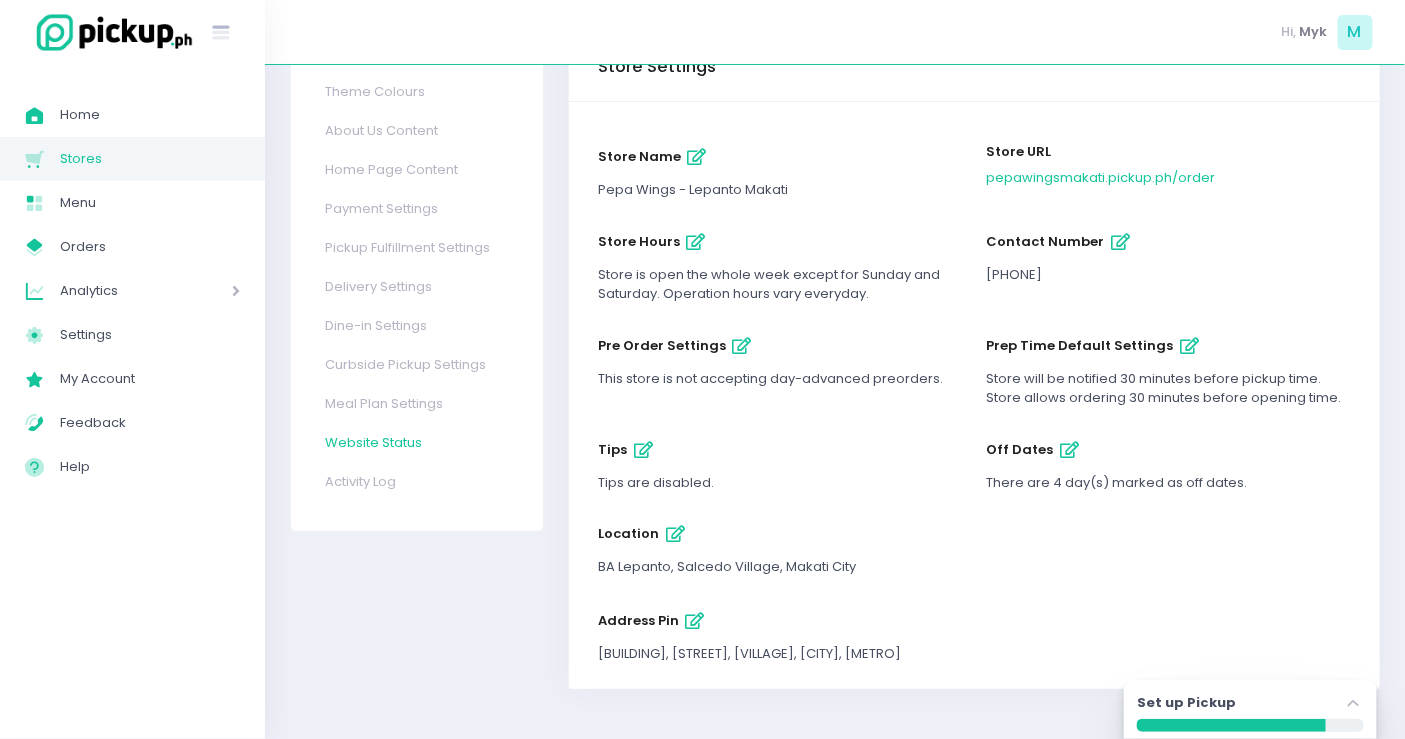 click on "Website Status" at bounding box center [415, 442] 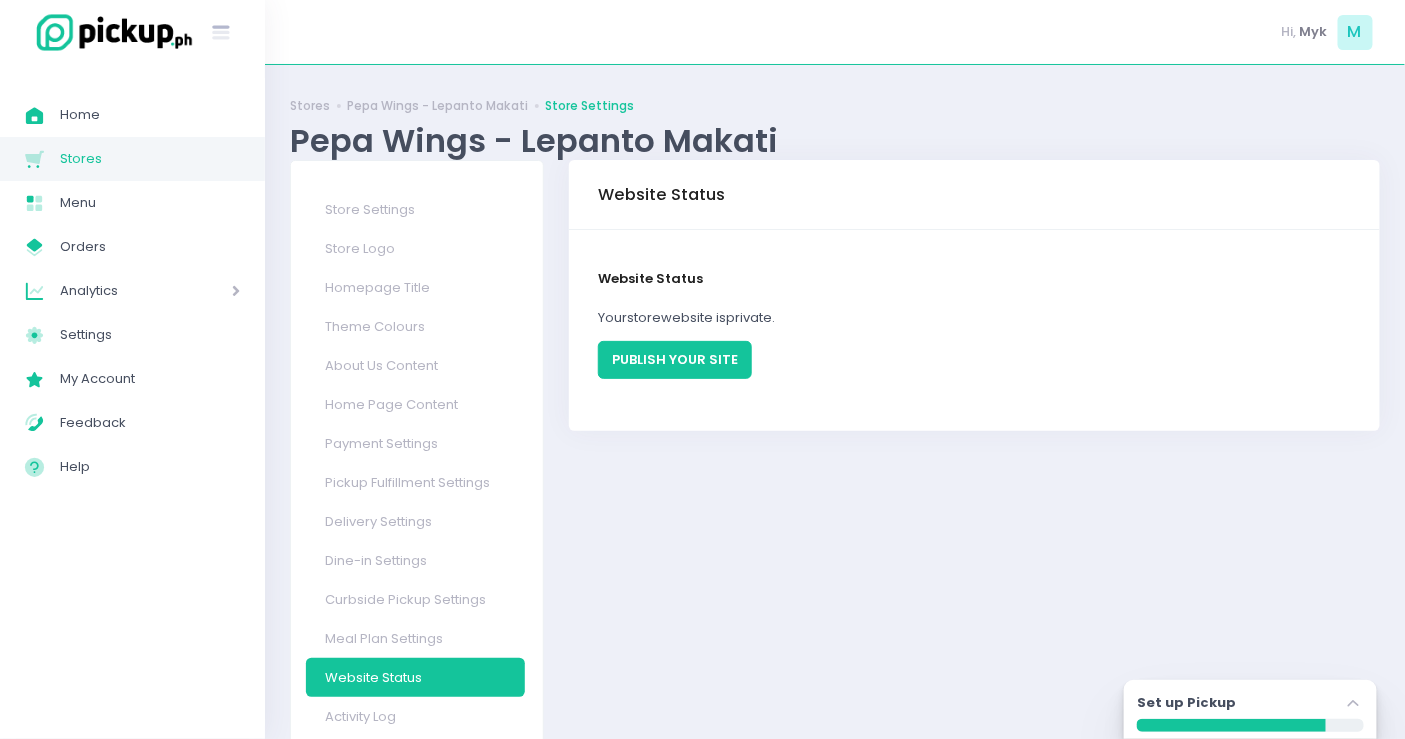 click on "PUBLISH YOUR SITE" at bounding box center [675, 360] 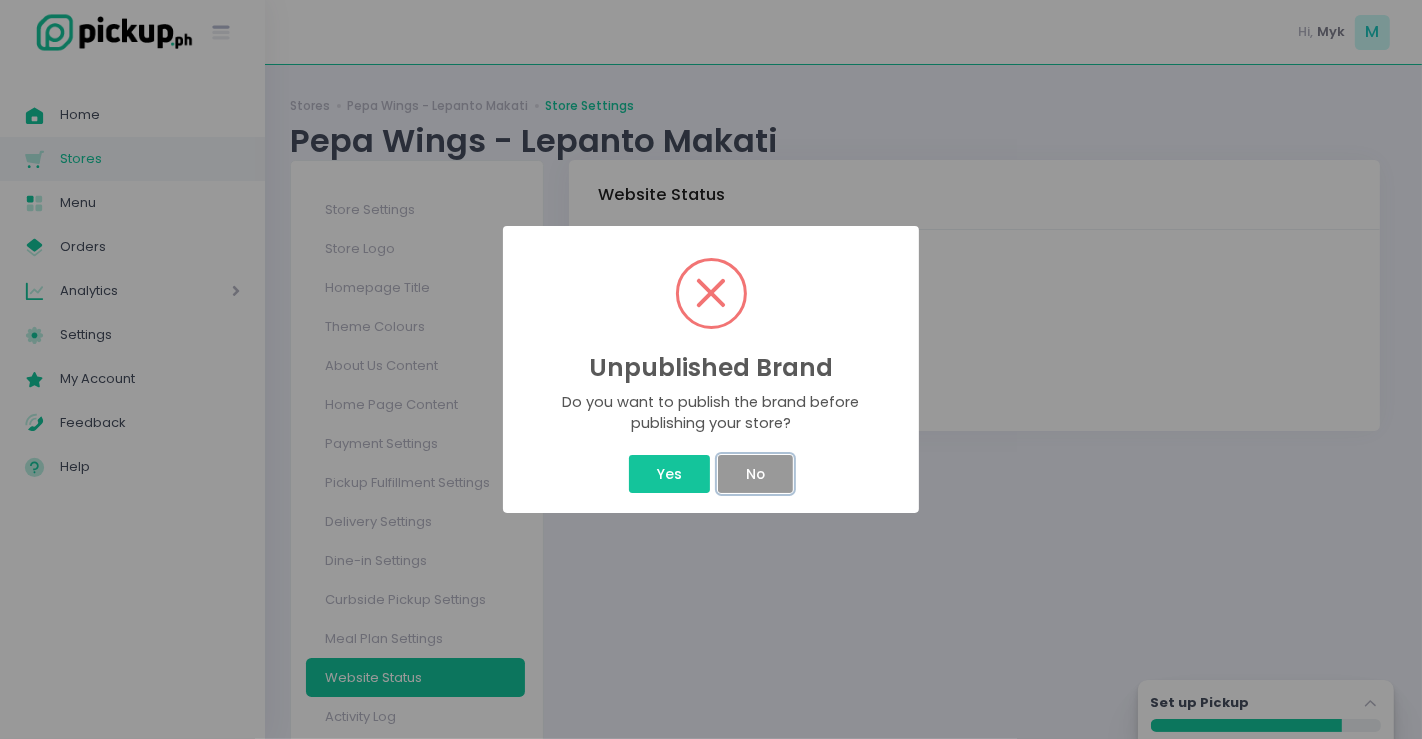 click on "No" at bounding box center (755, 474) 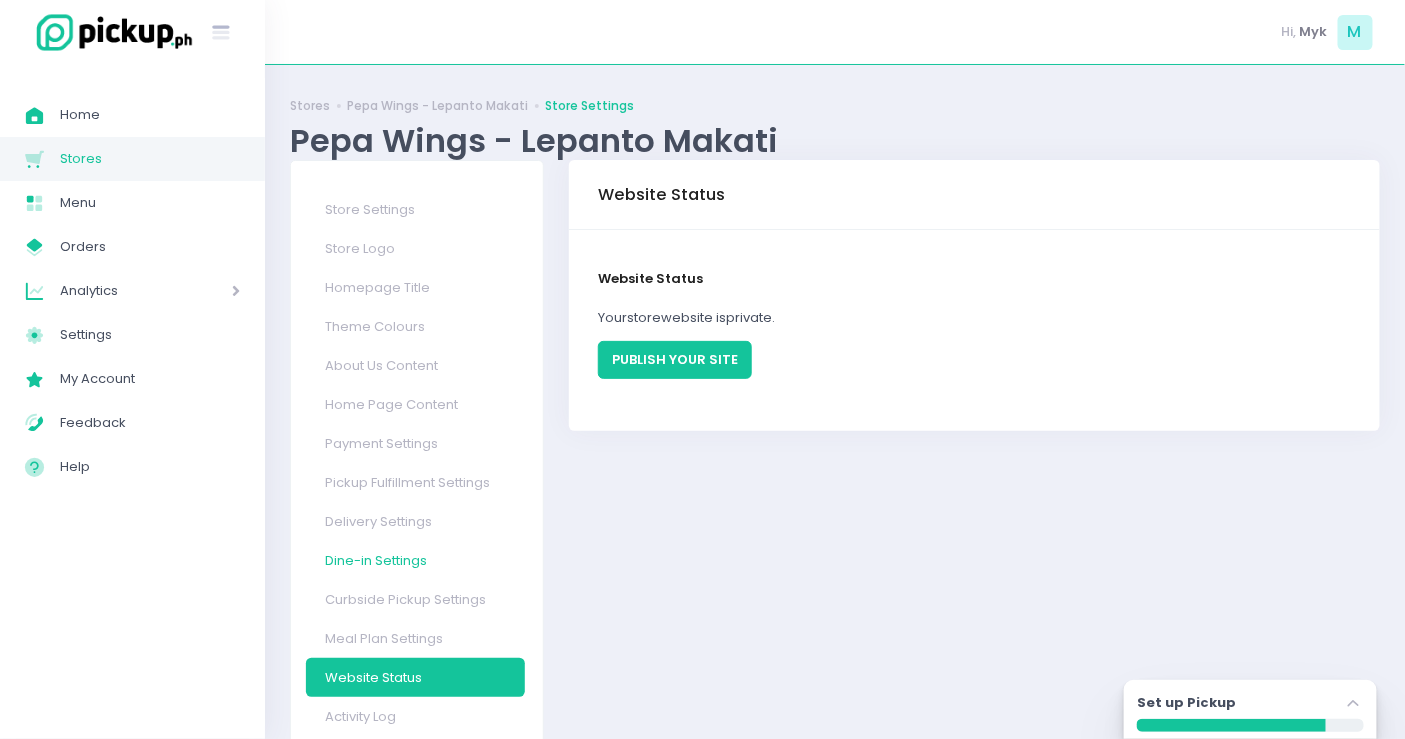 scroll, scrollTop: 3, scrollLeft: 0, axis: vertical 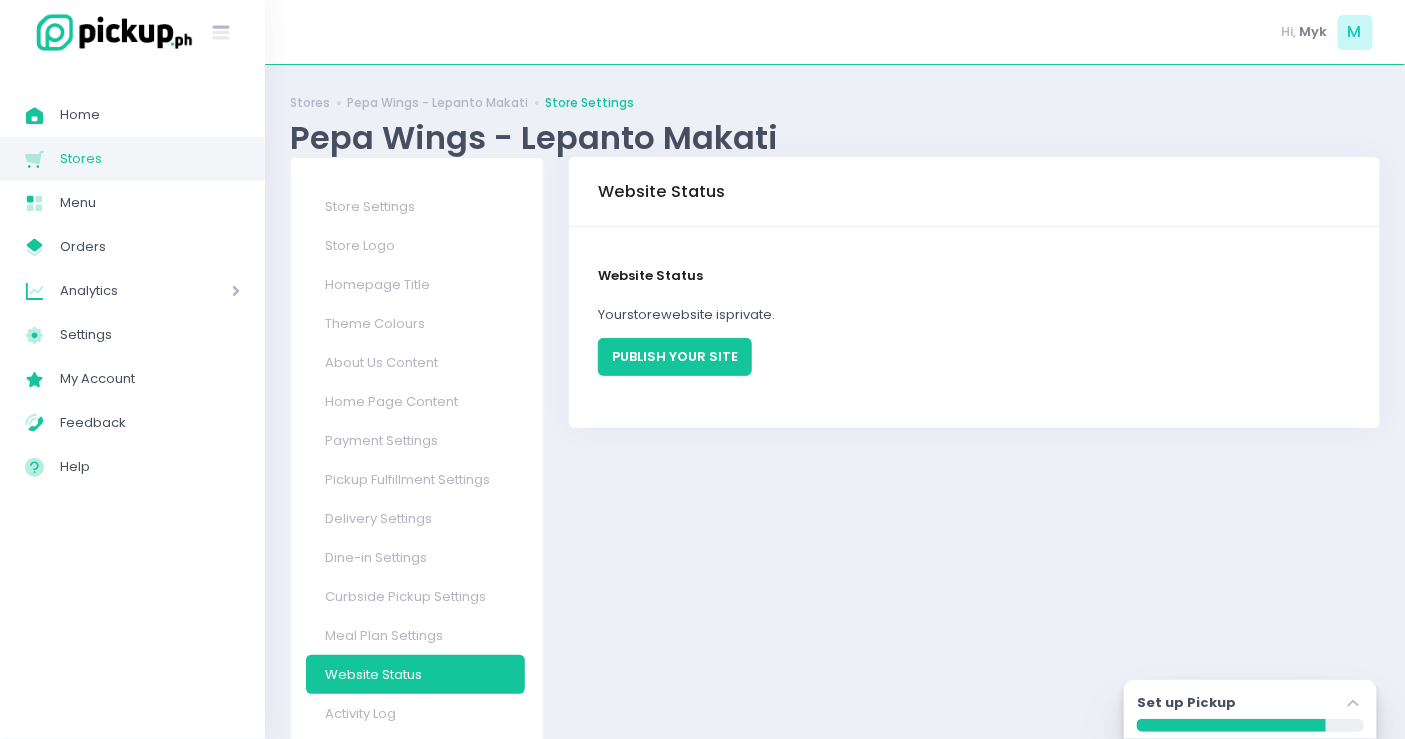 click on "PUBLISH YOUR SITE" at bounding box center (675, 357) 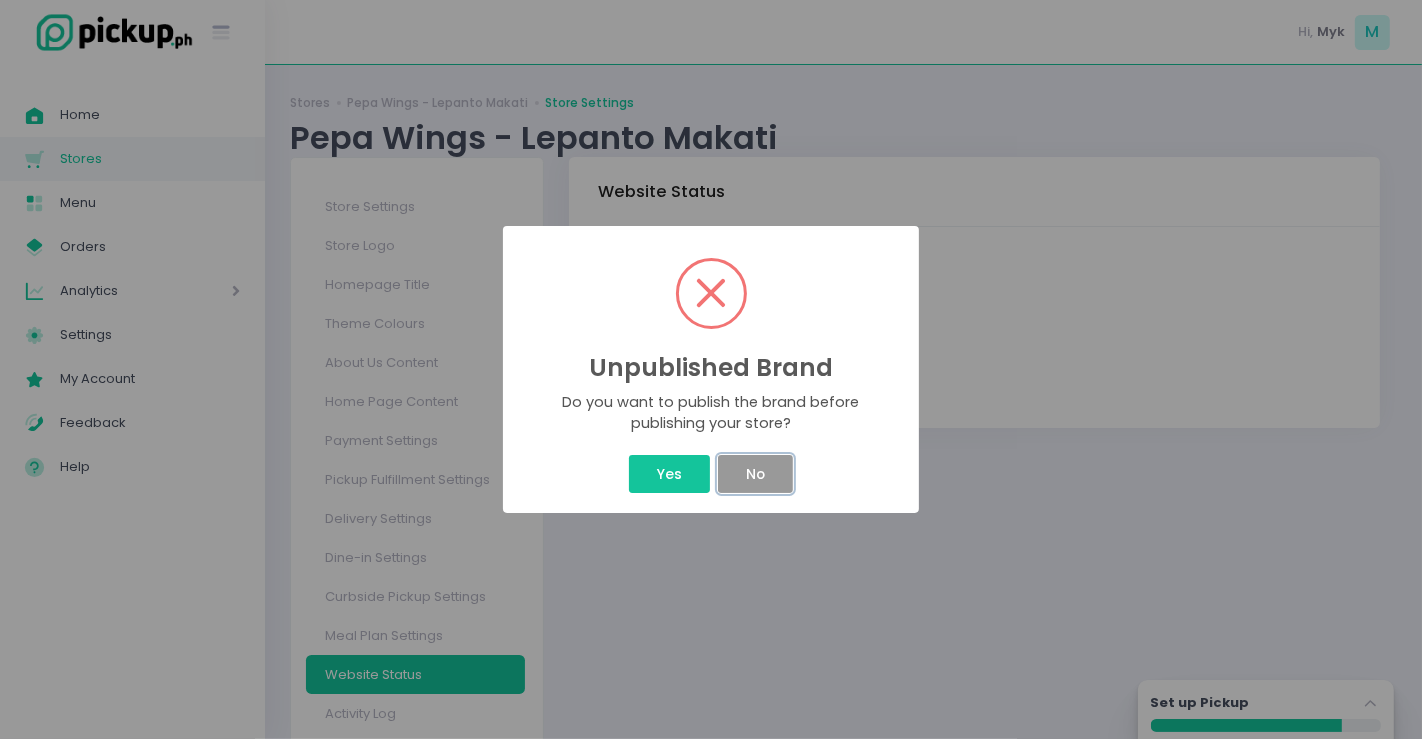 click on "No" at bounding box center [755, 474] 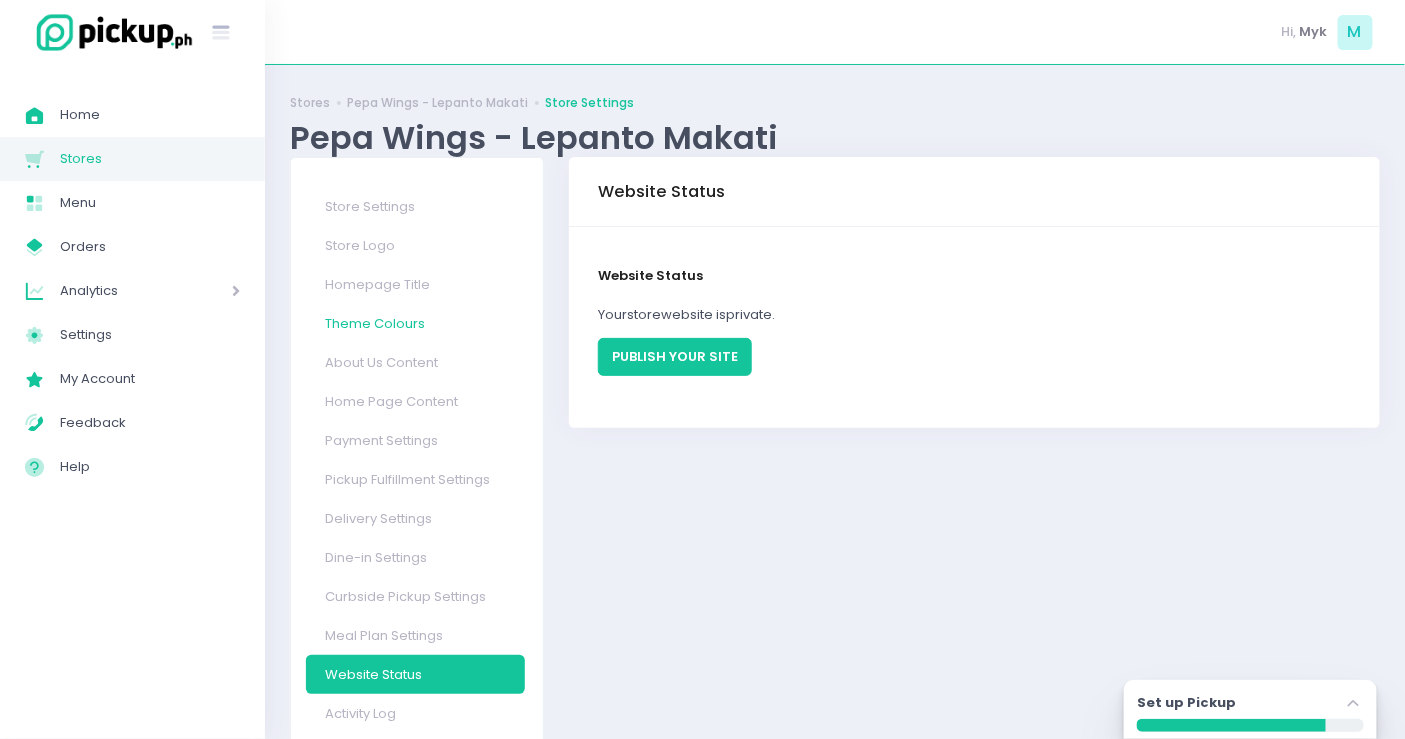 scroll, scrollTop: 0, scrollLeft: 0, axis: both 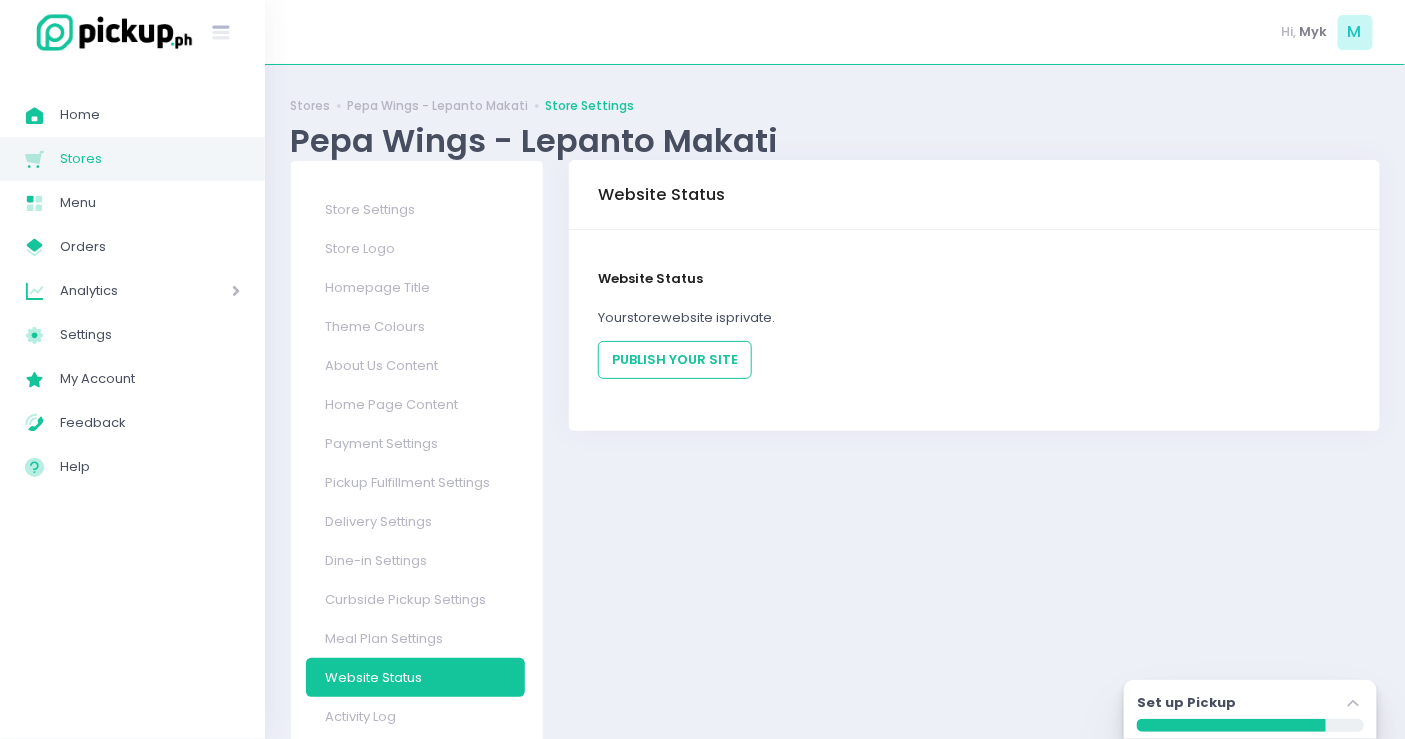 click on "Stores" at bounding box center (150, 159) 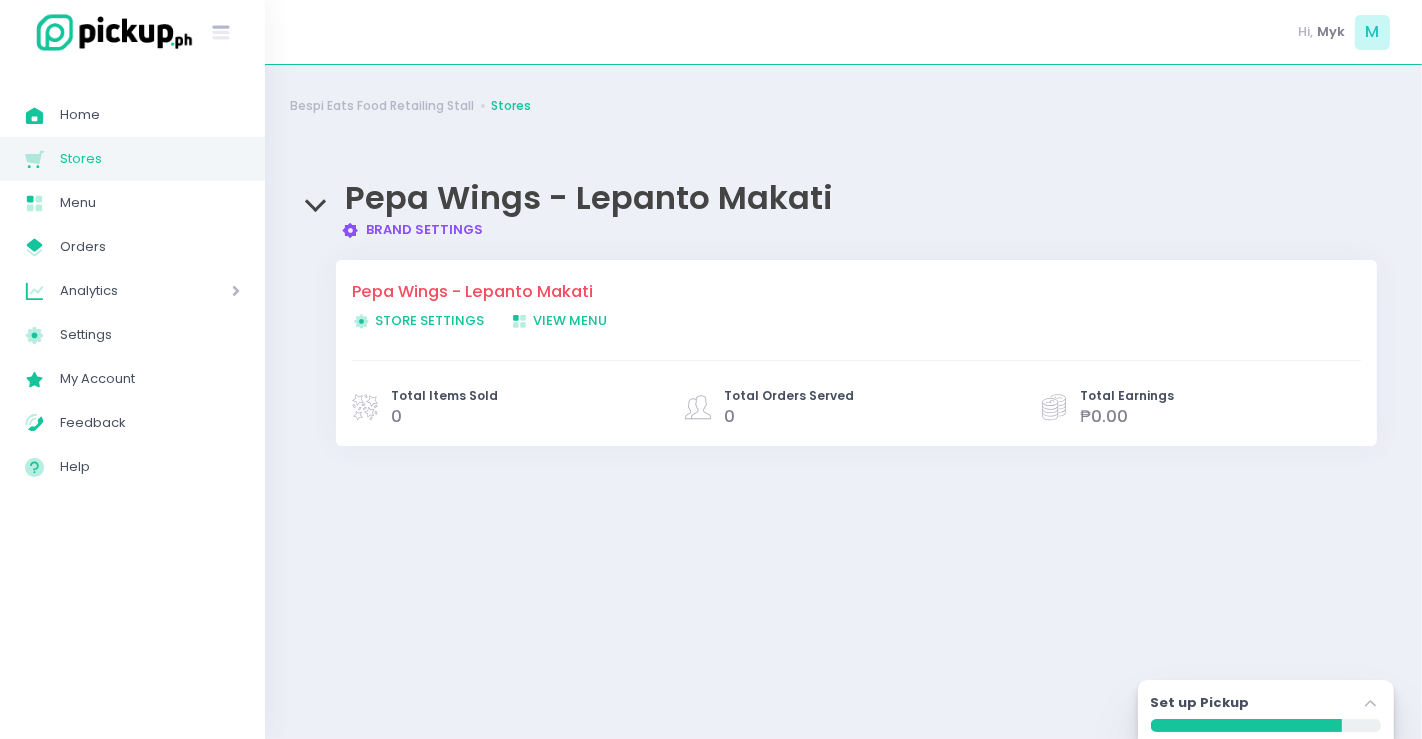 click on "Brand Settings Created with Sketch.   Brand Settings" at bounding box center (412, 229) 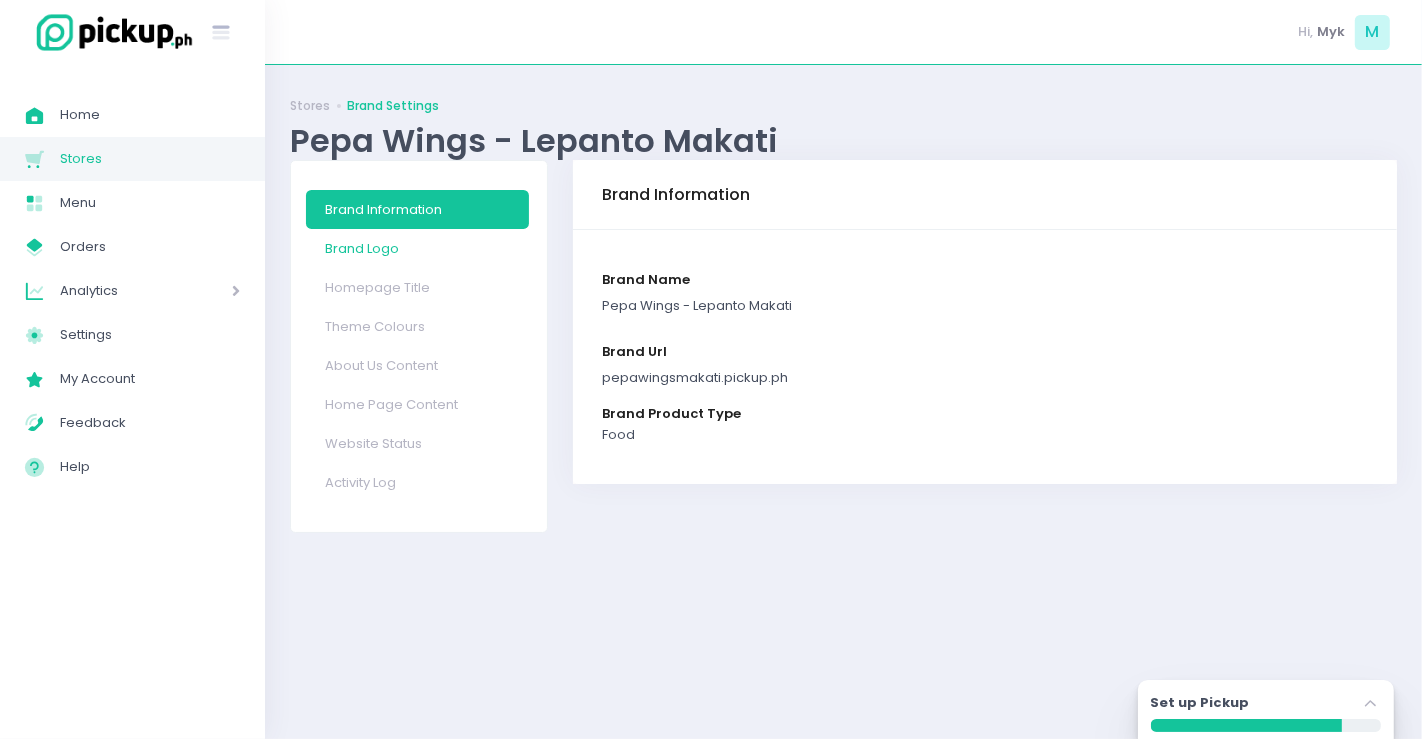 click on "Brand Logo" at bounding box center (418, 248) 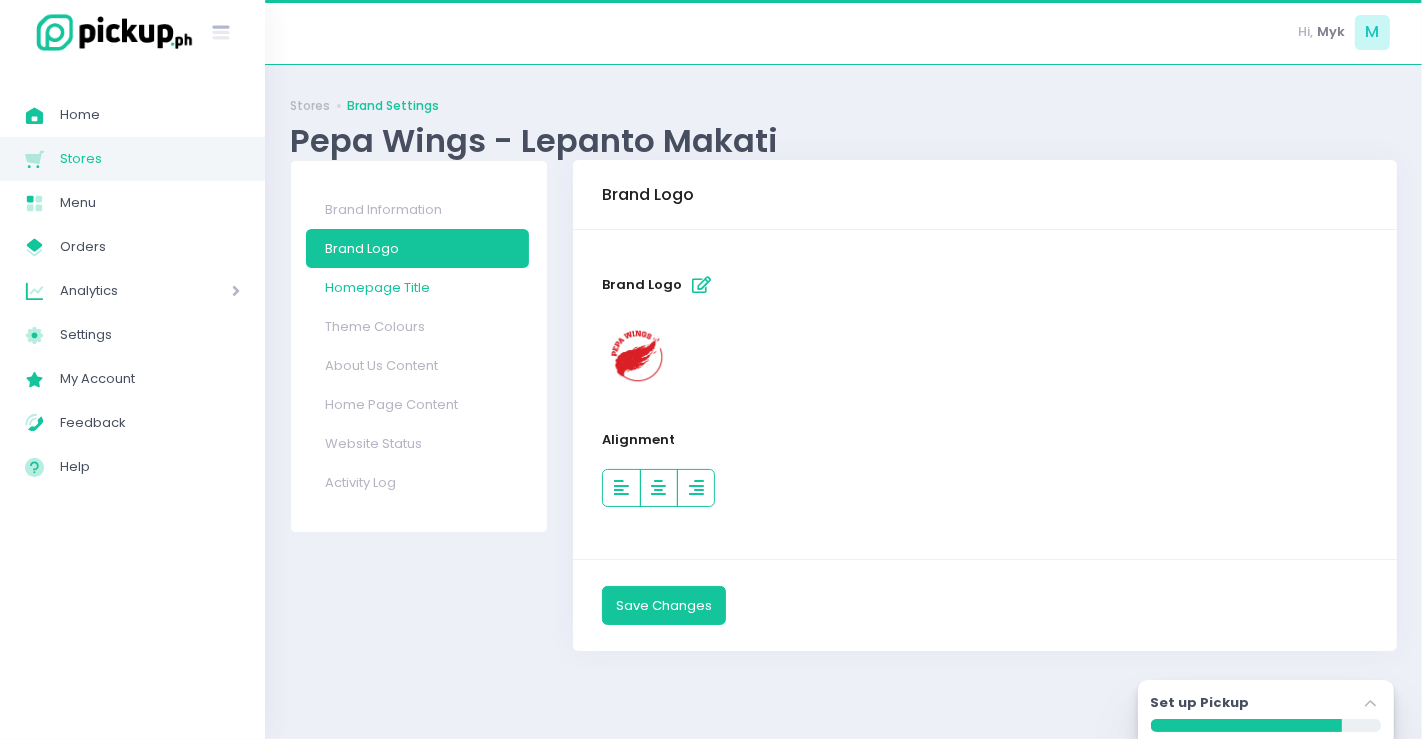 click on "Homepage Title" at bounding box center [418, 287] 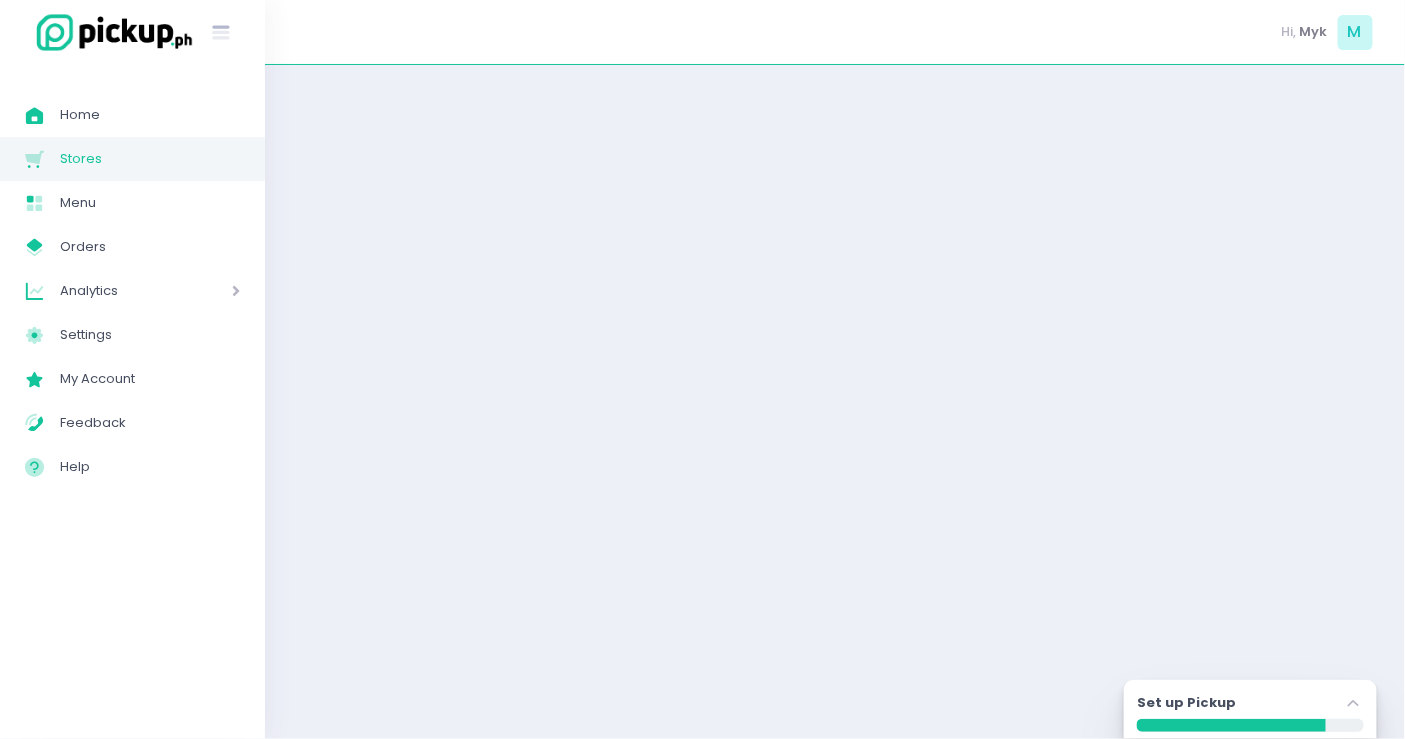 select on "normal" 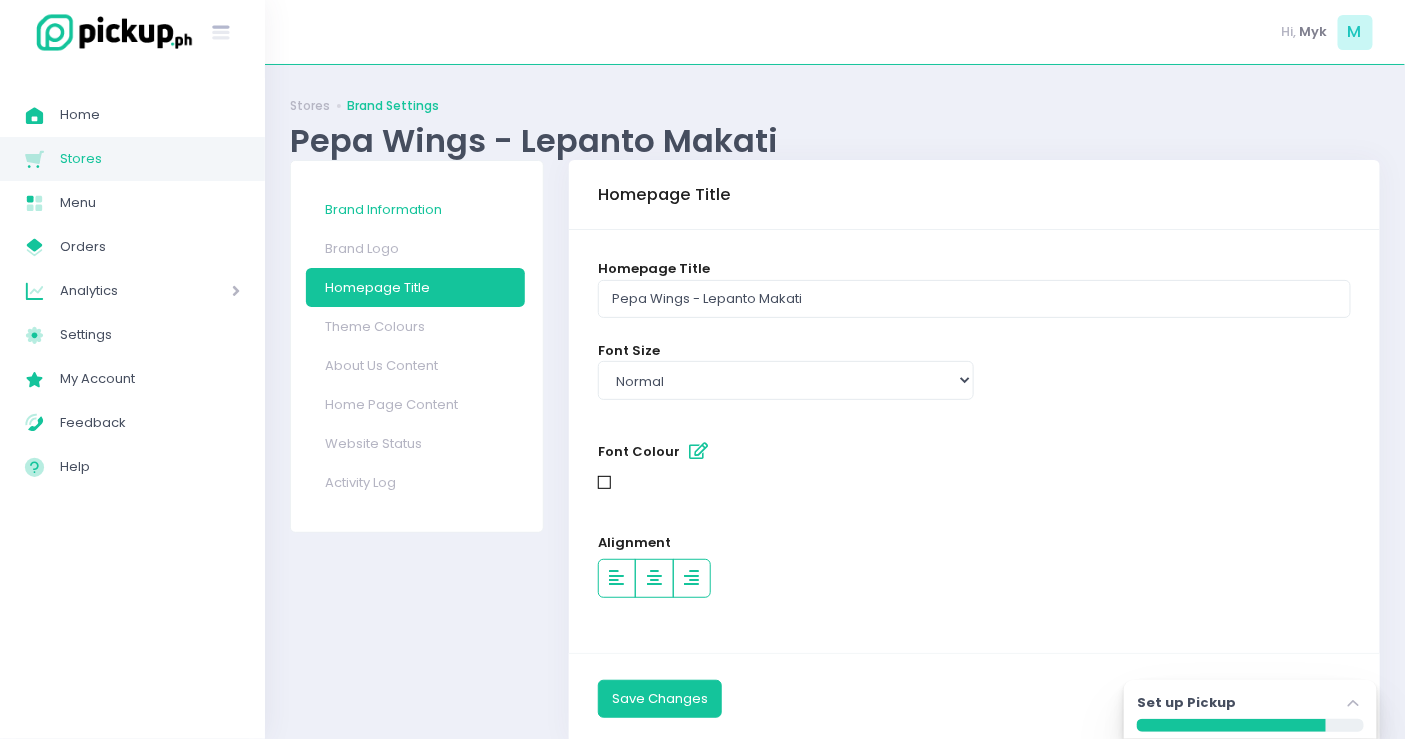 click on "Brand Information" at bounding box center [415, 209] 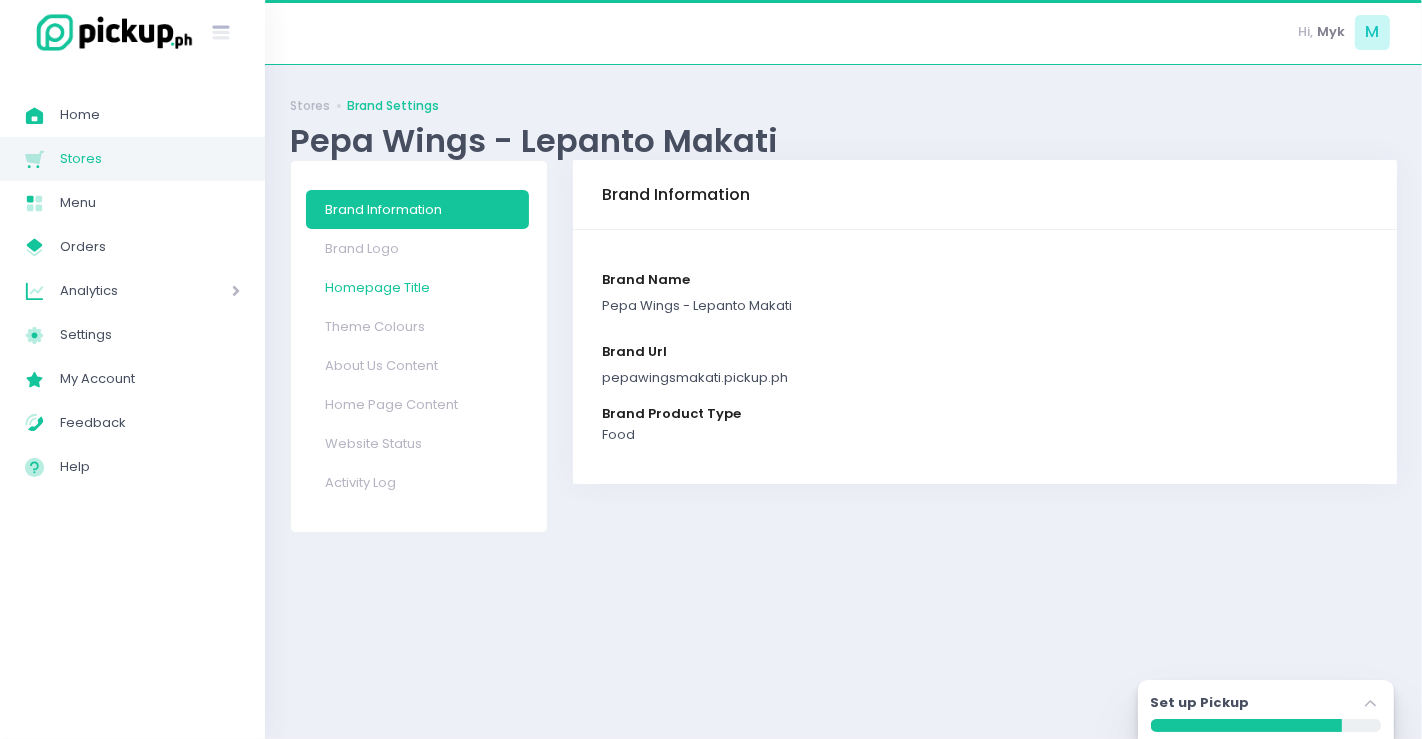 click on "Homepage Title" at bounding box center [418, 287] 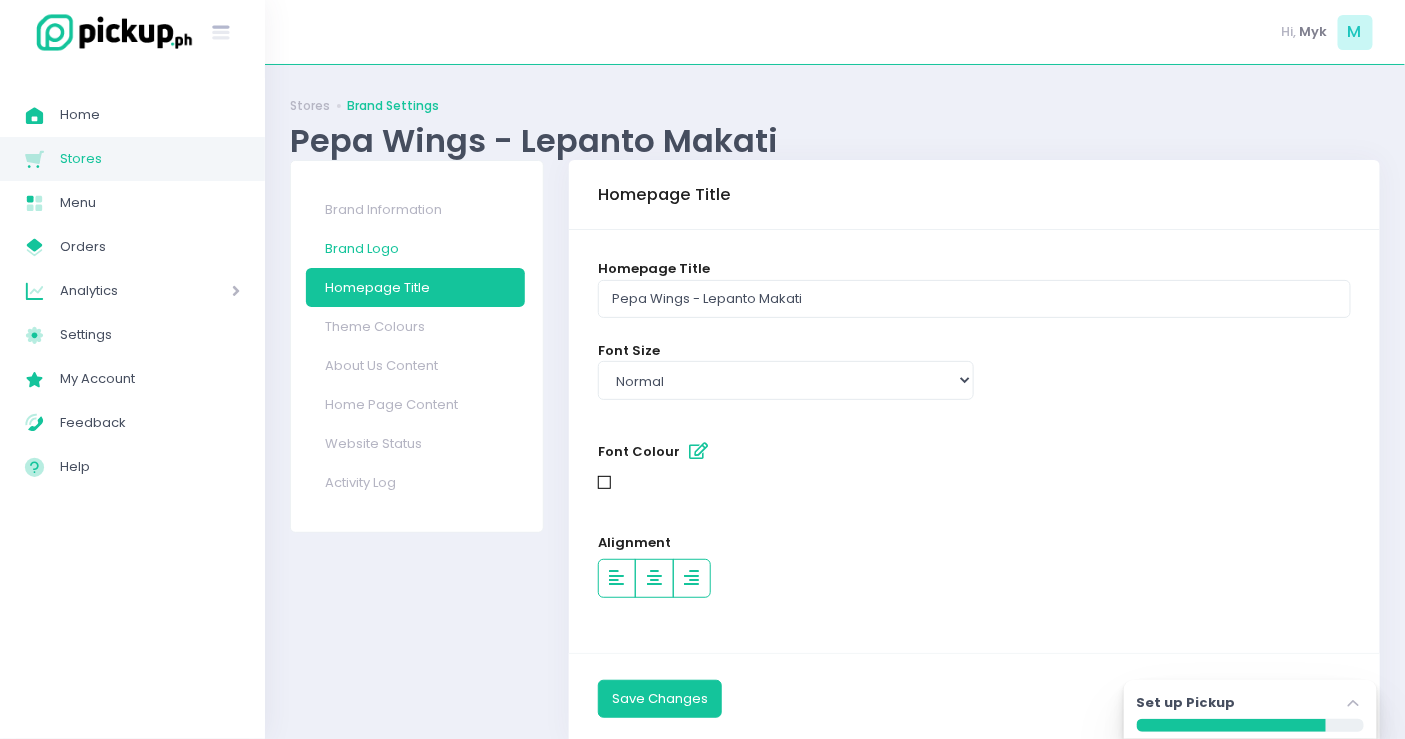 click on "Brand Logo" at bounding box center [415, 248] 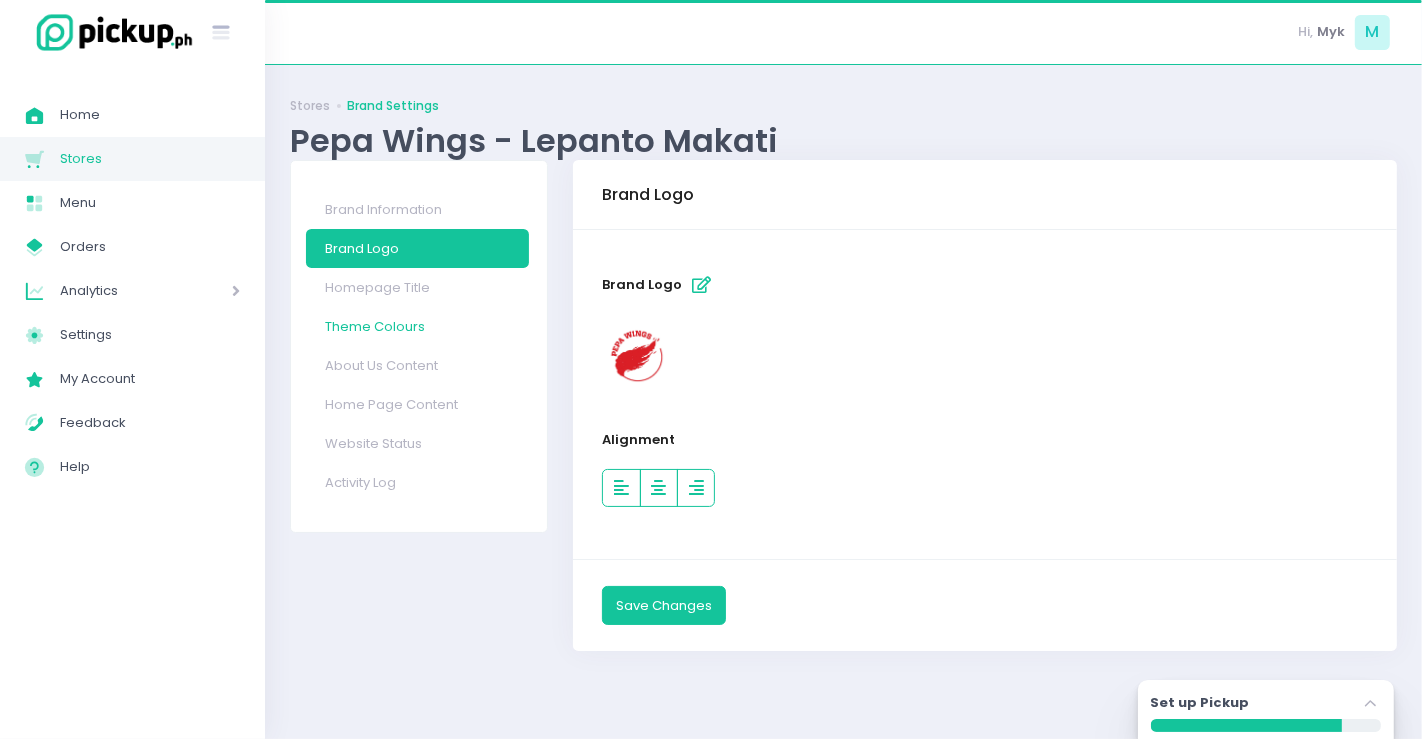 click on "Theme Colours" at bounding box center (418, 326) 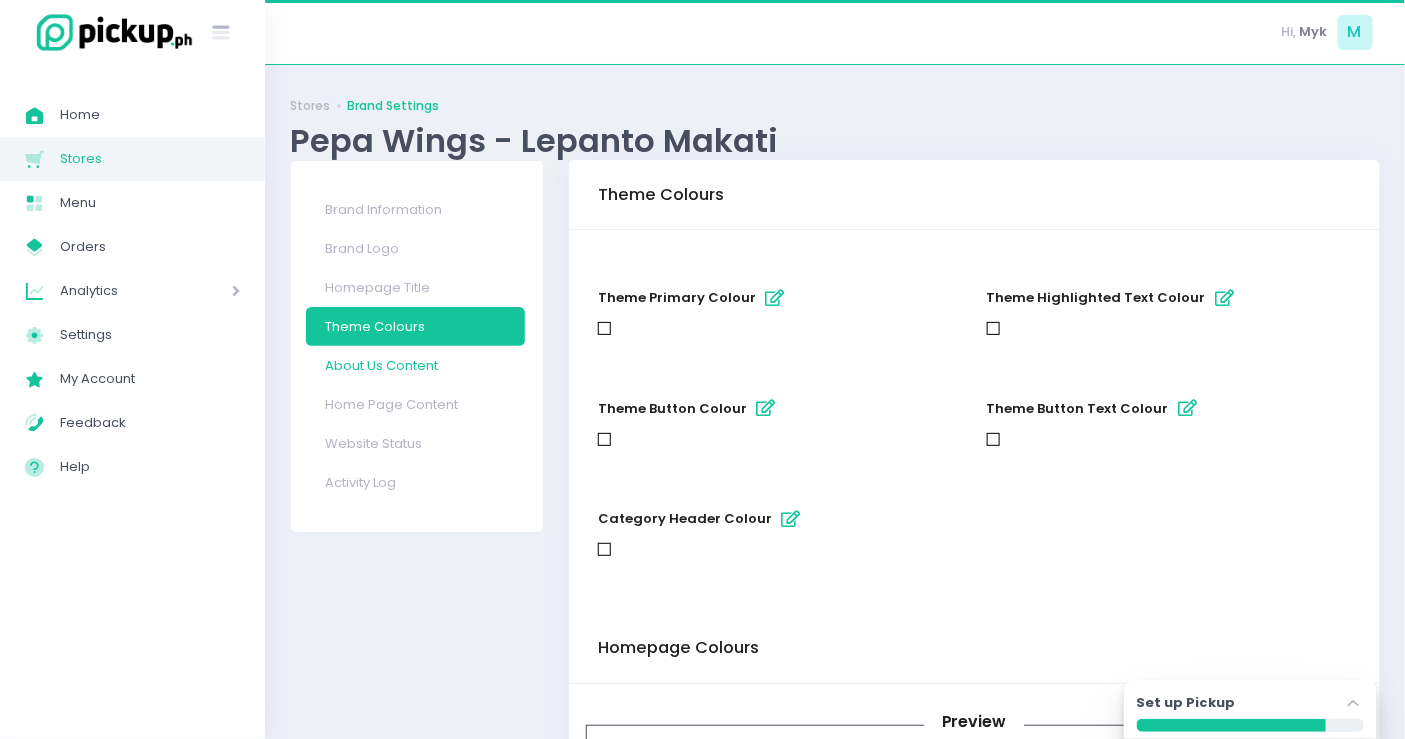 click on "About Us Content" at bounding box center (415, 365) 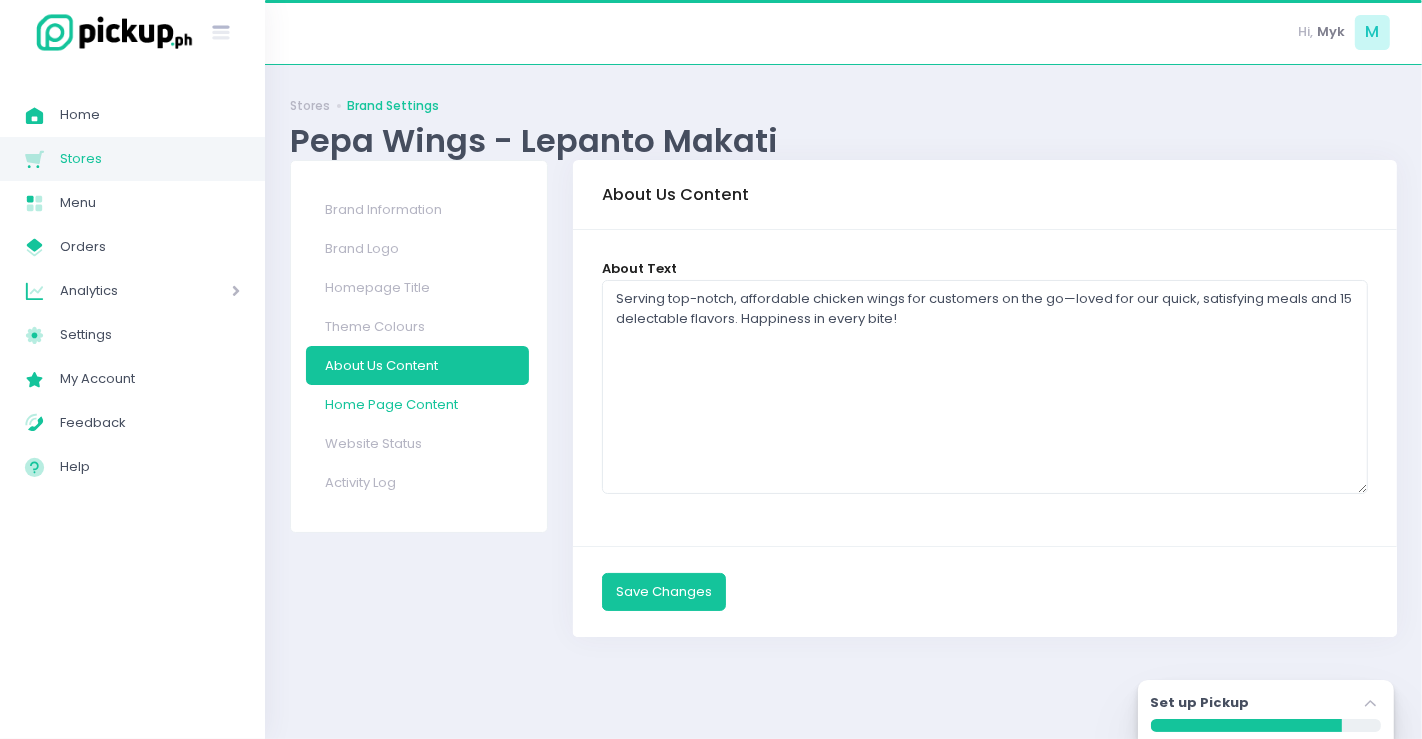 click on "Home Page Content" at bounding box center (418, 404) 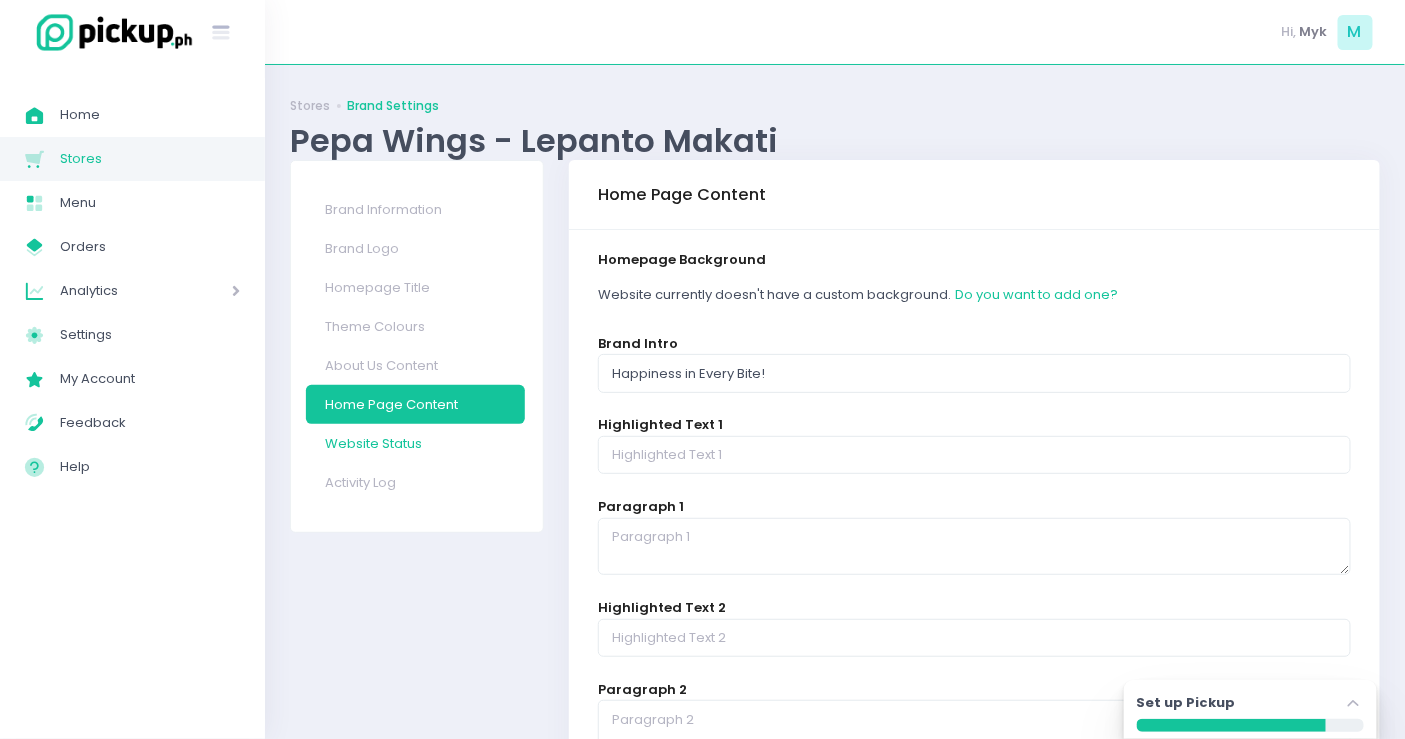 click on "Website Status" at bounding box center [415, 443] 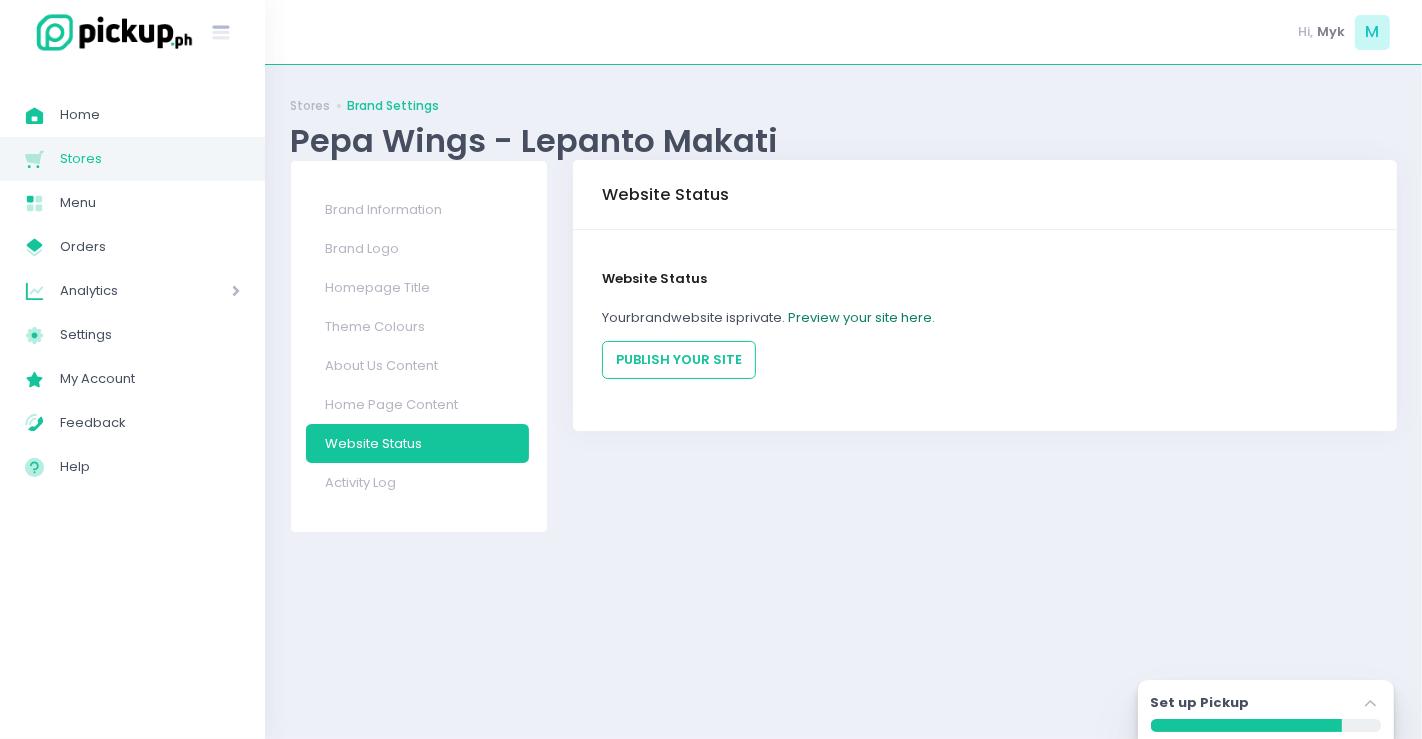 click on "Preview your site here." 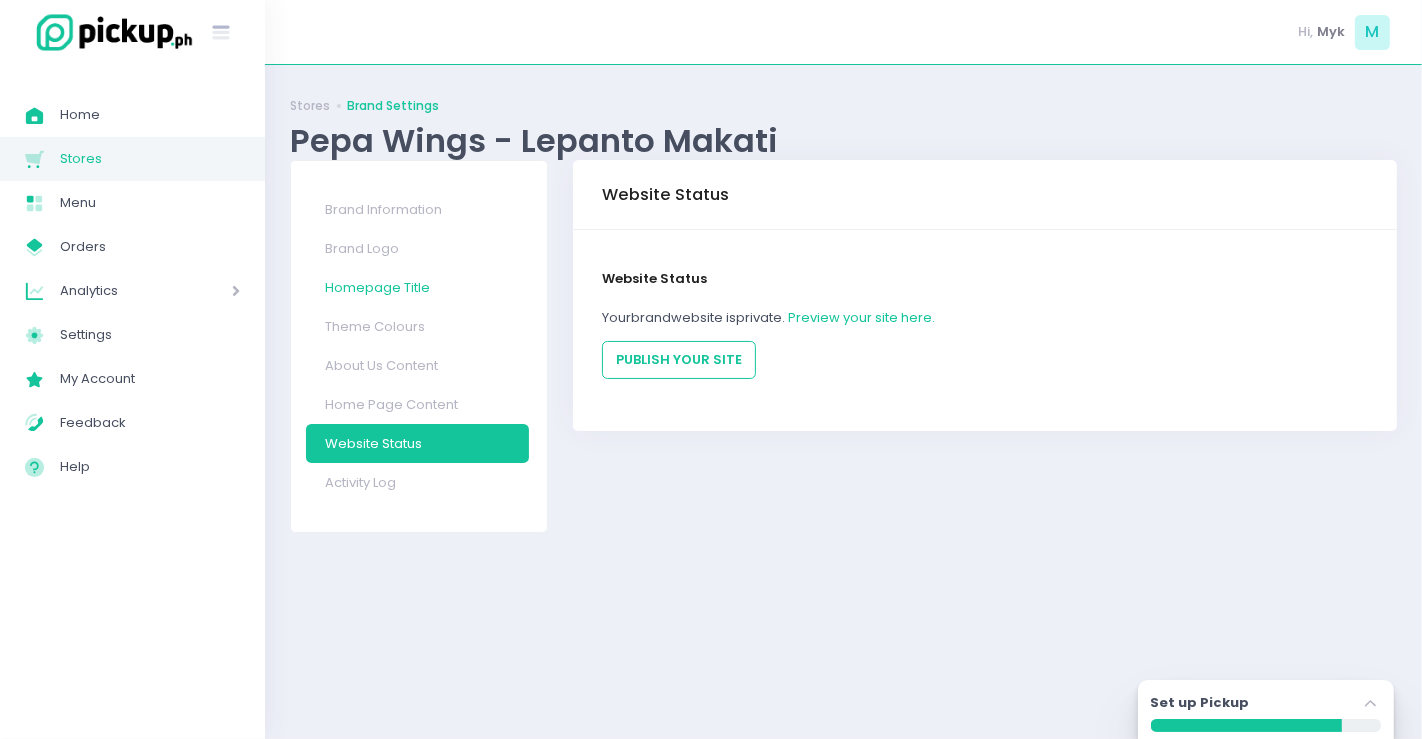 click on "Homepage Title" at bounding box center (418, 287) 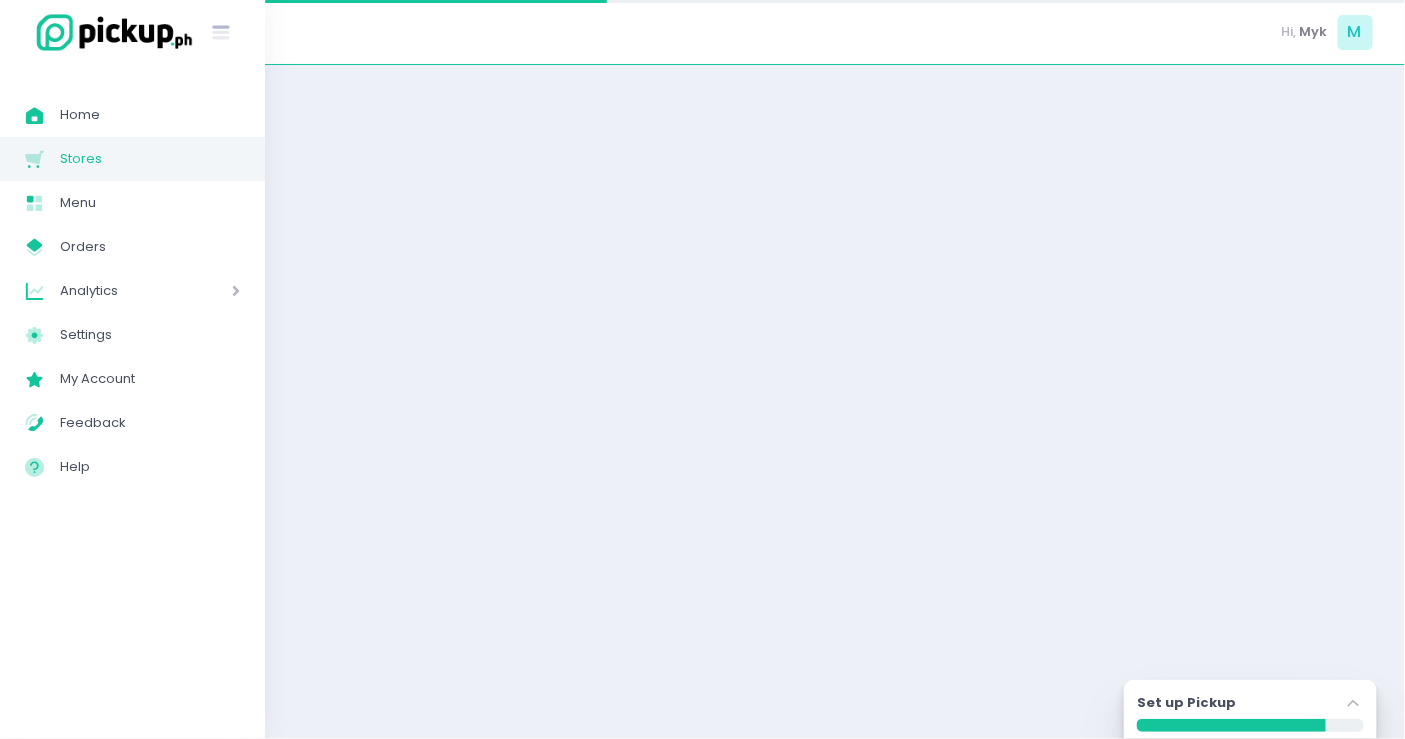 select on "normal" 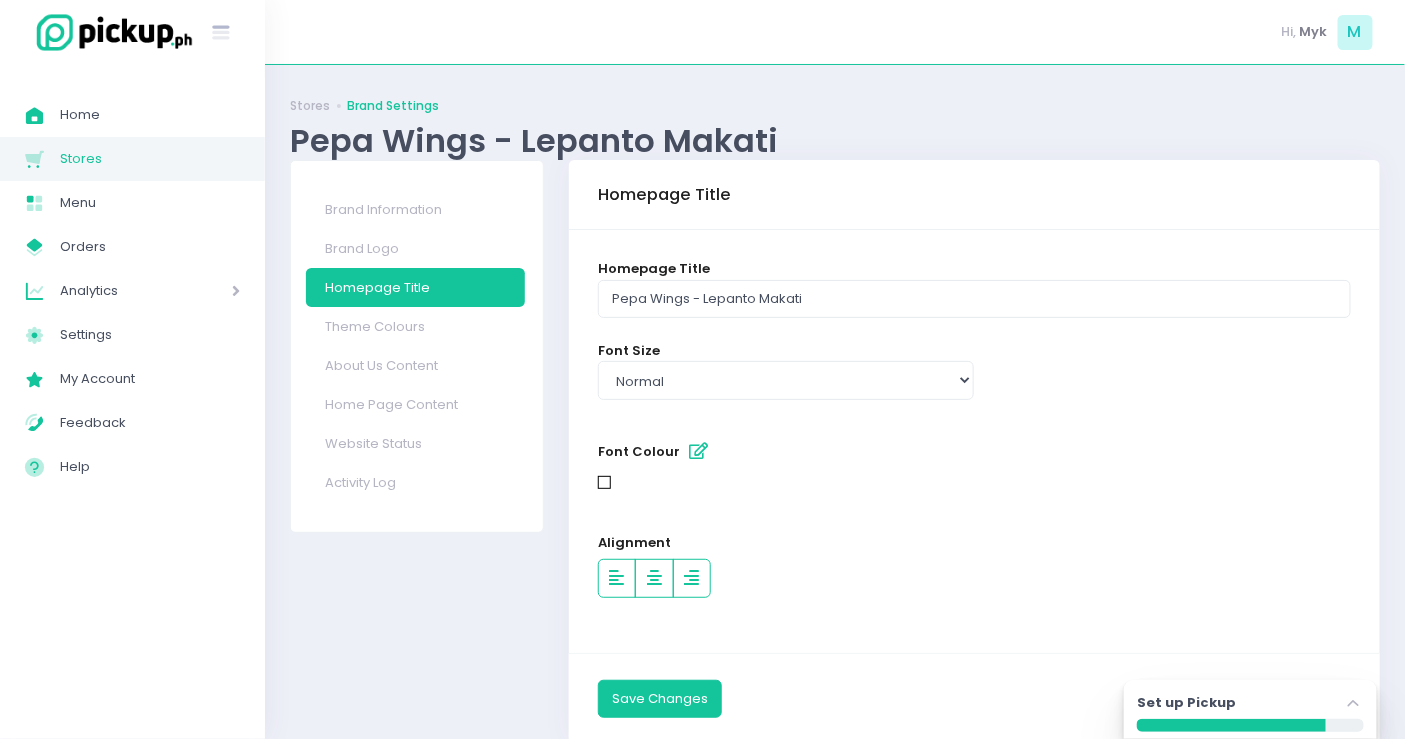 scroll, scrollTop: 53, scrollLeft: 0, axis: vertical 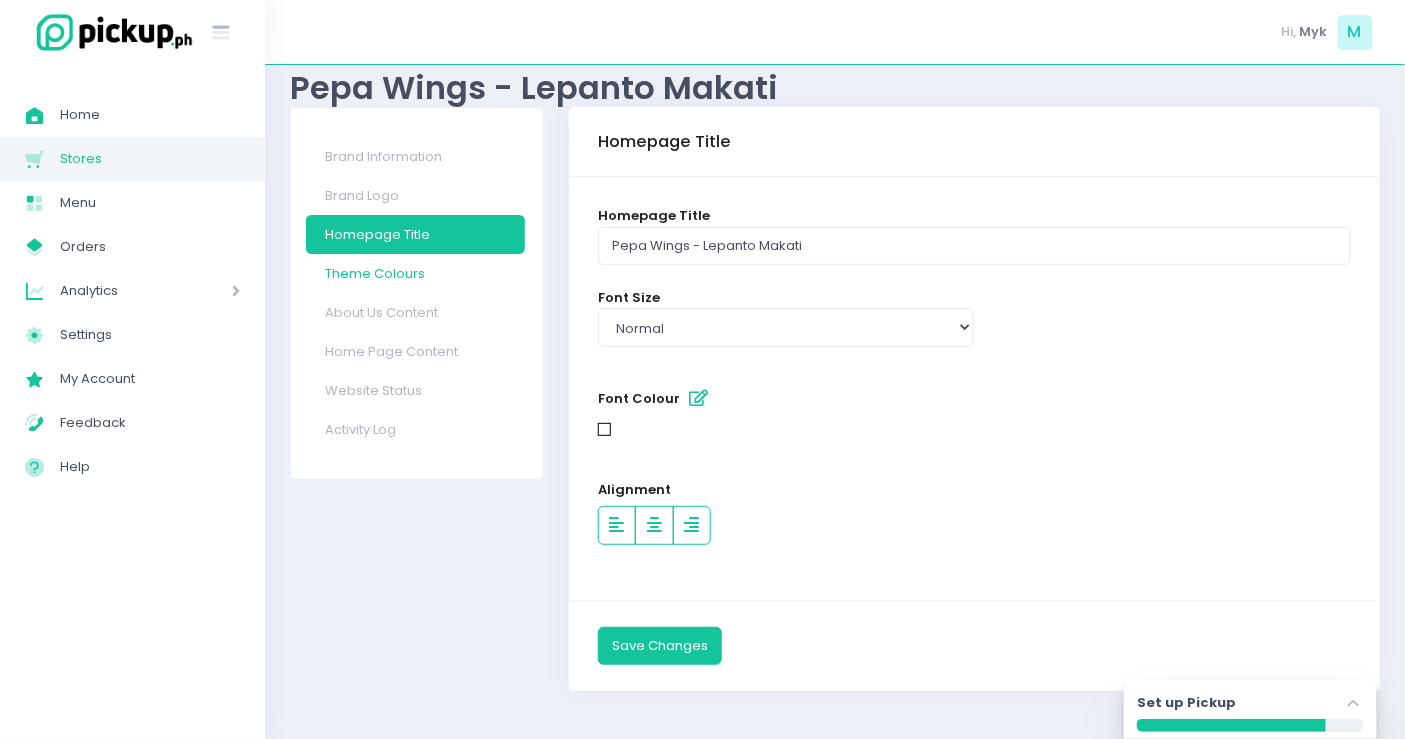 click on "Theme Colours" at bounding box center (415, 273) 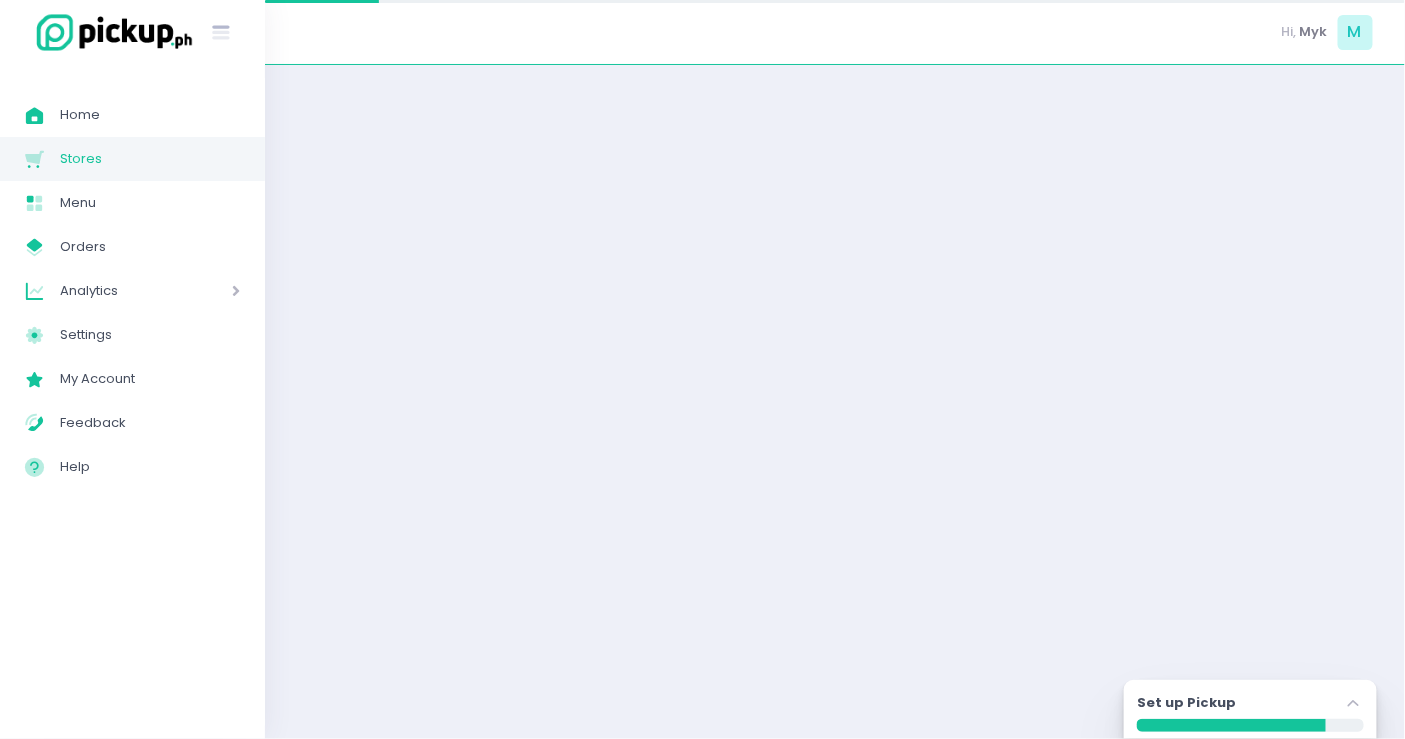 scroll, scrollTop: 0, scrollLeft: 0, axis: both 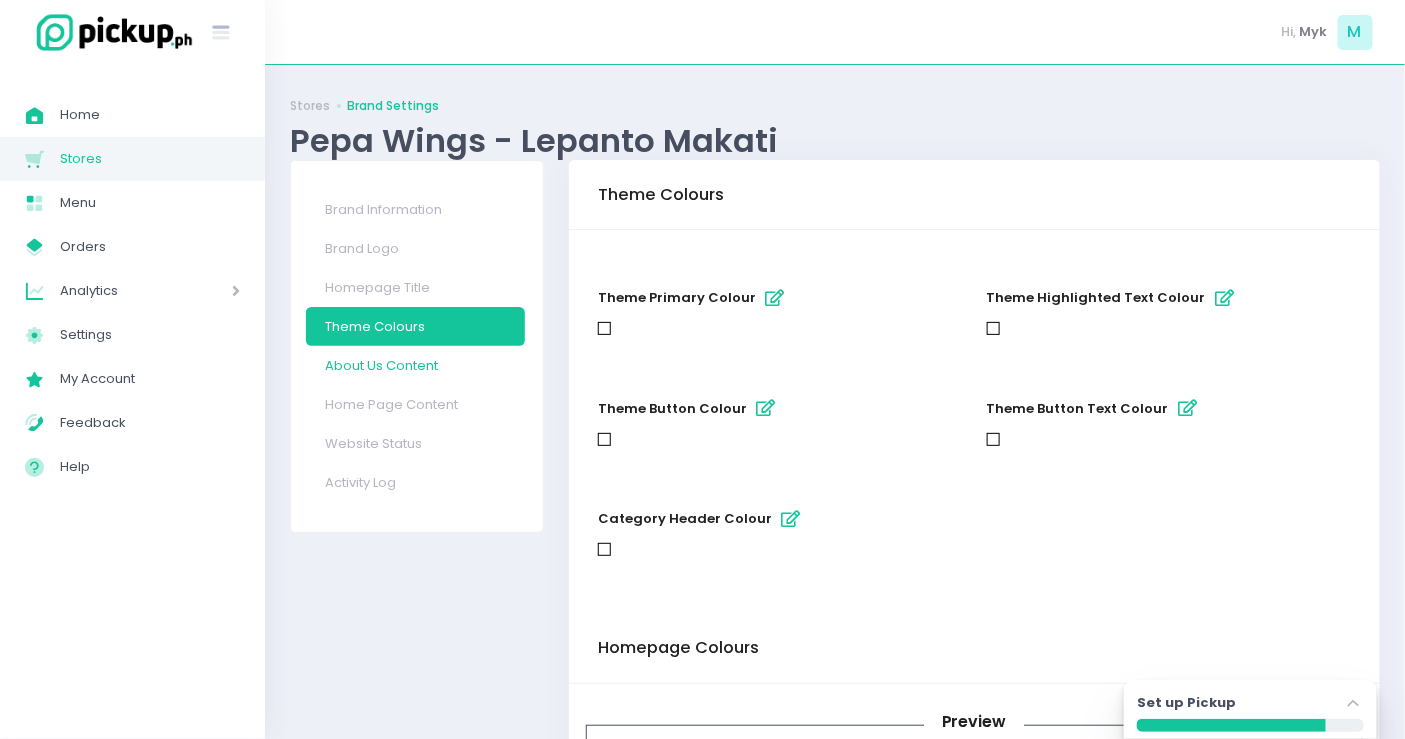 click on "About Us Content" at bounding box center (415, 365) 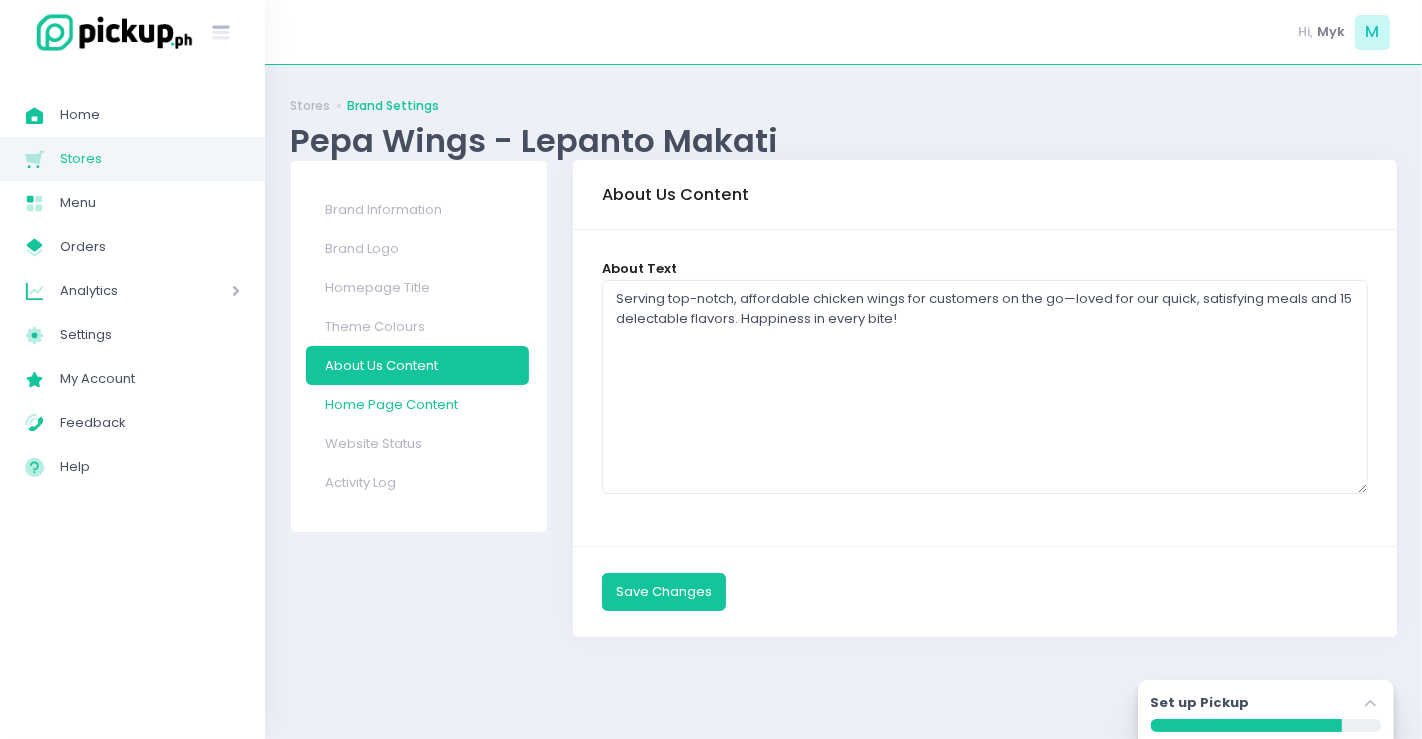 click on "Home Page Content" at bounding box center (418, 404) 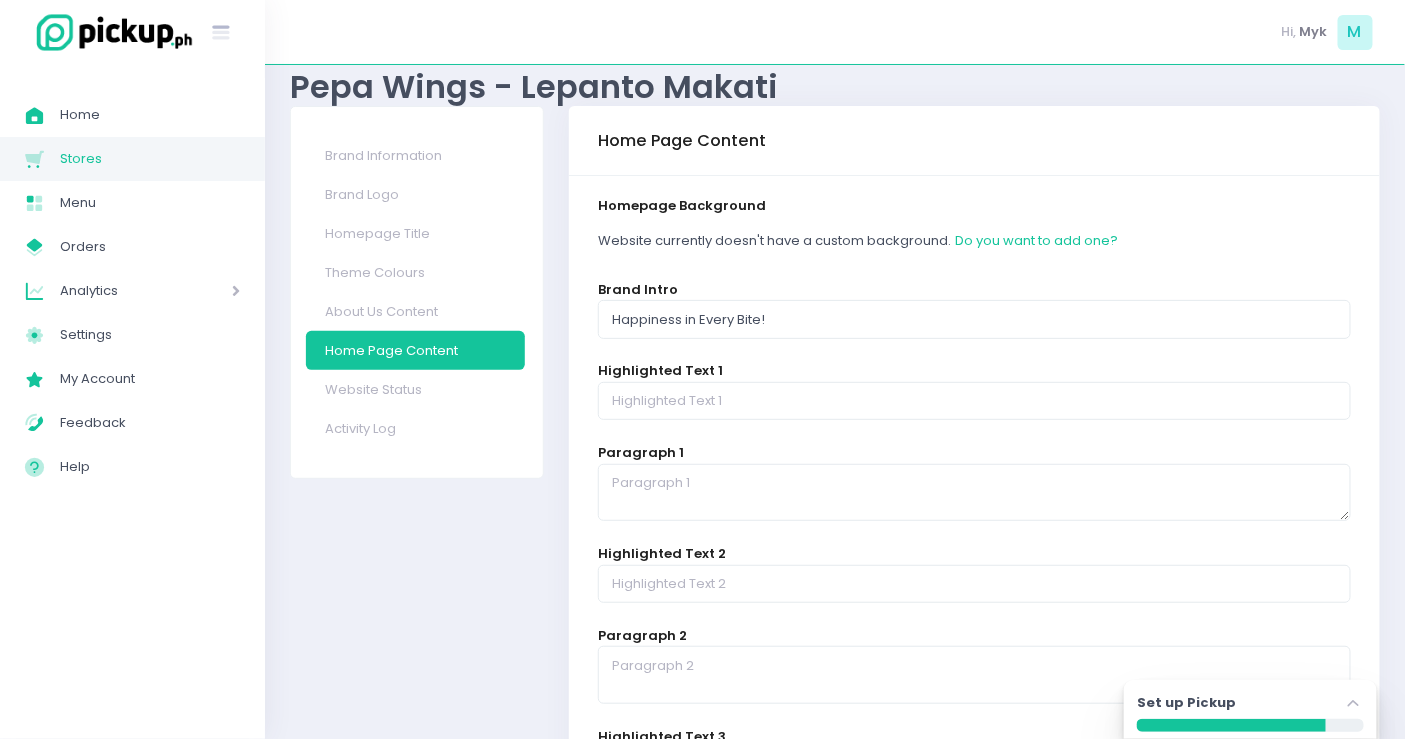 scroll, scrollTop: 57, scrollLeft: 0, axis: vertical 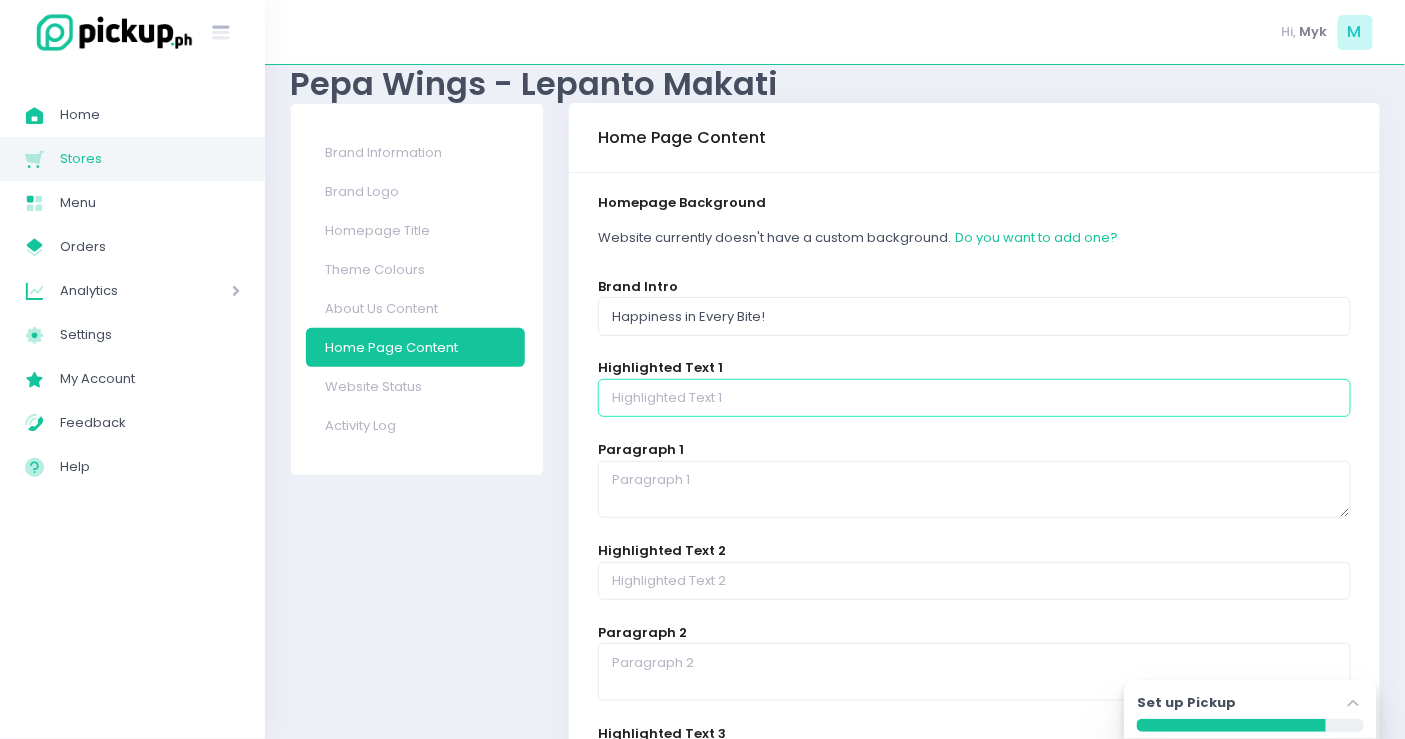 click at bounding box center (974, 398) 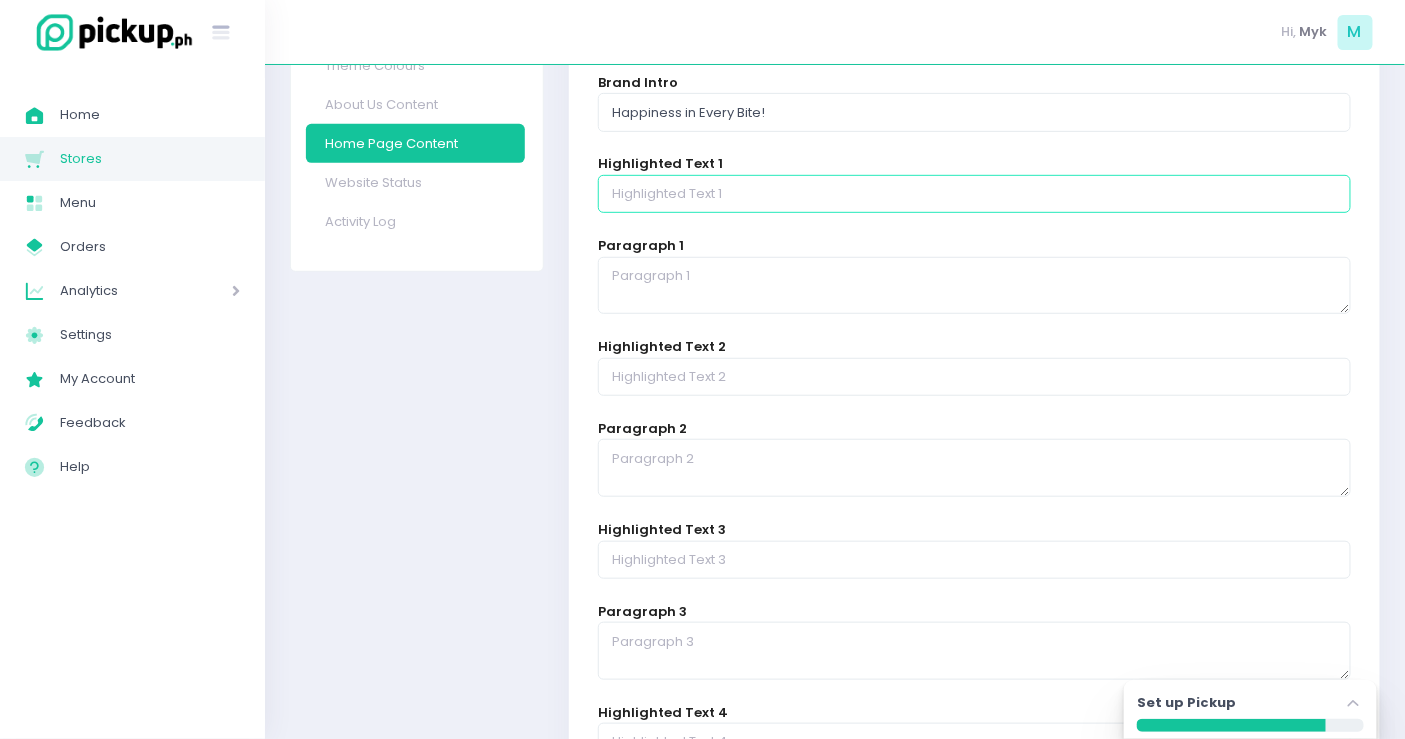 scroll, scrollTop: 262, scrollLeft: 0, axis: vertical 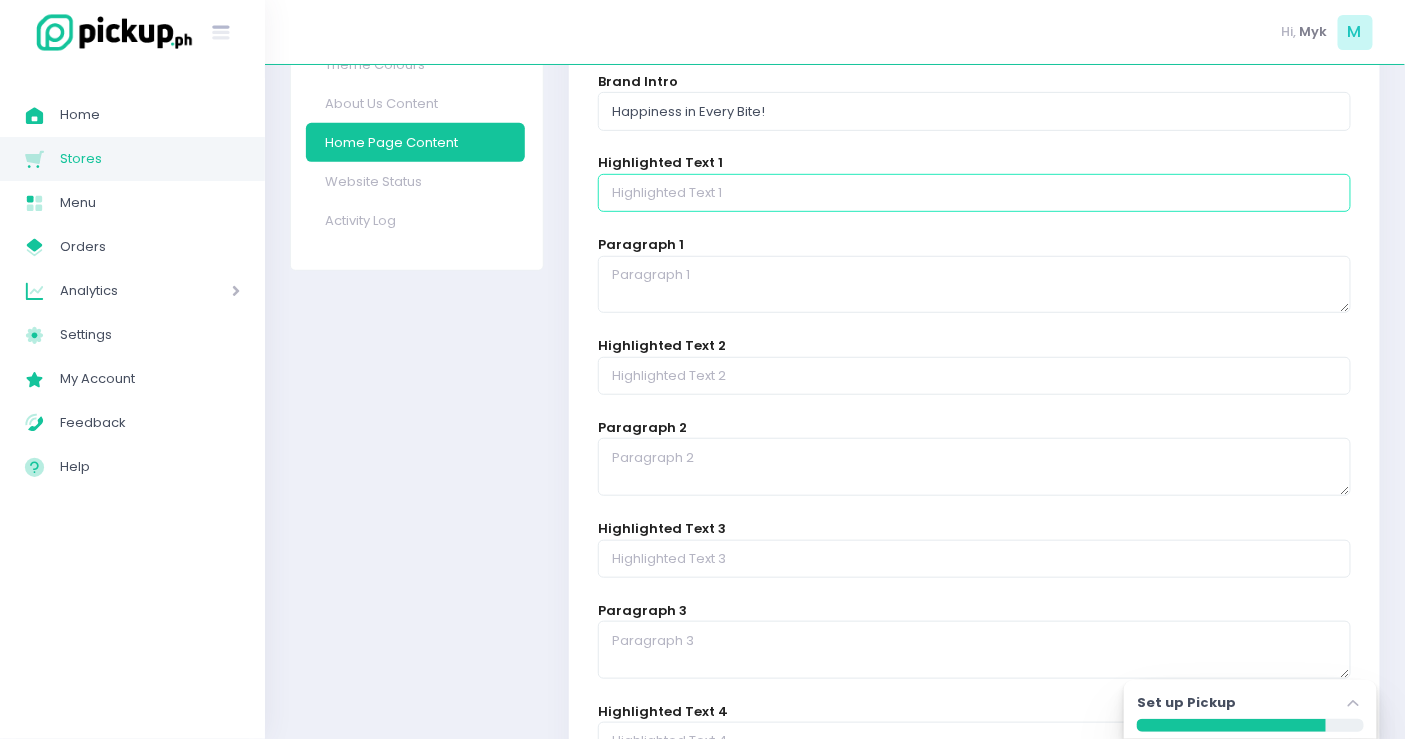 paste on "Crosta Pizza - Salcedo  104 HV Dela Costa cor LP Leviste, Salcedo Village, Makati City  0977 284 5636  Store is currently CLOSED. Open today from 12:00 PM to 09:00 PM" 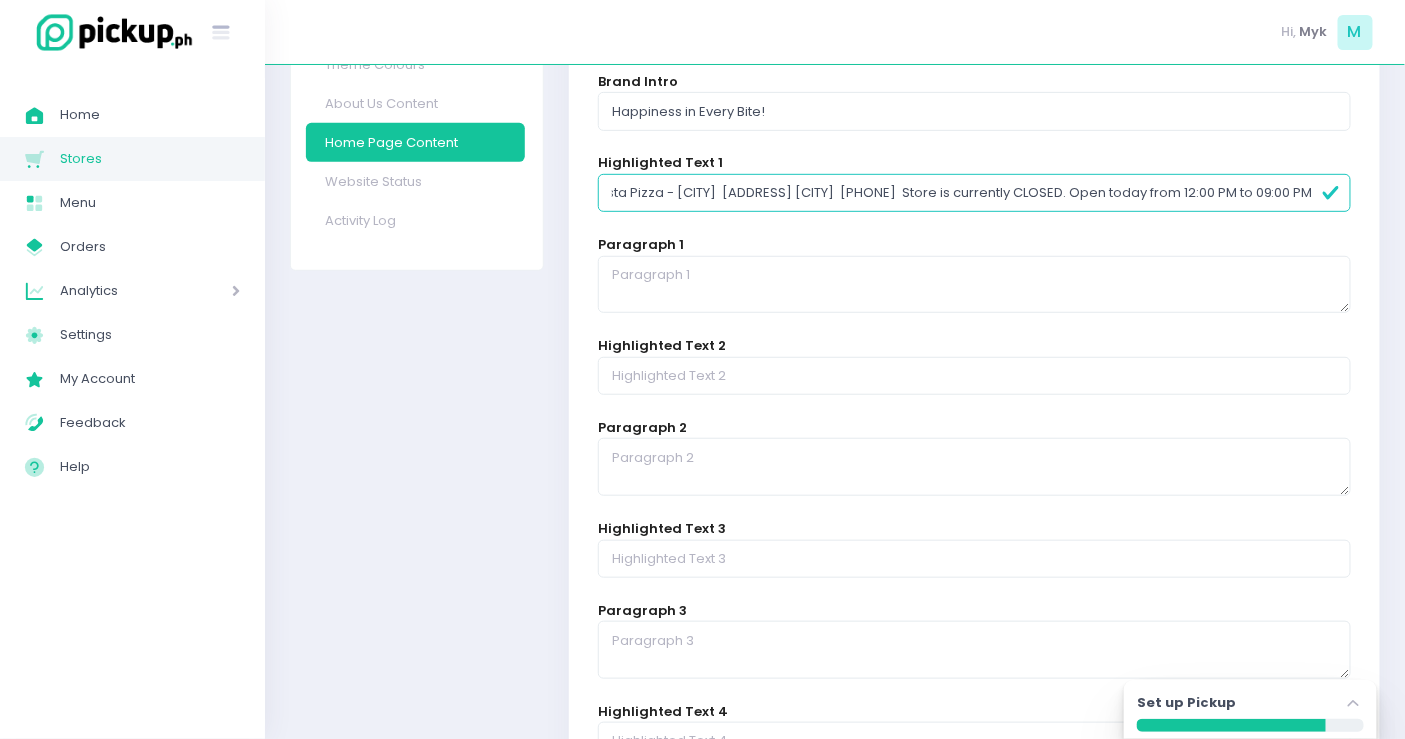 scroll, scrollTop: 0, scrollLeft: 0, axis: both 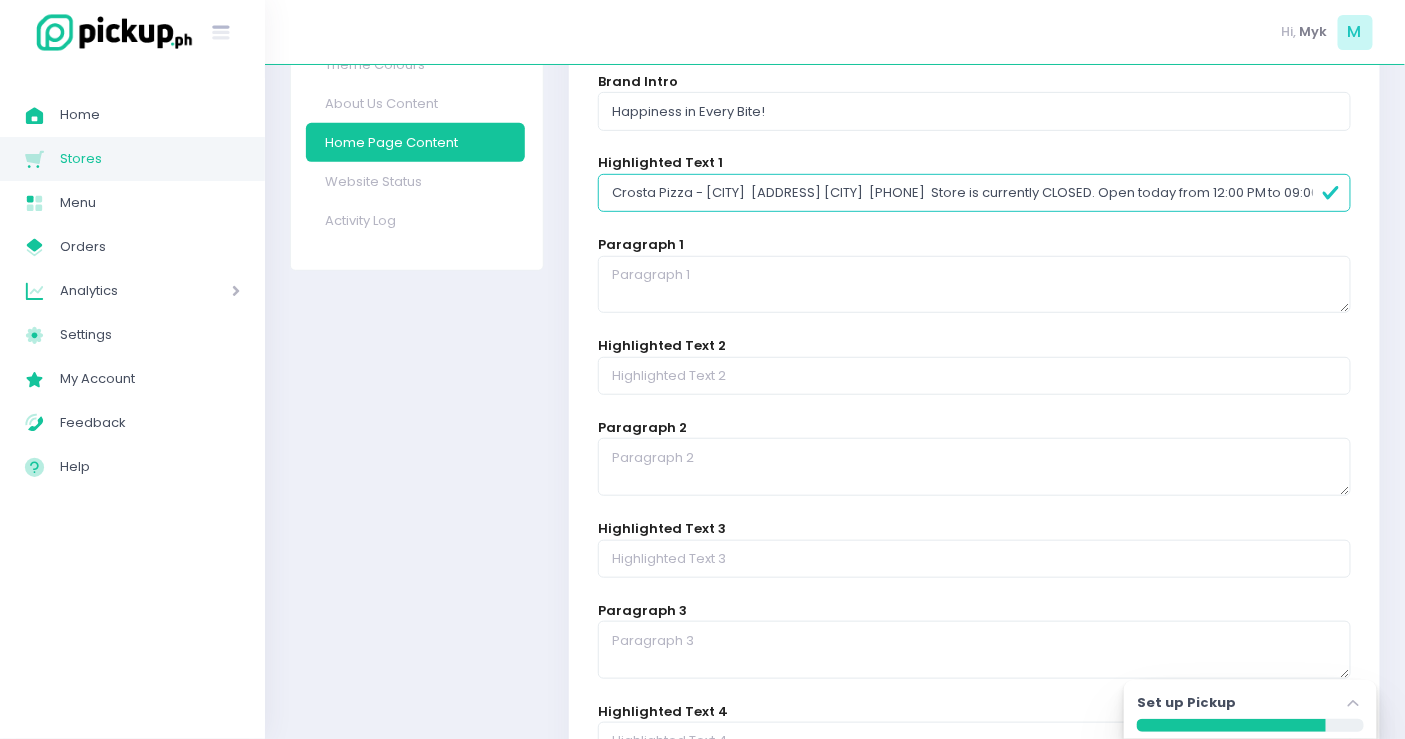 drag, startPoint x: 793, startPoint y: 192, endPoint x: 445, endPoint y: 147, distance: 350.89743 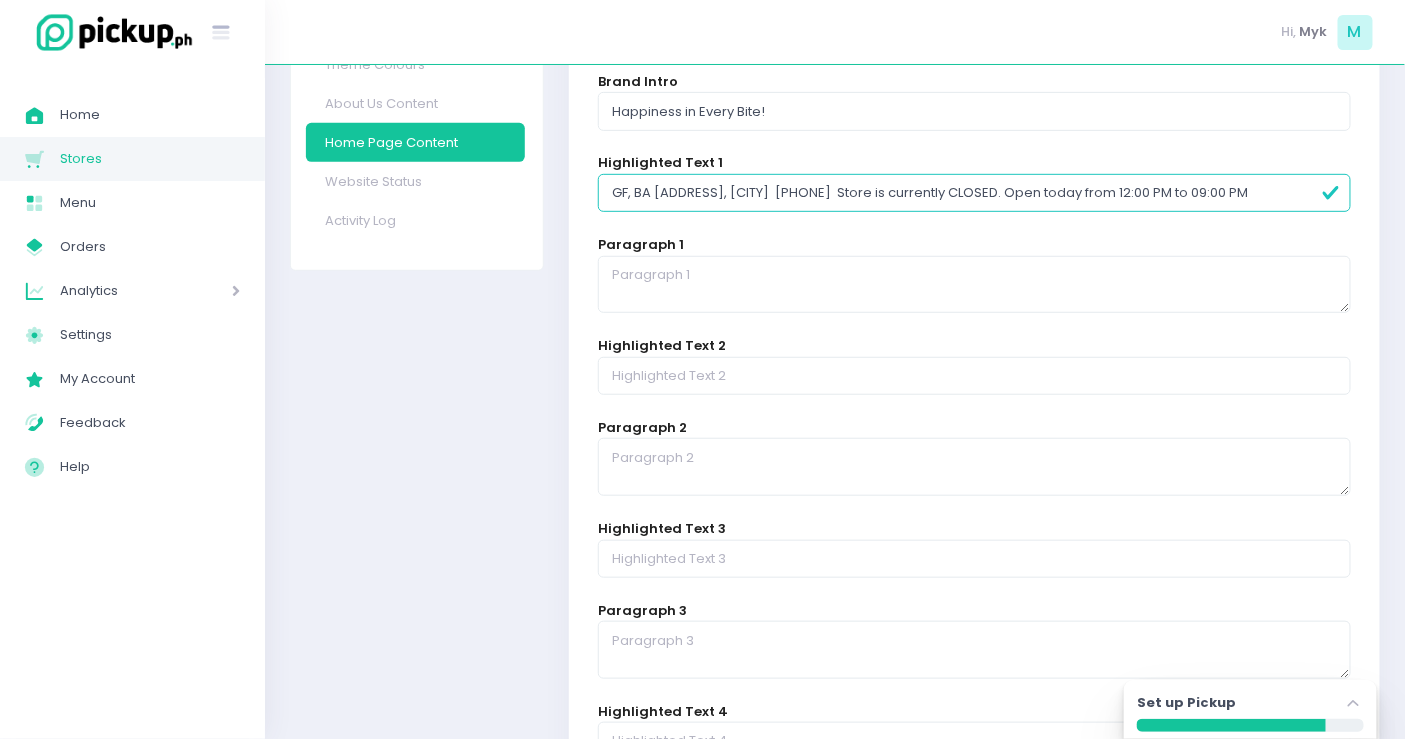 type on "GF, BA Lepanto Building,  8747 Paseo De Roxas, Salcedo Village, Makati City  0977 284 5636  Store is currently CLOSED. Open today from 12:00 PM to 09:00 PM" 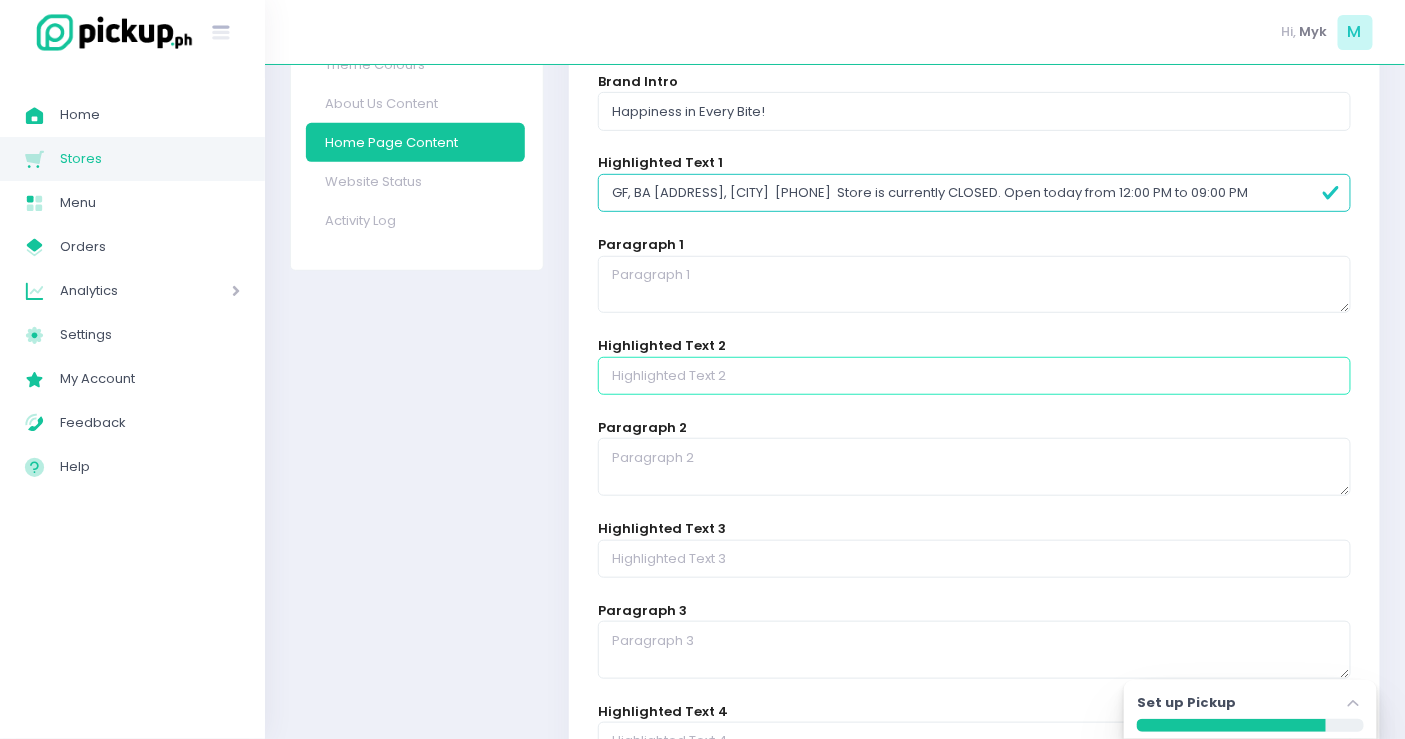 click at bounding box center [974, 376] 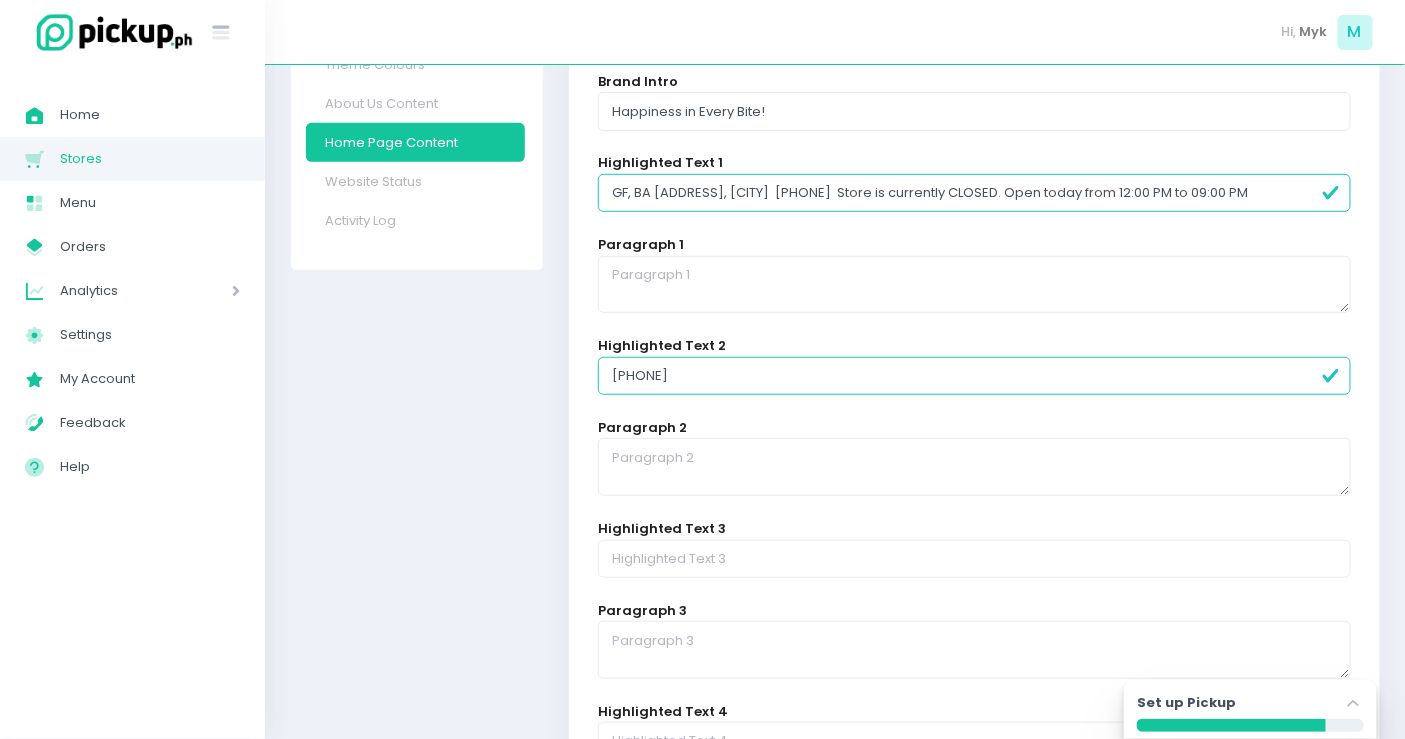 click on "0917-1652921" at bounding box center (974, 376) 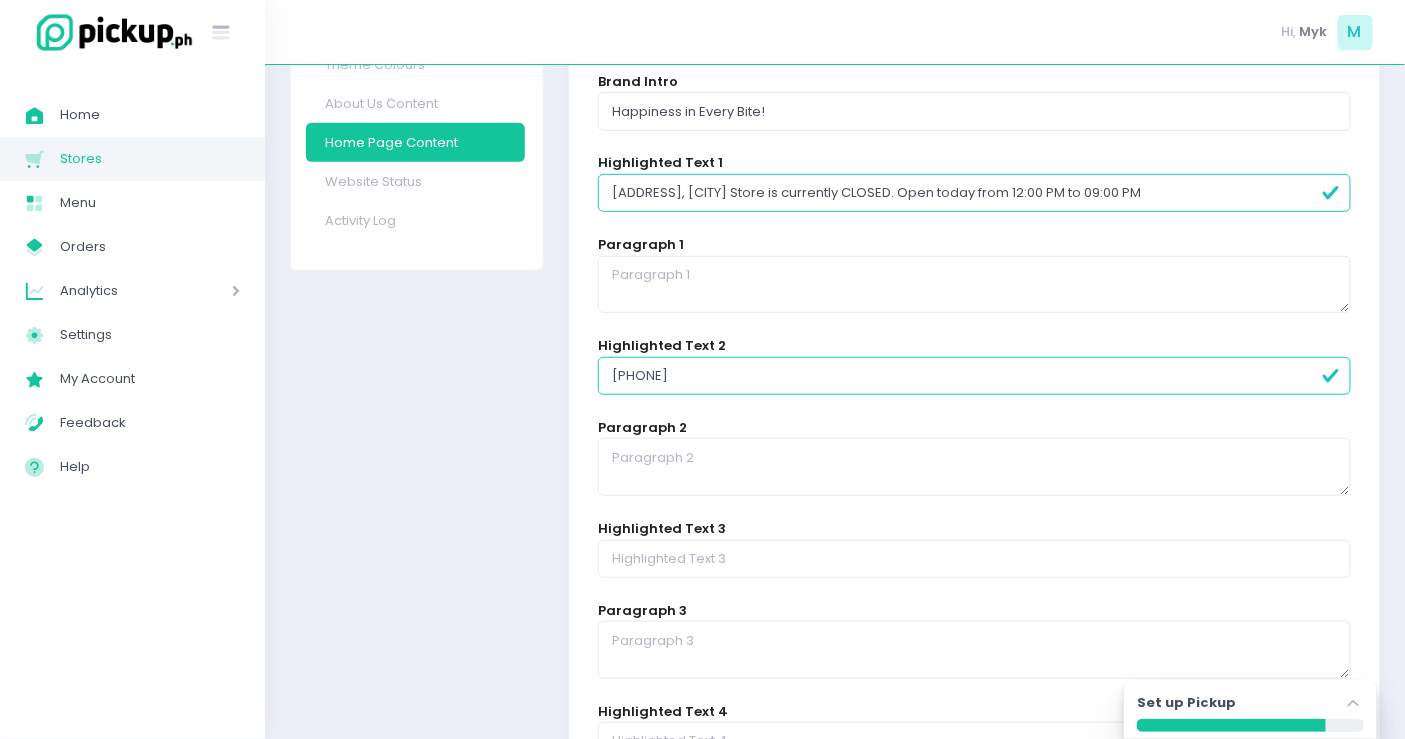 scroll, scrollTop: 0, scrollLeft: 203, axis: horizontal 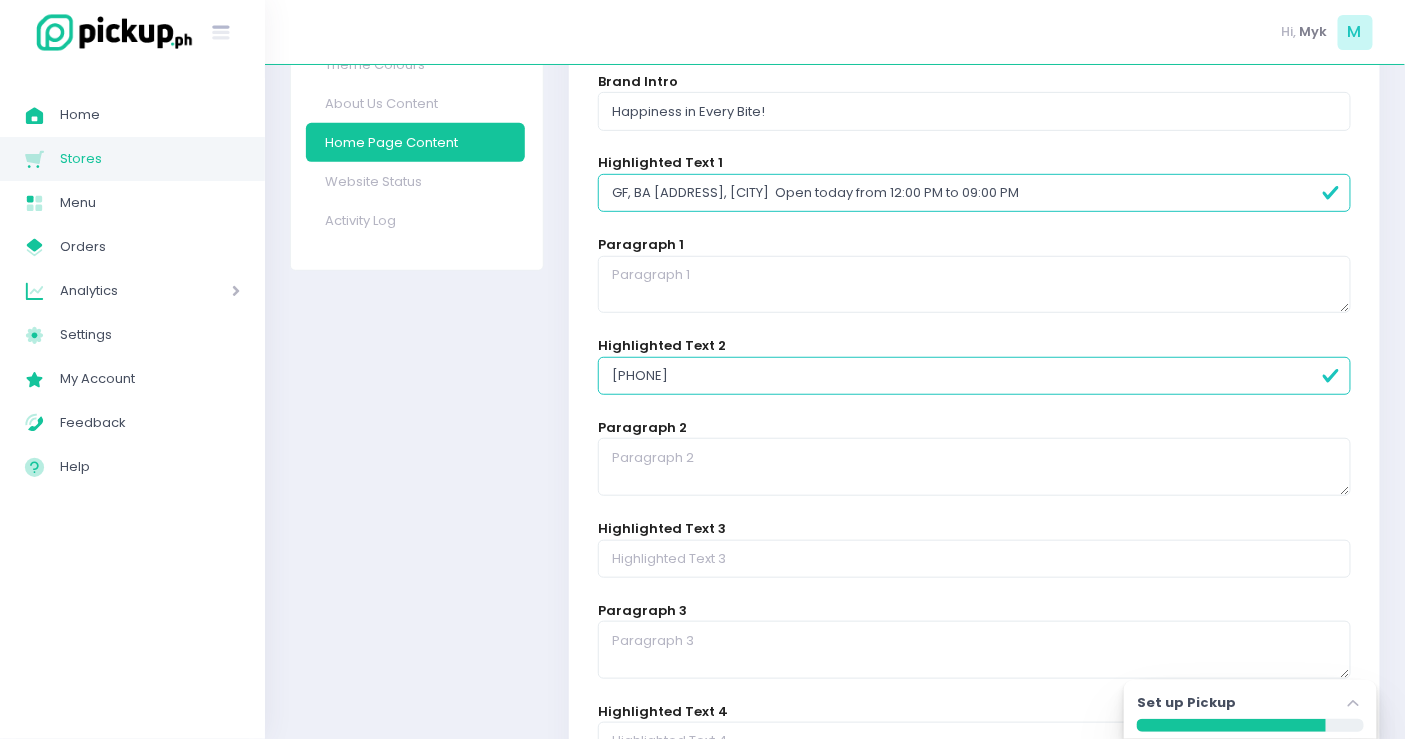 type on "GF, BA Lepanto Building,  8747 Paseo De Roxas, Salcedo Village, Makati City  Open today from 12:00 PM to 09:00 PM" 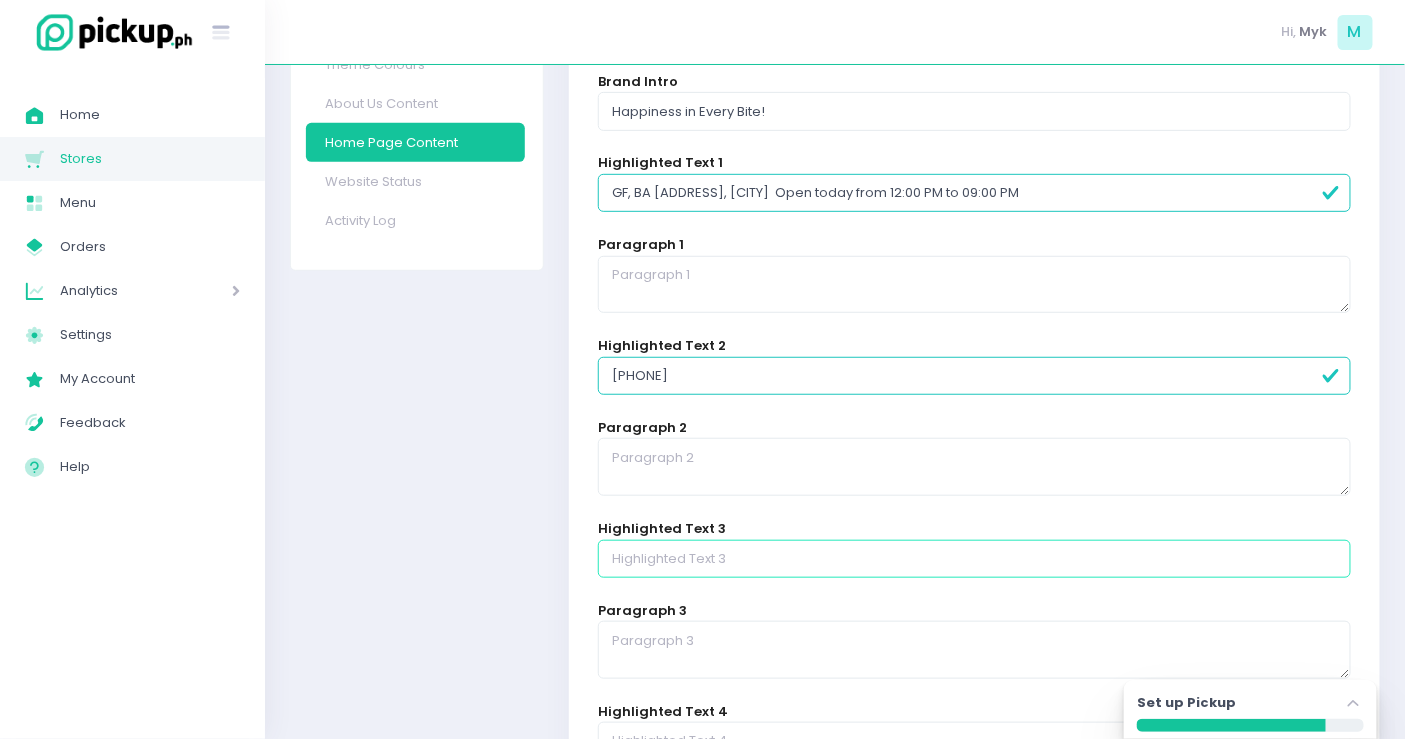 scroll, scrollTop: 0, scrollLeft: 0, axis: both 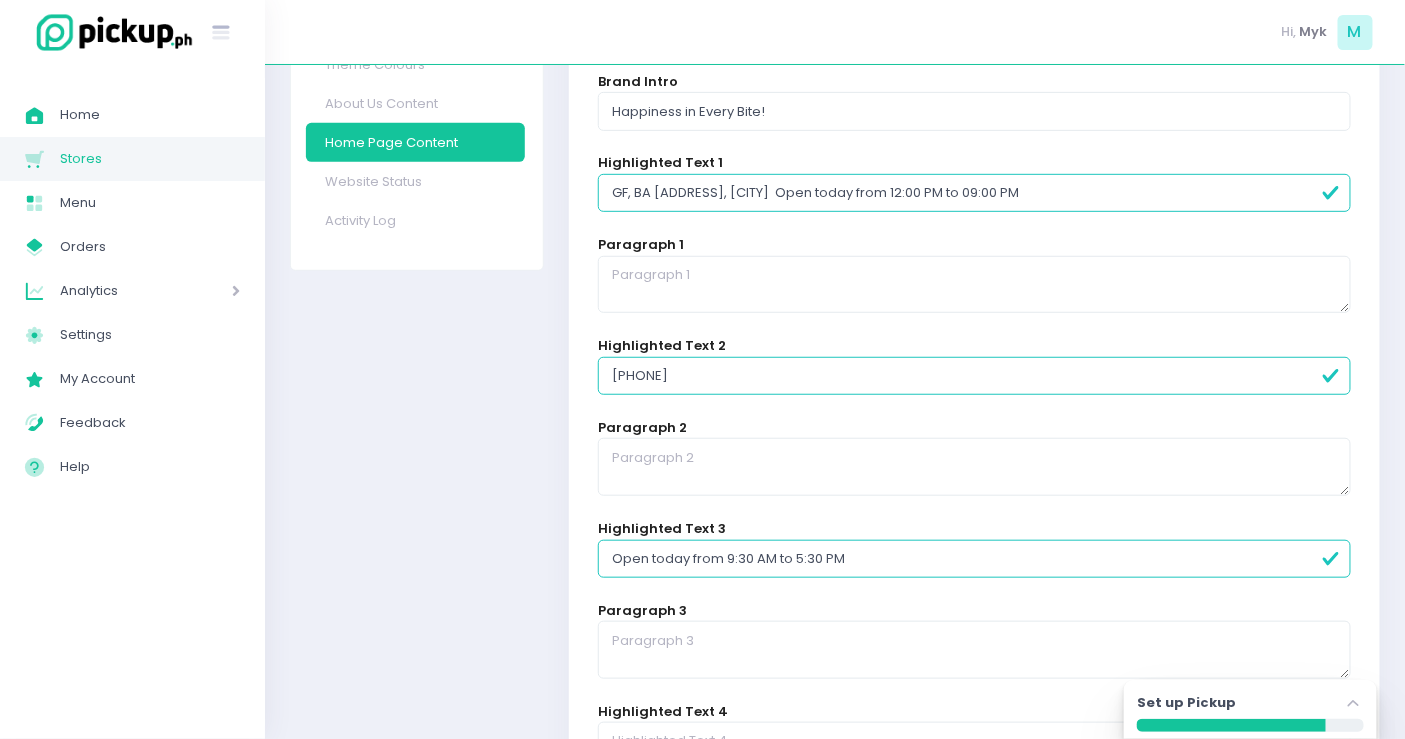 type on "Open today from 9:30 AM to 5:30 PM" 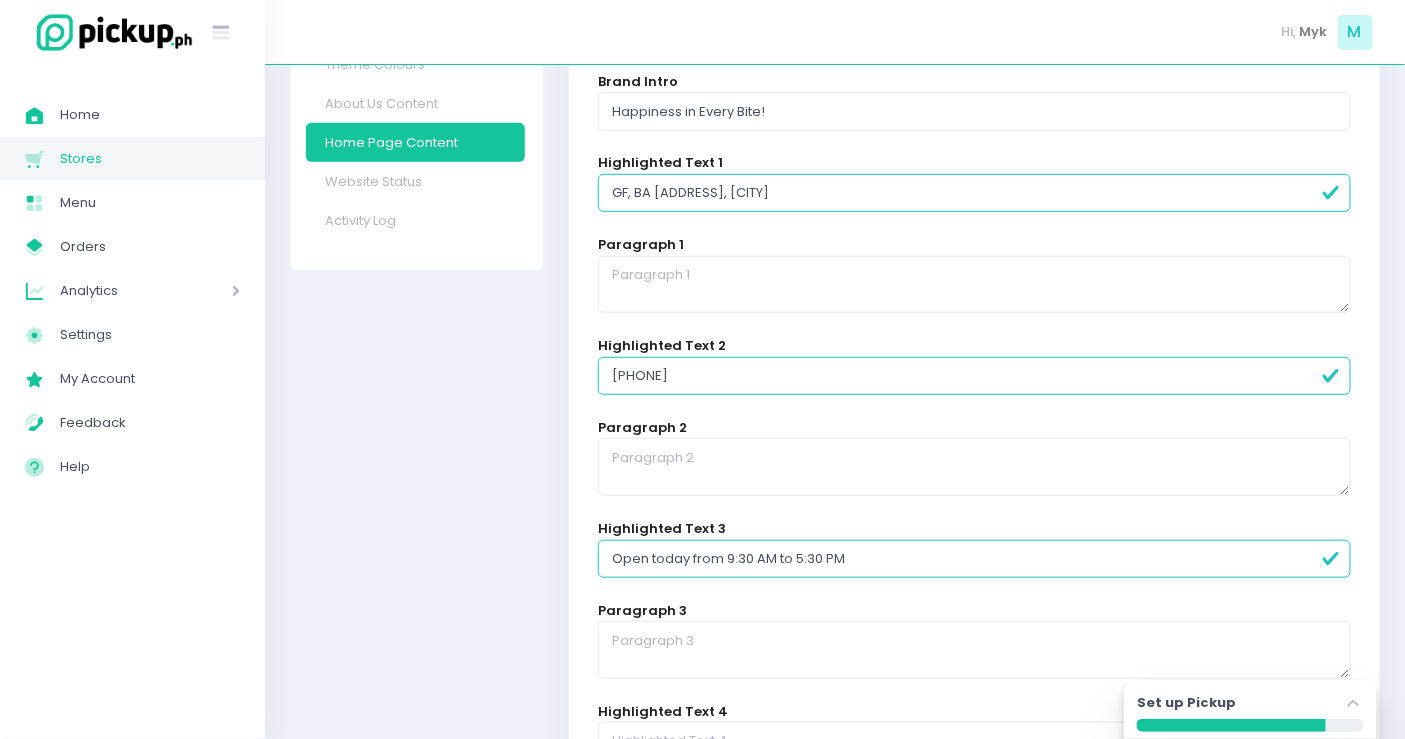 scroll, scrollTop: 0, scrollLeft: 0, axis: both 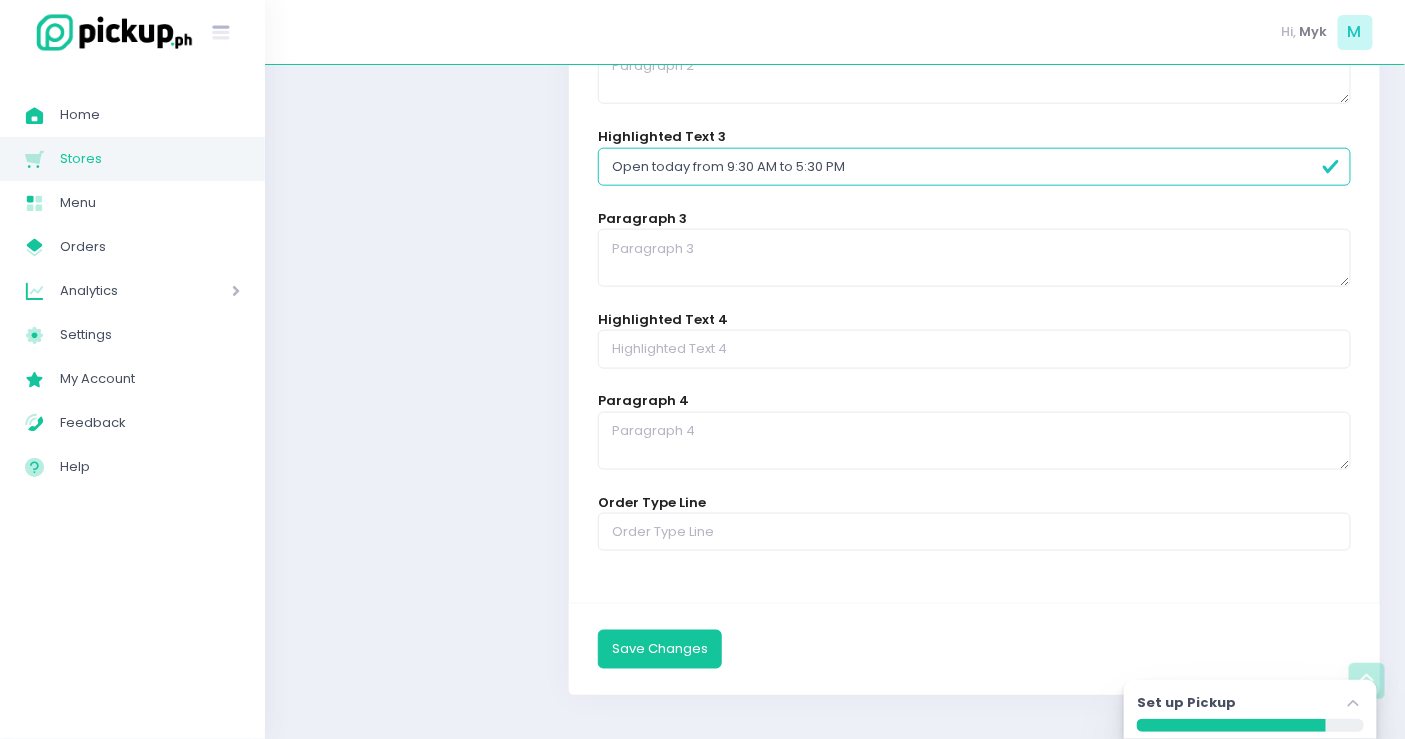 type on "GF, BA Lepanto Building,  8747 Paseo De Roxas, Salcedo Village, Makati City" 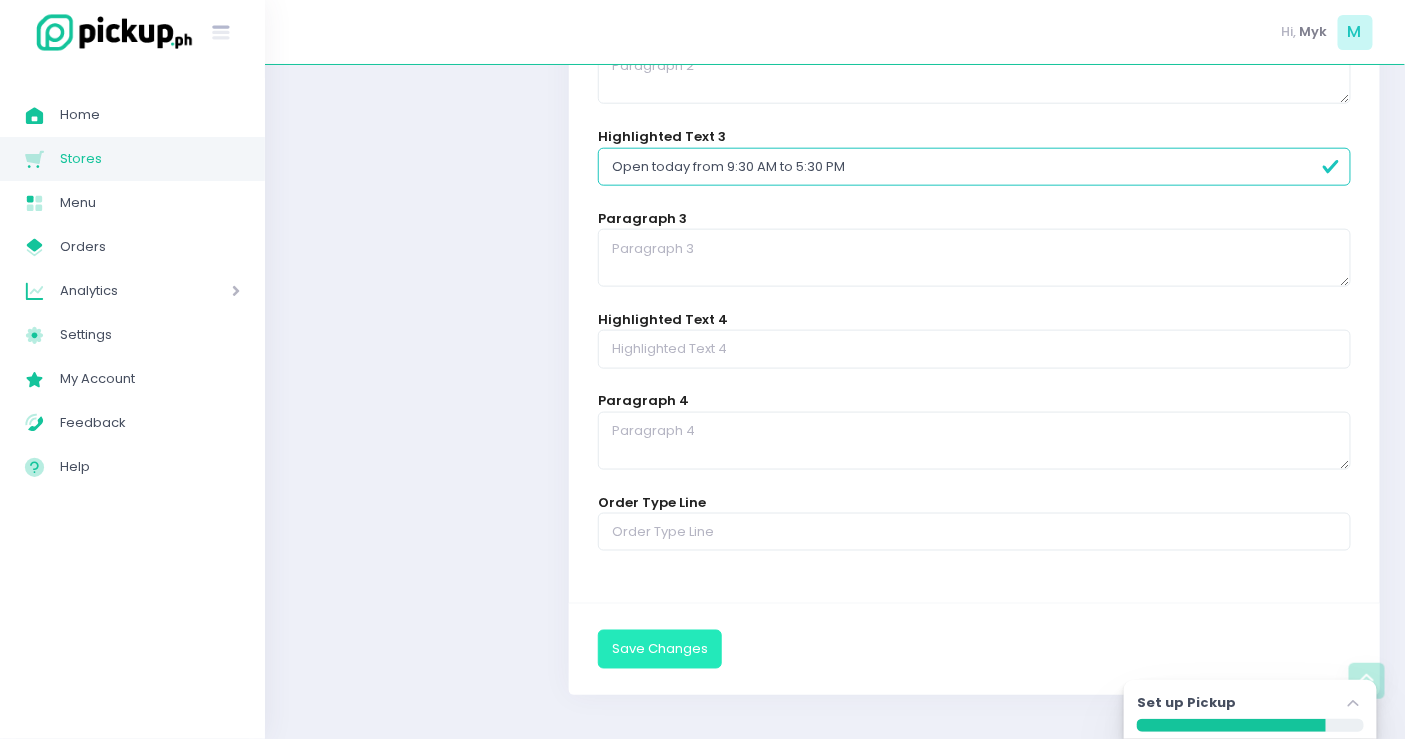 click on "Save Changes" at bounding box center (660, 649) 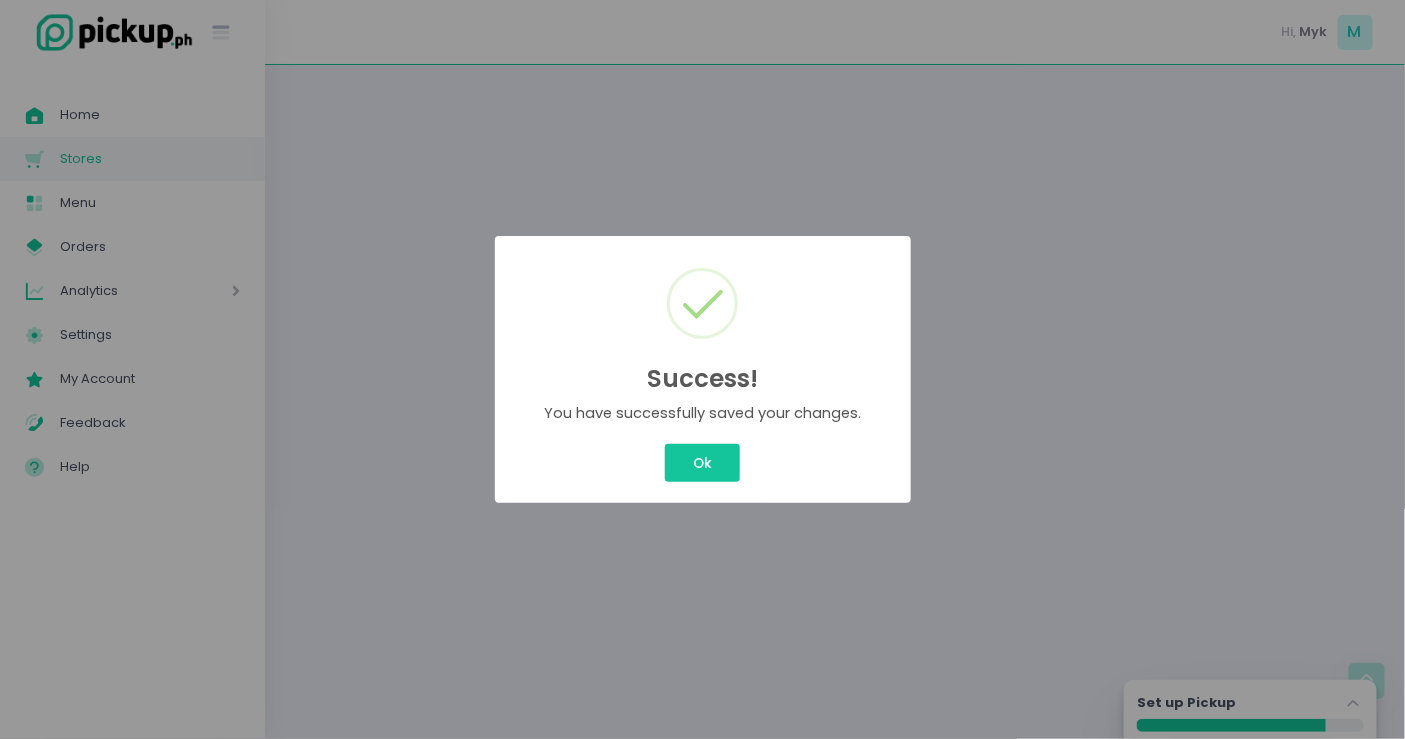 scroll, scrollTop: 0, scrollLeft: 0, axis: both 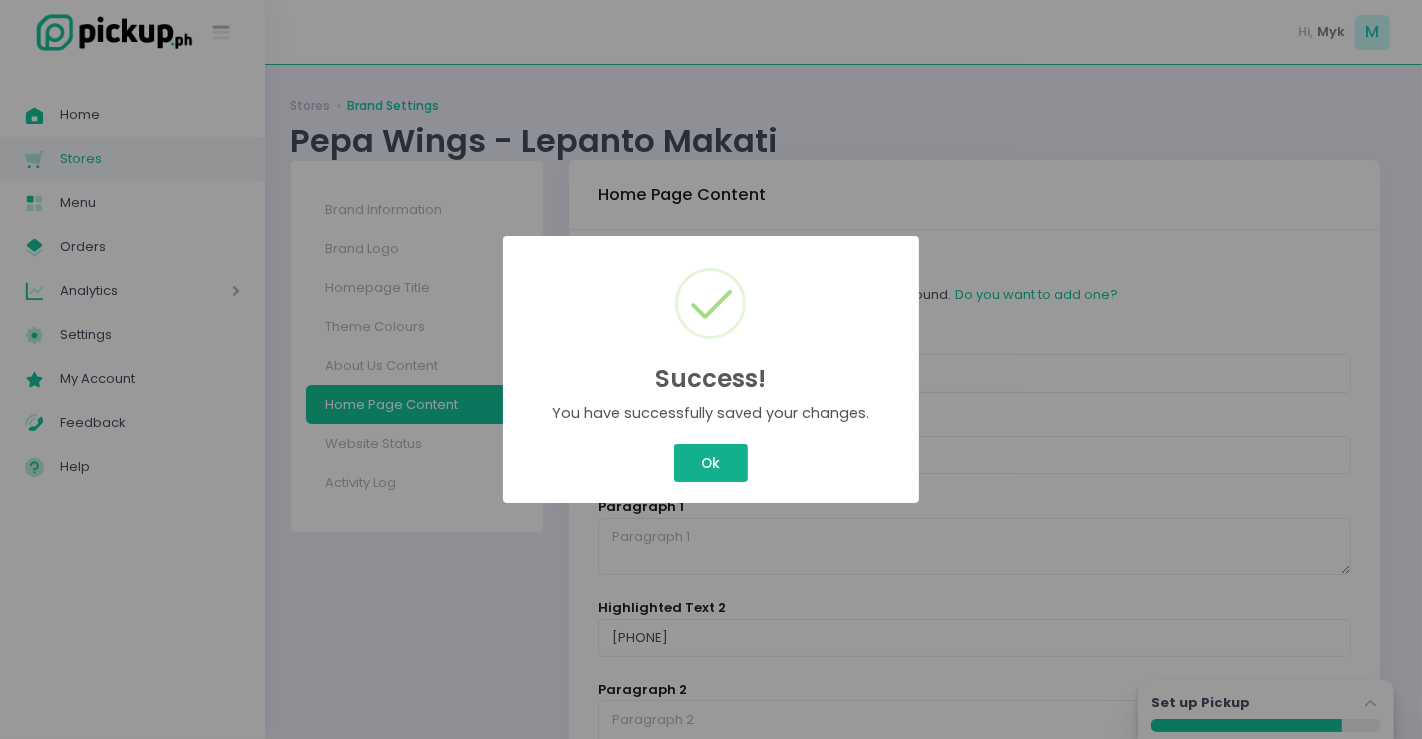 click on "Ok" at bounding box center (711, 463) 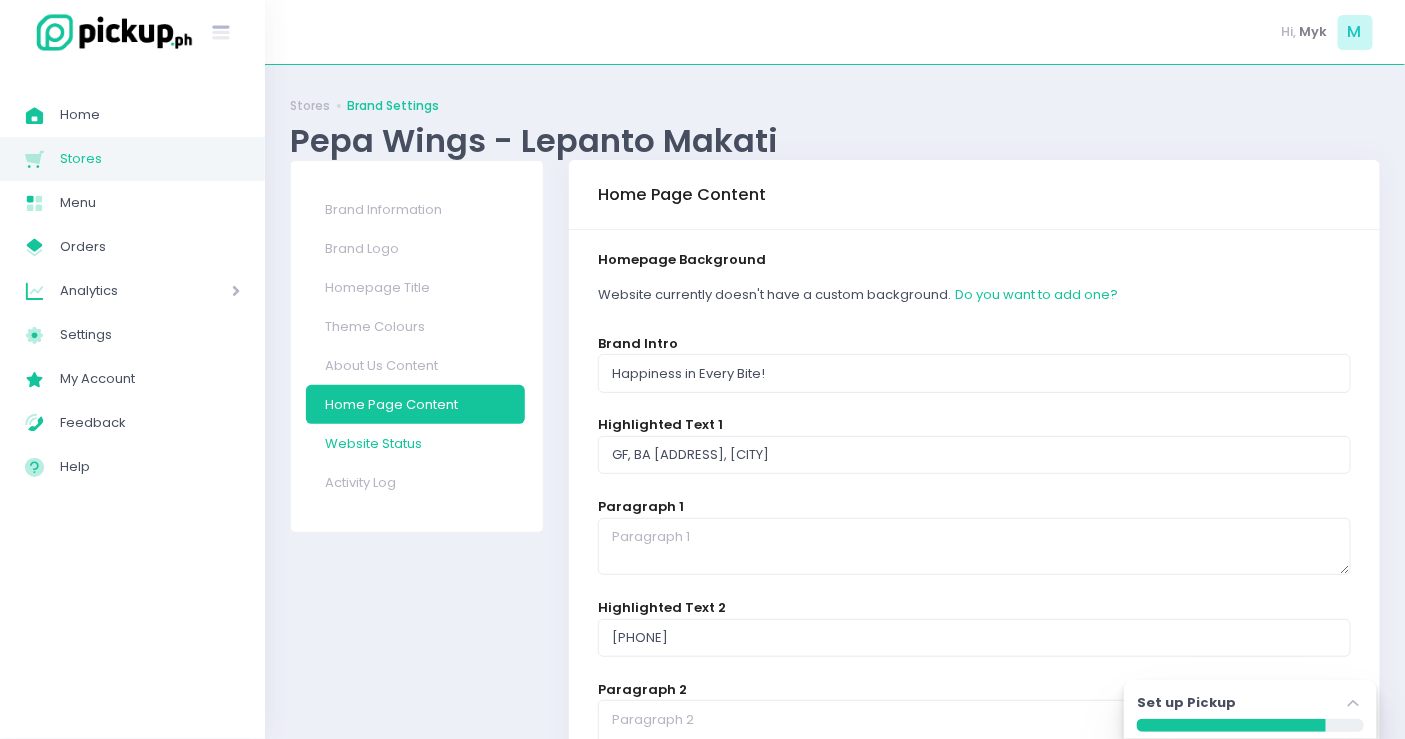 click on "Website Status" at bounding box center (415, 443) 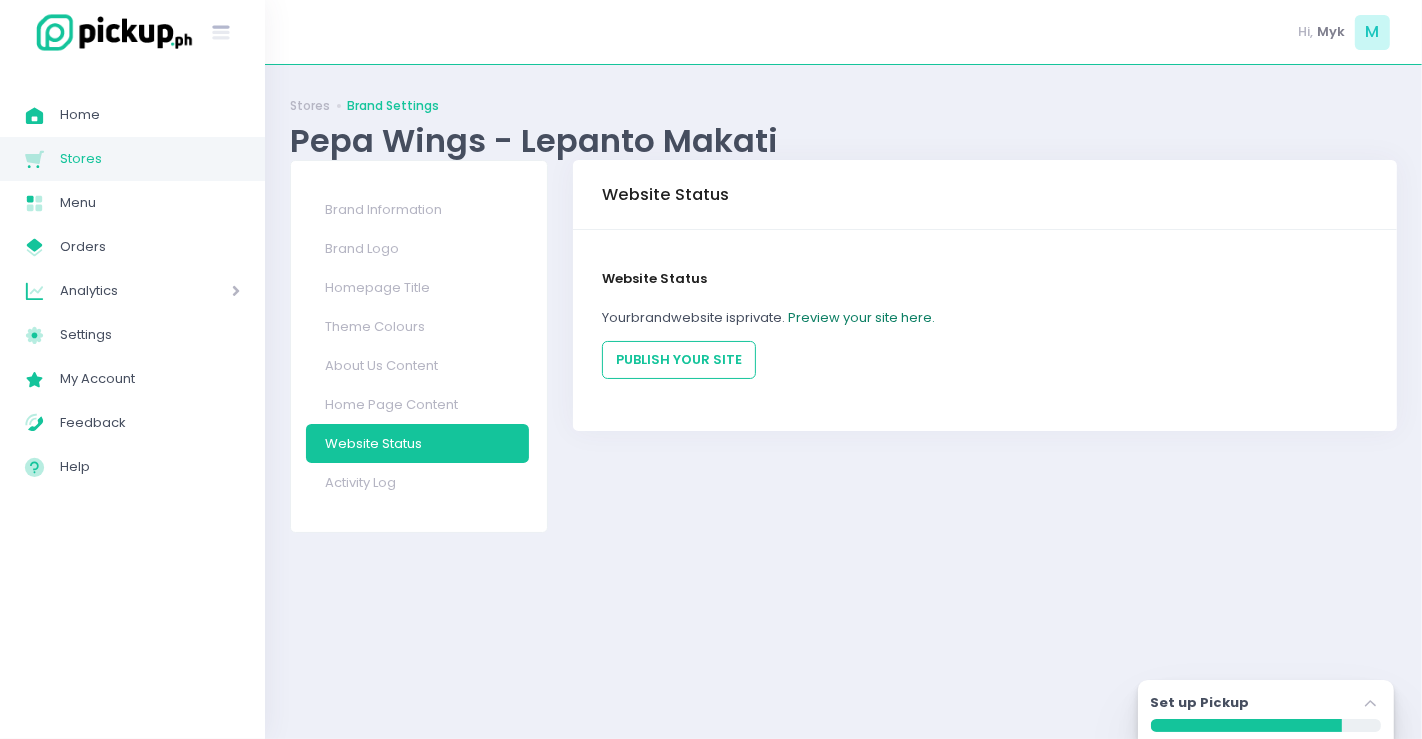 click on "Preview your site here." 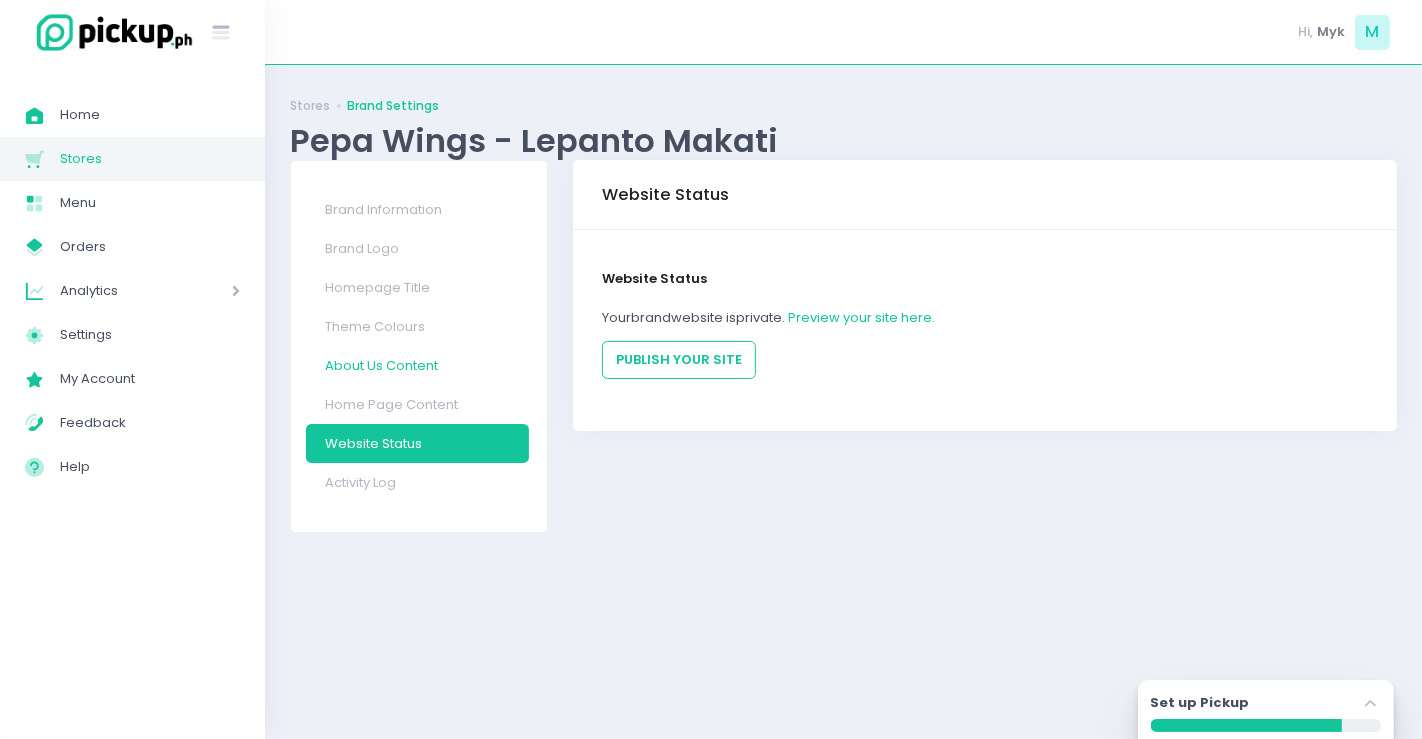click on "About Us Content" at bounding box center (418, 365) 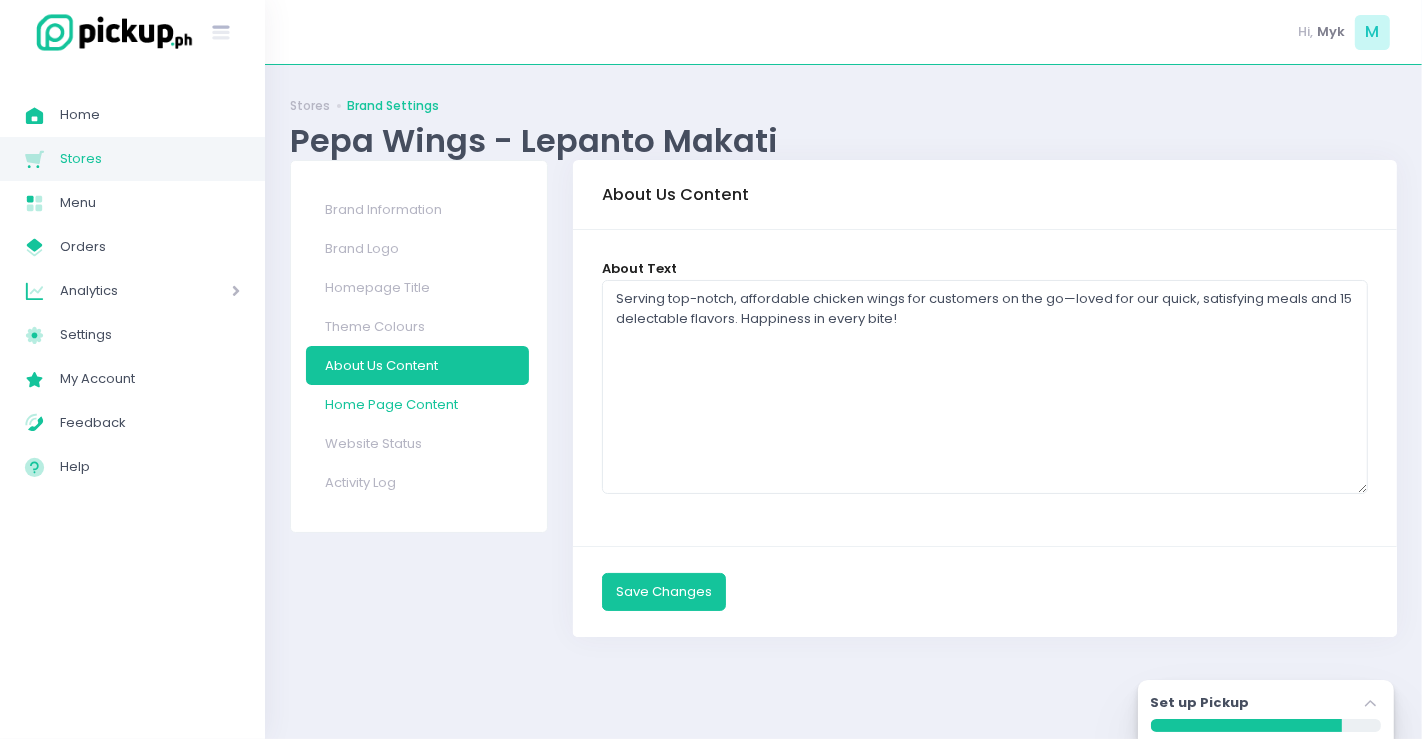 click on "Home Page Content" at bounding box center [418, 404] 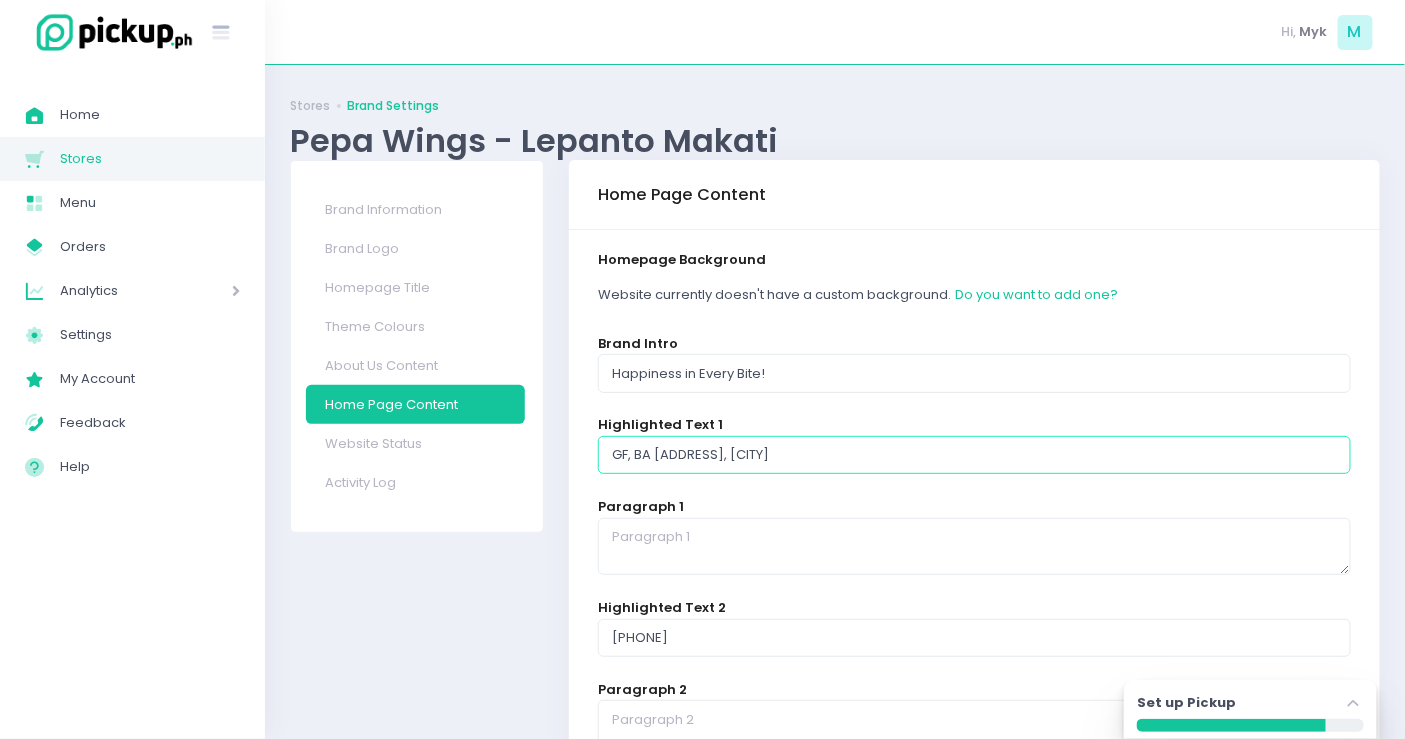 click on "GF, BA Lepanto Building,  8747 Paseo De Roxas, Salcedo Village, Makati City" at bounding box center (974, 455) 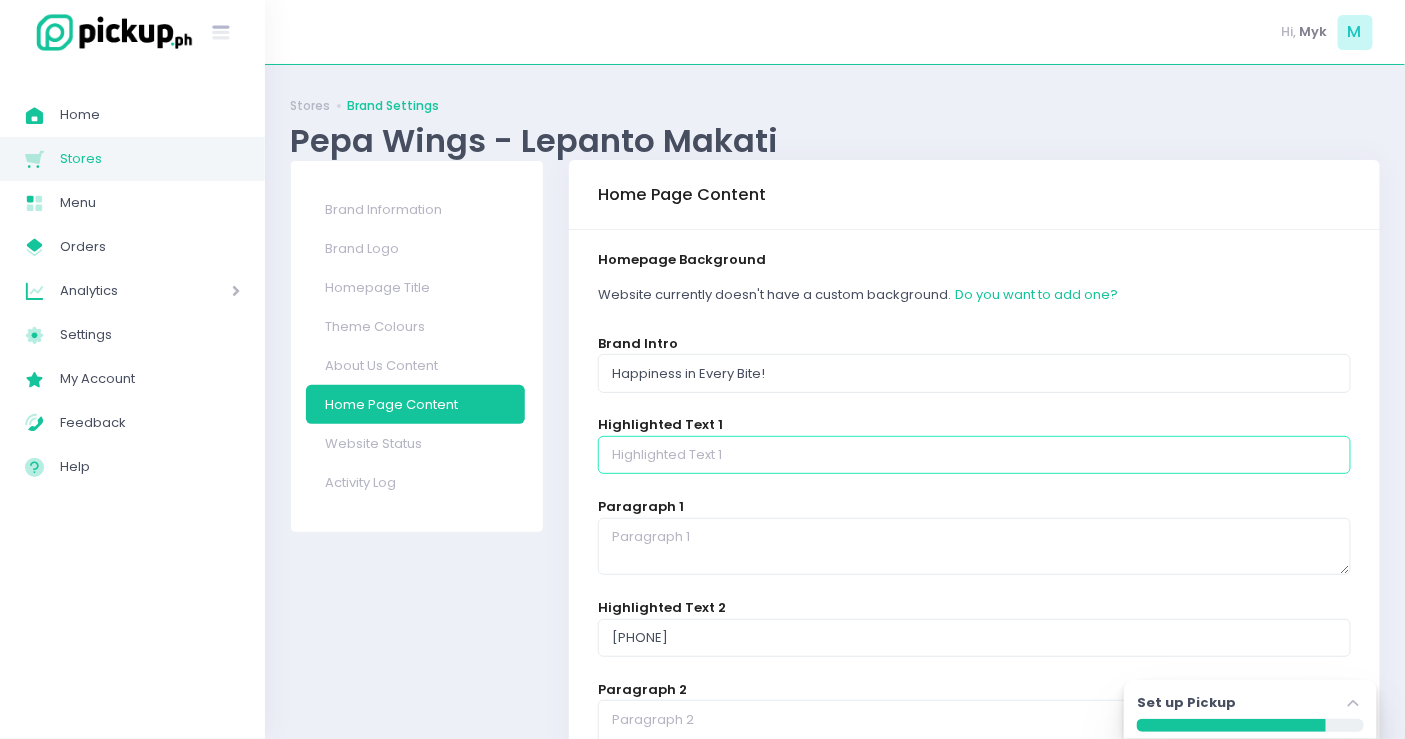 type 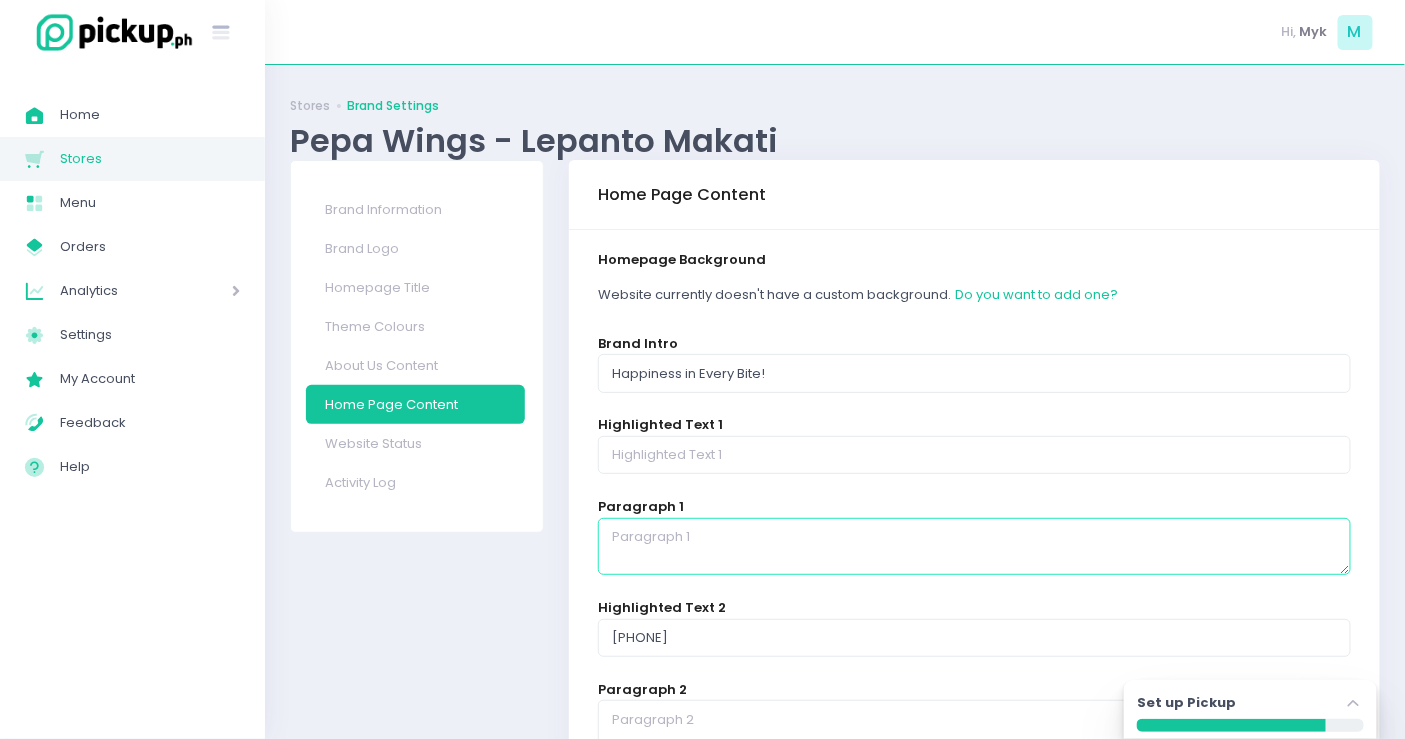 click at bounding box center (974, 547) 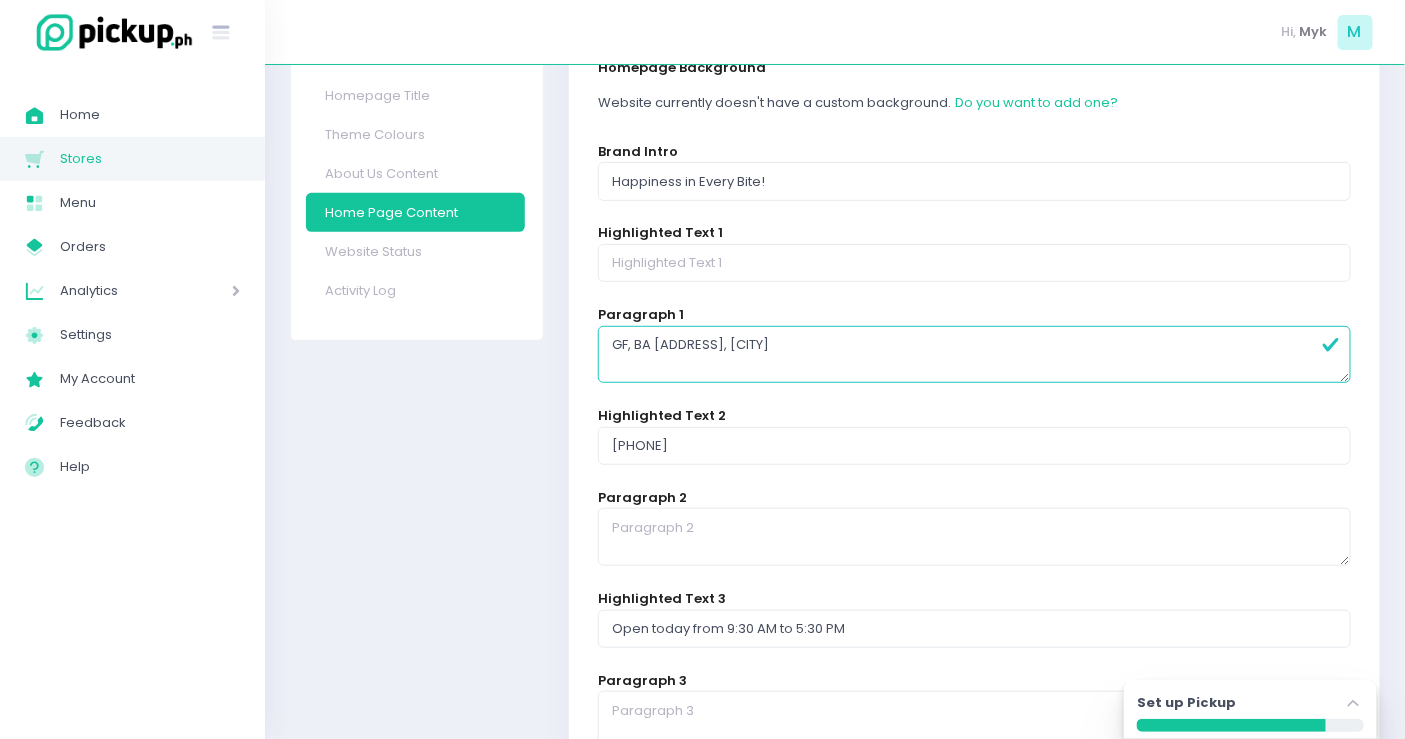 scroll, scrollTop: 193, scrollLeft: 0, axis: vertical 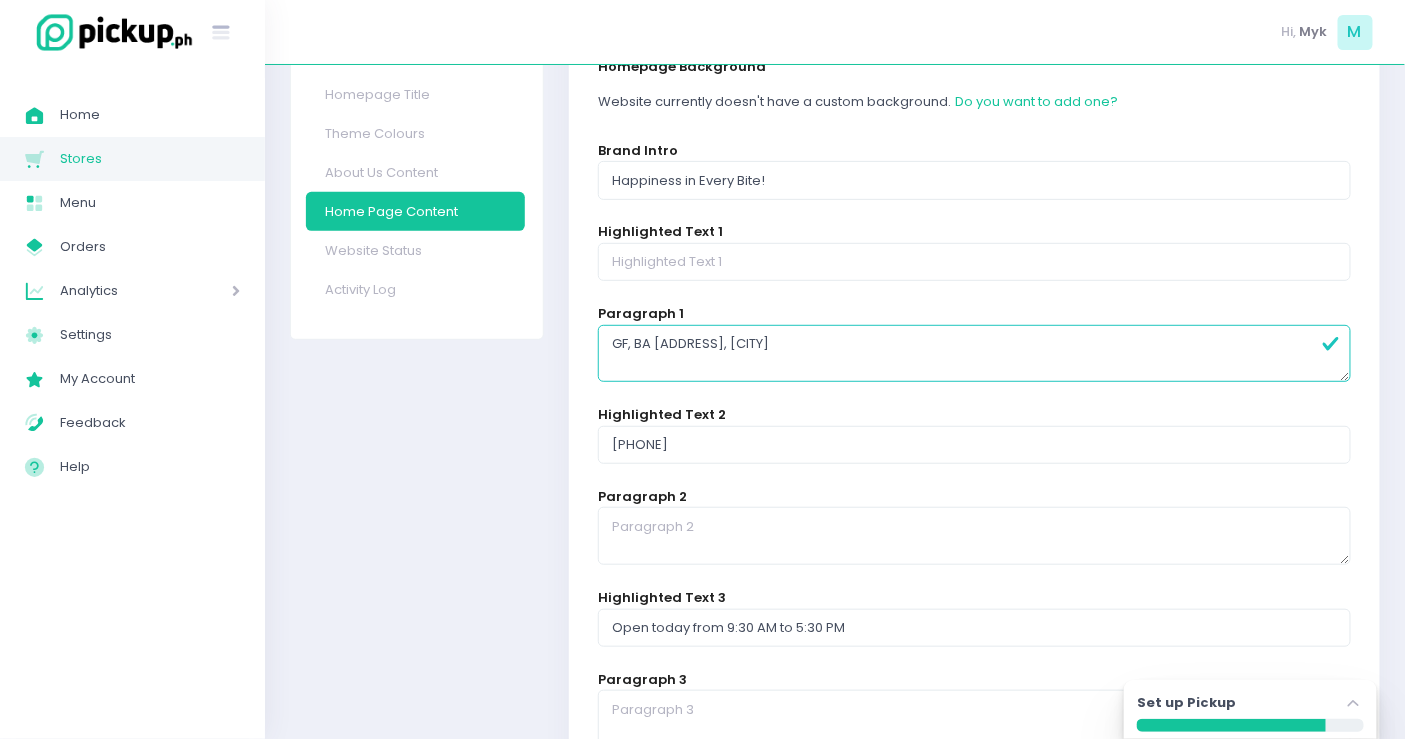 type on "GF, BA Lepanto Building,  8747 Paseo De Roxas, Salcedo Village, Makati City" 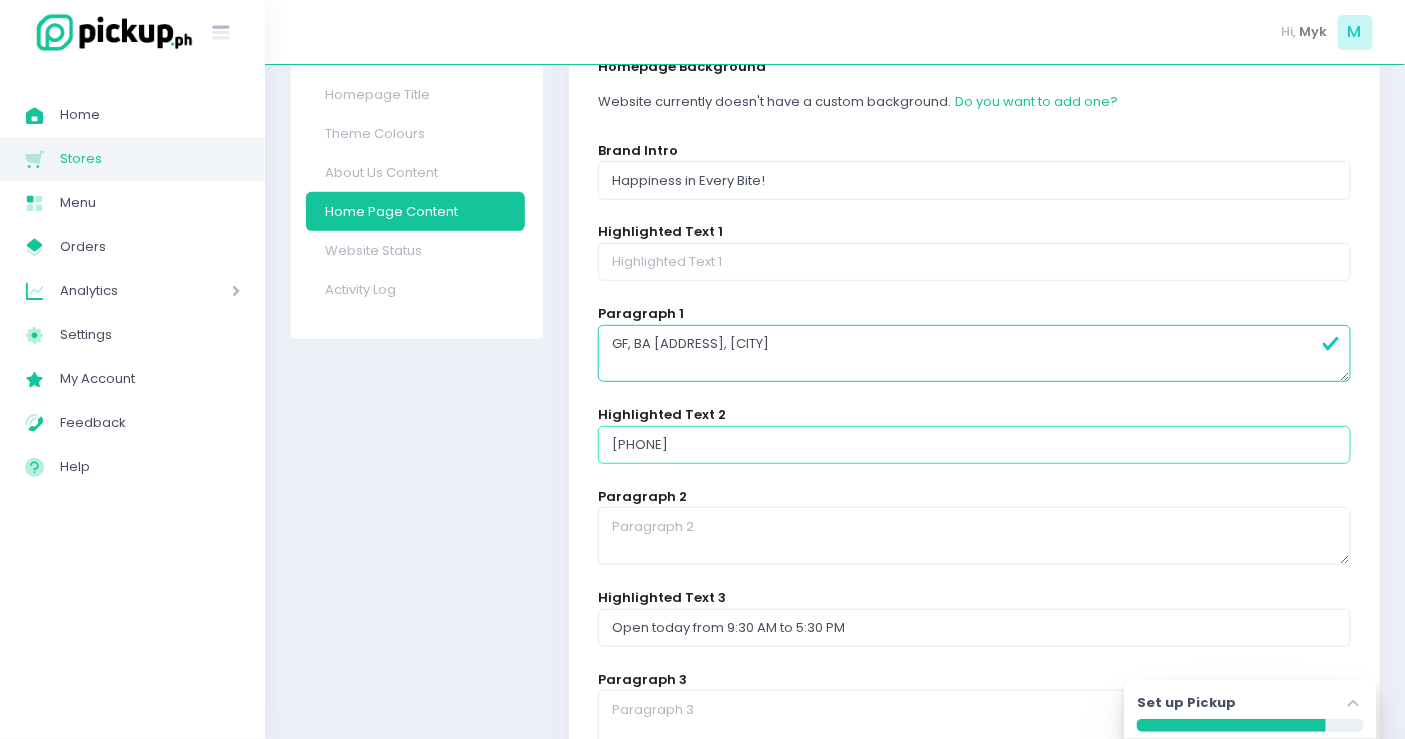 click on "0917-165-2921" at bounding box center (974, 445) 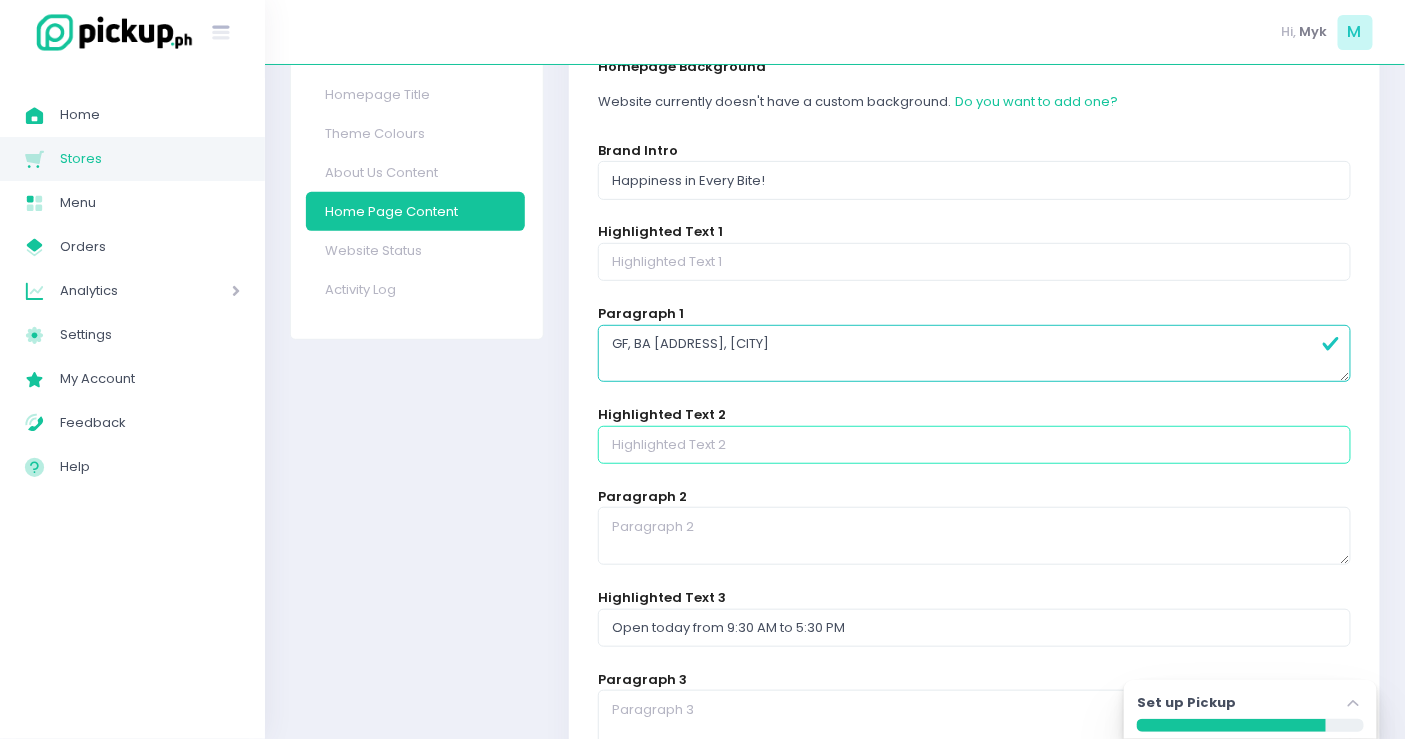type 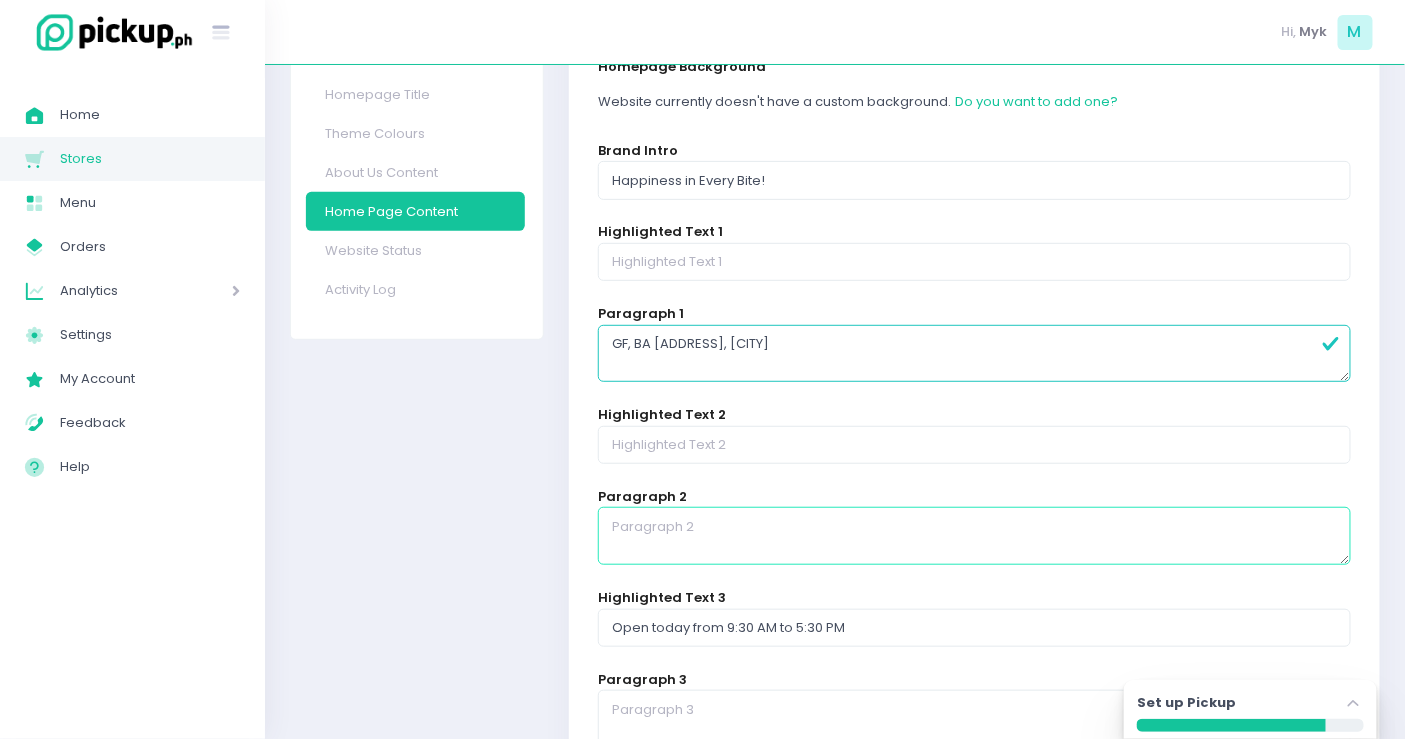click at bounding box center (974, 536) 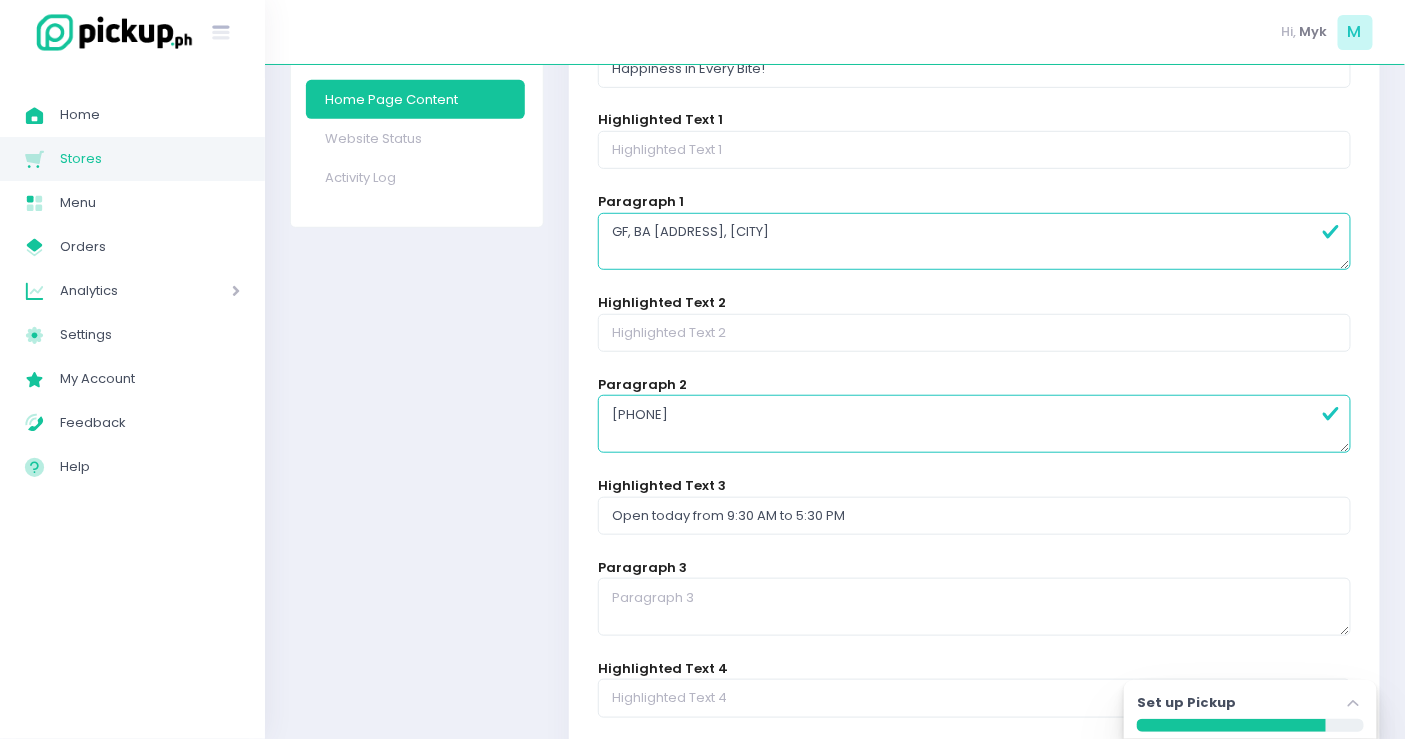 scroll, scrollTop: 306, scrollLeft: 0, axis: vertical 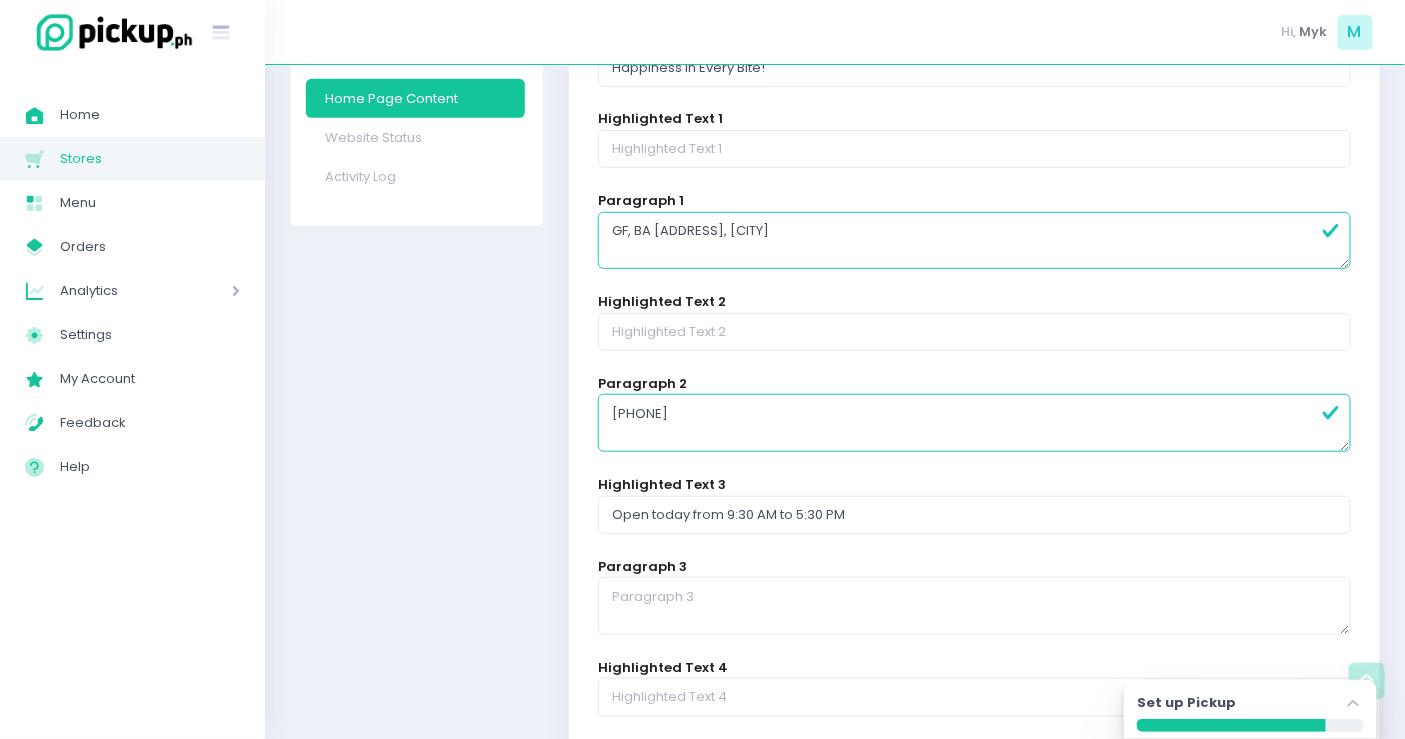 type on "0917-165-2921" 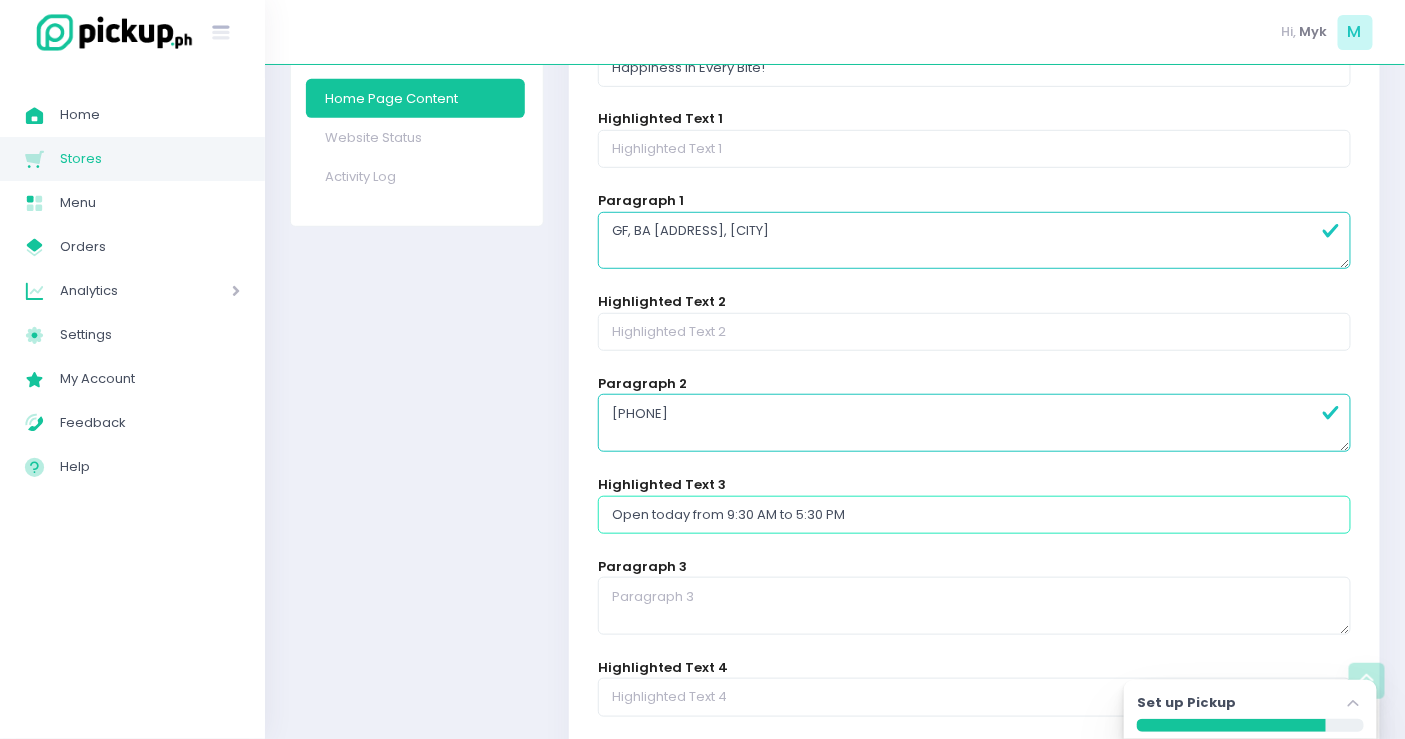 click on "Open today from 9:30 AM to 5:30 PM" at bounding box center (974, 515) 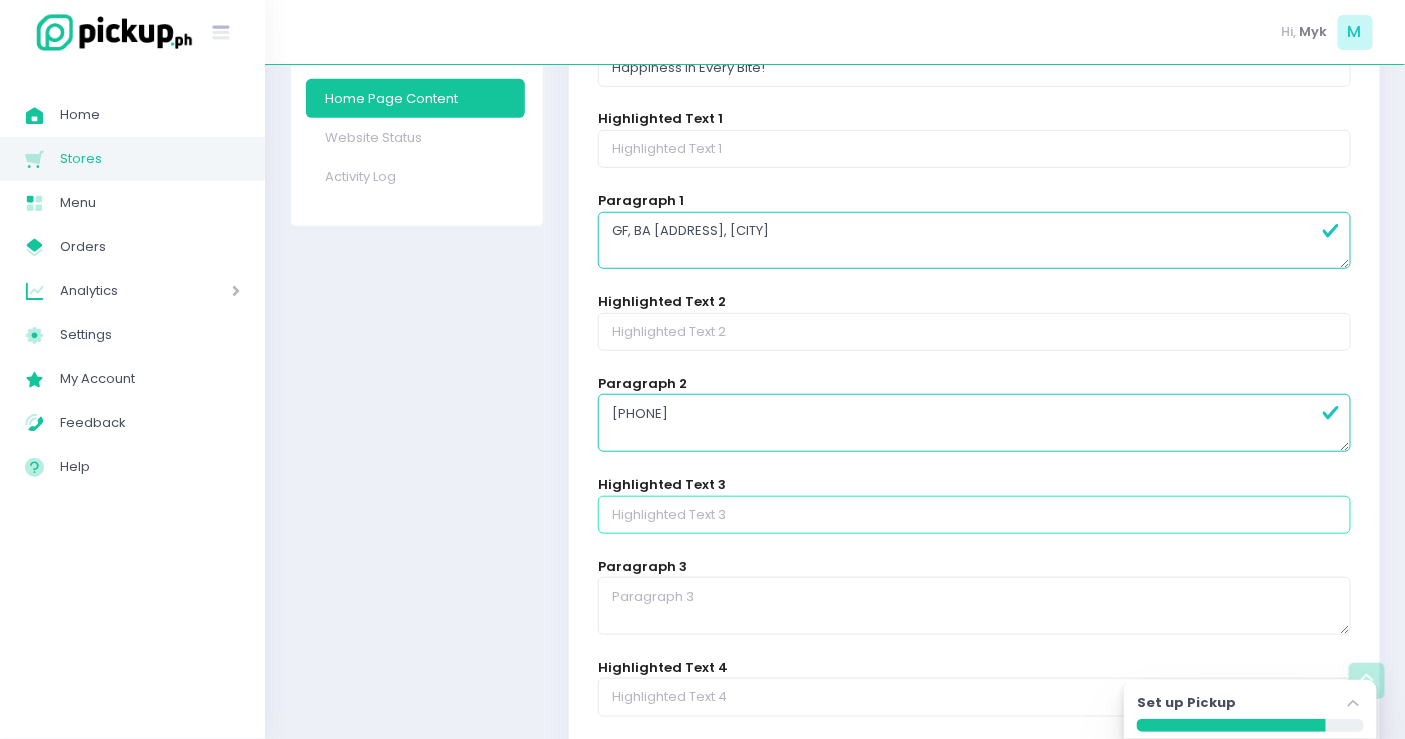 type 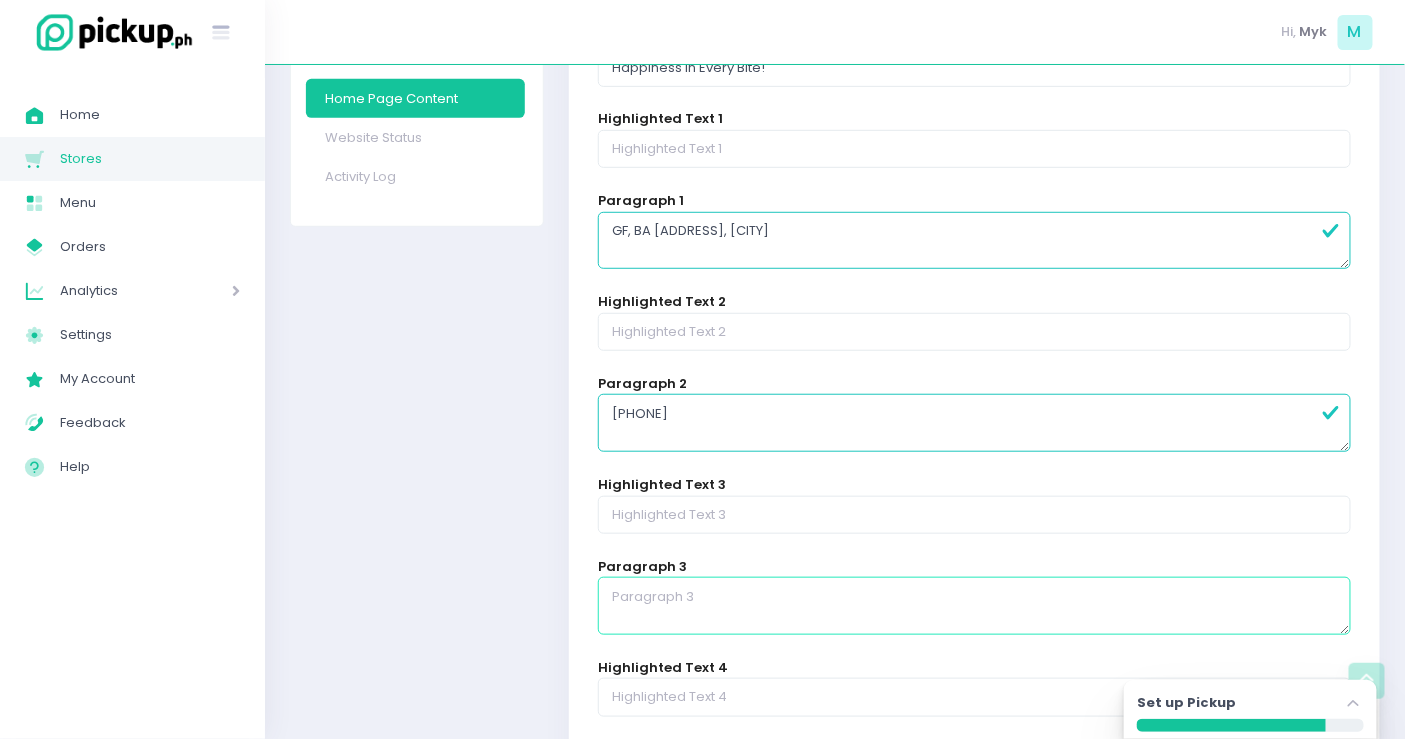 click at bounding box center (974, 606) 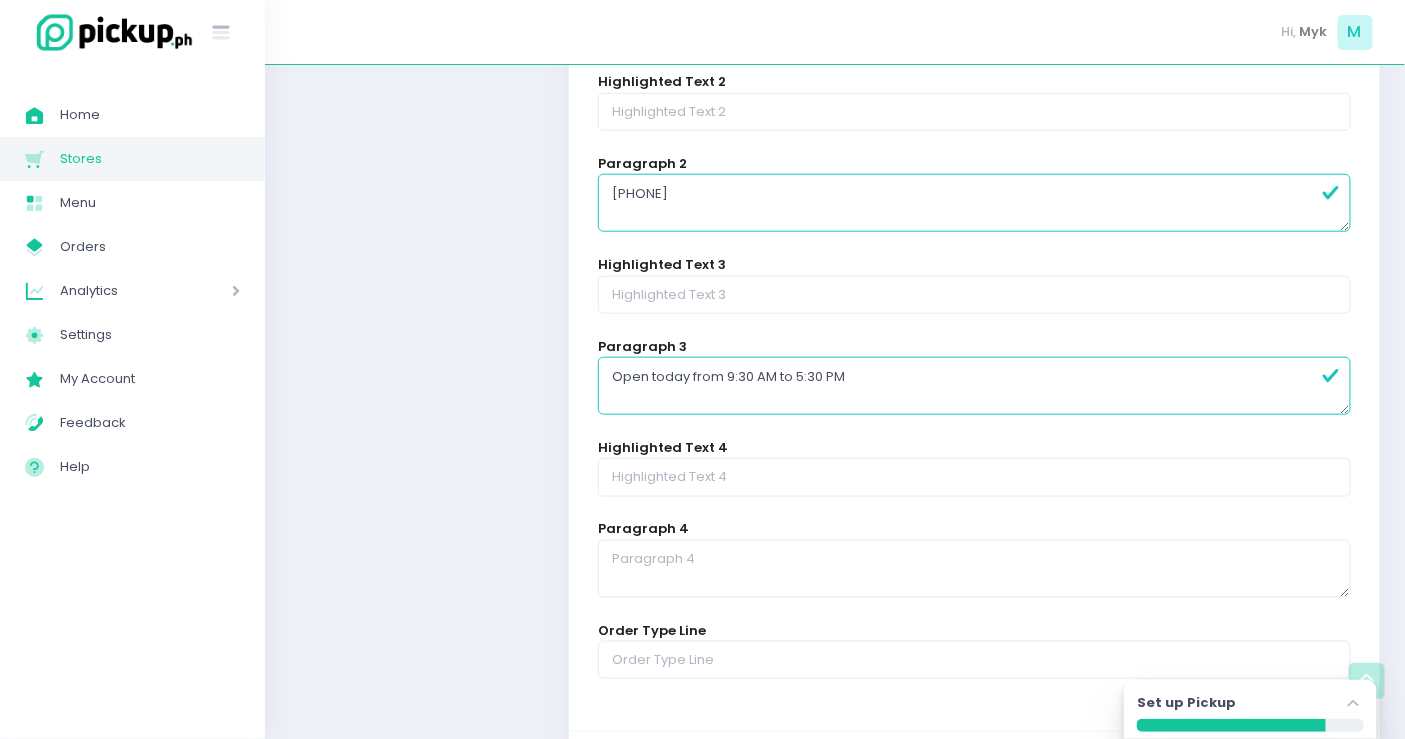 scroll, scrollTop: 654, scrollLeft: 0, axis: vertical 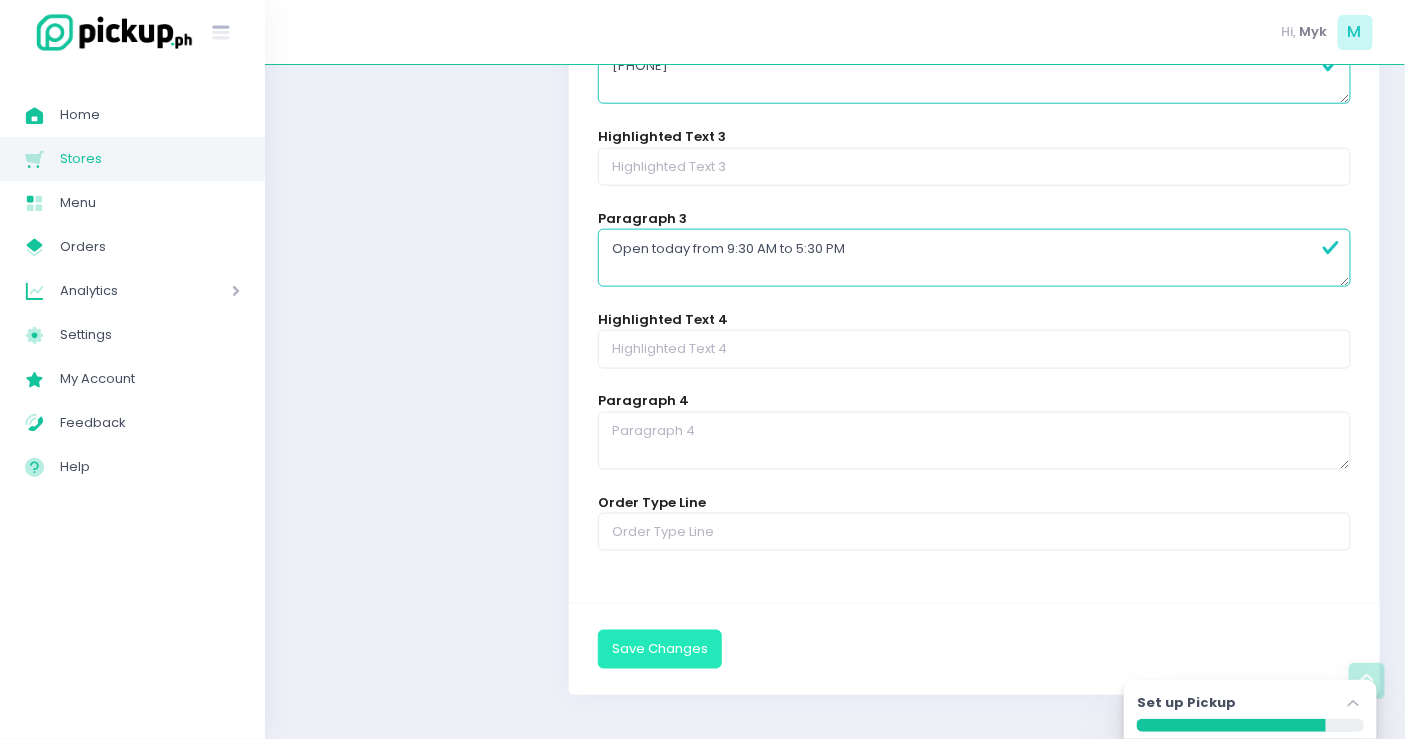 type on "Open today from 9:30 AM to 5:30 PM" 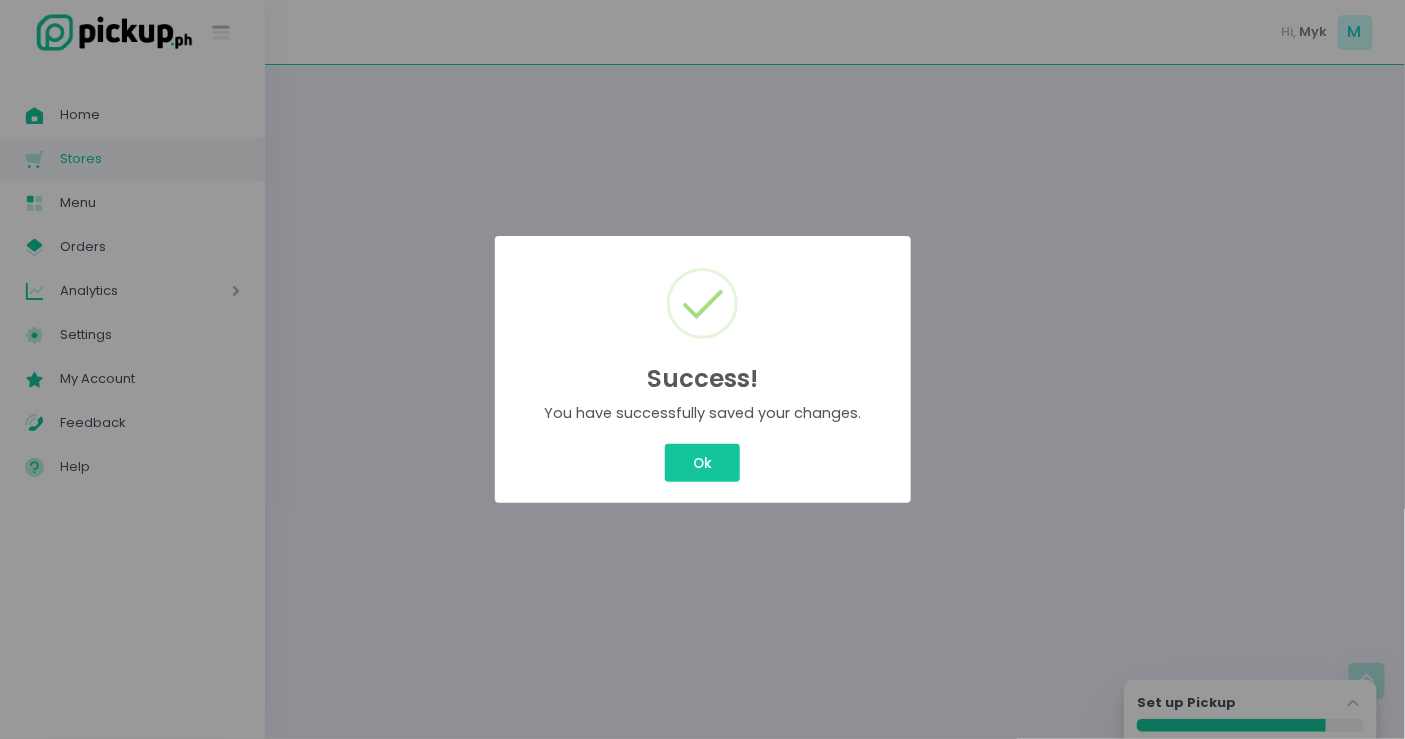 scroll, scrollTop: 0, scrollLeft: 0, axis: both 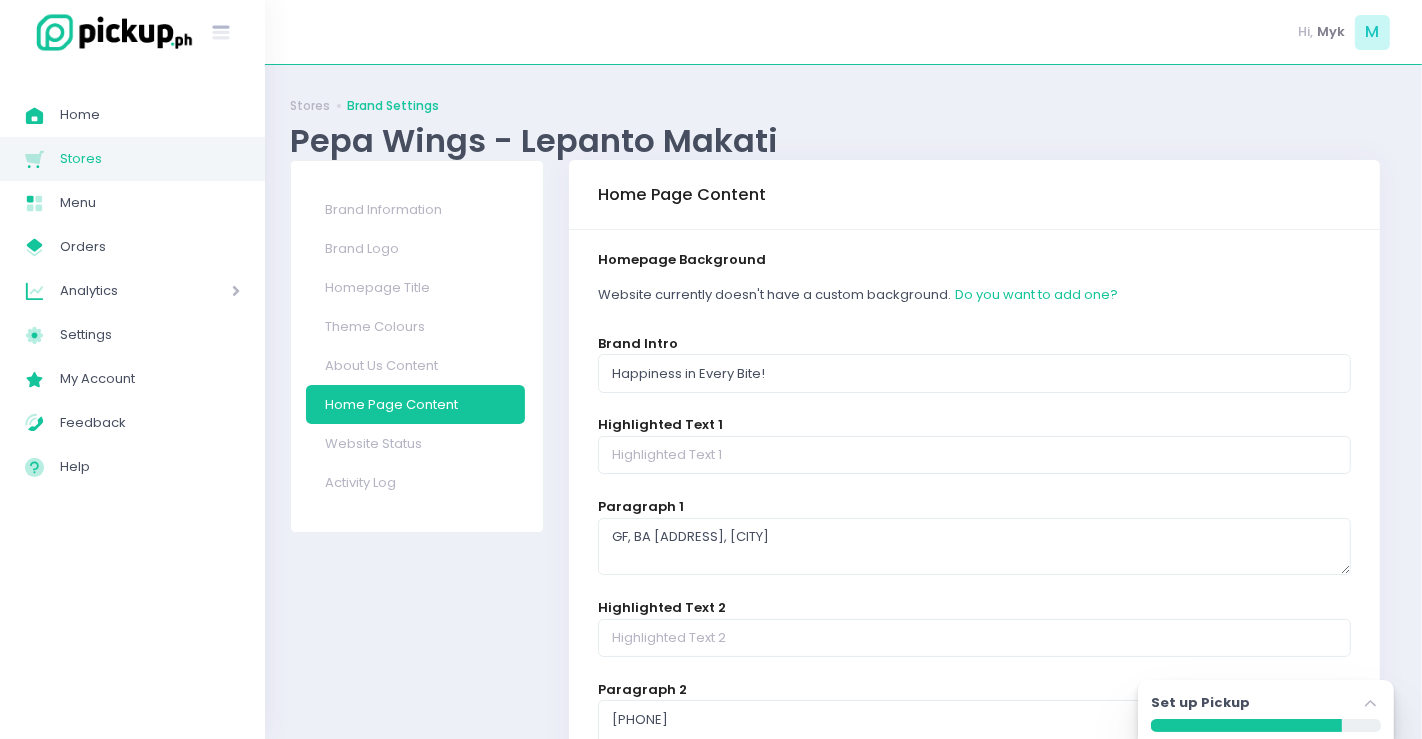 click on "Ok" at bounding box center [710, 416] 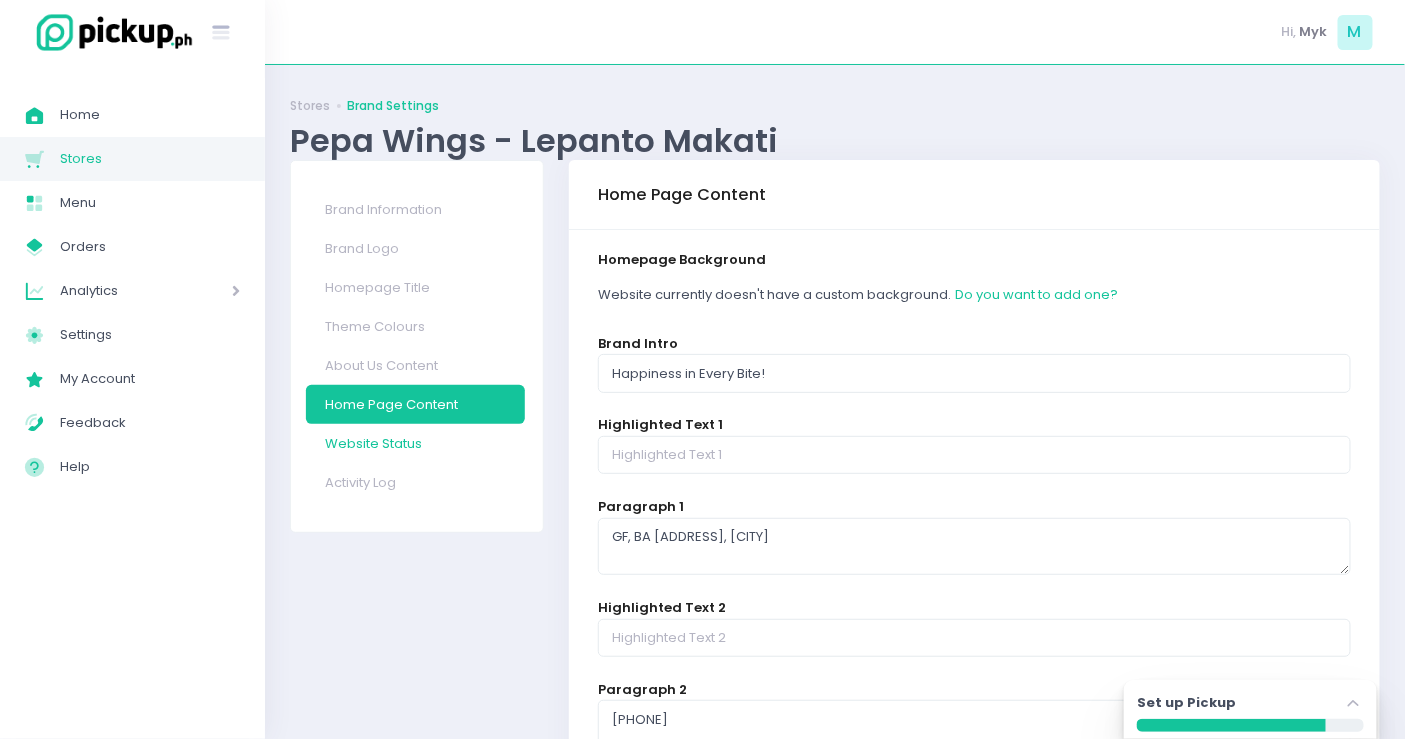 click on "Website Status" at bounding box center [415, 443] 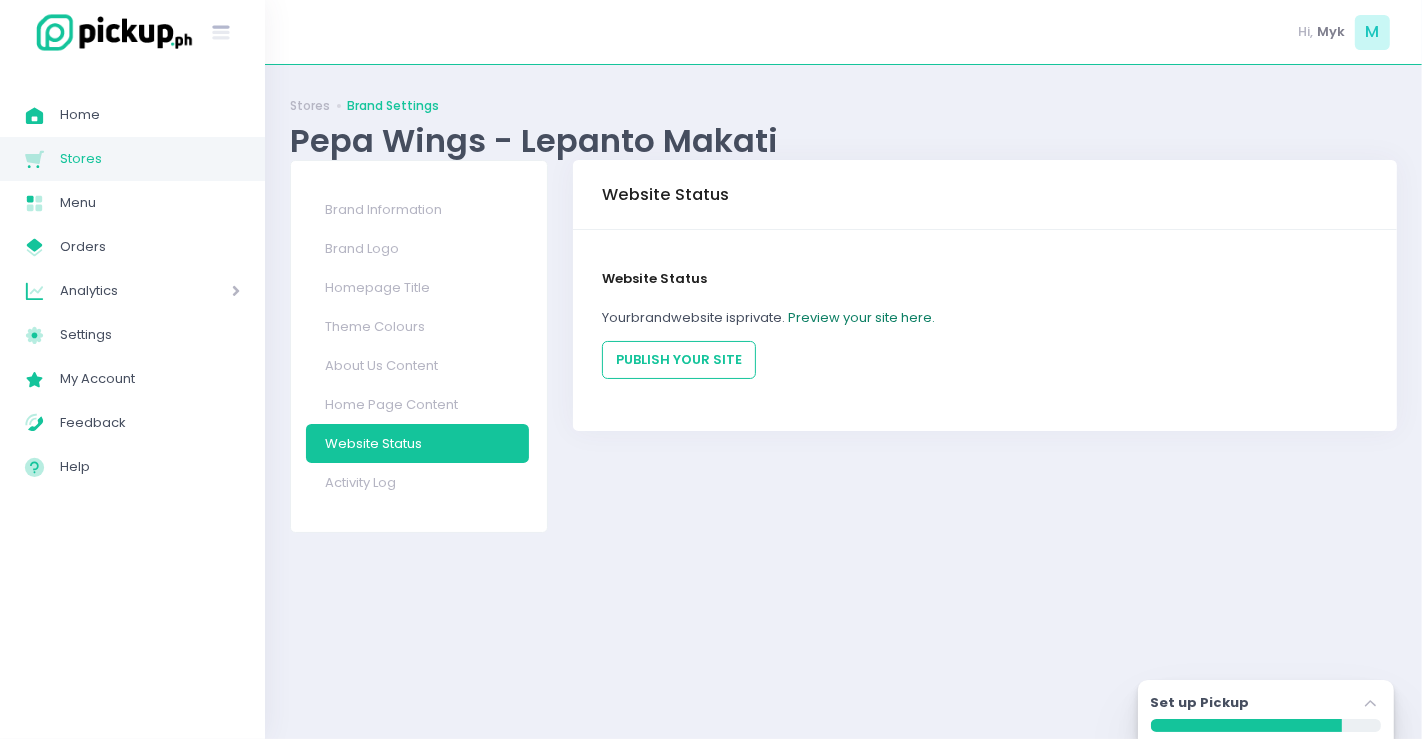 click on "Preview your site here." 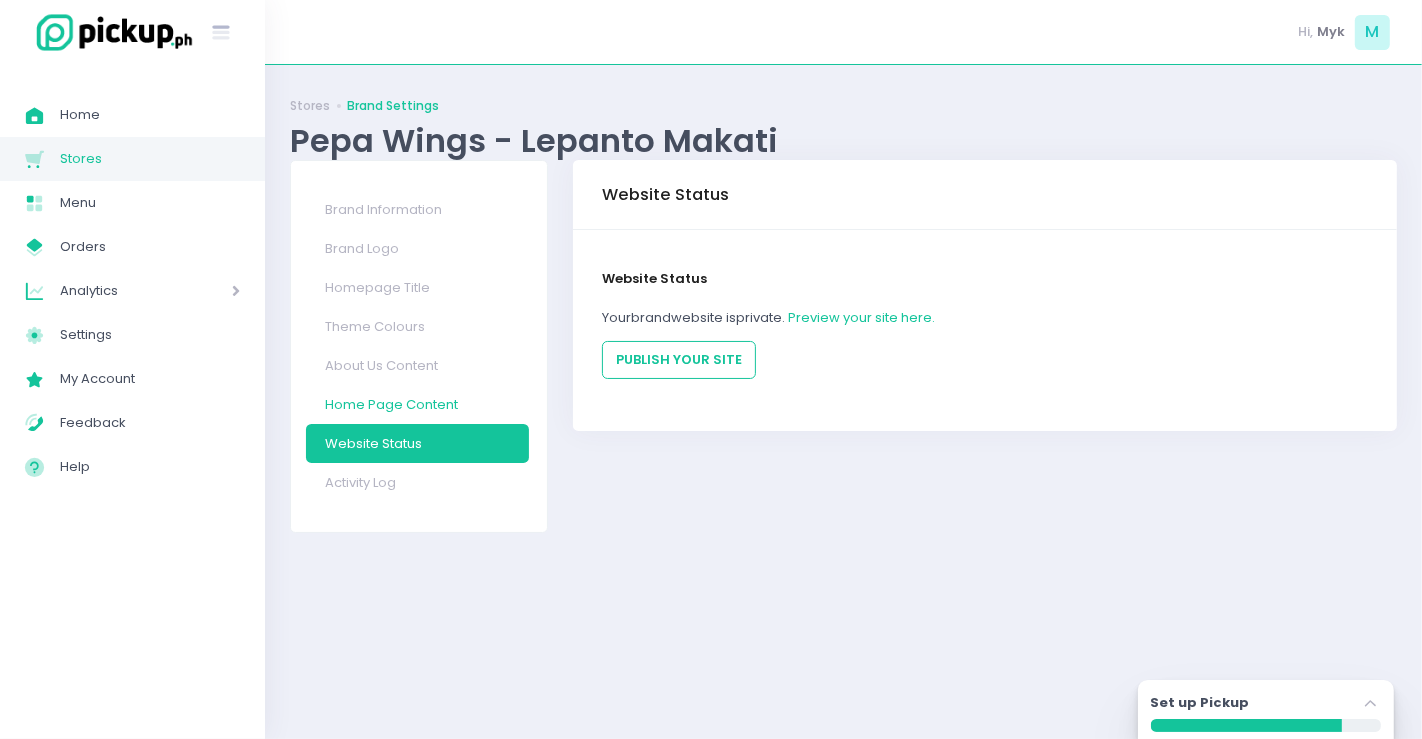 click on "Home Page Content" at bounding box center [418, 404] 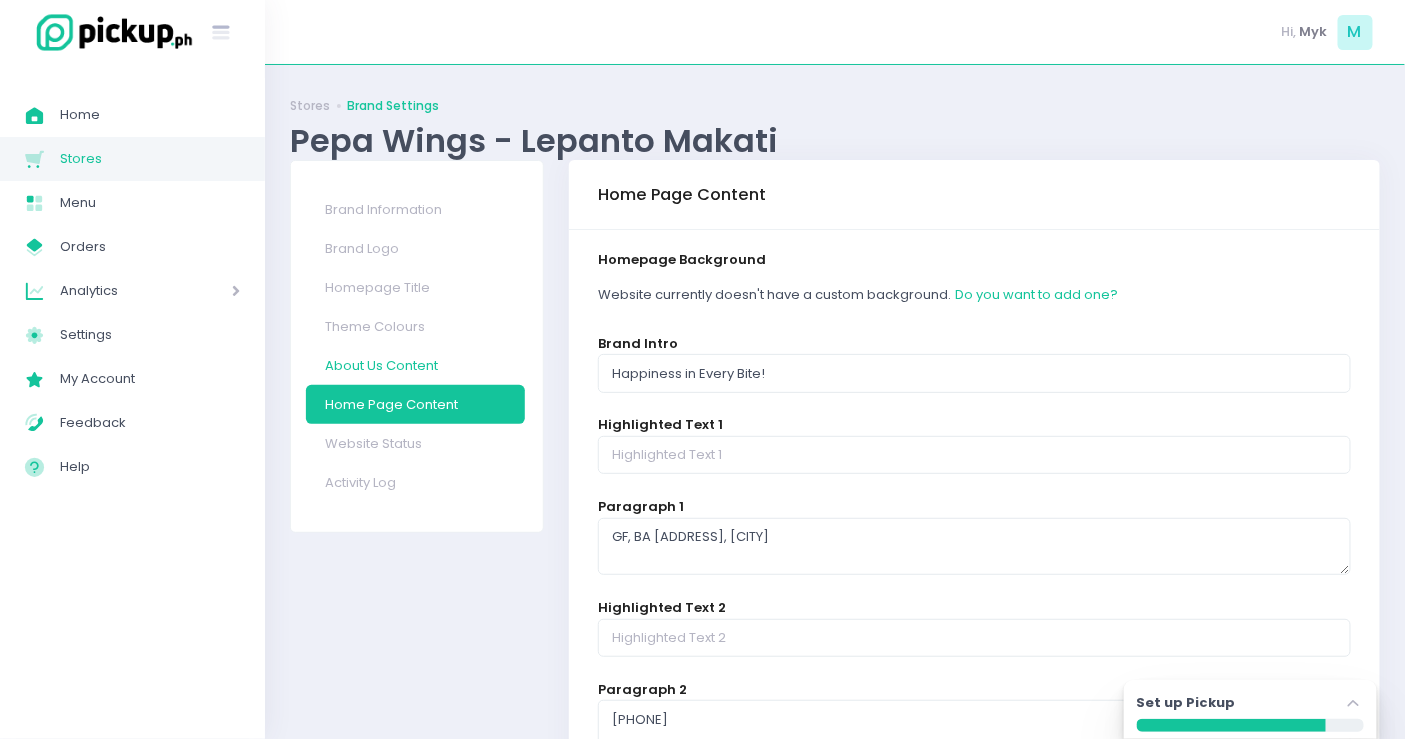 click on "About Us Content" at bounding box center (415, 365) 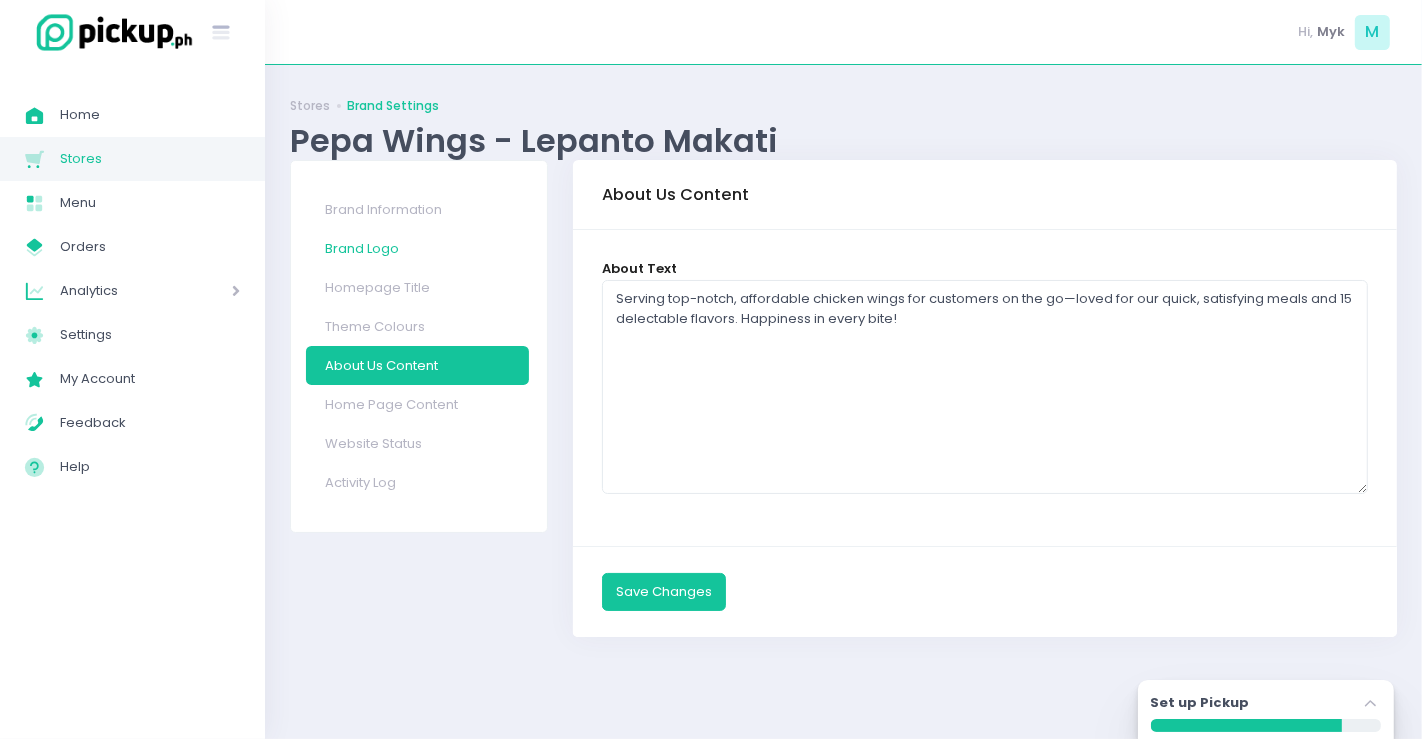 click on "Brand Logo" at bounding box center (418, 248) 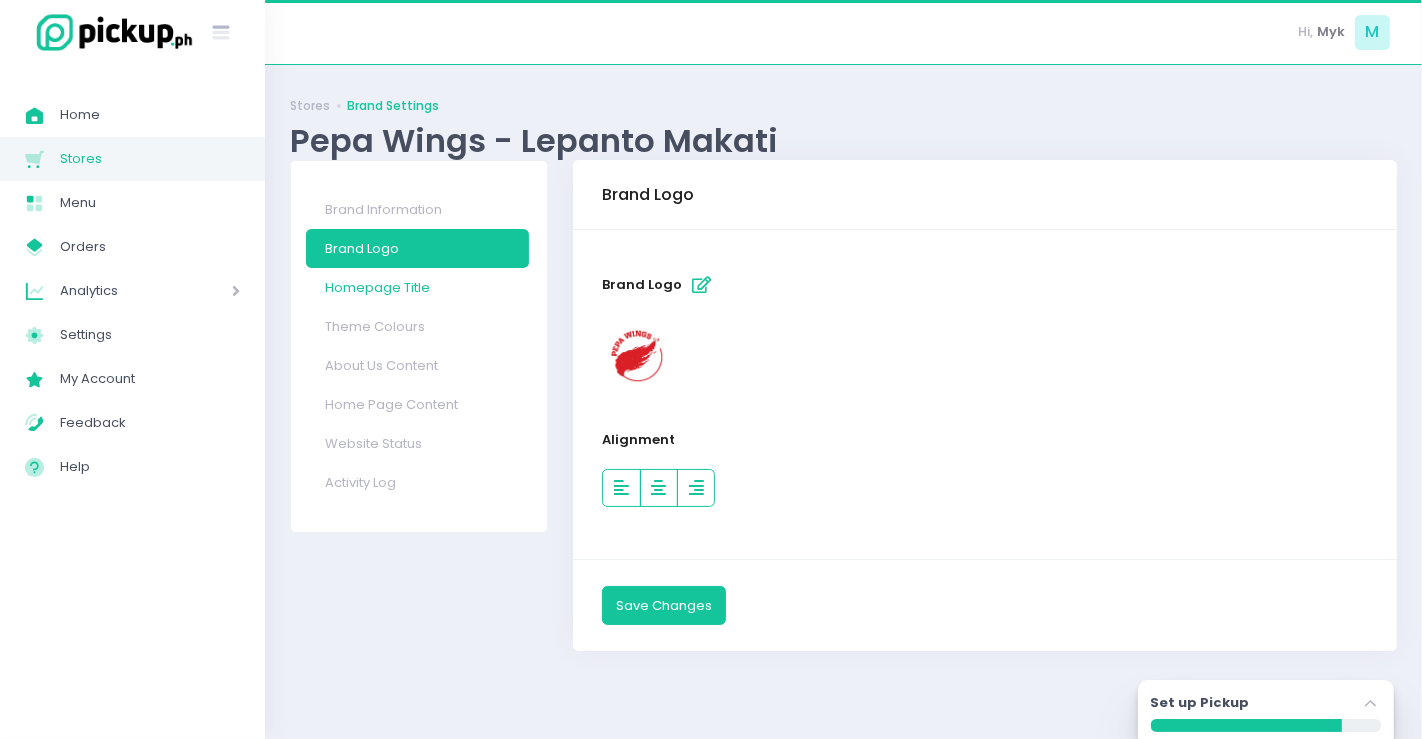 click on "Homepage Title" at bounding box center [418, 287] 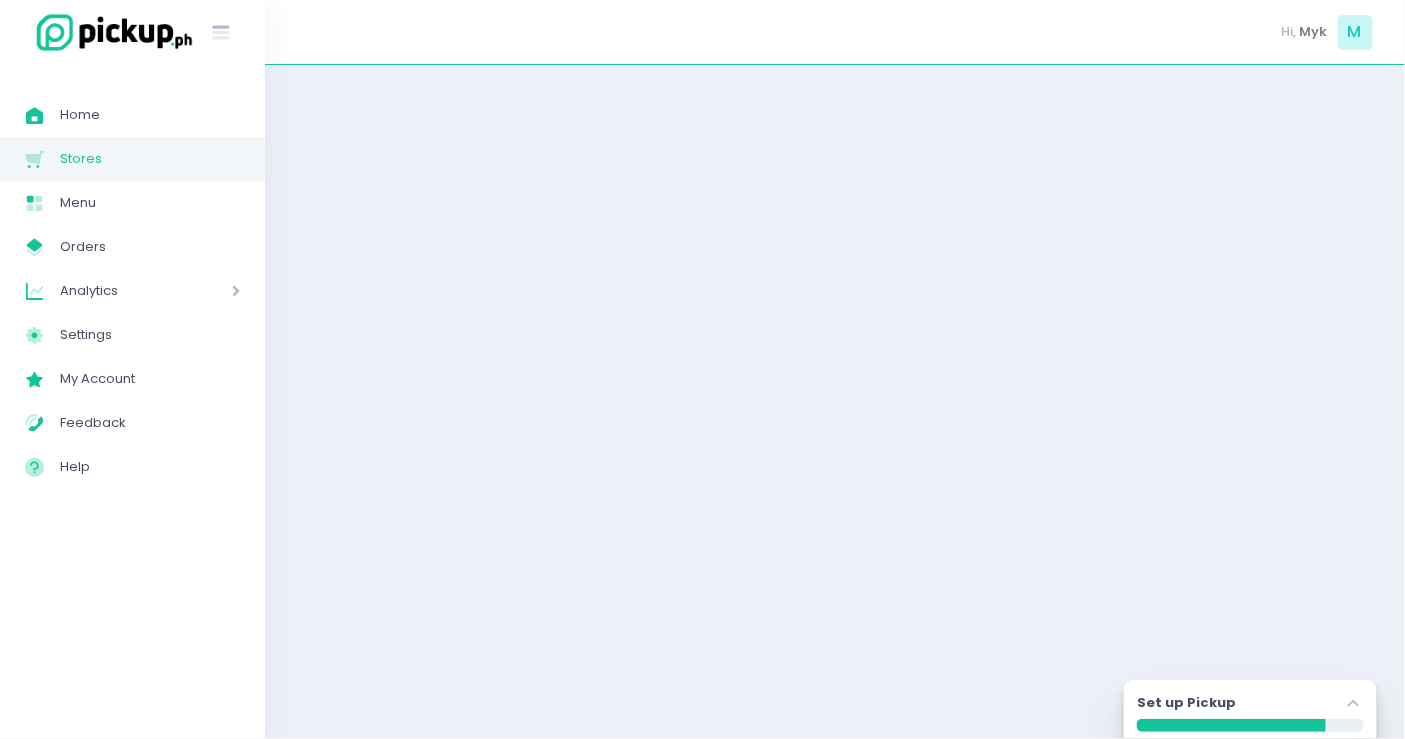 select on "normal" 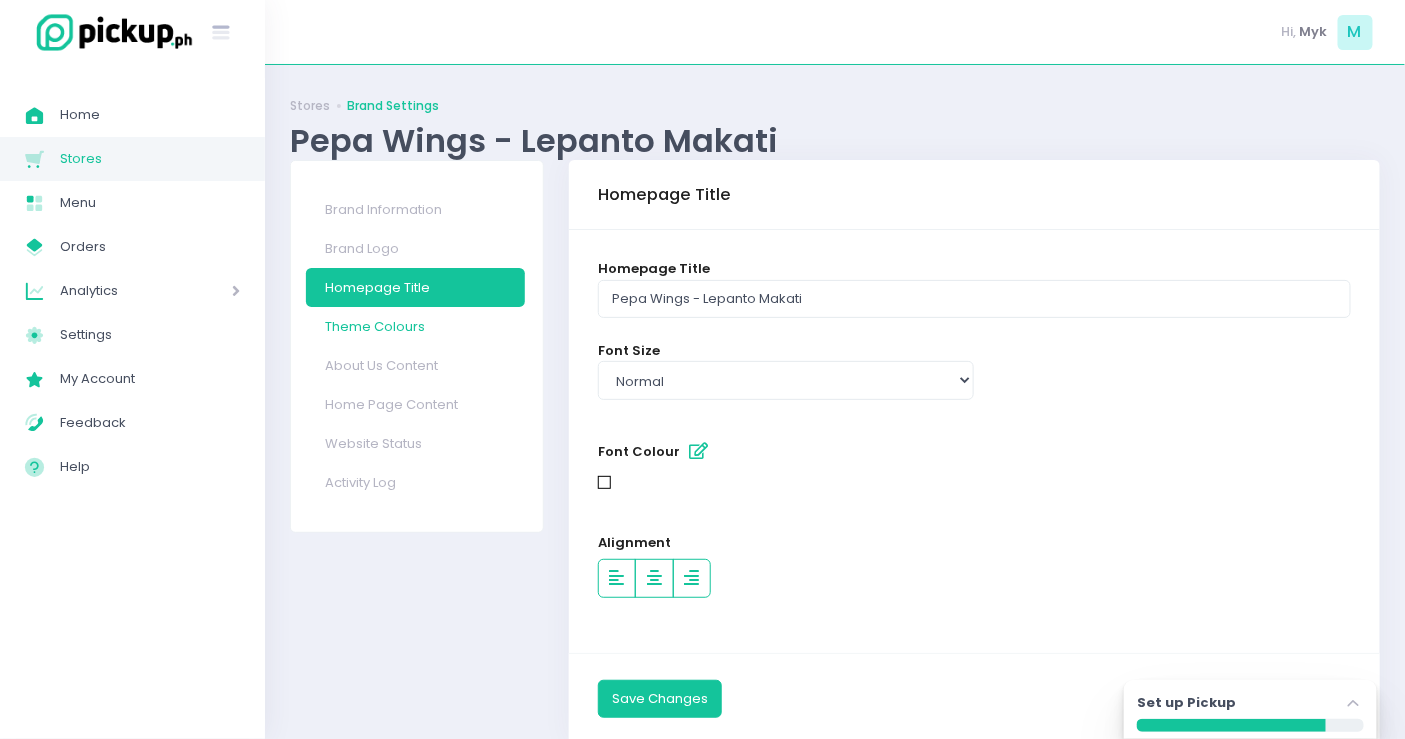 click on "Theme Colours" at bounding box center (415, 326) 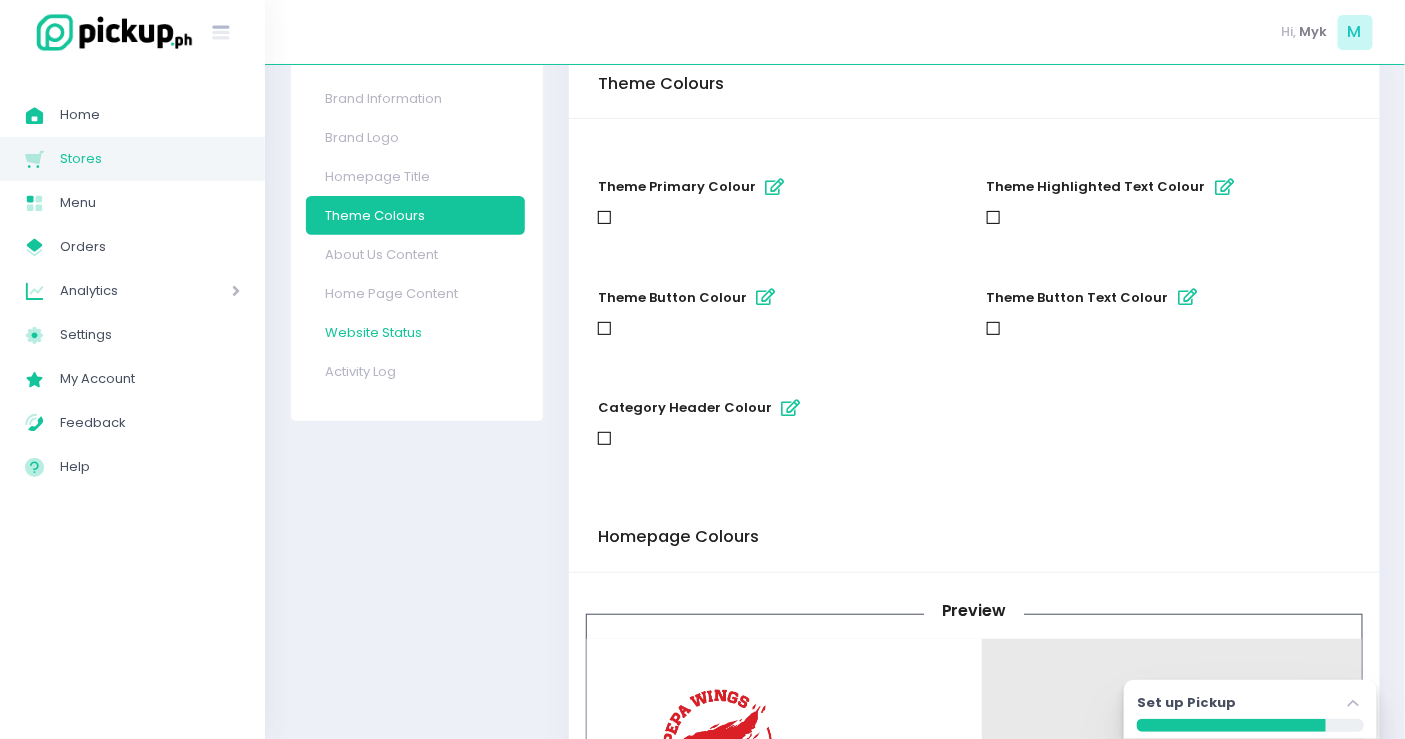 scroll, scrollTop: 0, scrollLeft: 0, axis: both 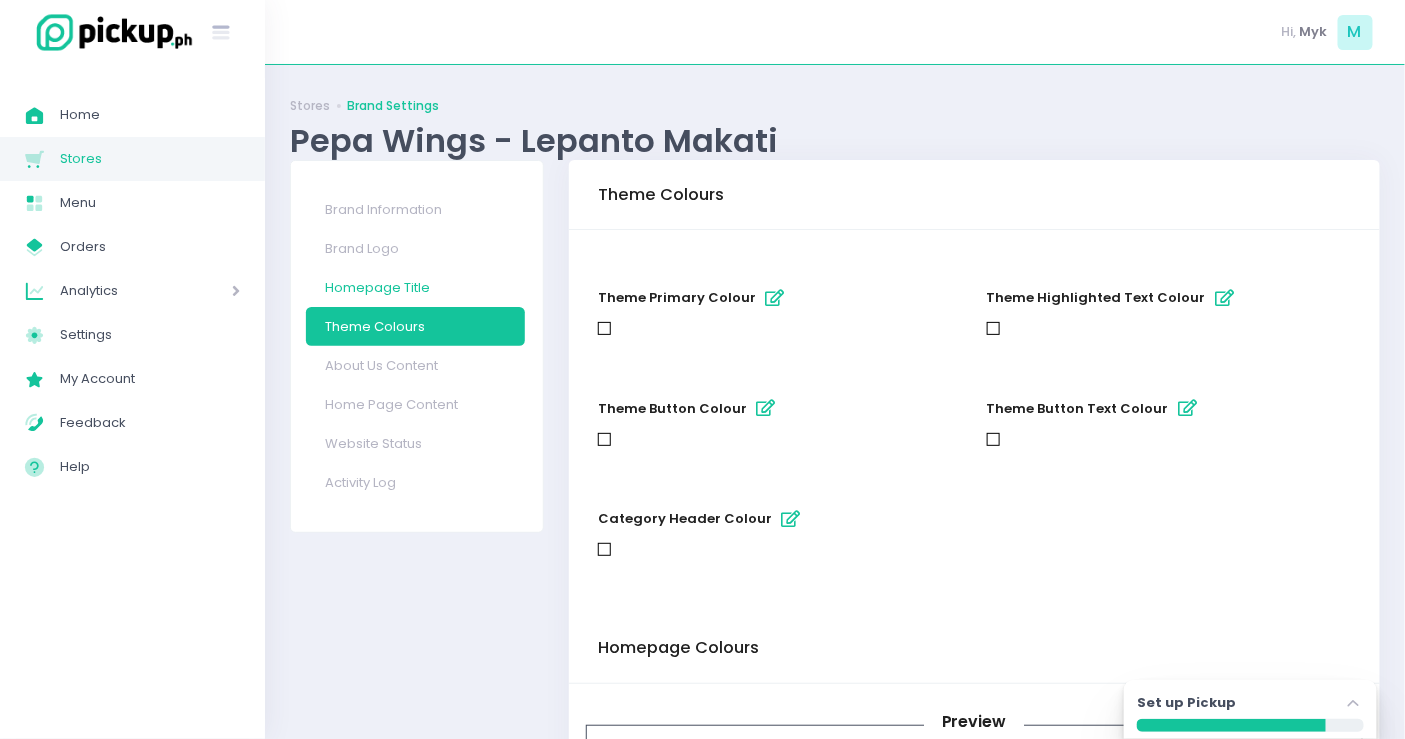 click on "Homepage Title" at bounding box center [415, 287] 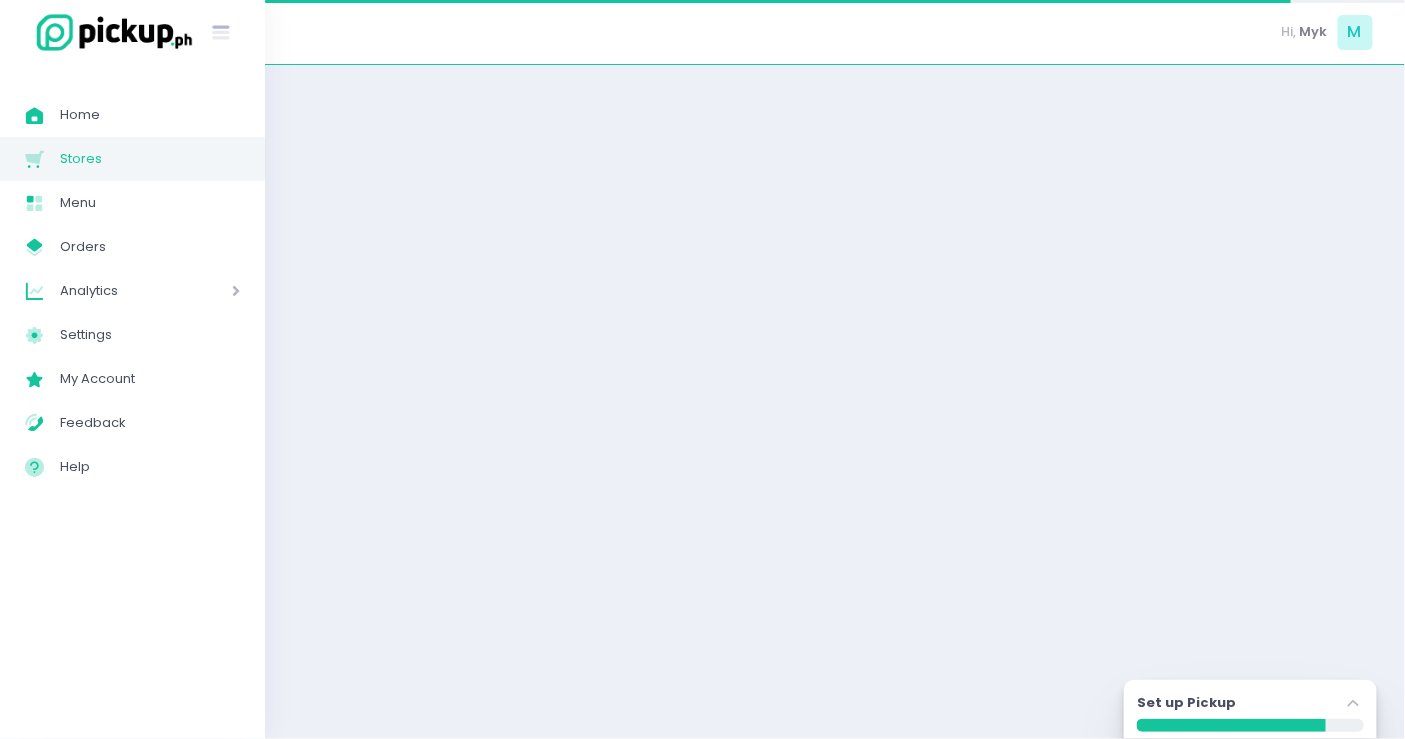 select on "normal" 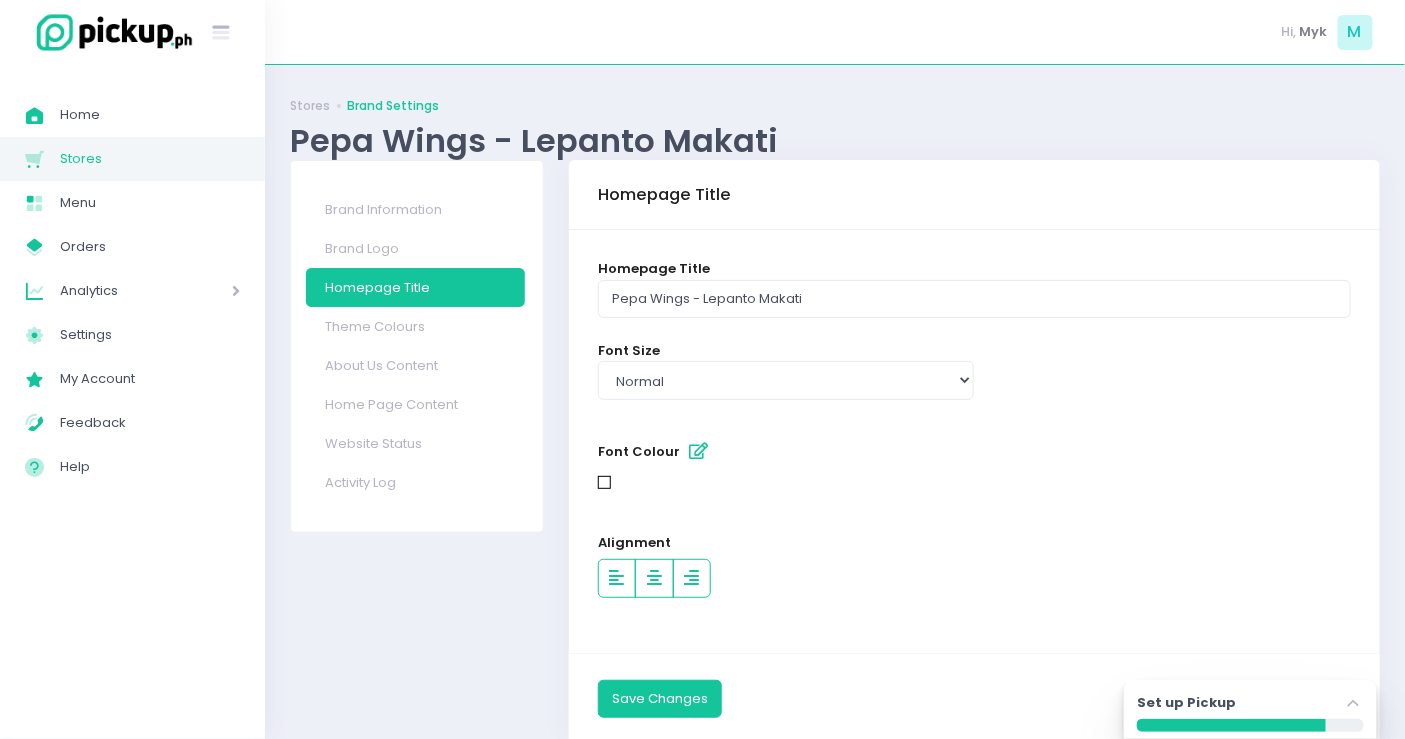click at bounding box center (699, 451) 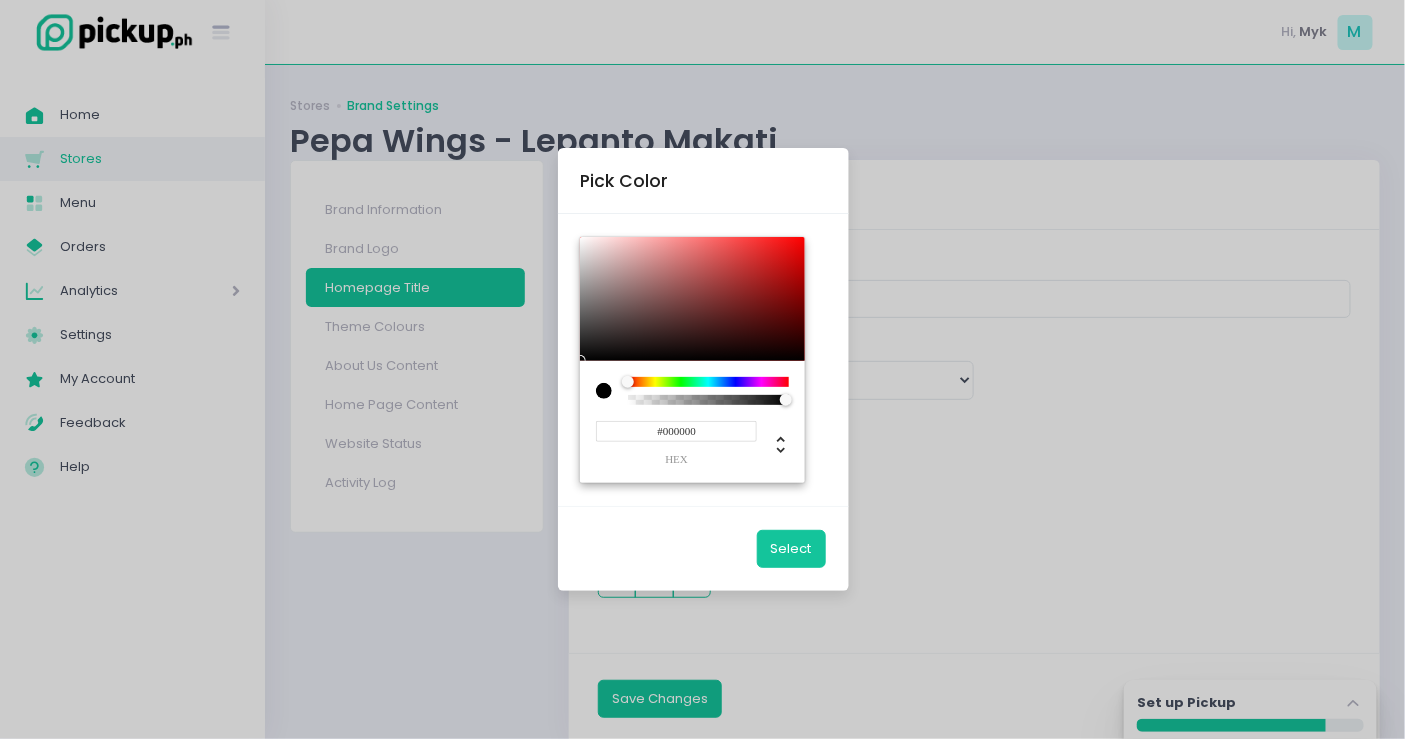 drag, startPoint x: 701, startPoint y: 432, endPoint x: 544, endPoint y: 411, distance: 158.39824 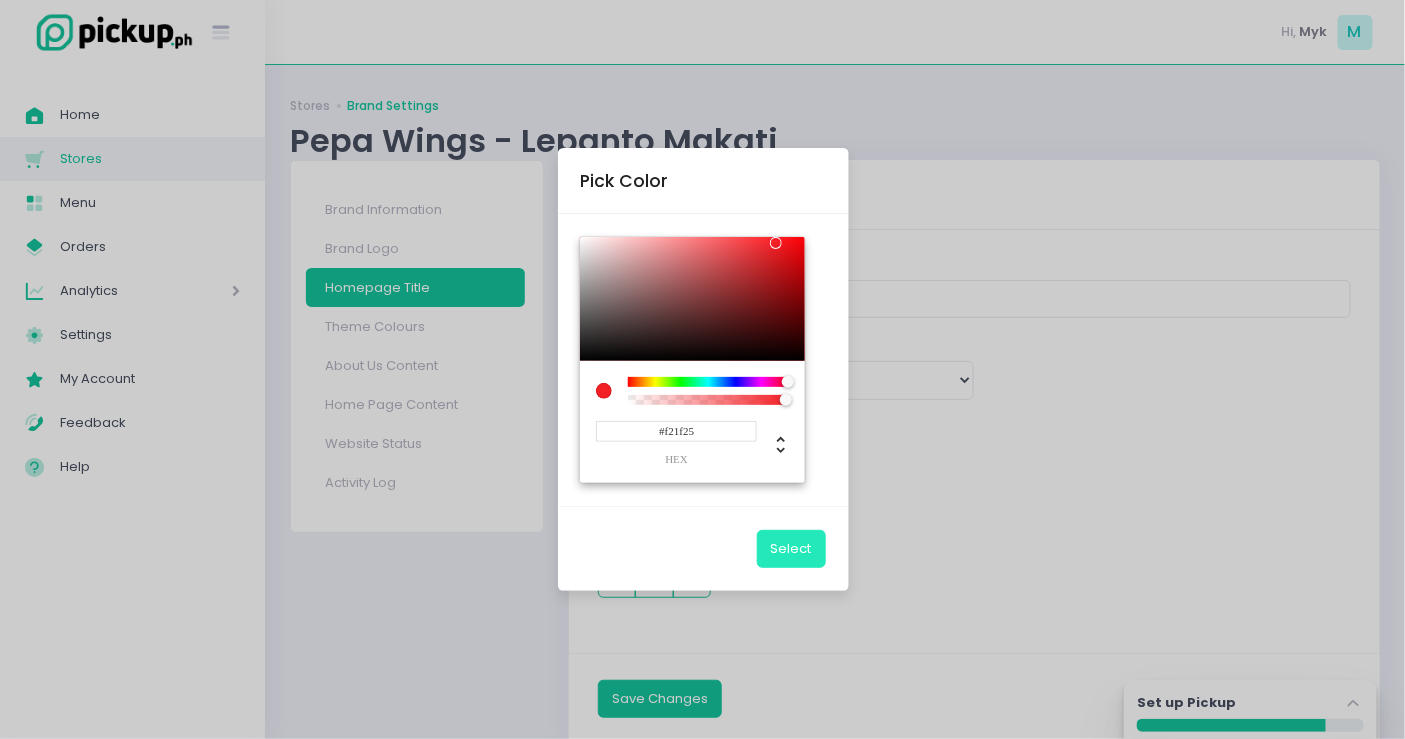 type on "#F21F25" 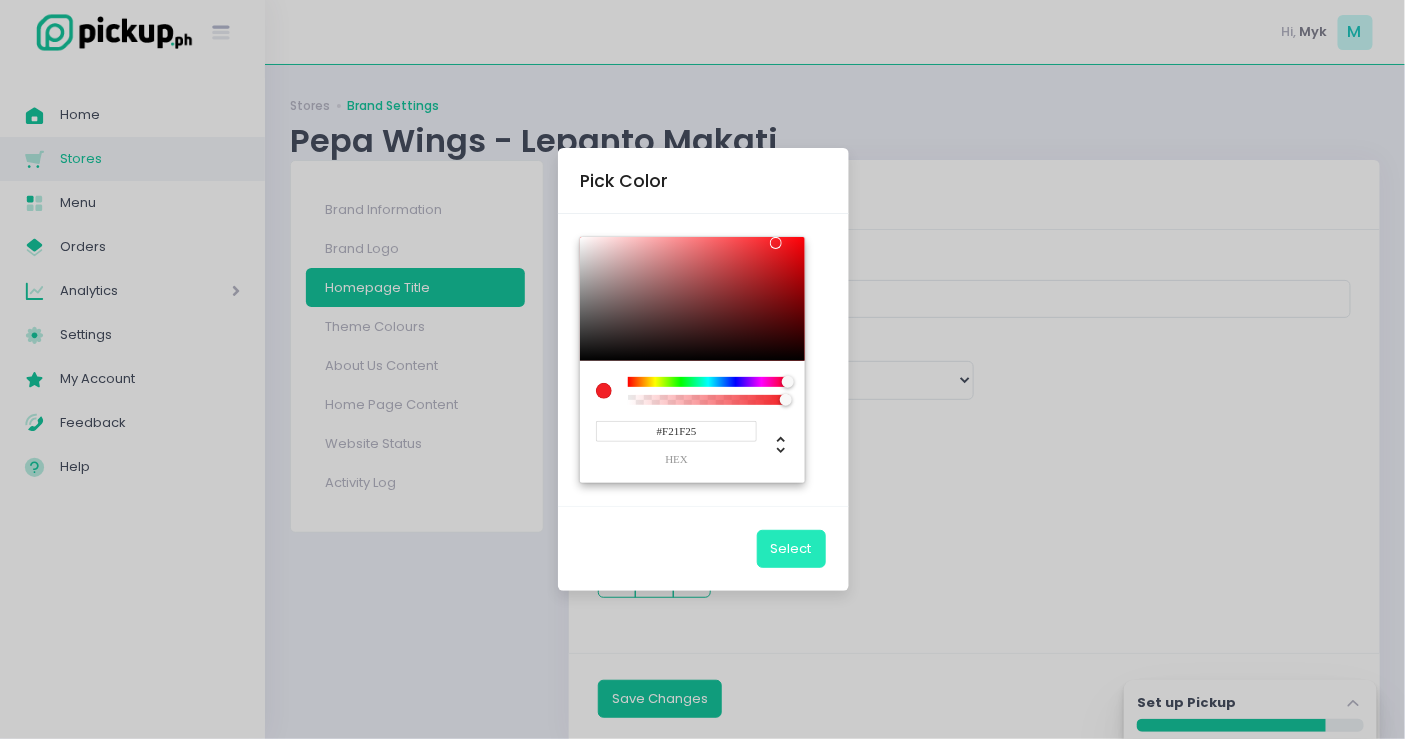 click on "Select" at bounding box center (791, 549) 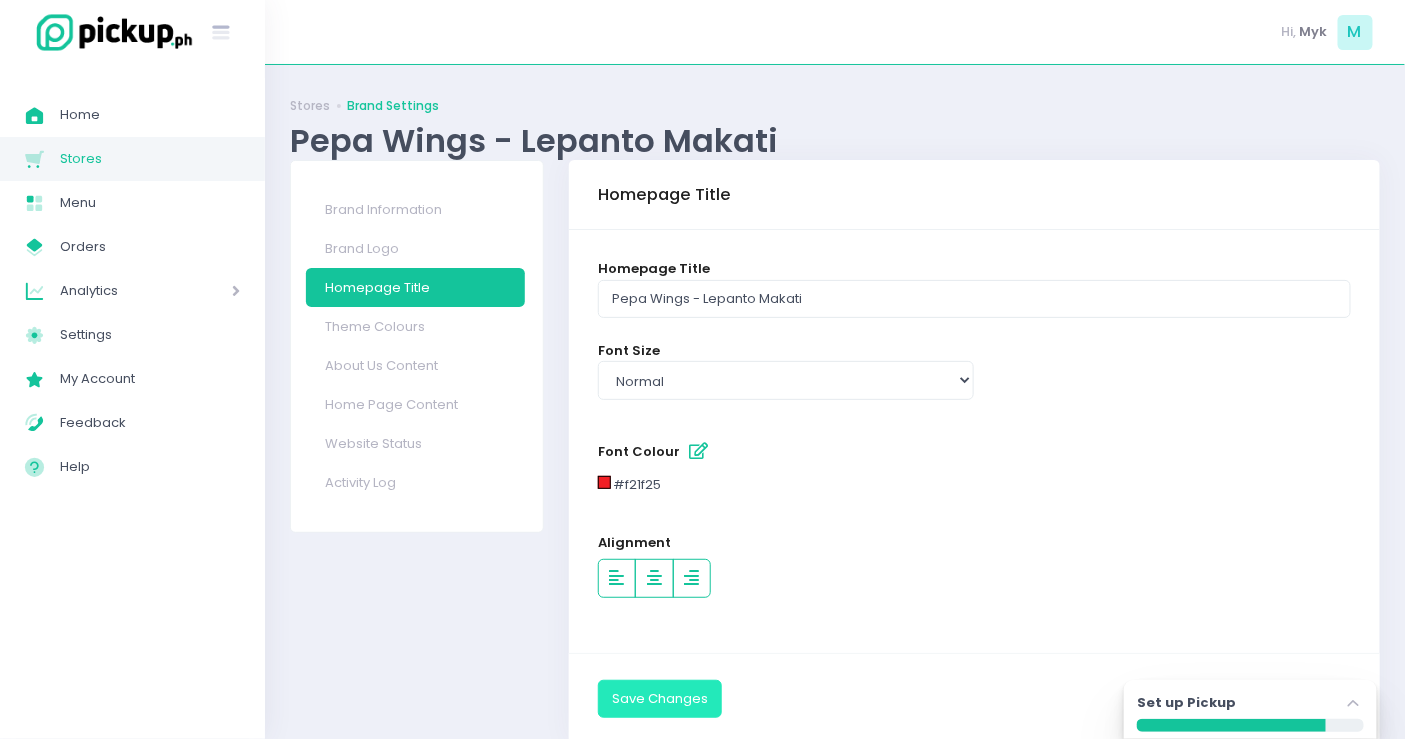 click on "Save Changes" at bounding box center (660, 699) 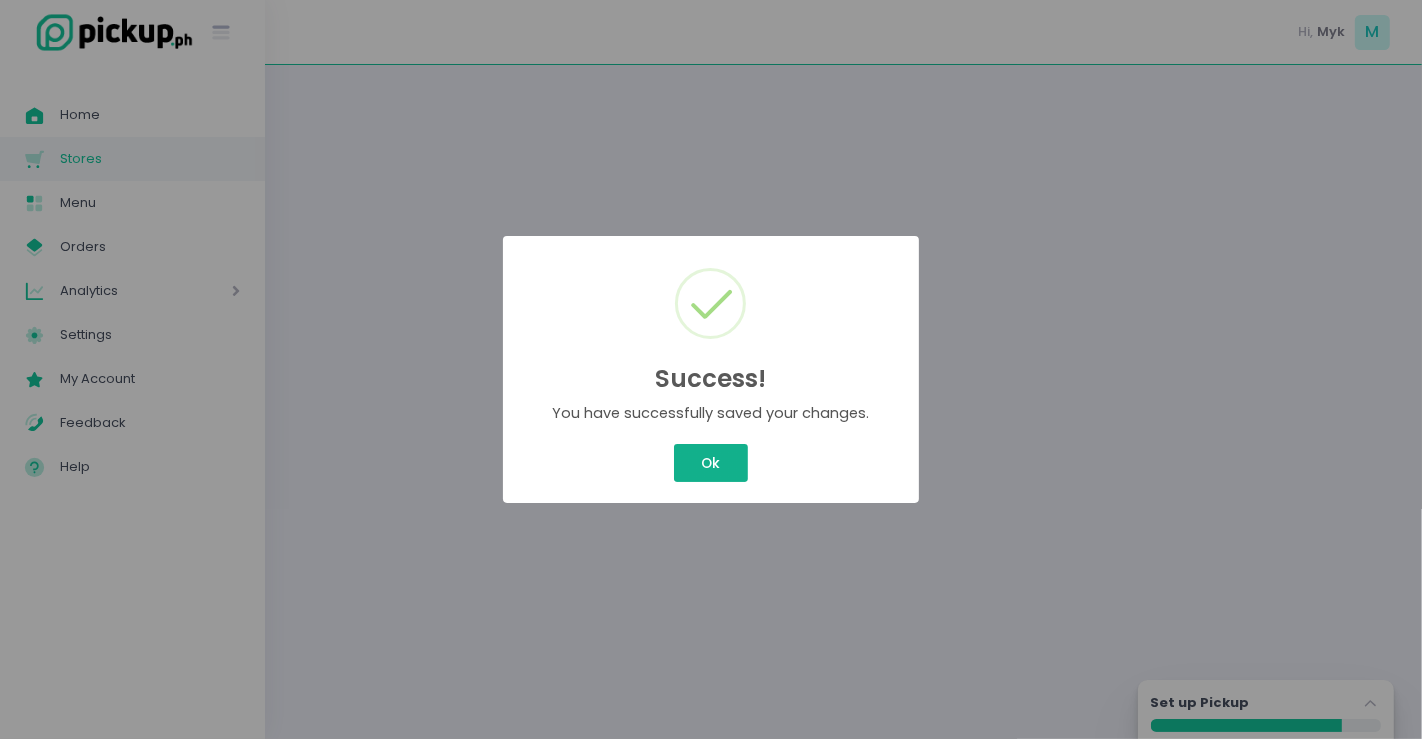 select on "normal" 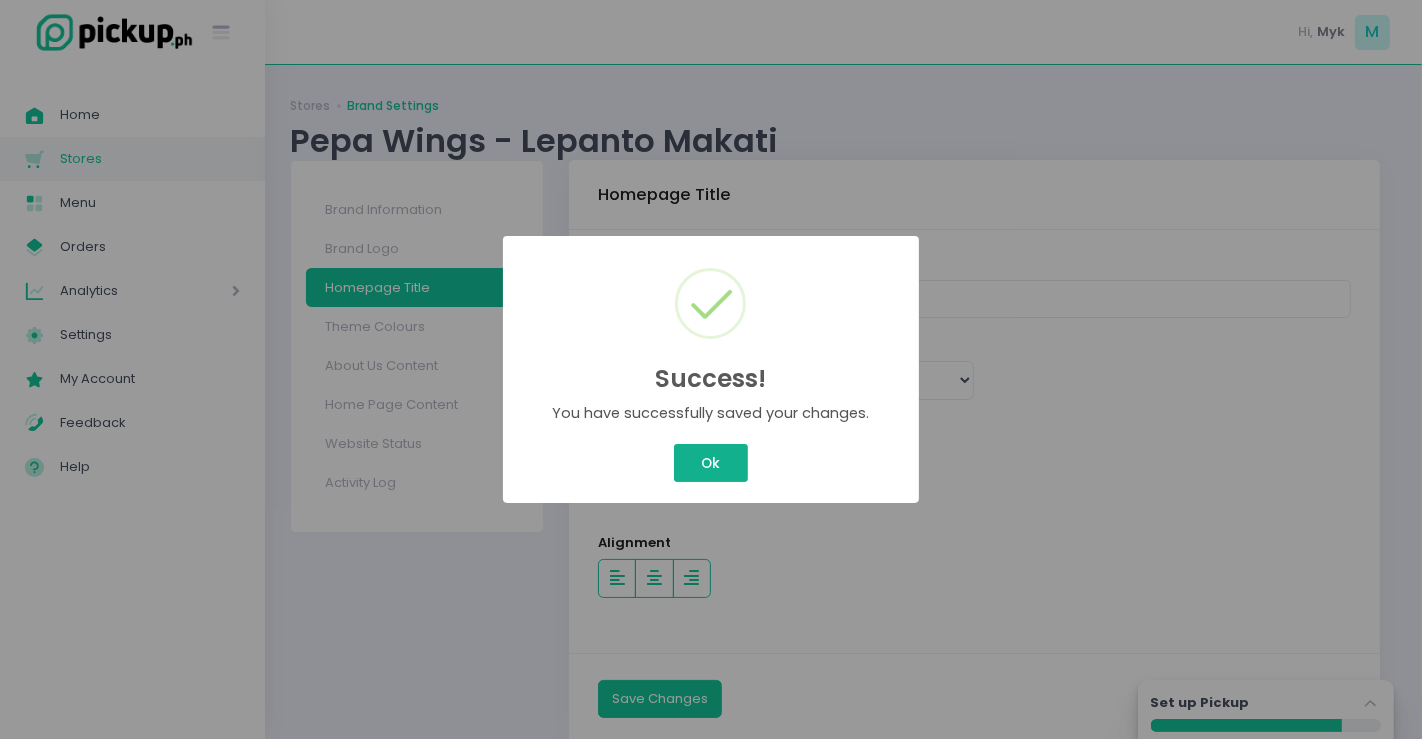 click on "Ok" at bounding box center (711, 463) 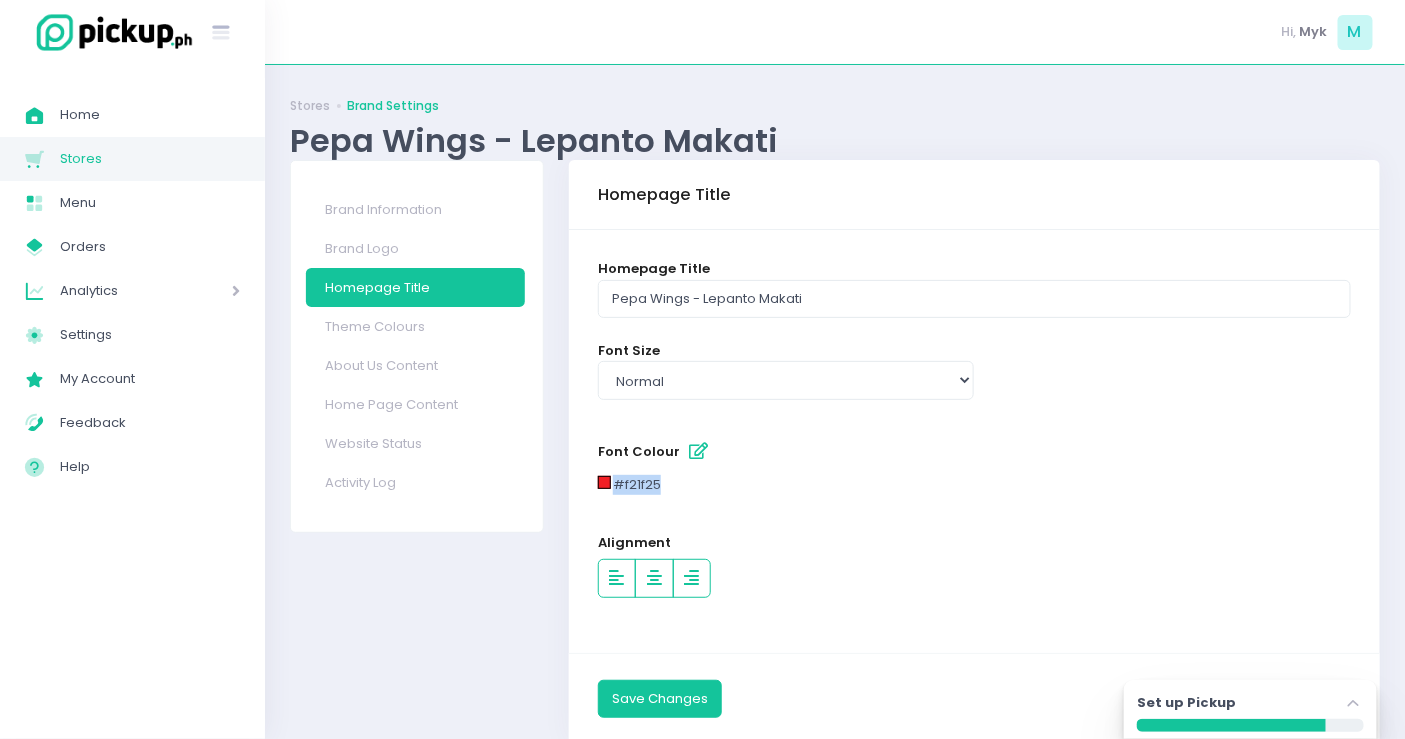 drag, startPoint x: 663, startPoint y: 480, endPoint x: 612, endPoint y: 481, distance: 51.009804 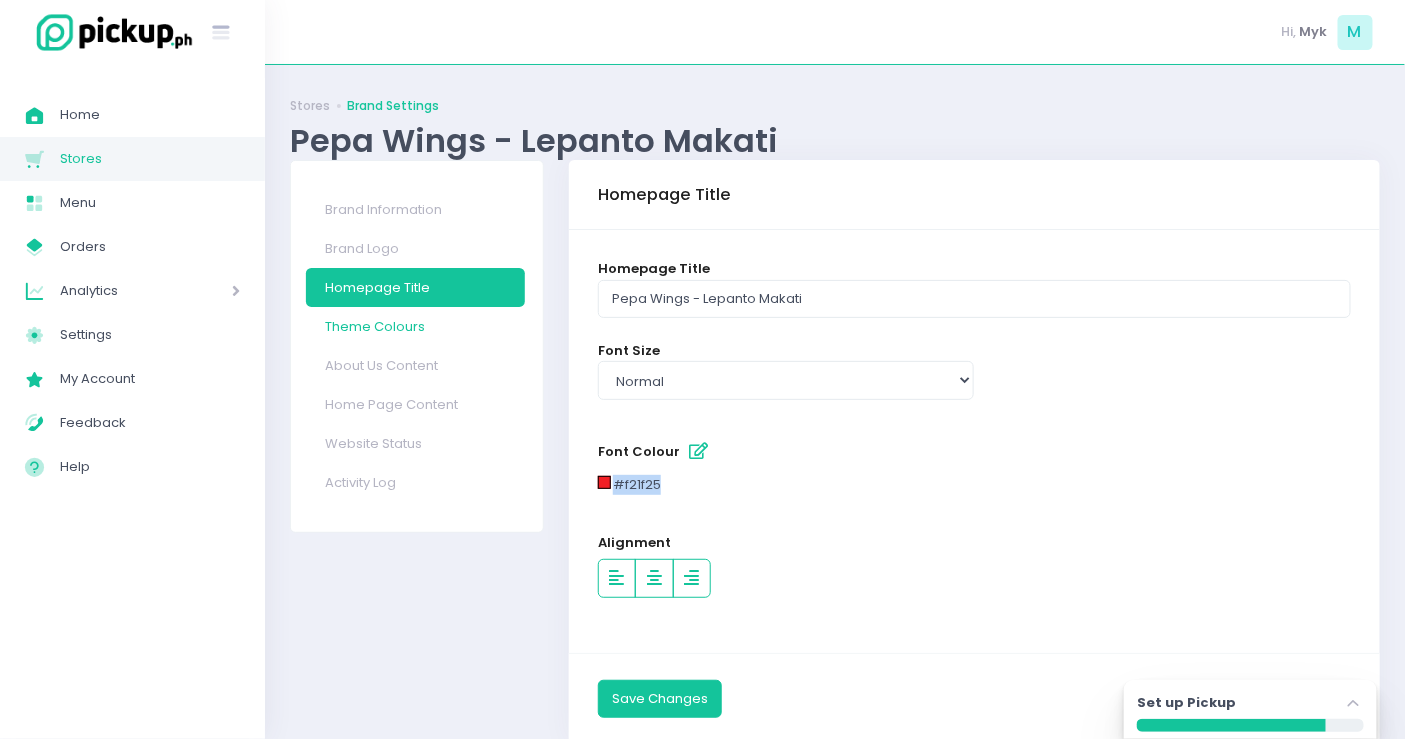 click on "Theme Colours" at bounding box center [415, 326] 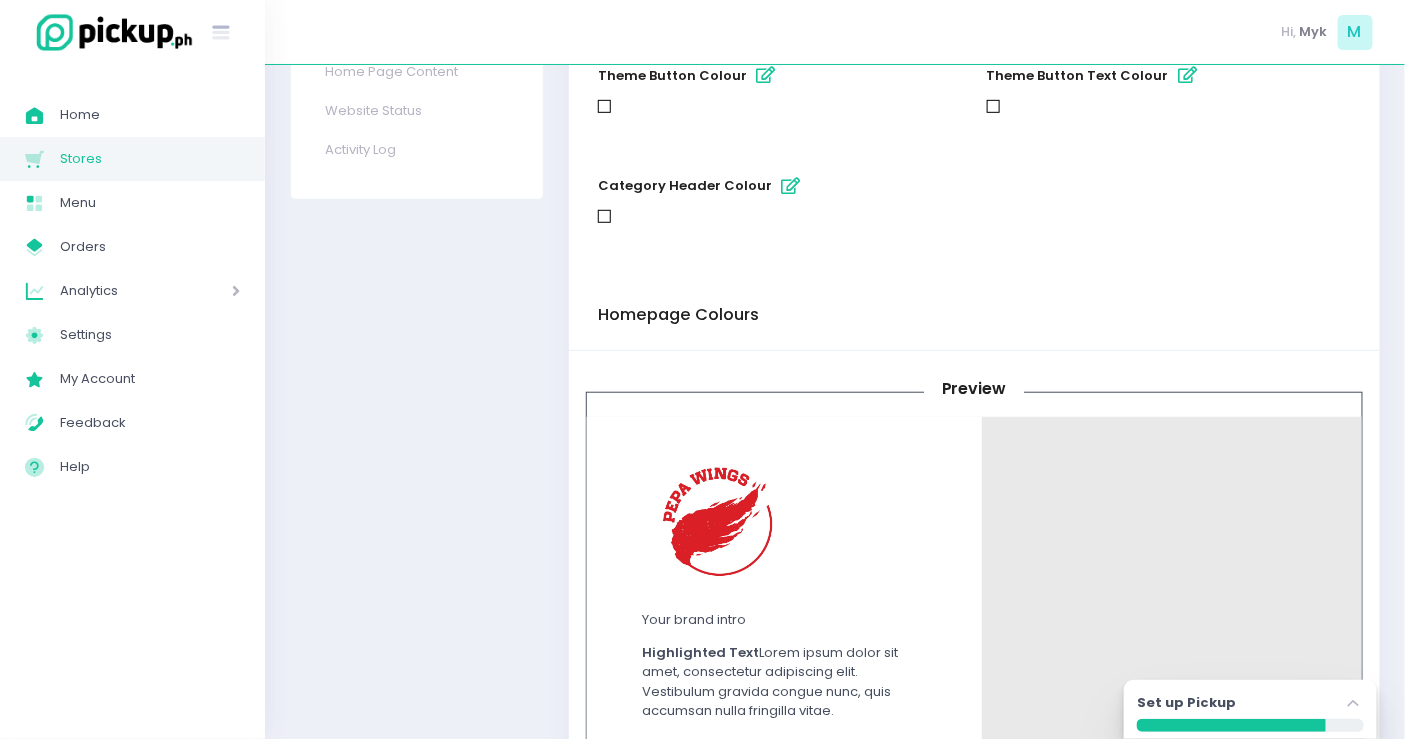 scroll, scrollTop: 0, scrollLeft: 0, axis: both 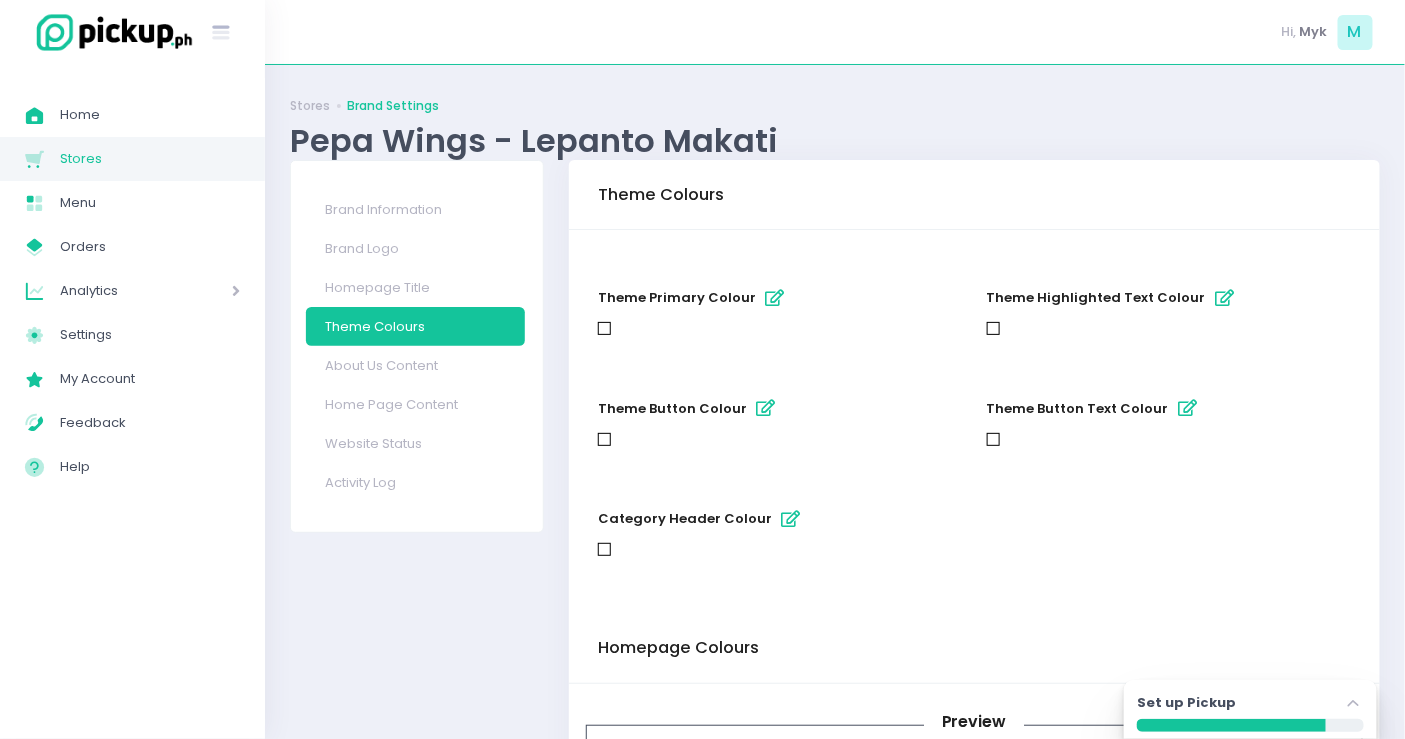 click at bounding box center [775, 298] 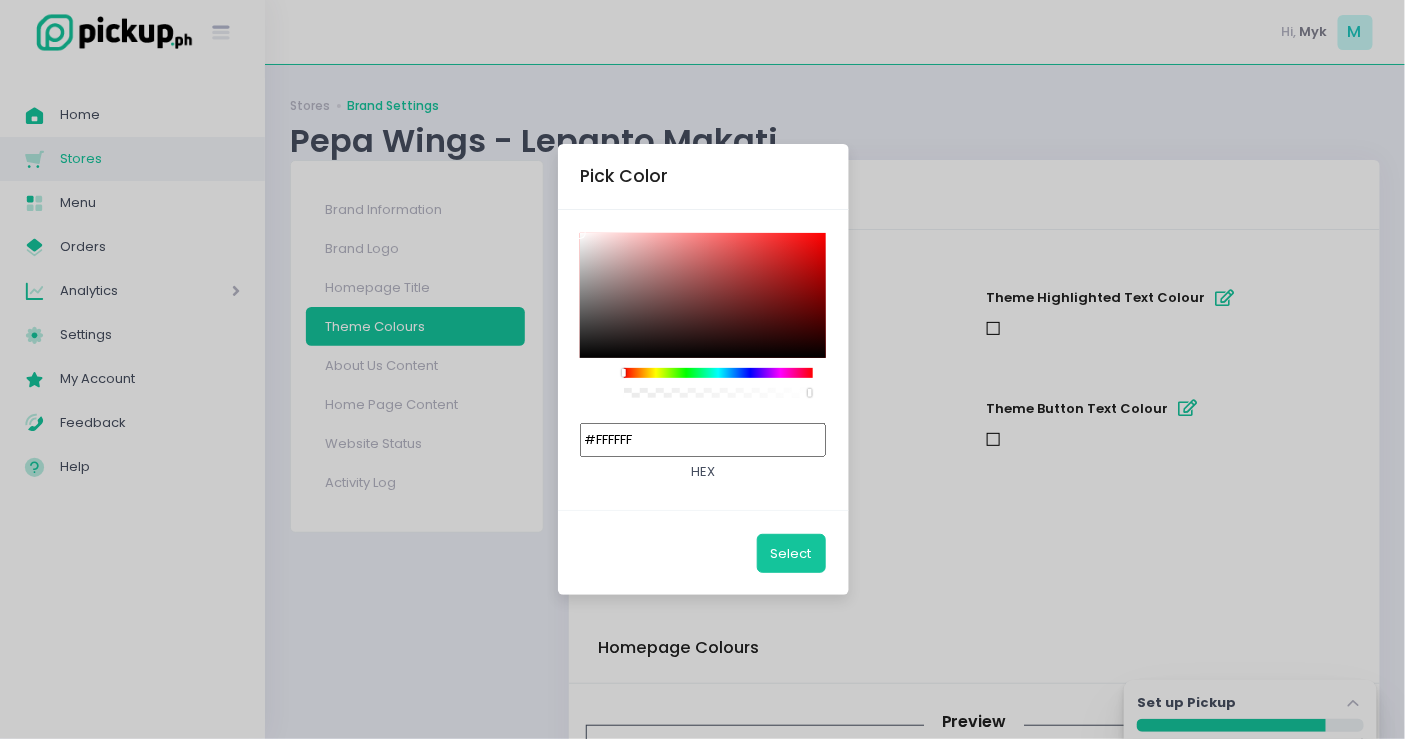 drag, startPoint x: 666, startPoint y: 436, endPoint x: 510, endPoint y: 439, distance: 156.02884 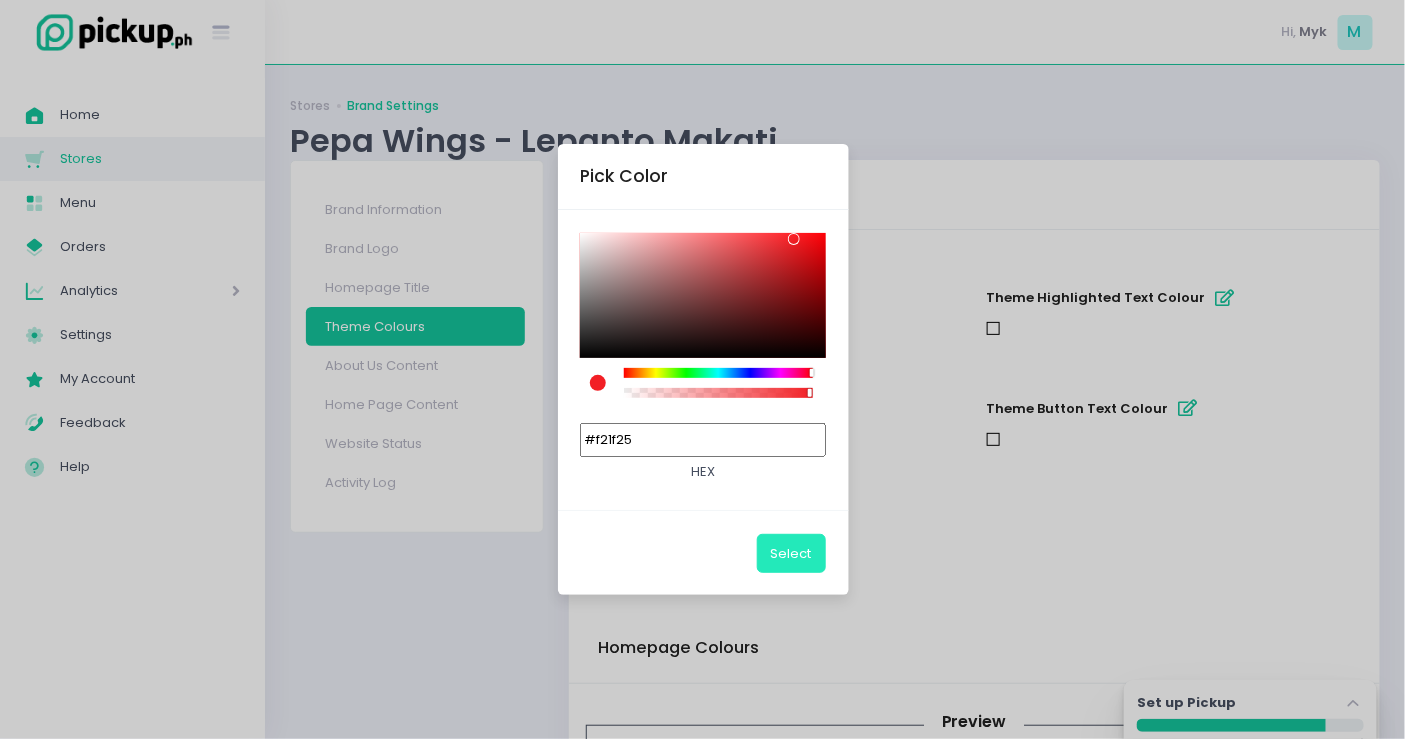 type on "#F21F25" 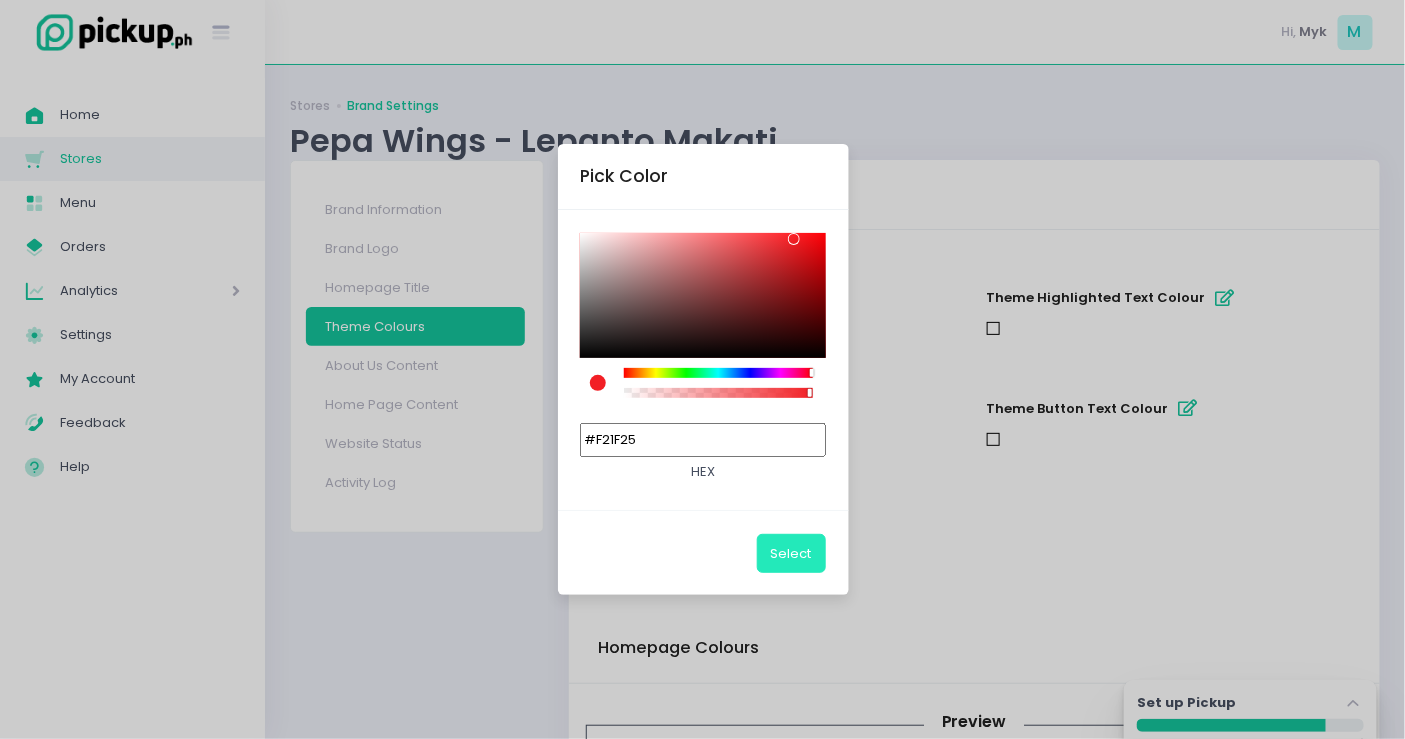 click on "Select" at bounding box center (791, 553) 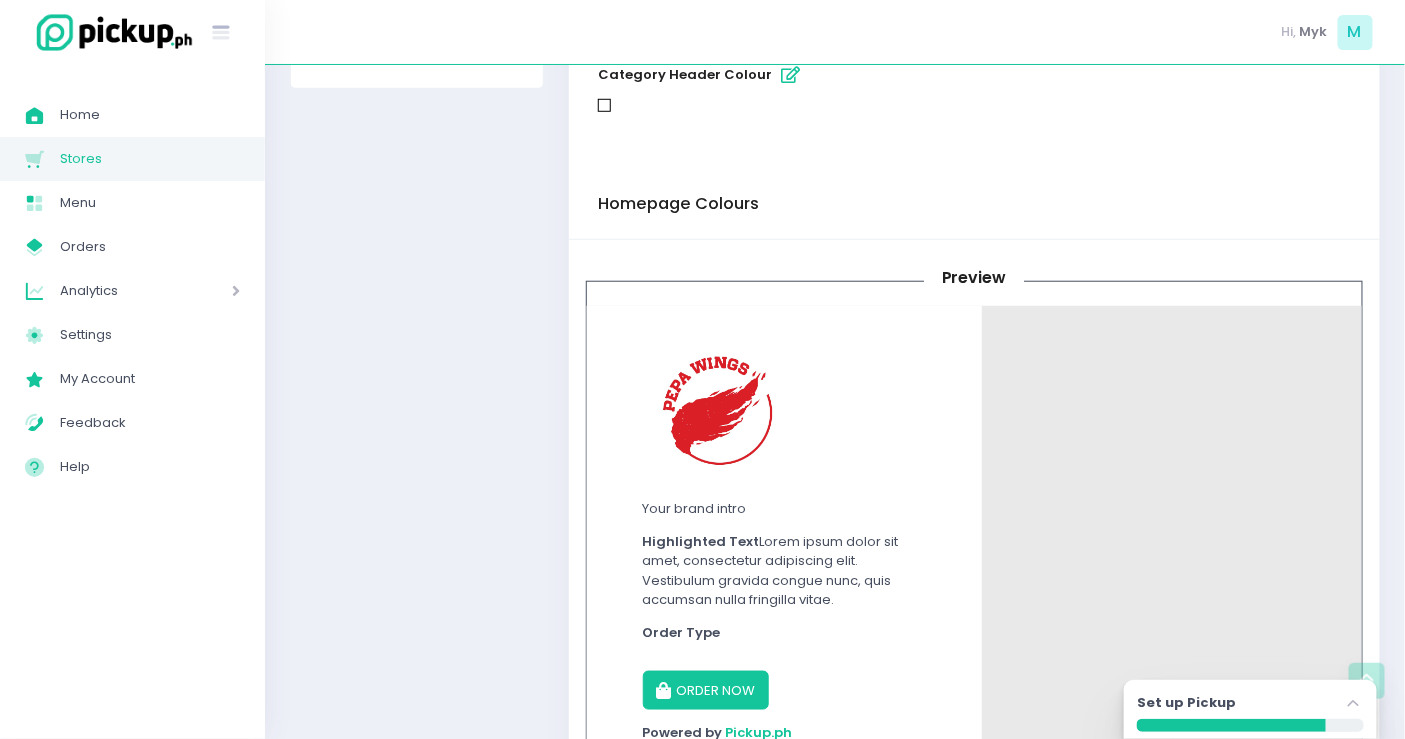 scroll, scrollTop: 111, scrollLeft: 0, axis: vertical 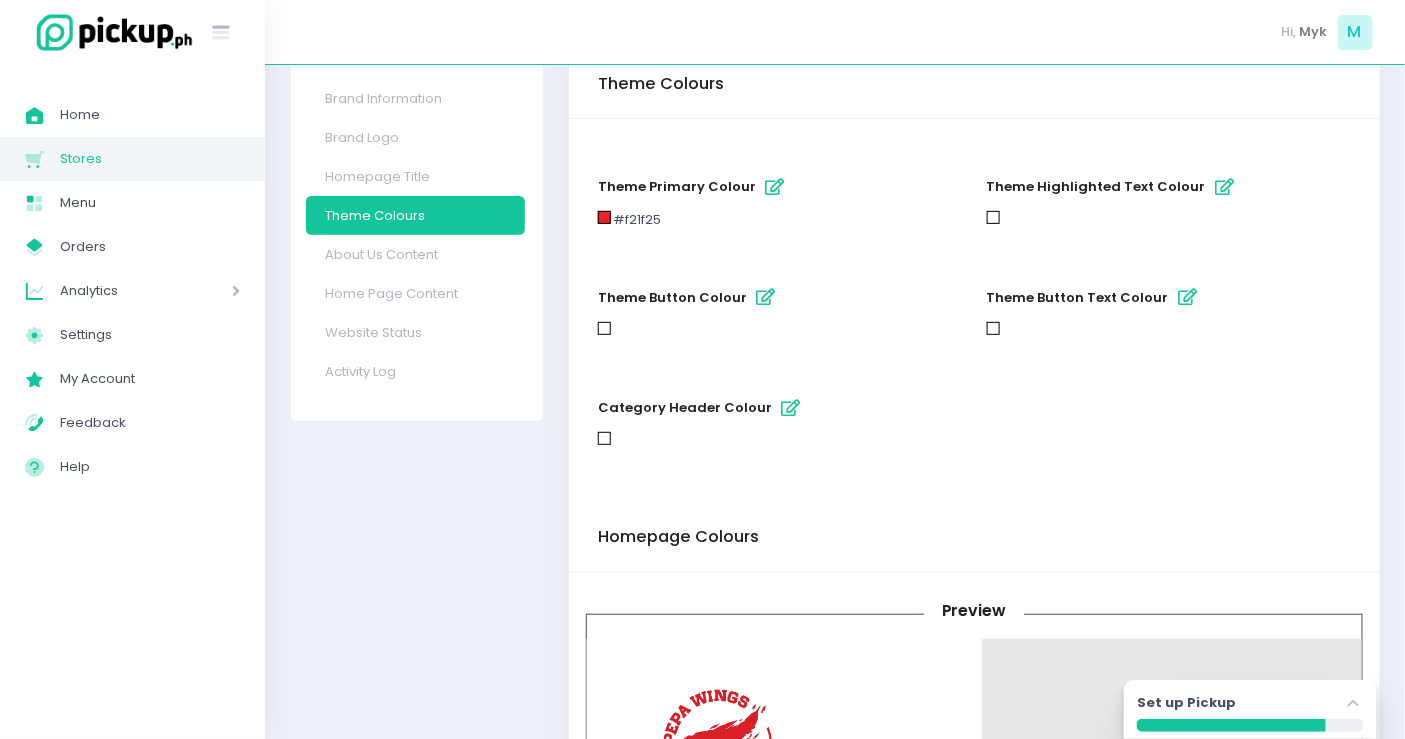 click at bounding box center (766, 297) 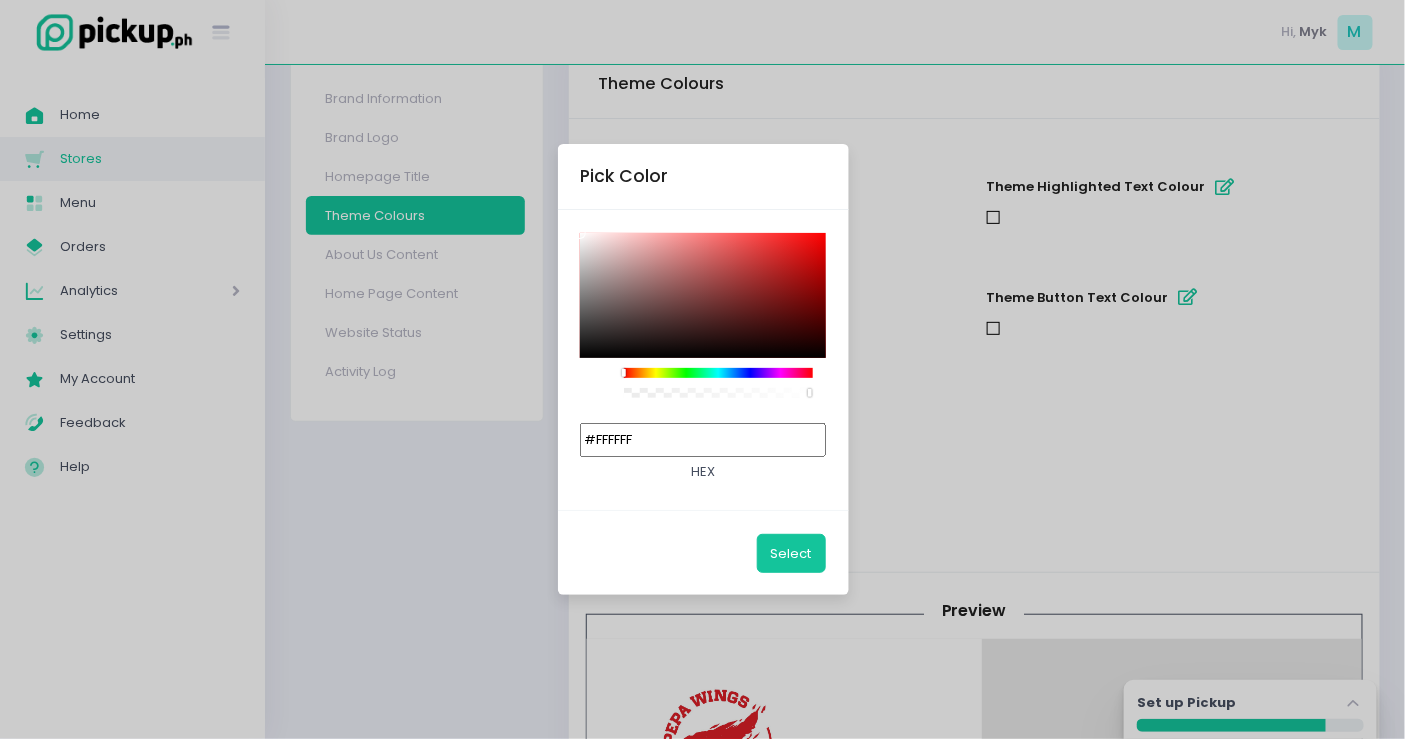 drag, startPoint x: 597, startPoint y: 430, endPoint x: 560, endPoint y: 430, distance: 37 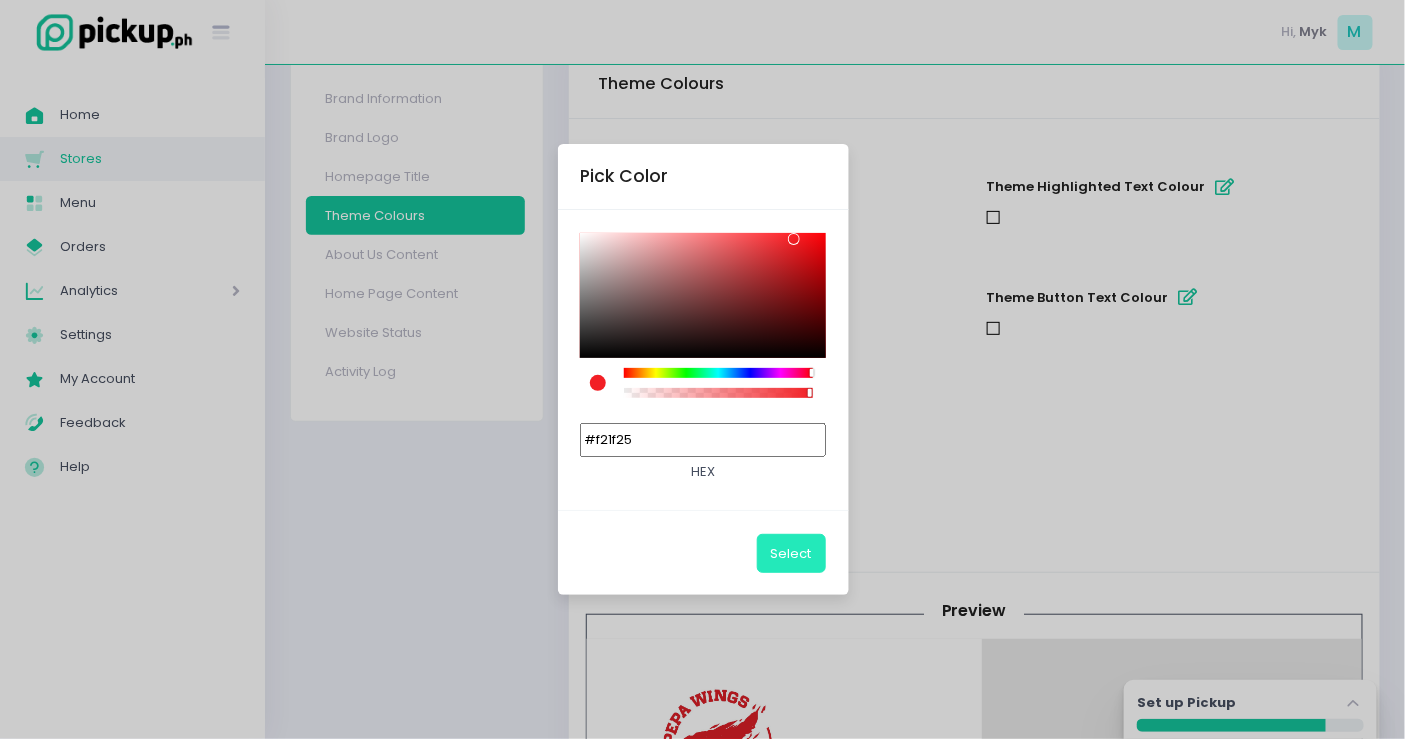 type on "#F21F25" 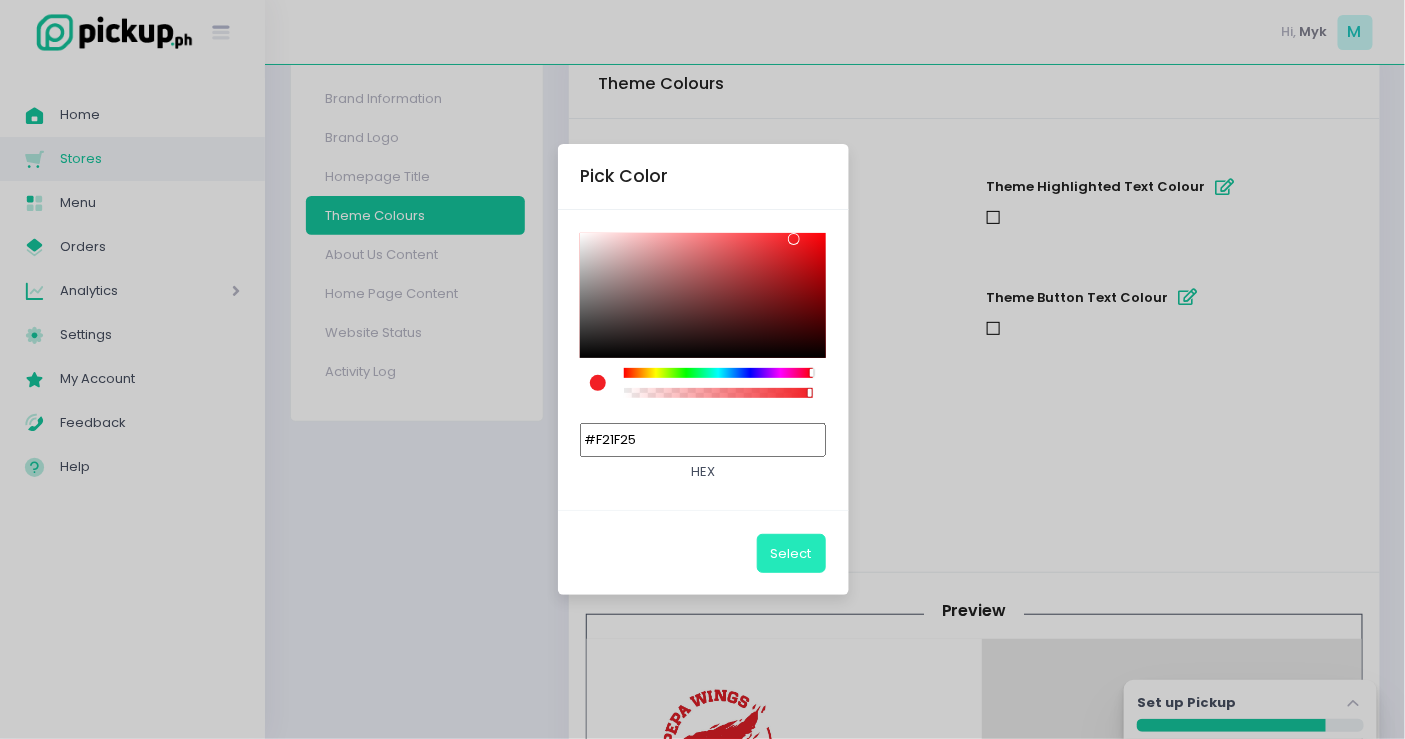 click on "Select" at bounding box center (791, 553) 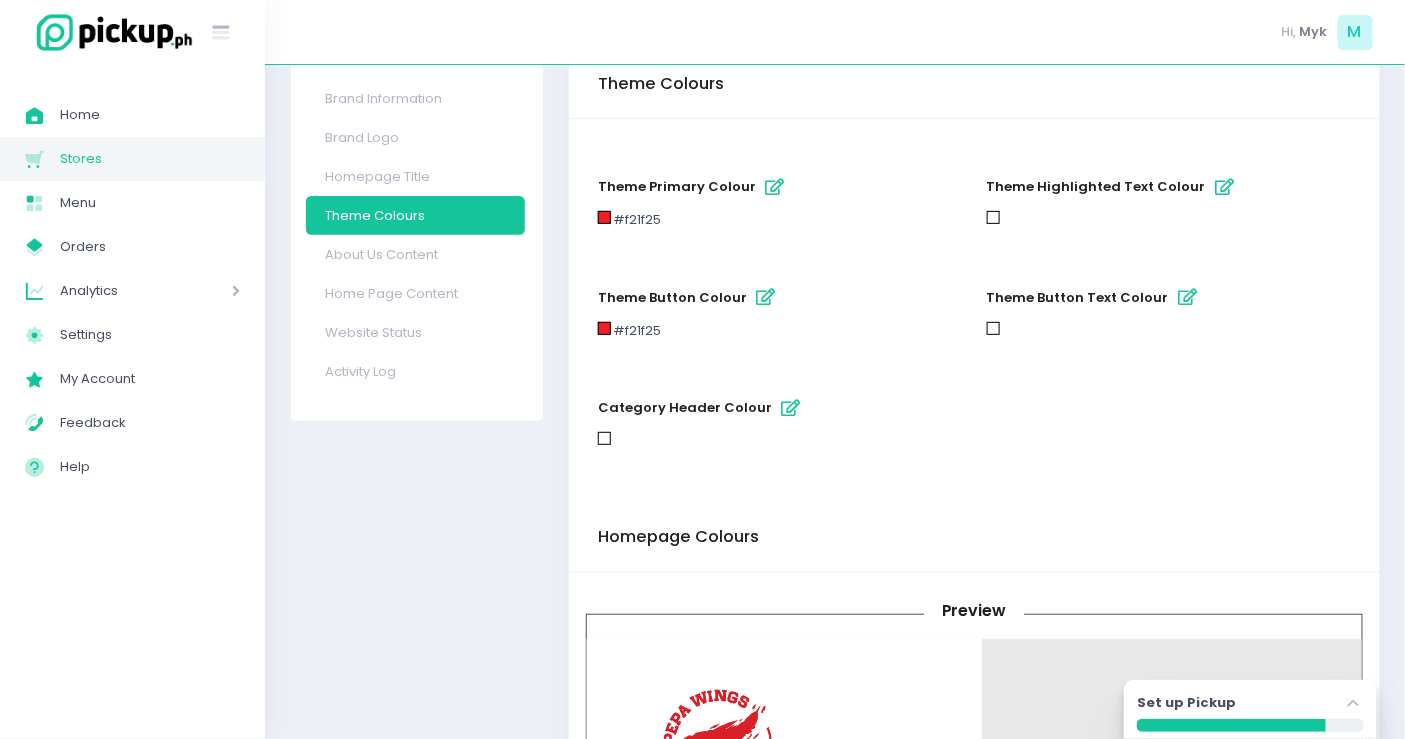 click at bounding box center (791, 408) 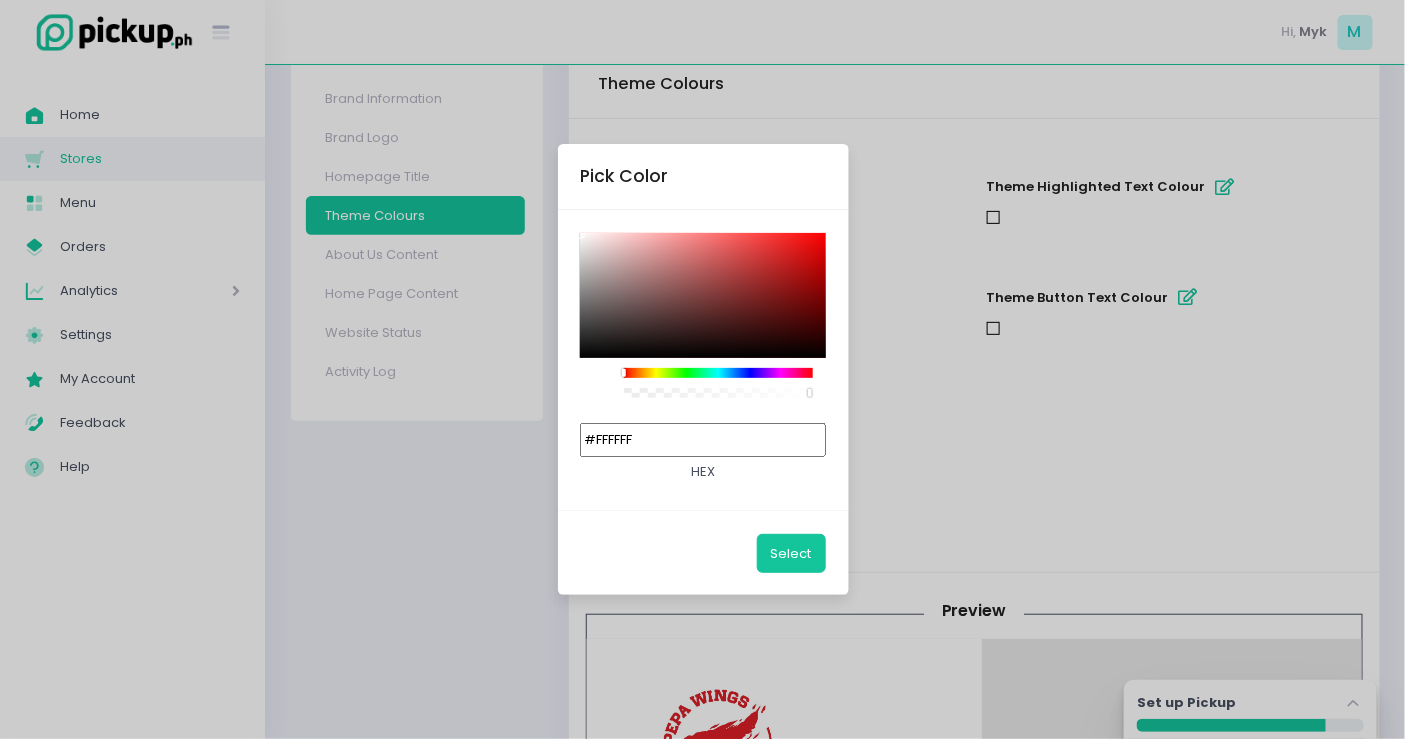 drag, startPoint x: 693, startPoint y: 428, endPoint x: 499, endPoint y: 431, distance: 194.0232 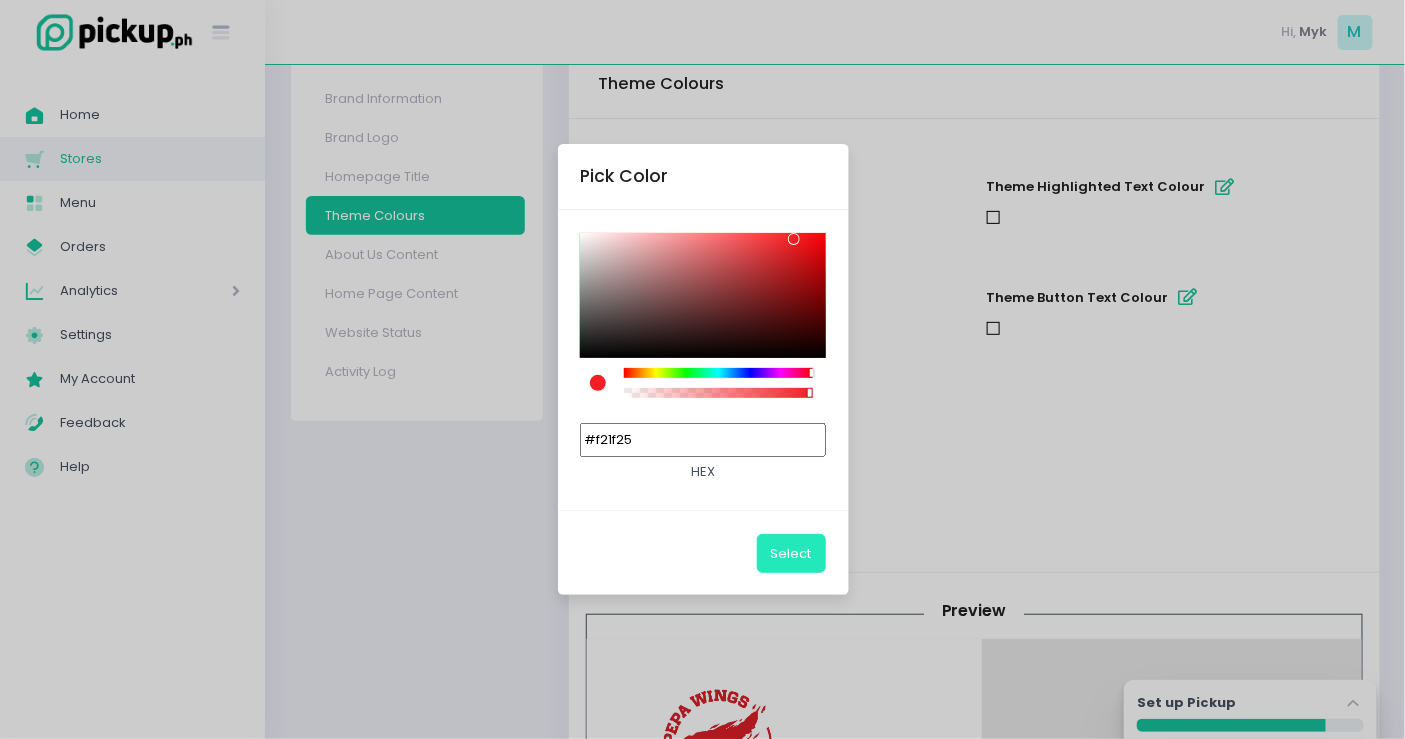 type on "#F21F25" 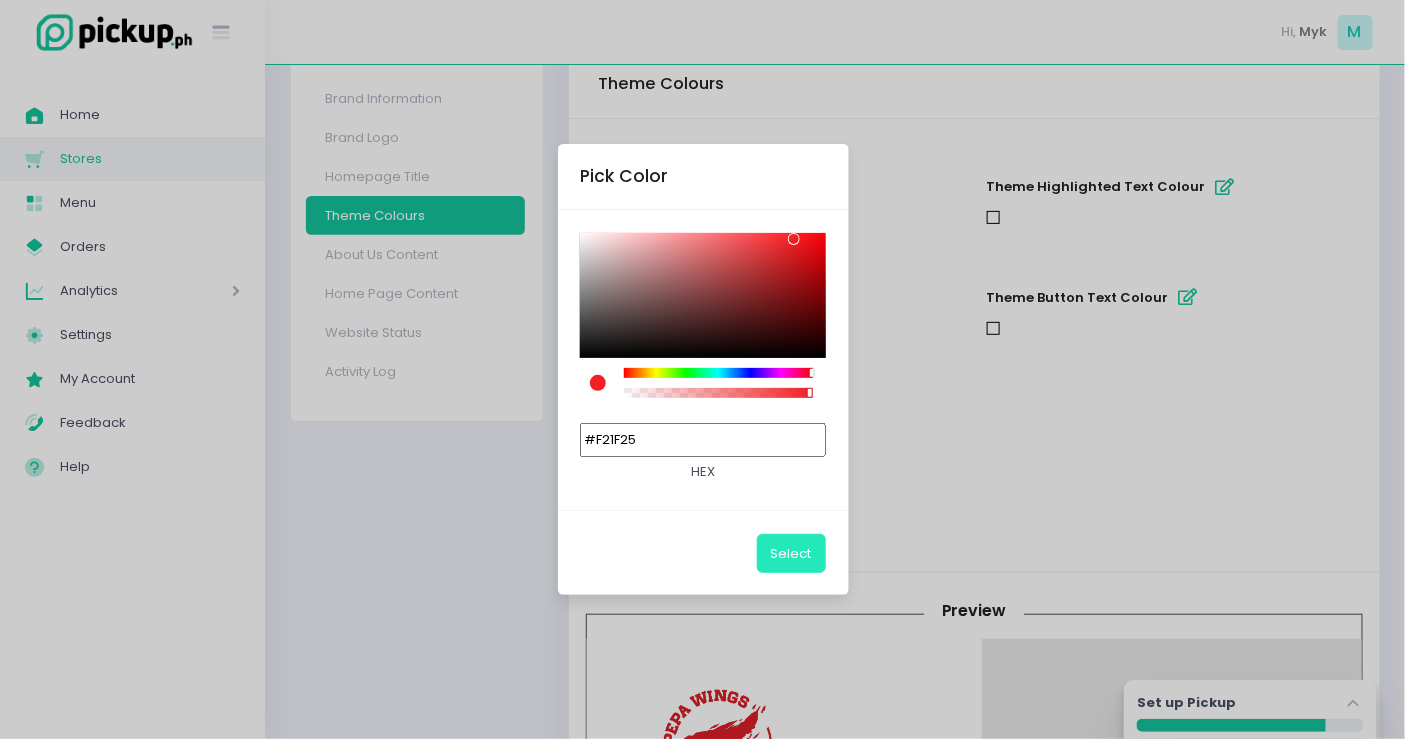click on "Select" at bounding box center [791, 553] 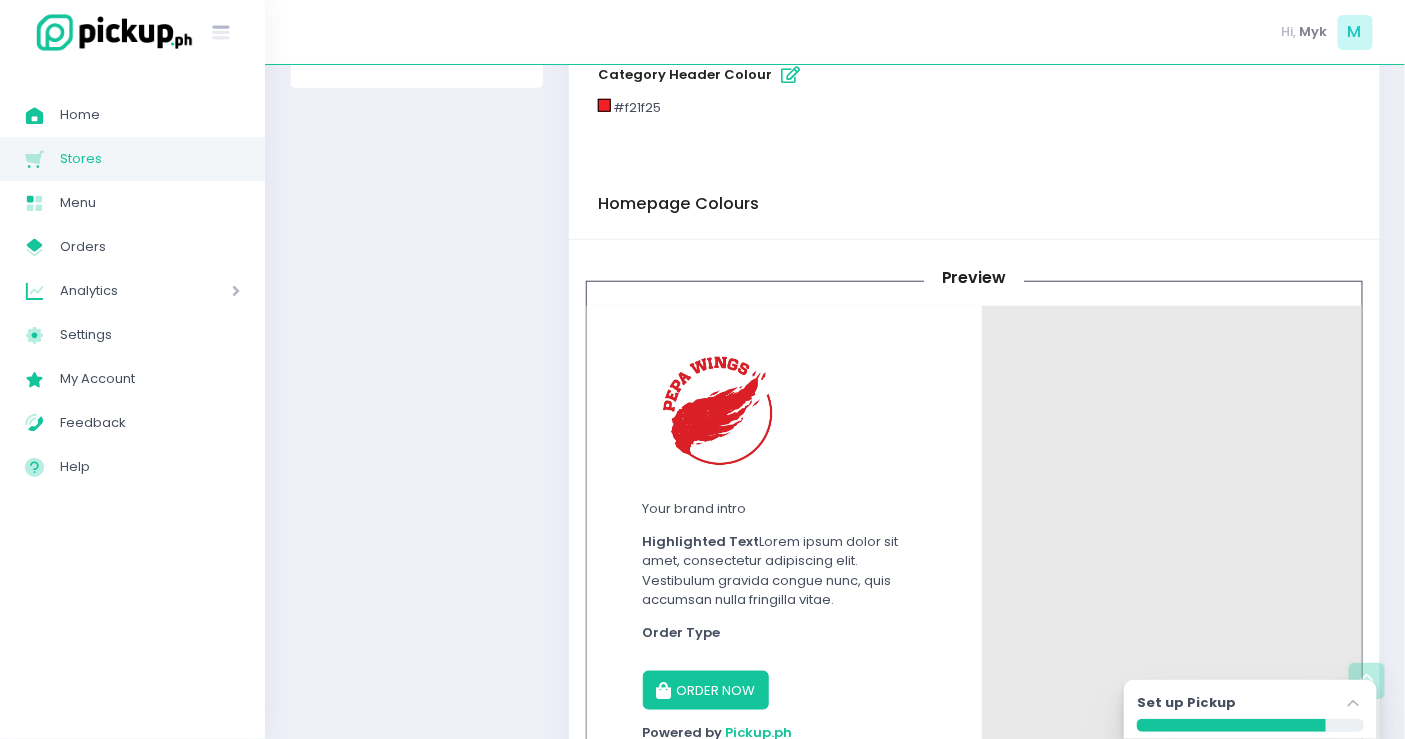 scroll, scrollTop: 1000, scrollLeft: 0, axis: vertical 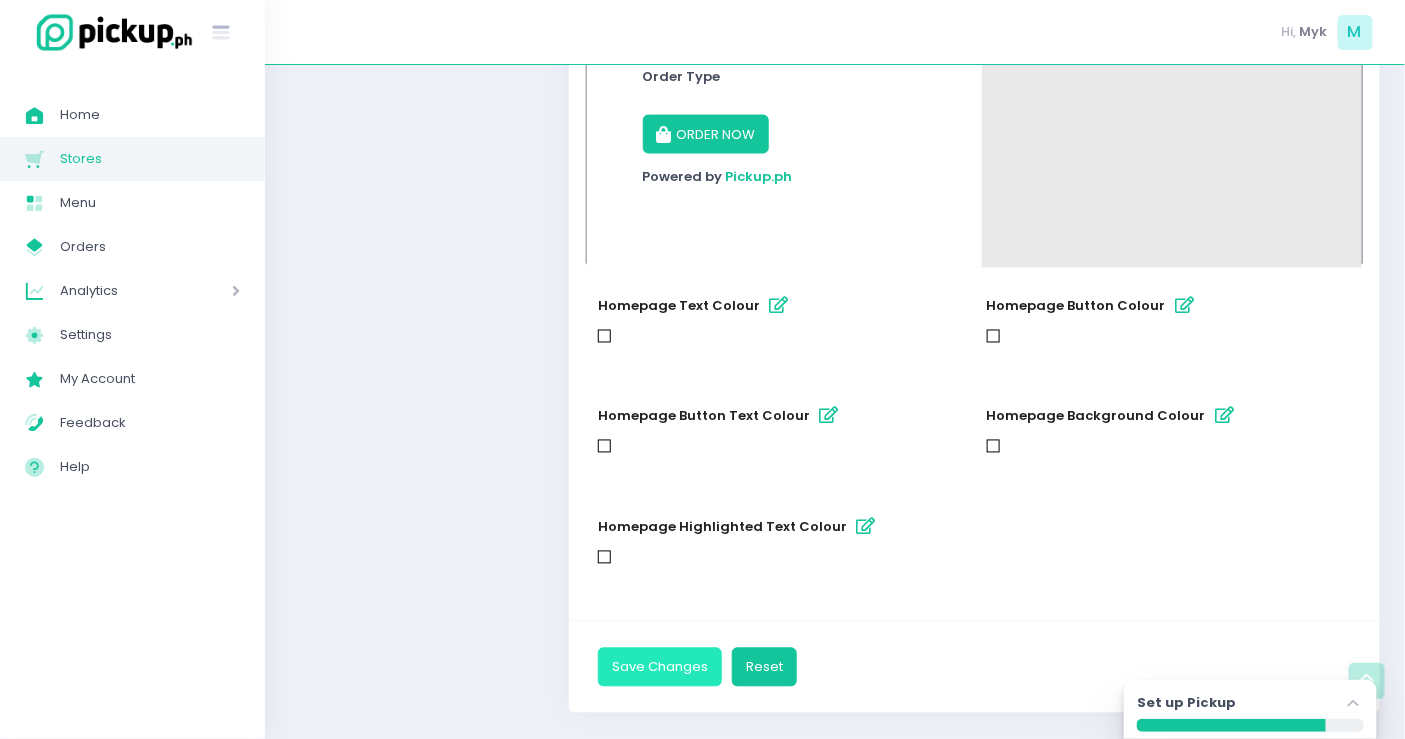 click on "Save Changes" at bounding box center (660, 667) 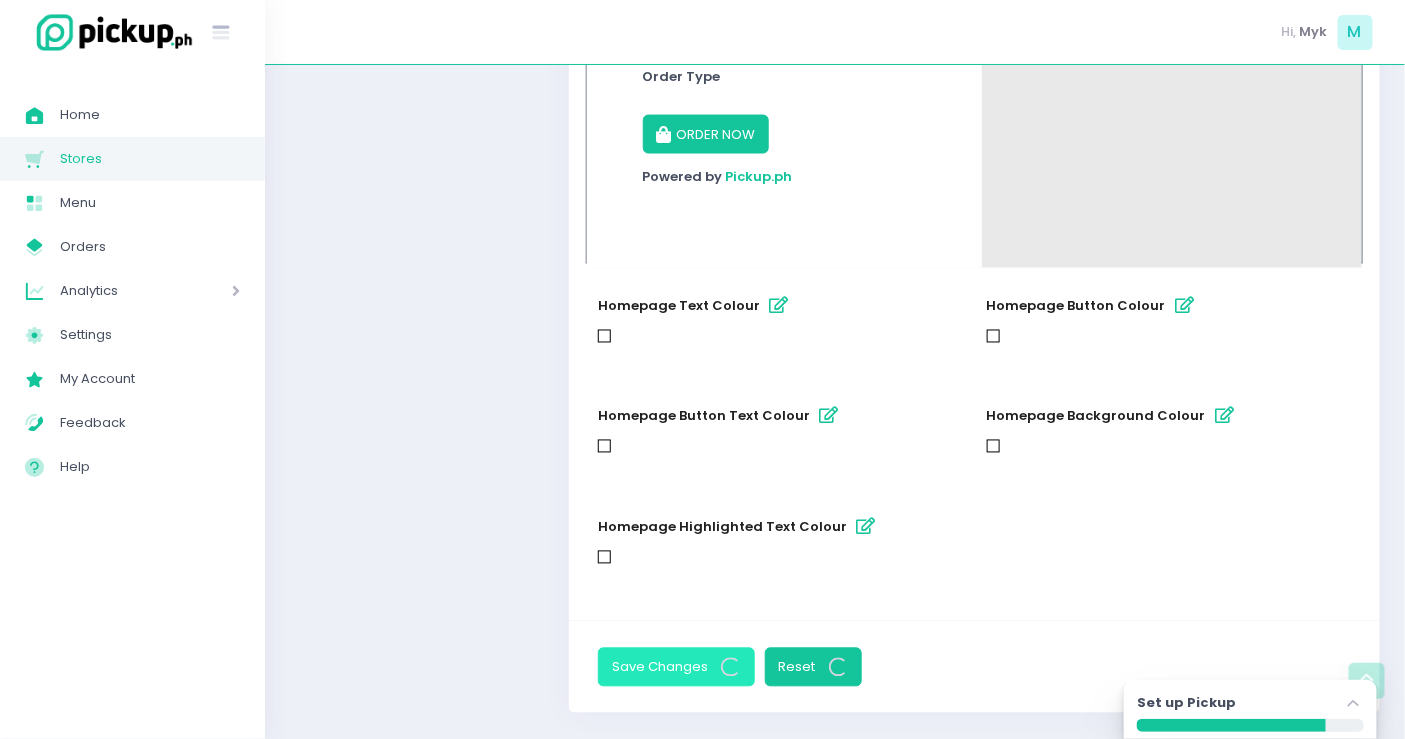 scroll, scrollTop: 0, scrollLeft: 0, axis: both 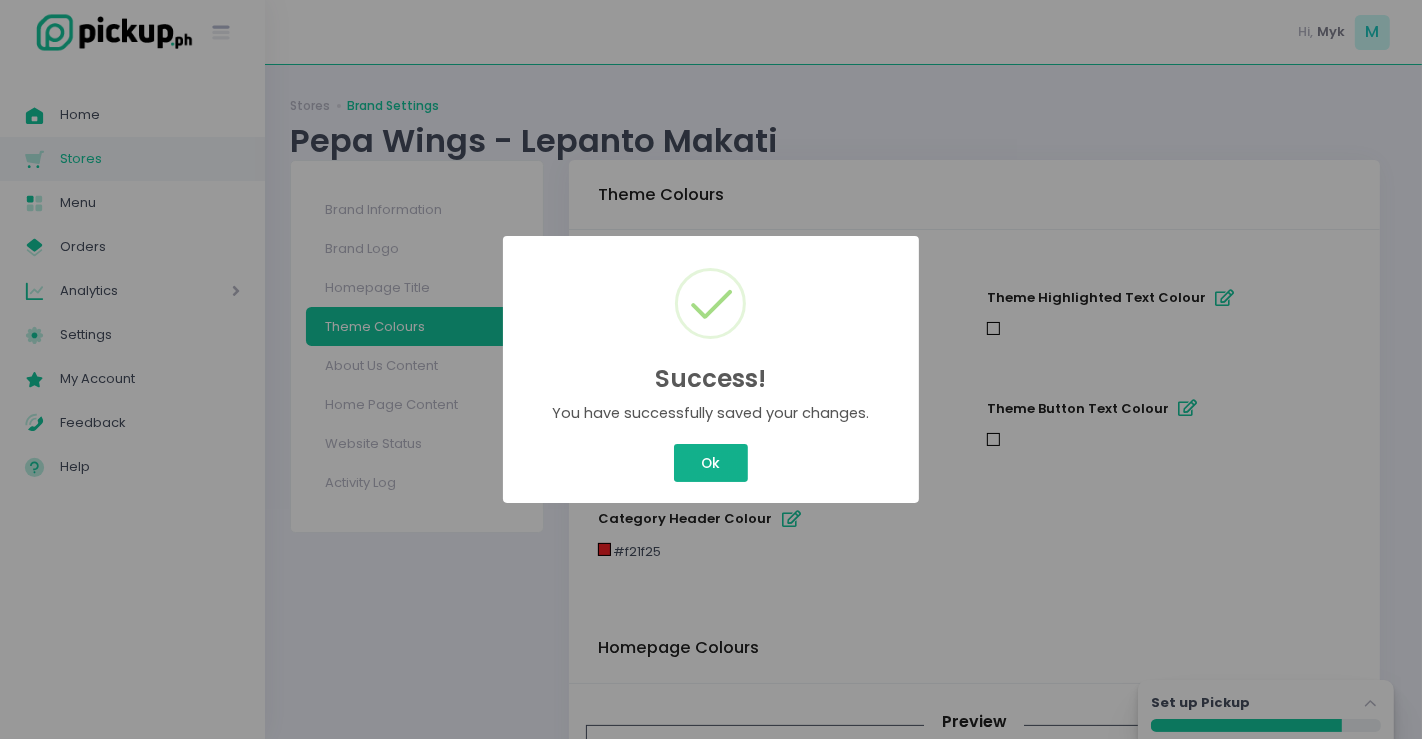 click on "Ok" at bounding box center (711, 463) 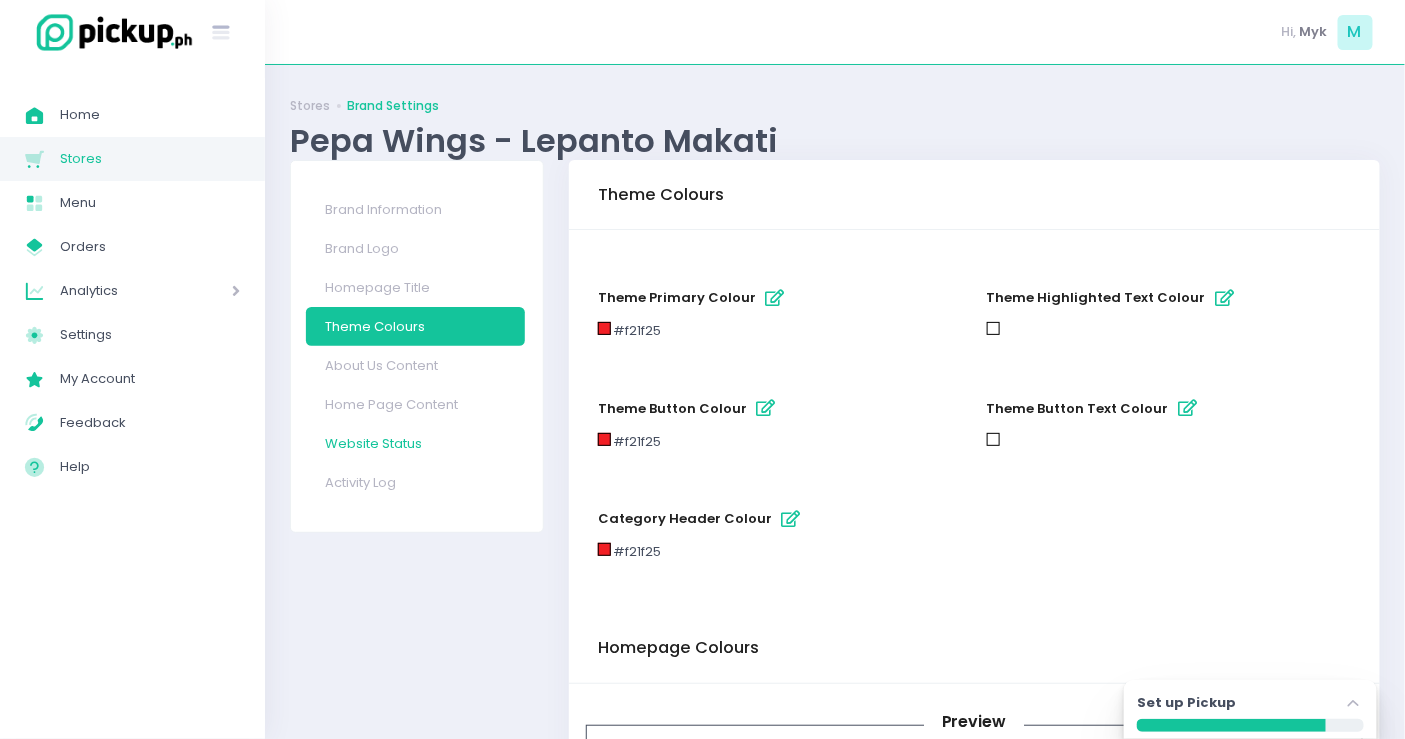 click on "Website Status" at bounding box center (415, 443) 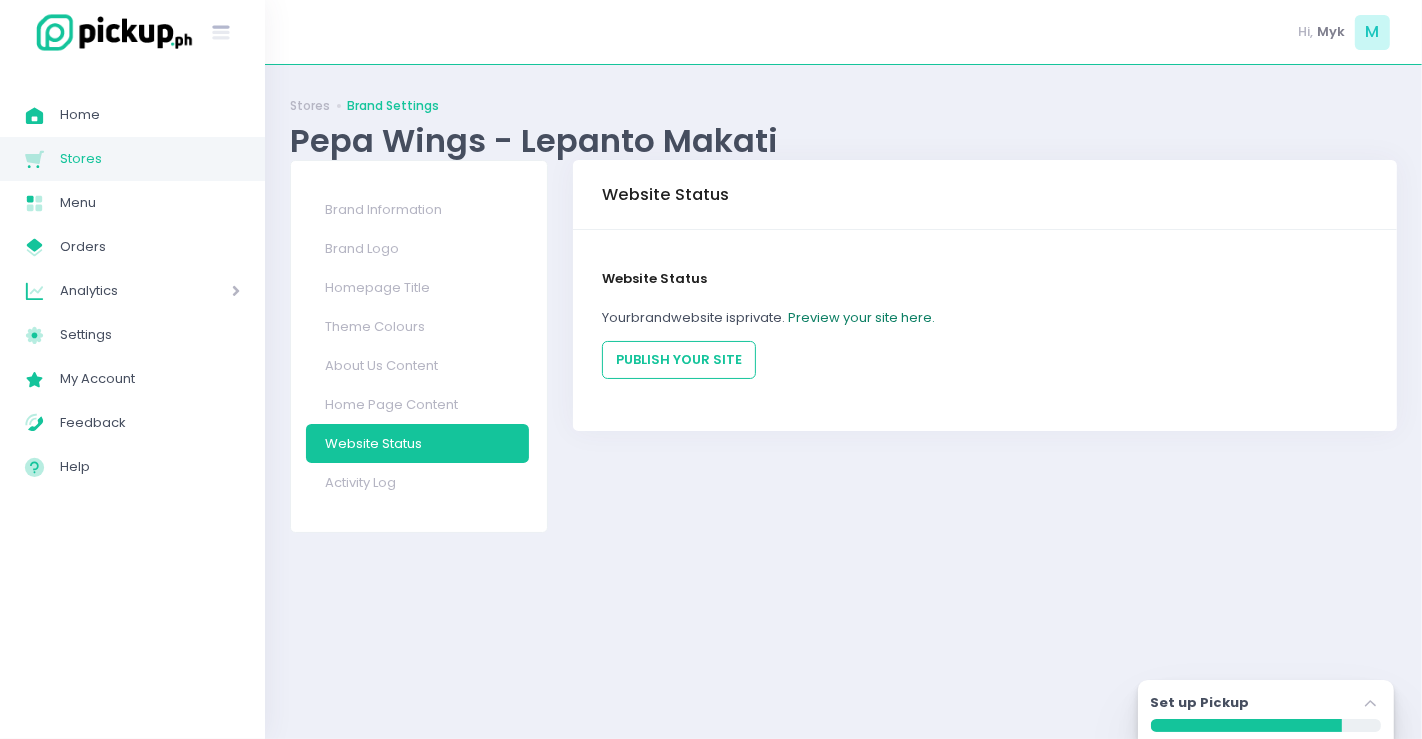 click on "Preview your site here." 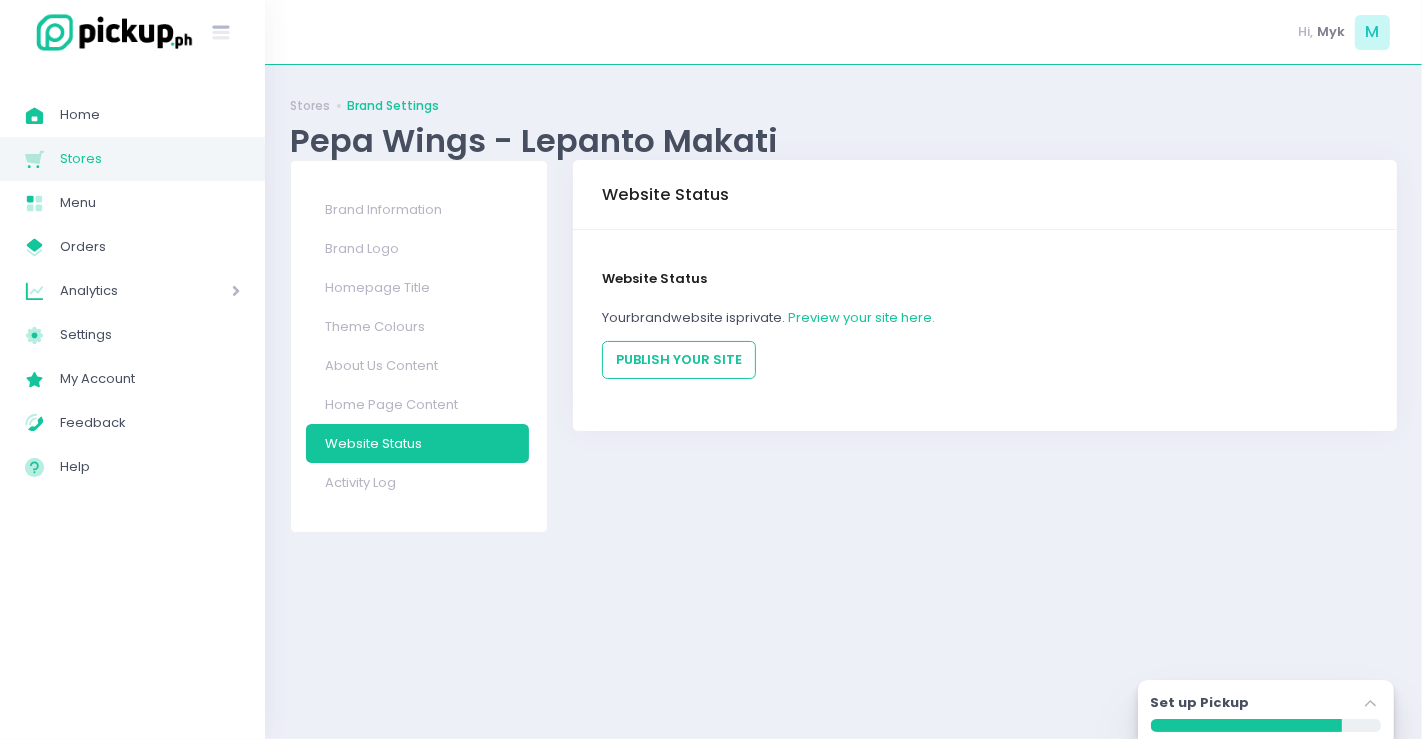 drag, startPoint x: 428, startPoint y: 378, endPoint x: 428, endPoint y: 396, distance: 18 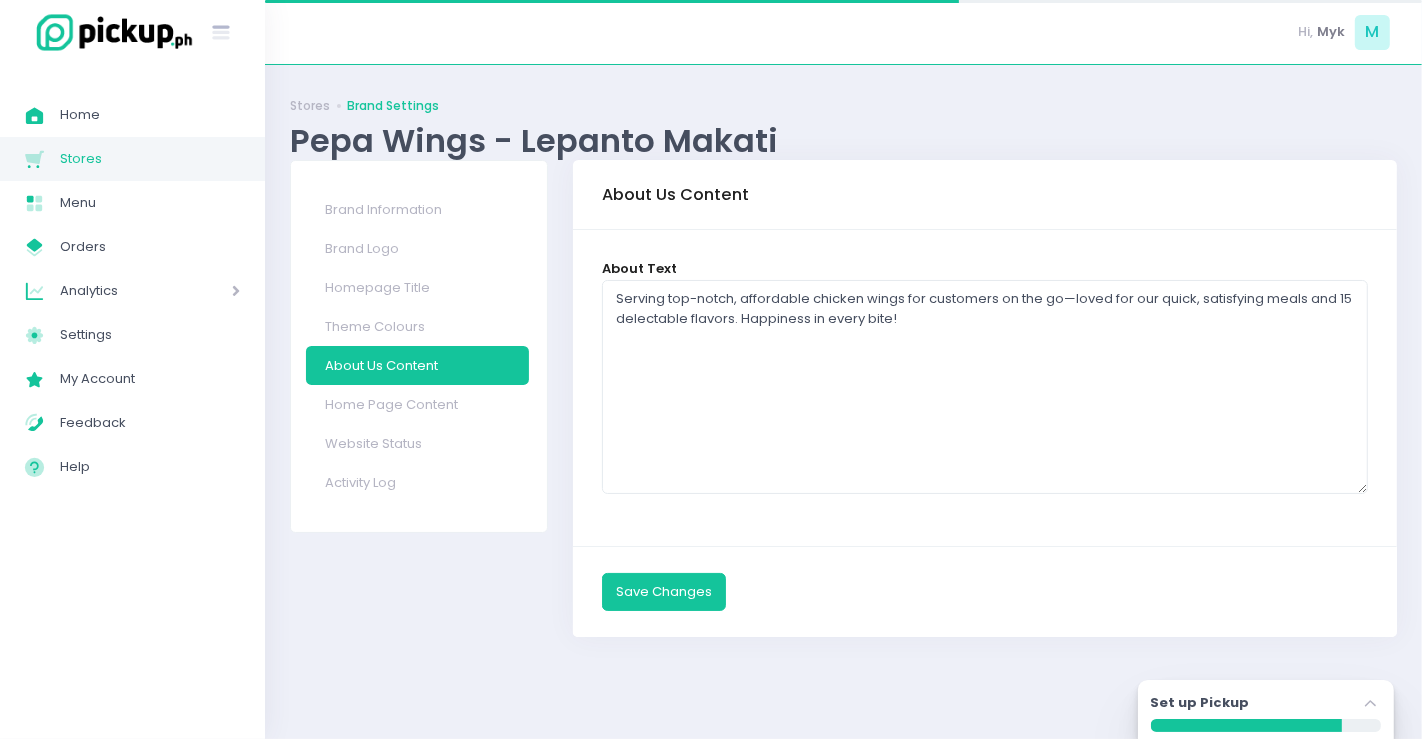 click on "Home Page Content" at bounding box center [418, 404] 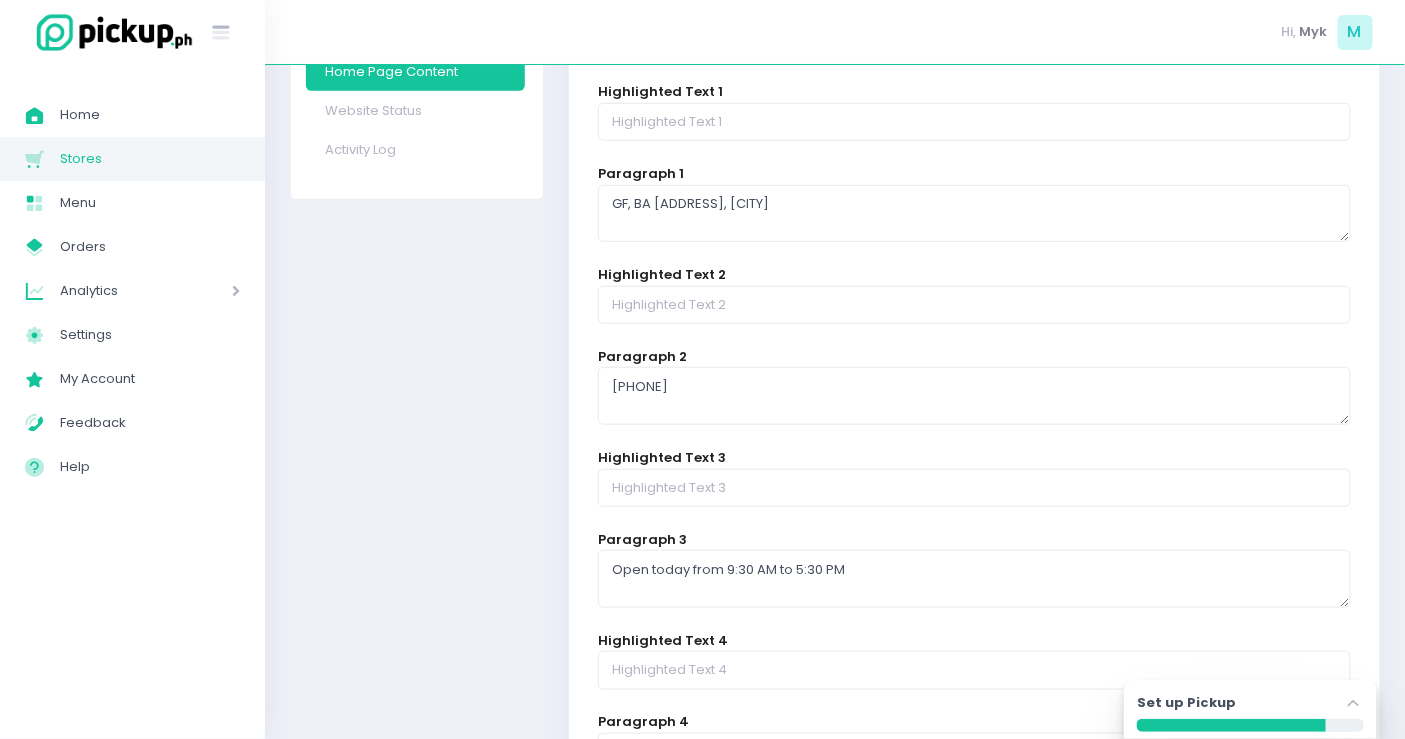 scroll, scrollTop: 222, scrollLeft: 0, axis: vertical 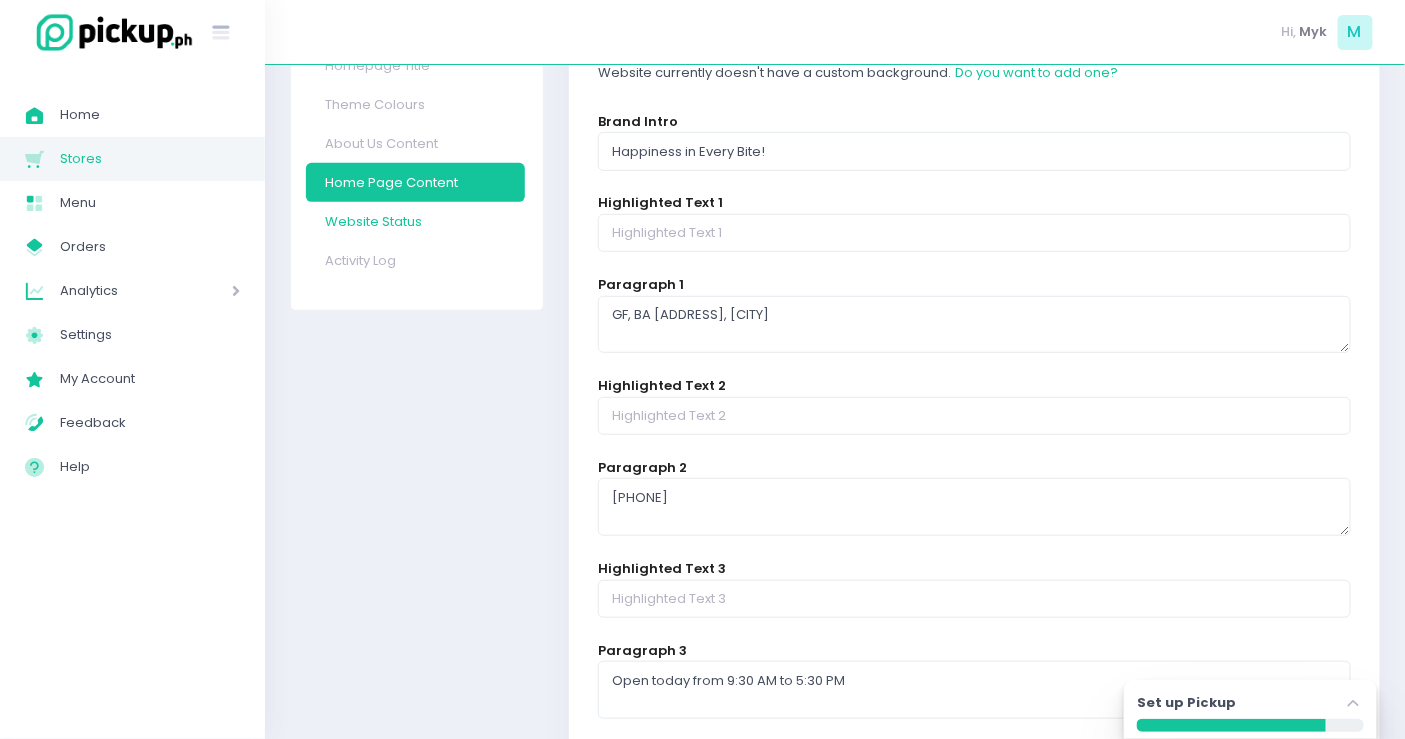 click on "Website Status" at bounding box center [415, 221] 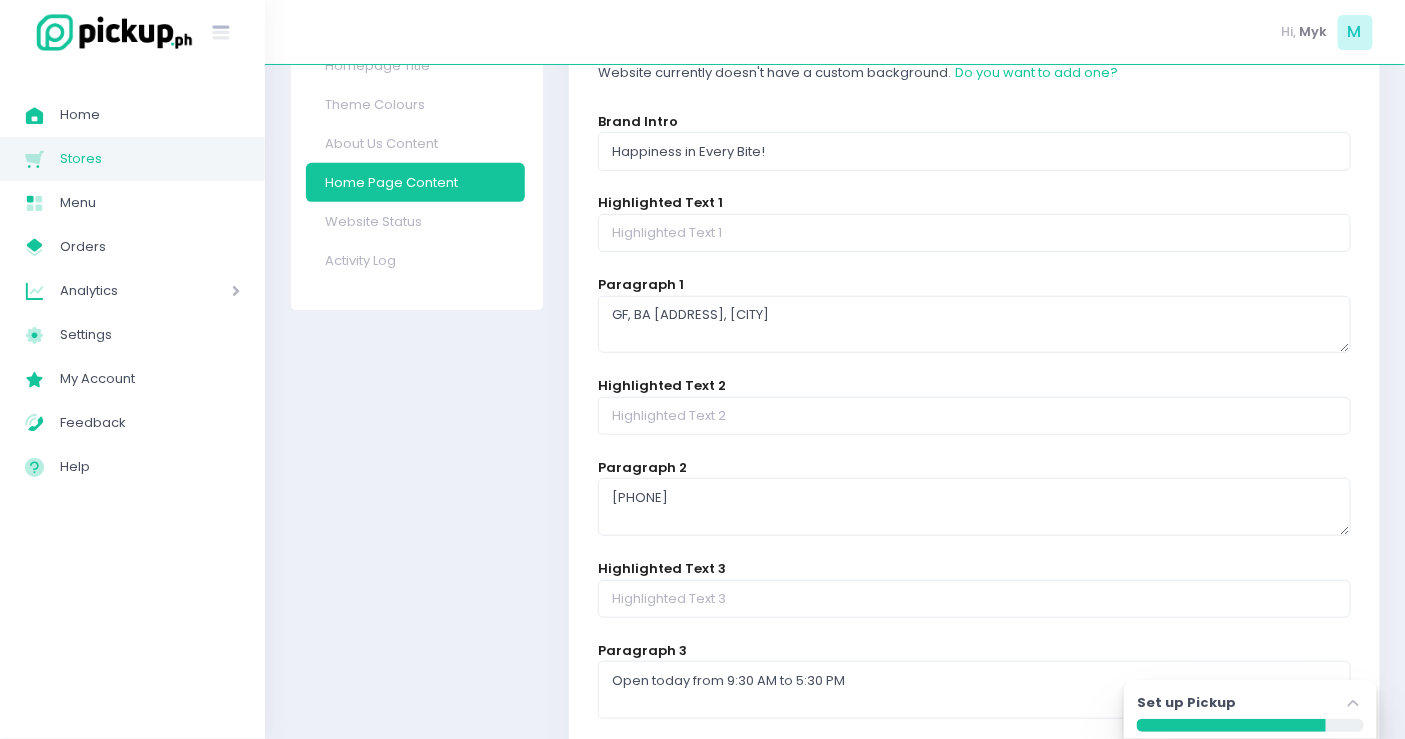 scroll, scrollTop: 0, scrollLeft: 0, axis: both 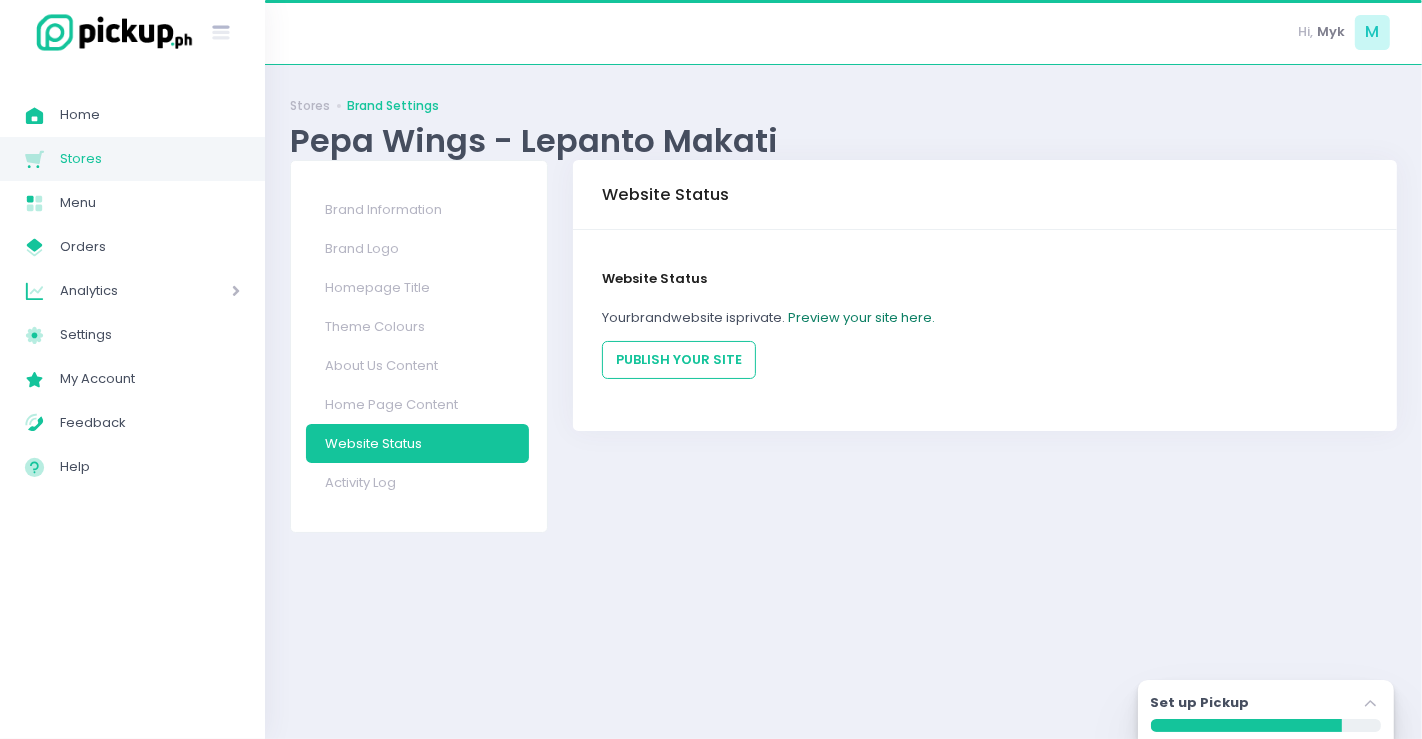 click on "Preview your site here." 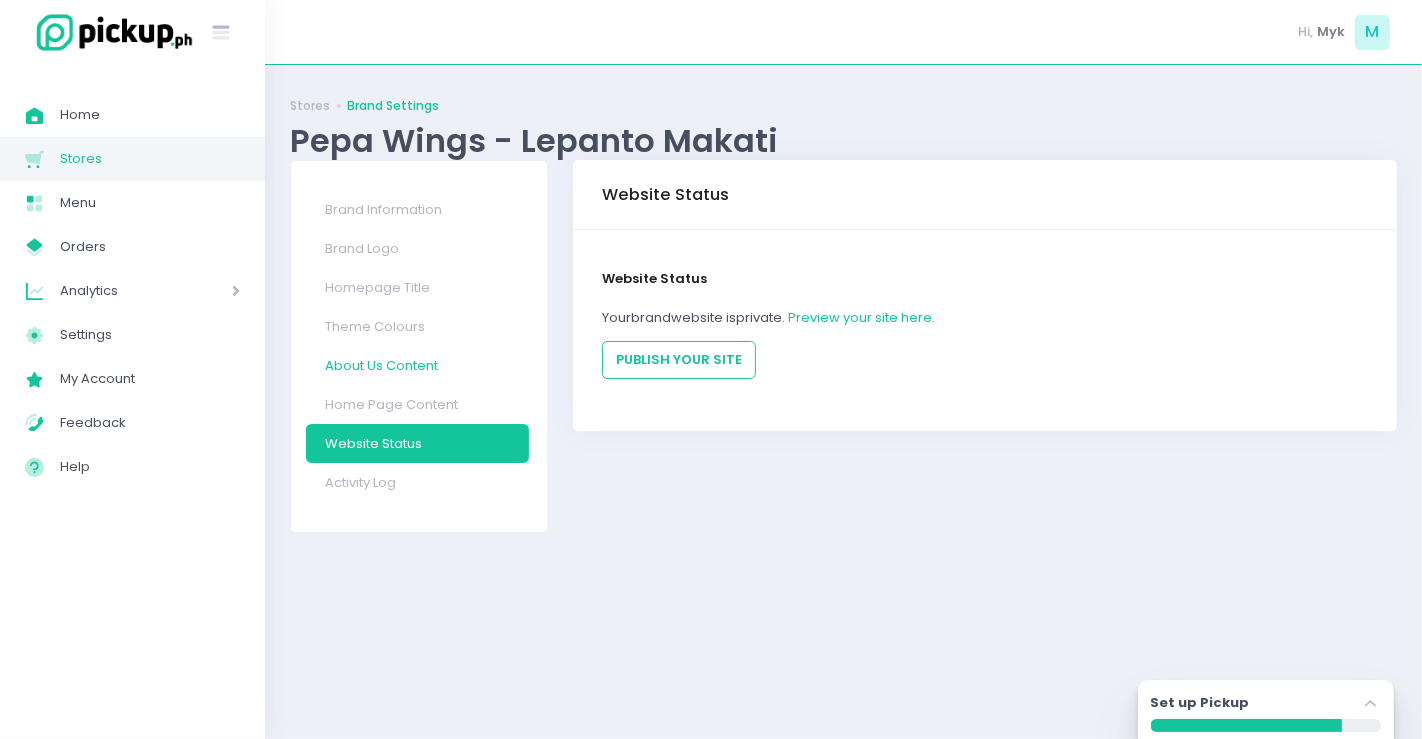 click on "About Us Content" at bounding box center (418, 365) 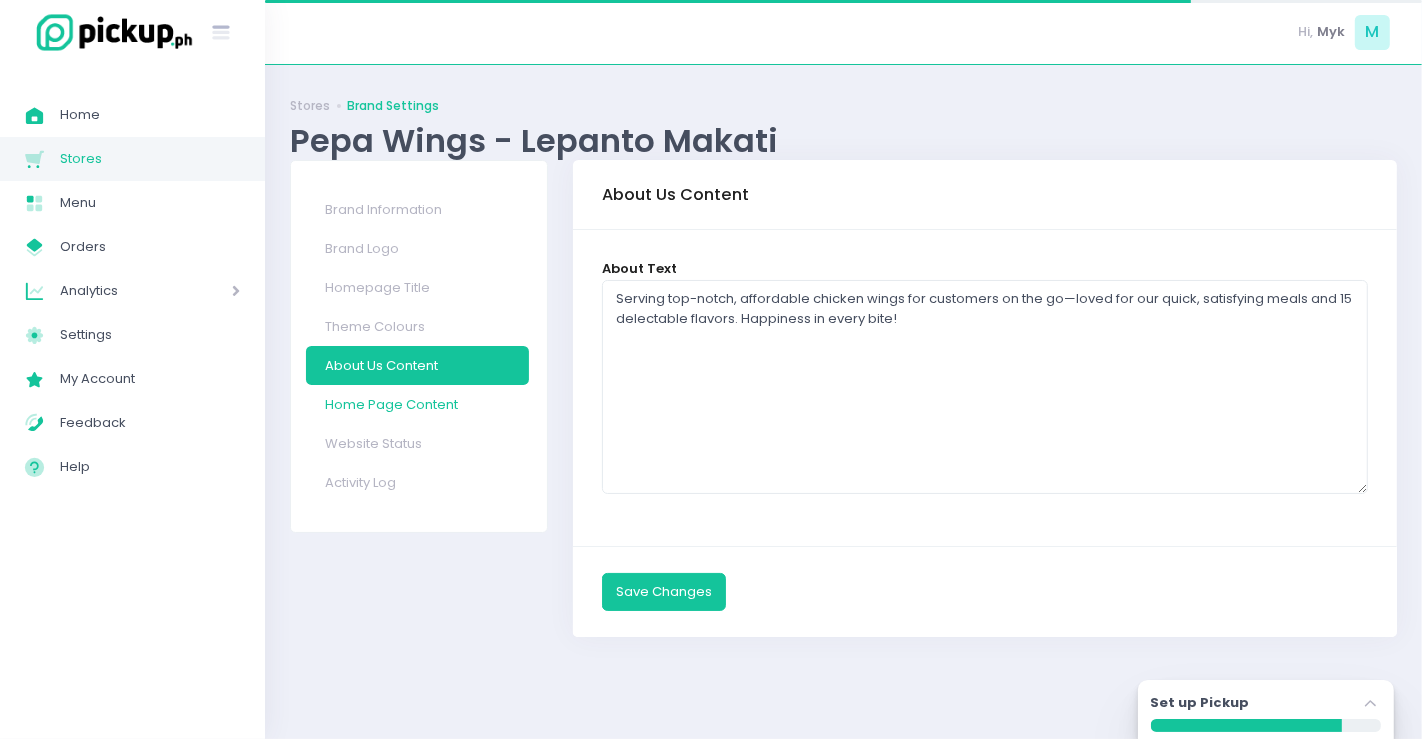 click on "Home Page Content" at bounding box center (418, 404) 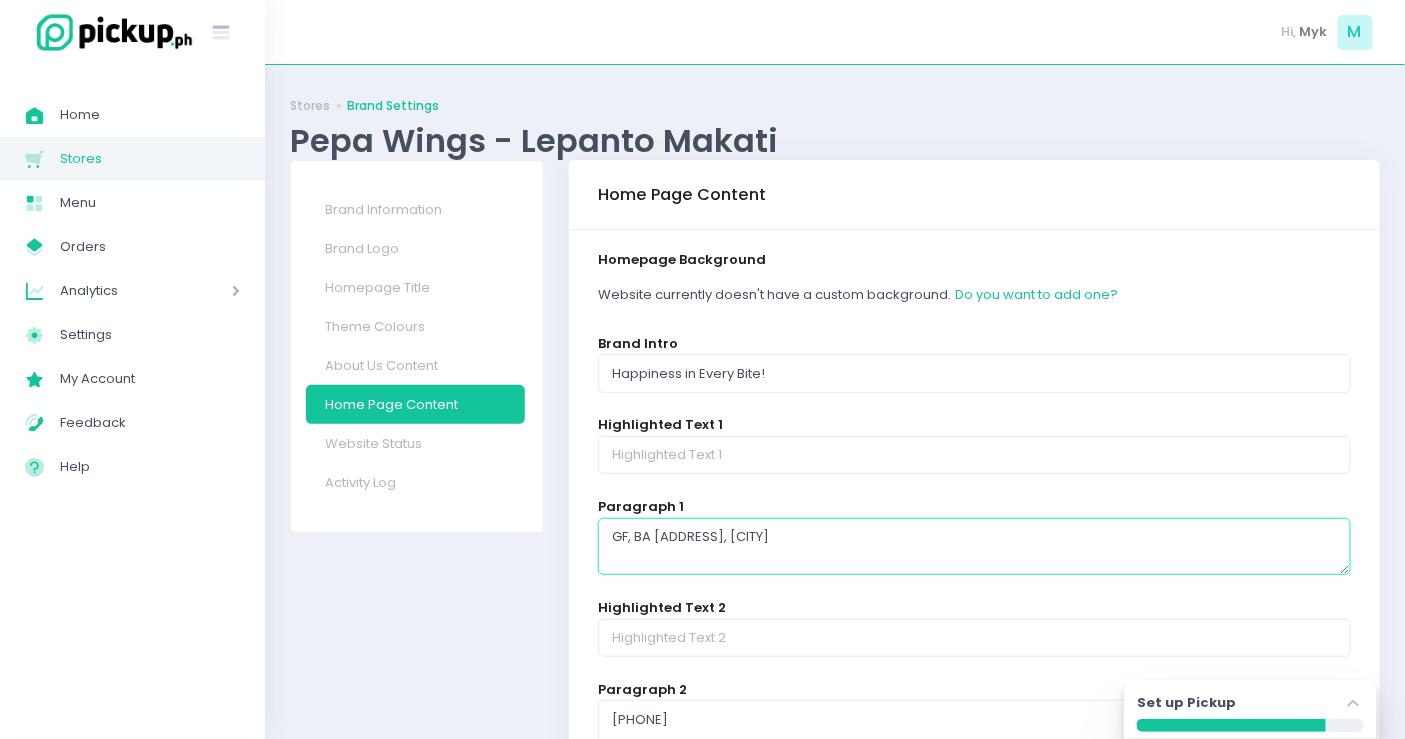 drag, startPoint x: 651, startPoint y: 534, endPoint x: 551, endPoint y: 535, distance: 100.005 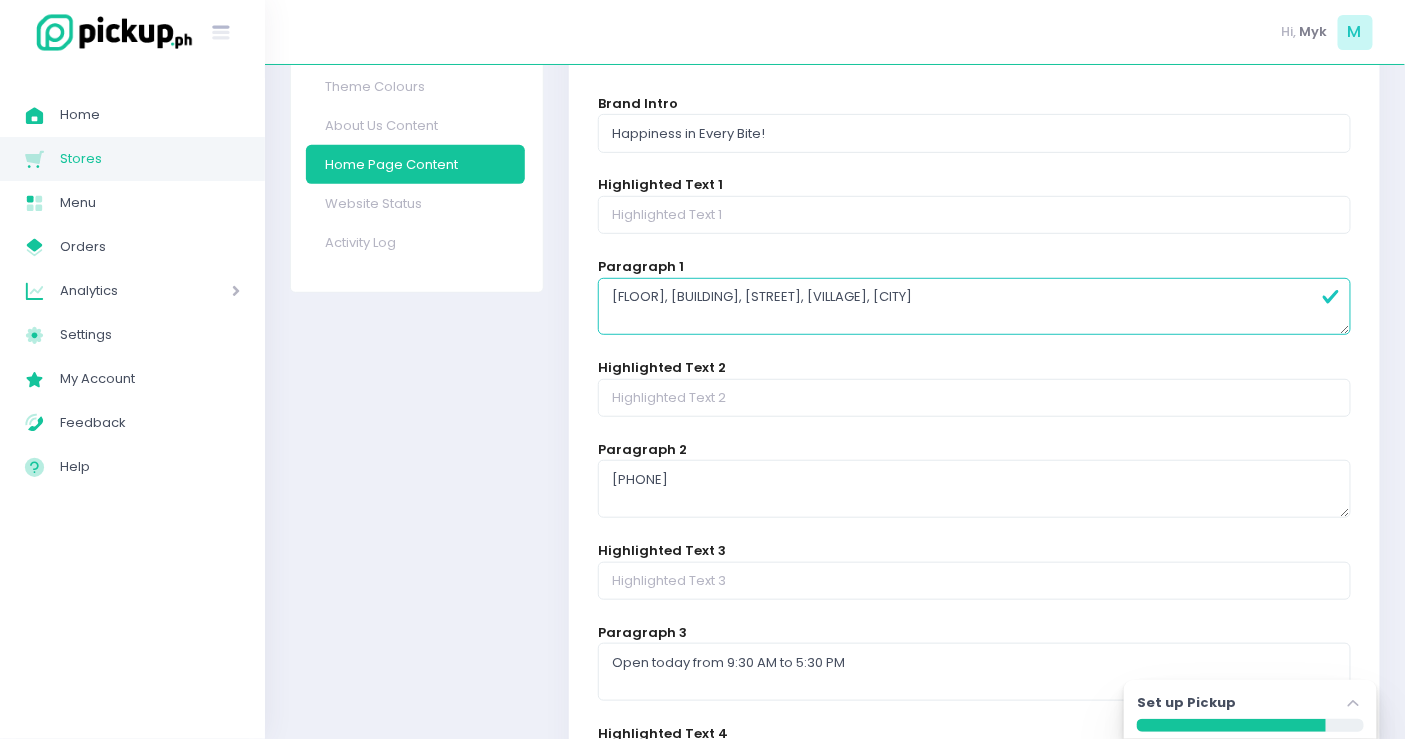 scroll, scrollTop: 241, scrollLeft: 0, axis: vertical 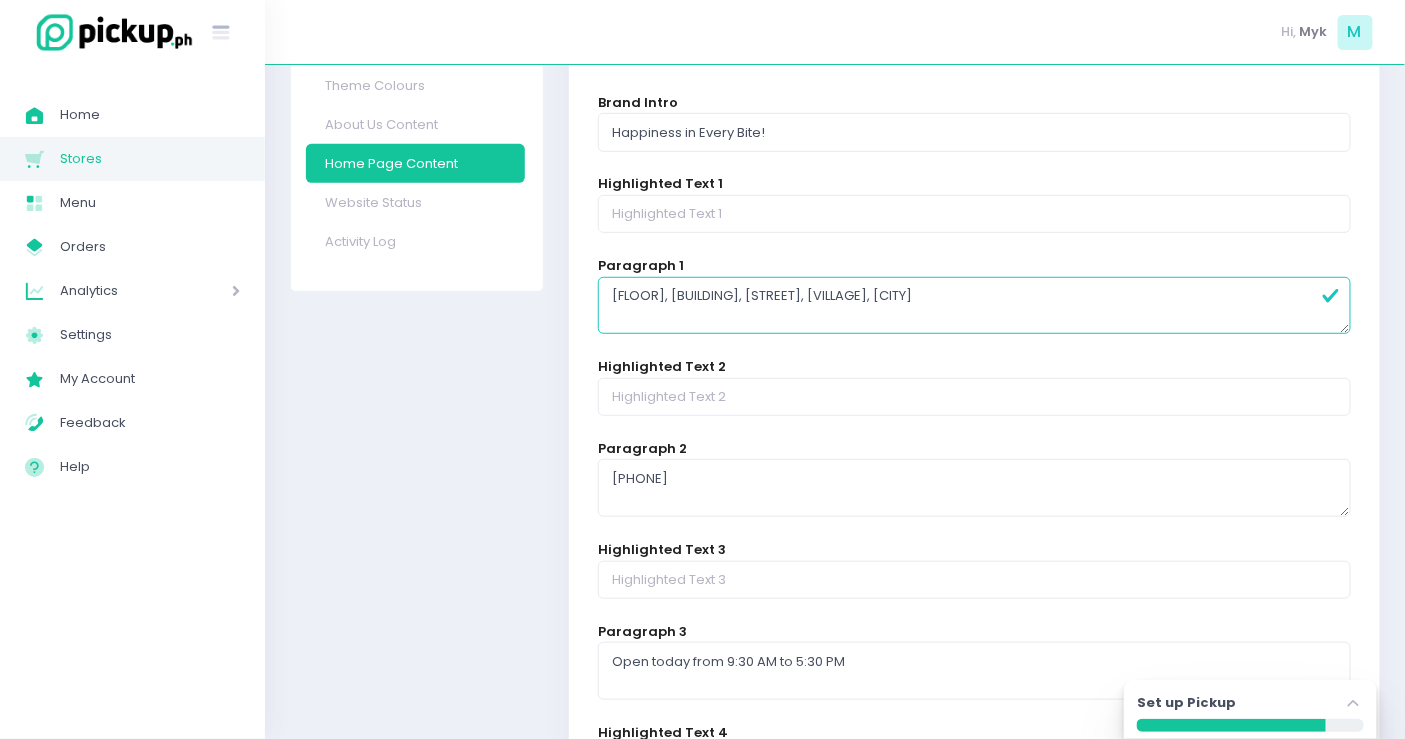 type on "Ground Floor, Lepanto Building,  8747 Paseo De Roxas, Salcedo Village, Makati City" 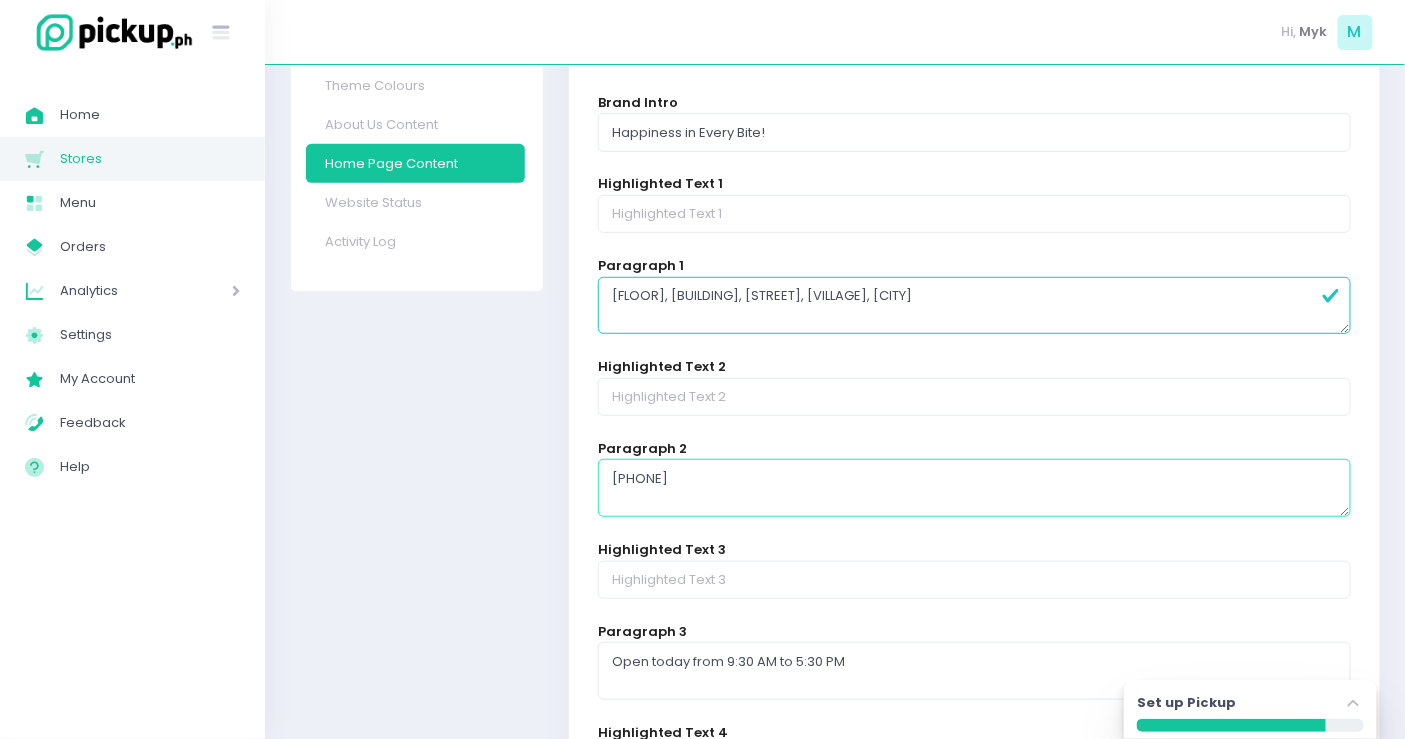 click on "0917-165-2921" at bounding box center [974, 488] 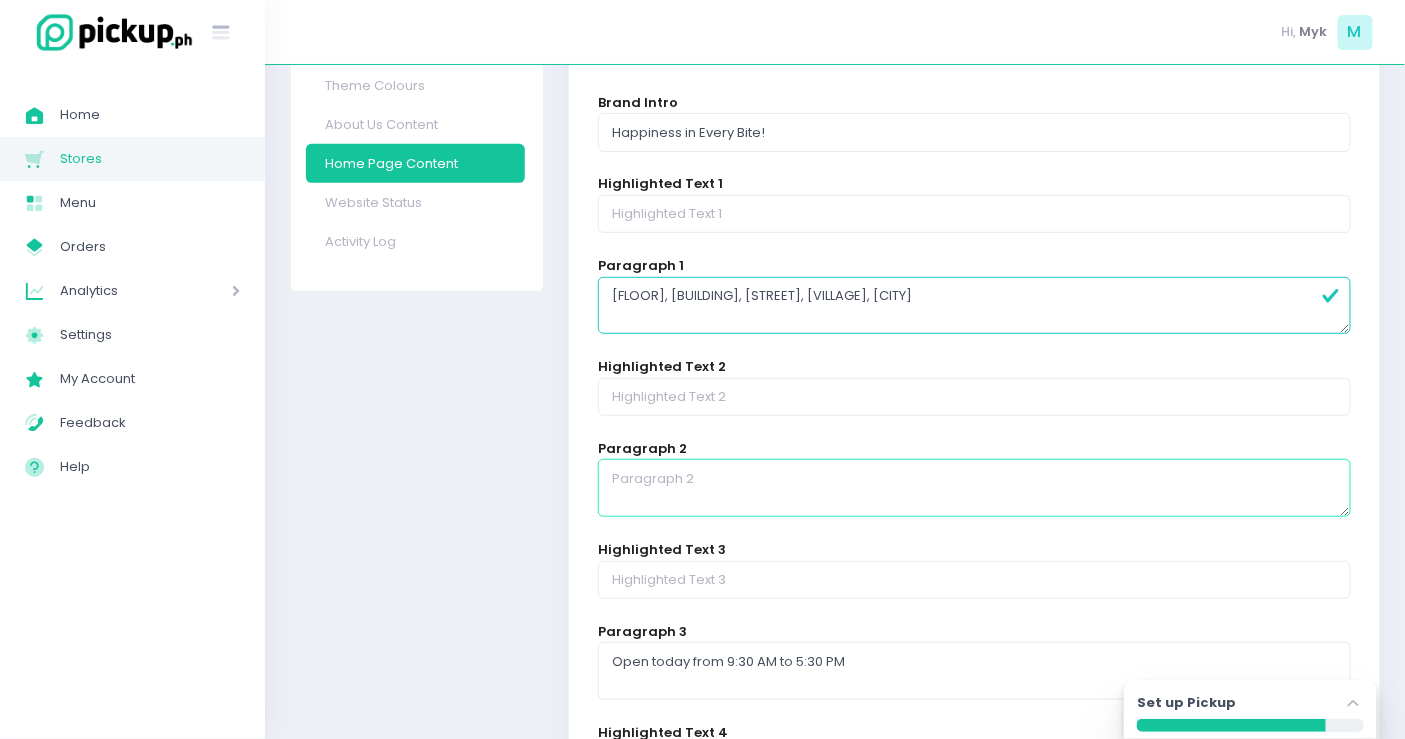 type 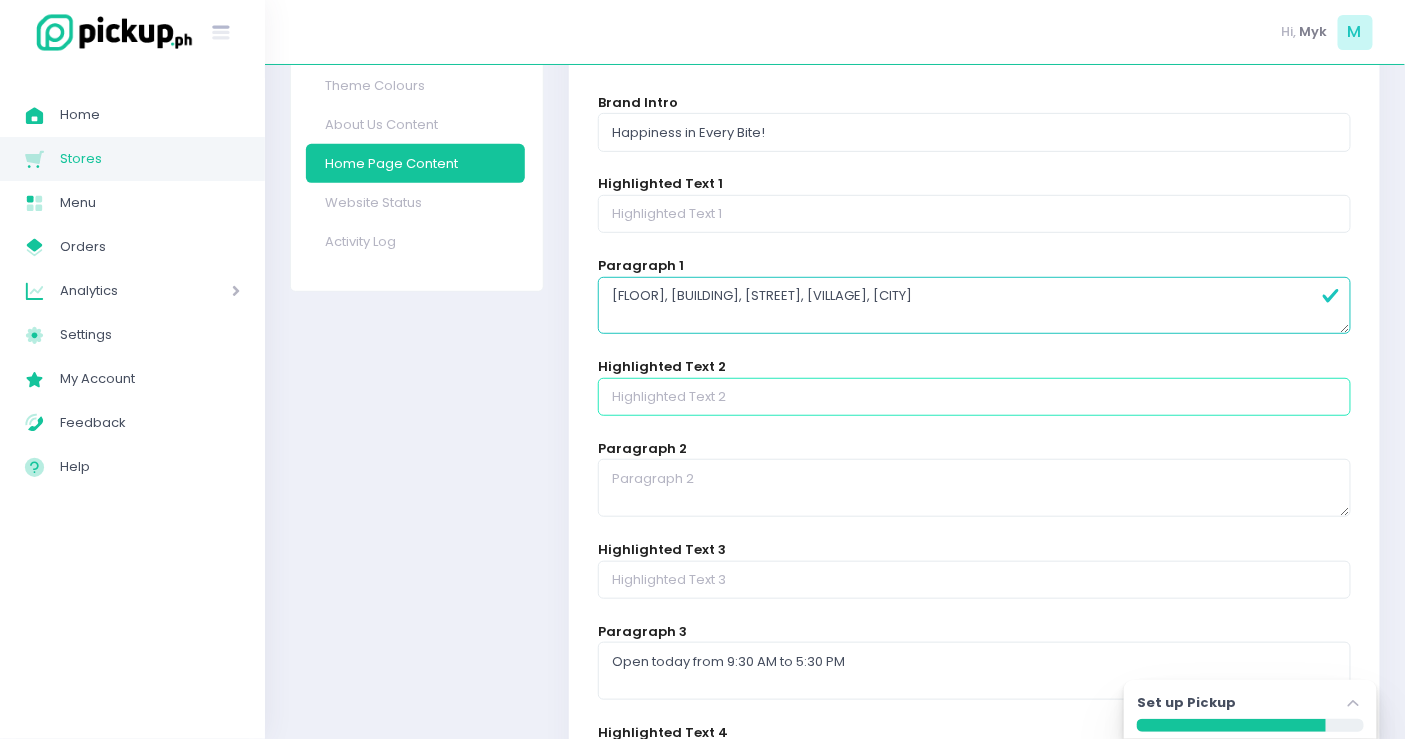 click at bounding box center (974, 397) 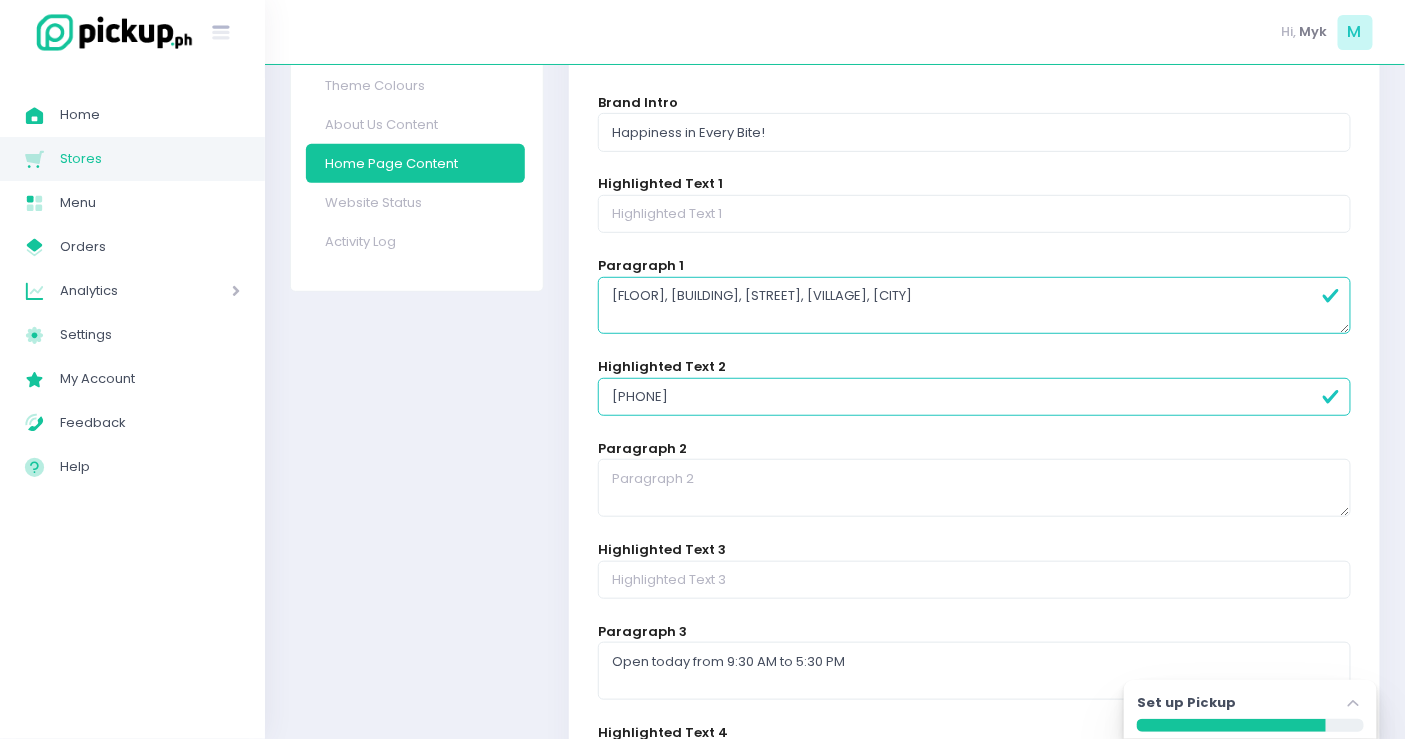 type on "0917-165-2921" 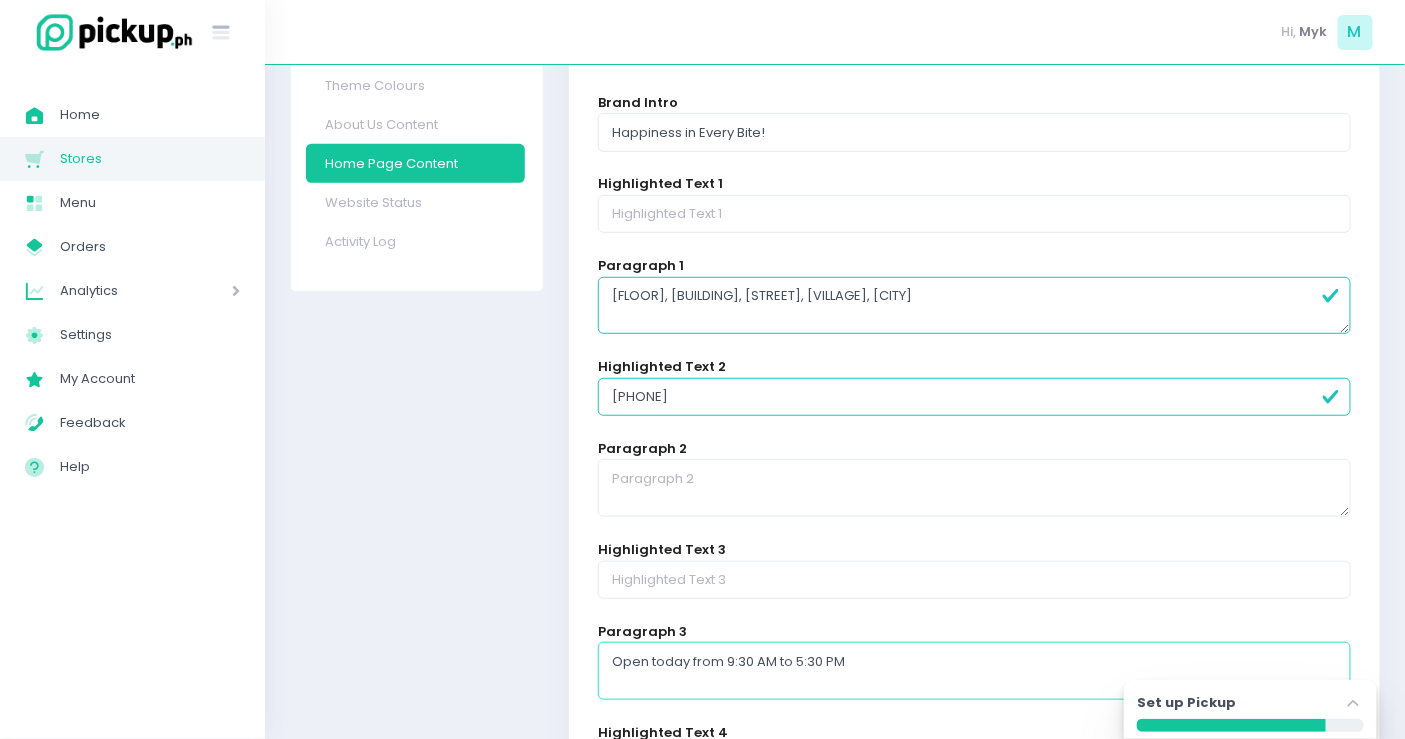click on "Open today from 9:30 AM to 5:30 PM" at bounding box center [974, 671] 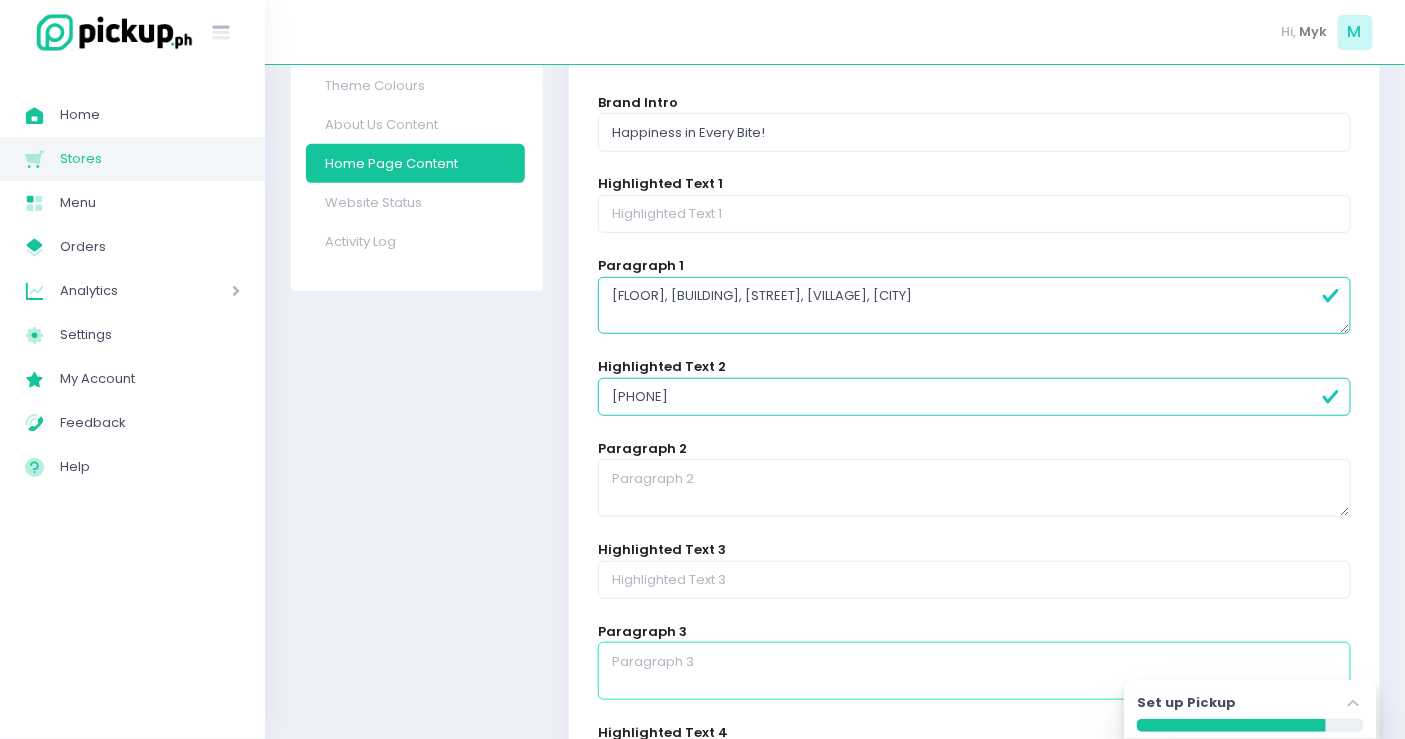 type 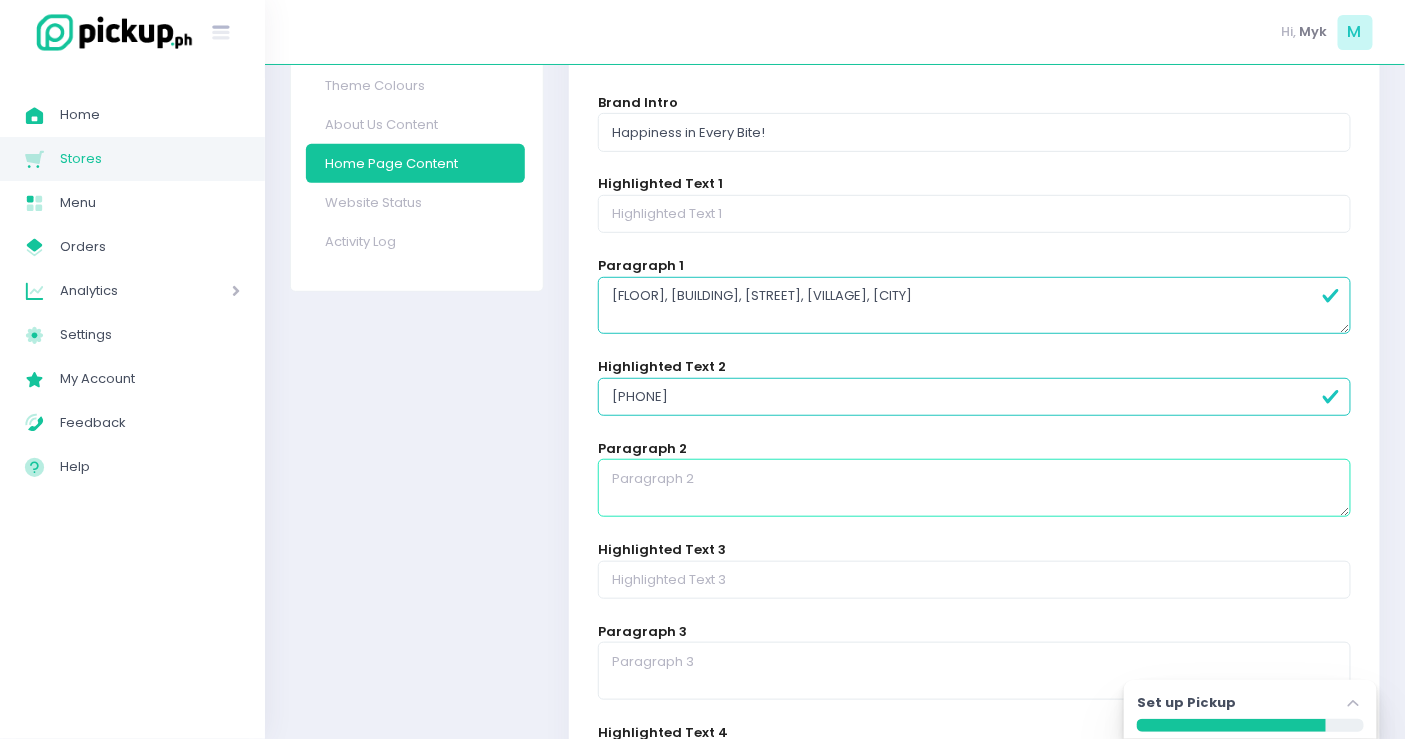 click at bounding box center [974, 488] 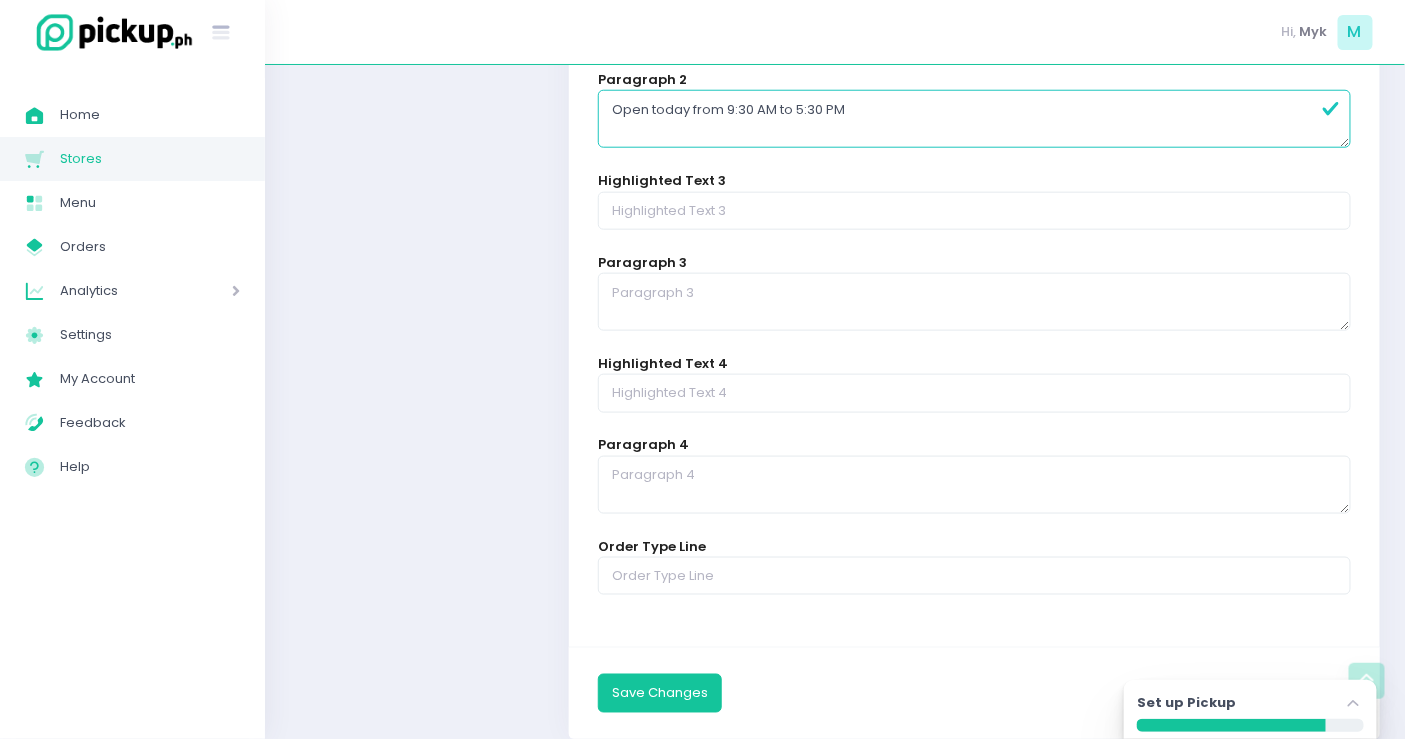 scroll, scrollTop: 611, scrollLeft: 0, axis: vertical 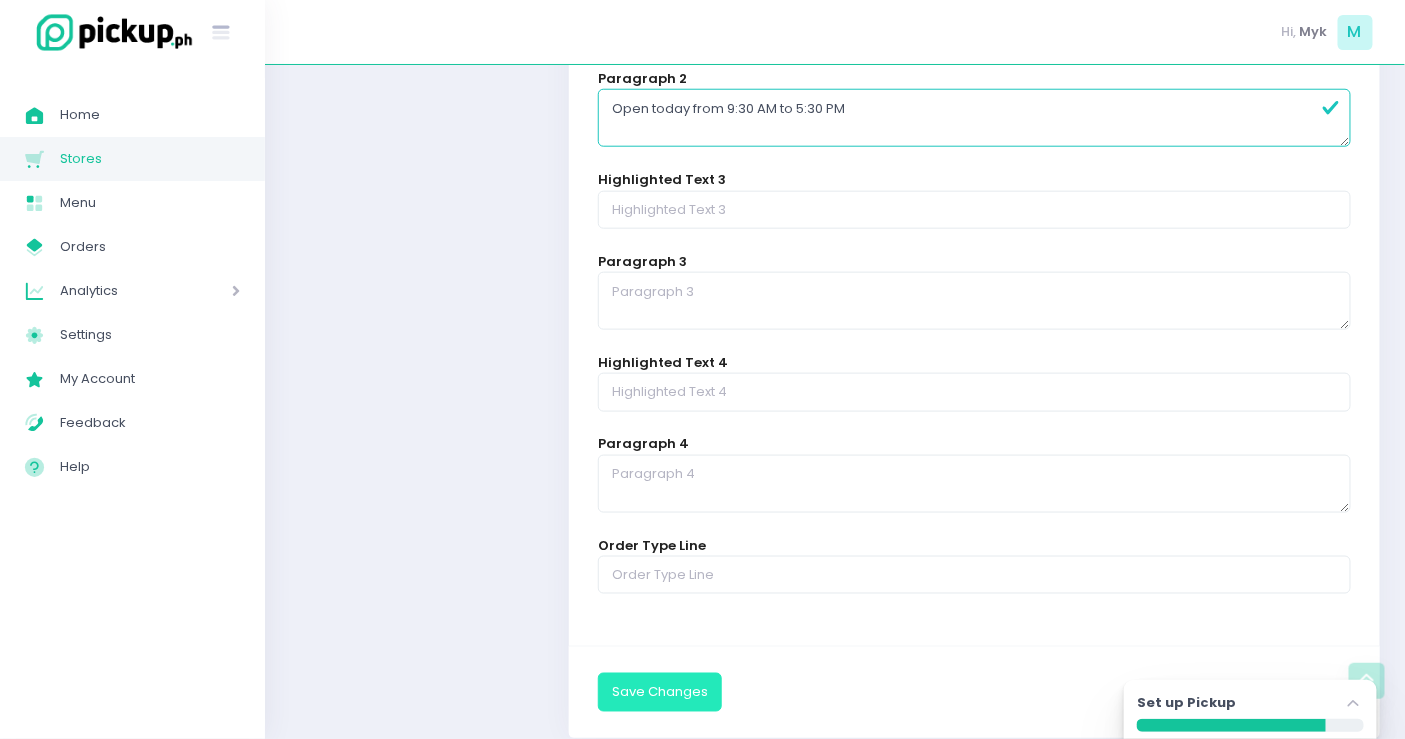 type on "Open today from 9:30 AM to 5:30 PM" 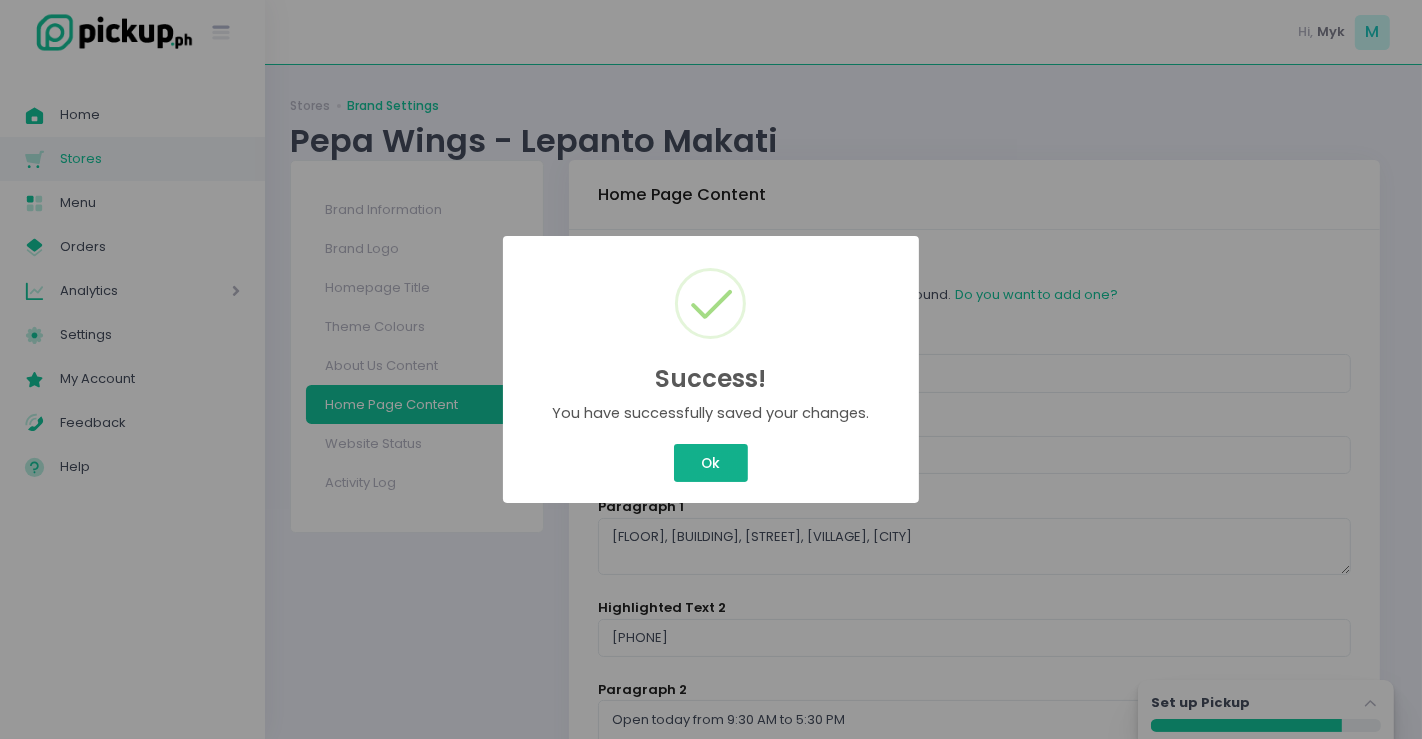 click on "Ok" at bounding box center [711, 463] 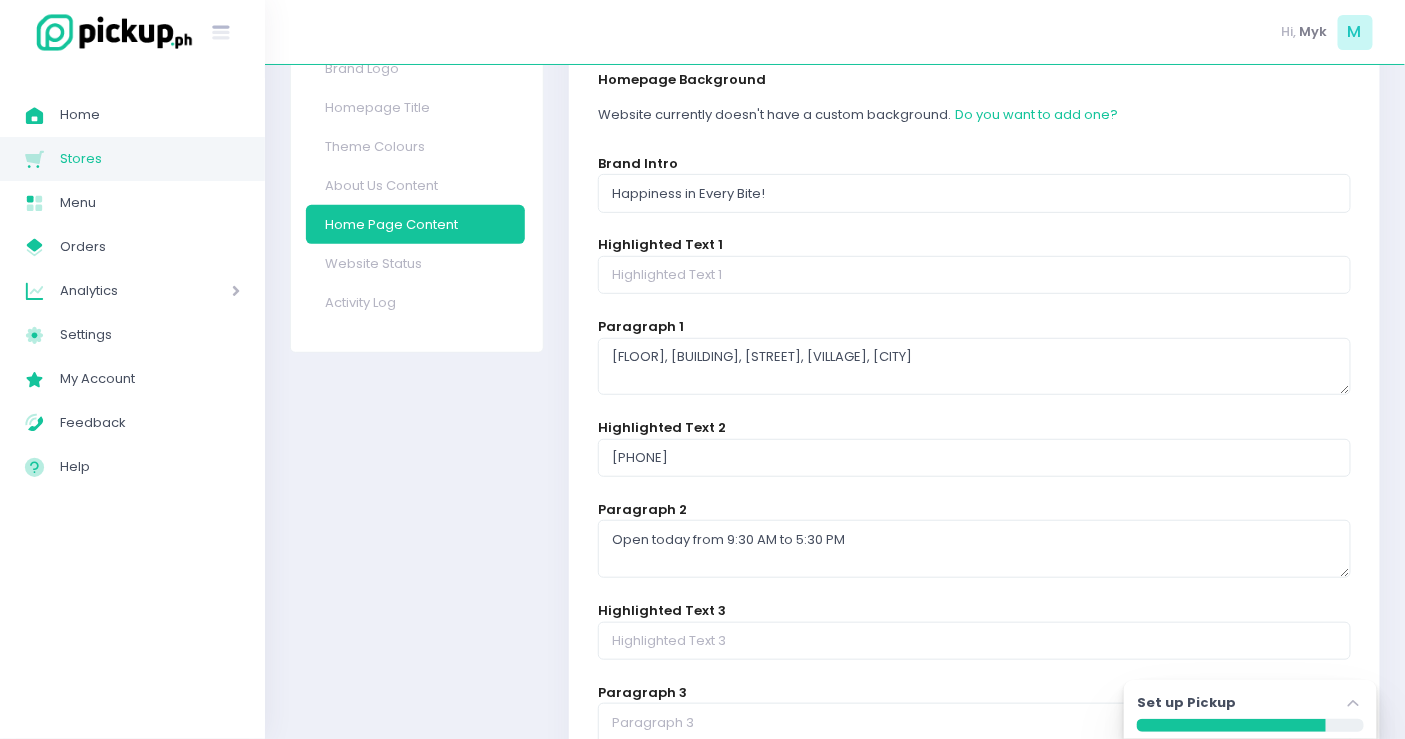 scroll, scrollTop: 181, scrollLeft: 0, axis: vertical 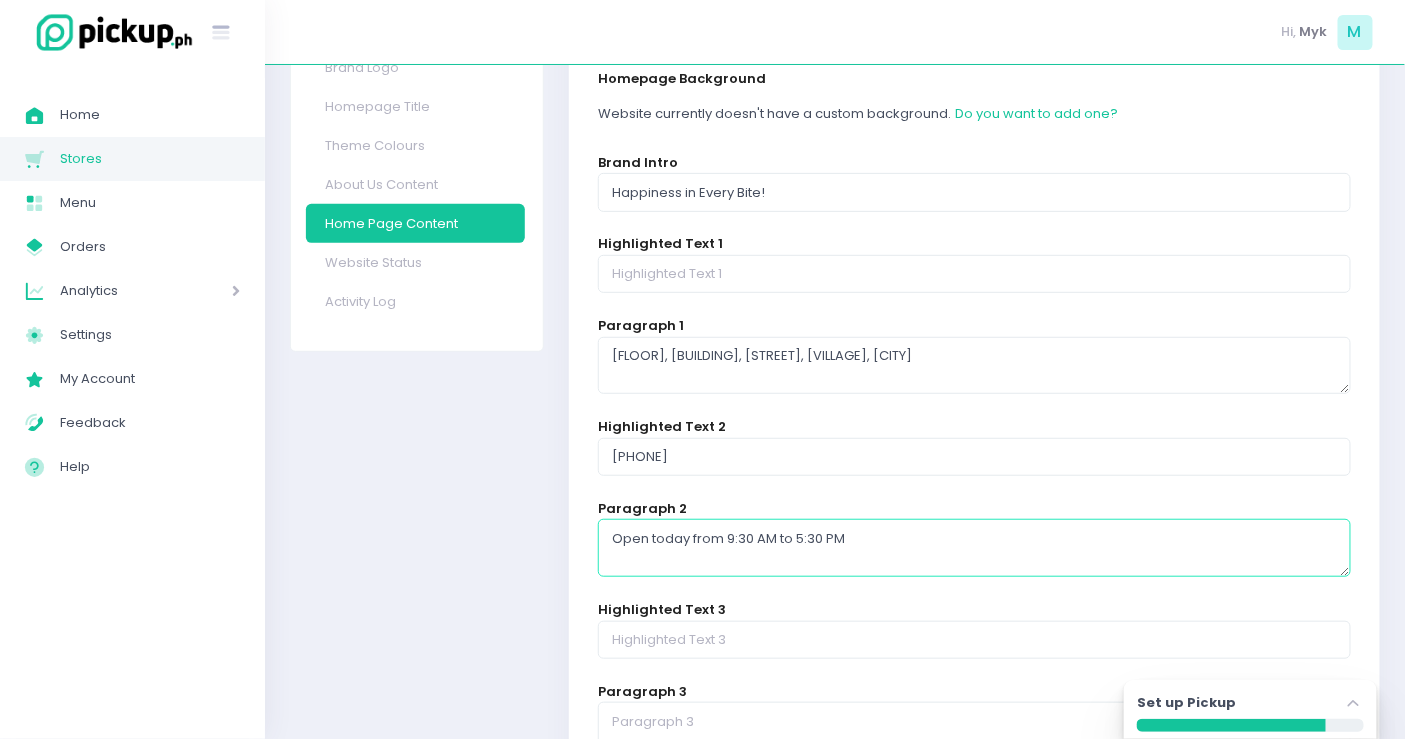 drag, startPoint x: 690, startPoint y: 541, endPoint x: 646, endPoint y: 535, distance: 44.407207 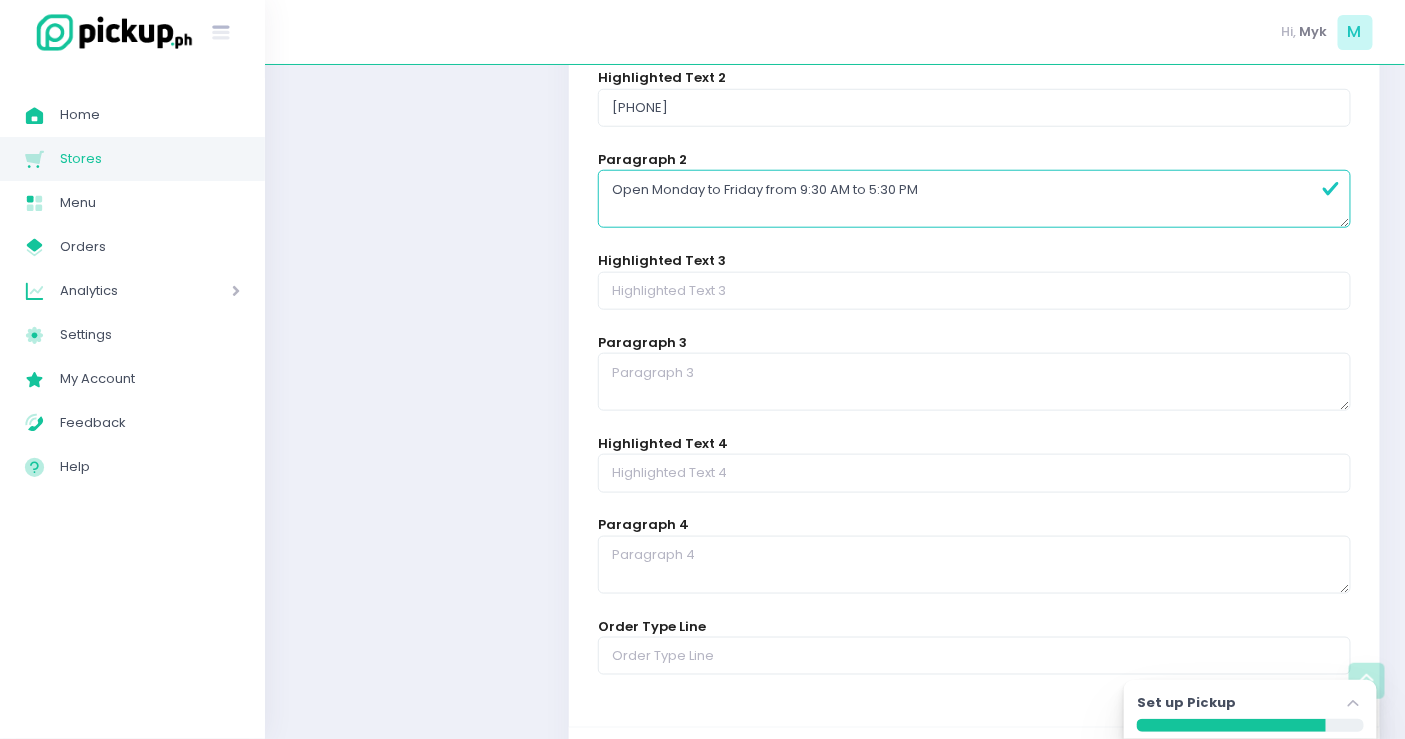 scroll, scrollTop: 654, scrollLeft: 0, axis: vertical 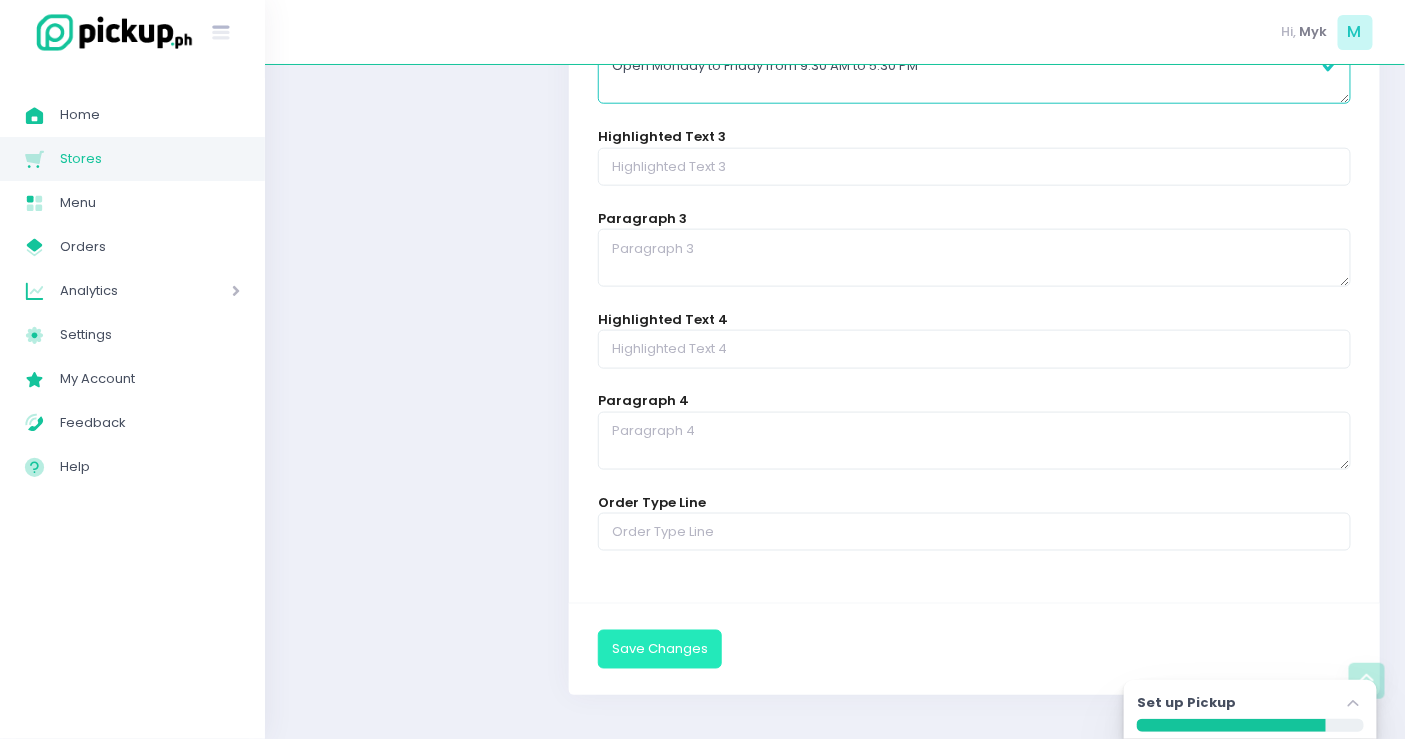 type on "Open Monday to Friday from 9:30 AM to 5:30 PM" 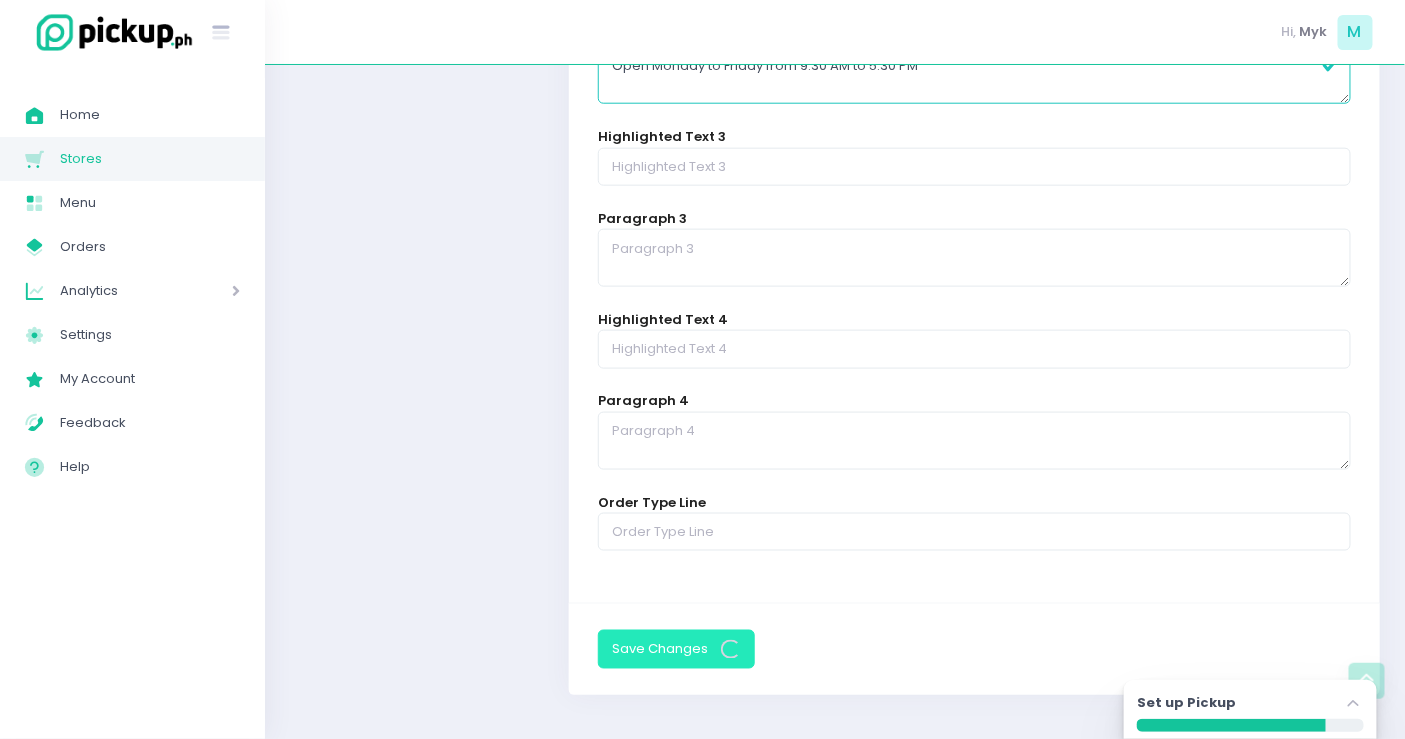 scroll, scrollTop: 0, scrollLeft: 0, axis: both 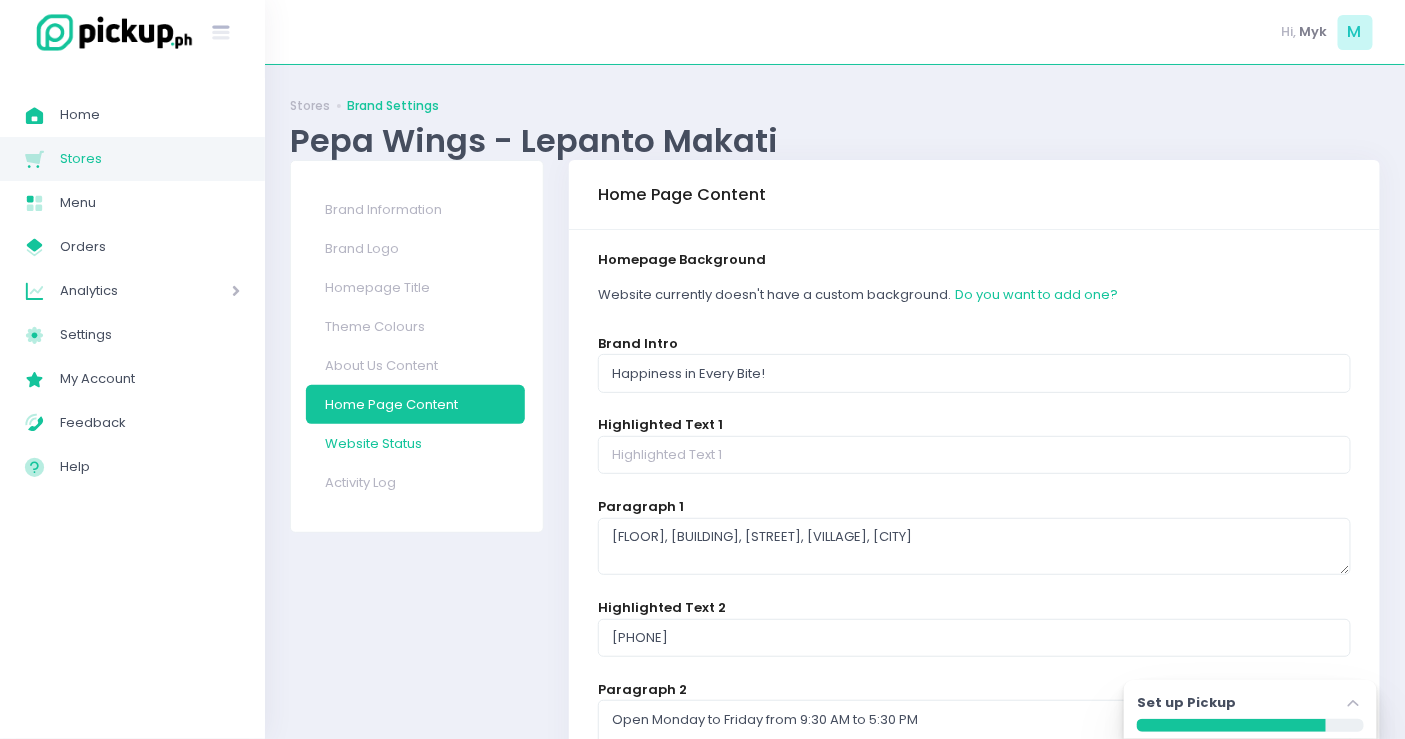 click on "Website Status" at bounding box center [415, 443] 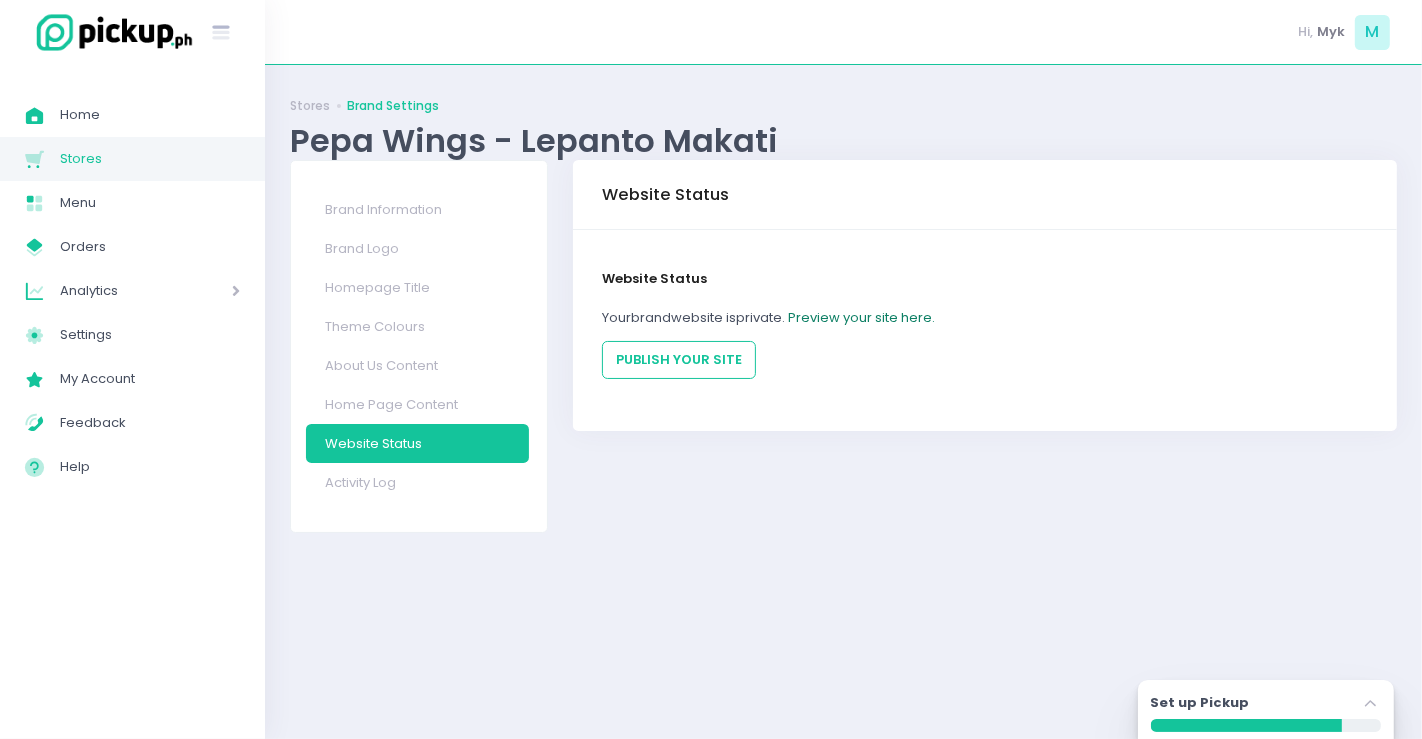 click on "Preview your site here." 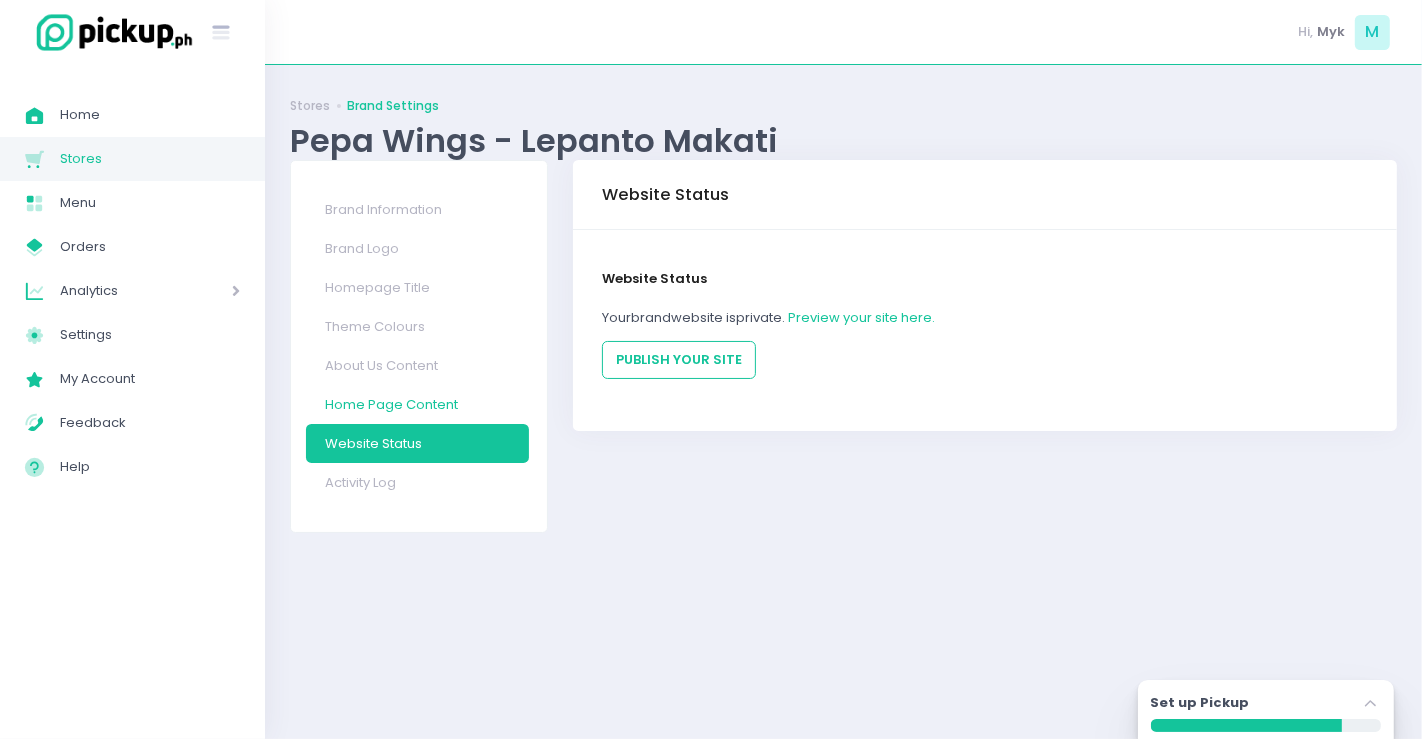 click on "Home Page Content" at bounding box center [418, 404] 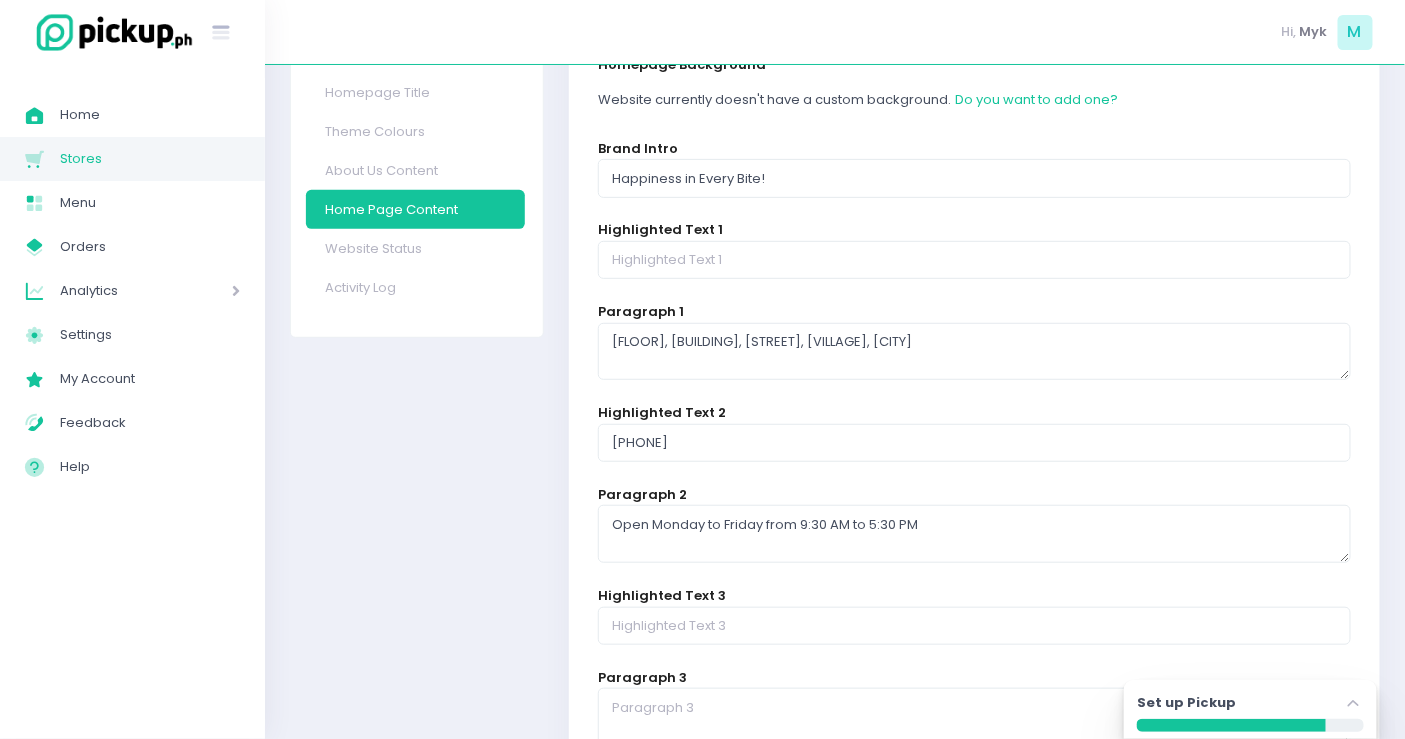 scroll, scrollTop: 196, scrollLeft: 0, axis: vertical 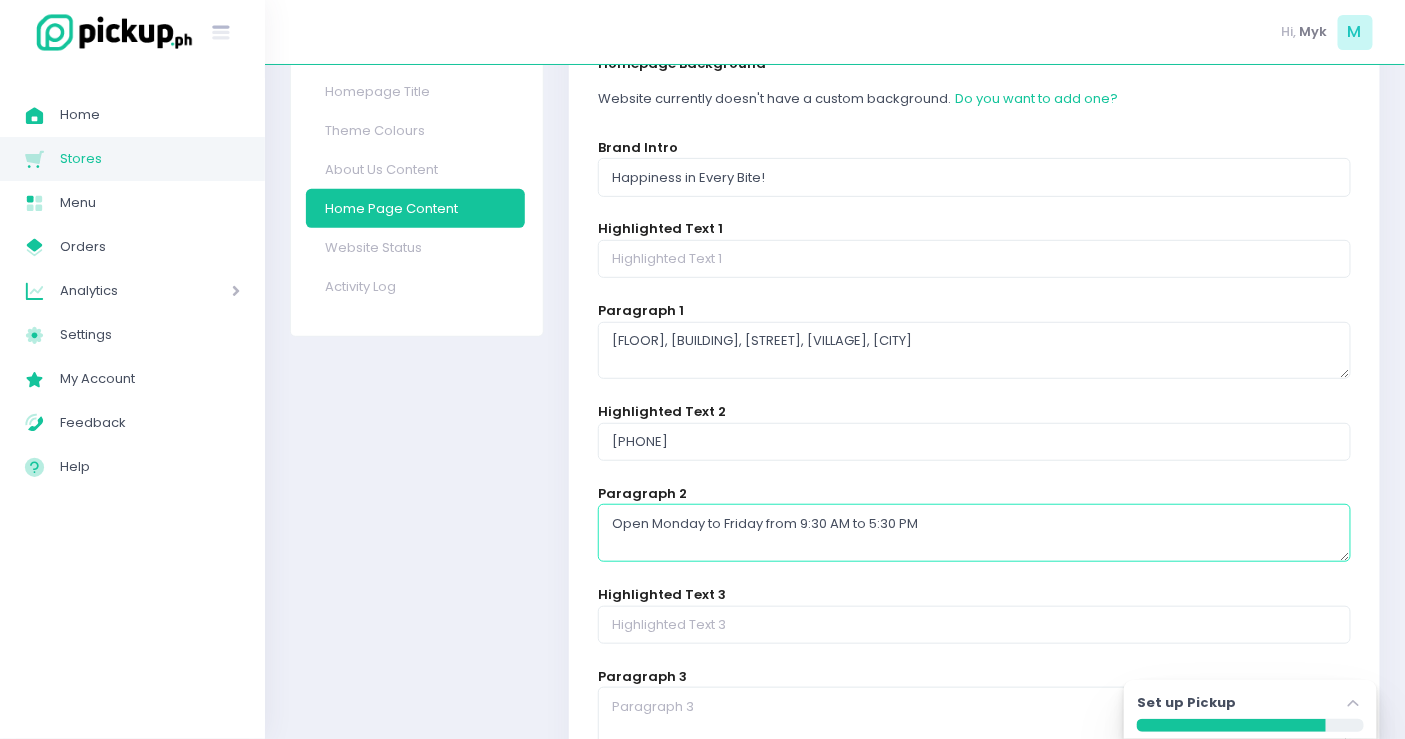 drag, startPoint x: 946, startPoint y: 522, endPoint x: 557, endPoint y: 475, distance: 391.82904 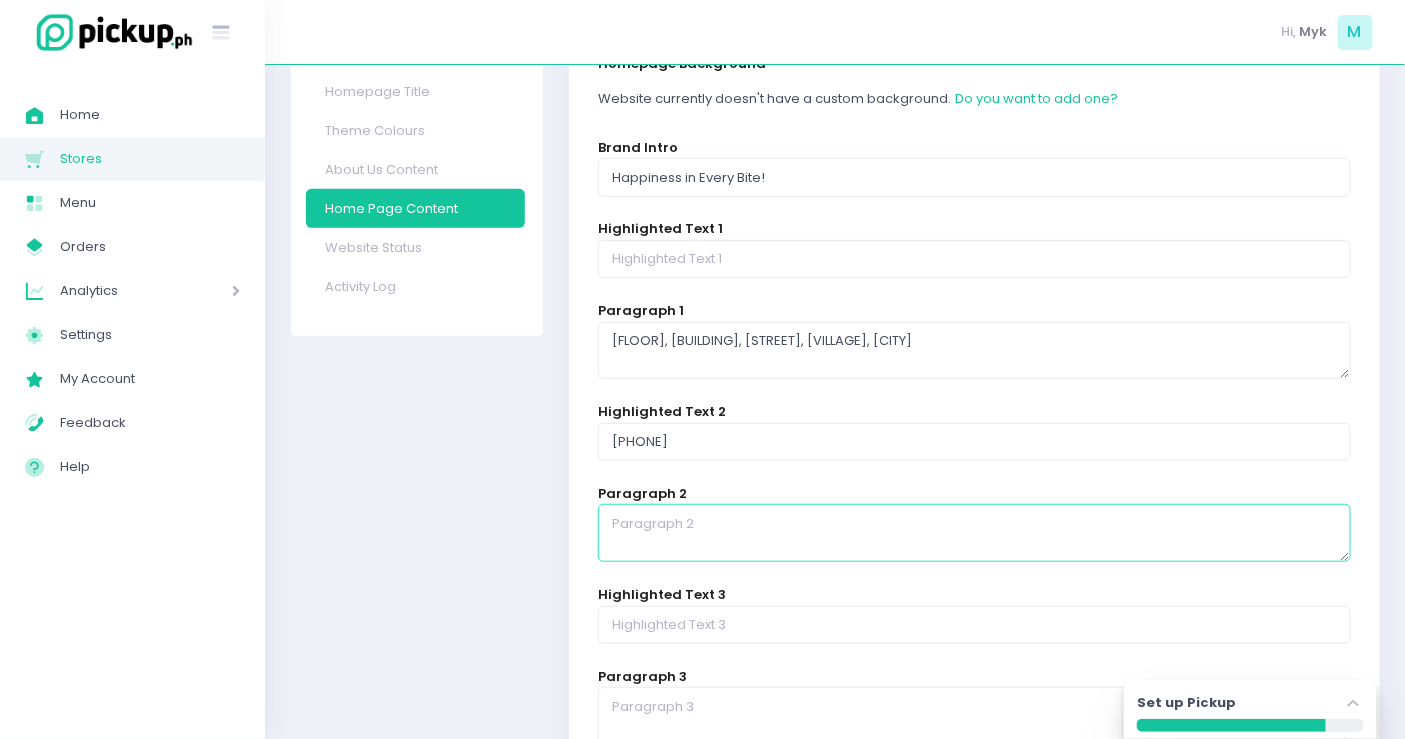 type 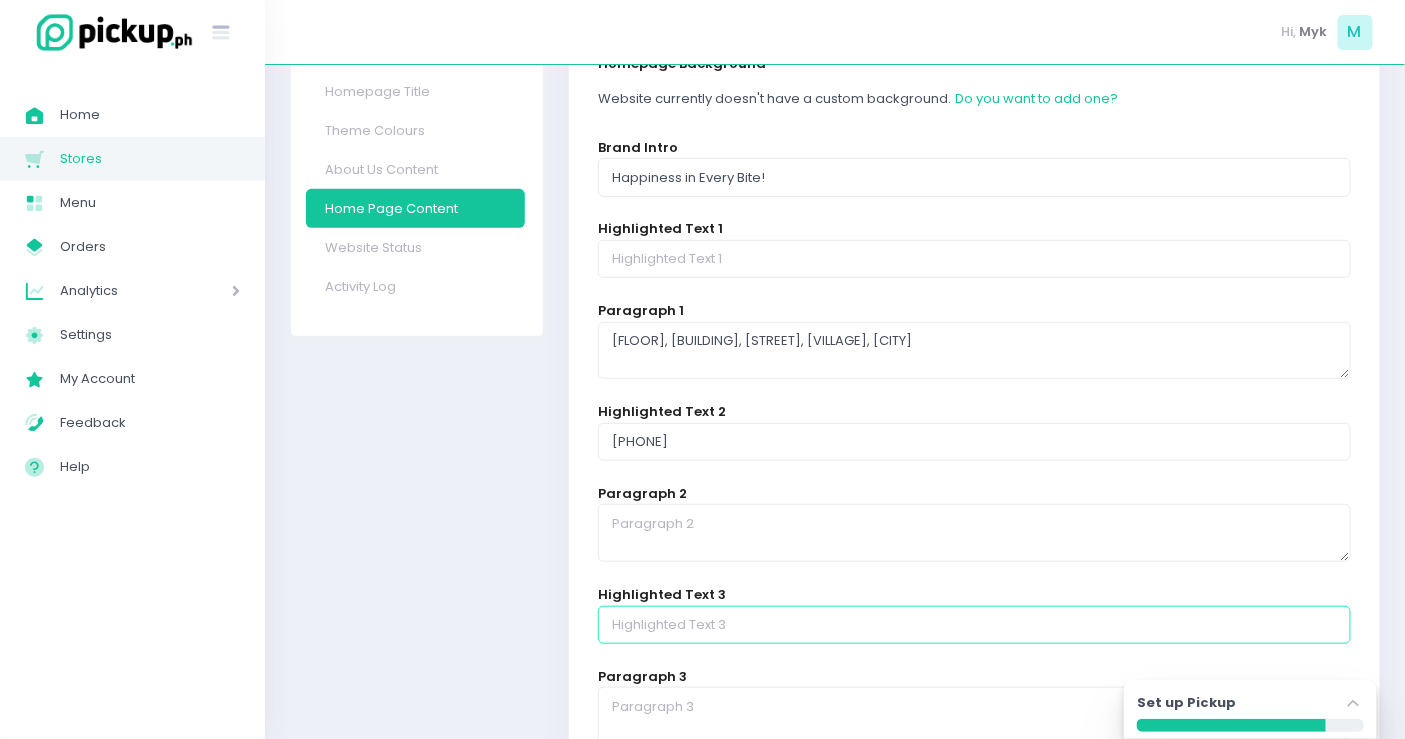 click at bounding box center (974, 625) 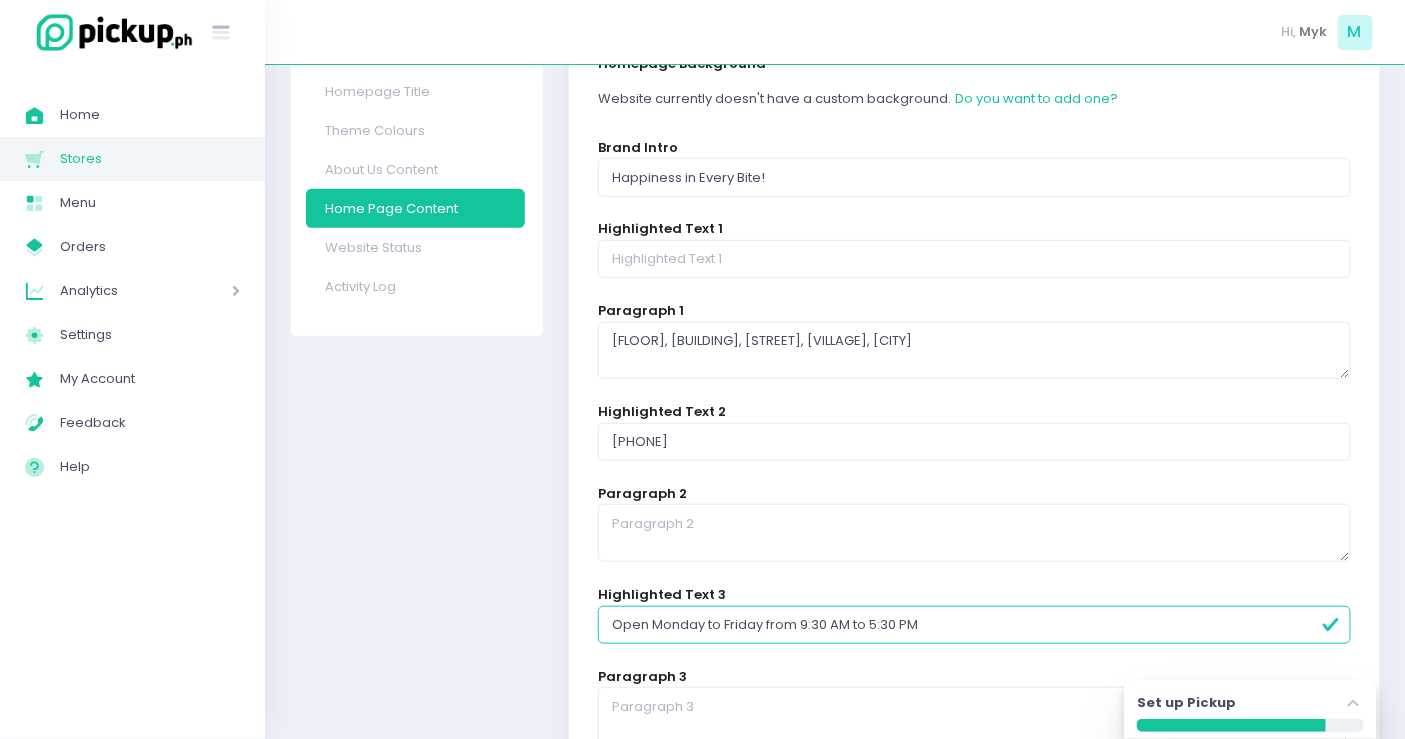 type on "Open Monday to Friday from 9:30 AM to 5:30 PM" 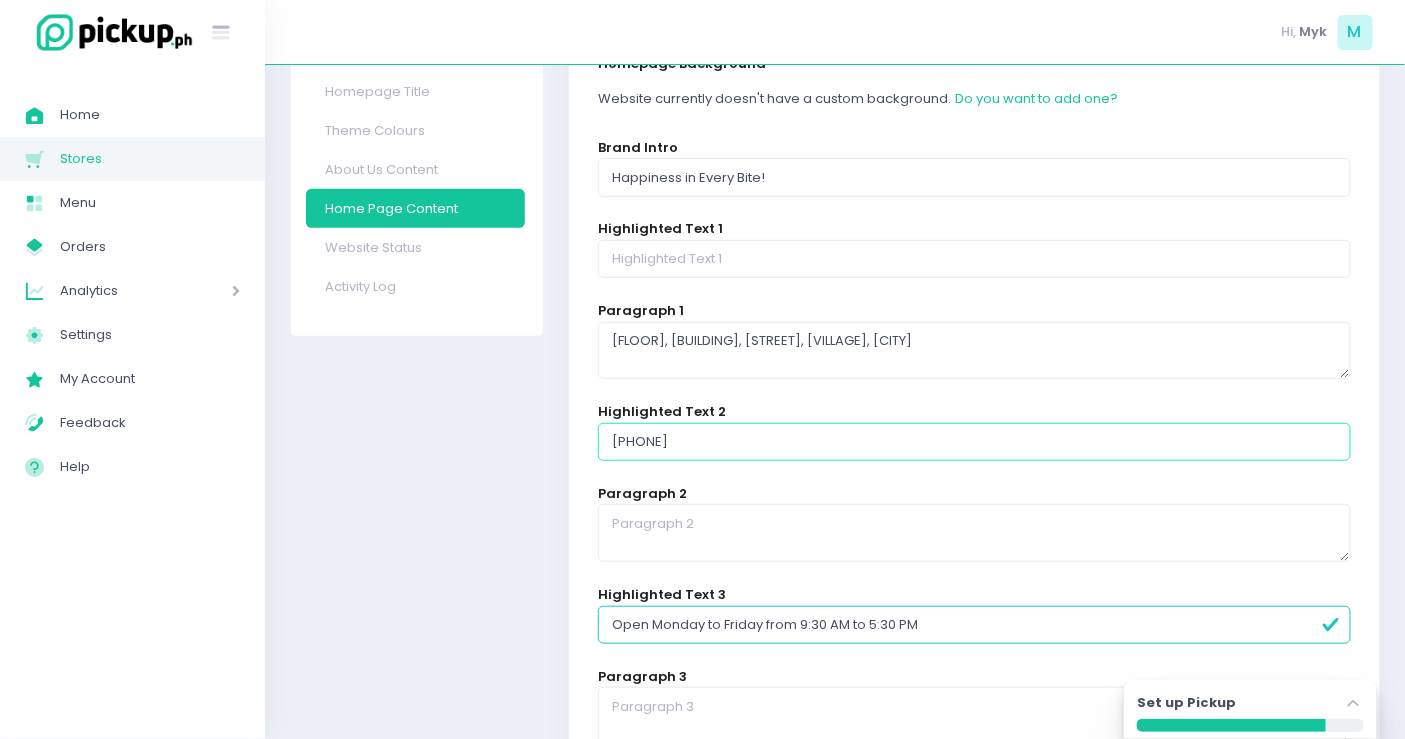 drag, startPoint x: 725, startPoint y: 432, endPoint x: 571, endPoint y: 406, distance: 156.17938 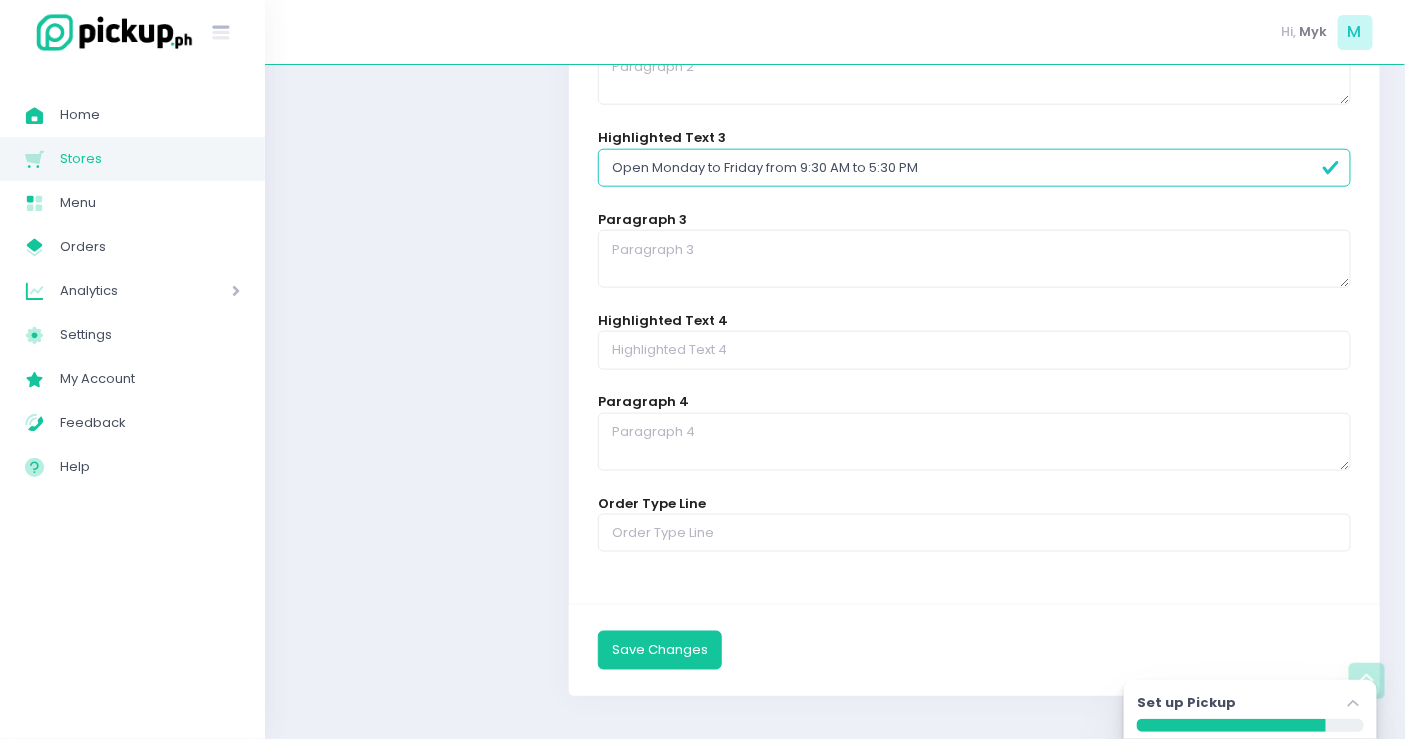 scroll, scrollTop: 654, scrollLeft: 0, axis: vertical 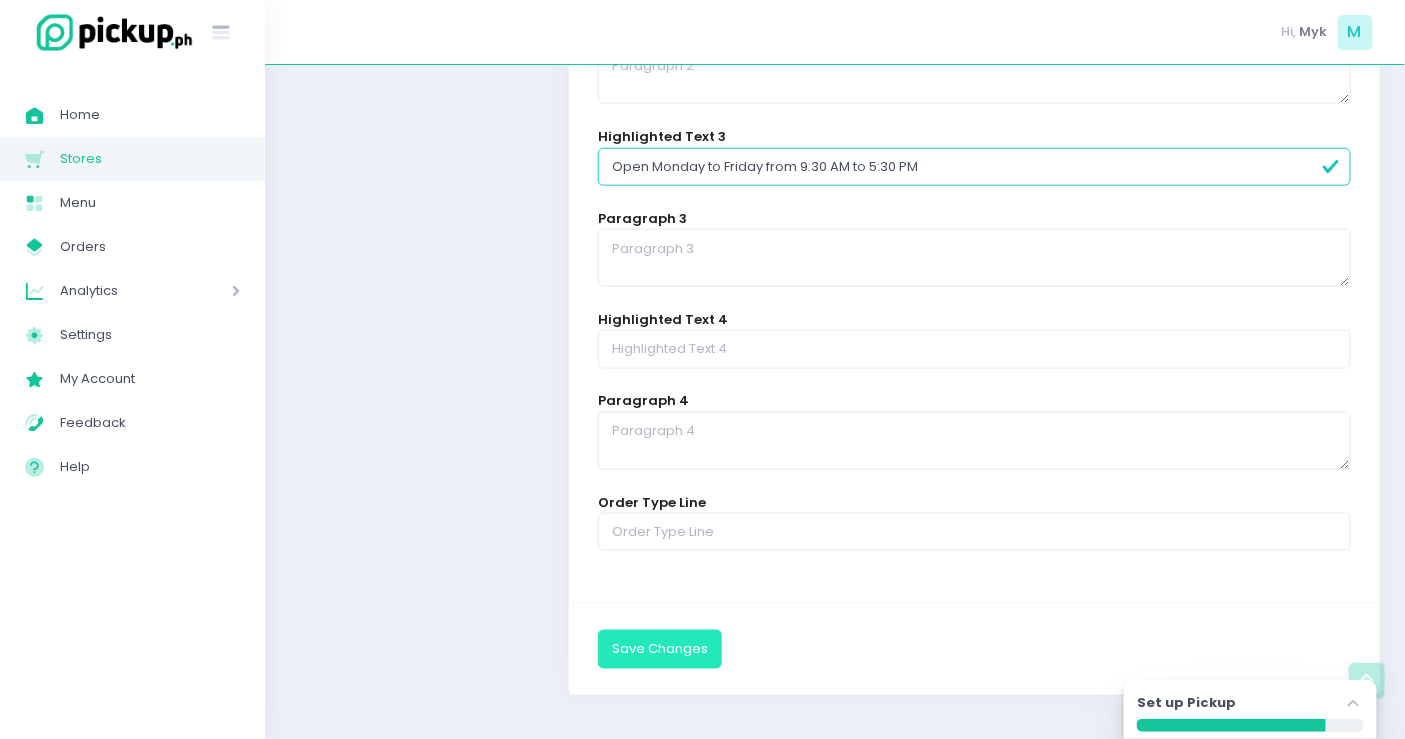 click on "Save Changes" at bounding box center [660, 649] 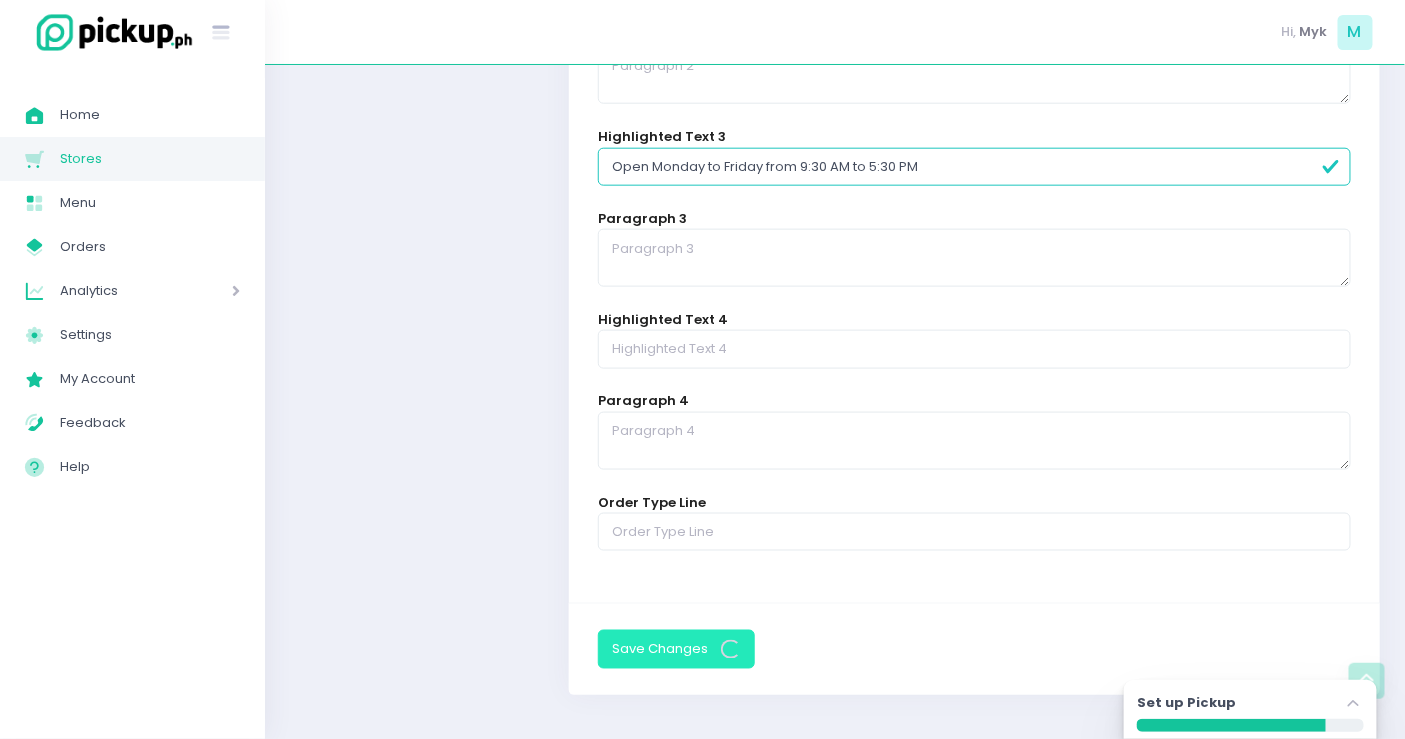 scroll, scrollTop: 0, scrollLeft: 0, axis: both 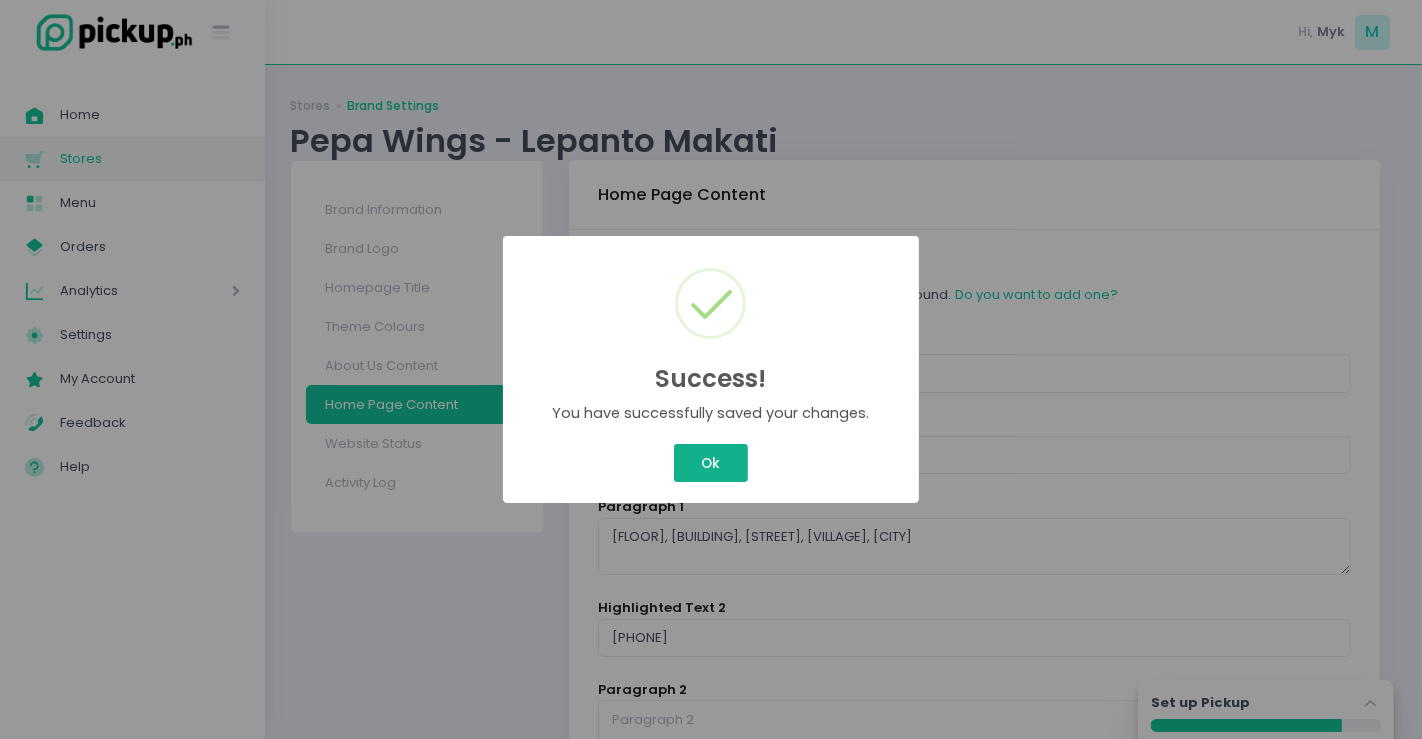 click on "Ok" at bounding box center (711, 463) 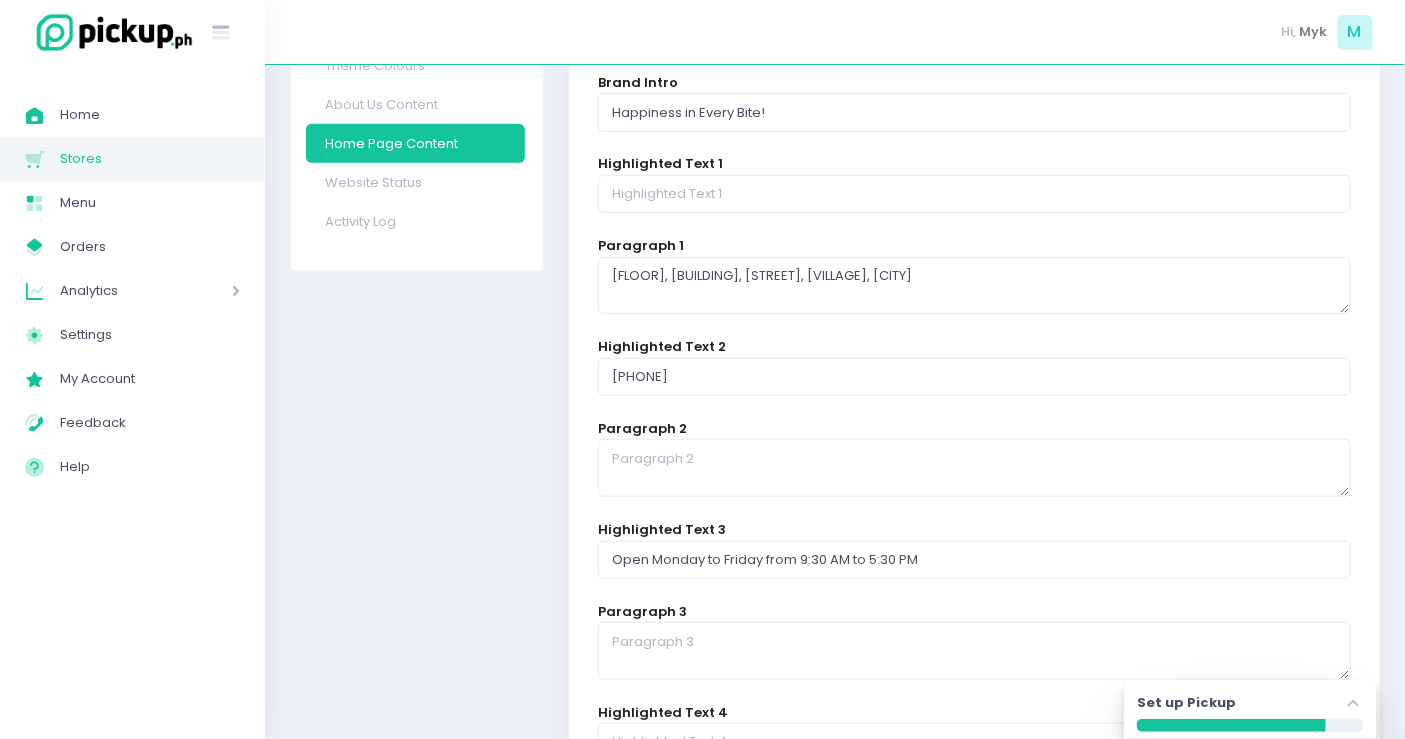scroll, scrollTop: 262, scrollLeft: 0, axis: vertical 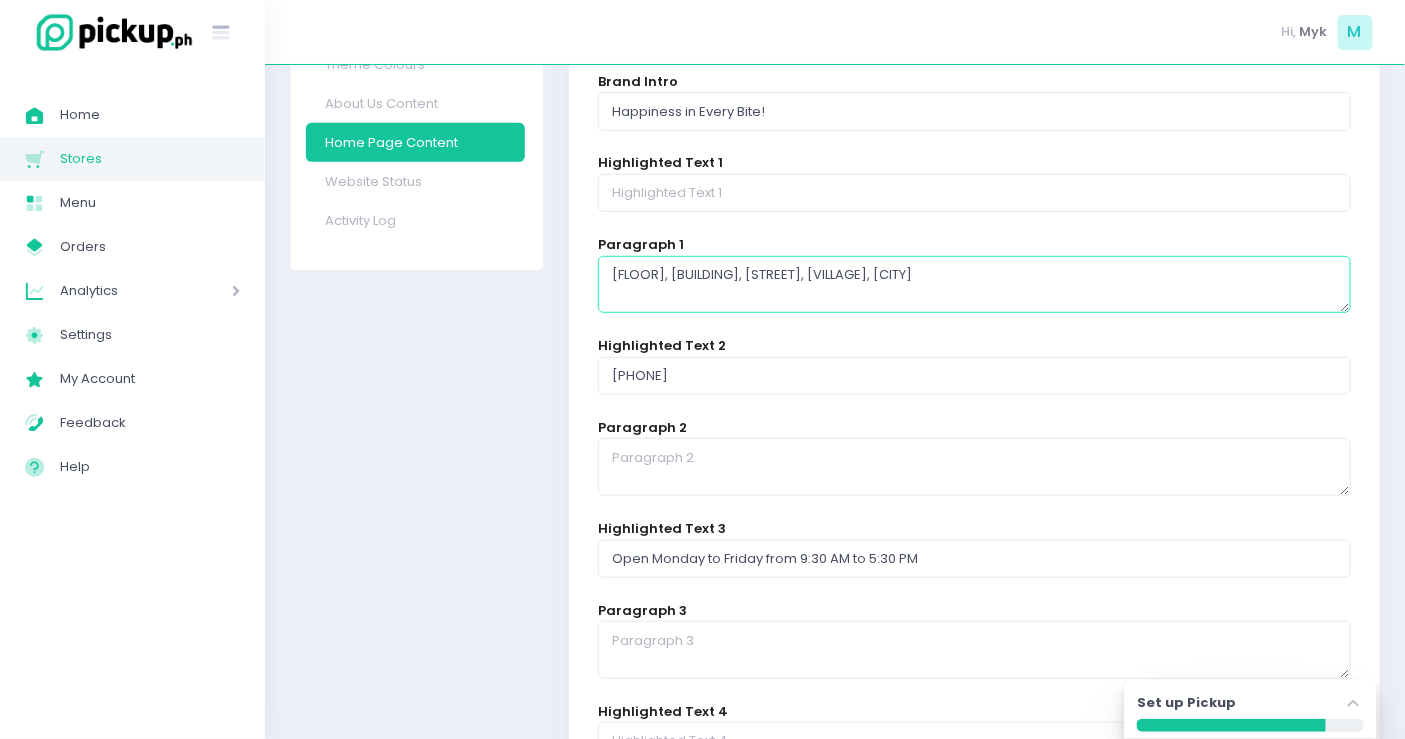 click on "Ground Floor, Lepanto Building,  8747 Paseo De Roxas, Salcedo Village, Makati City" at bounding box center (974, 285) 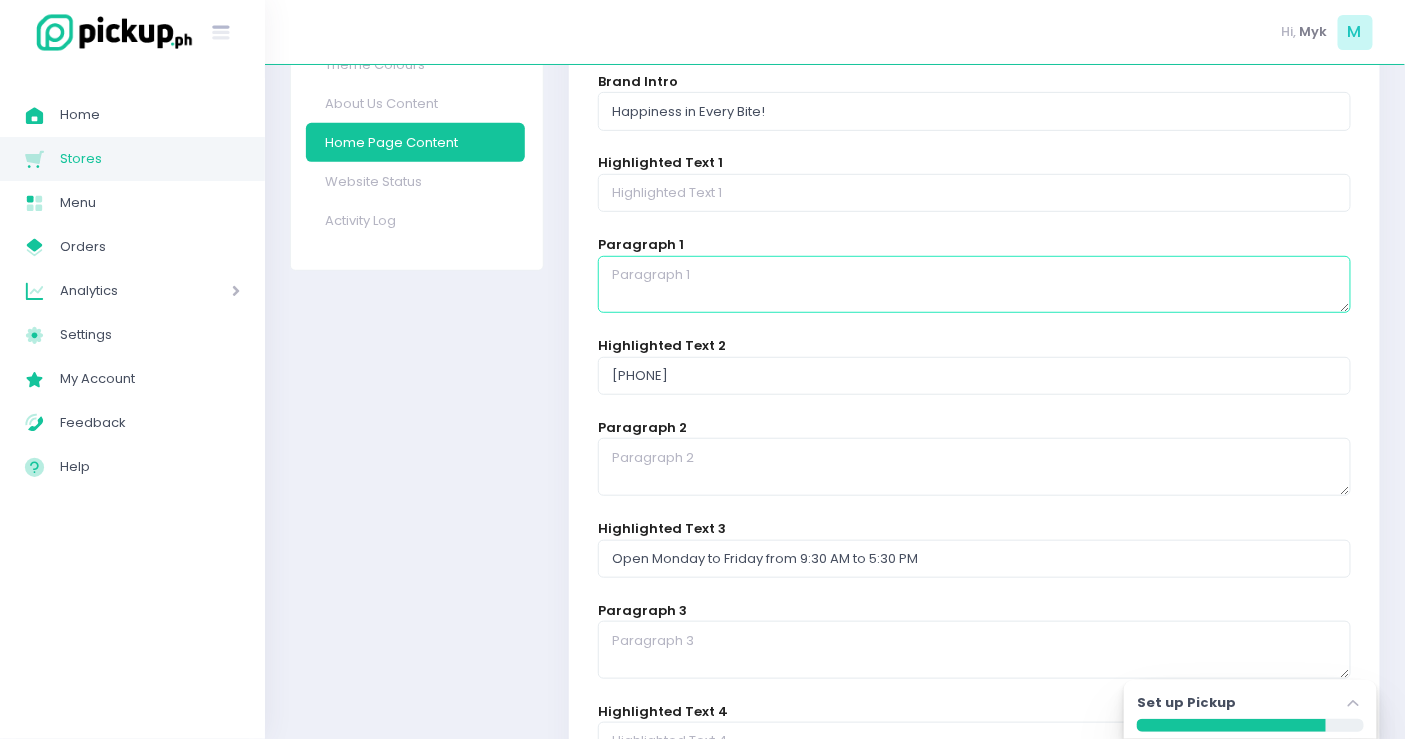 type 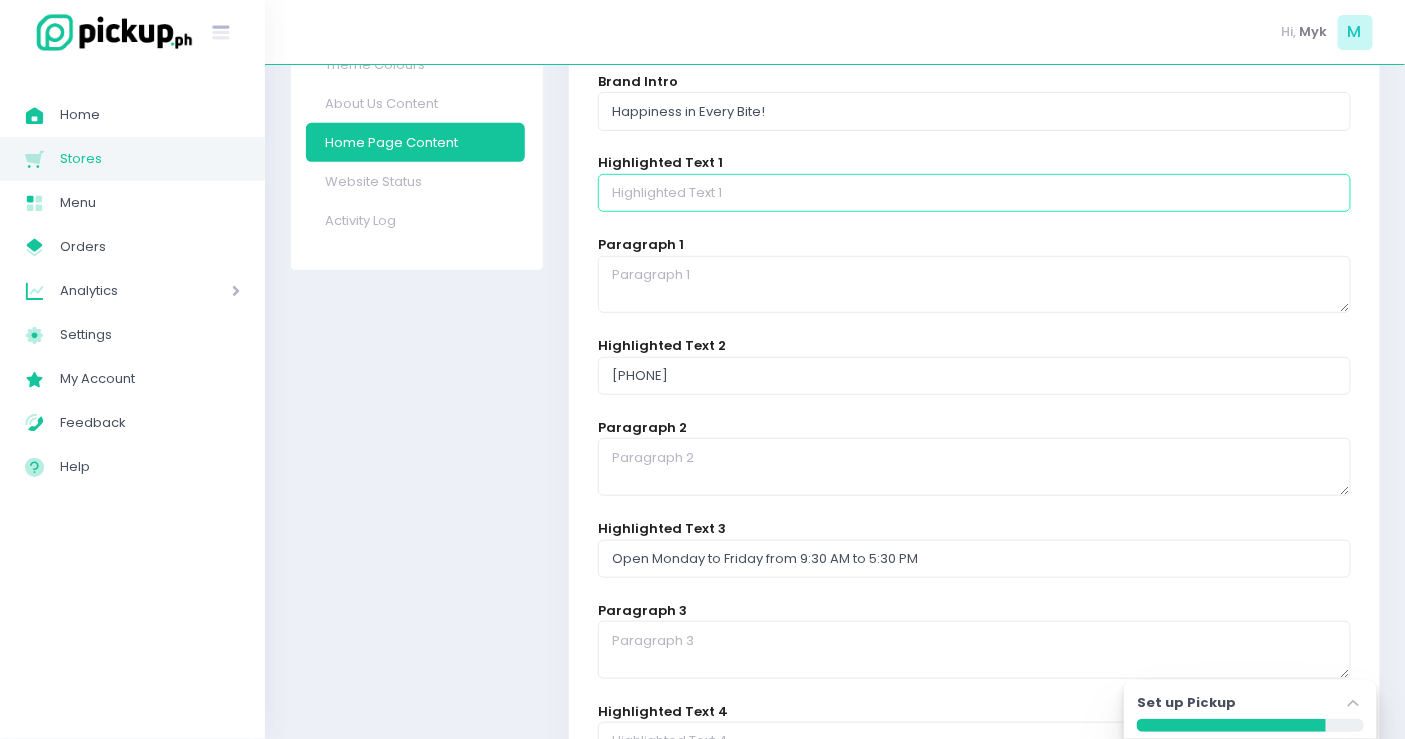 click at bounding box center [974, 193] 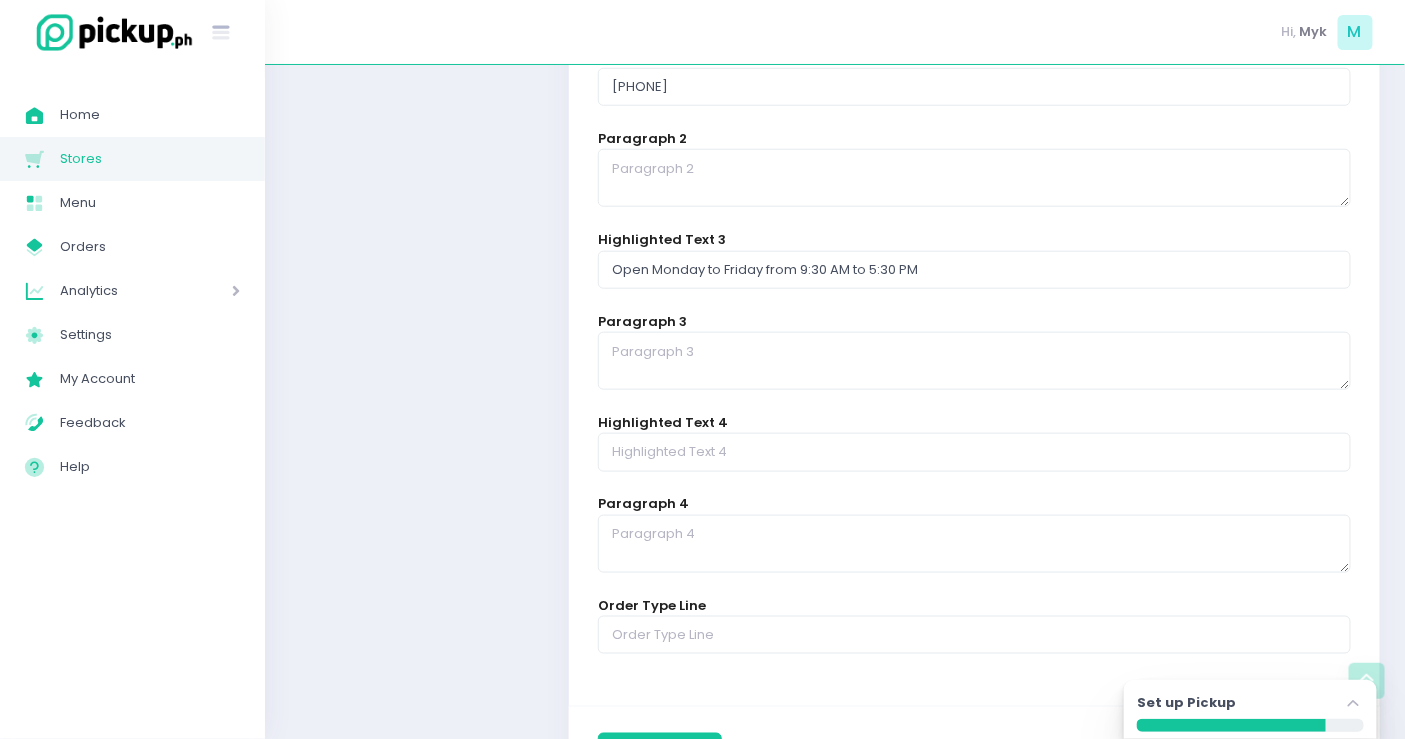 scroll, scrollTop: 654, scrollLeft: 0, axis: vertical 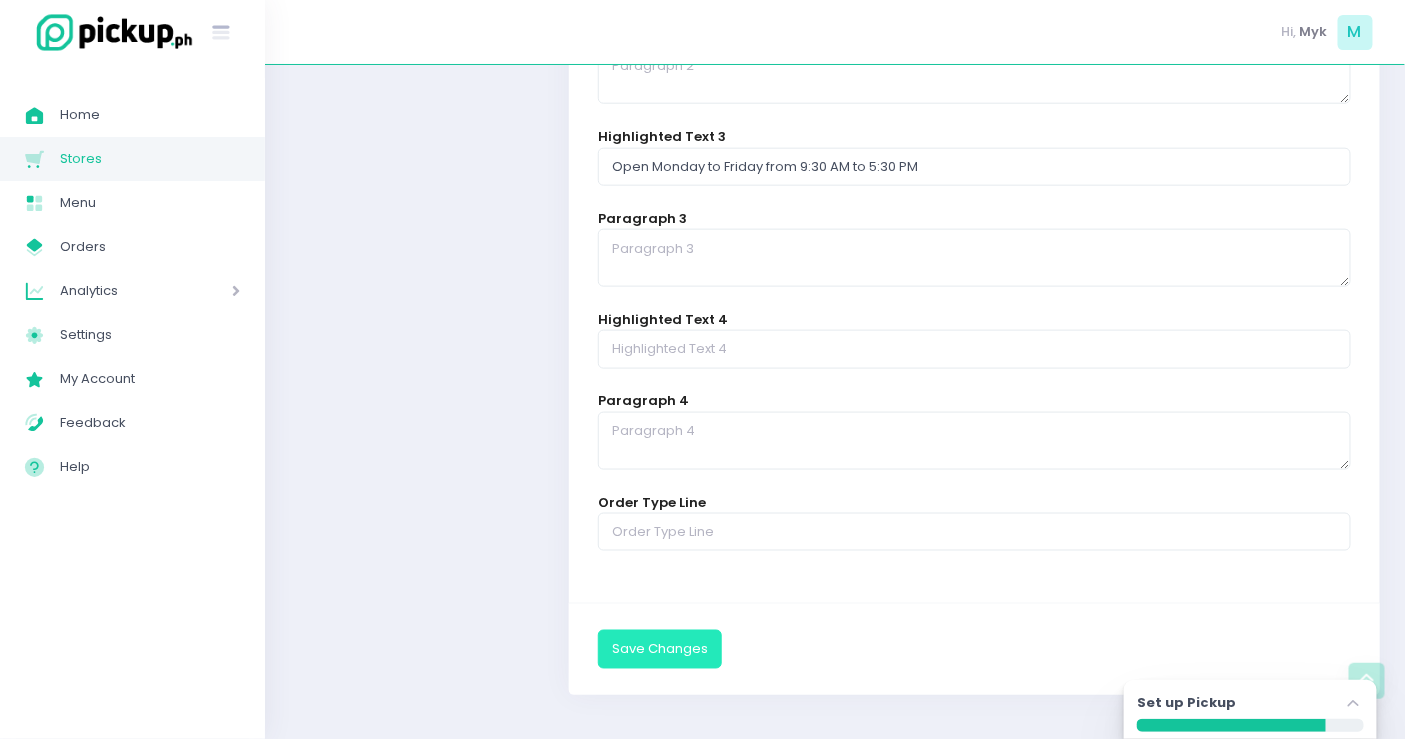 type on "Ground Floor, Lepanto Building,  8747 Paseo De Roxas, Salcedo Village, Makati City" 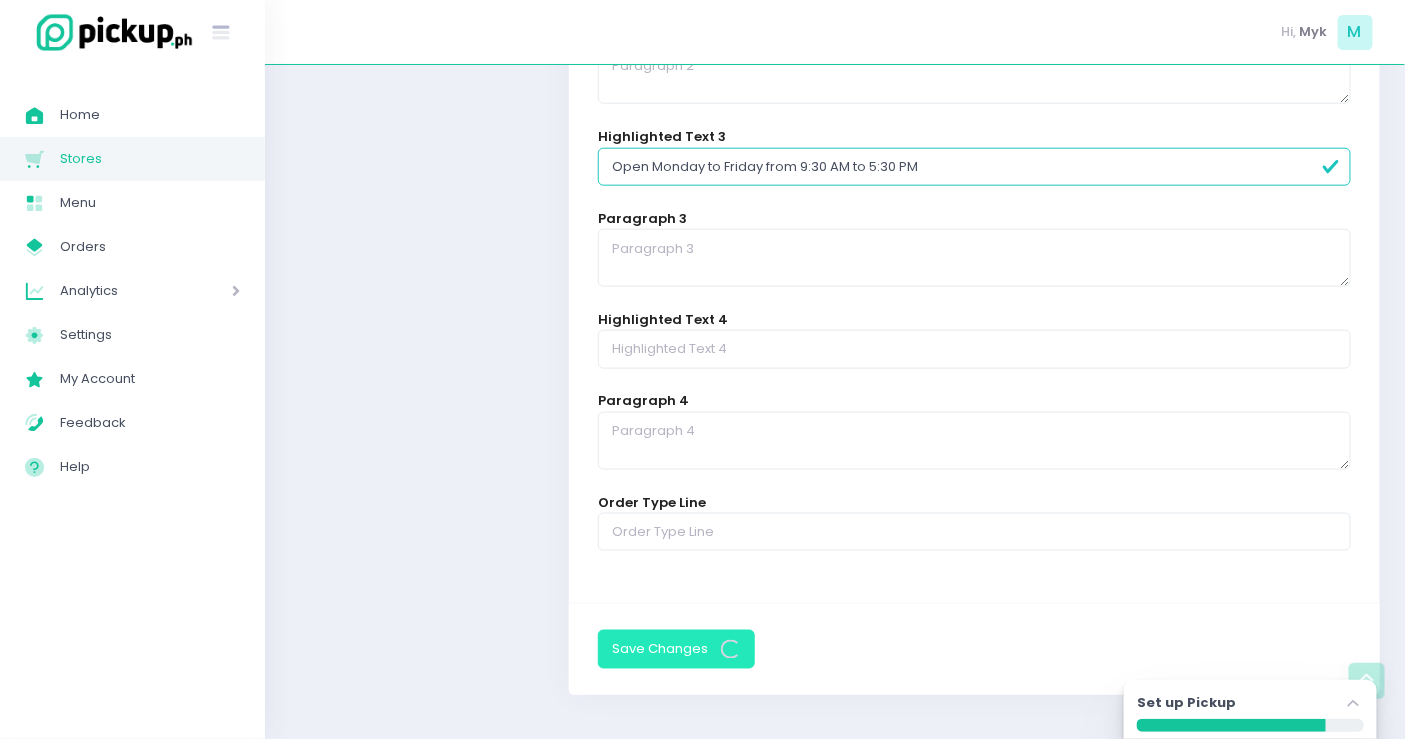 scroll, scrollTop: 0, scrollLeft: 0, axis: both 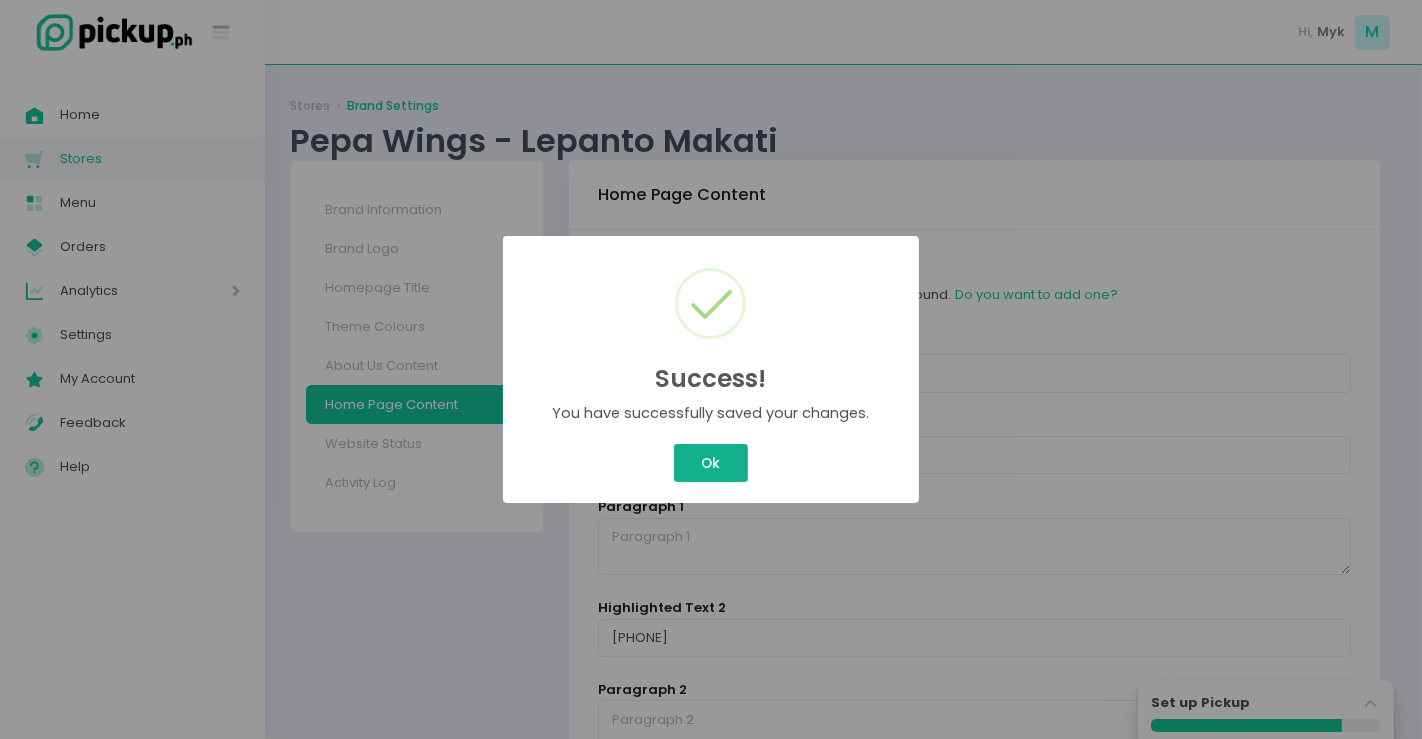 click on "Ok" at bounding box center (711, 463) 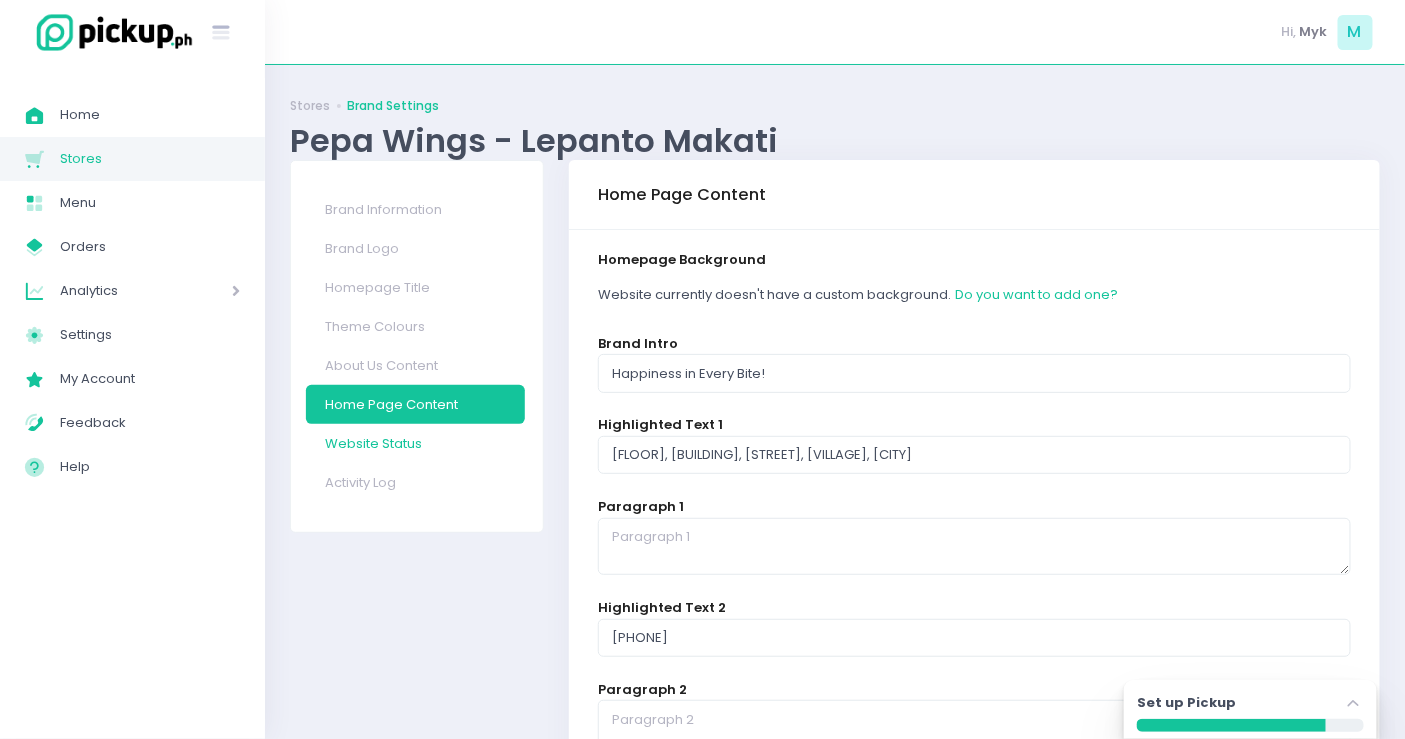 click on "Website Status" at bounding box center (415, 443) 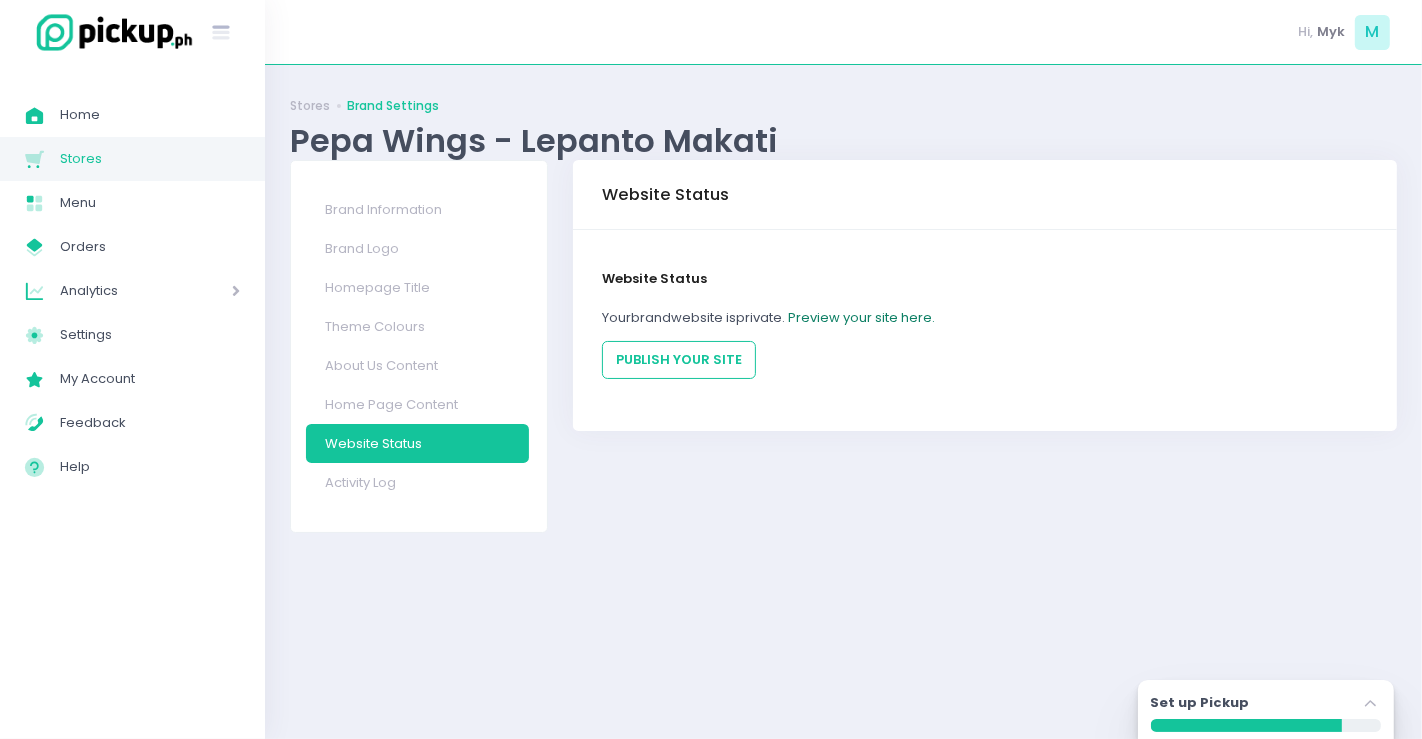 click on "Preview your site here." 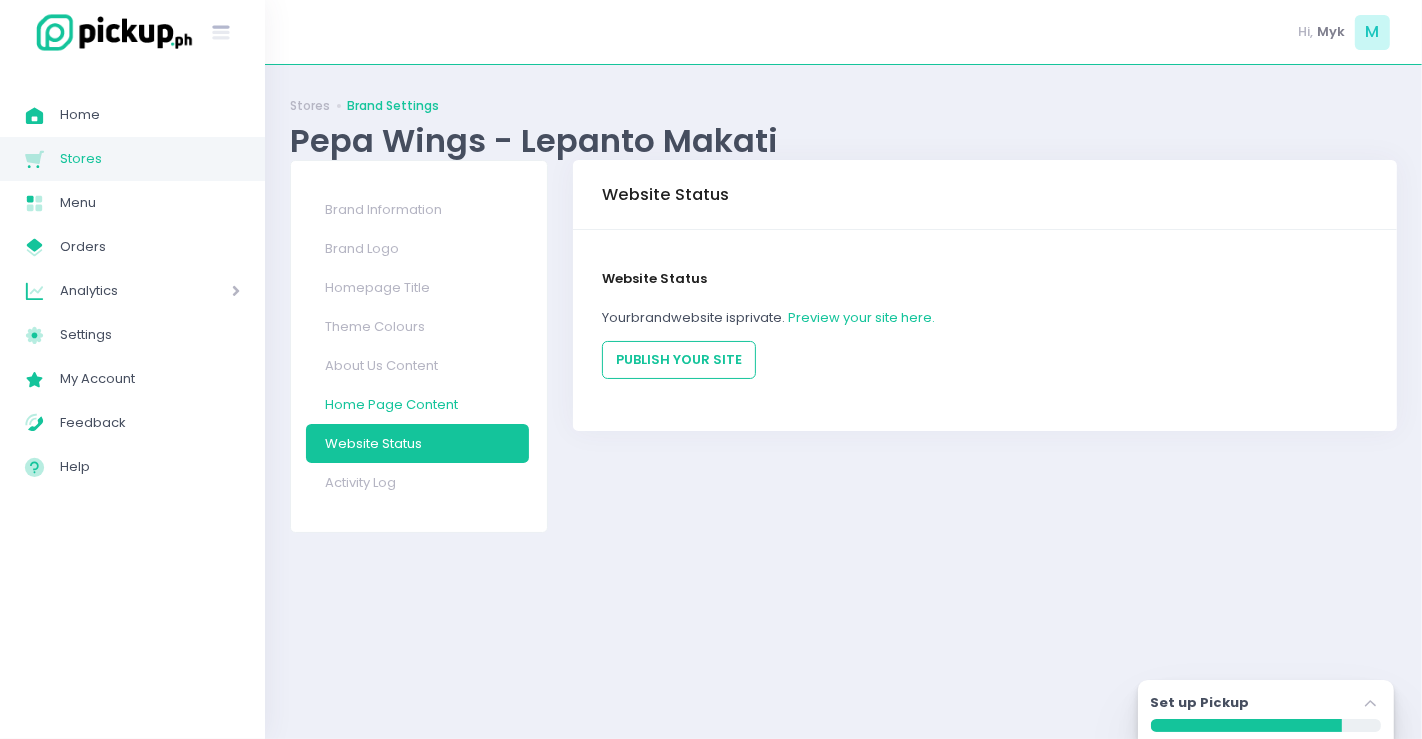 click on "Home Page Content" at bounding box center [418, 404] 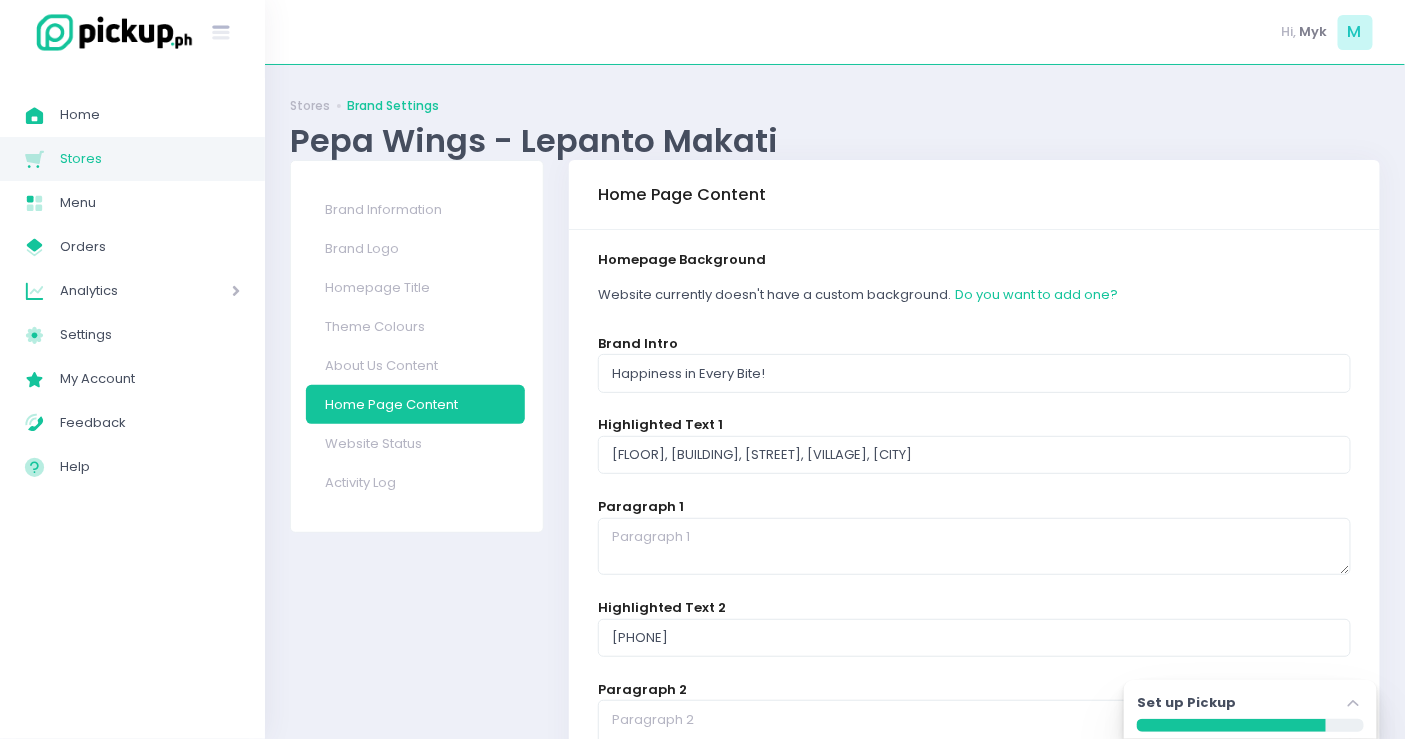 scroll, scrollTop: 105, scrollLeft: 0, axis: vertical 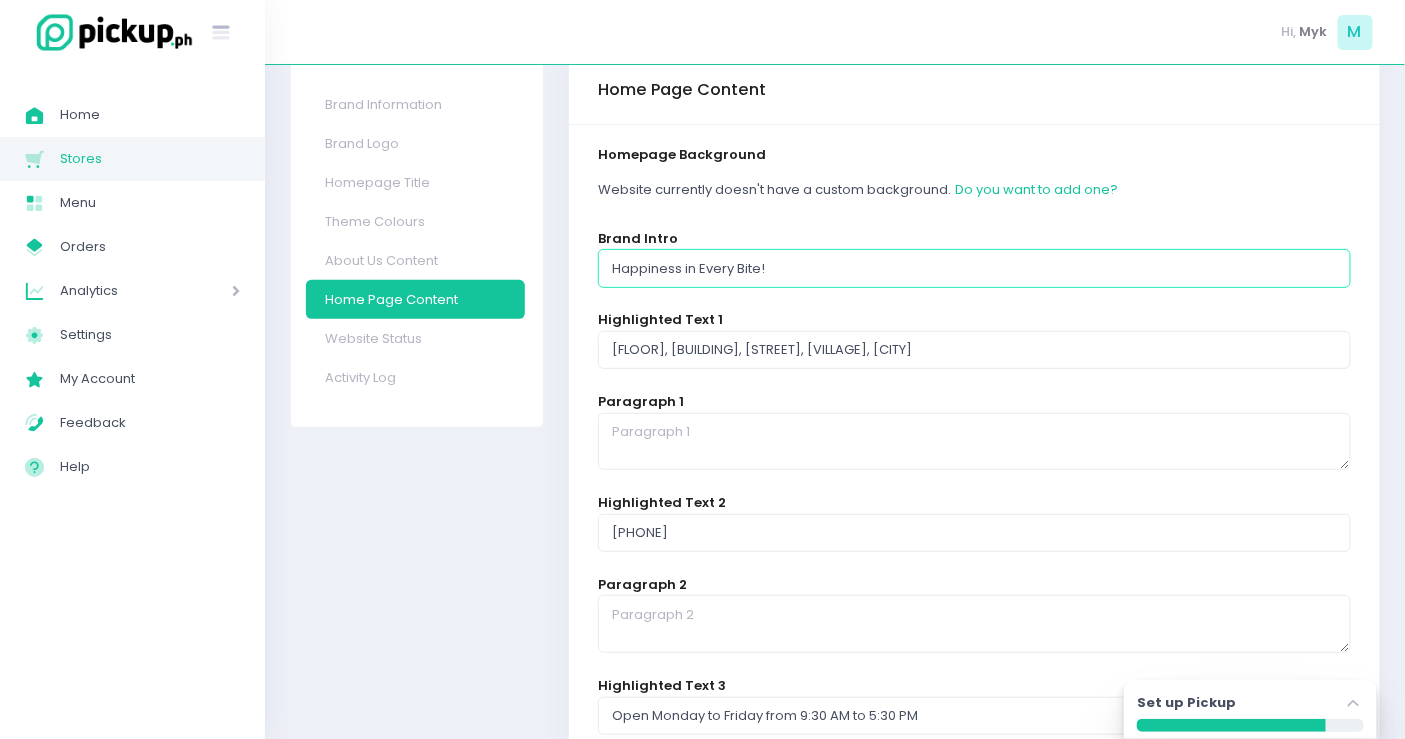 click on "Happiness in Every Bite!" at bounding box center (974, 268) 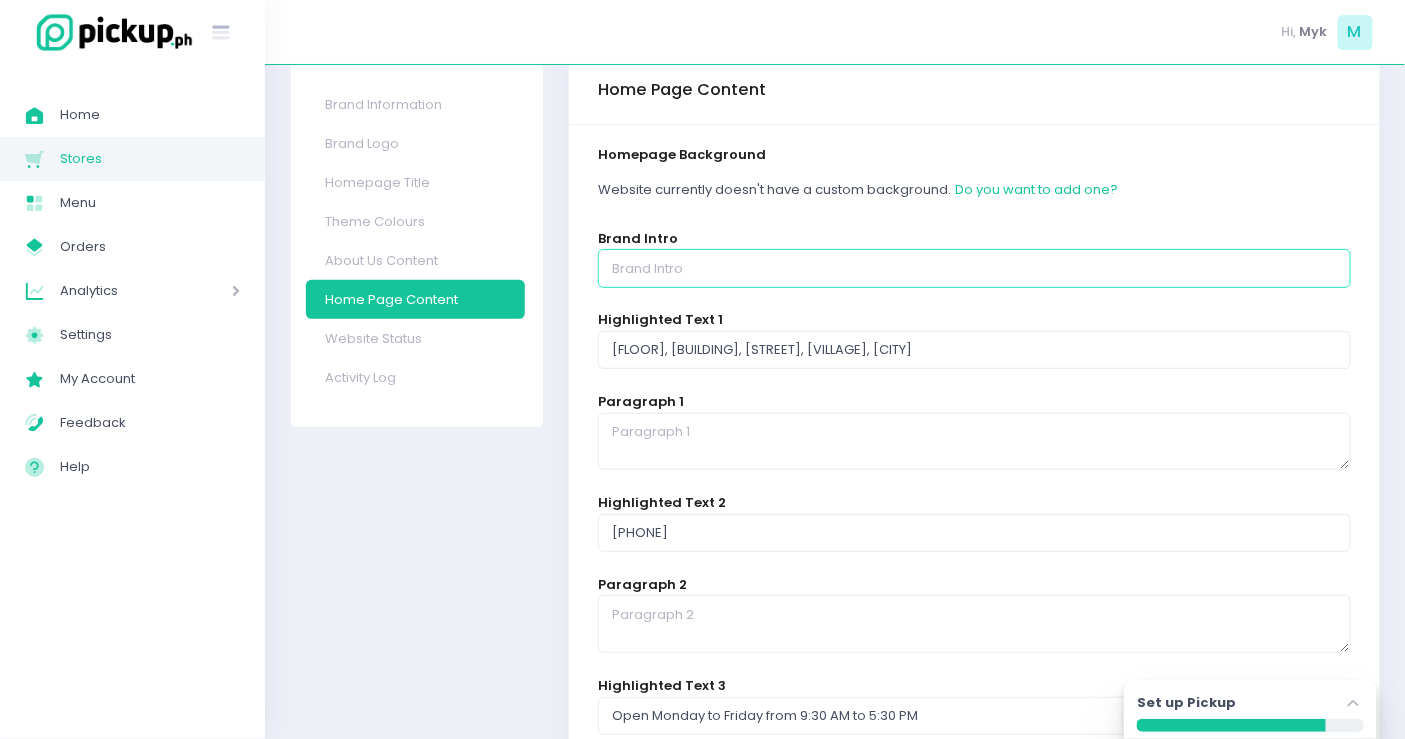 type 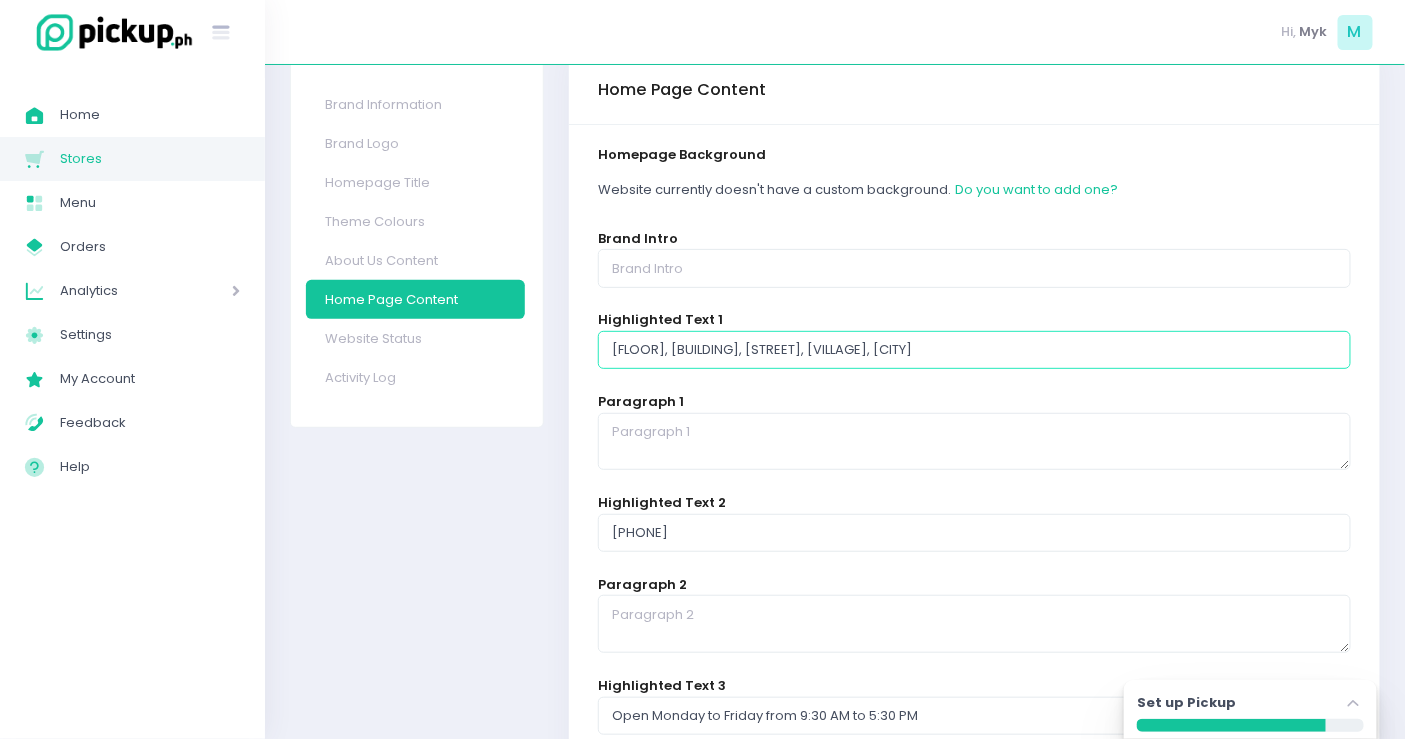 click on "Ground Floor, Lepanto Building,  8747 Paseo De Roxas, Salcedo Village, Makati City" at bounding box center (974, 350) 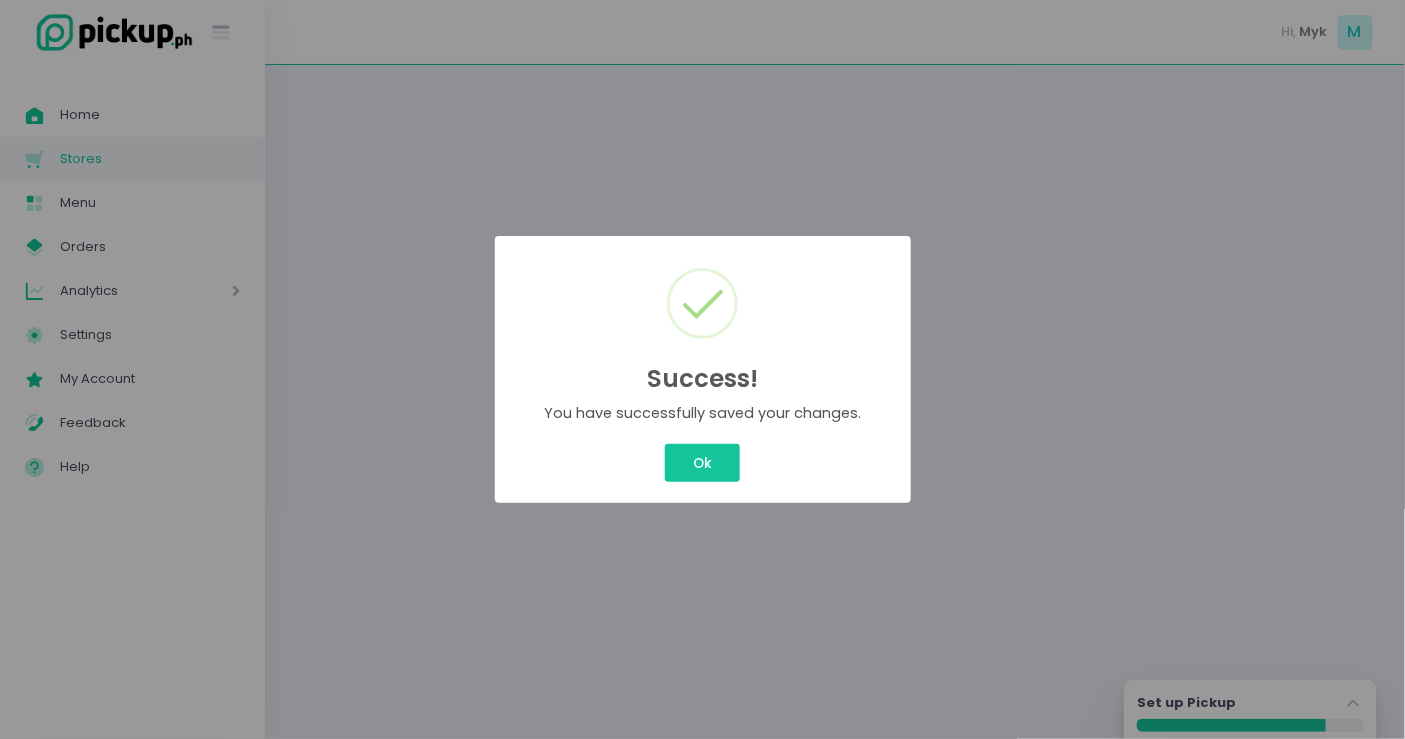 scroll, scrollTop: 0, scrollLeft: 0, axis: both 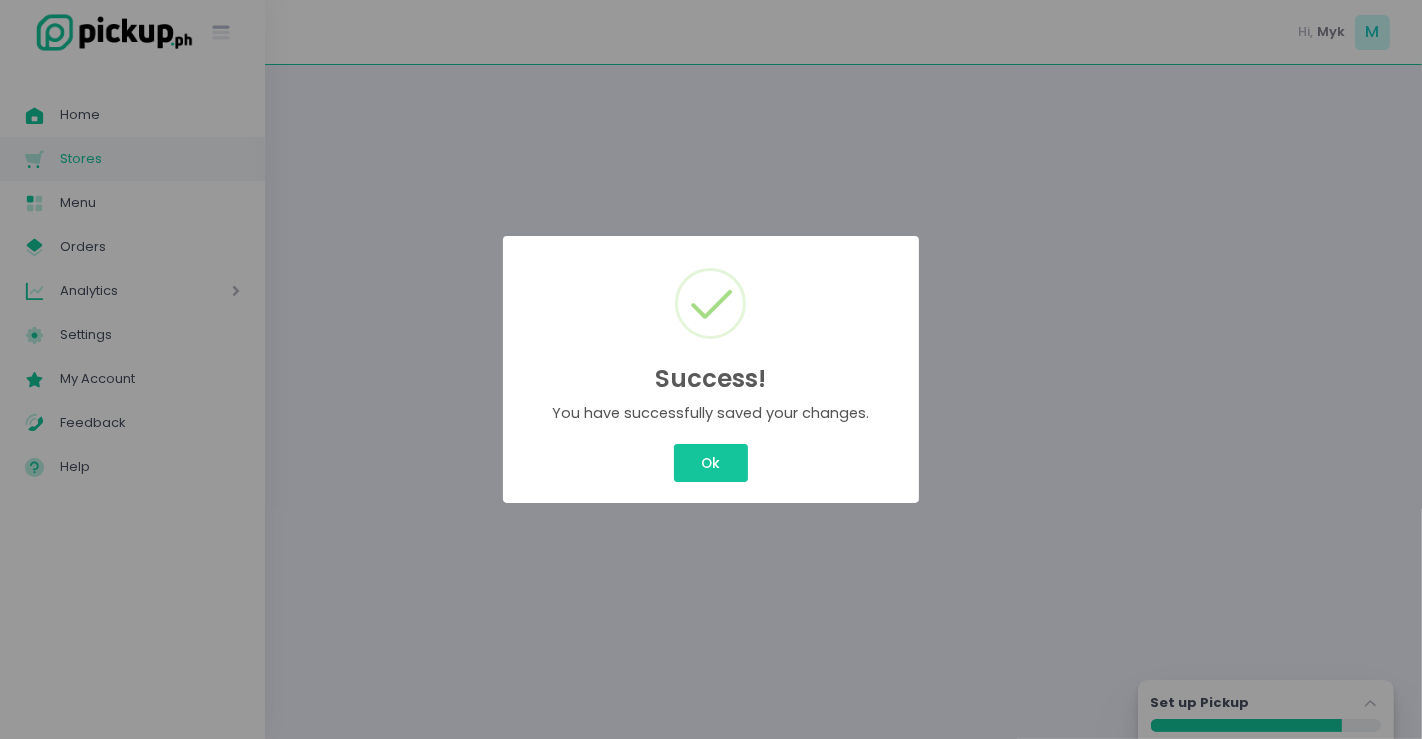 type 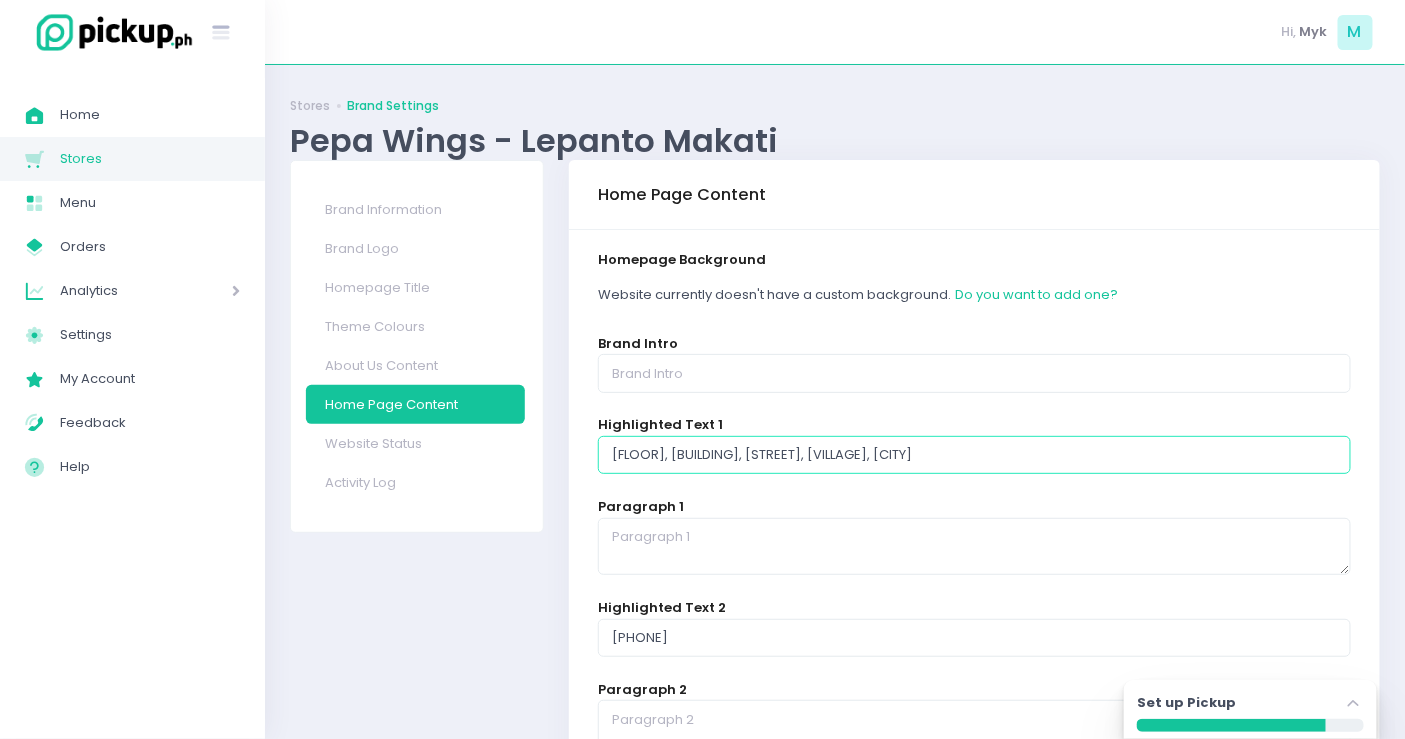 click on "Ground Floor, Lepanto Building,  8747 Paseo De Roxas, Salcedo Village, Makati City" at bounding box center (974, 455) 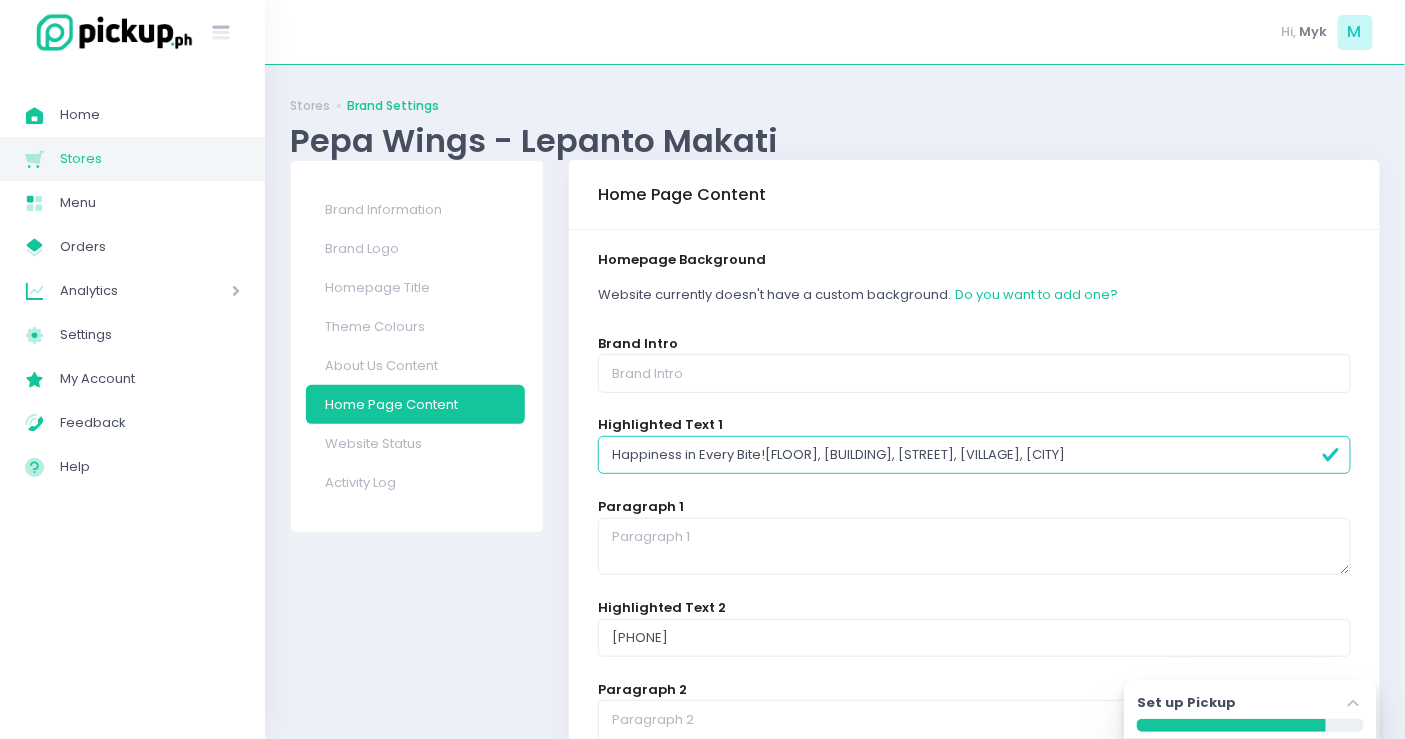 type on "Happiness in Every Bite!Ground Floor, Lepanto Building,  8747 Paseo De Roxas, Salcedo Village, Makati City" 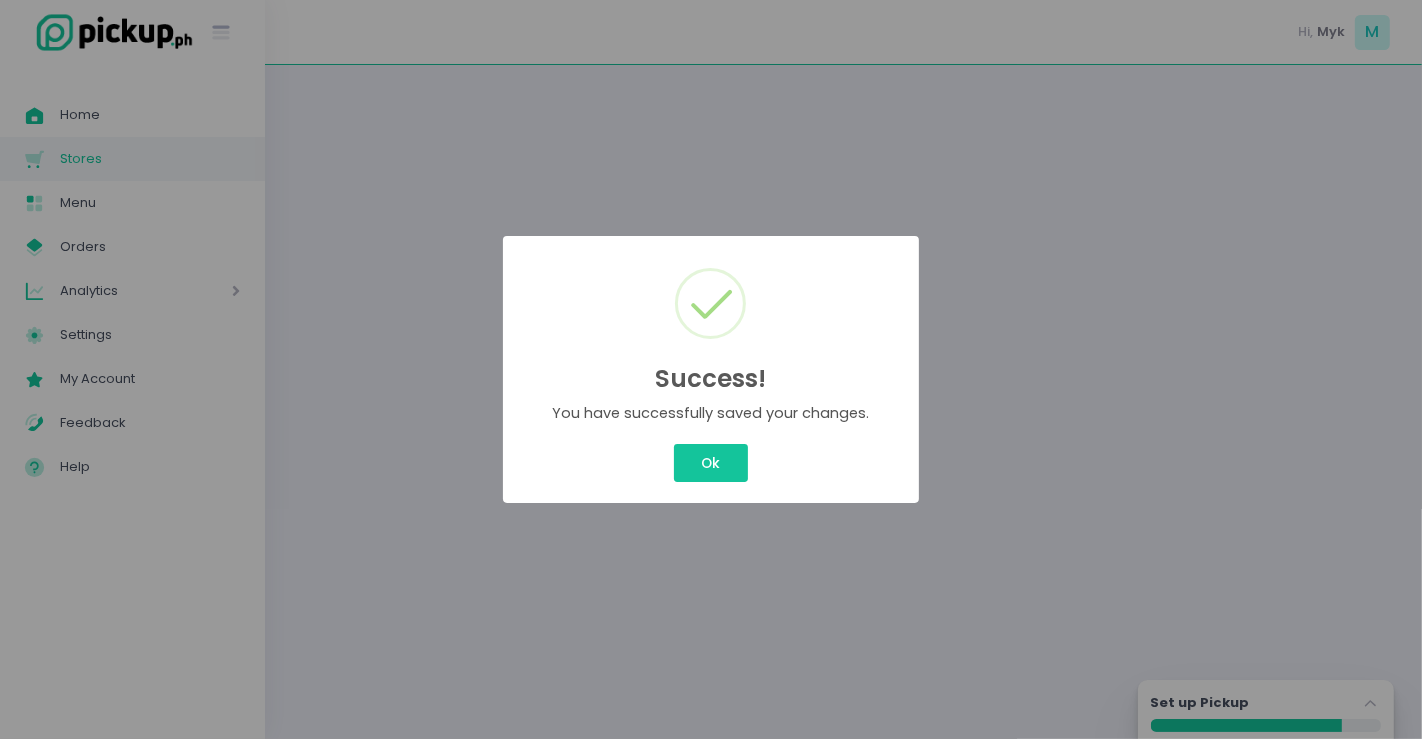 type 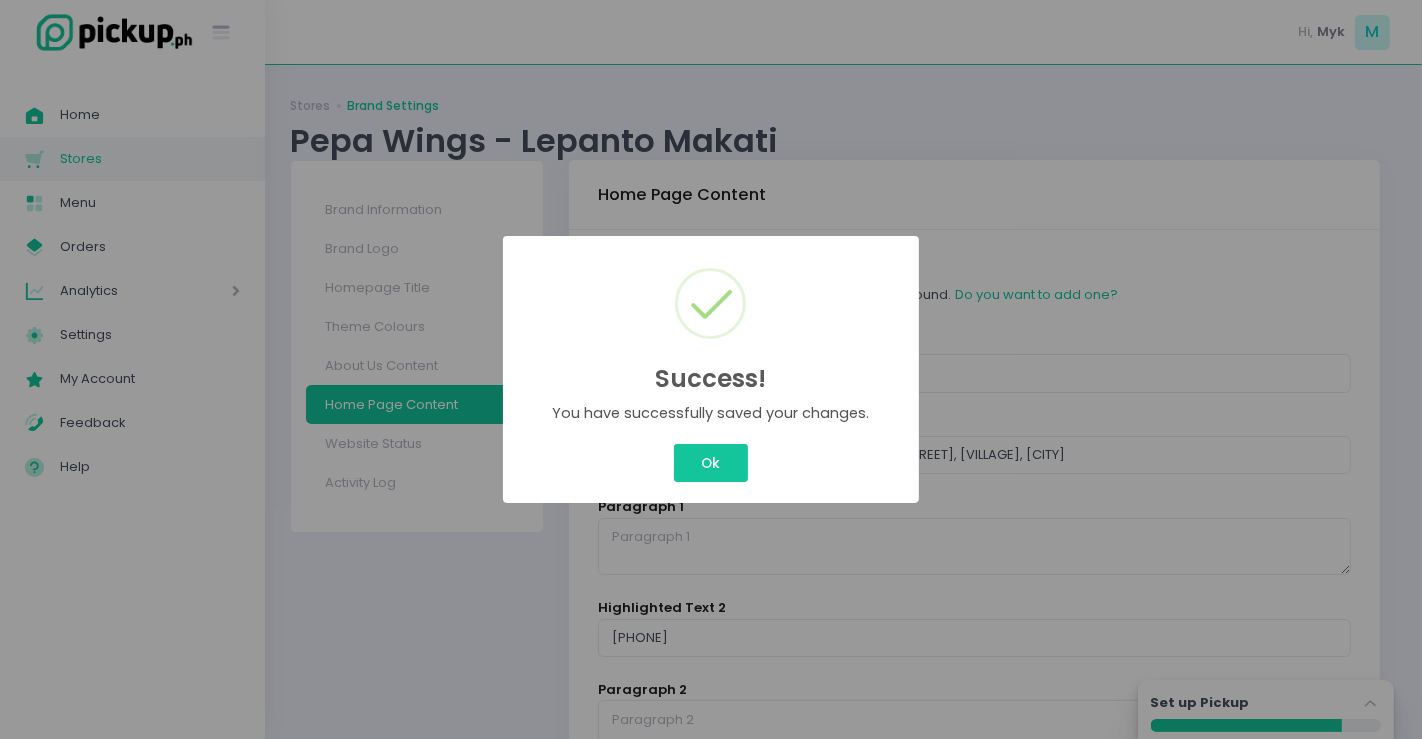 click on "Ok" at bounding box center (711, 463) 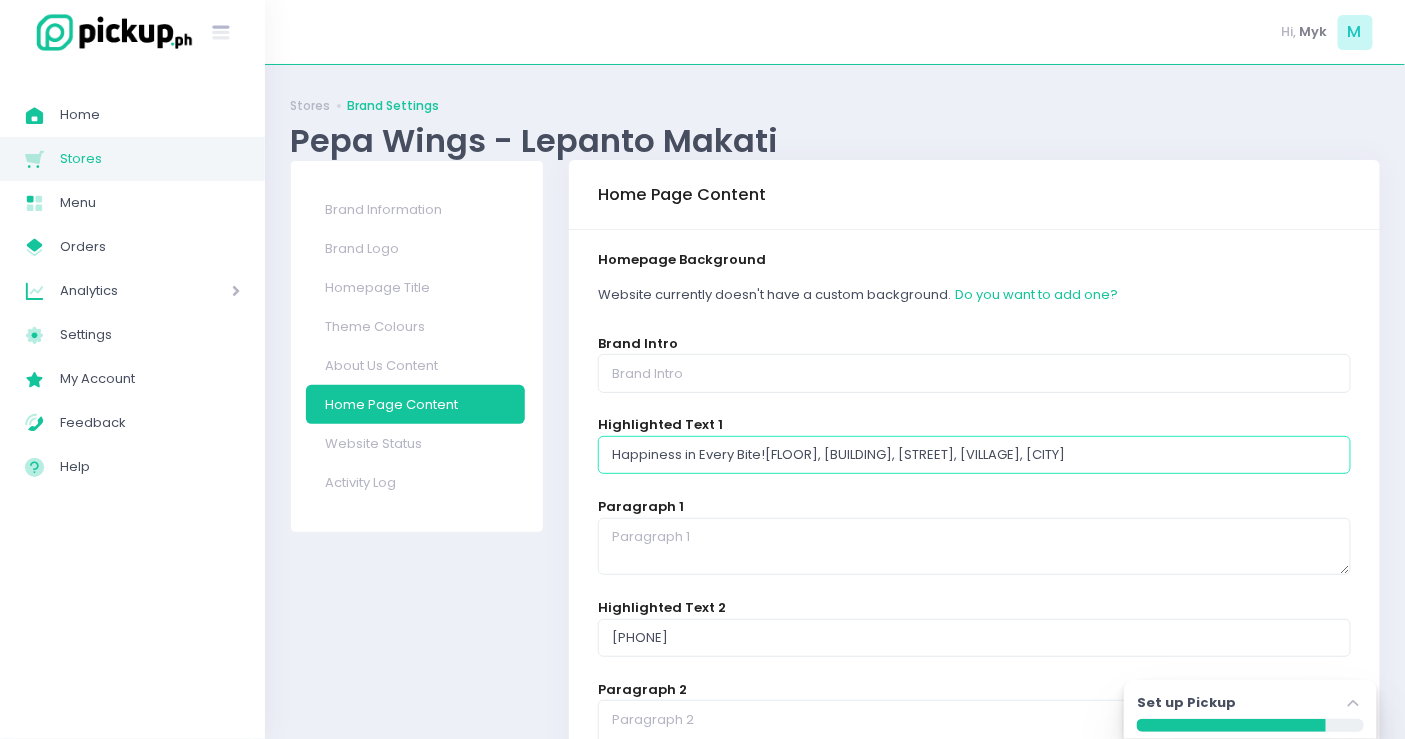 drag, startPoint x: 767, startPoint y: 455, endPoint x: 1340, endPoint y: 395, distance: 576.1328 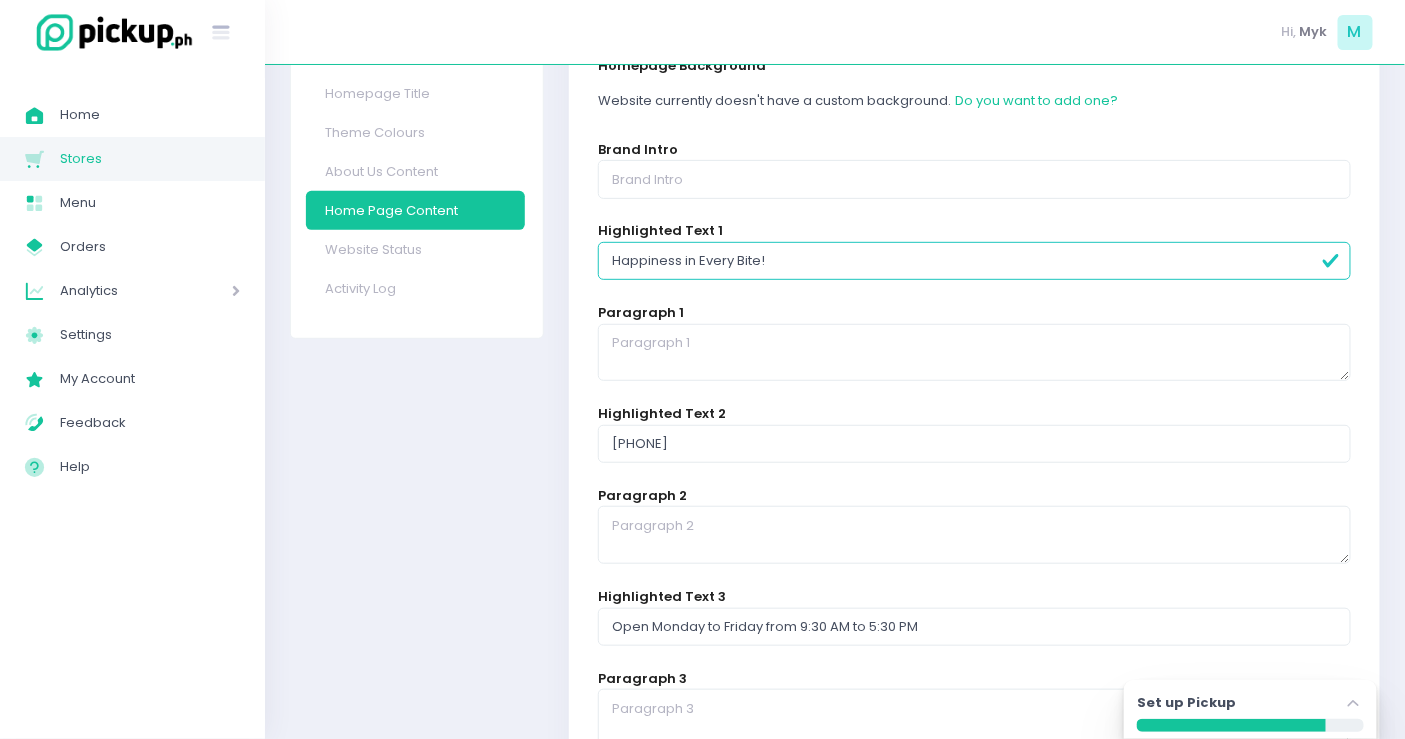 scroll, scrollTop: 196, scrollLeft: 0, axis: vertical 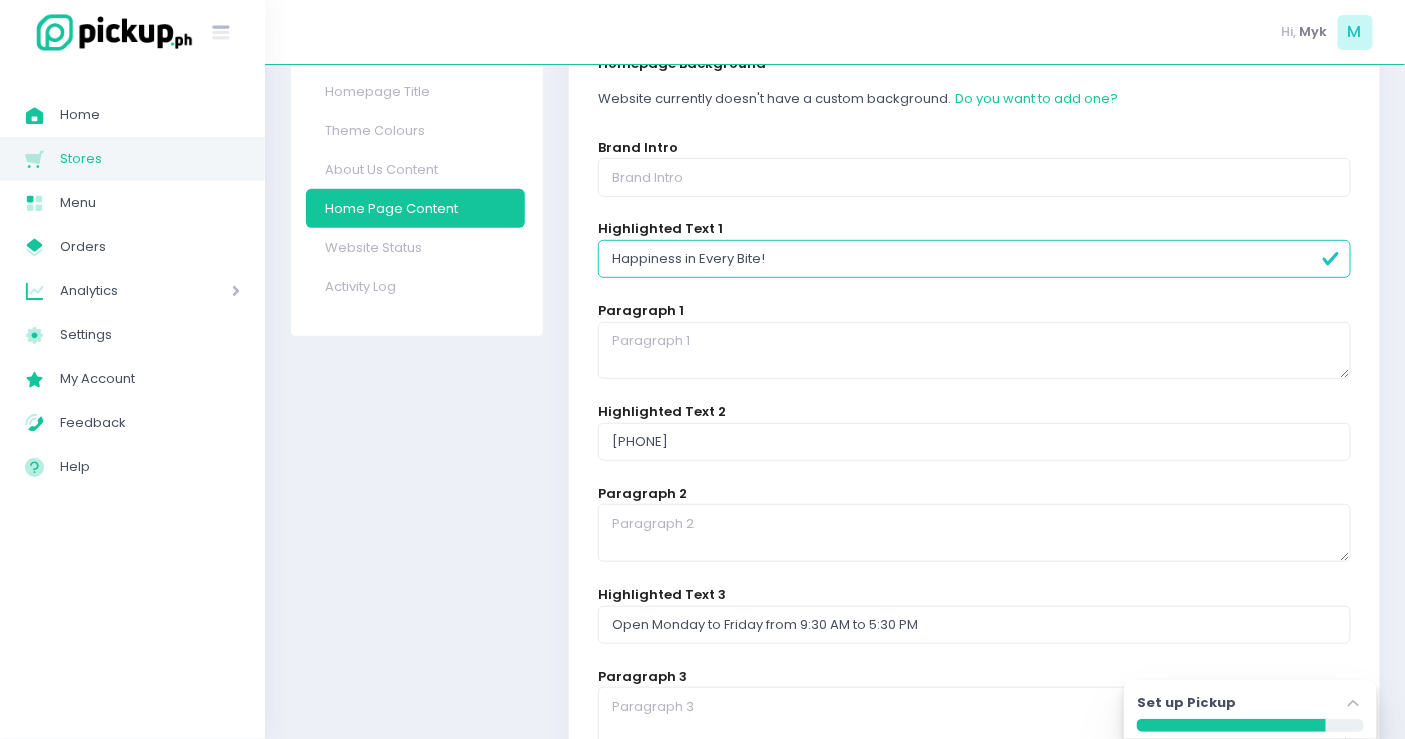 type on "Happiness in Every Bite!" 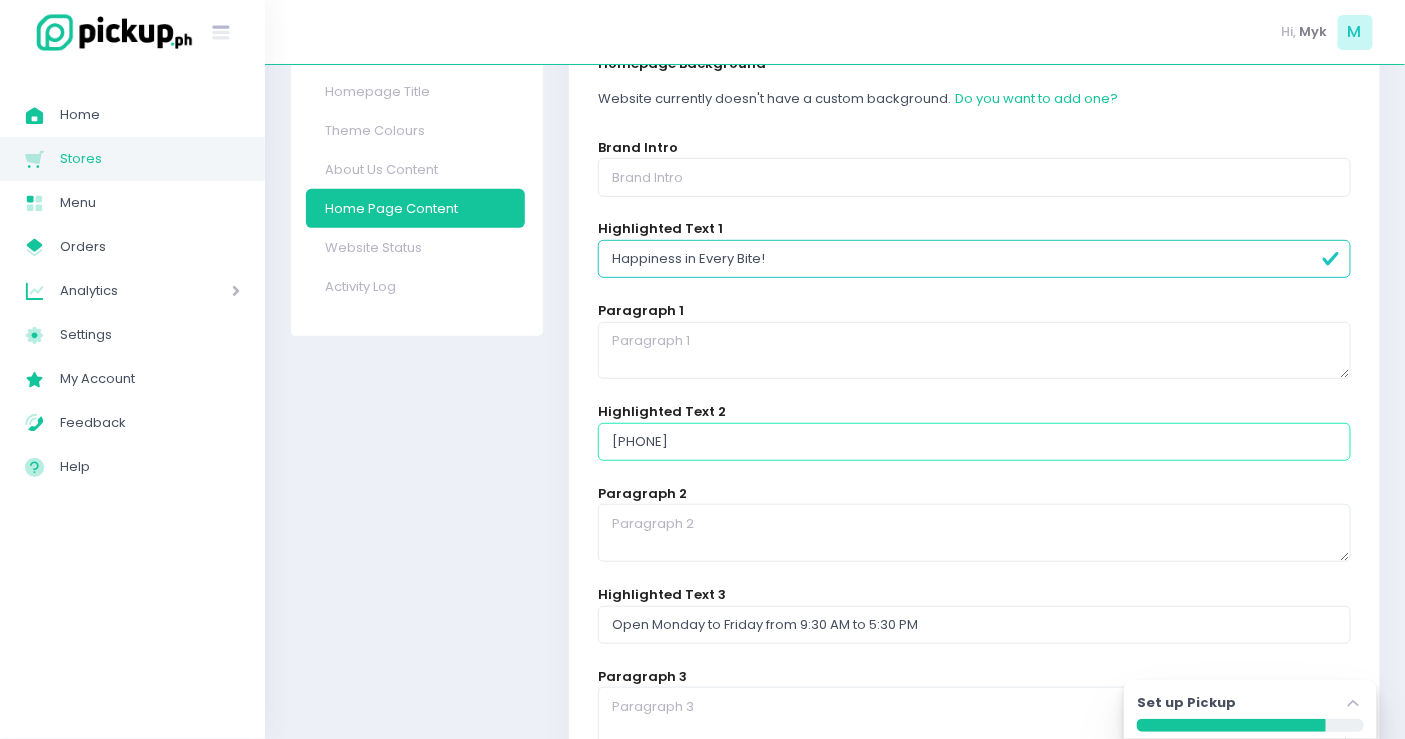 click on "0917-165-2921" at bounding box center (974, 442) 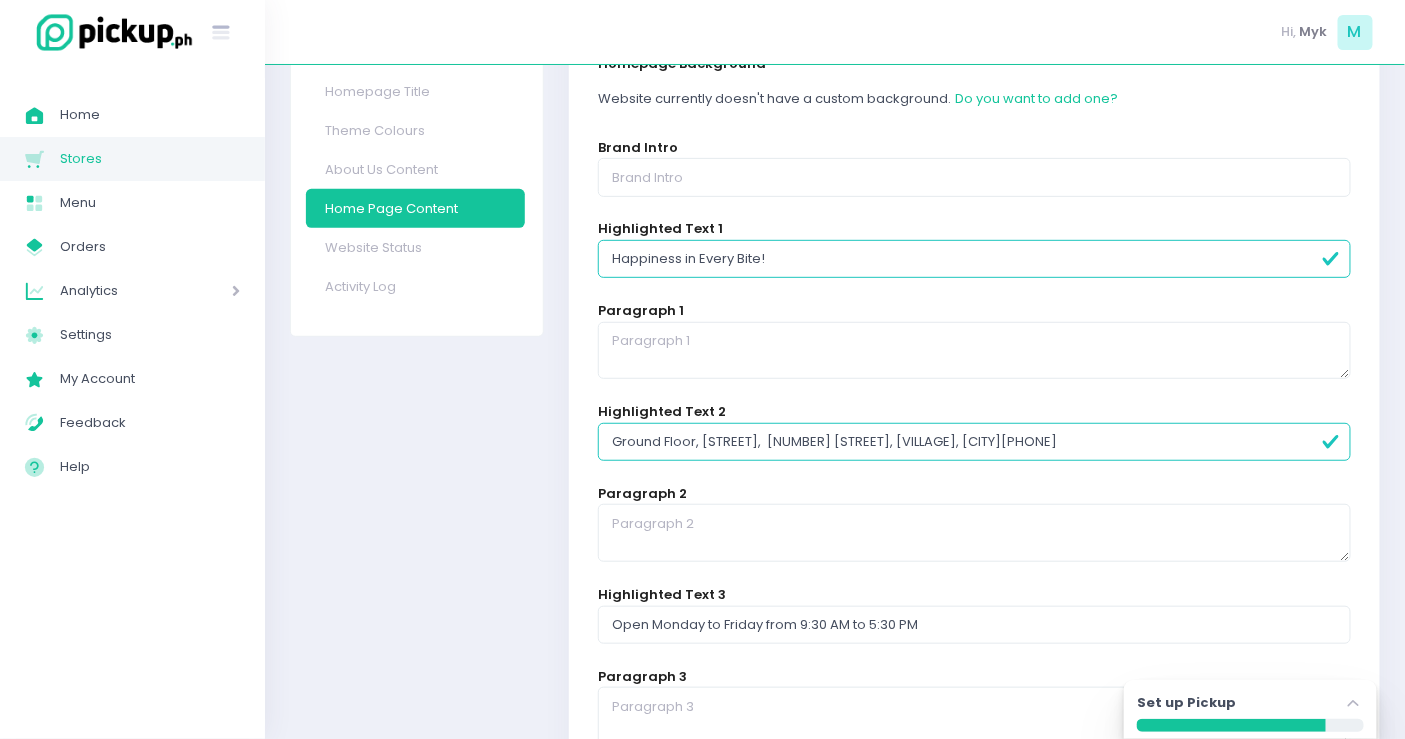 drag, startPoint x: 1259, startPoint y: 447, endPoint x: 1140, endPoint y: 429, distance: 120.353645 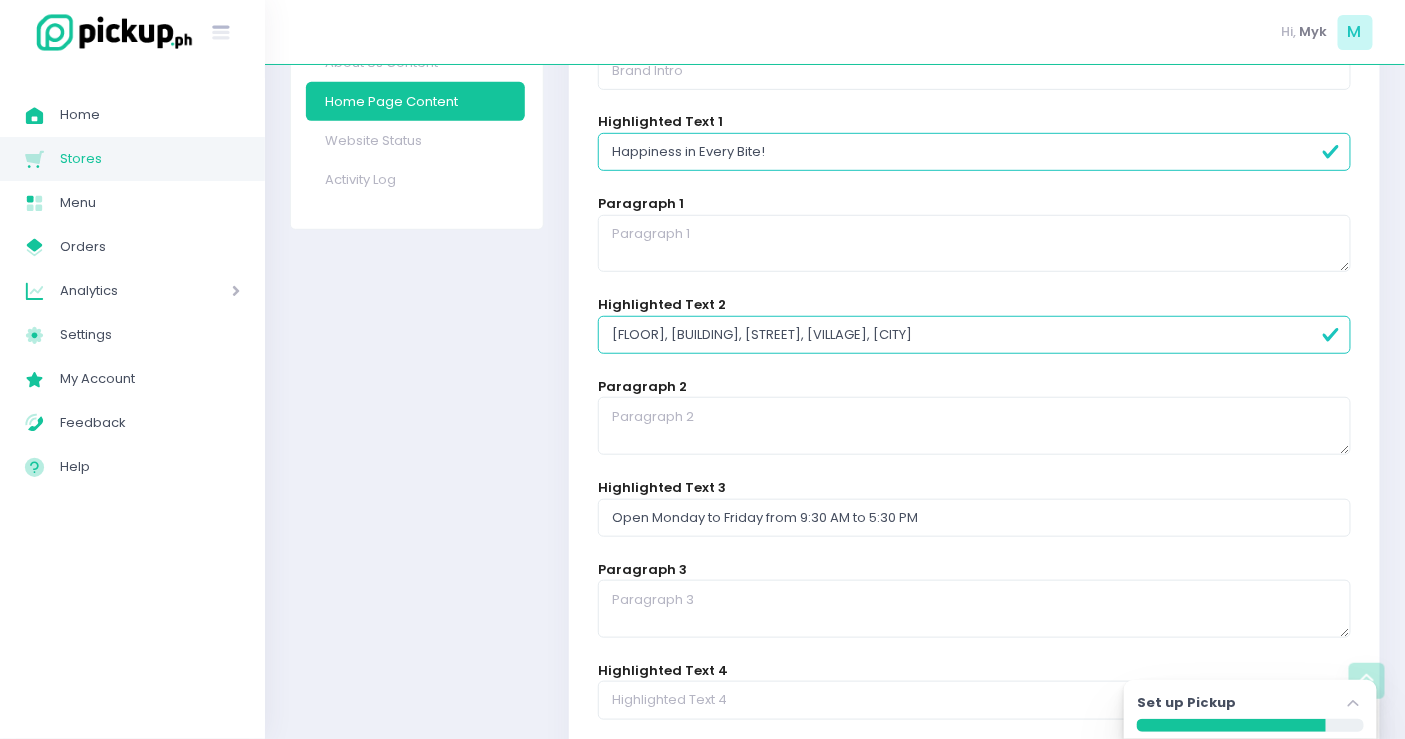 scroll, scrollTop: 304, scrollLeft: 0, axis: vertical 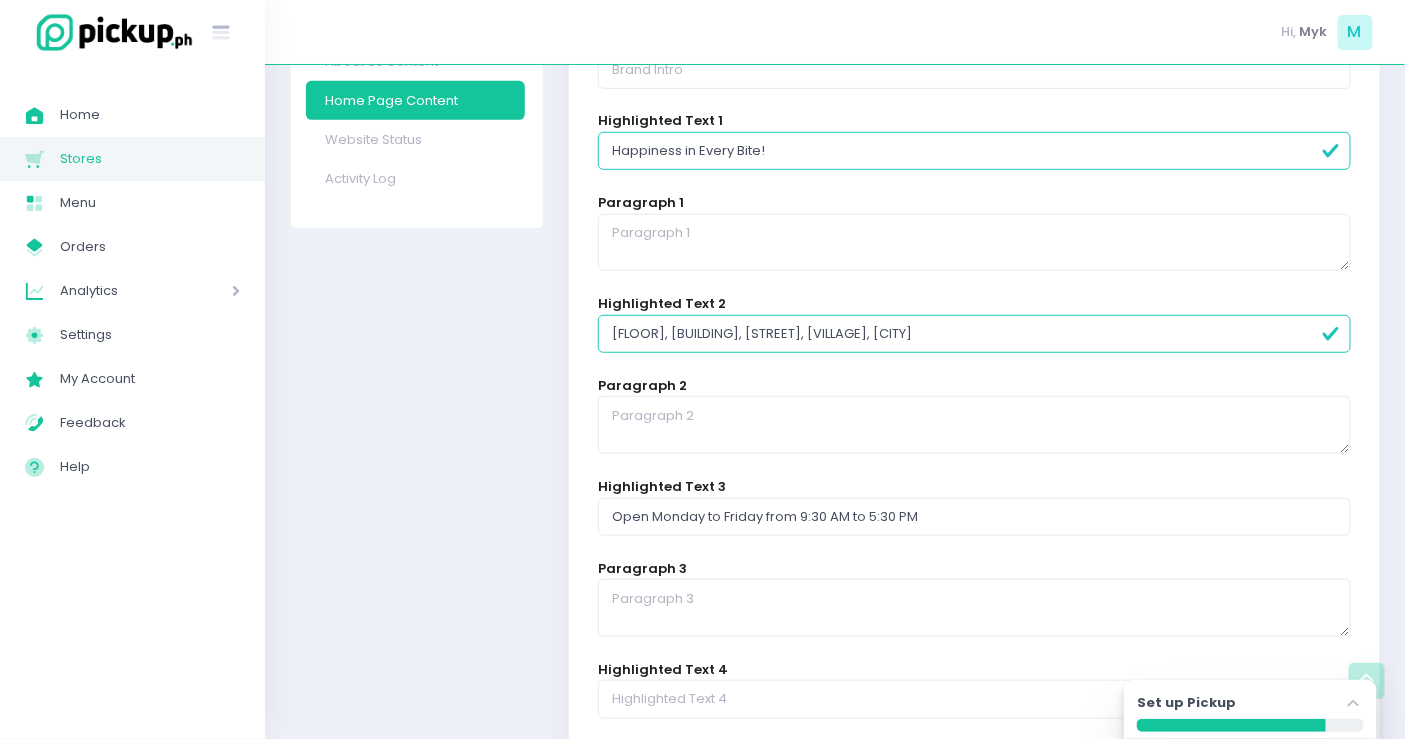 type on "Ground Floor, Lepanto Building,  8747 Paseo De Roxas, Salcedo Village, Makati City" 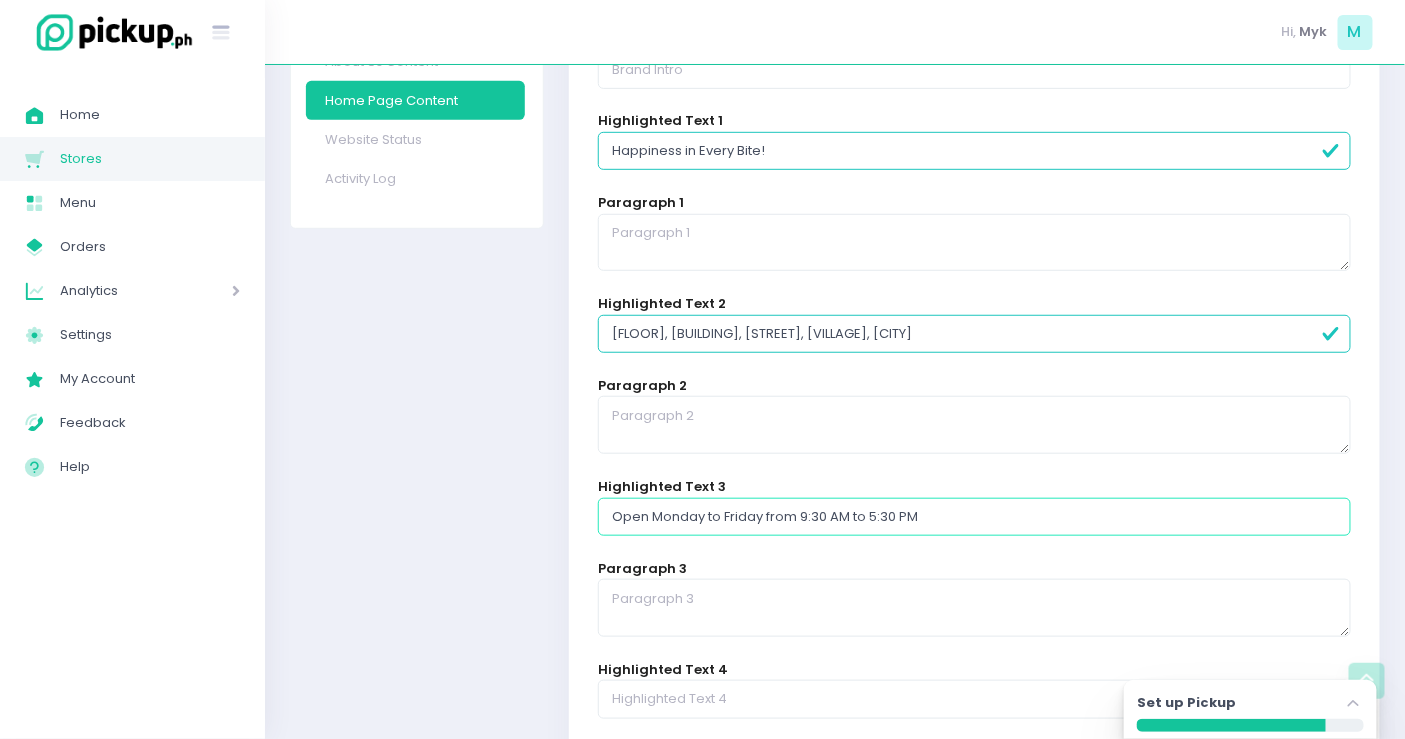 click on "Open Monday to Friday from 9:30 AM to 5:30 PM" at bounding box center [974, 517] 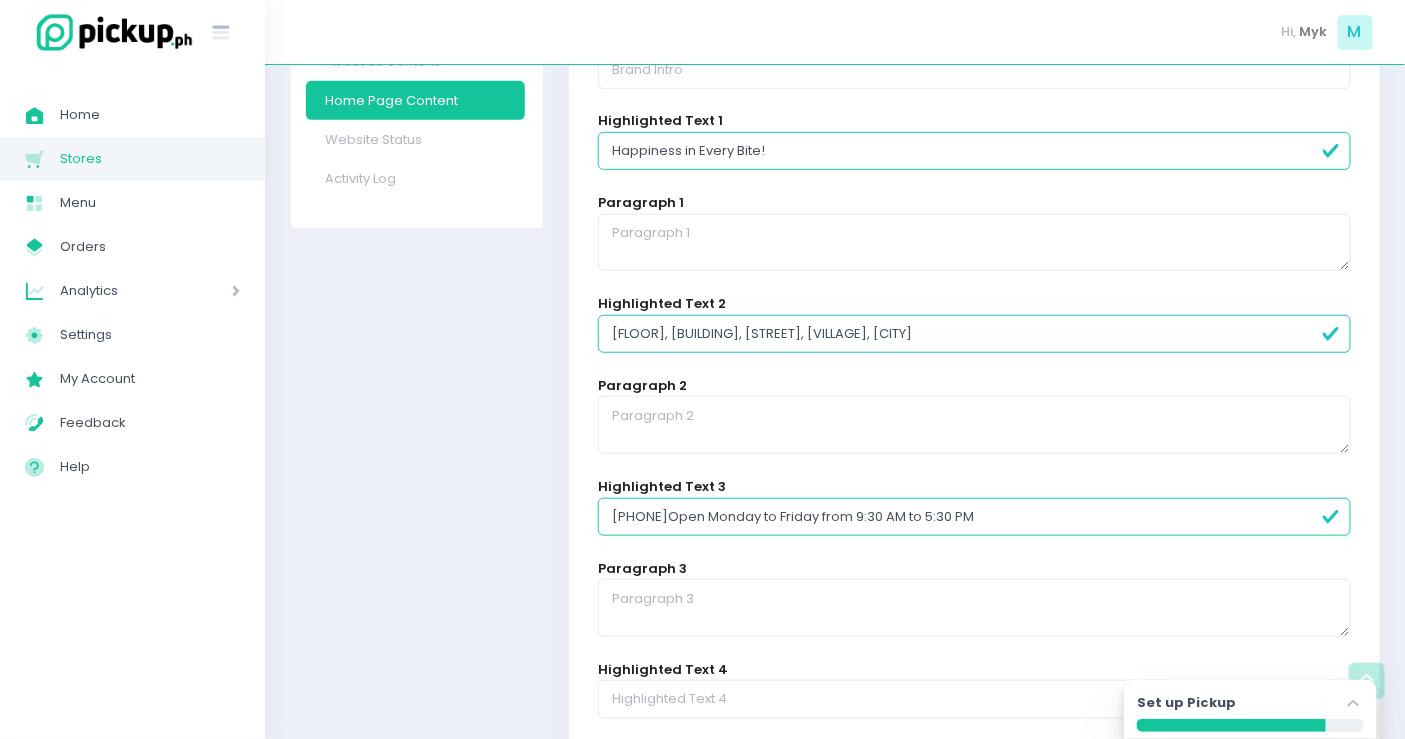 drag, startPoint x: 1027, startPoint y: 515, endPoint x: 703, endPoint y: 503, distance: 324.22214 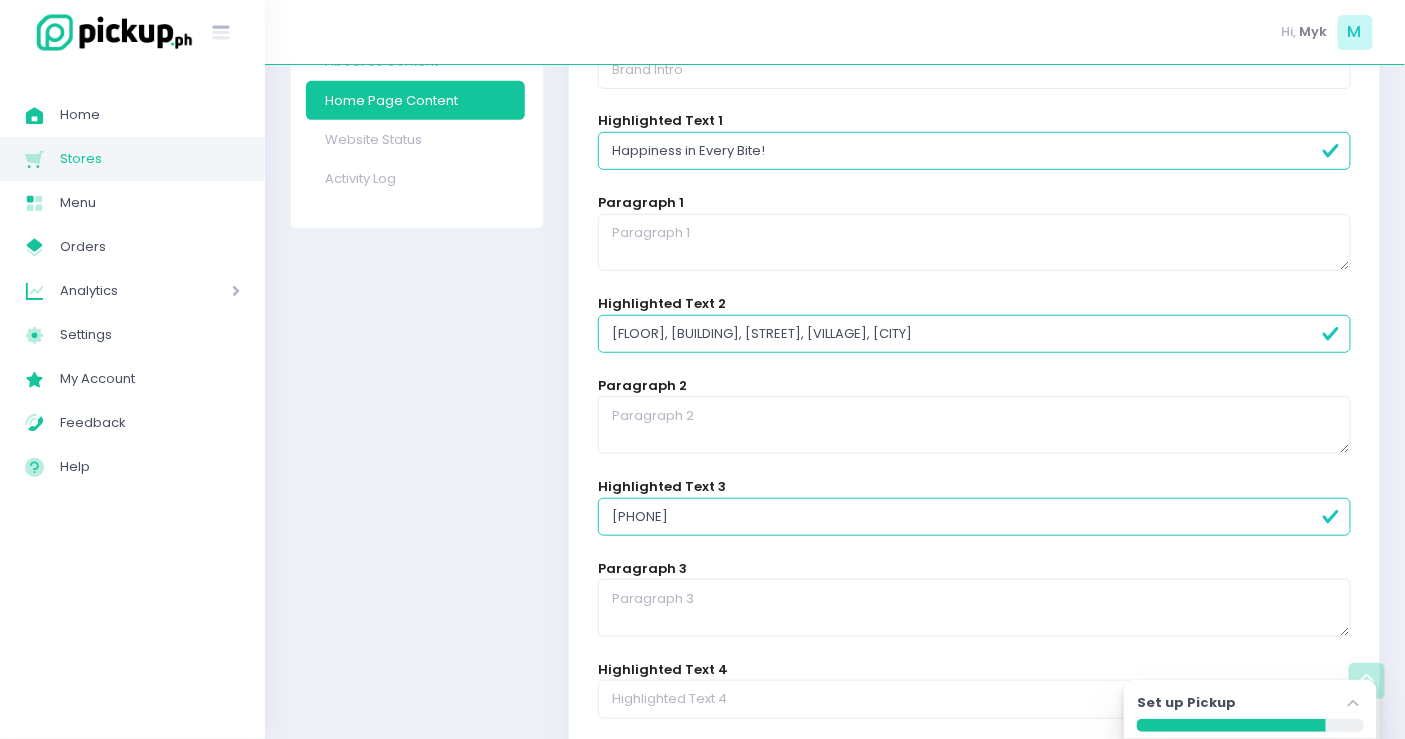 scroll, scrollTop: 334, scrollLeft: 0, axis: vertical 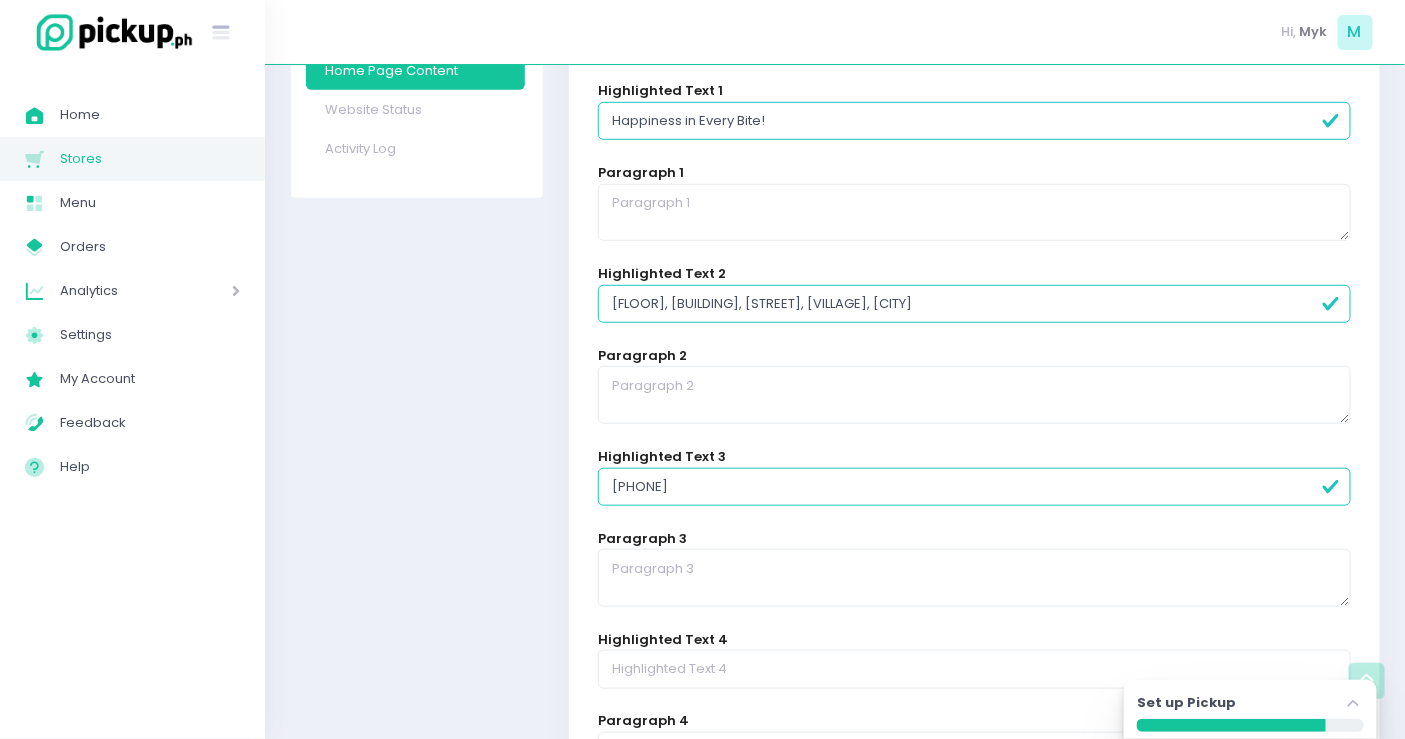 type on "0917-165-2921" 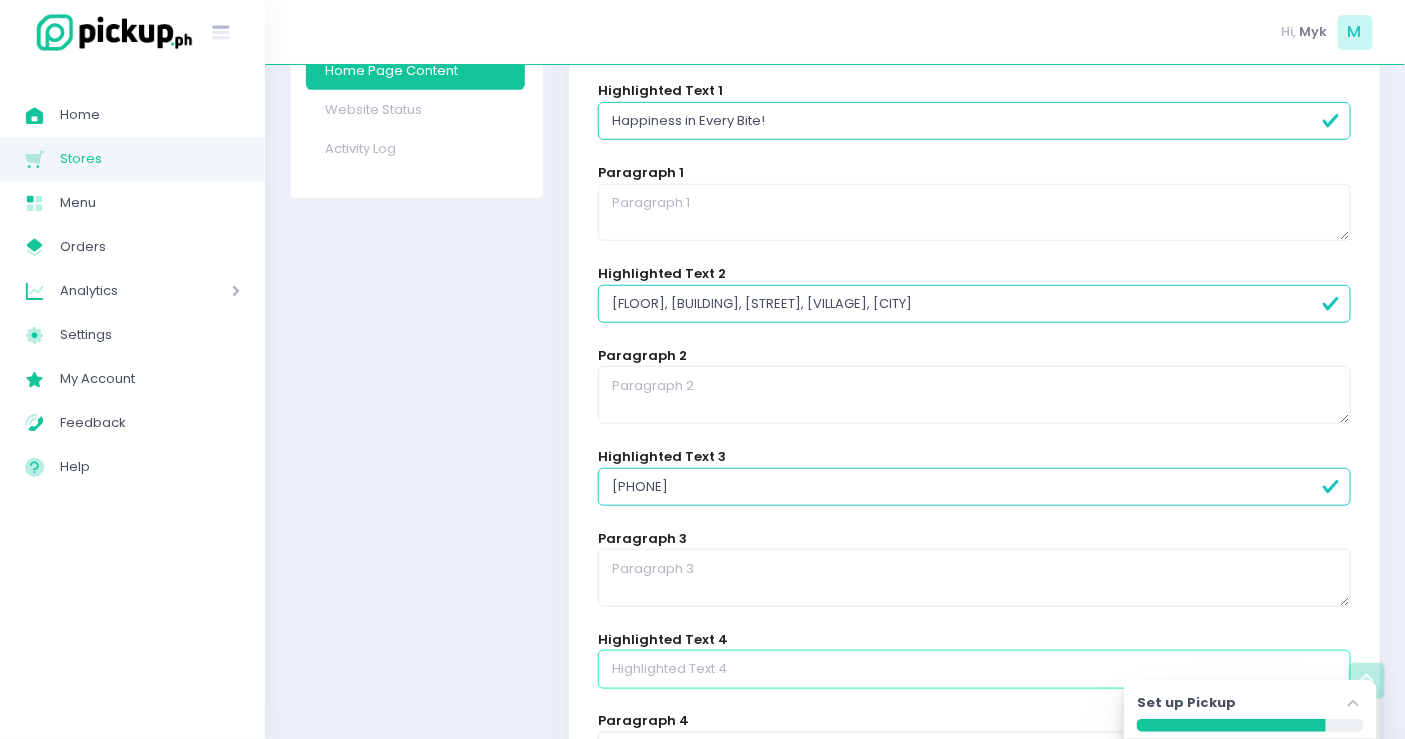 click at bounding box center (974, 669) 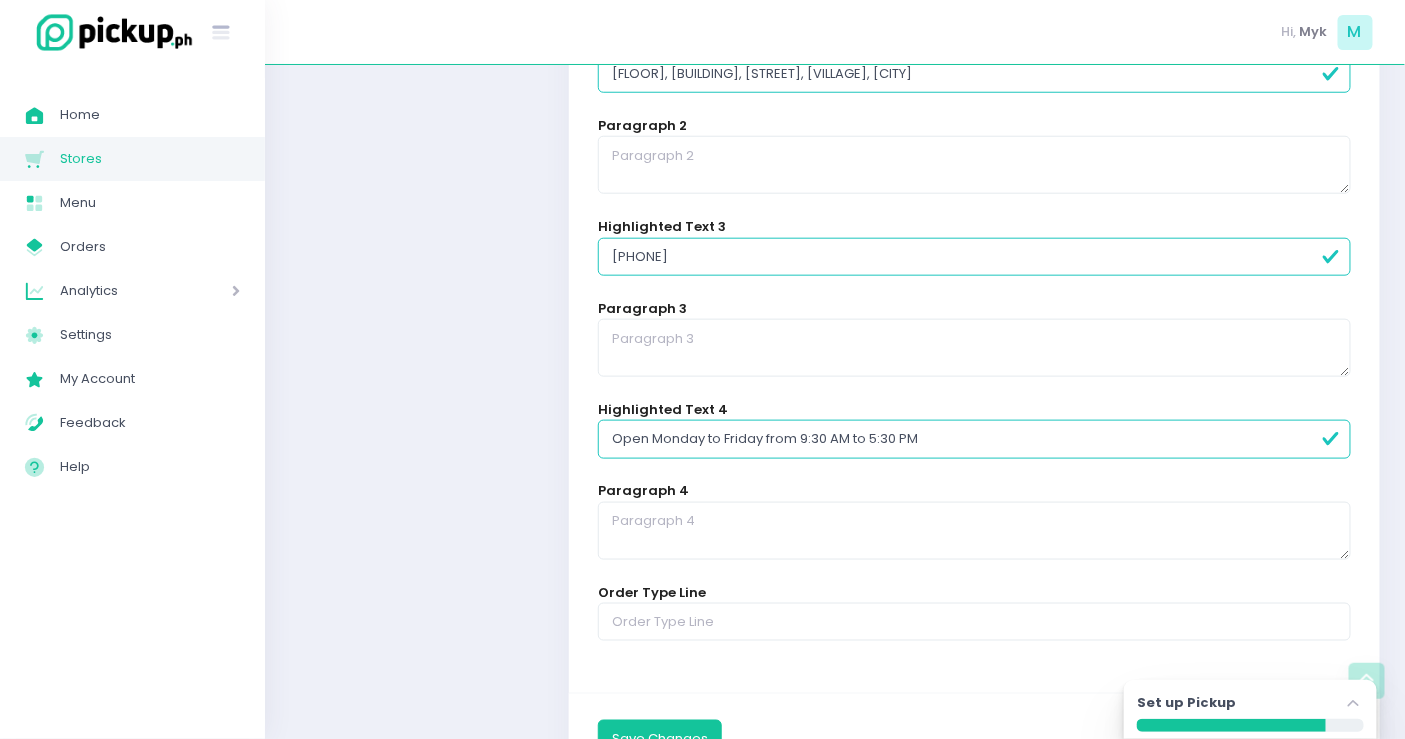 scroll, scrollTop: 654, scrollLeft: 0, axis: vertical 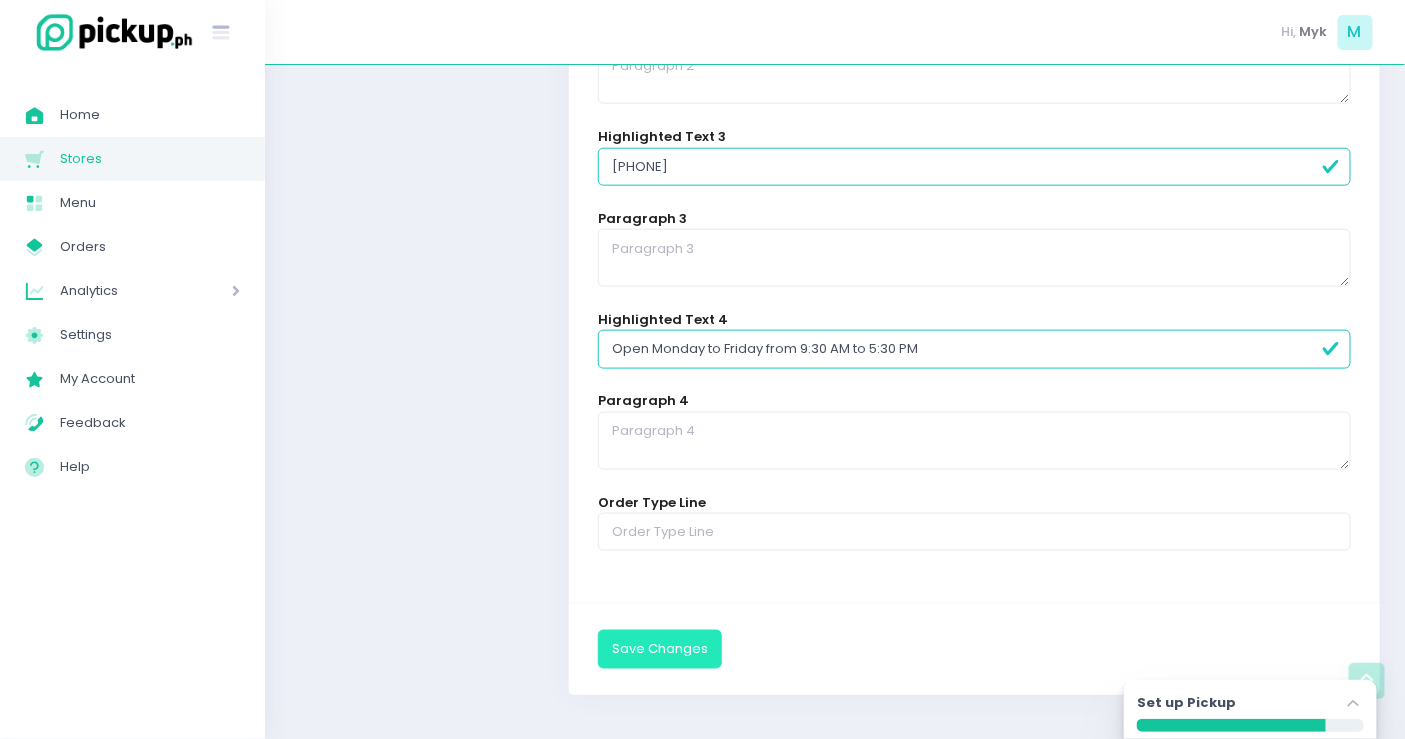 type on "Open Monday to Friday from 9:30 AM to 5:30 PM" 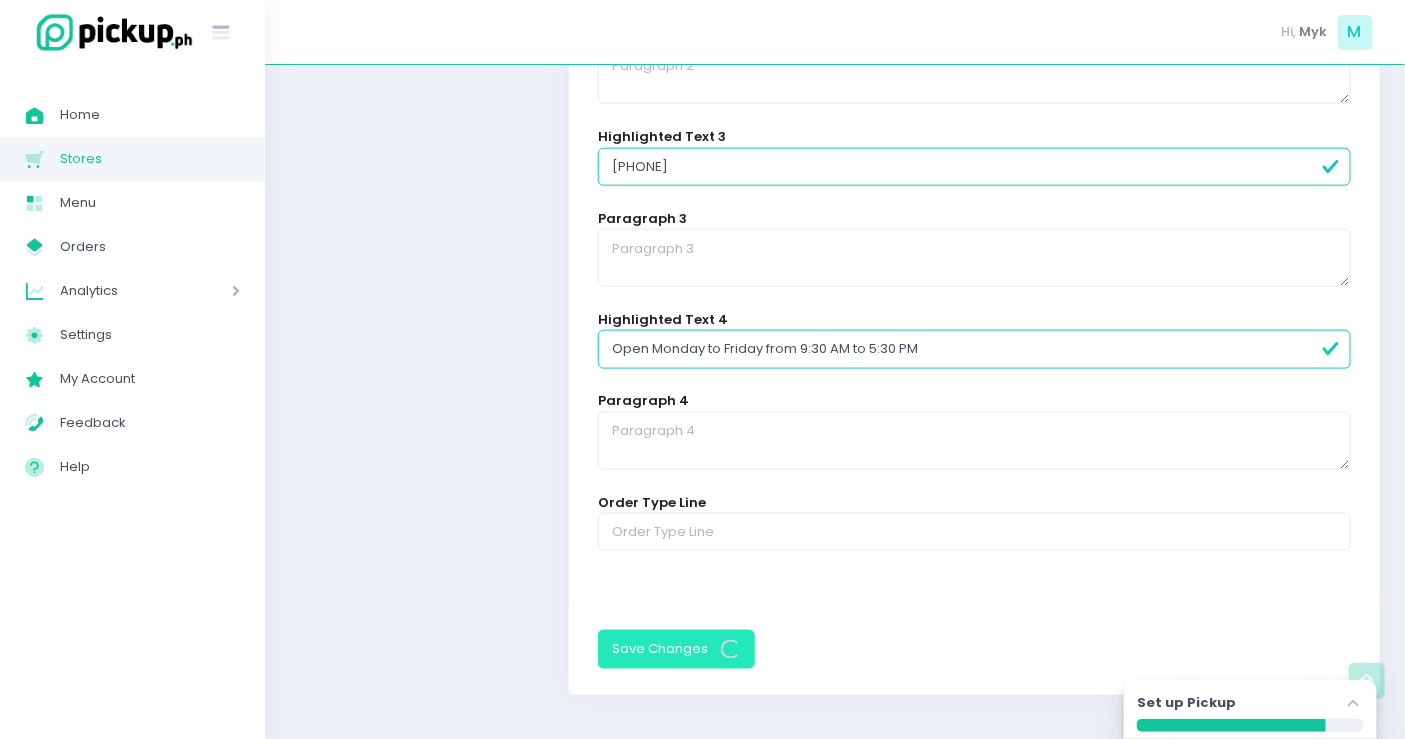 scroll, scrollTop: 0, scrollLeft: 0, axis: both 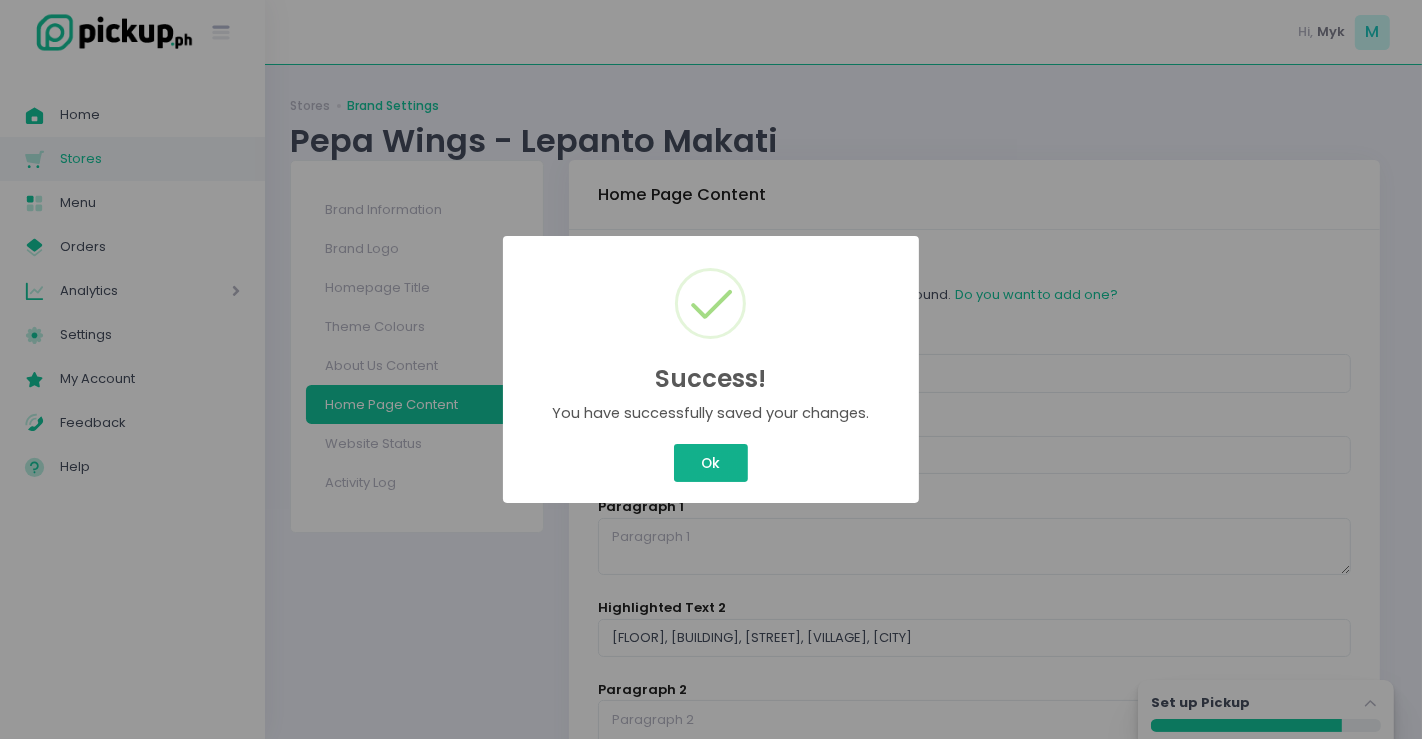 click on "Ok" at bounding box center [711, 463] 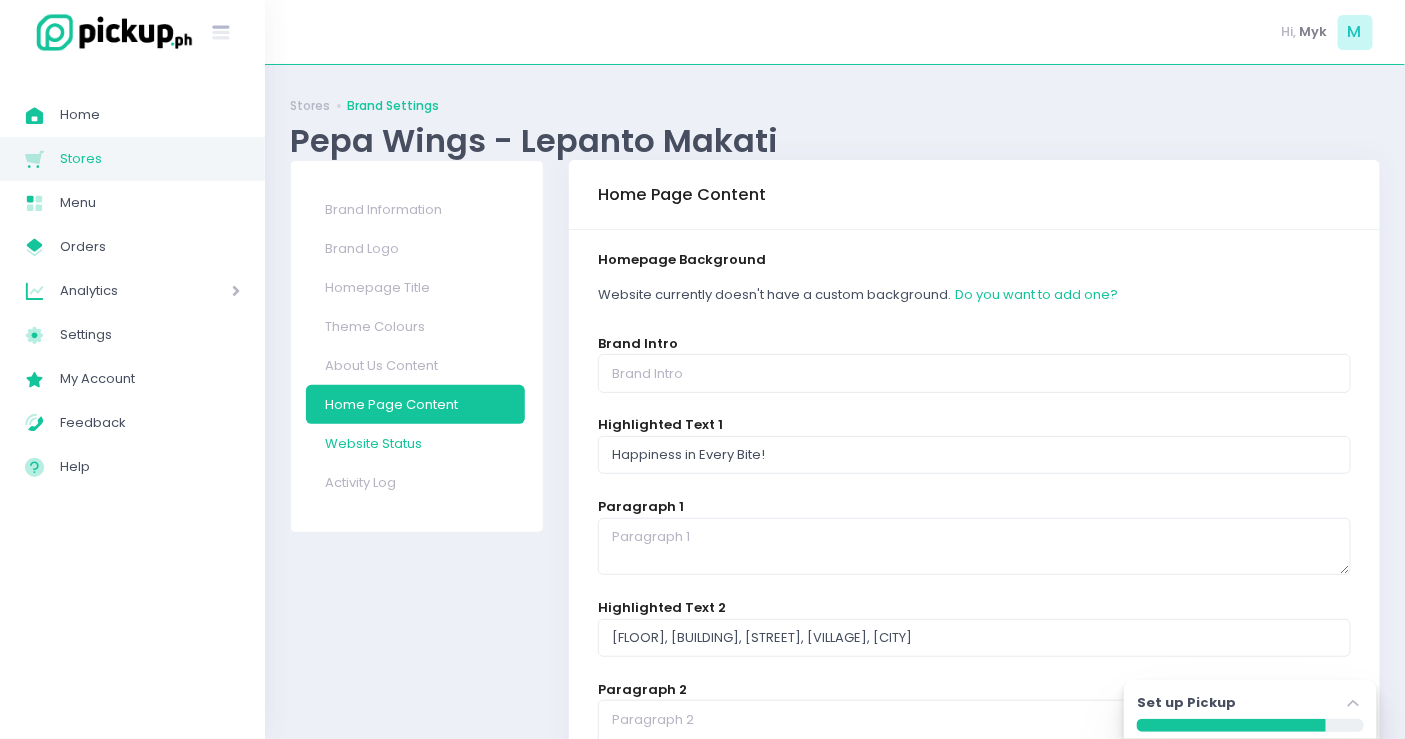 click on "Website Status" at bounding box center [415, 443] 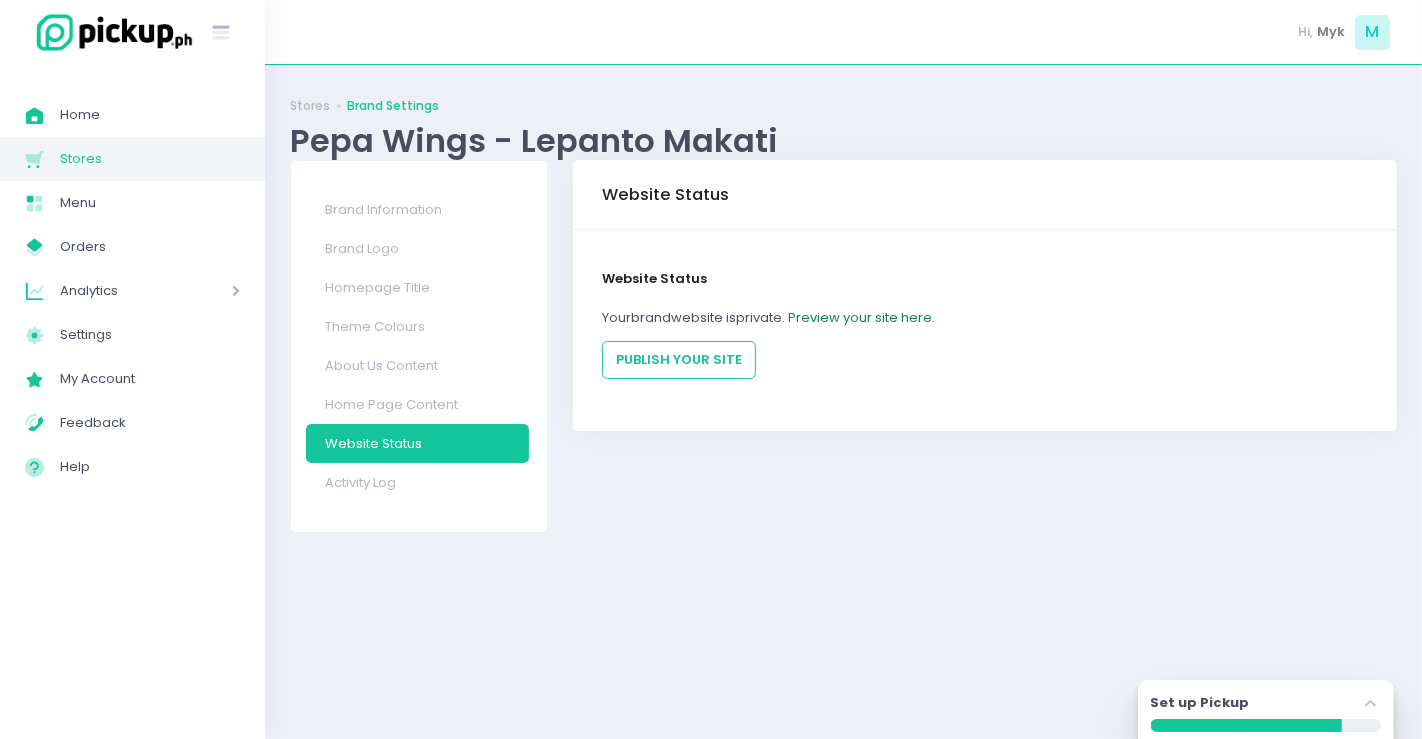 click on "Preview your site here." 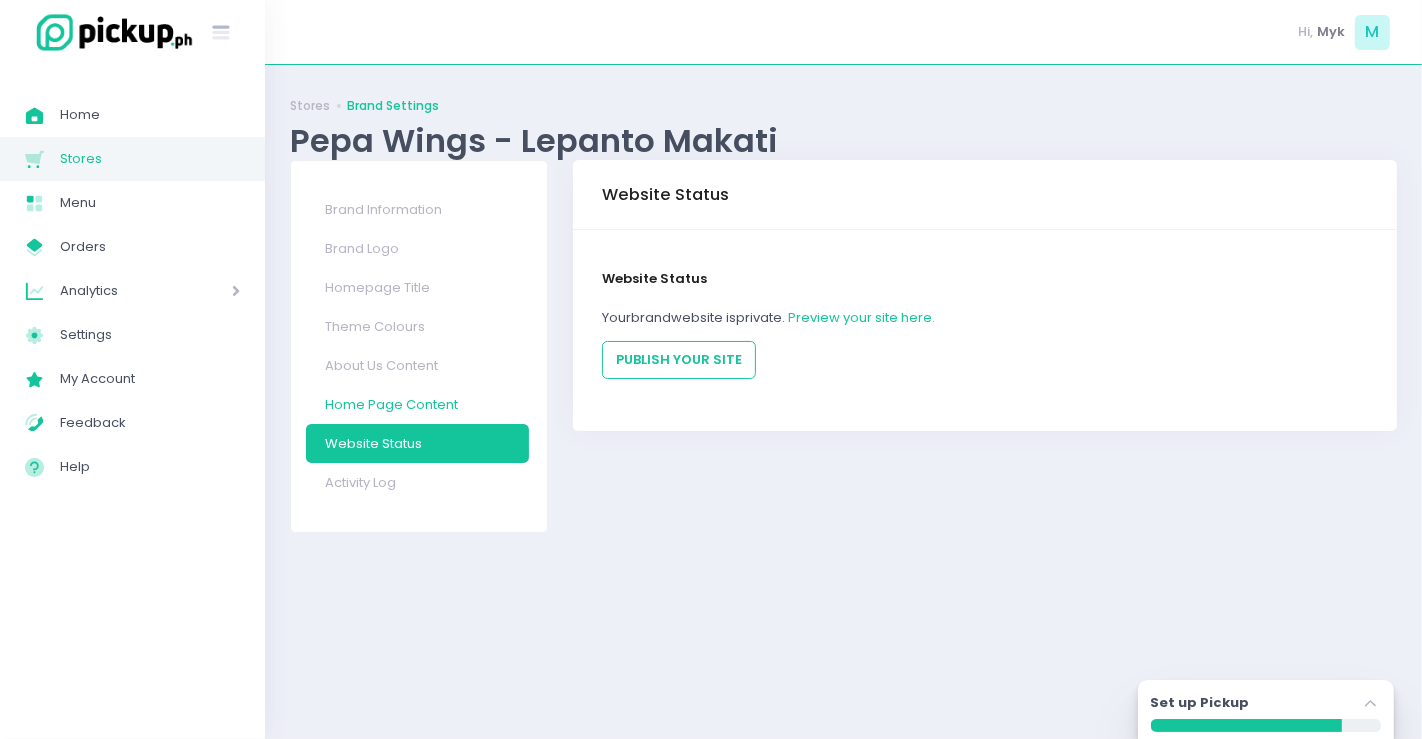 click on "Home Page Content" at bounding box center [418, 404] 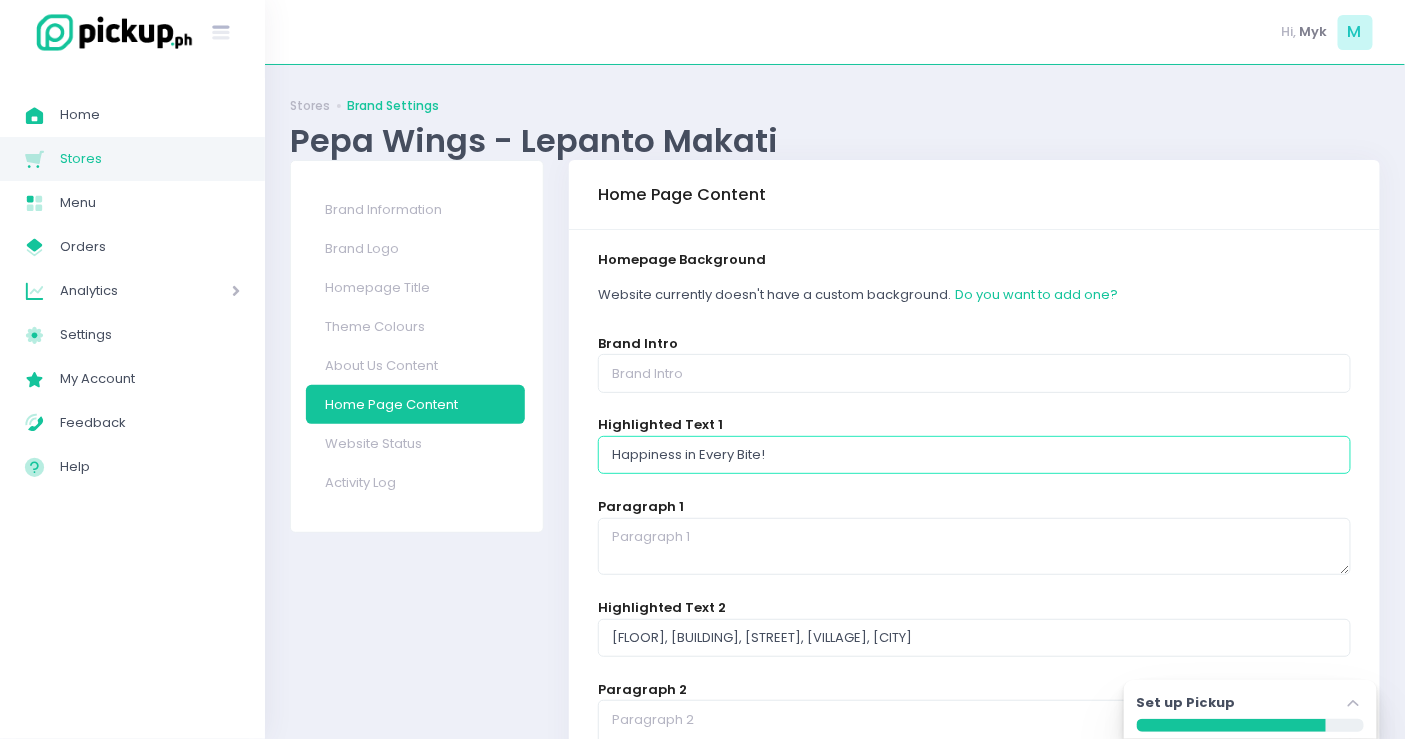 click on "Happiness in Every Bite!" at bounding box center (974, 455) 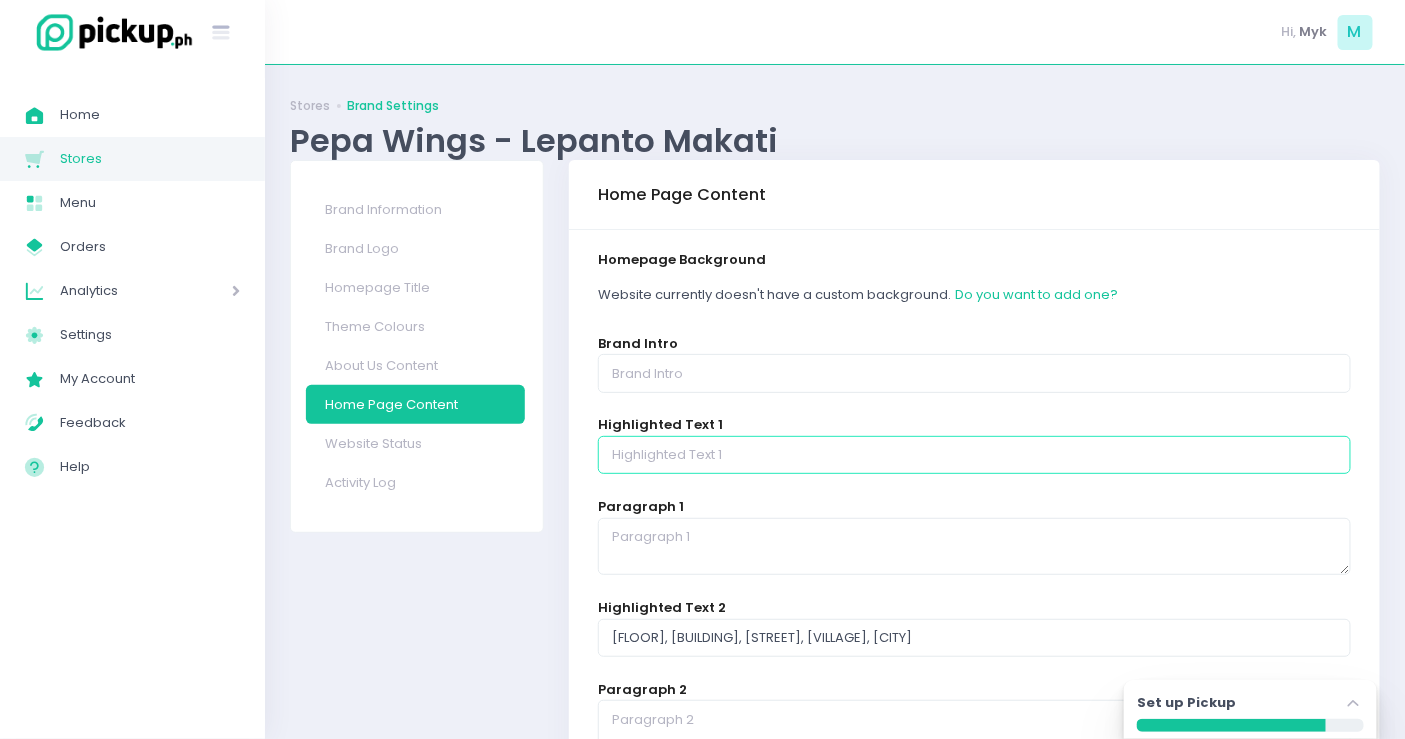 type 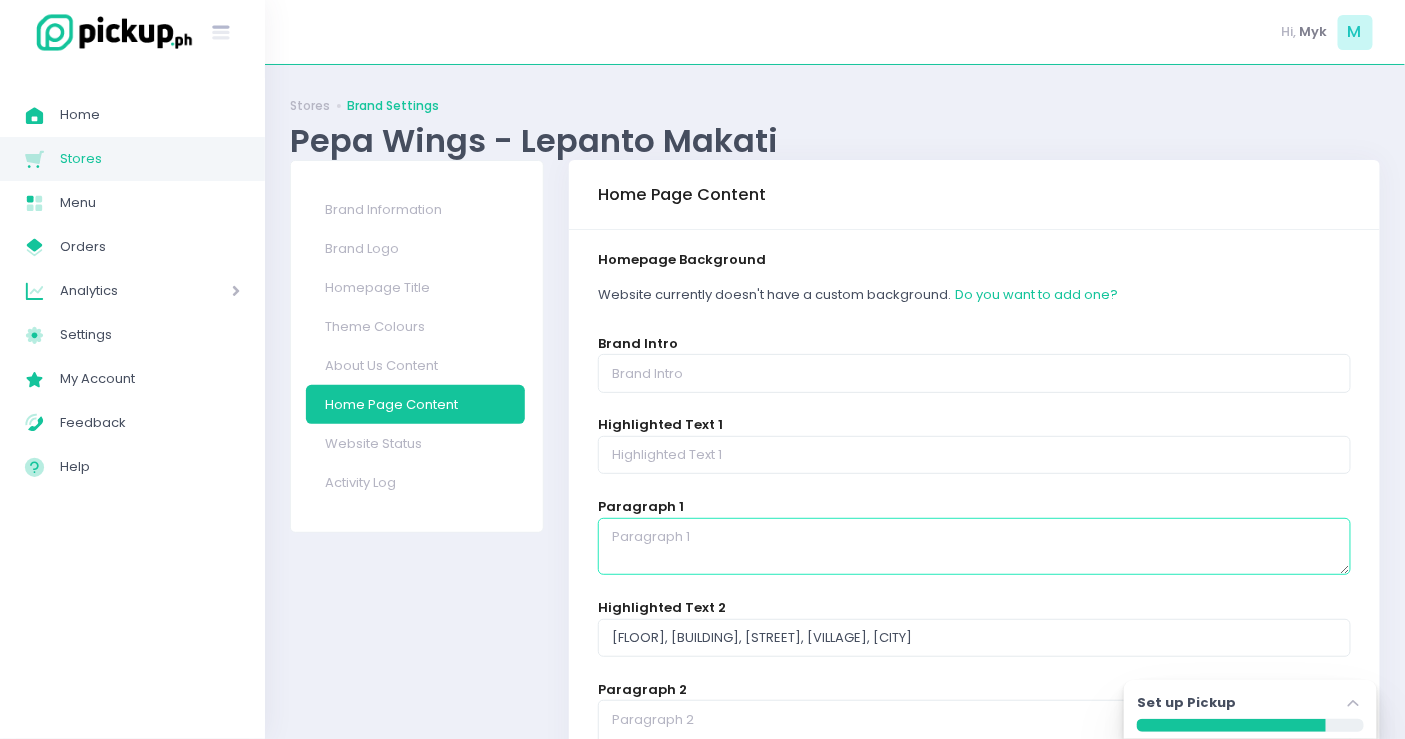 click at bounding box center (974, 547) 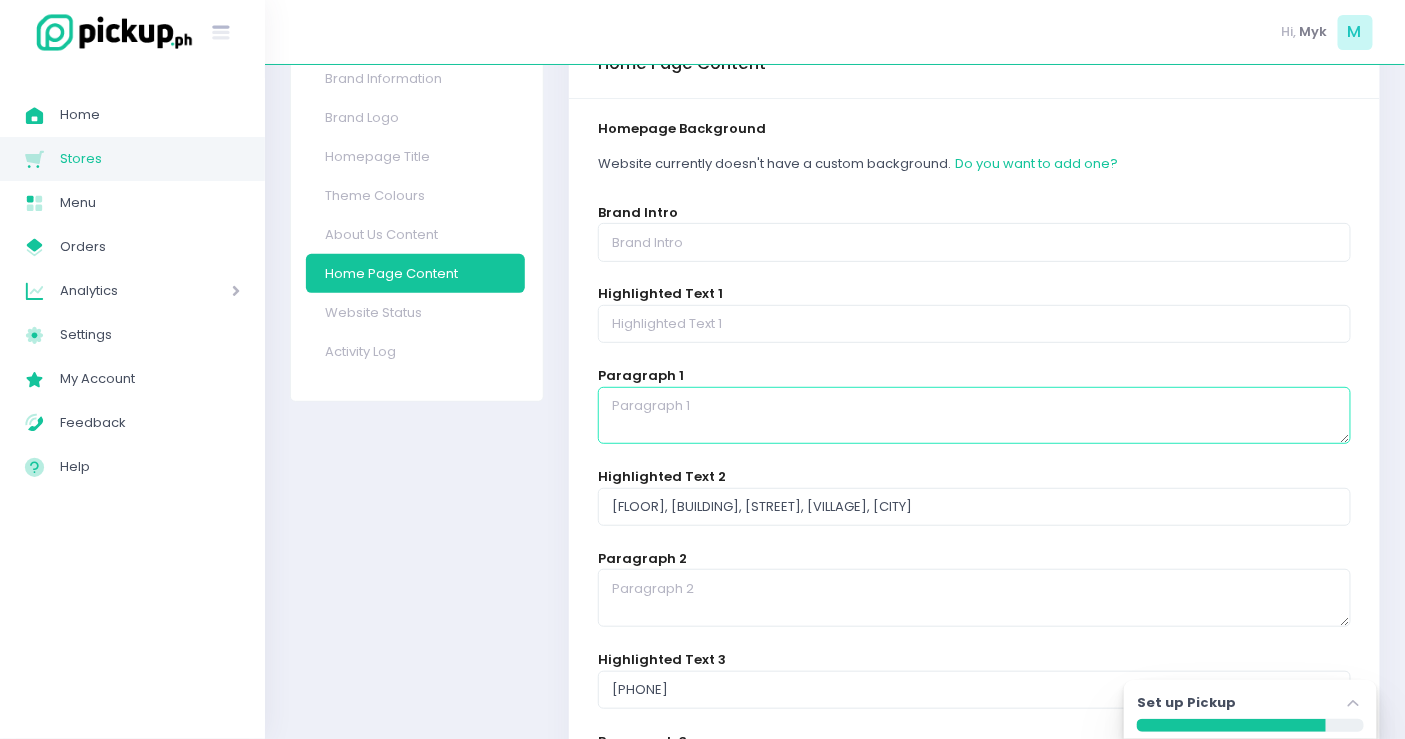 scroll, scrollTop: 133, scrollLeft: 0, axis: vertical 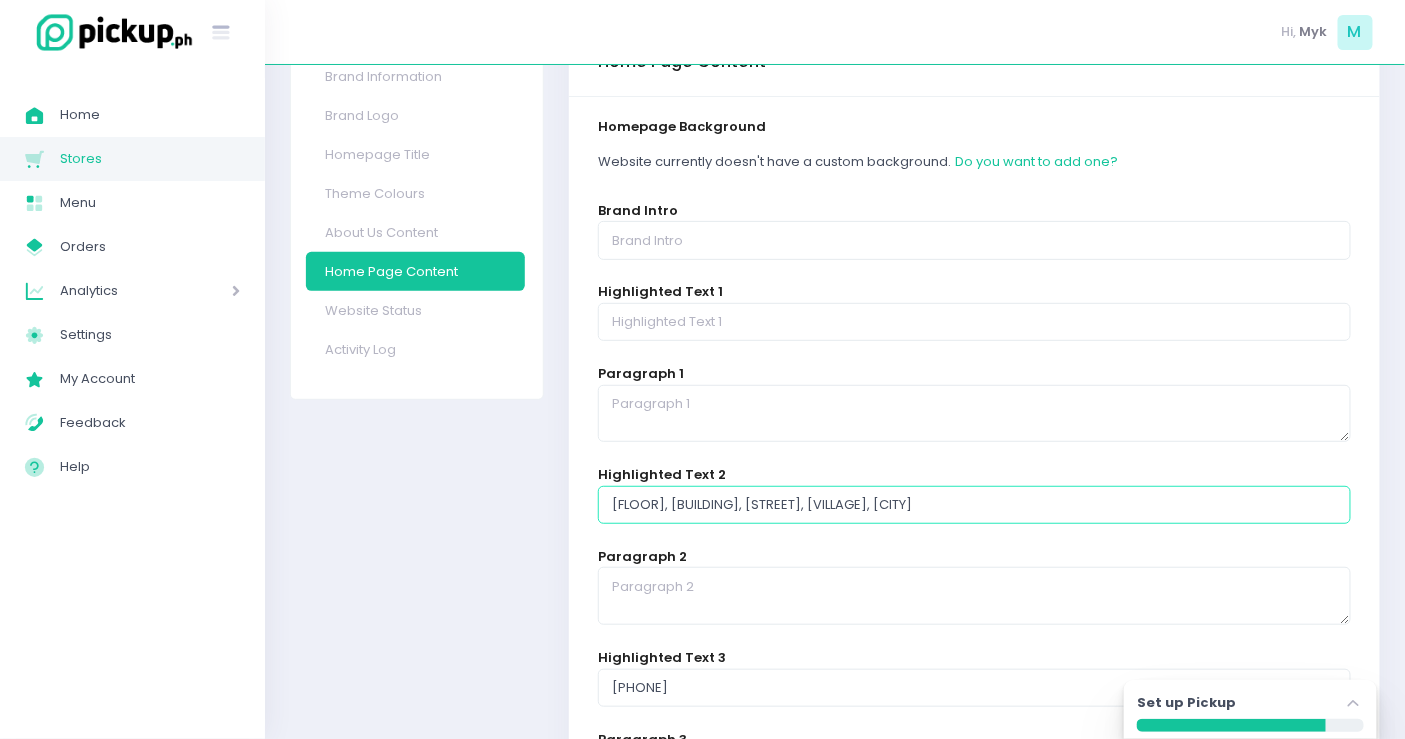 click on "Ground Floor, Lepanto Building,  8747 Paseo De Roxas, Salcedo Village, Makati City" at bounding box center (974, 505) 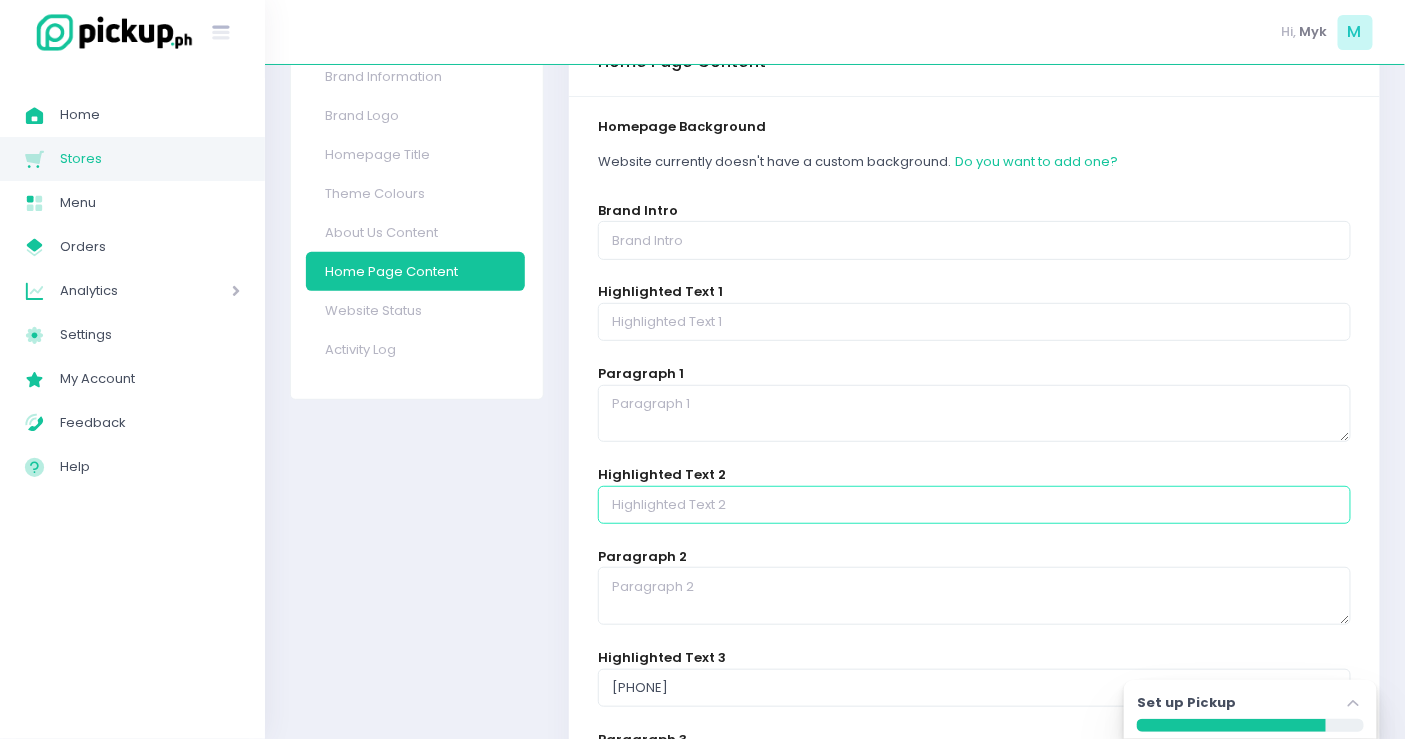 type 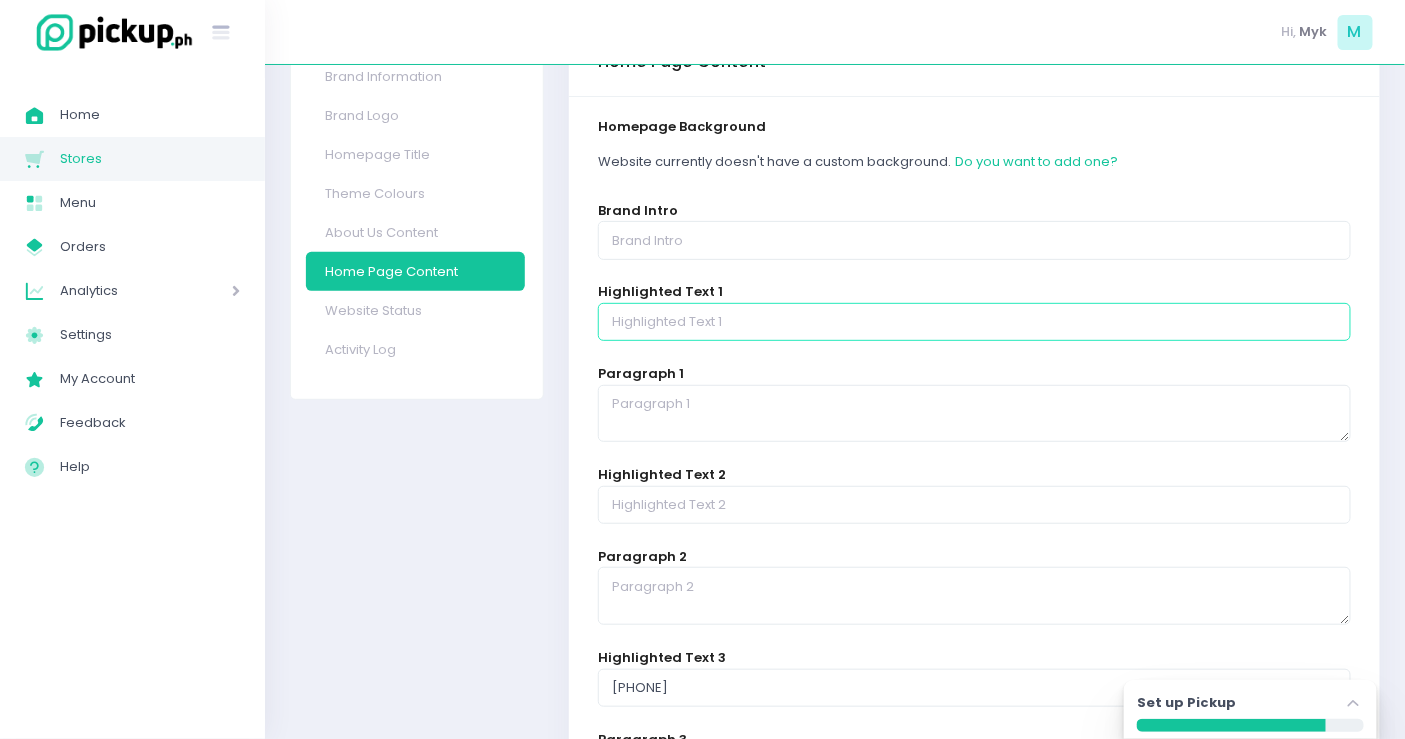 click at bounding box center (974, 322) 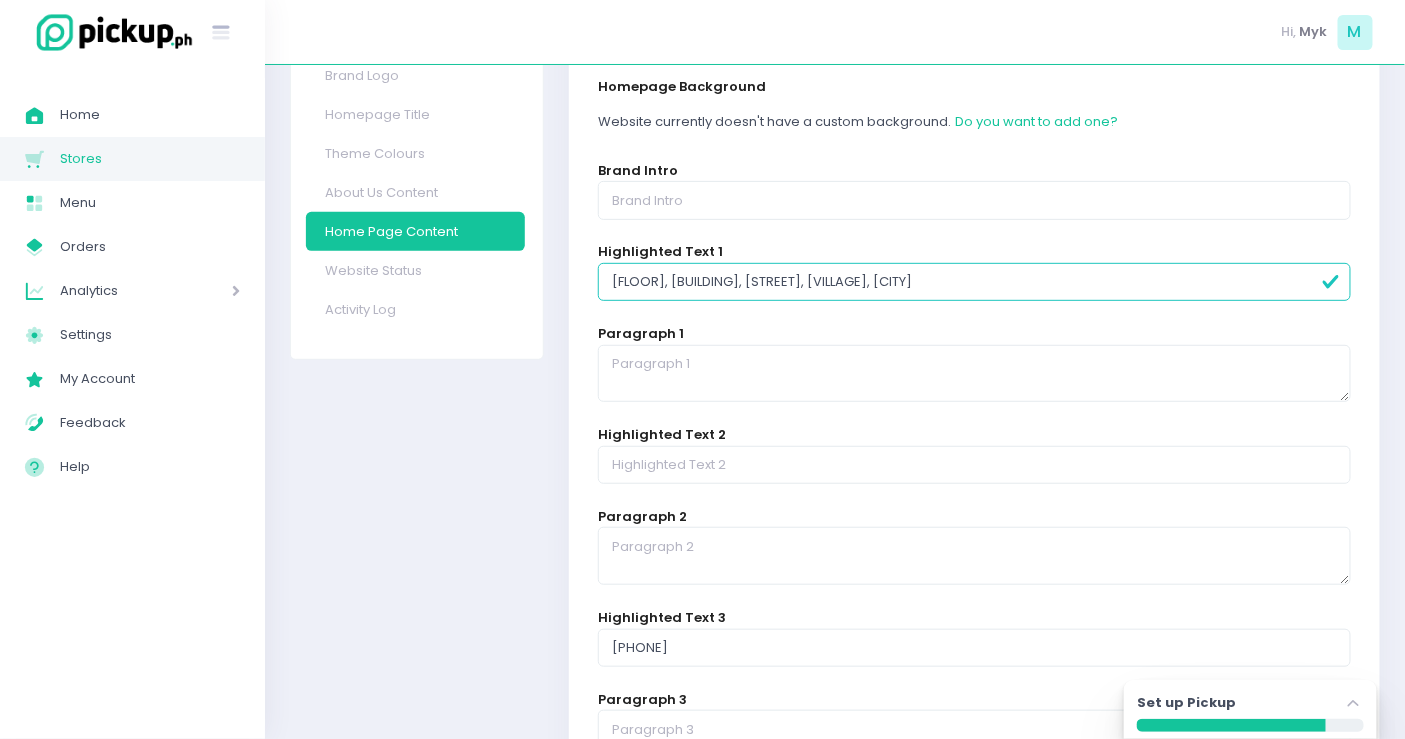 scroll, scrollTop: 174, scrollLeft: 0, axis: vertical 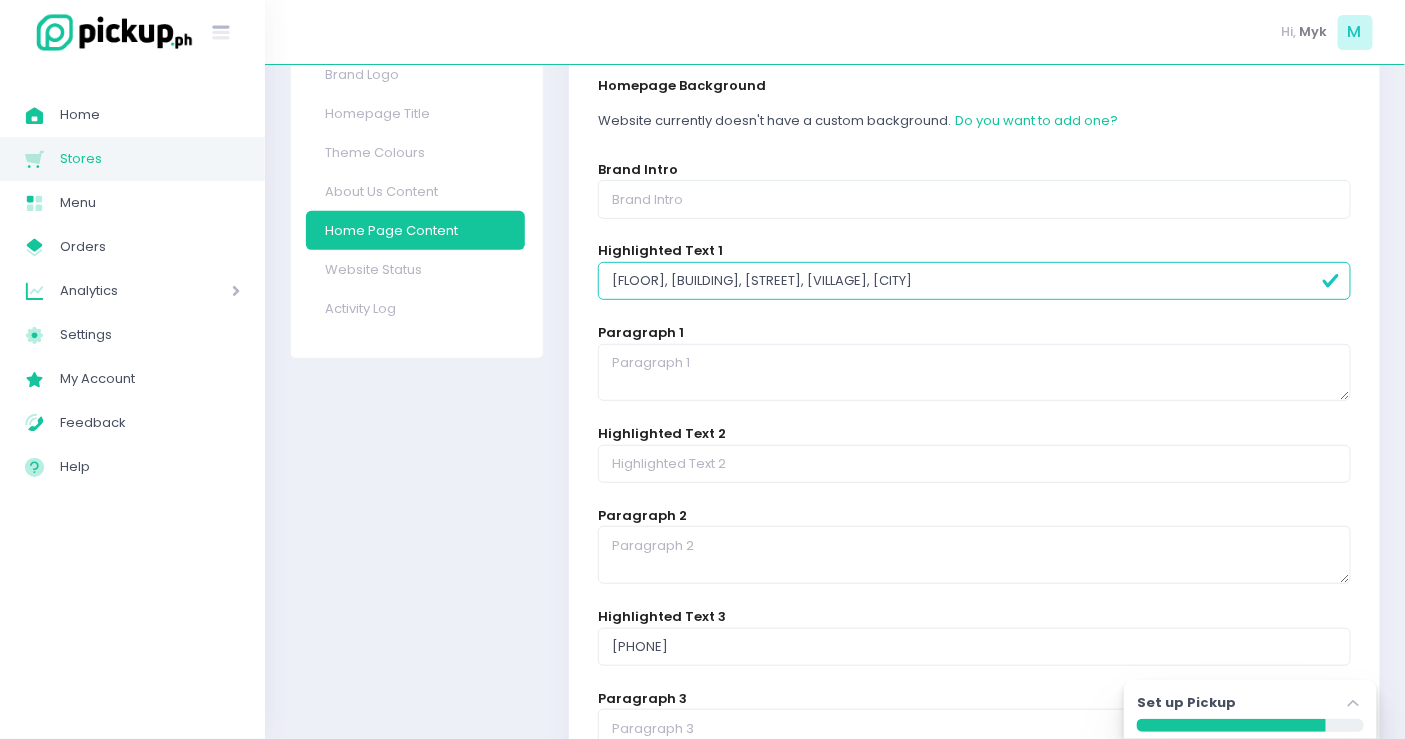 type on "Ground Floor, Lepanto Building,  8747 Paseo De Roxas, Salcedo Village, Makati City" 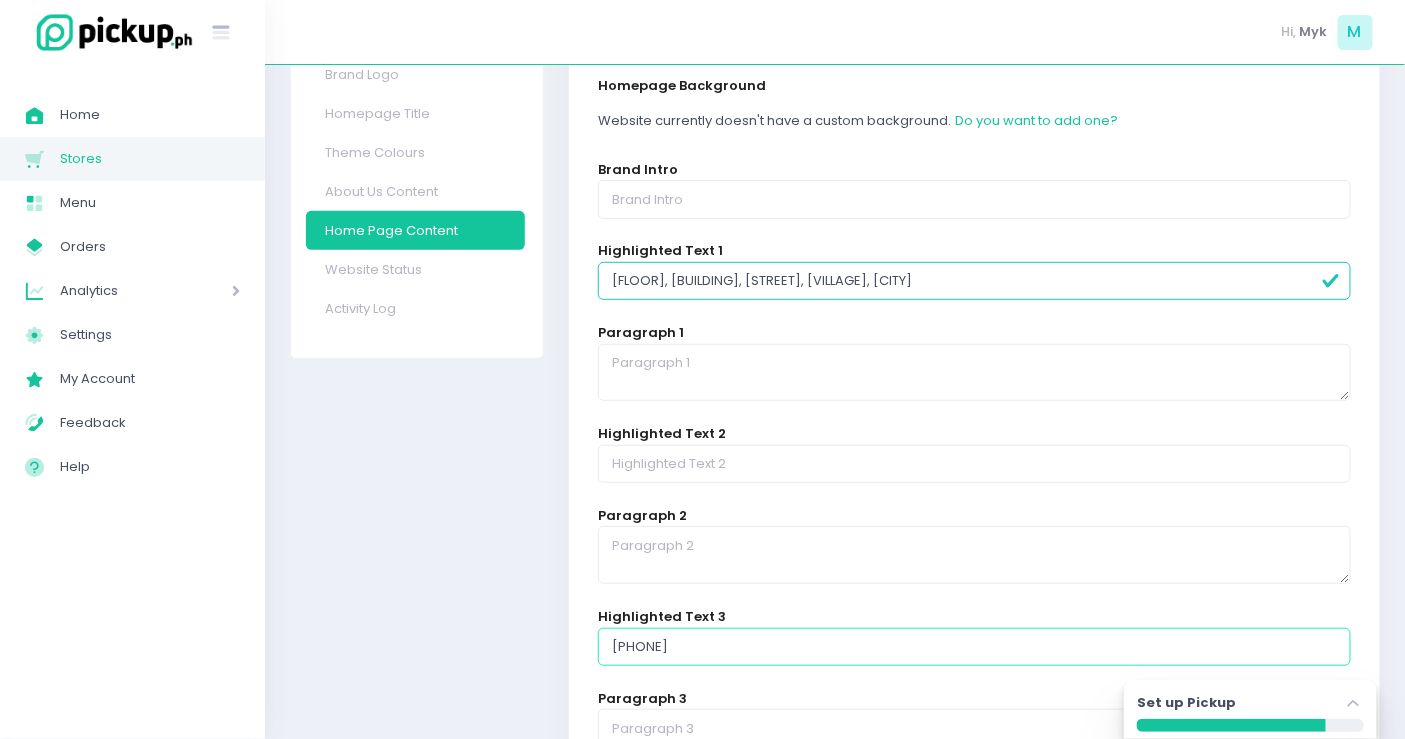 click on "0917-165-2921" at bounding box center (974, 647) 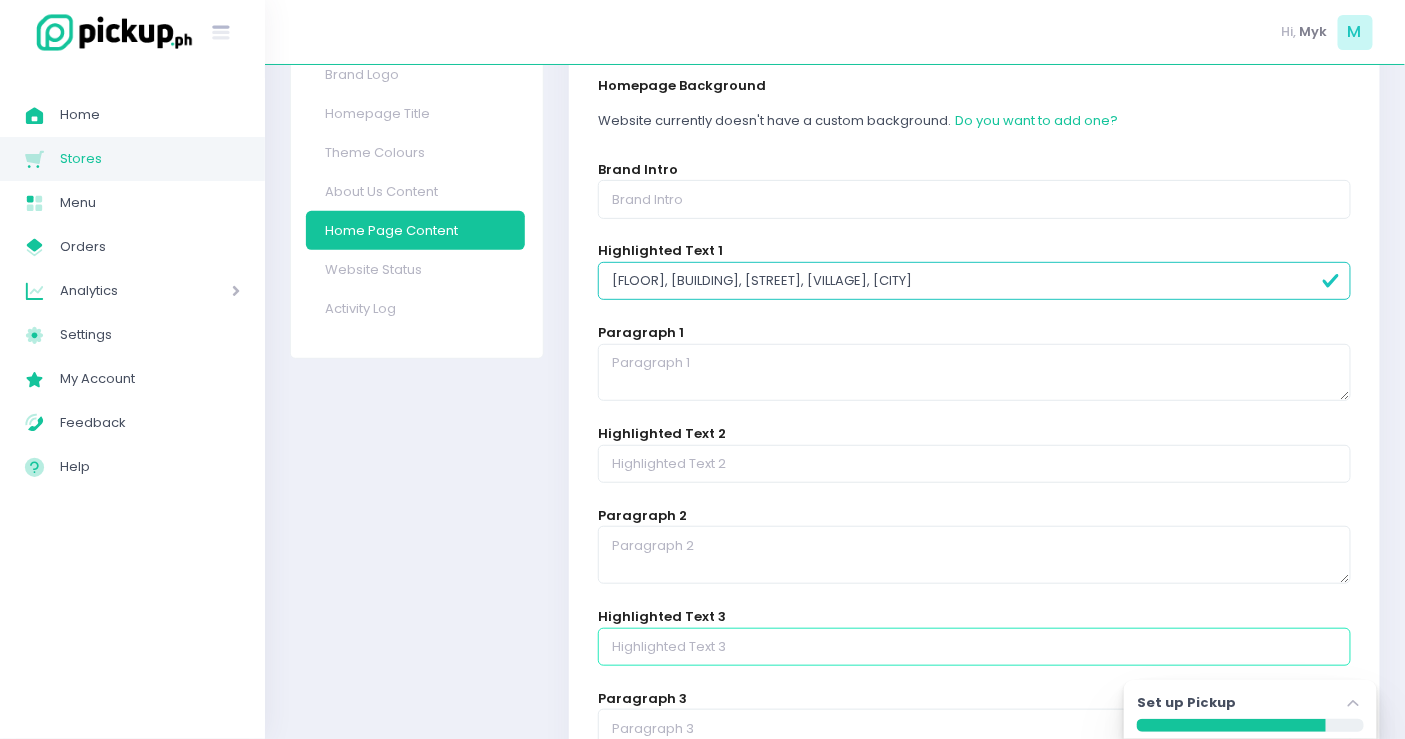 type 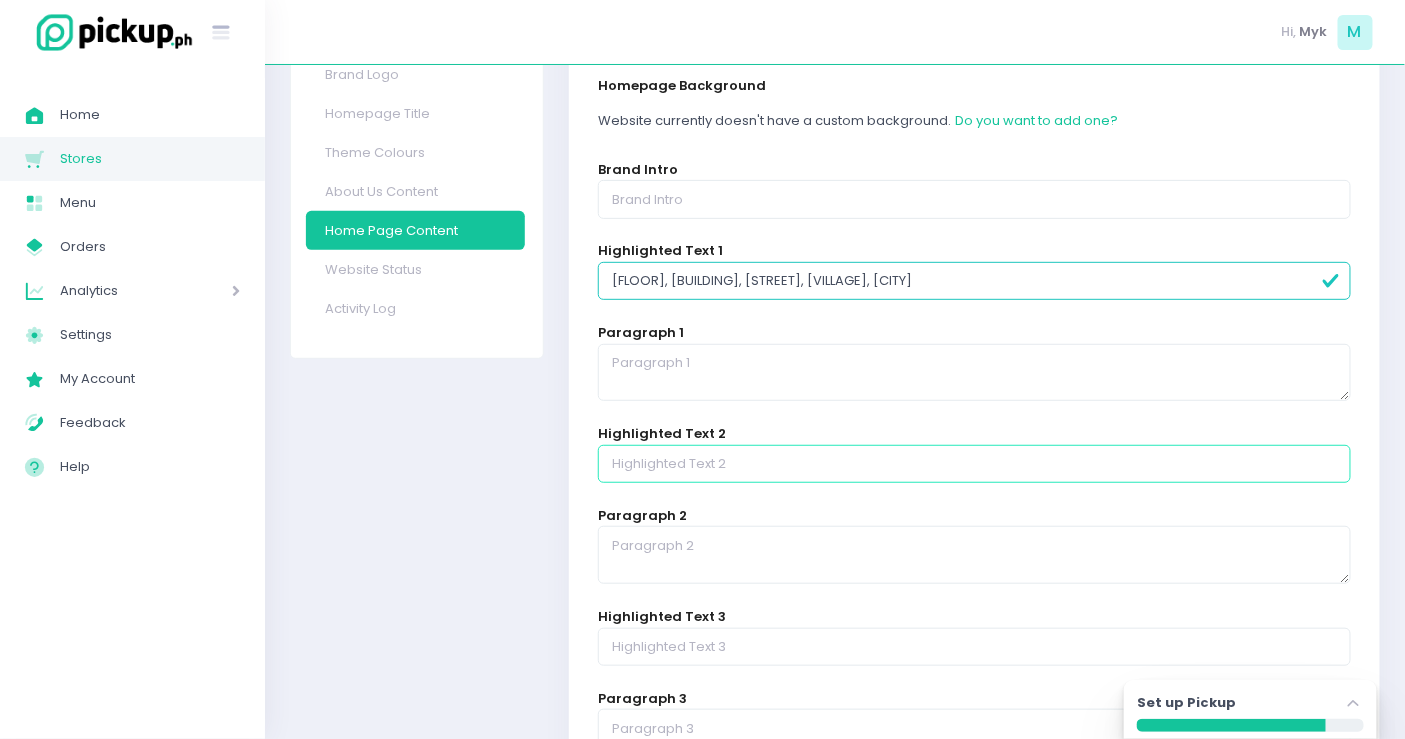 click at bounding box center [974, 464] 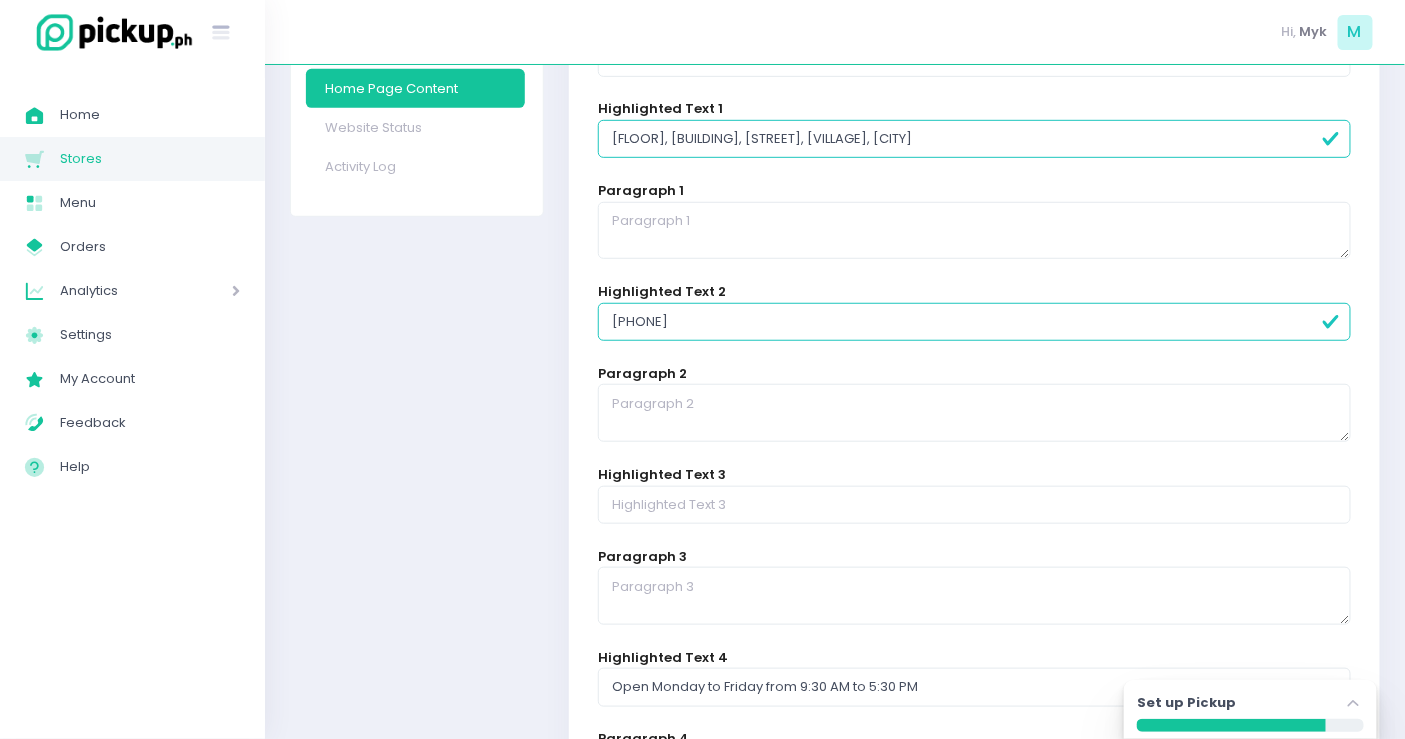 scroll, scrollTop: 317, scrollLeft: 0, axis: vertical 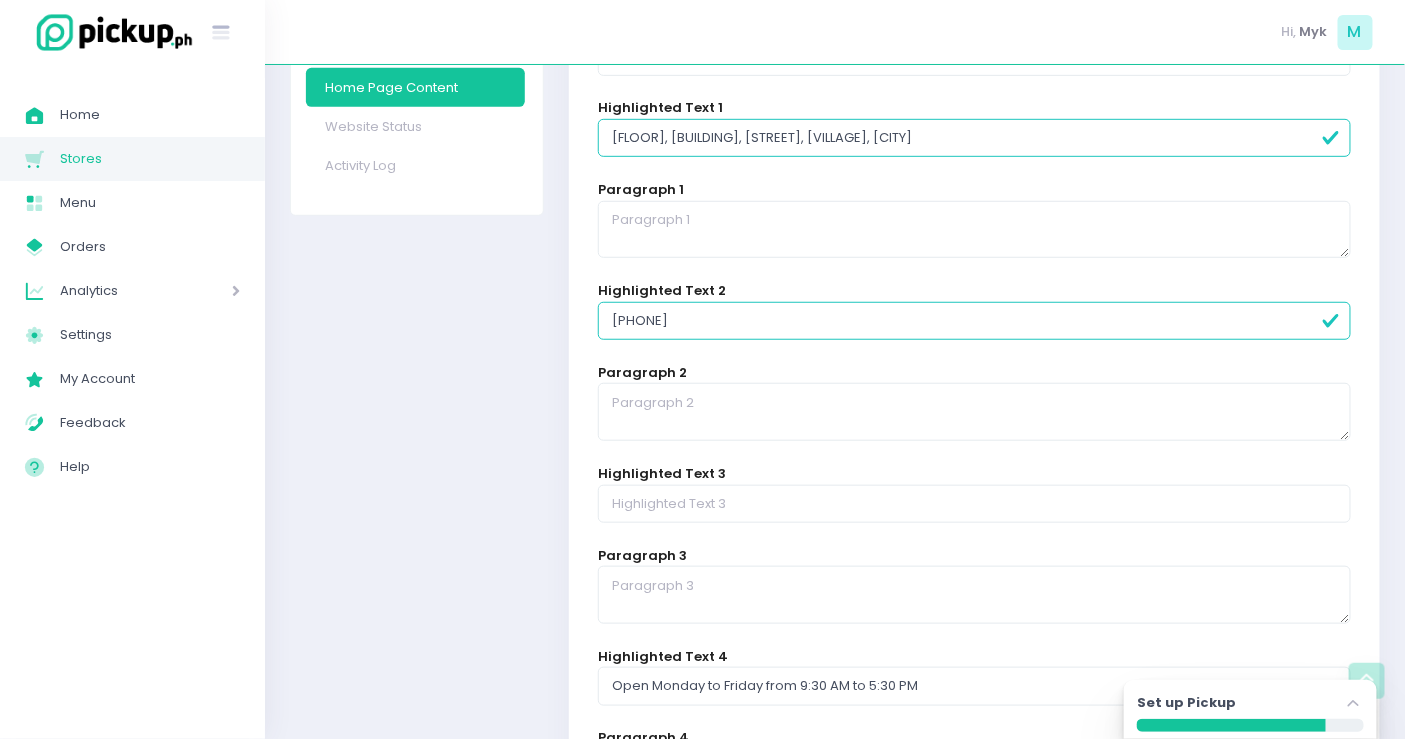 type on "0917-165-2921" 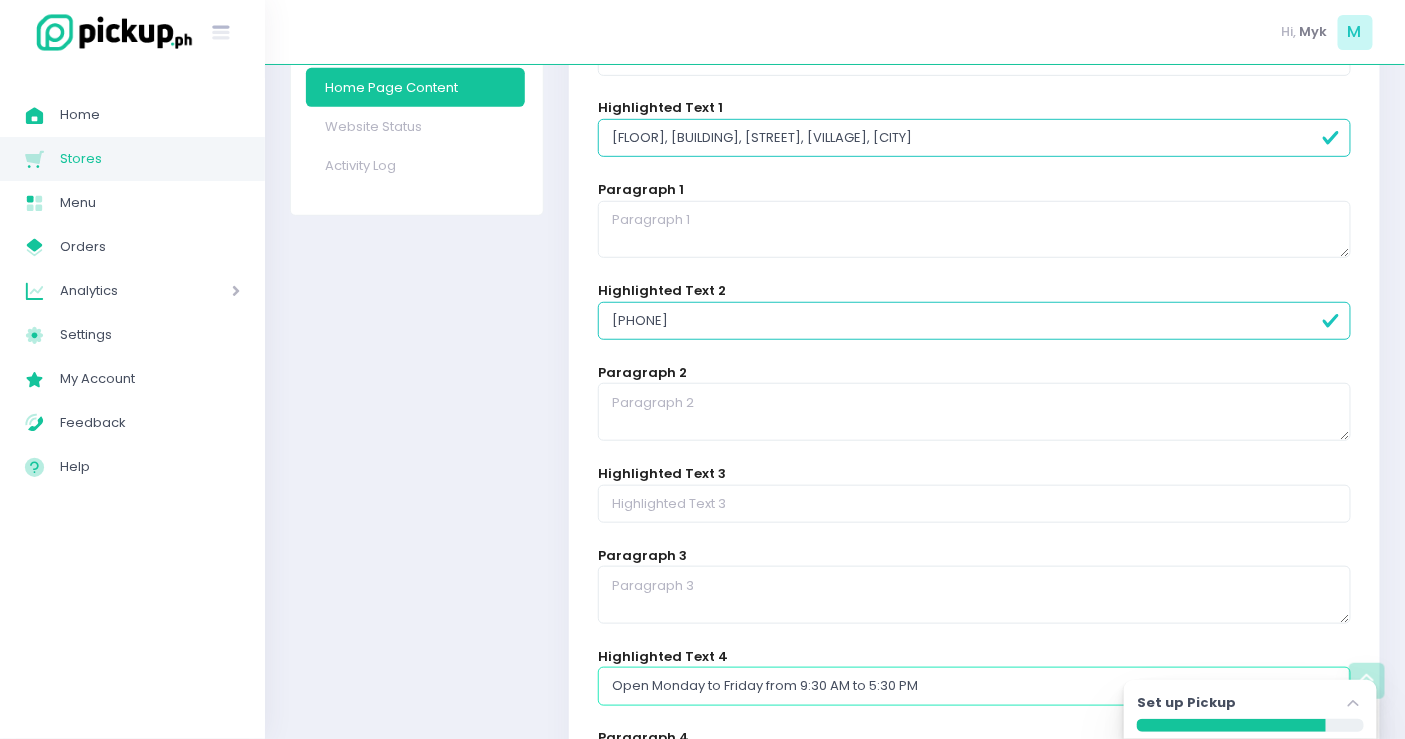 click on "Open Monday to Friday from 9:30 AM to 5:30 PM" at bounding box center (974, 686) 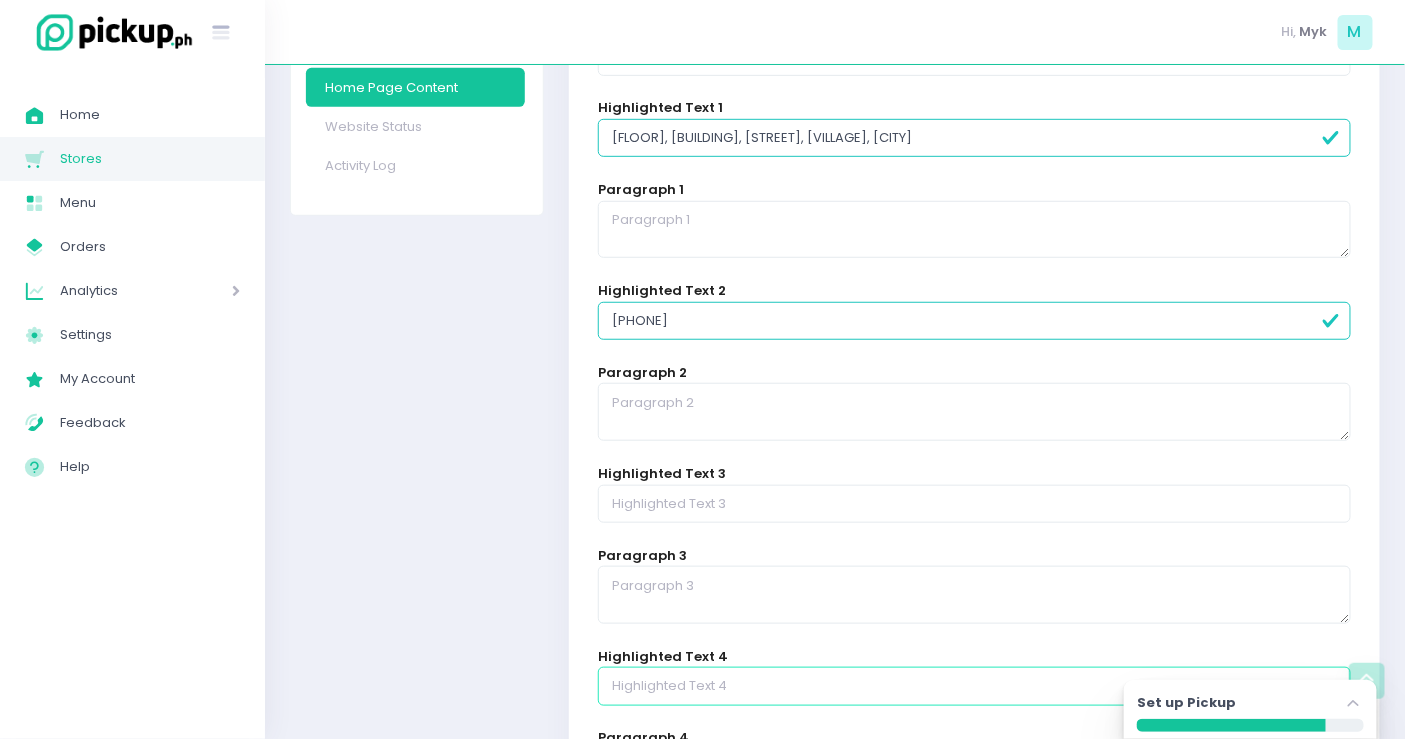 type 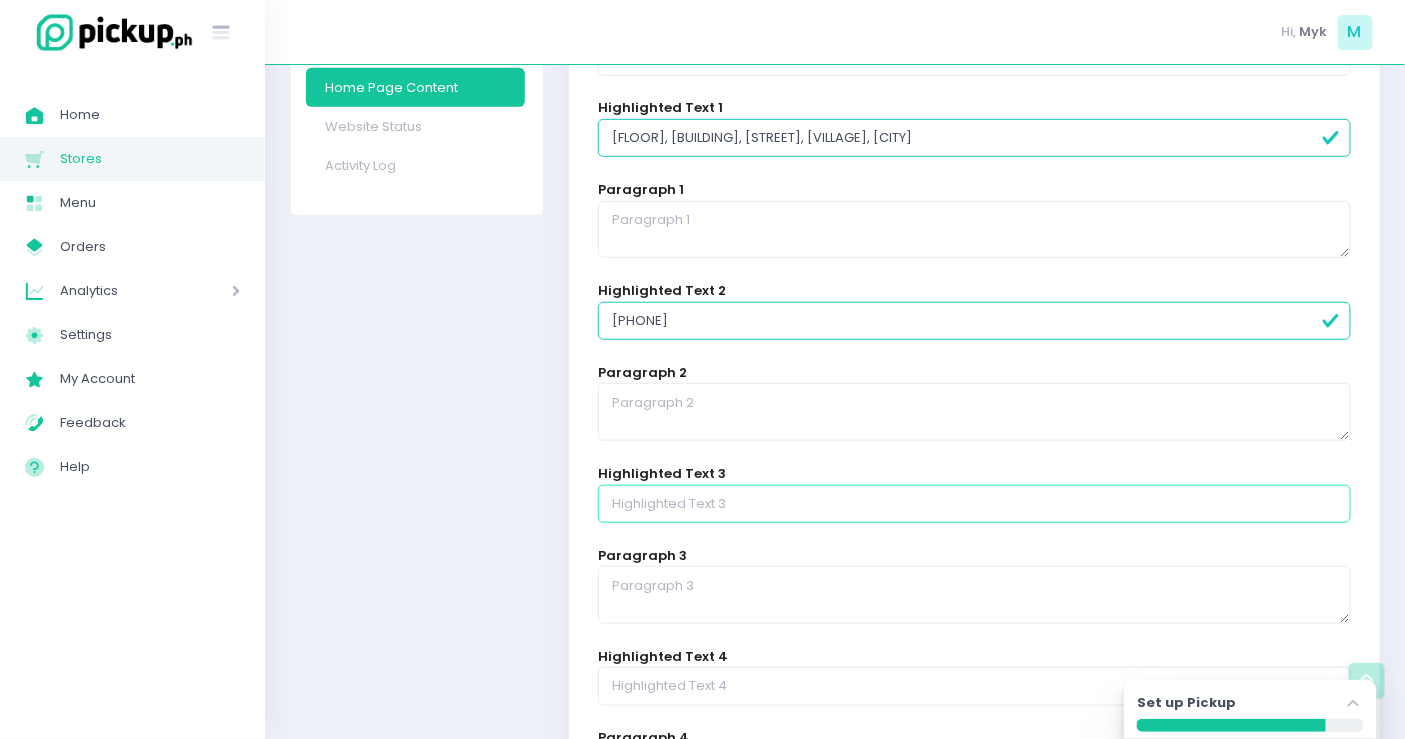click at bounding box center [974, 504] 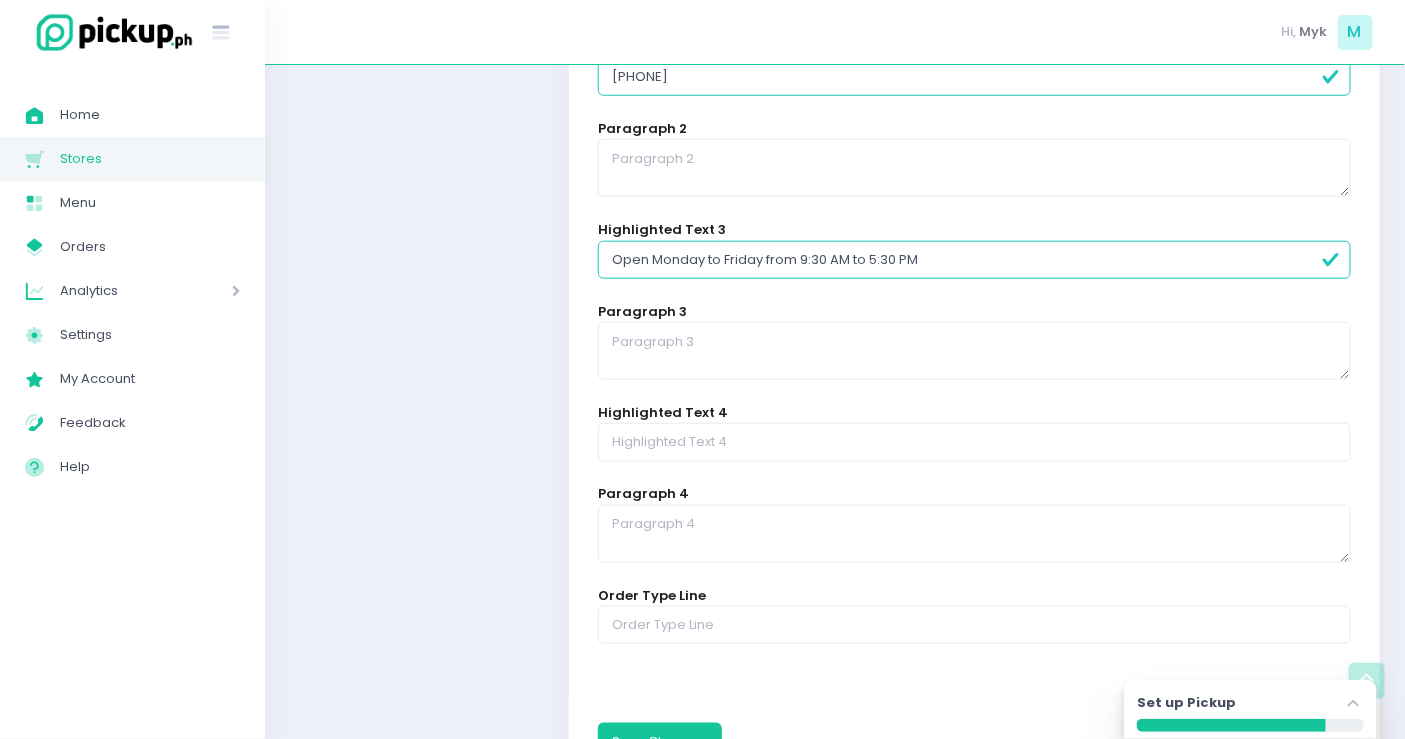 scroll, scrollTop: 654, scrollLeft: 0, axis: vertical 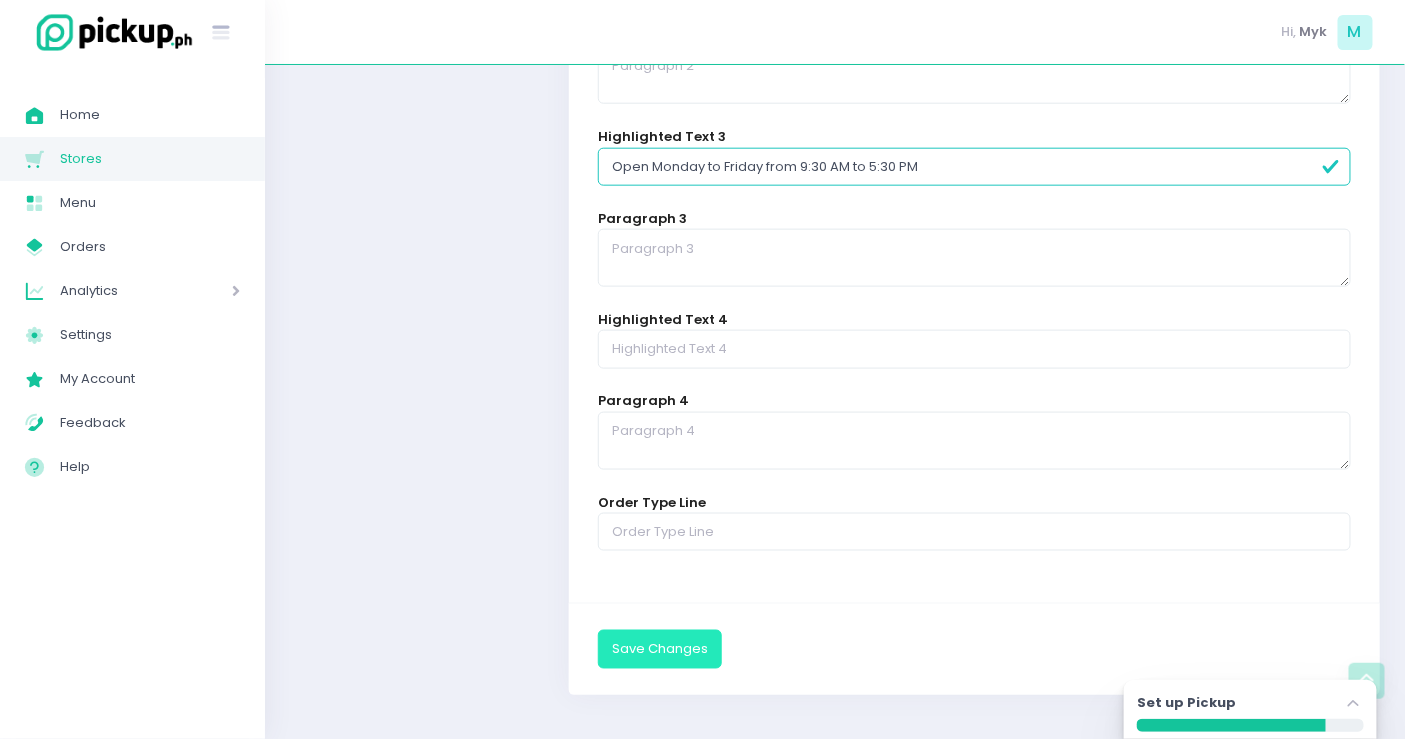 type on "Open Monday to Friday from 9:30 AM to 5:30 PM" 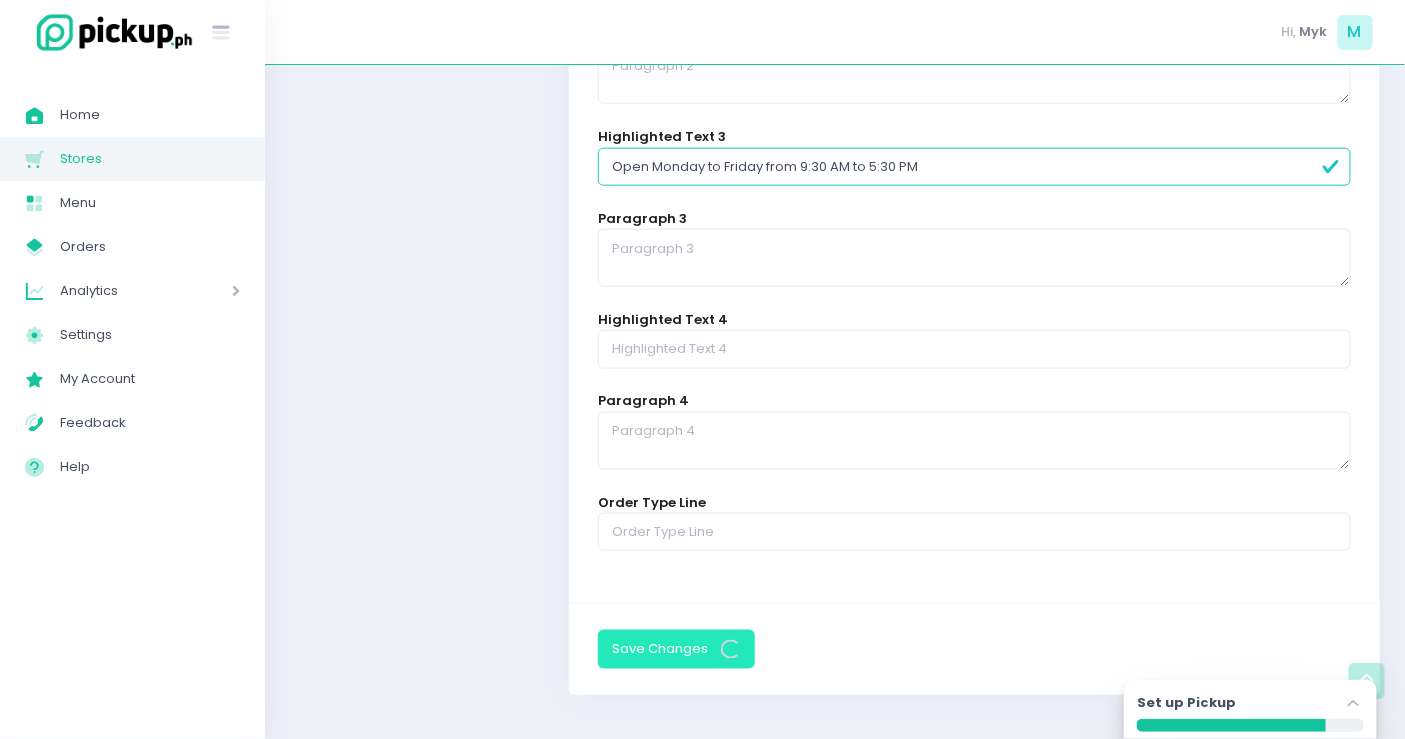 scroll, scrollTop: 0, scrollLeft: 0, axis: both 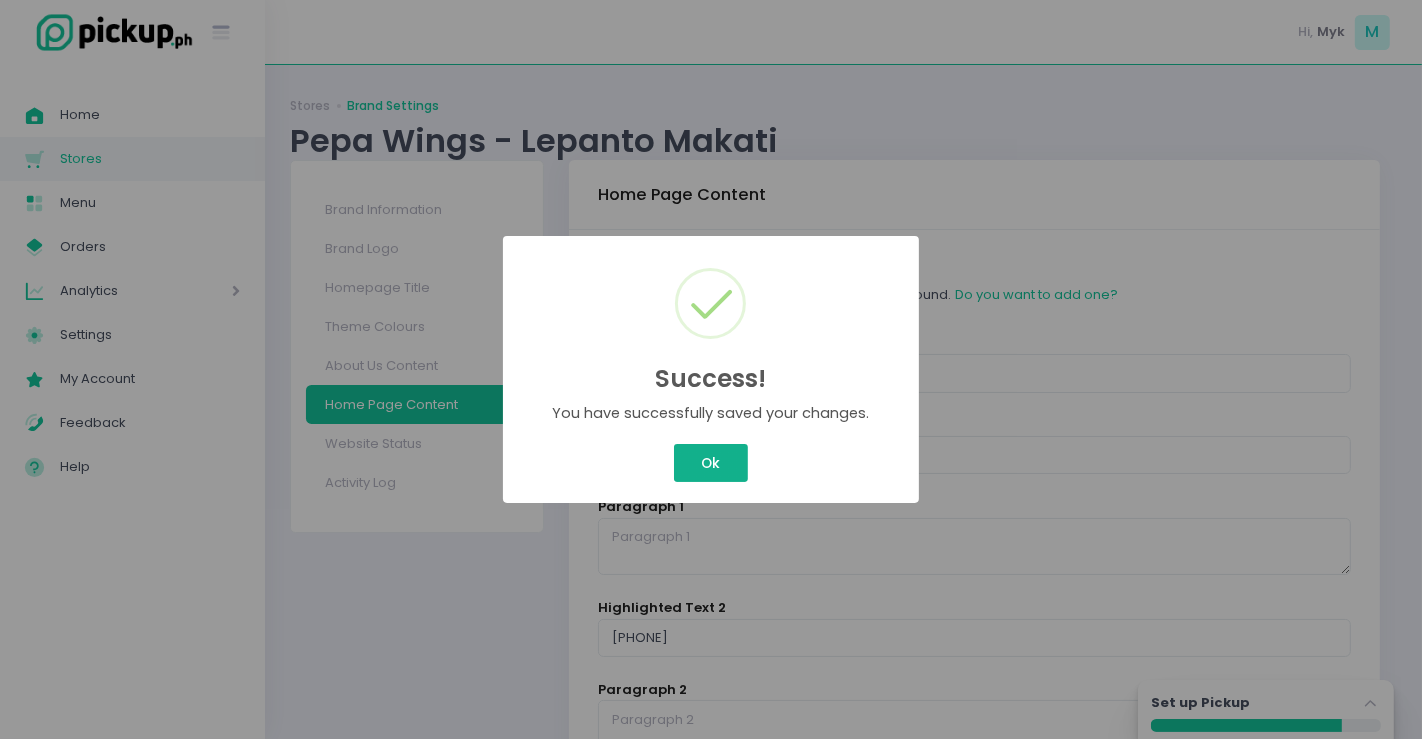 click on "Ok" at bounding box center [711, 463] 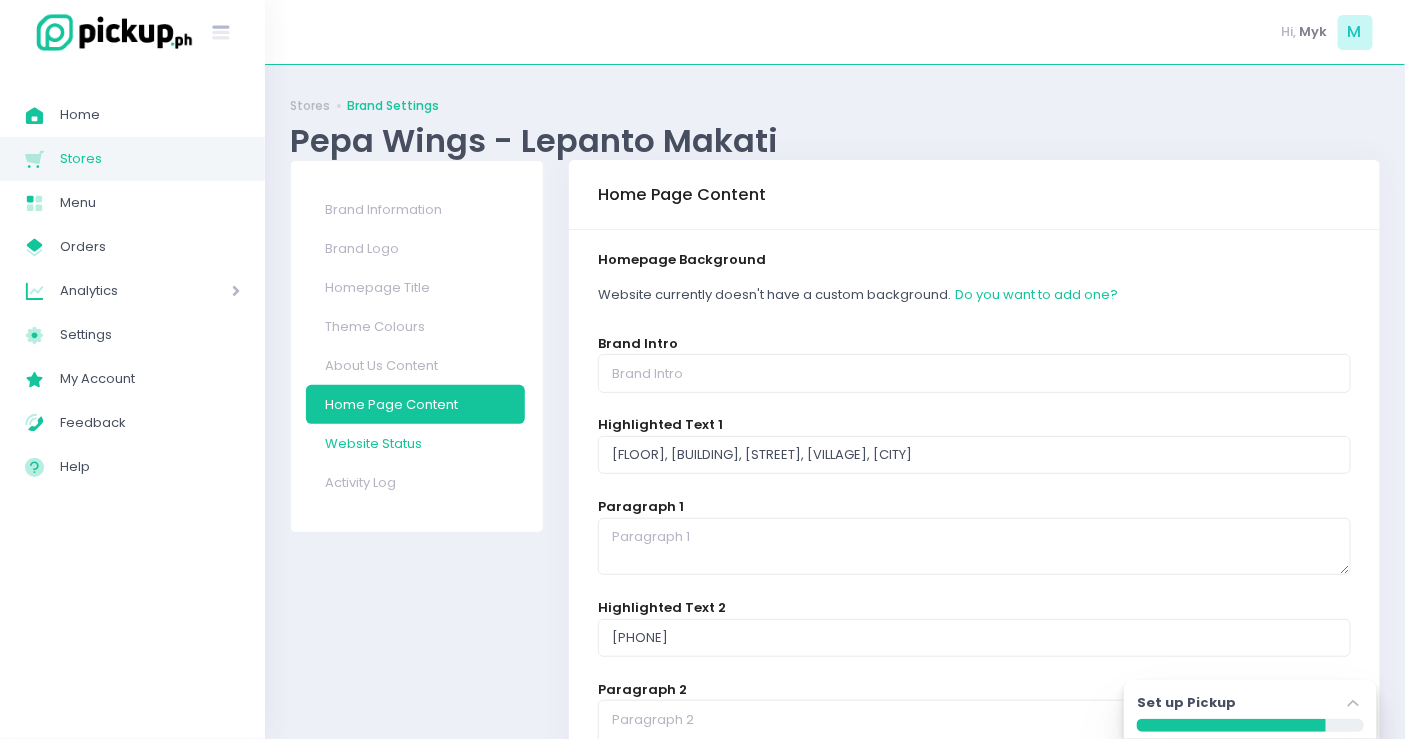 click on "Website Status" at bounding box center (415, 443) 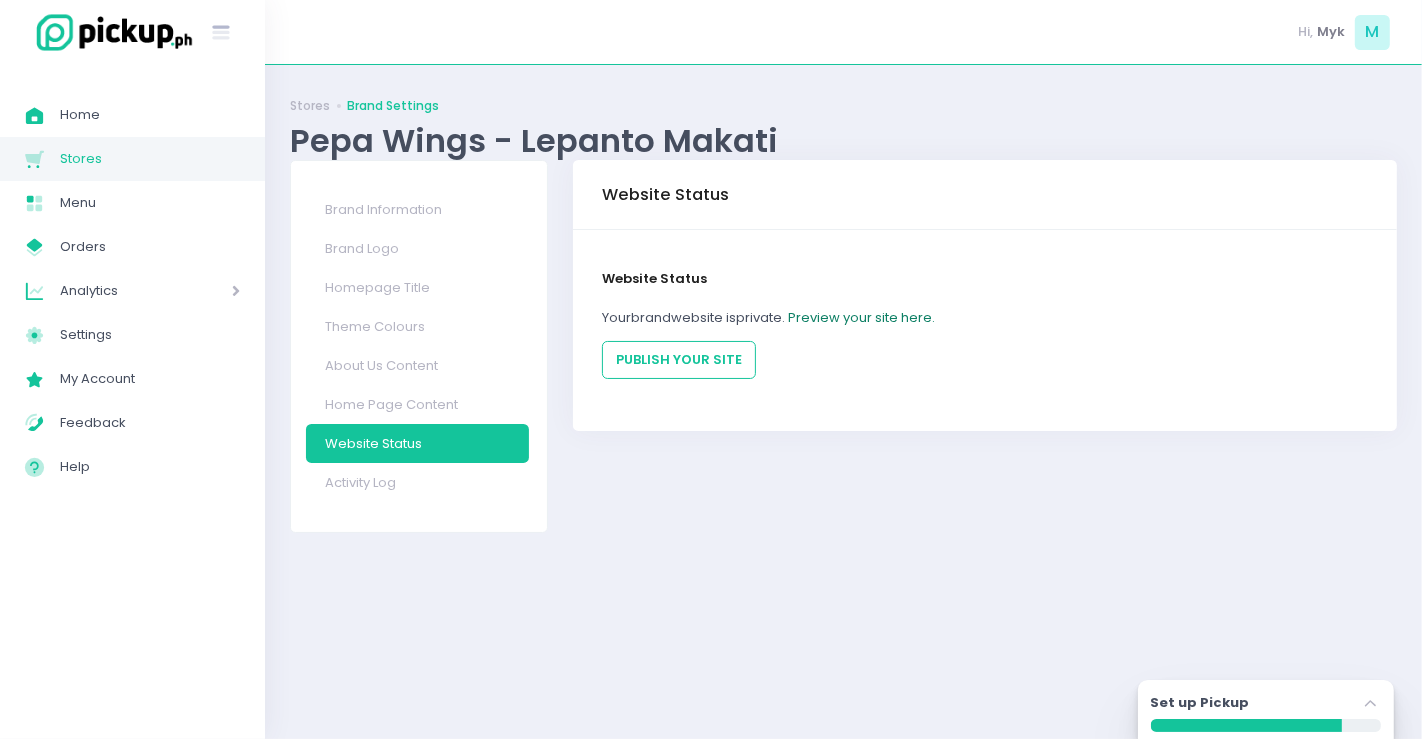 click on "Preview your site here." 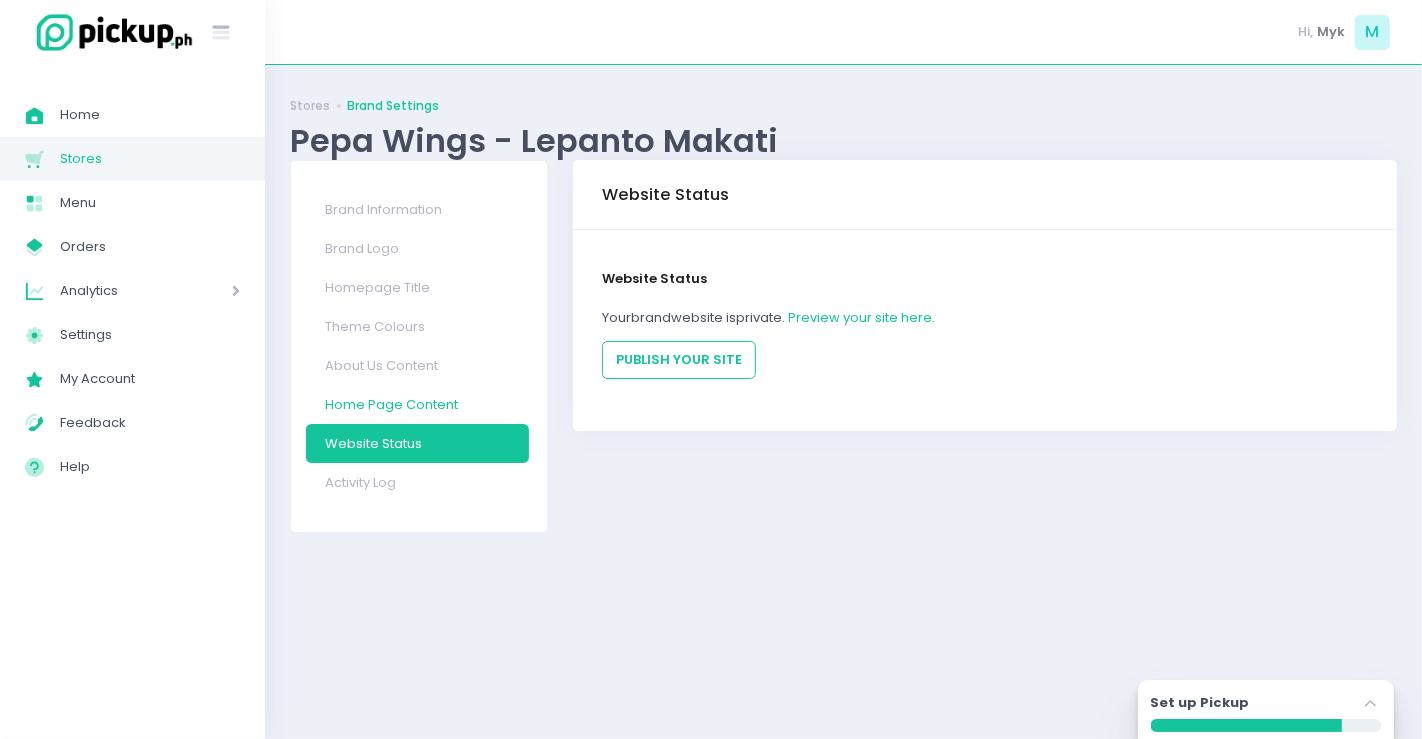 click on "Home Page Content" at bounding box center [418, 404] 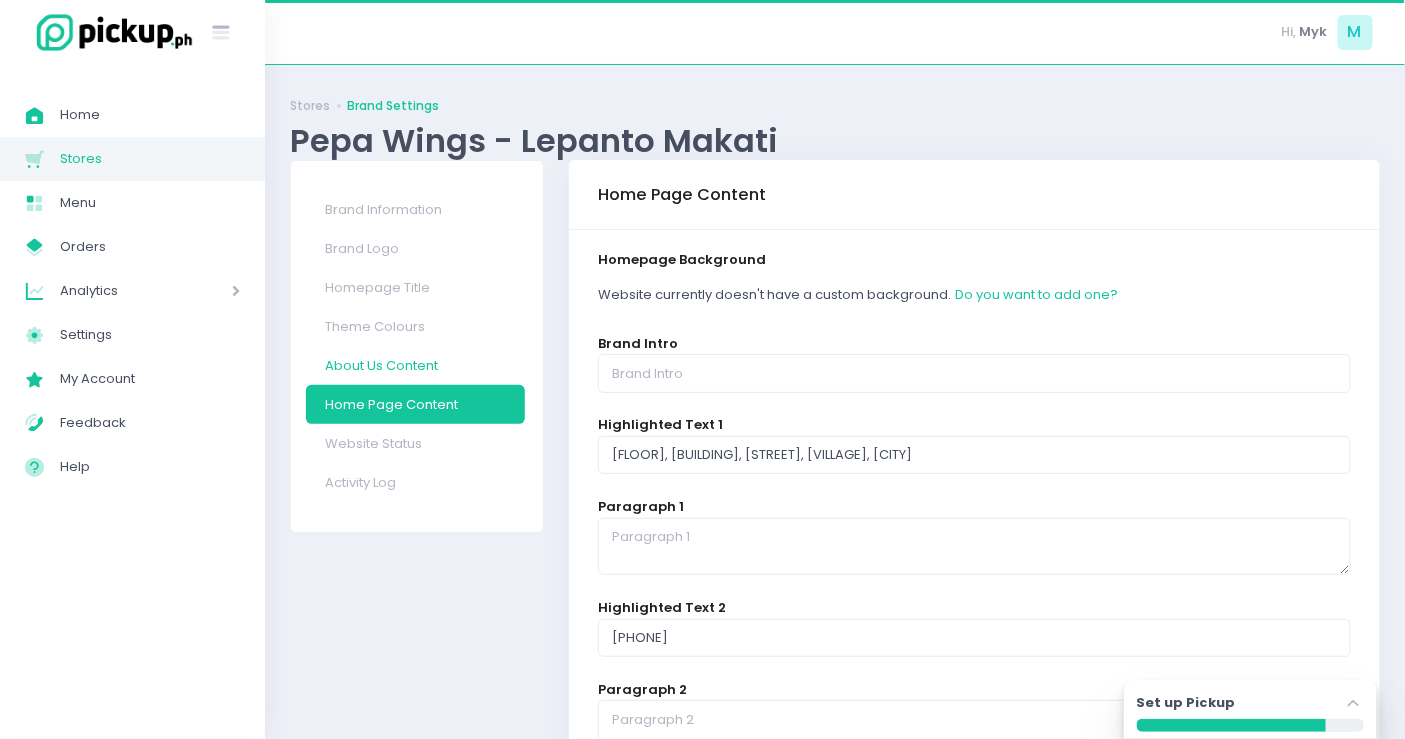 click on "About Us Content" at bounding box center (415, 365) 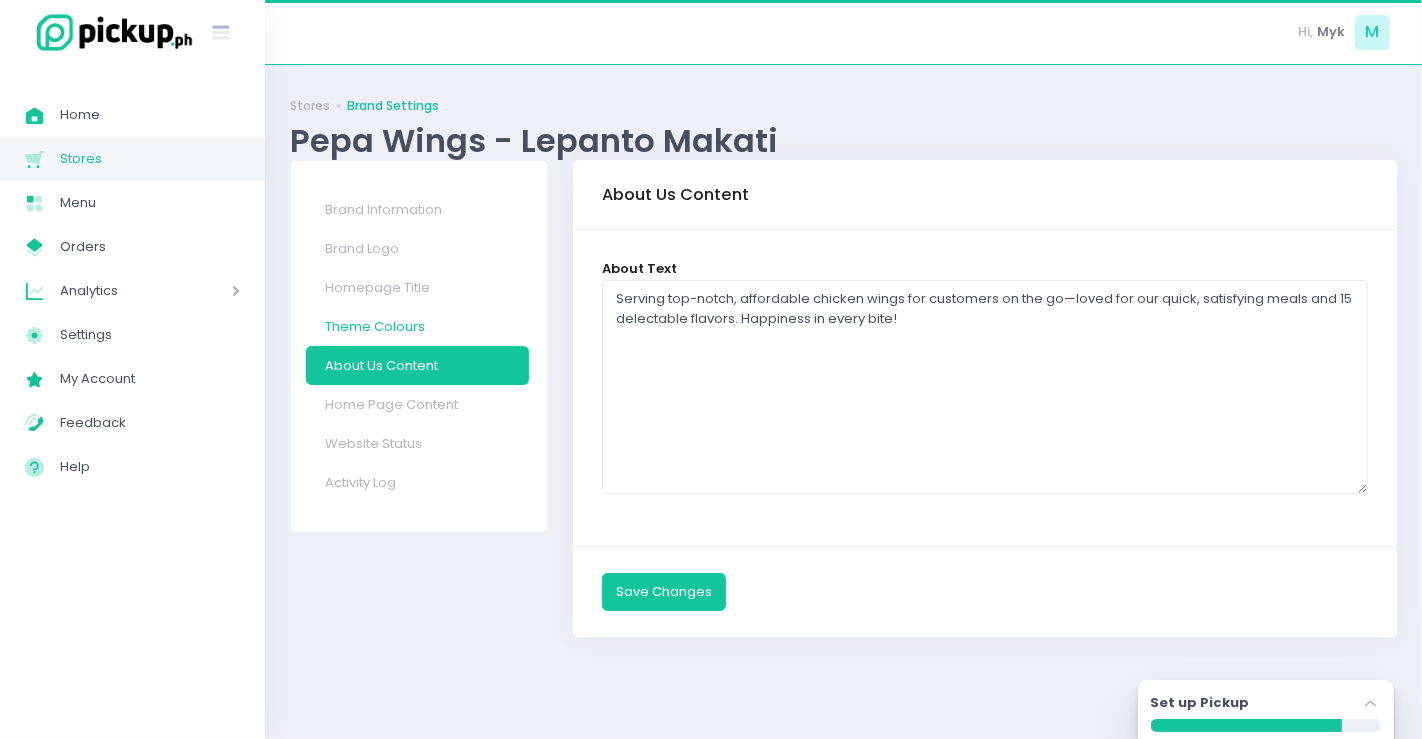 click on "Theme Colours" at bounding box center (418, 326) 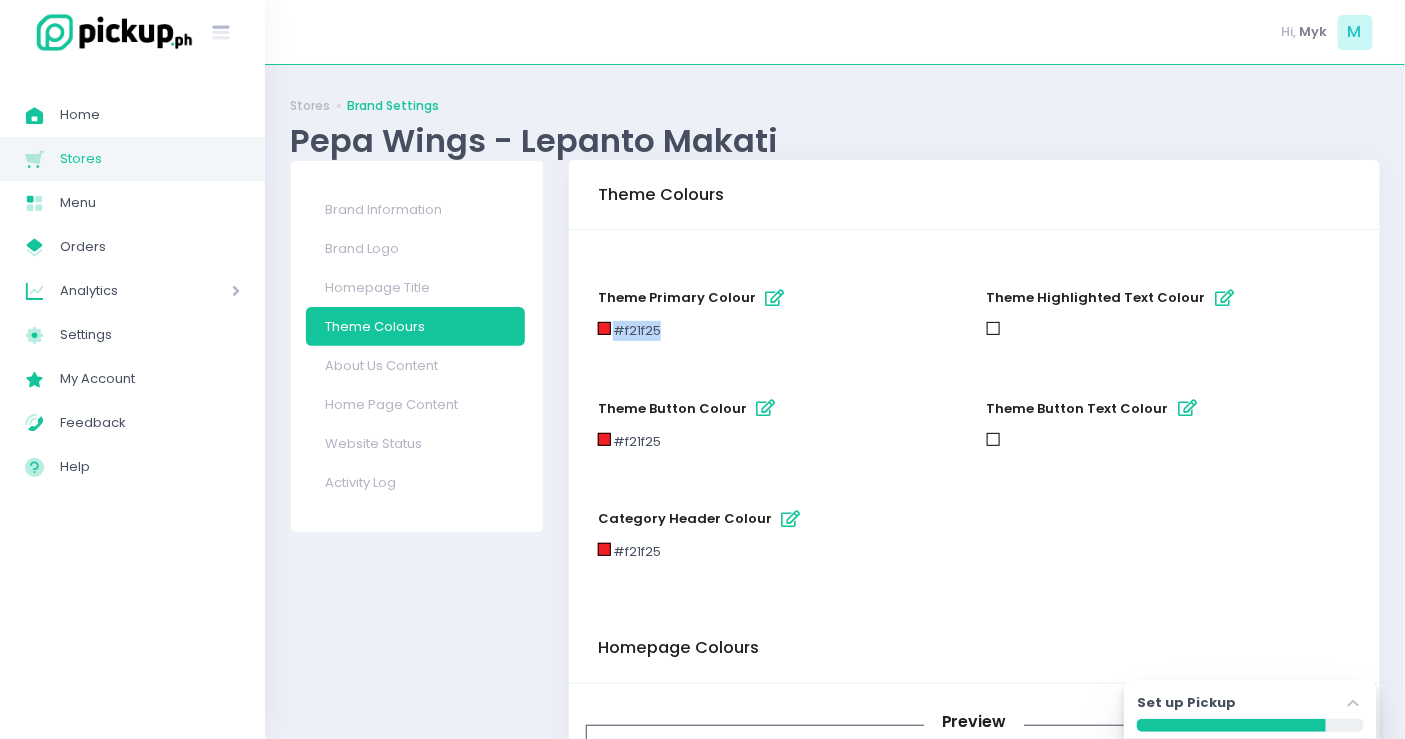 drag, startPoint x: 671, startPoint y: 326, endPoint x: 611, endPoint y: 321, distance: 60.207973 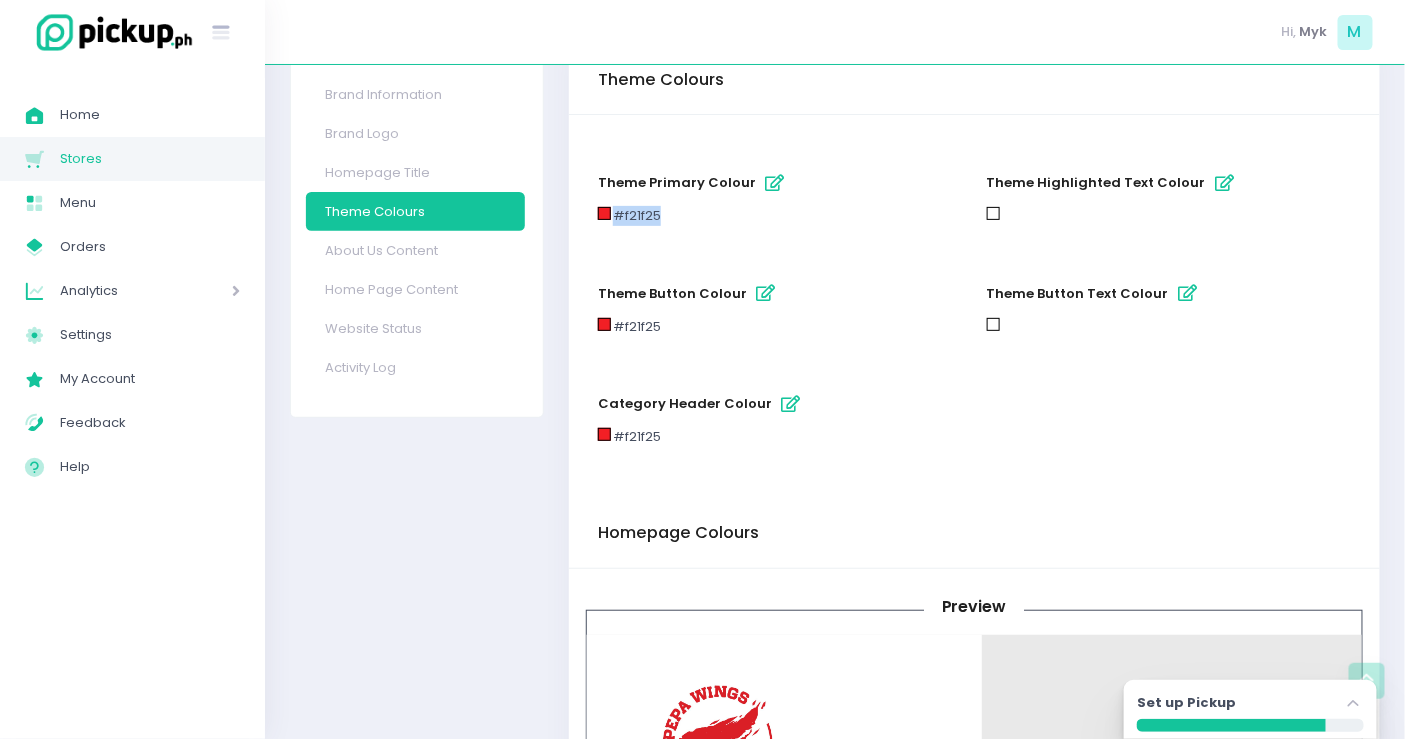 scroll, scrollTop: 114, scrollLeft: 0, axis: vertical 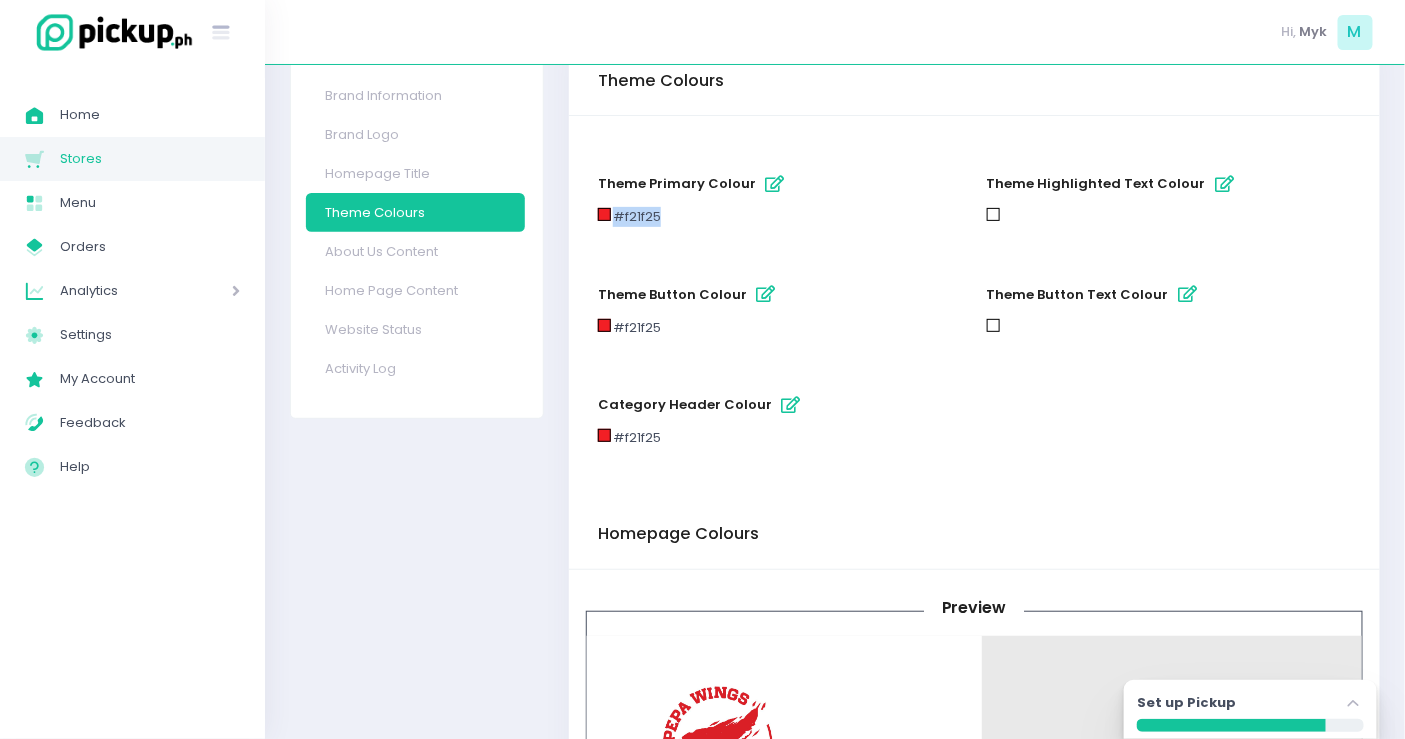 click at bounding box center [1188, 294] 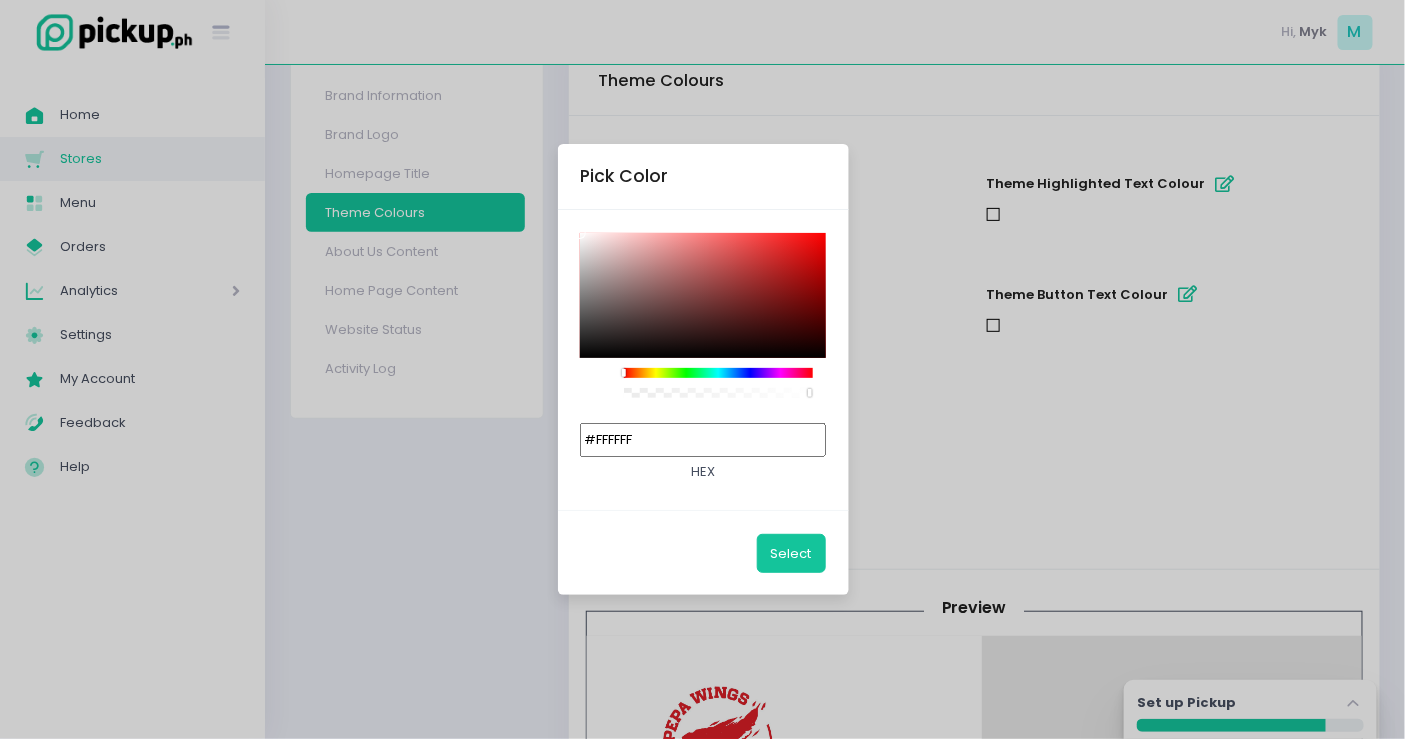 drag, startPoint x: 749, startPoint y: 451, endPoint x: 498, endPoint y: 412, distance: 254.01181 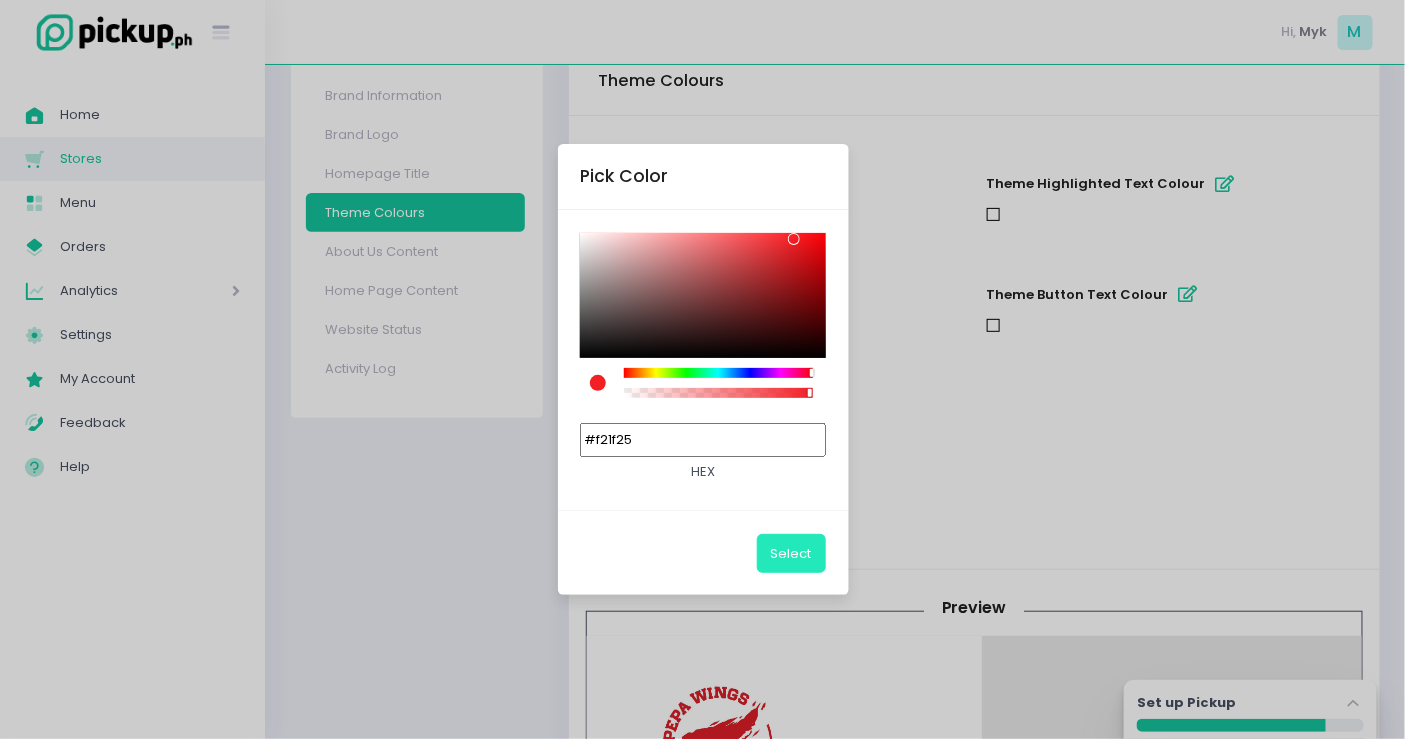type on "#F21F25" 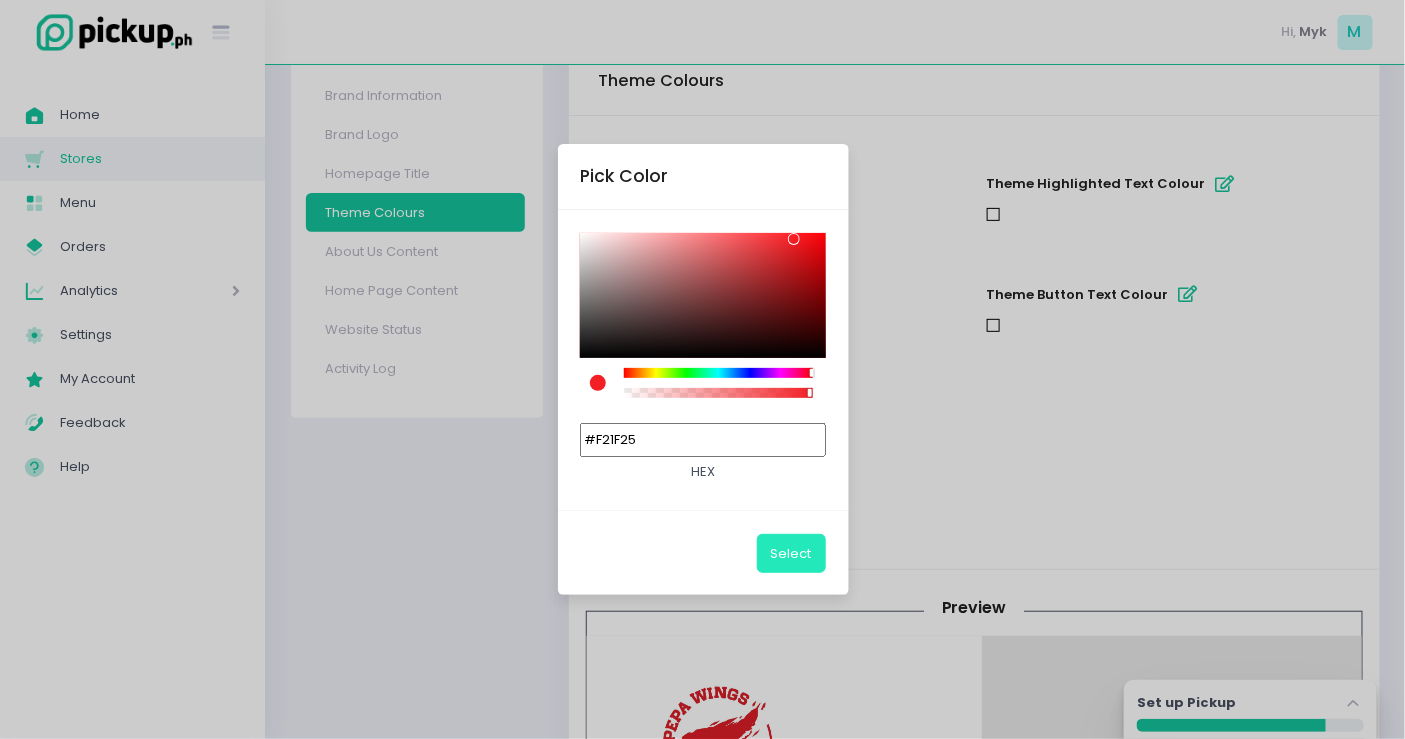 click on "Select" at bounding box center [791, 553] 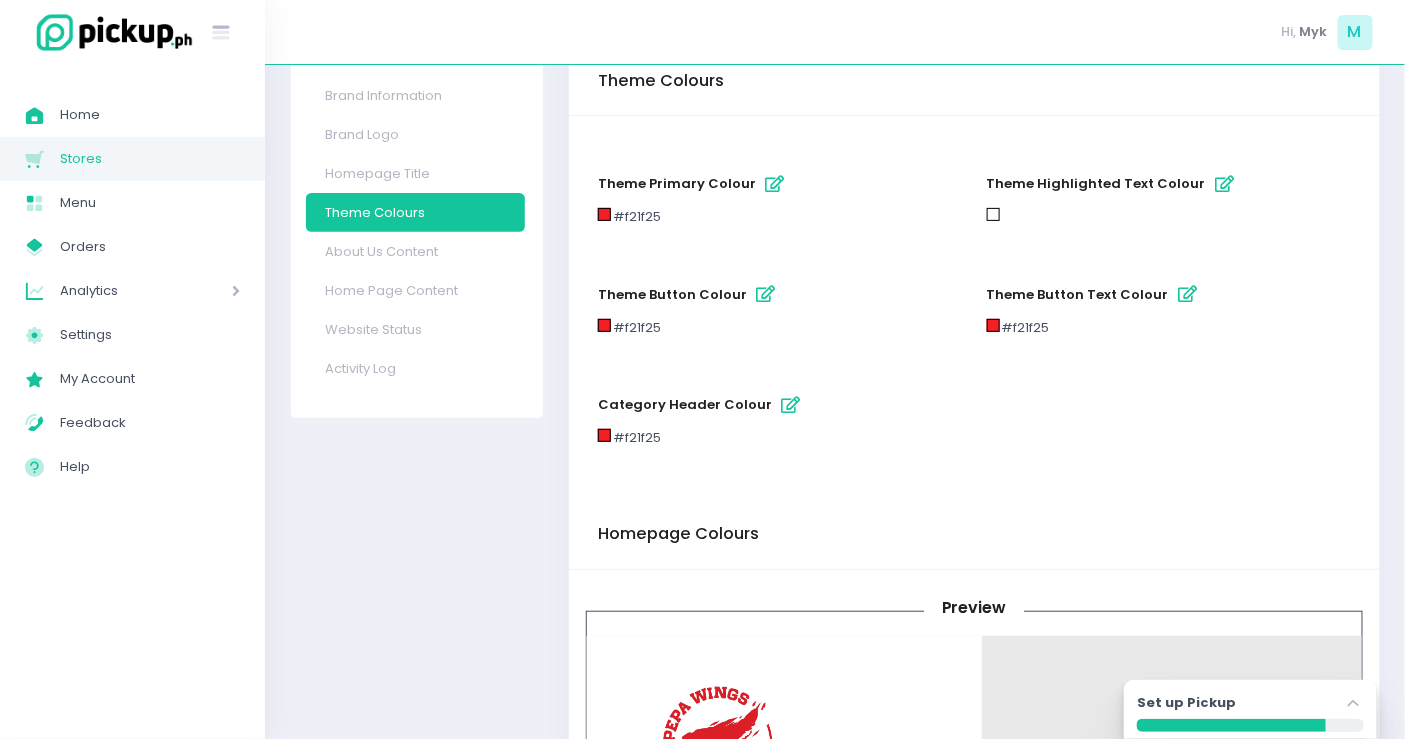 click at bounding box center [1225, 184] 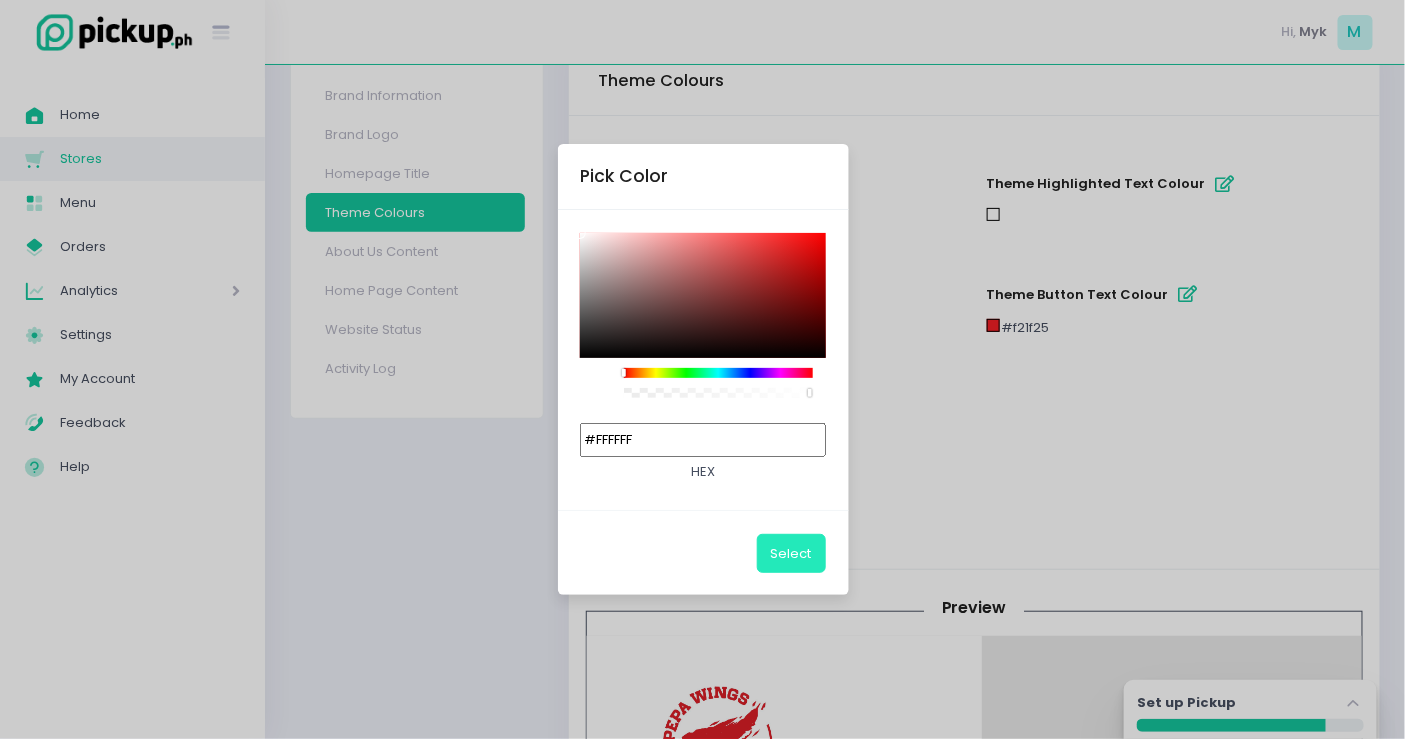 click on "Select" at bounding box center (791, 553) 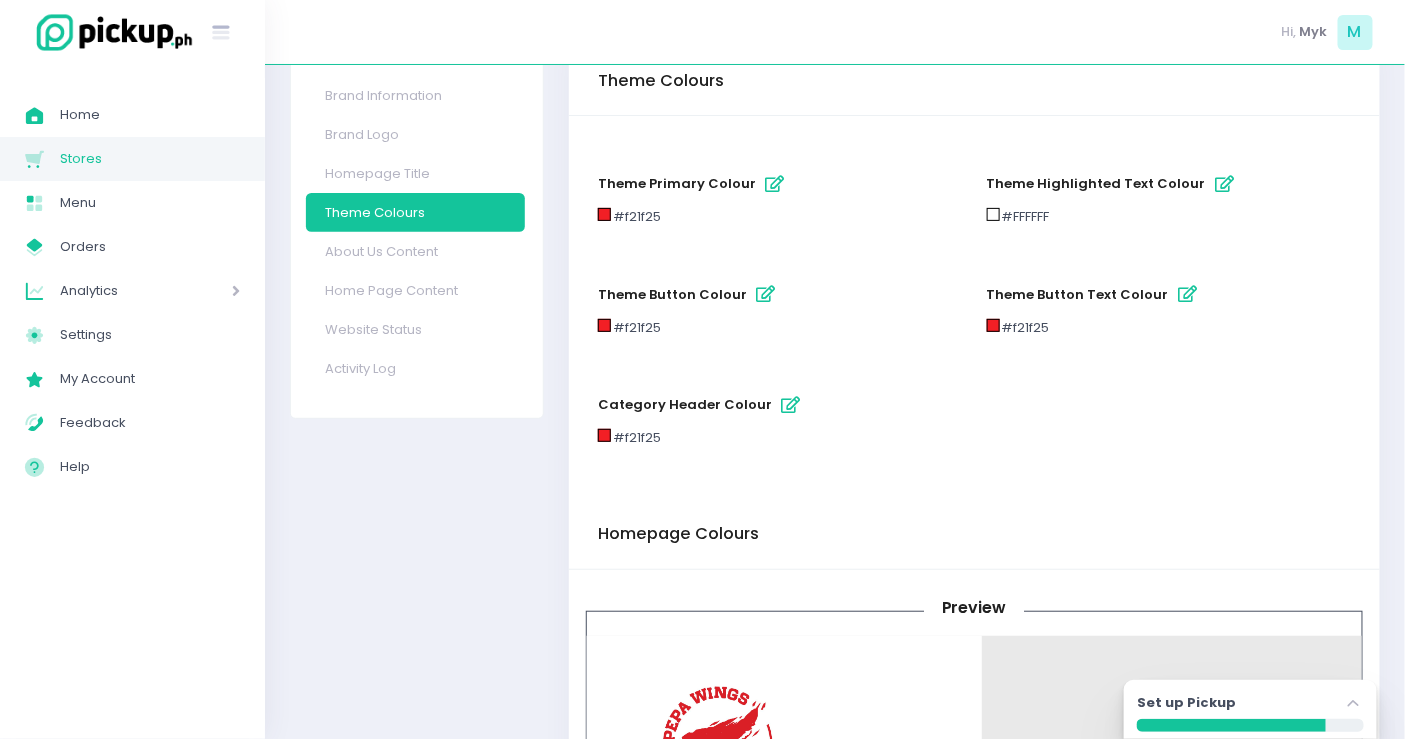 click on "theme button text colour" at bounding box center (1078, 294) 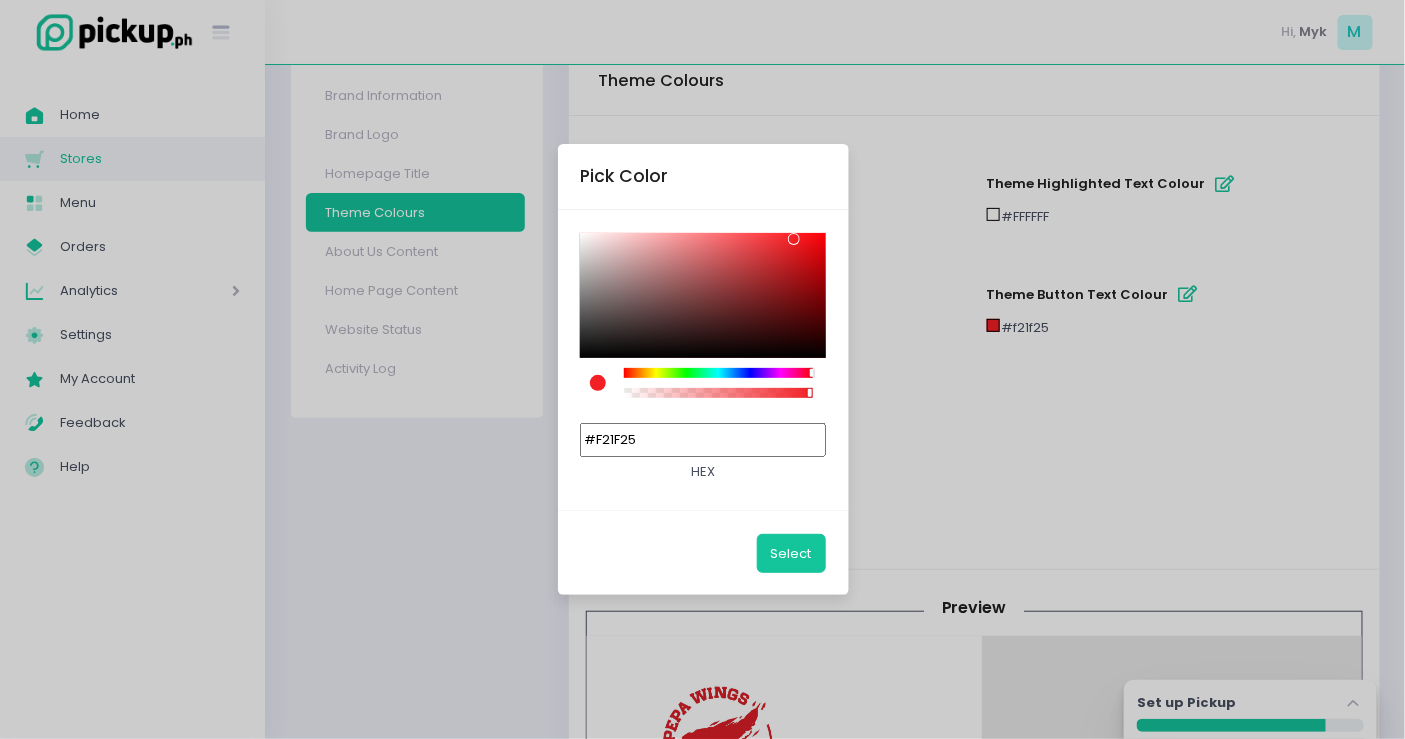 drag, startPoint x: 807, startPoint y: 393, endPoint x: 841, endPoint y: 391, distance: 34.058773 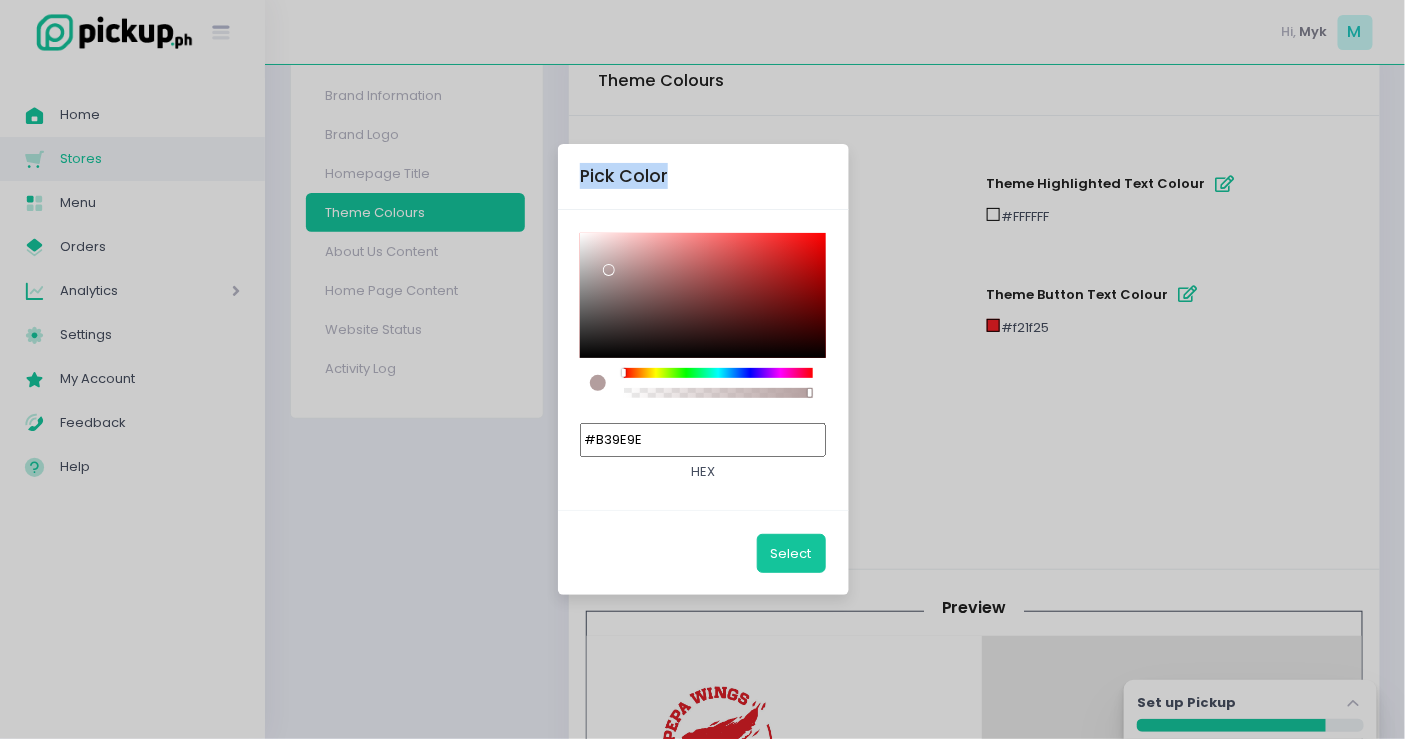 drag, startPoint x: 609, startPoint y: 270, endPoint x: 508, endPoint y: 163, distance: 147.13939 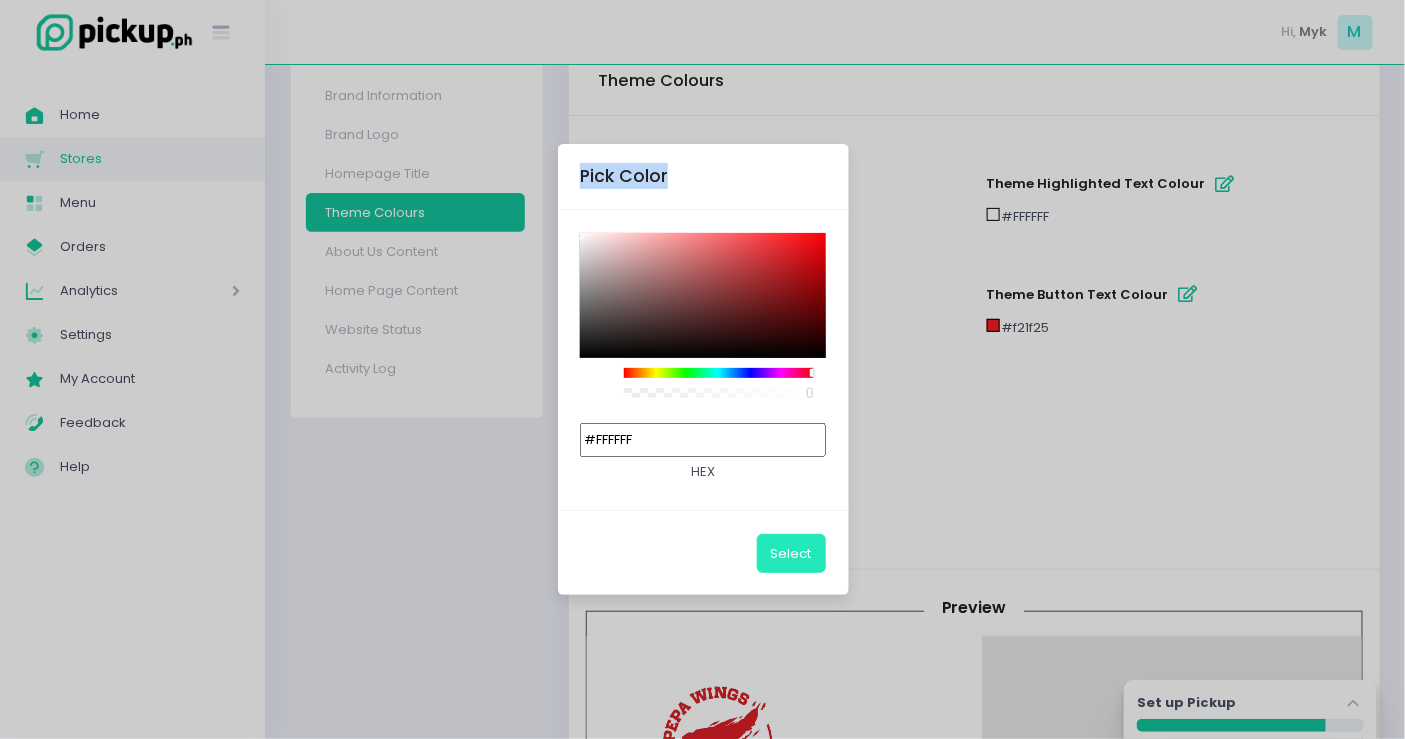 type on "#000000" 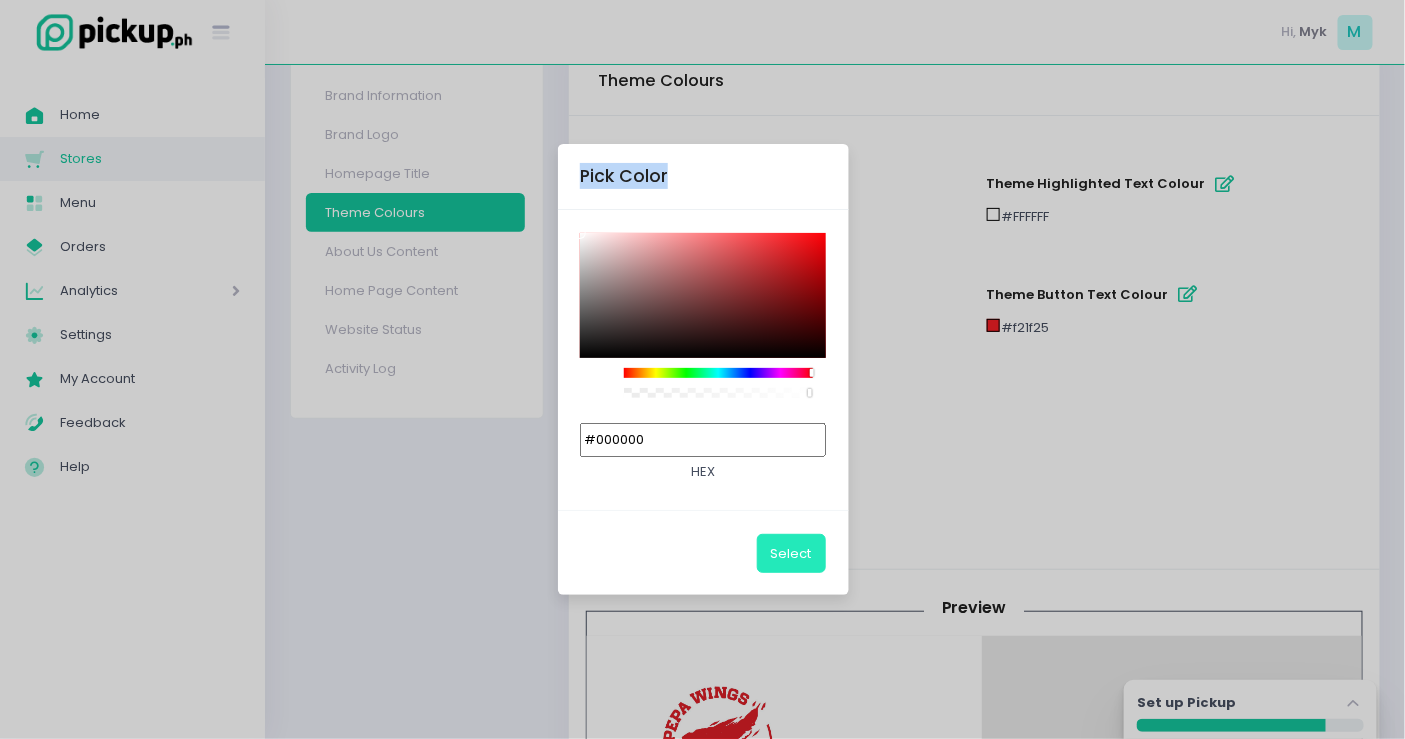 click on "Select" at bounding box center (791, 553) 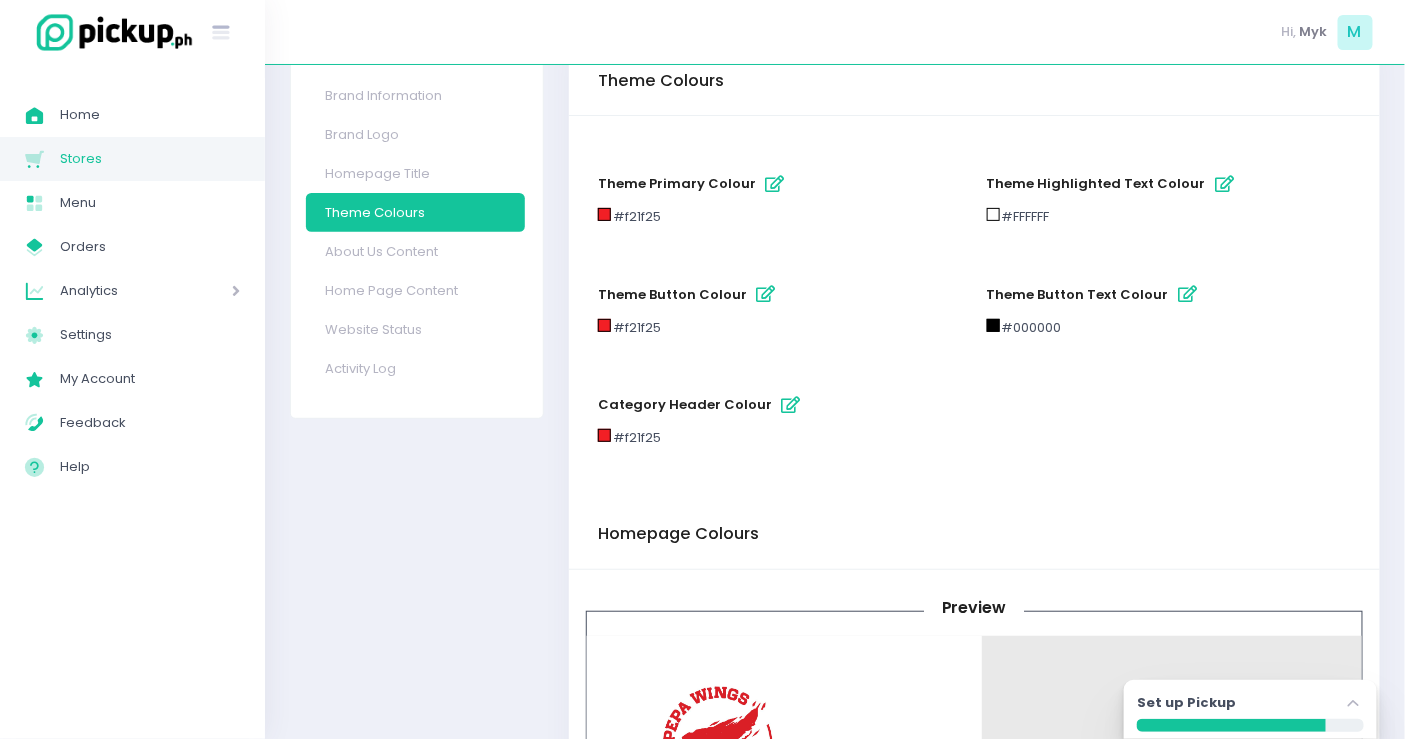 click at bounding box center [1188, 294] 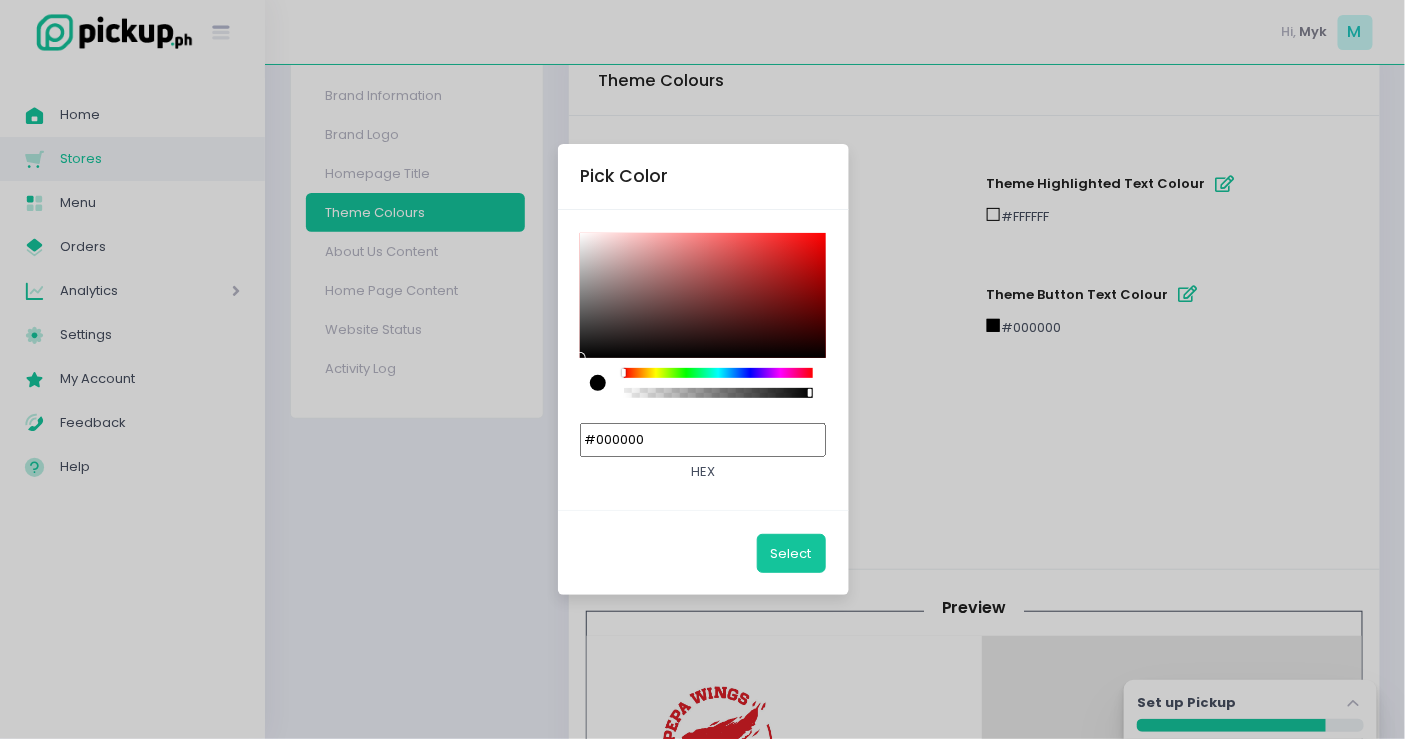 type on "#F8F3F3" 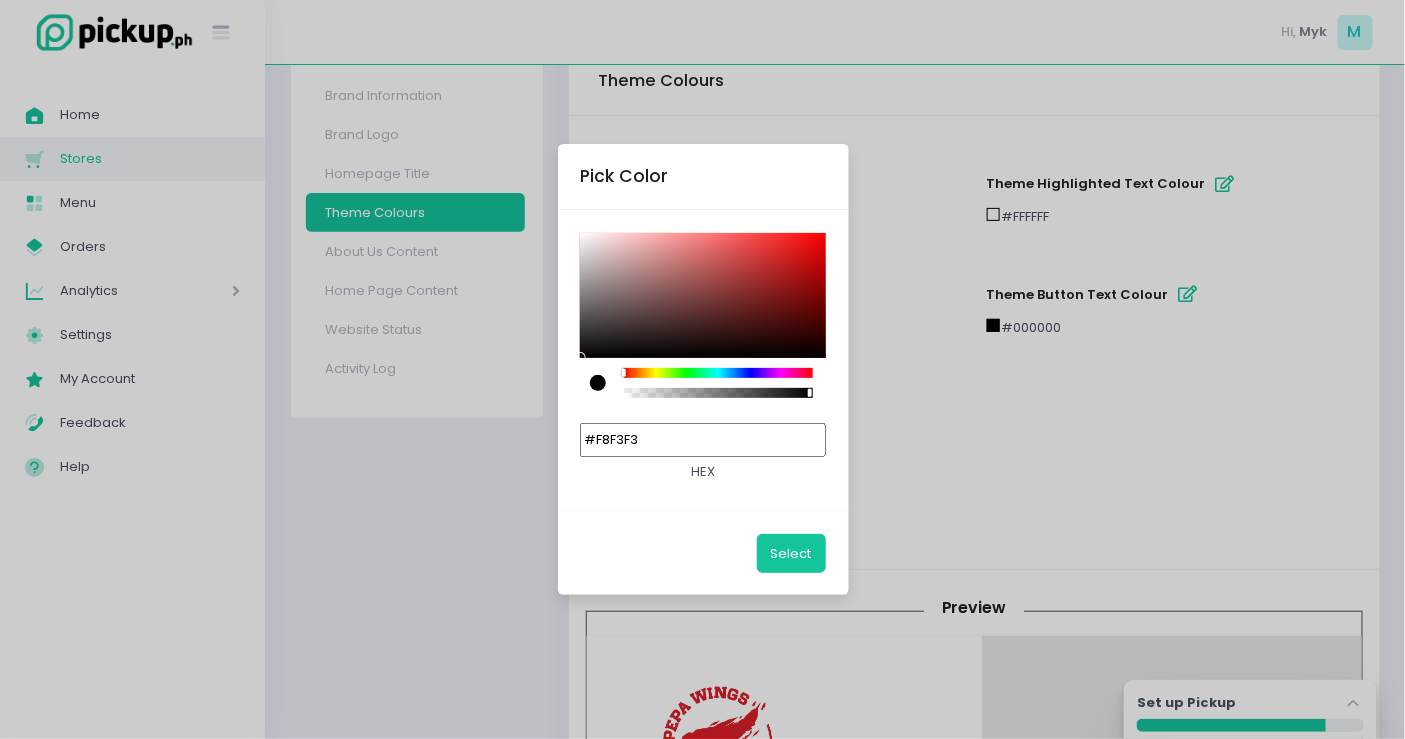 click at bounding box center (703, 295) 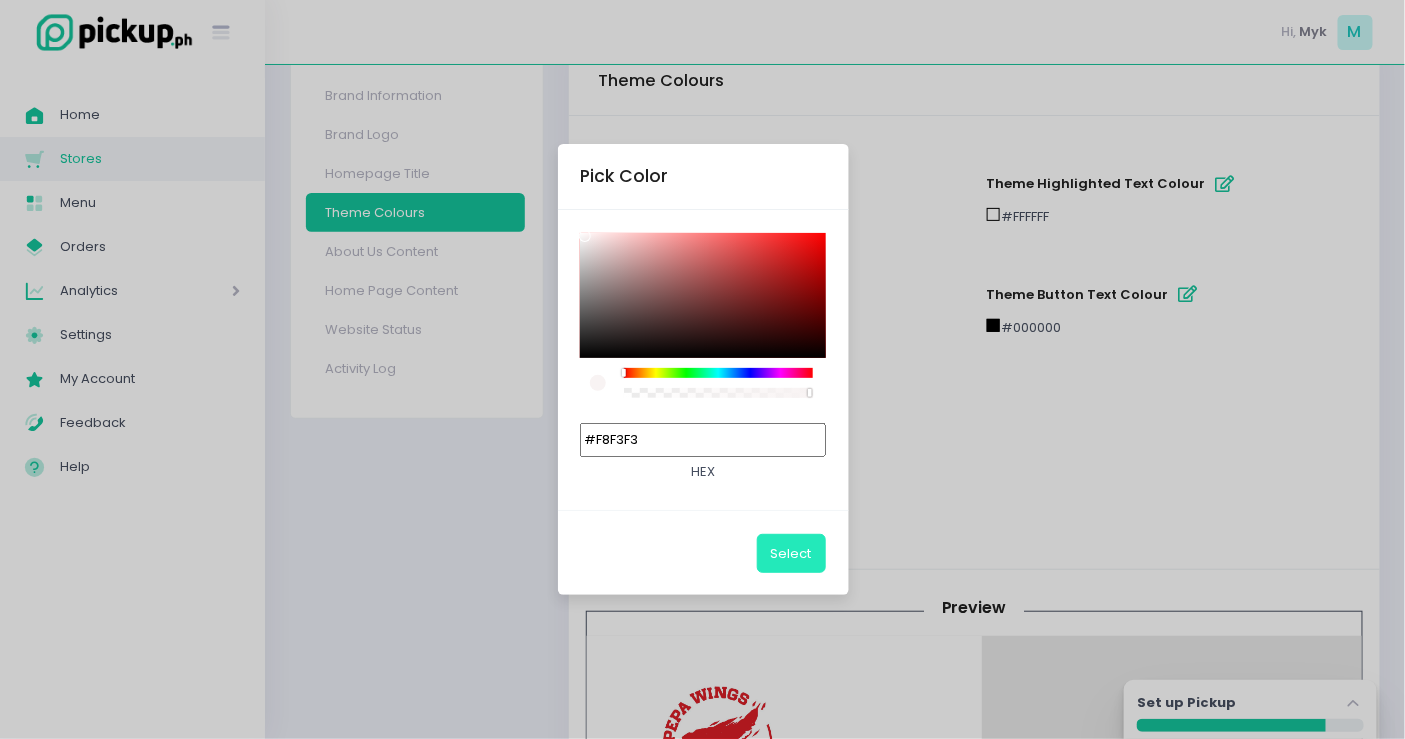 click on "Select" at bounding box center [791, 553] 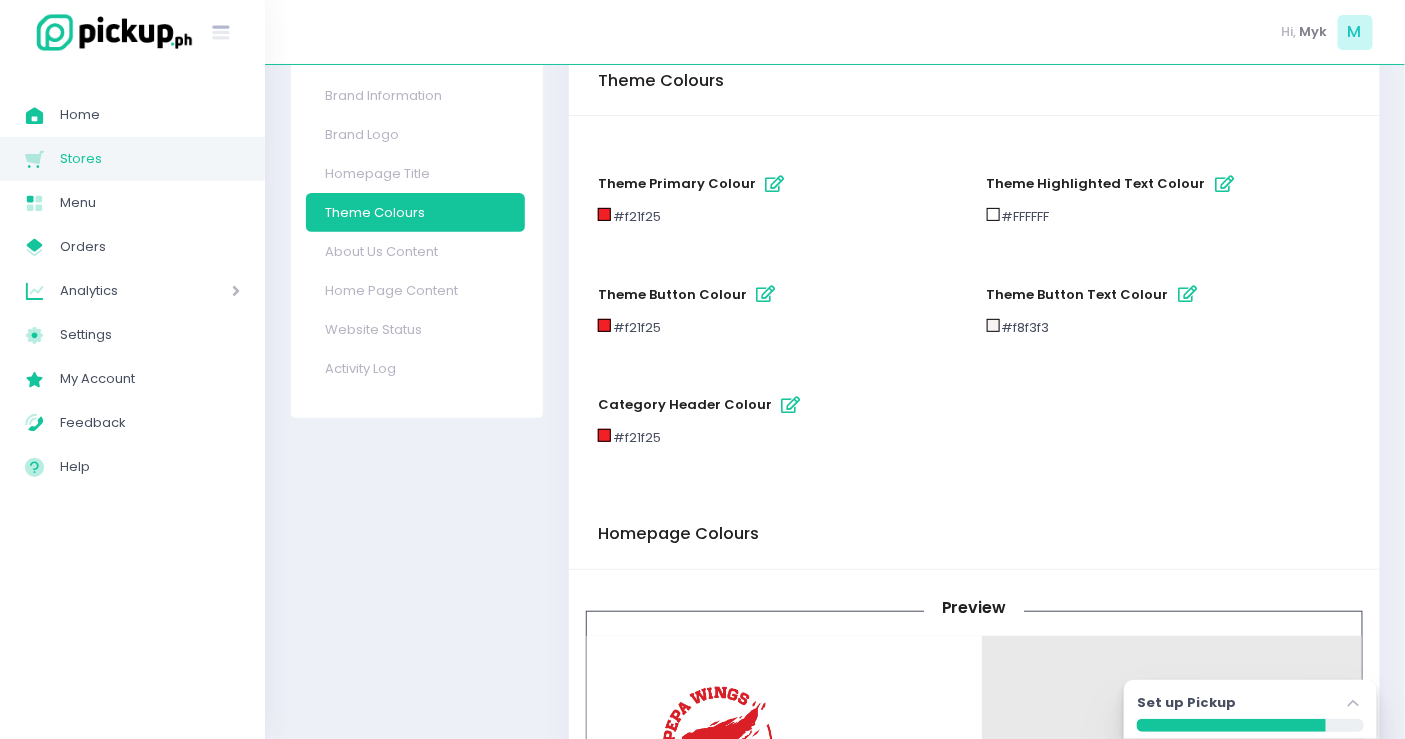 click on "#f8f3f3" at bounding box center [1026, 328] 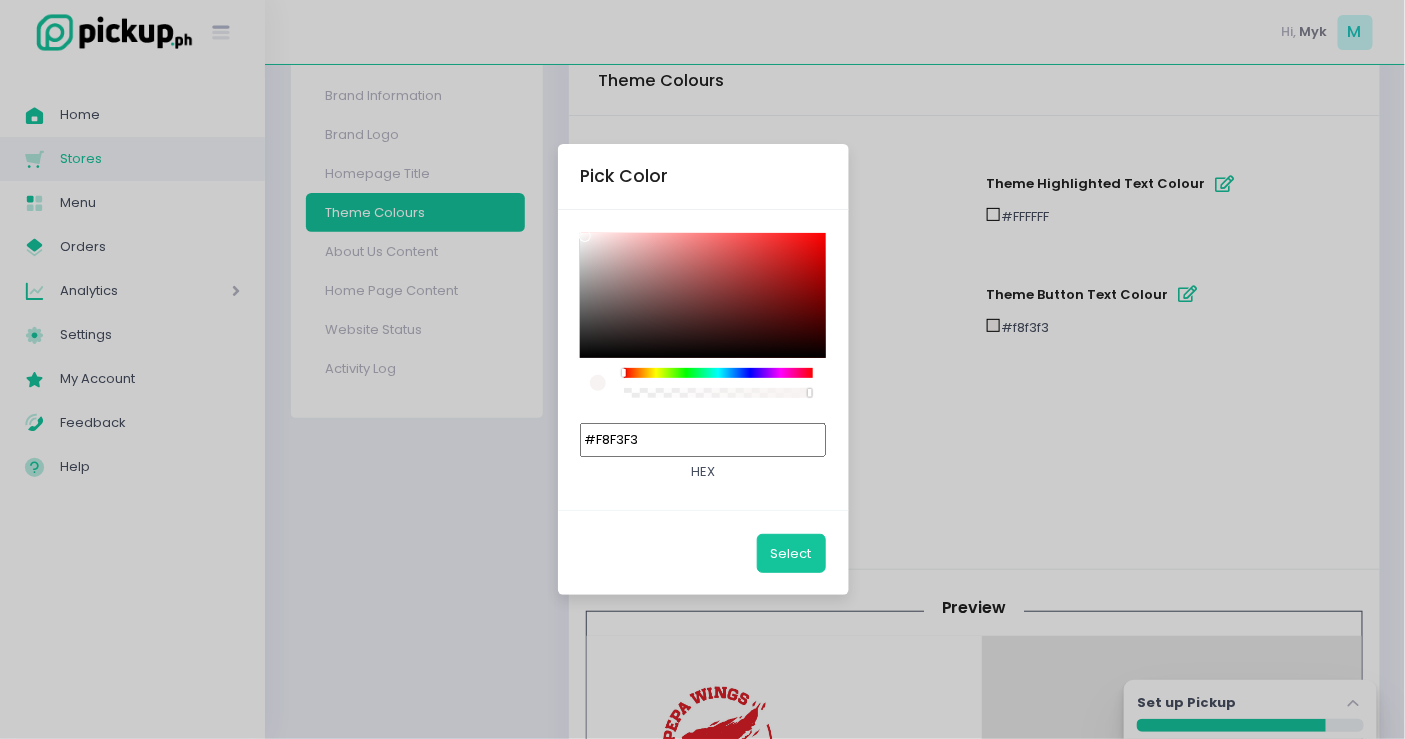 drag, startPoint x: 736, startPoint y: 434, endPoint x: 466, endPoint y: 415, distance: 270.6677 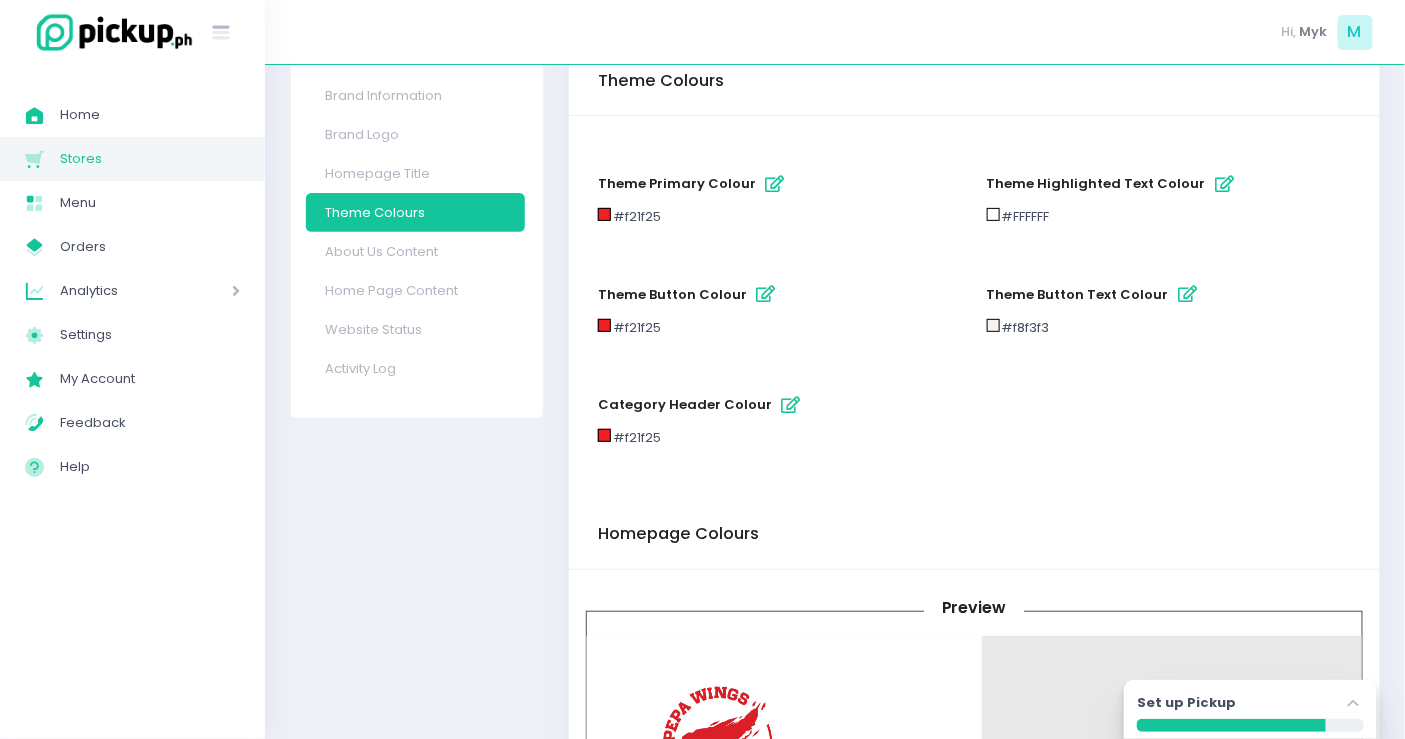 type 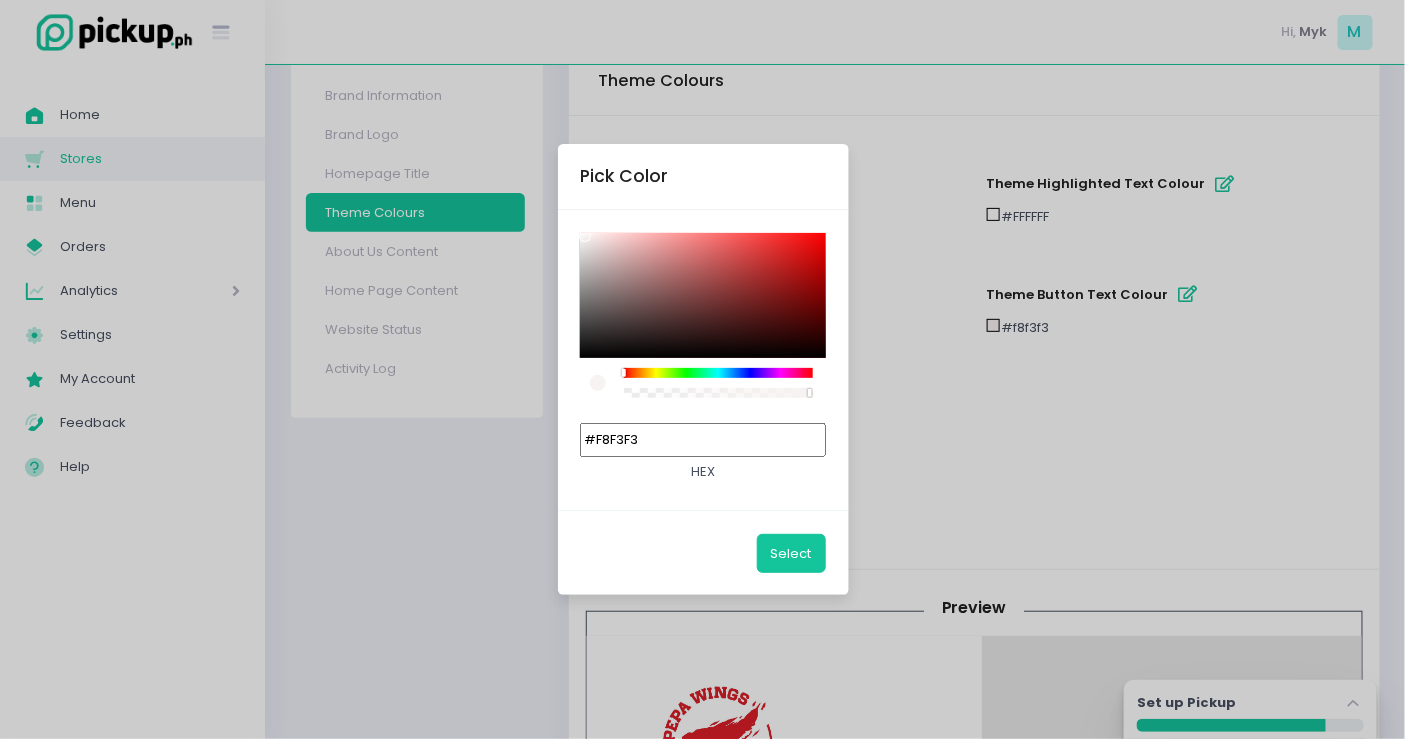drag, startPoint x: 698, startPoint y: 418, endPoint x: 631, endPoint y: 437, distance: 69.641945 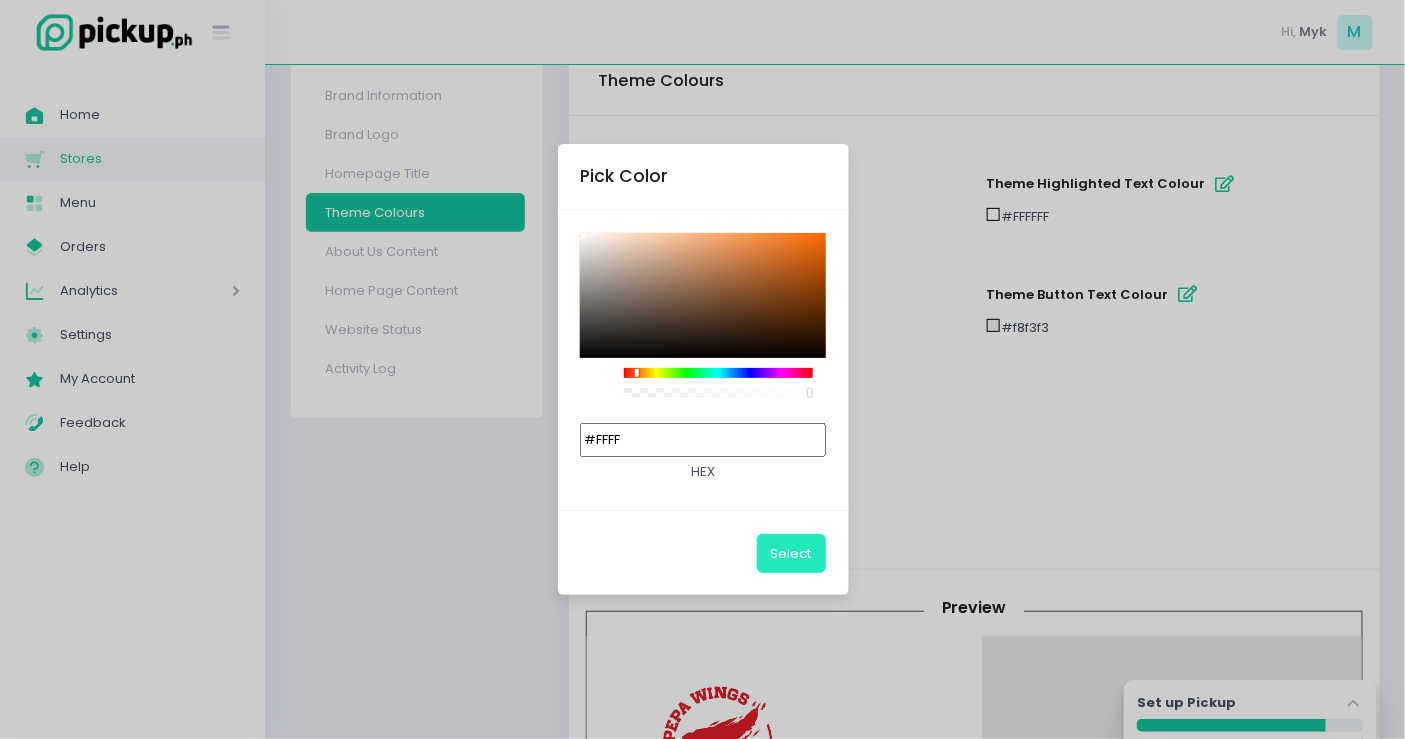 type on "#FFFFFF" 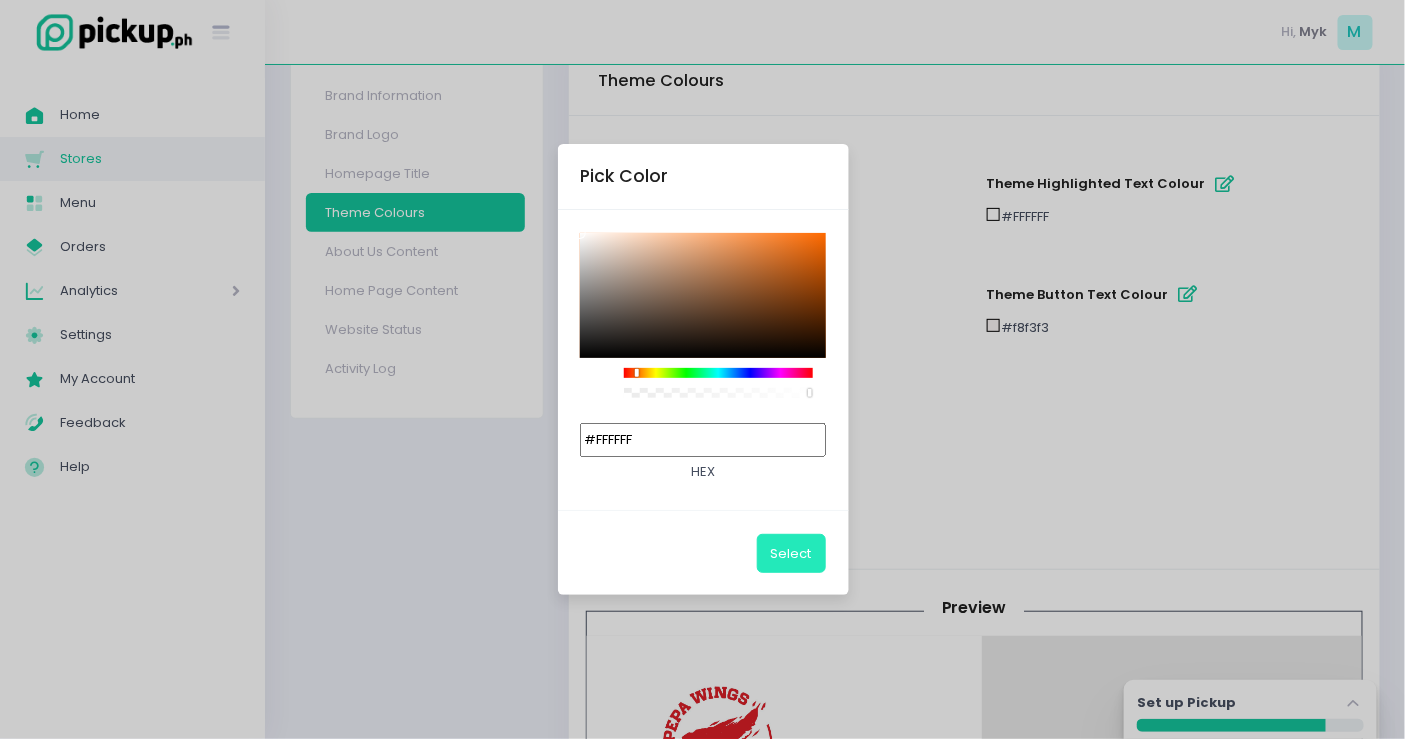 click on "Select" at bounding box center (791, 553) 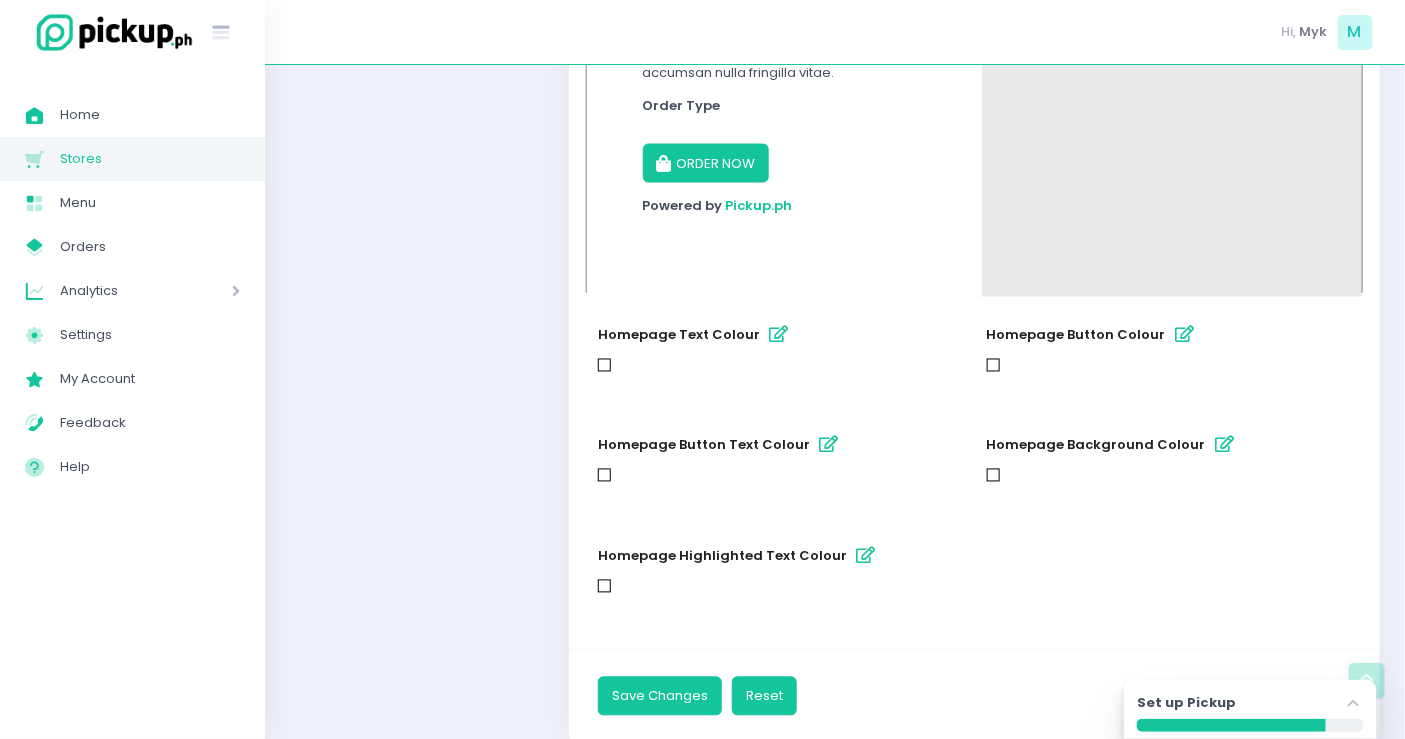 scroll, scrollTop: 974, scrollLeft: 0, axis: vertical 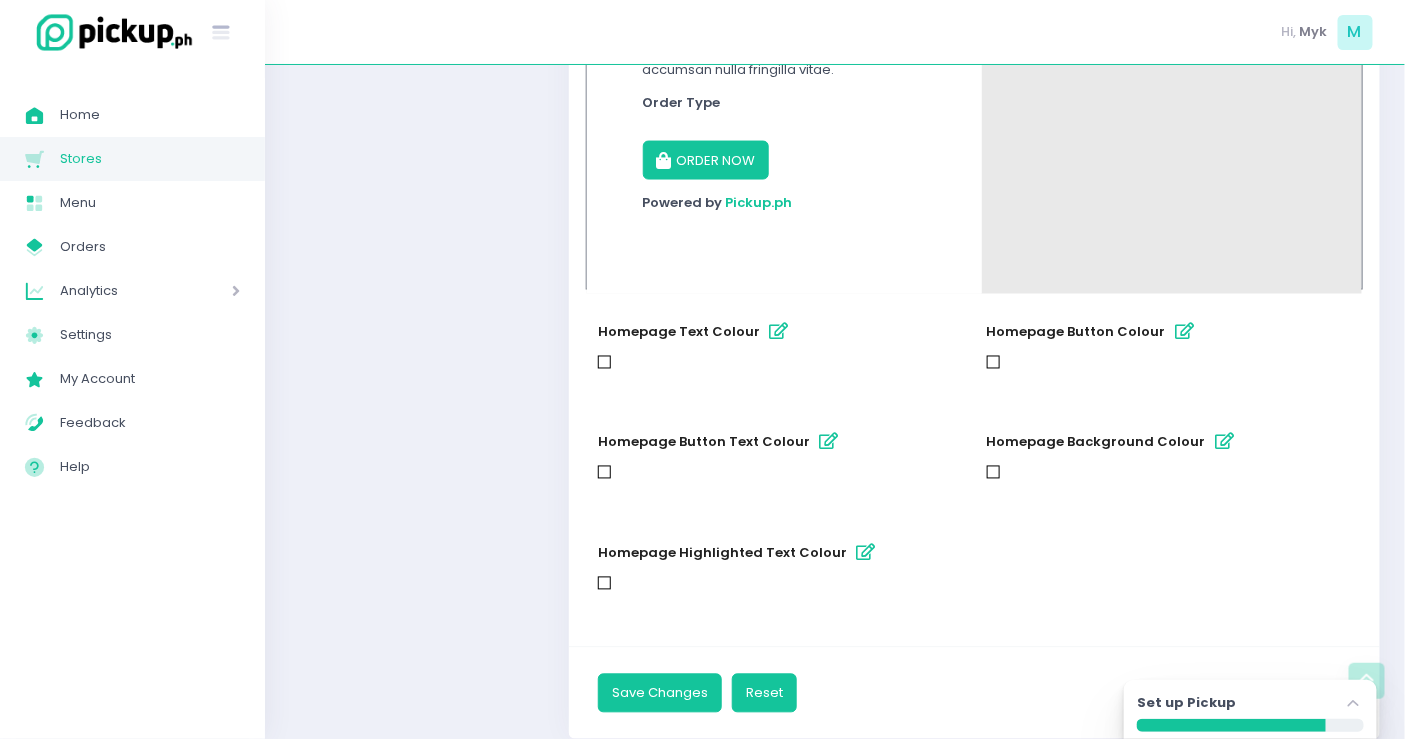 click on "homepage button colour" at bounding box center [1185, 332] 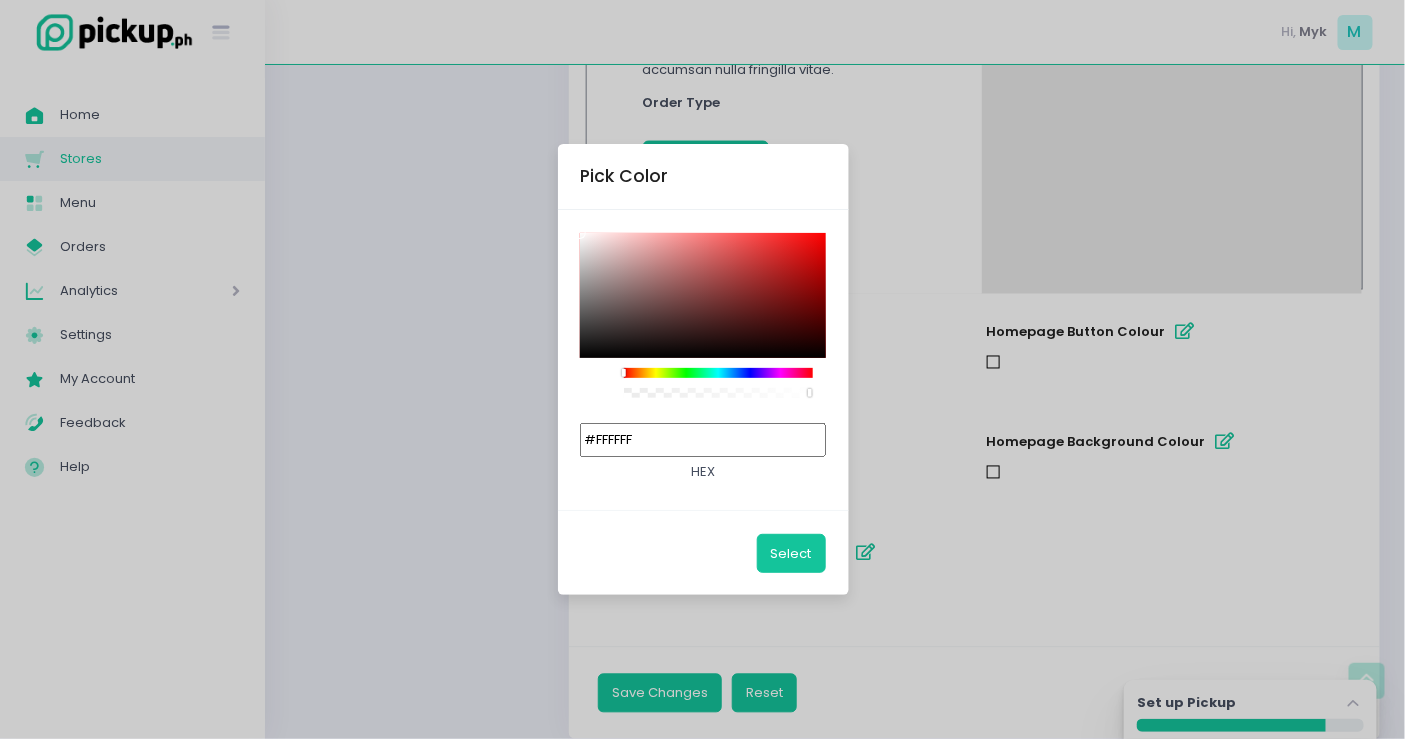 drag, startPoint x: 709, startPoint y: 440, endPoint x: 466, endPoint y: 389, distance: 248.29417 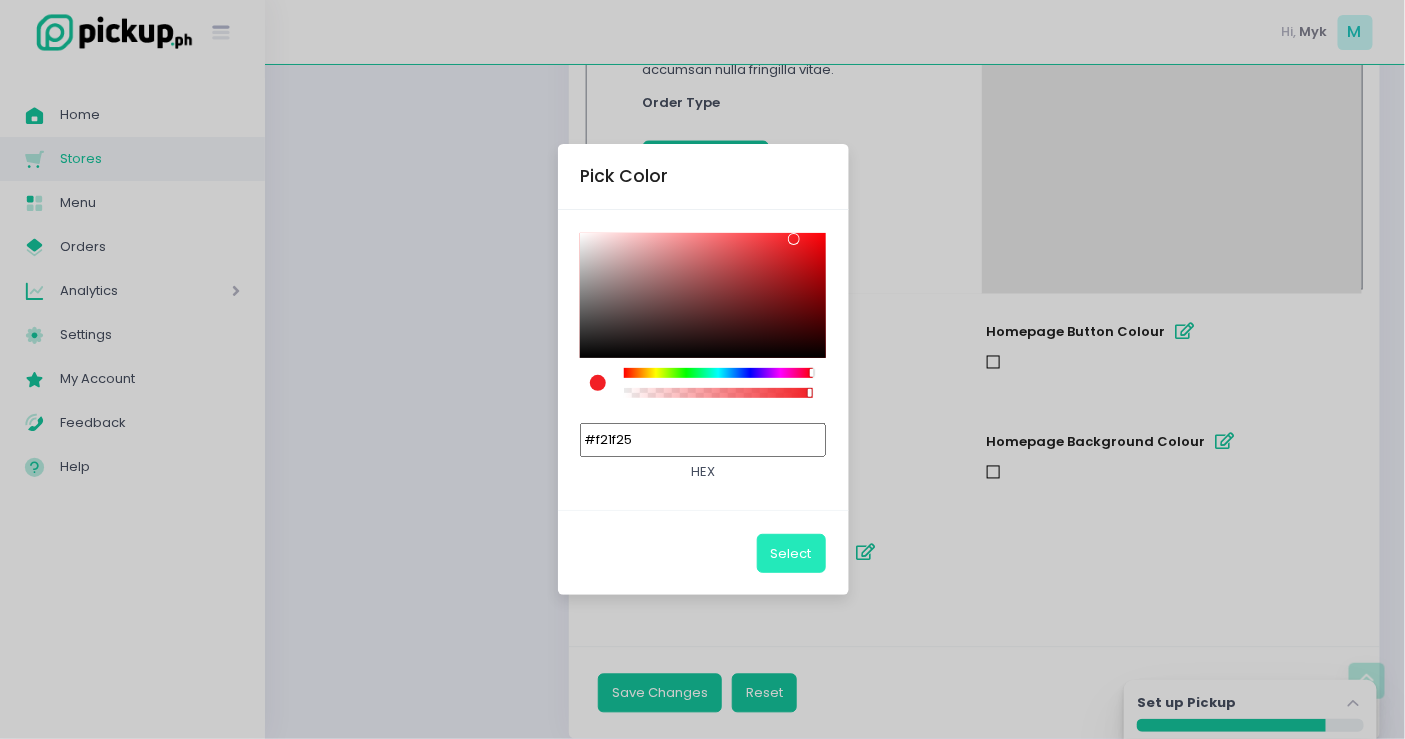 type on "#F21F25" 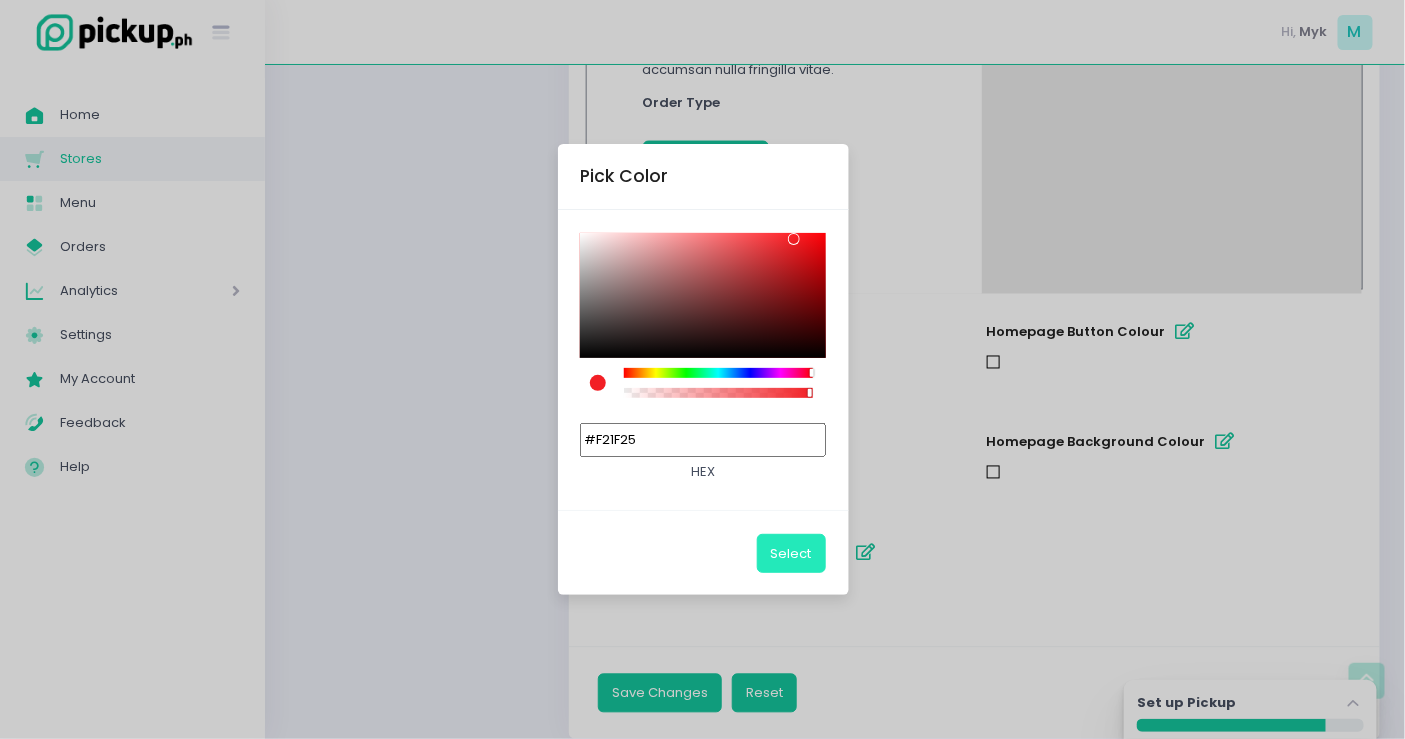 click on "Select" at bounding box center (791, 553) 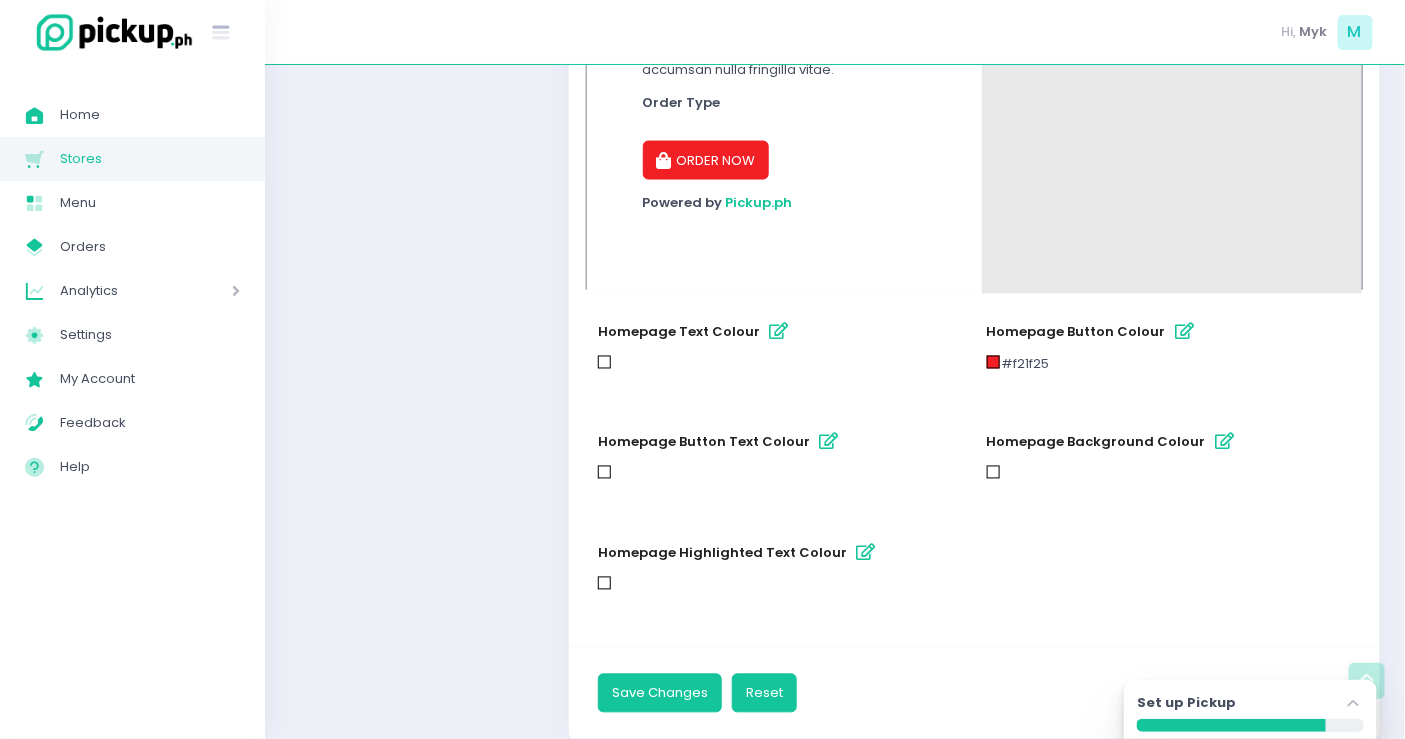 click on "homepage highlighted text colour" at bounding box center (866, 553) 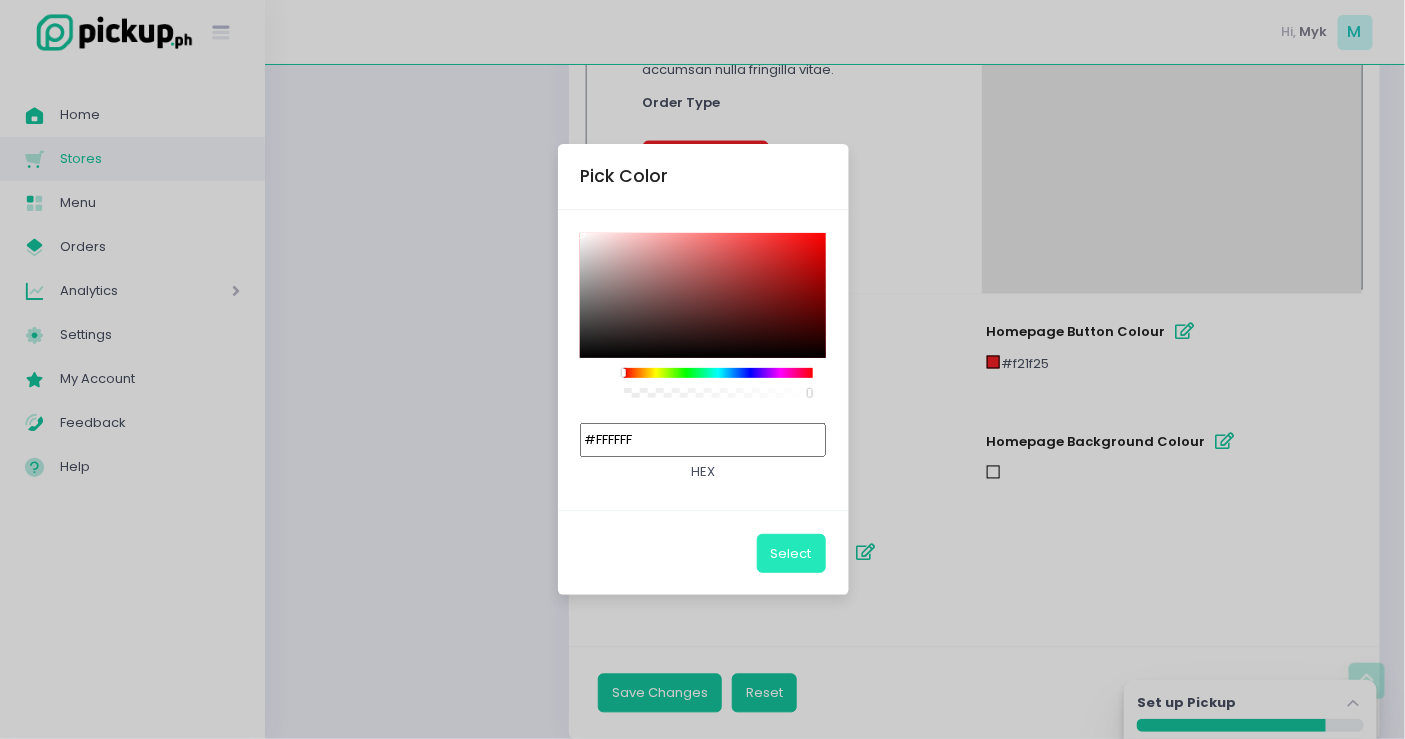 click on "Select" at bounding box center [791, 553] 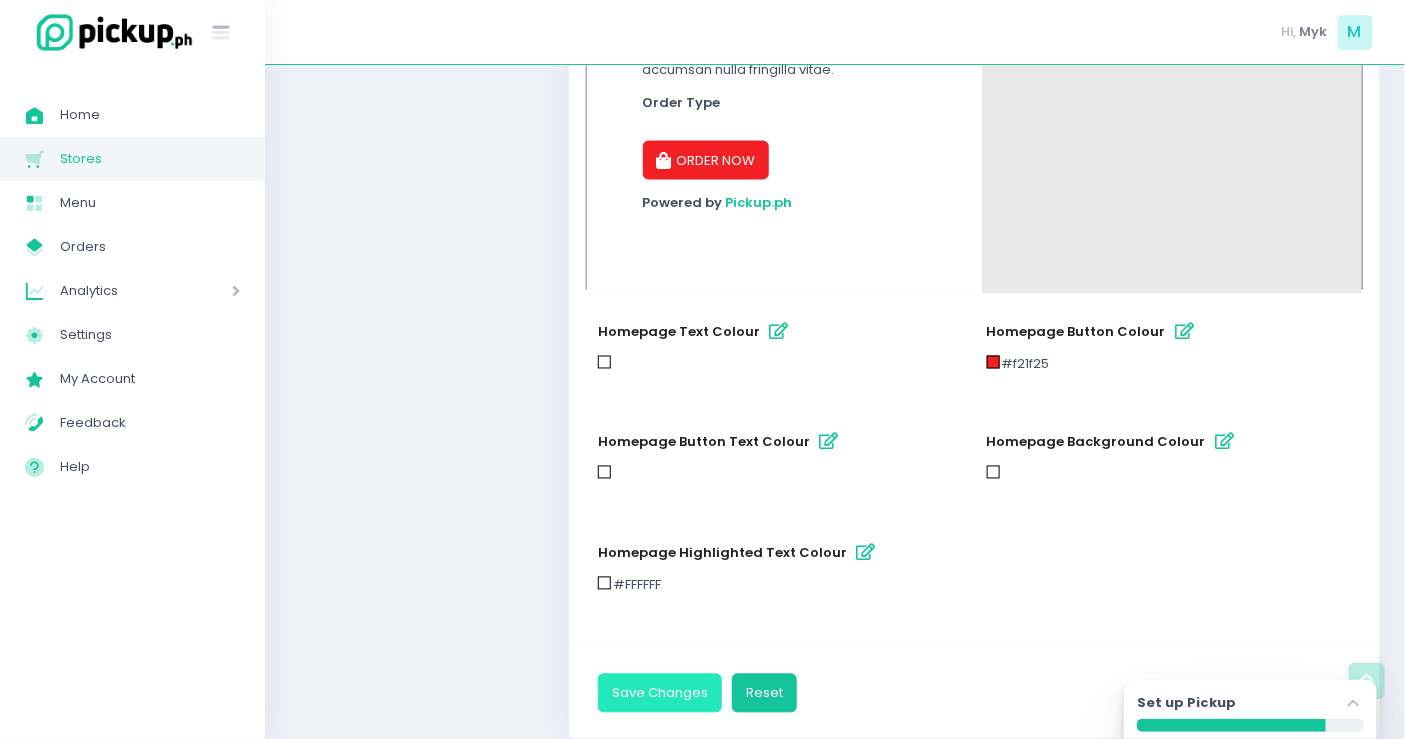 click on "Save Changes" at bounding box center (660, 693) 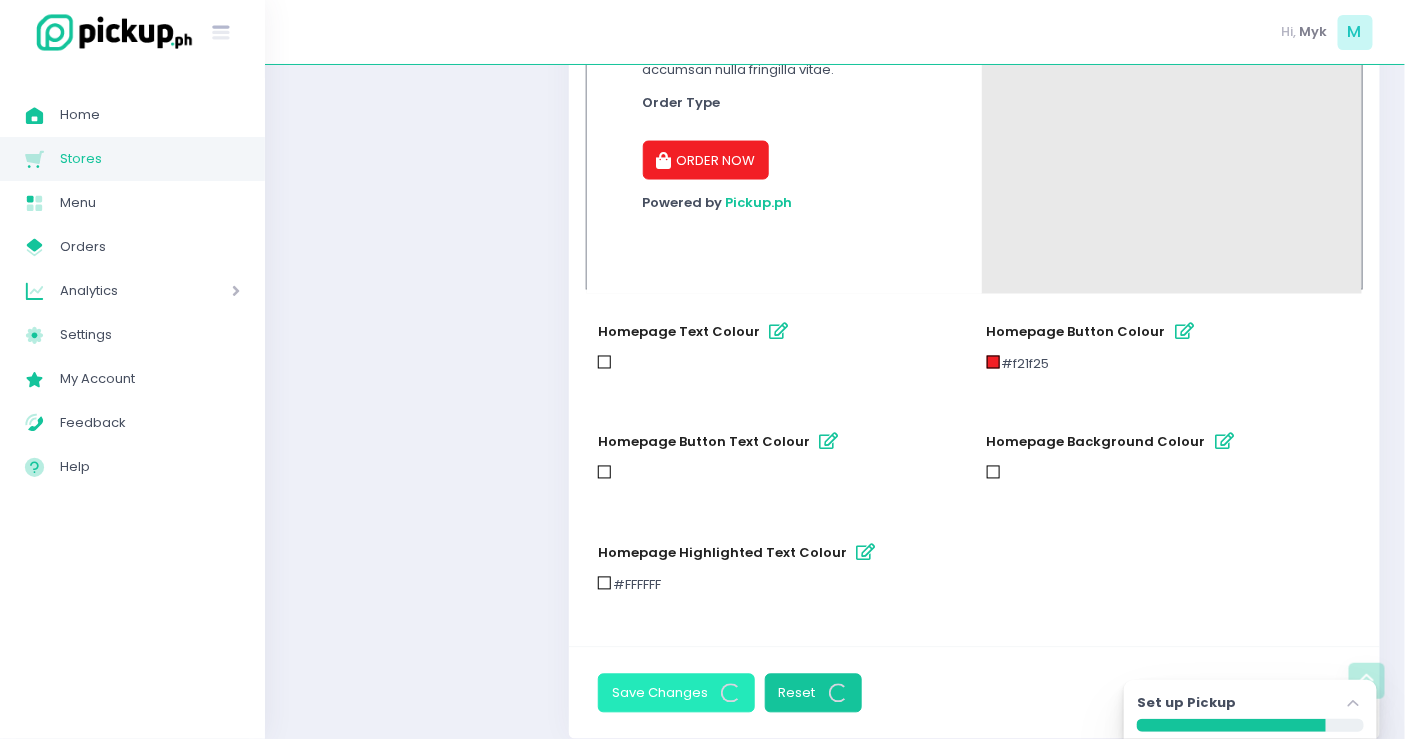 scroll, scrollTop: 0, scrollLeft: 0, axis: both 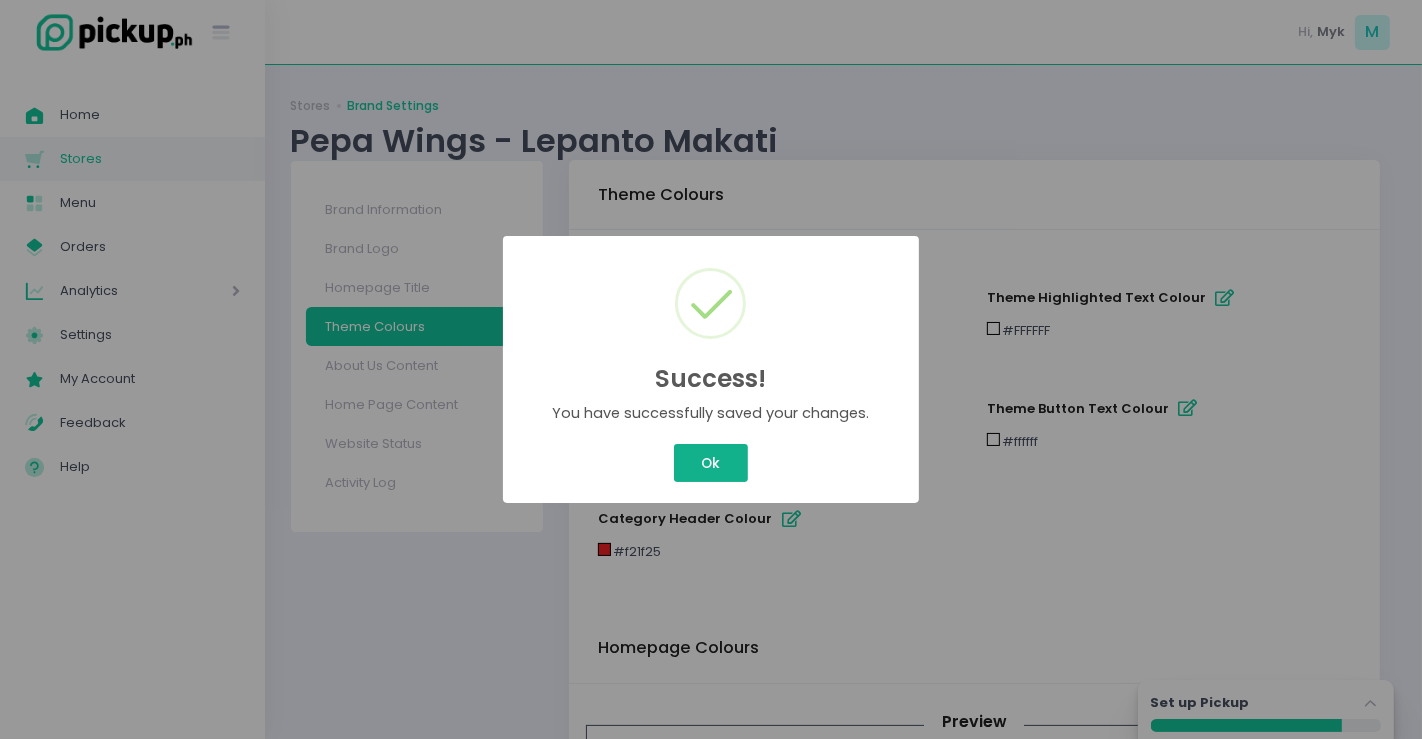 click on "Ok" at bounding box center [711, 463] 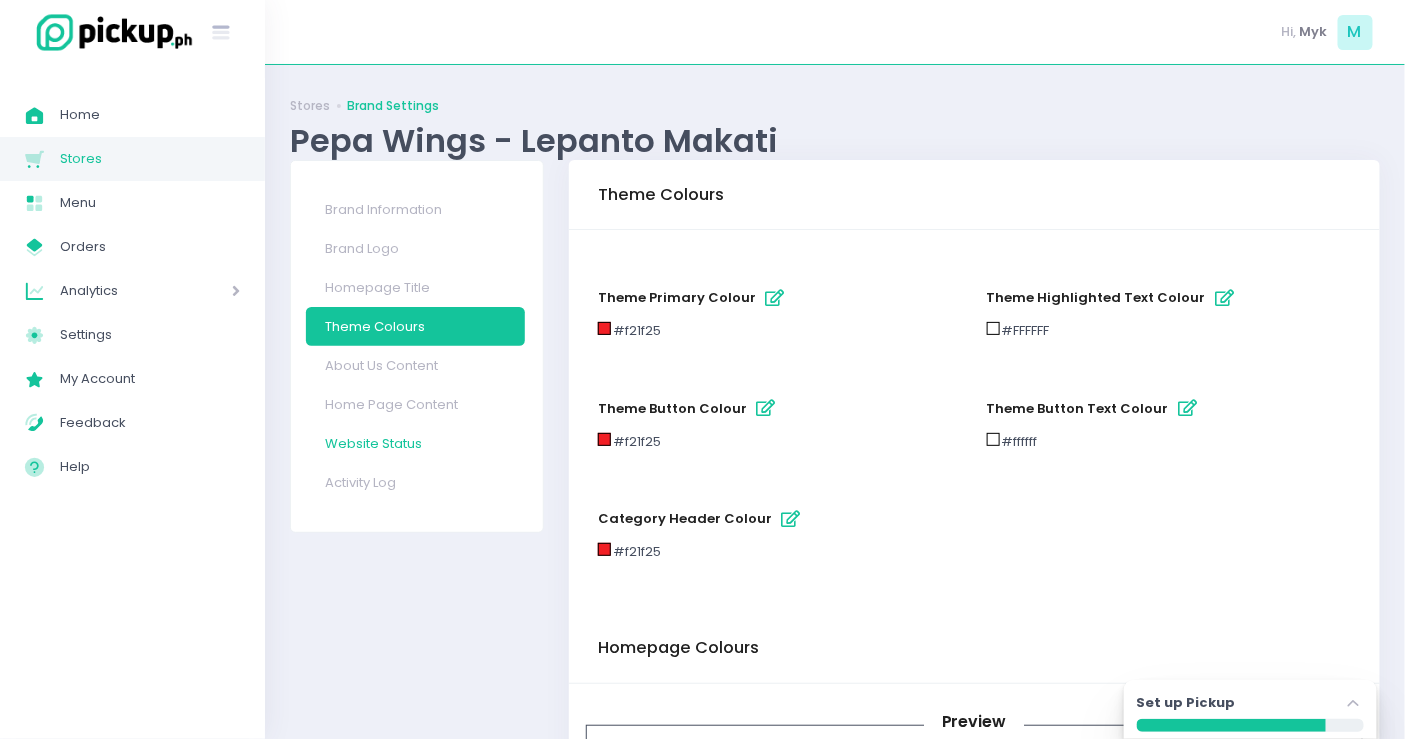 click on "Website Status" at bounding box center [415, 443] 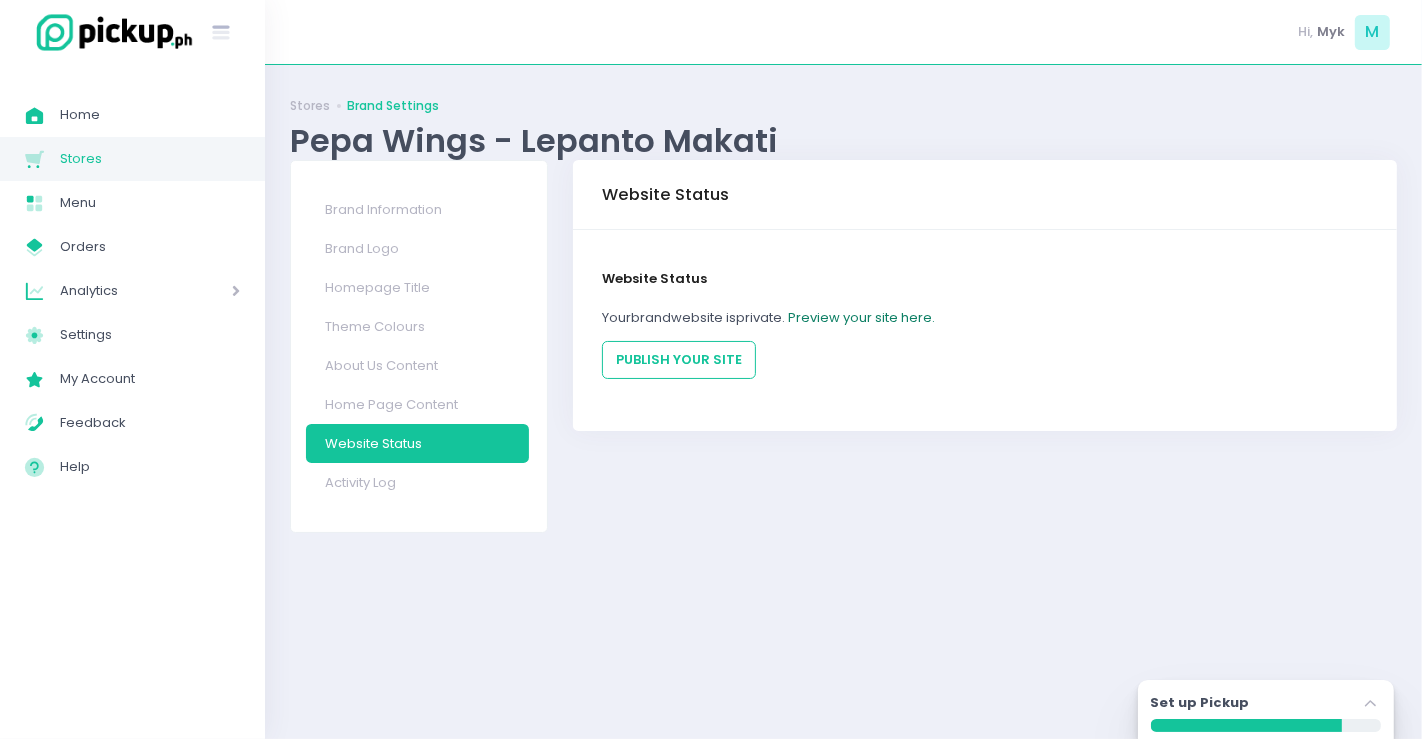 click on "Preview your site here." 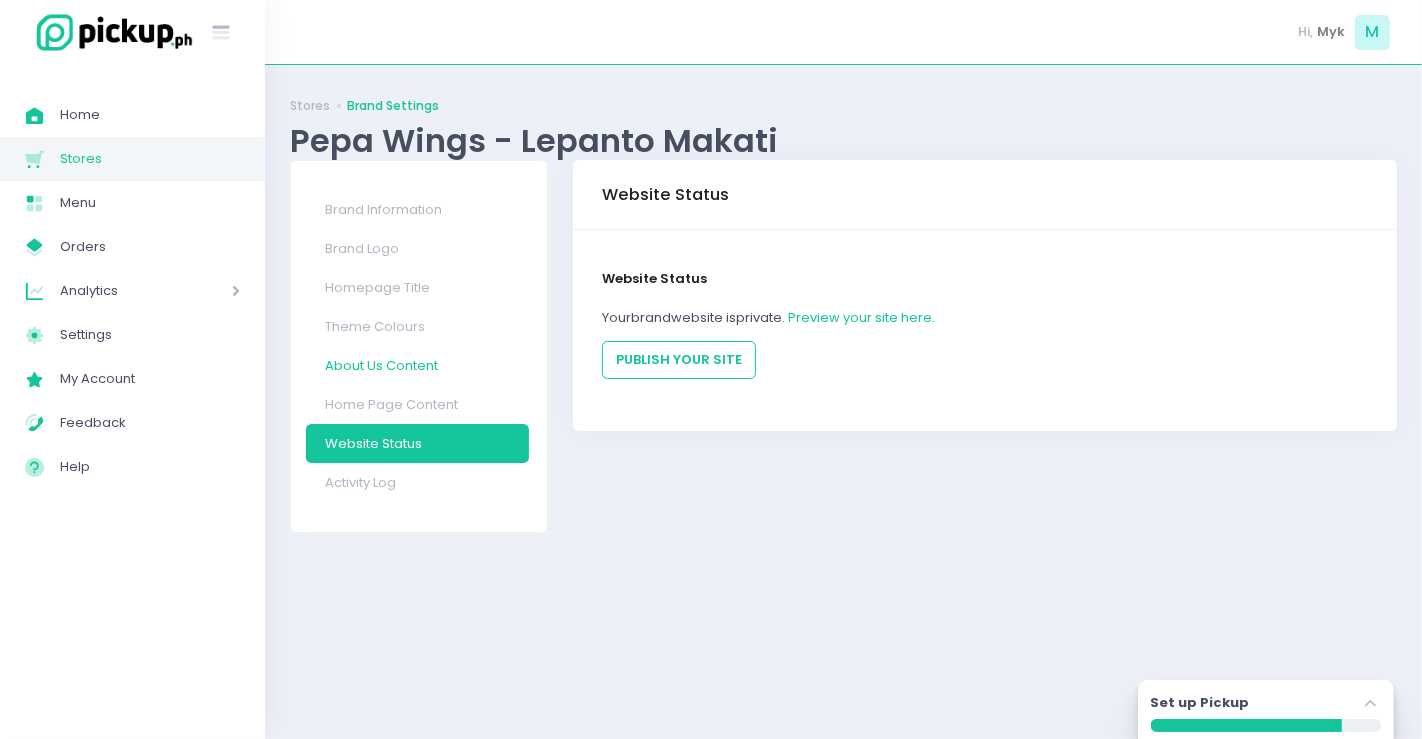 click on "About Us Content" at bounding box center (418, 365) 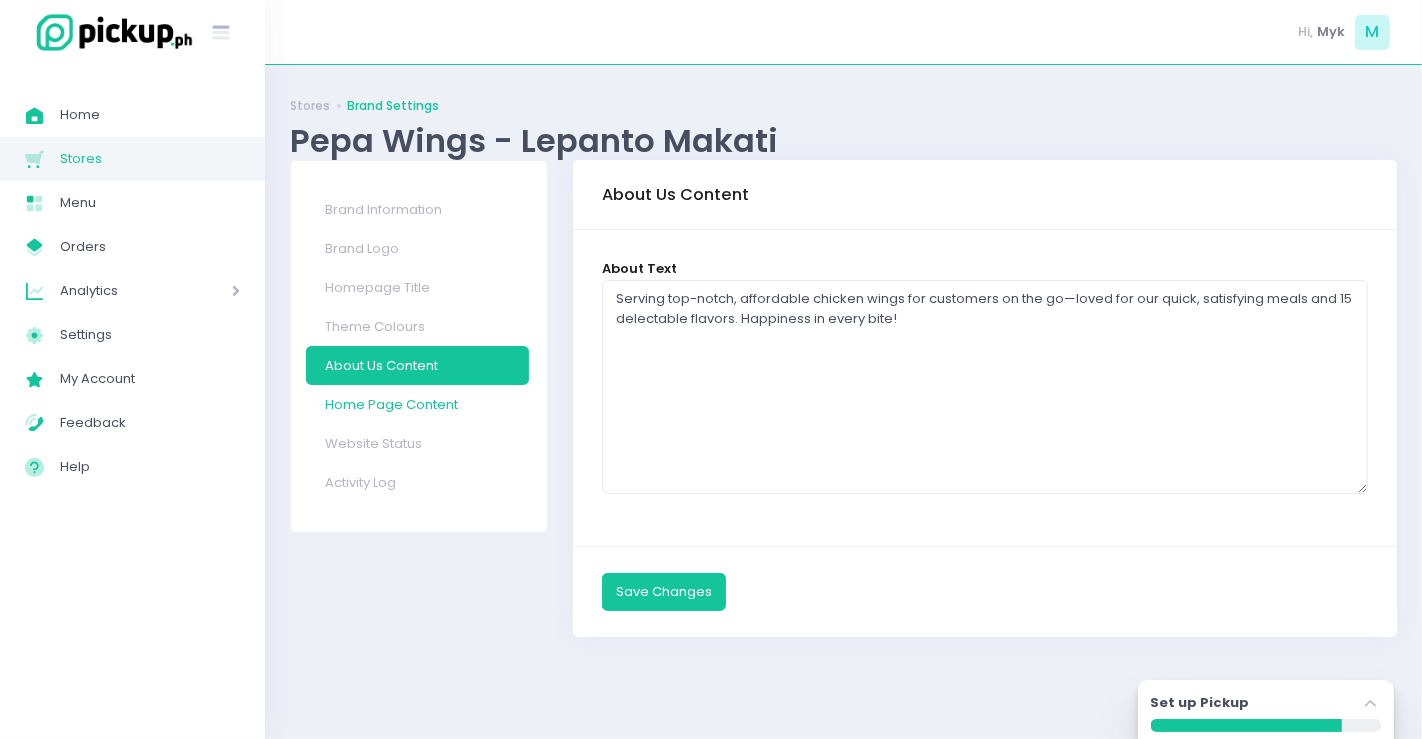 click on "Home Page Content" at bounding box center (418, 404) 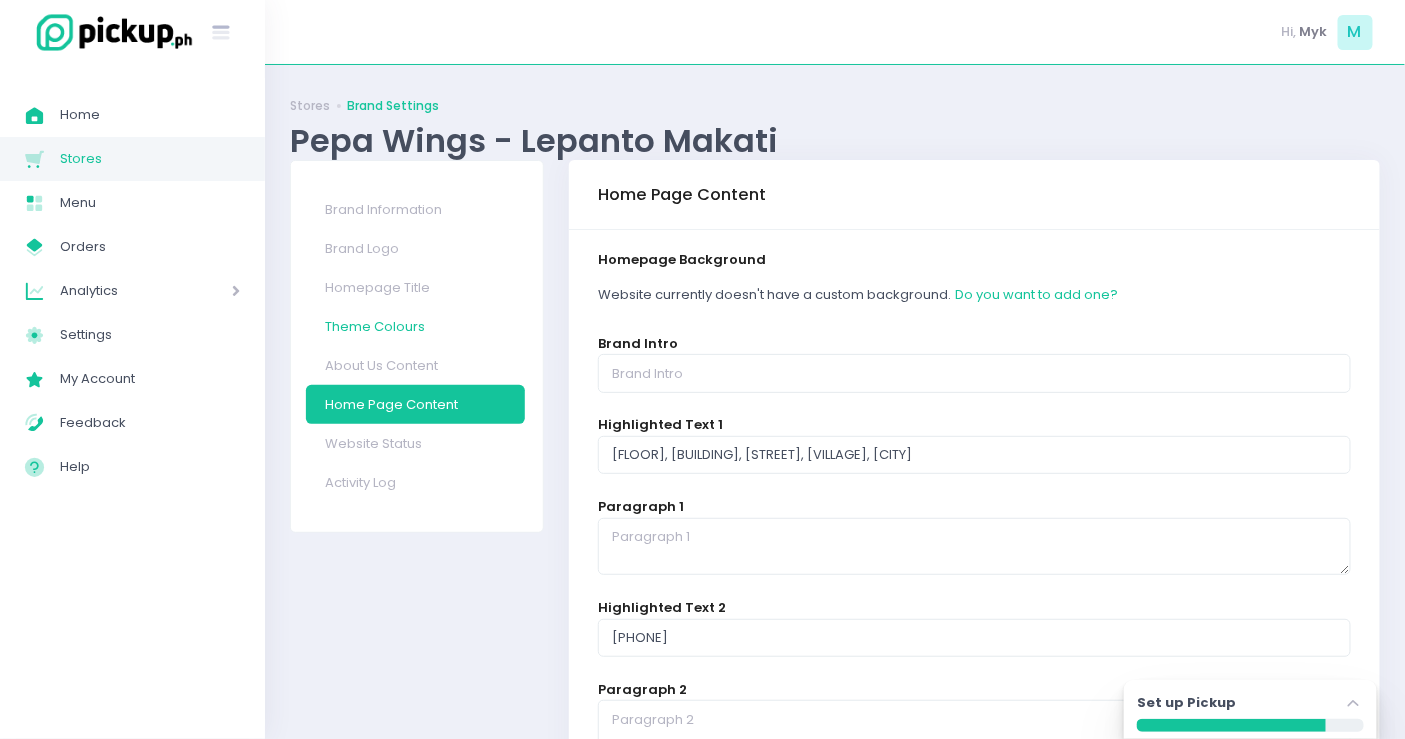 click on "Theme Colours" at bounding box center [415, 326] 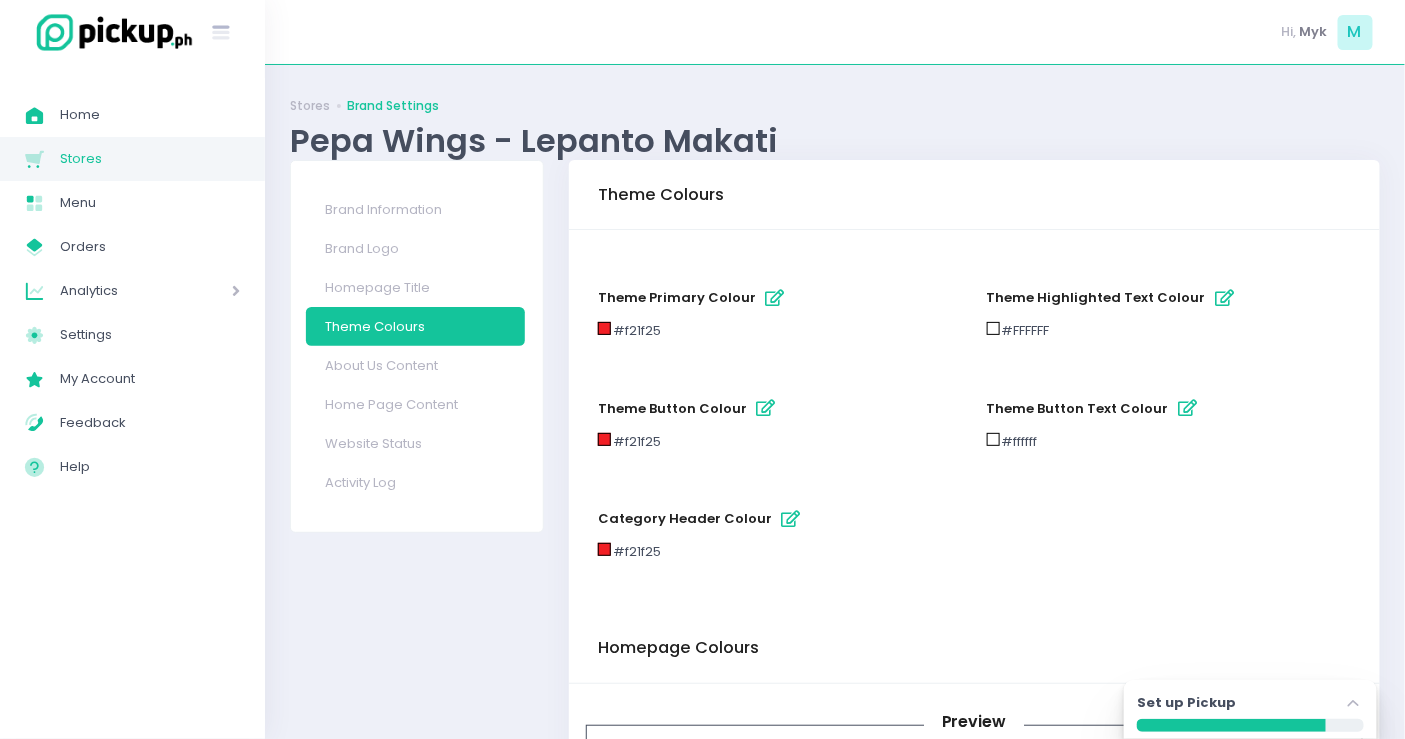 click on "theme highlighted text colour" at bounding box center (1225, 298) 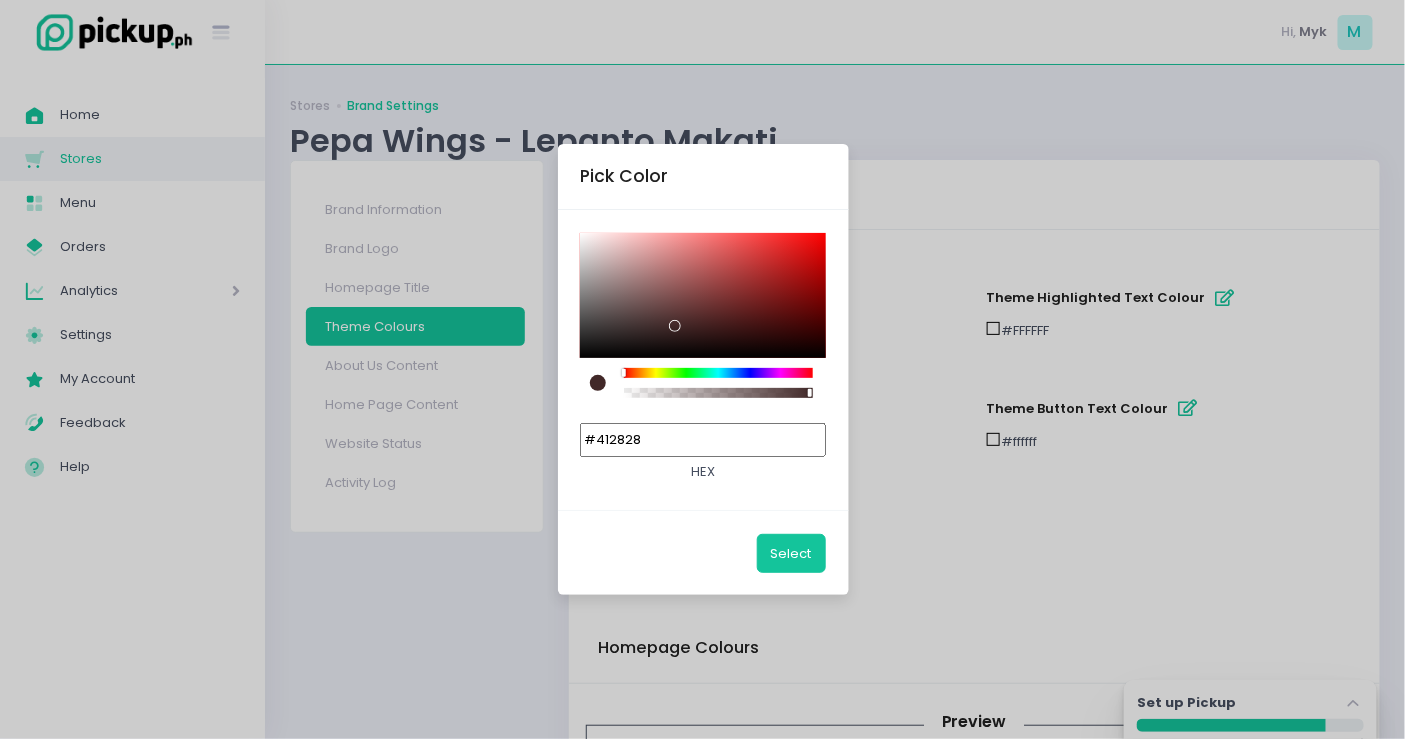 drag, startPoint x: 677, startPoint y: 327, endPoint x: 585, endPoint y: 347, distance: 94.14882 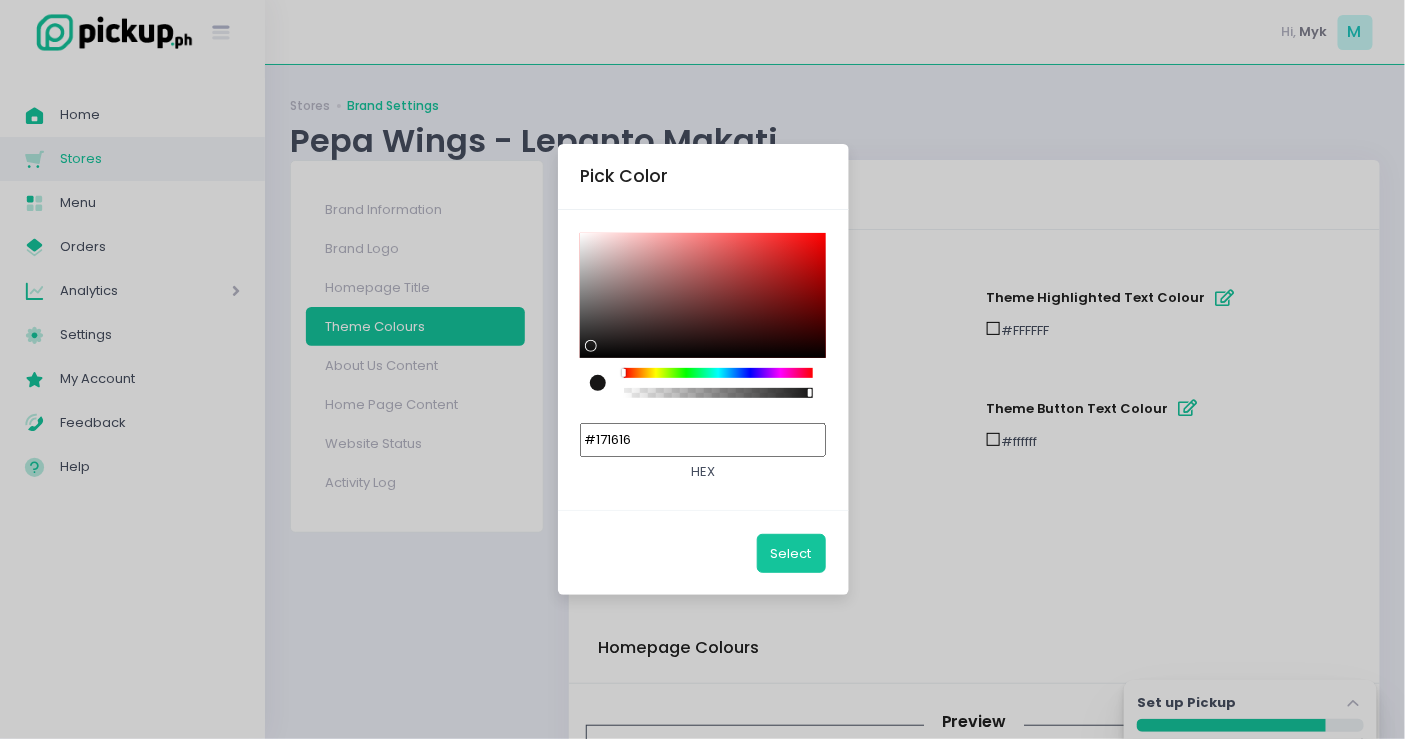 click at bounding box center [591, 346] 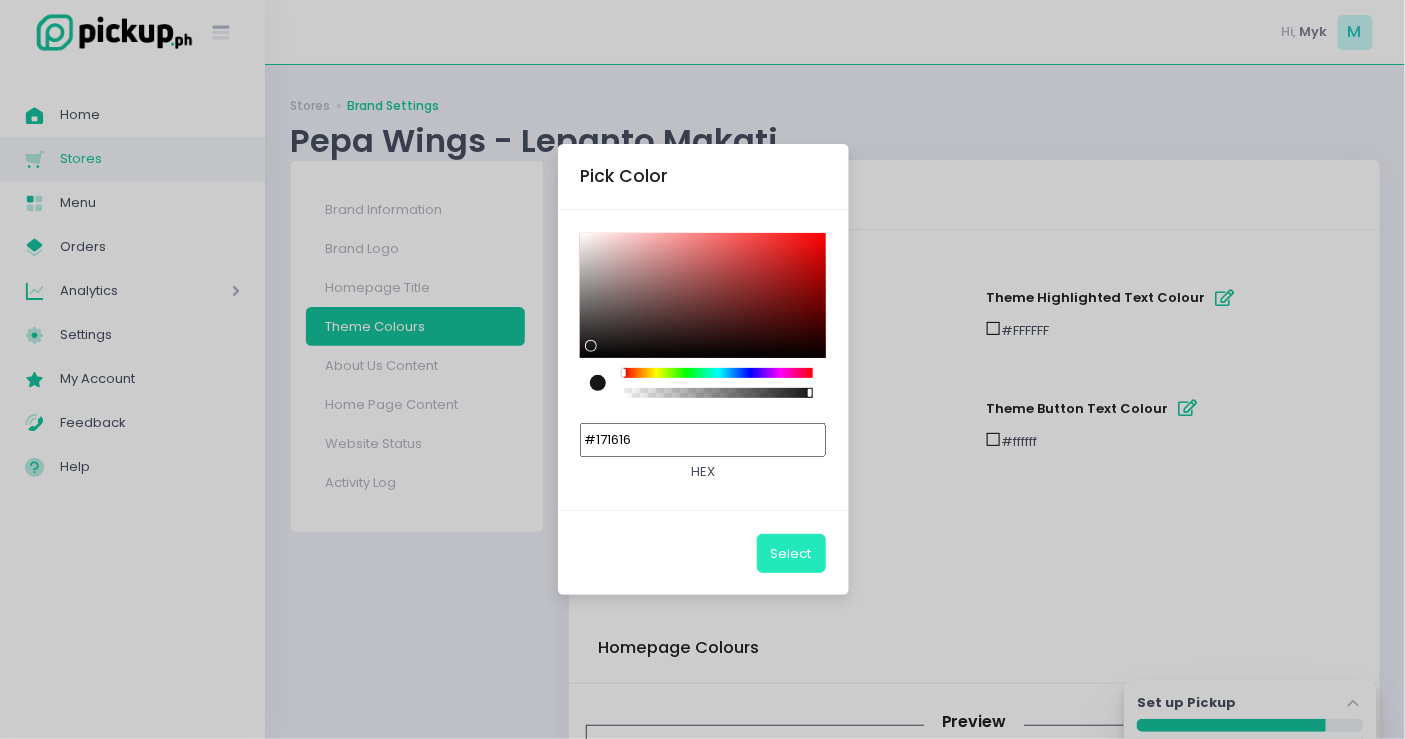click on "Select" at bounding box center (791, 553) 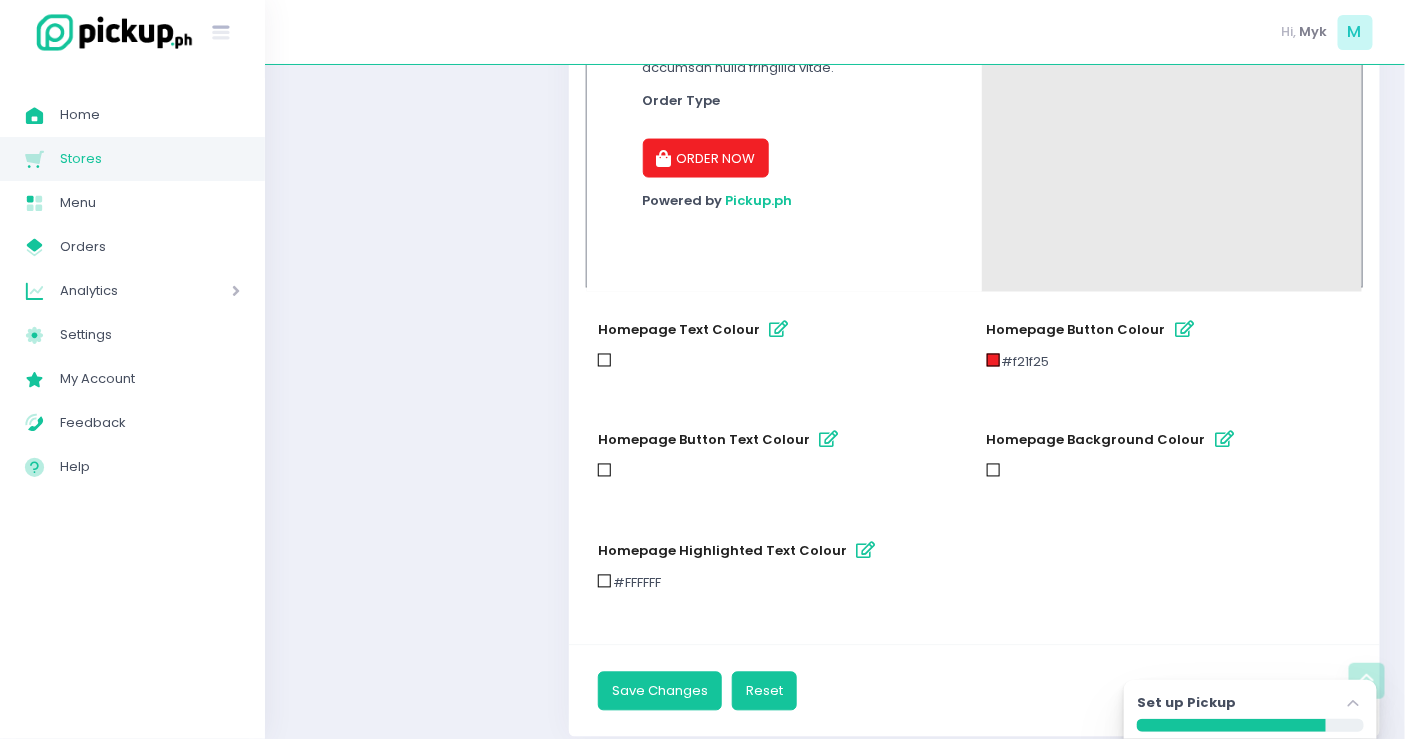 scroll, scrollTop: 977, scrollLeft: 0, axis: vertical 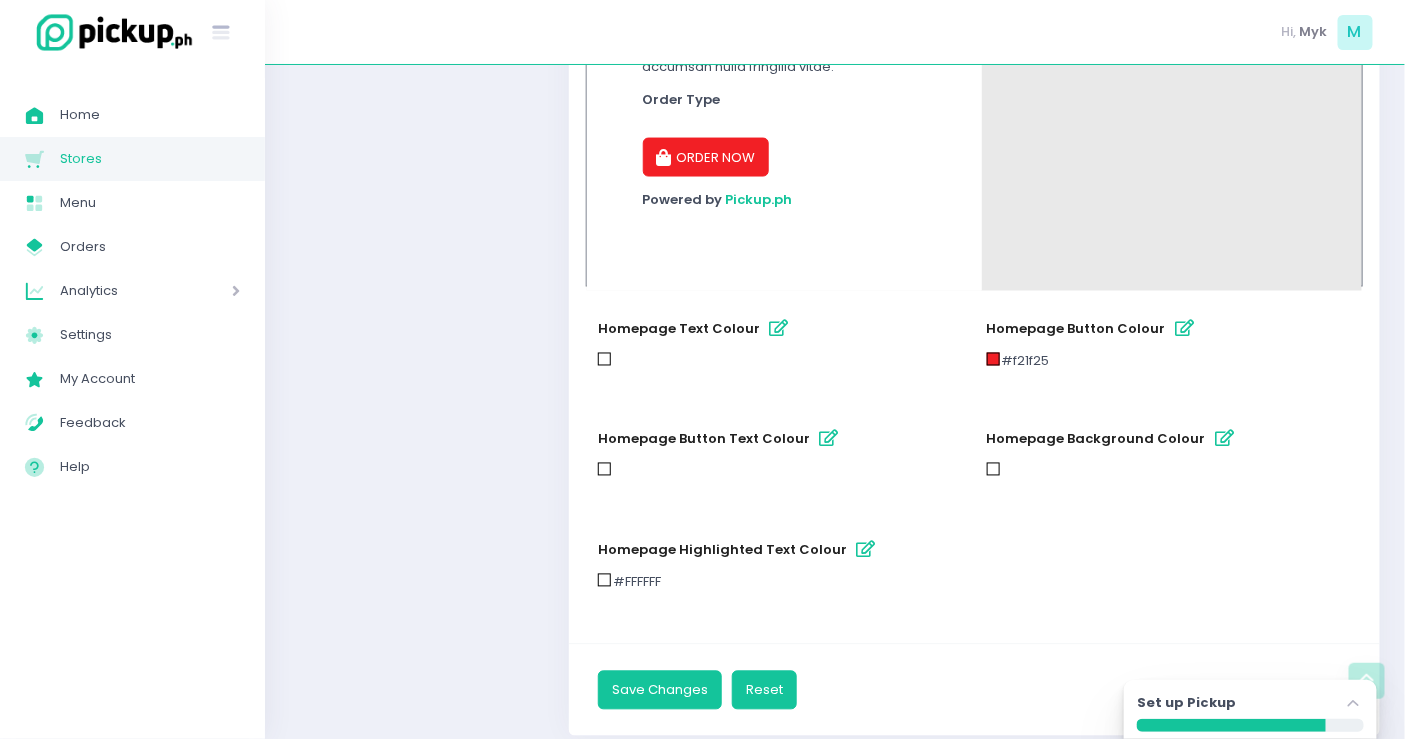 click at bounding box center (866, 550) 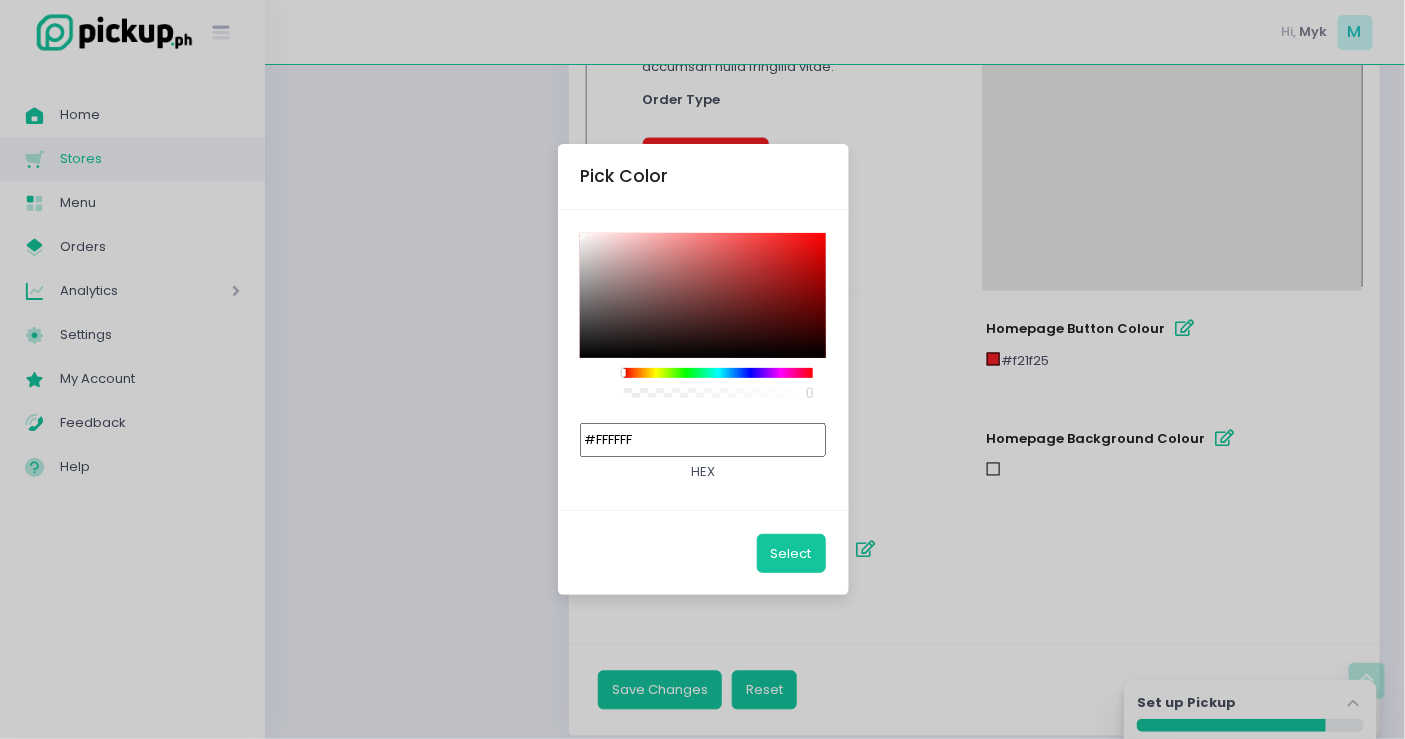 drag, startPoint x: 672, startPoint y: 449, endPoint x: 539, endPoint y: 435, distance: 133.73482 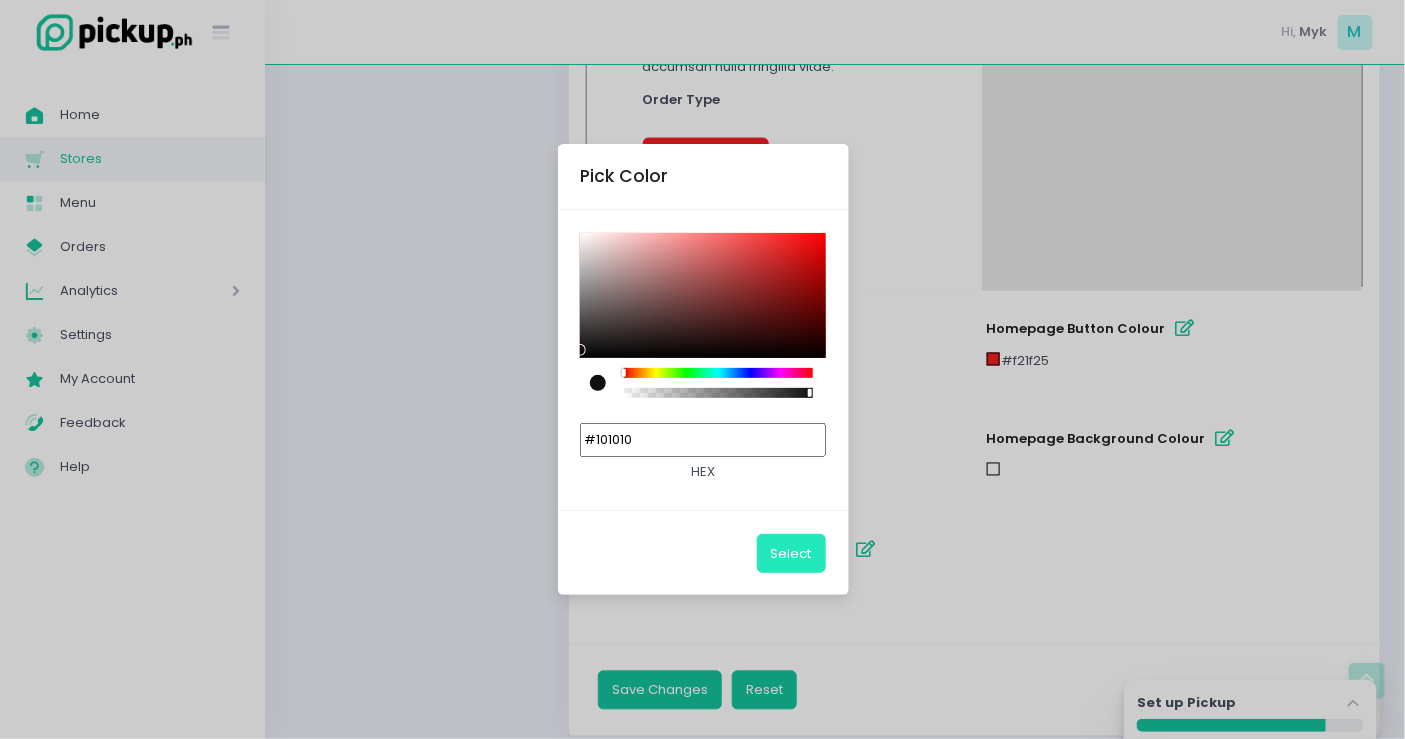 click on "Select" at bounding box center [791, 553] 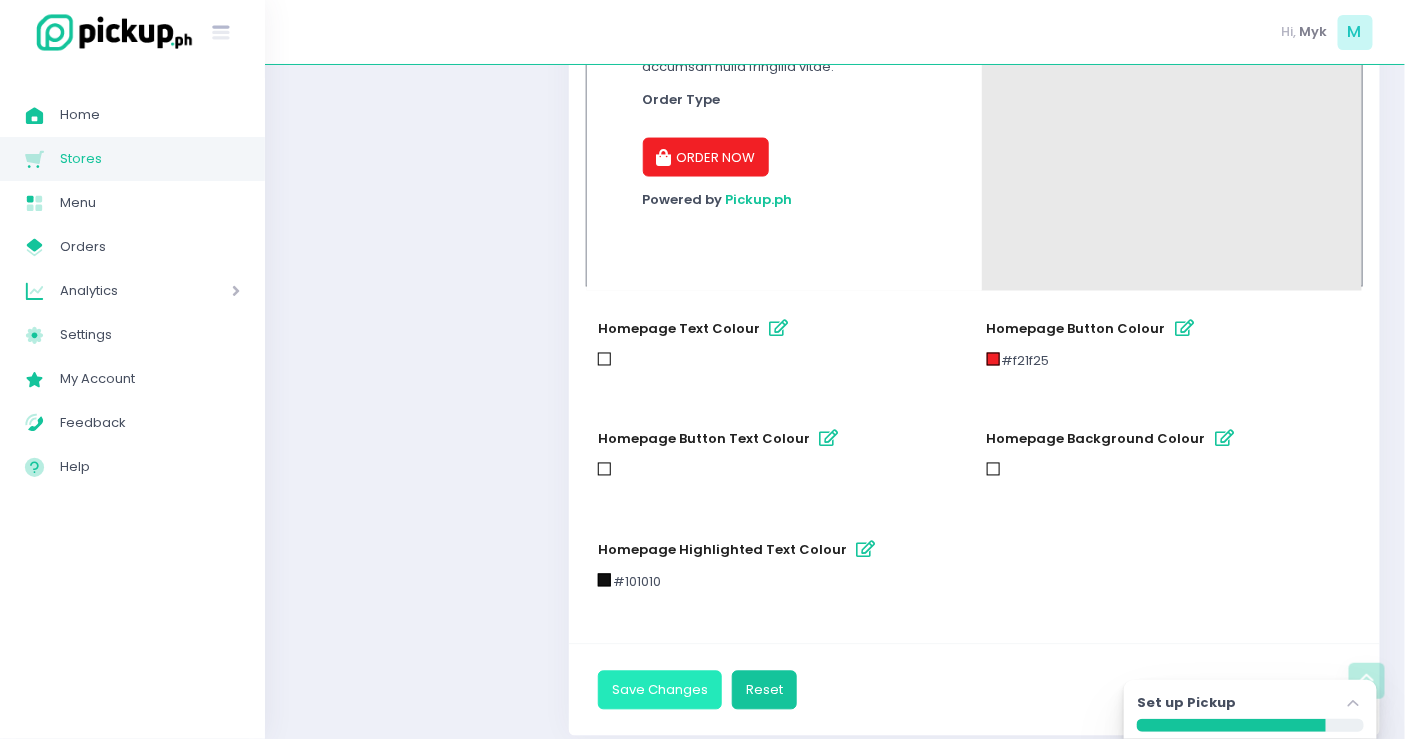click on "Save Changes" at bounding box center [660, 690] 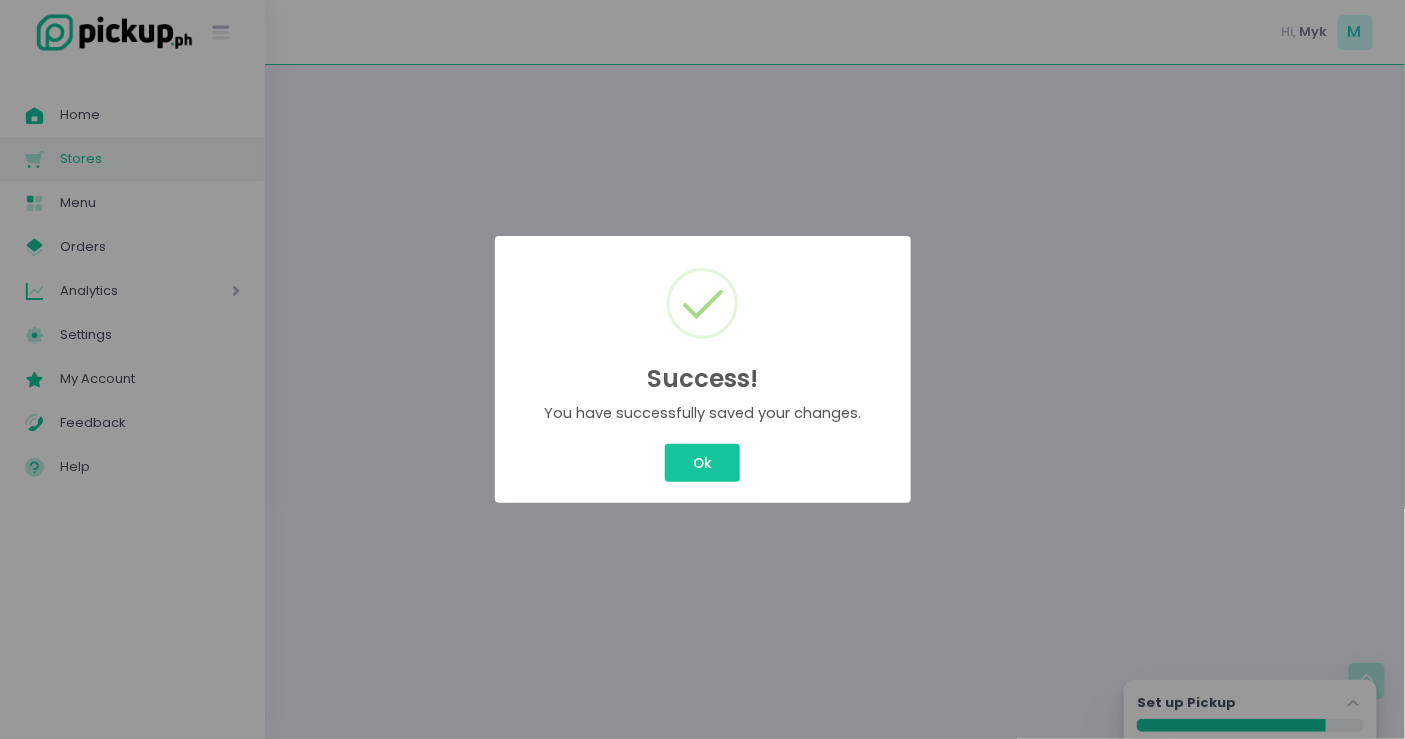 scroll, scrollTop: 0, scrollLeft: 0, axis: both 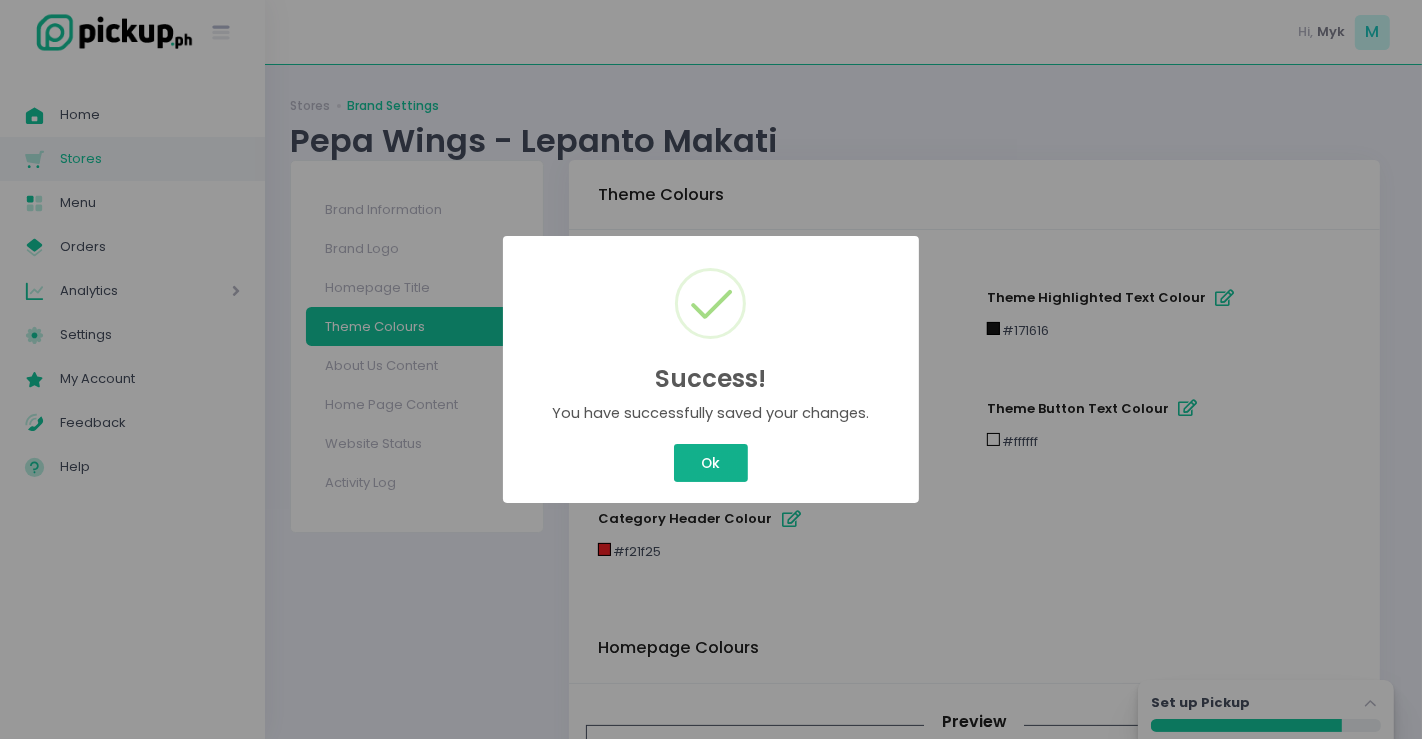 click on "Ok" at bounding box center (711, 463) 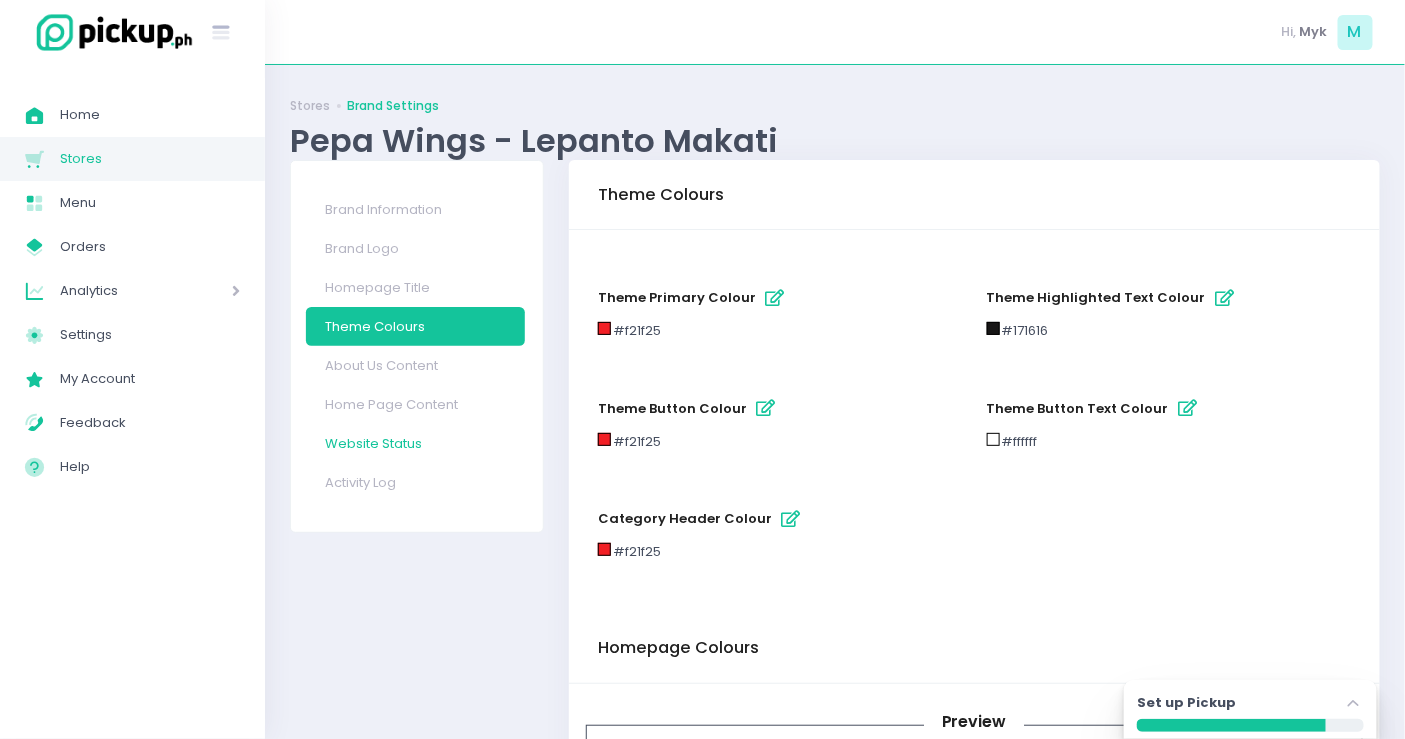 click on "Website Status" at bounding box center [415, 443] 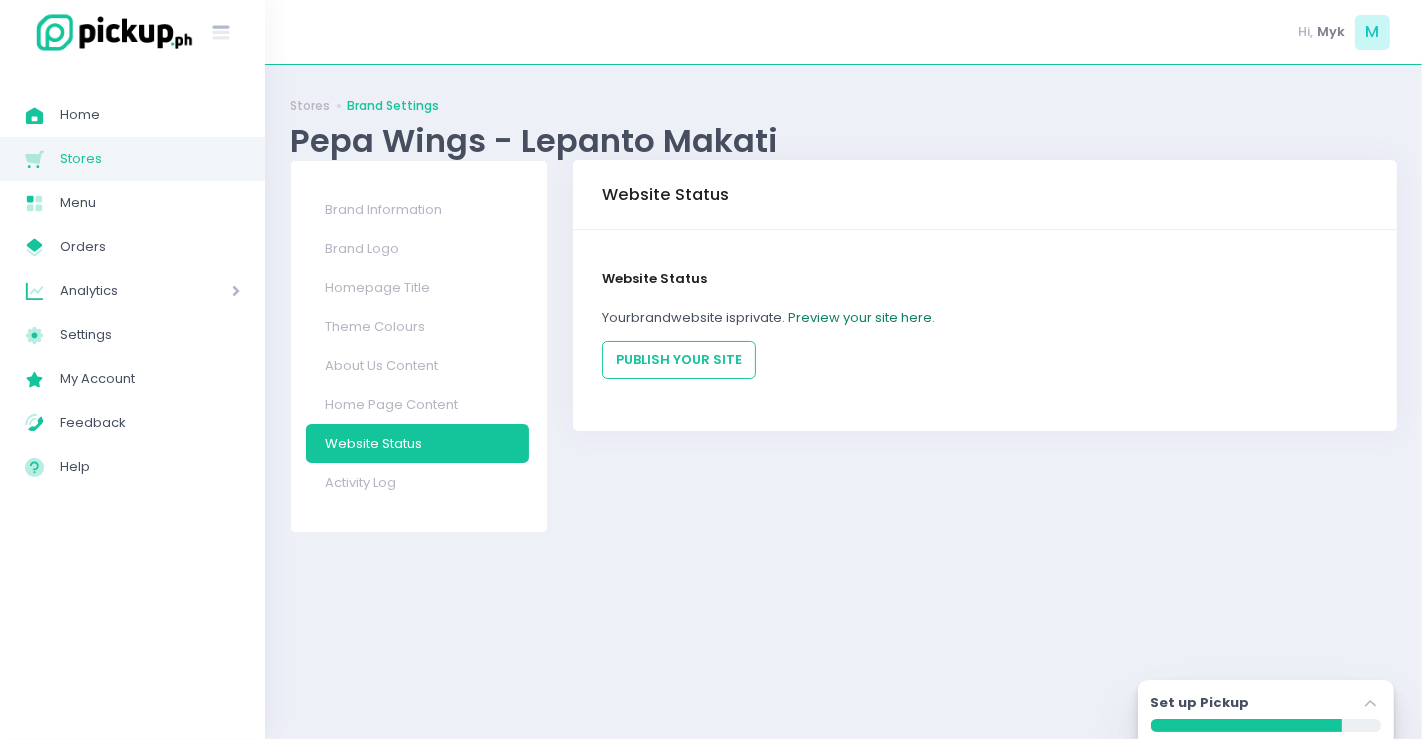 click on "Preview your site here." 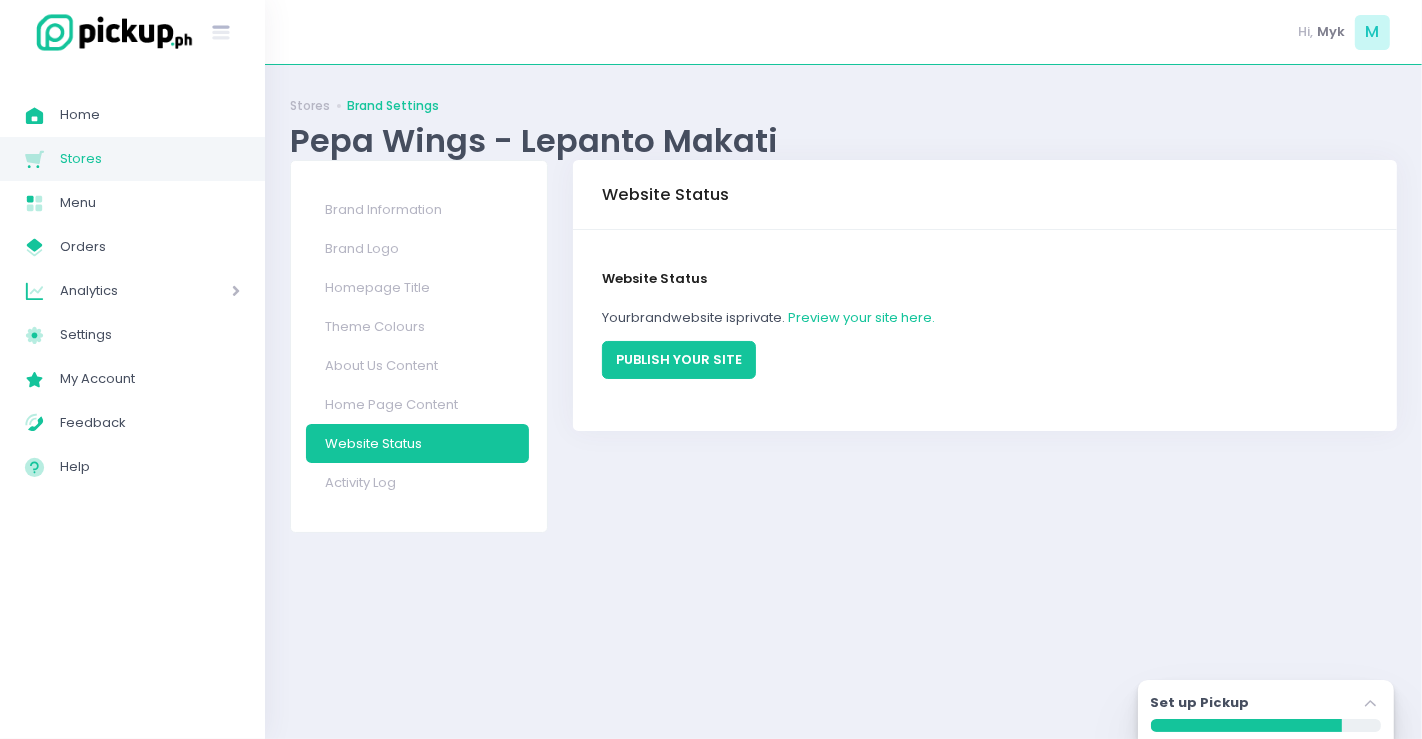 click on "PUBLISH YOUR SITE" at bounding box center [679, 360] 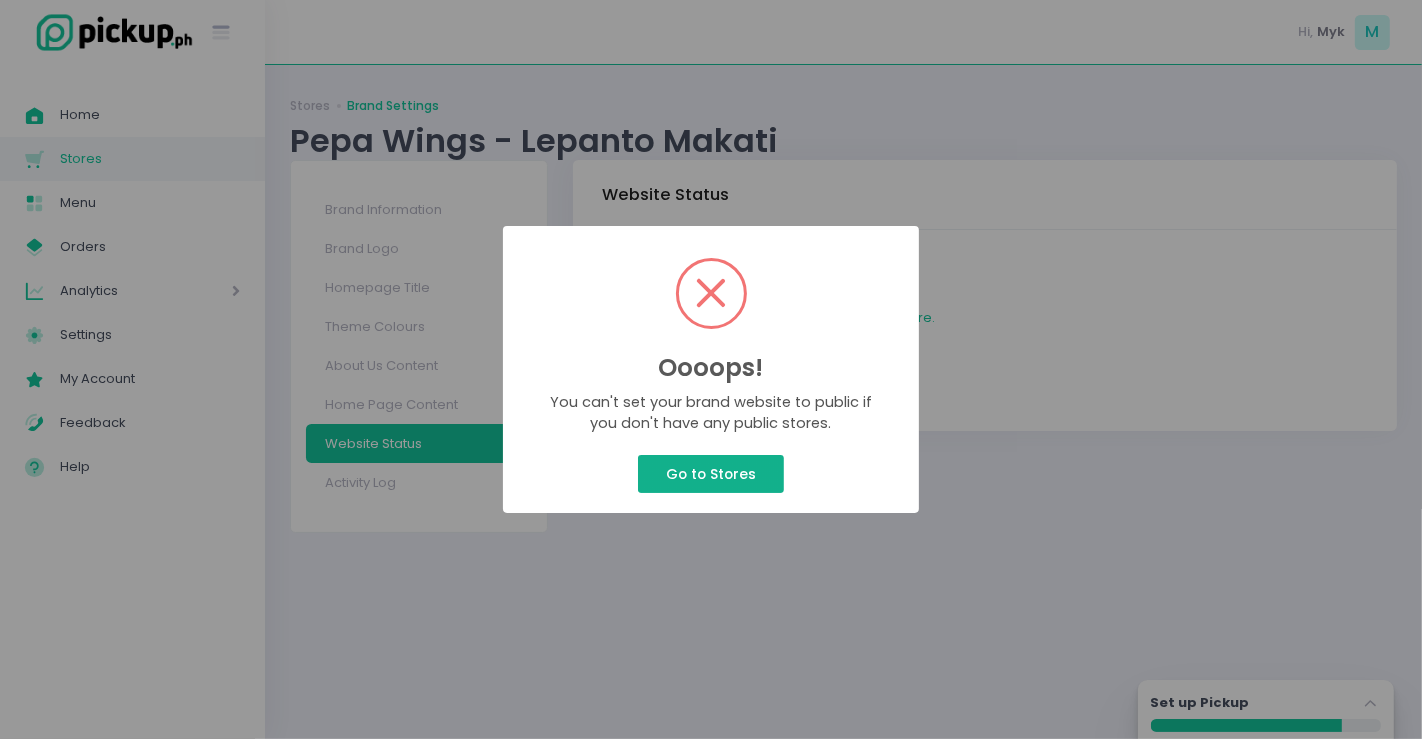 click on "Go to Stores" at bounding box center [710, 474] 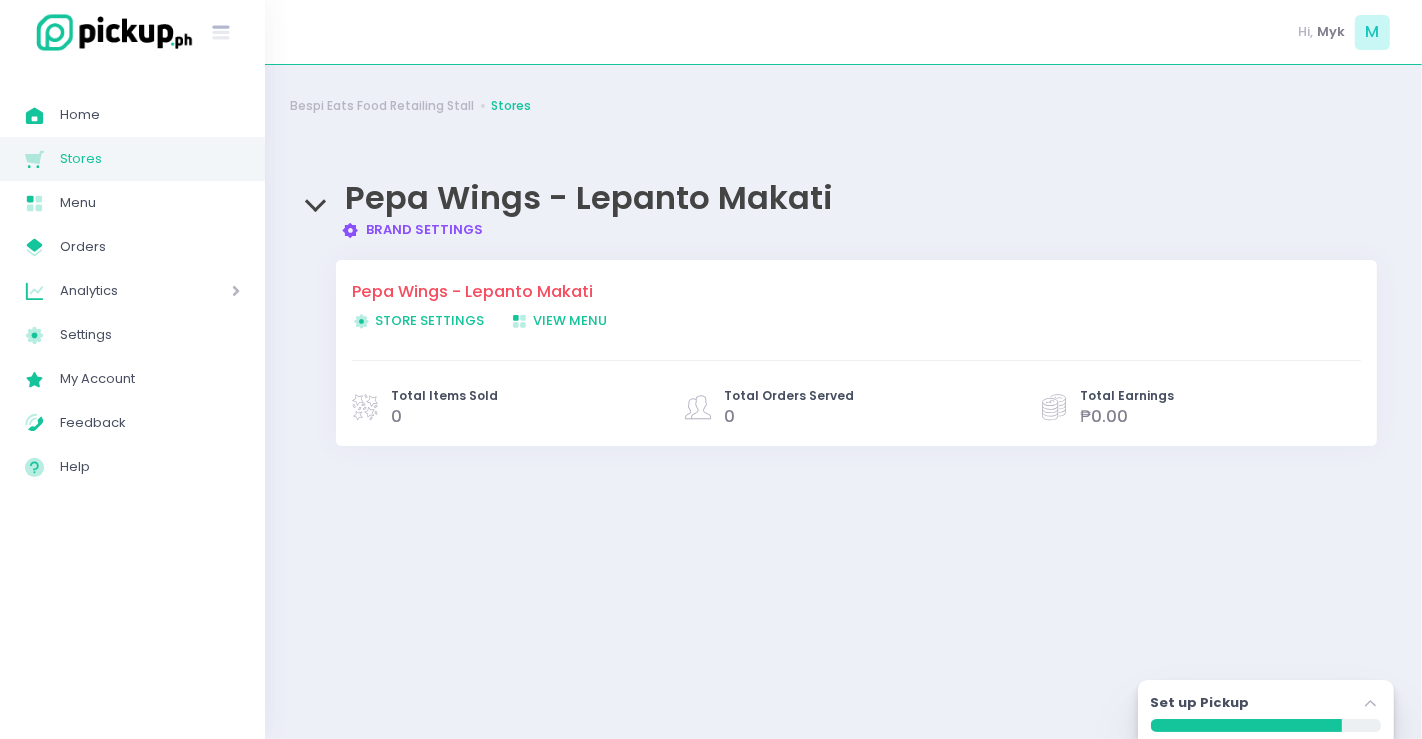 click on "Brand Settings Created with Sketch.   Brand Settings" at bounding box center (412, 229) 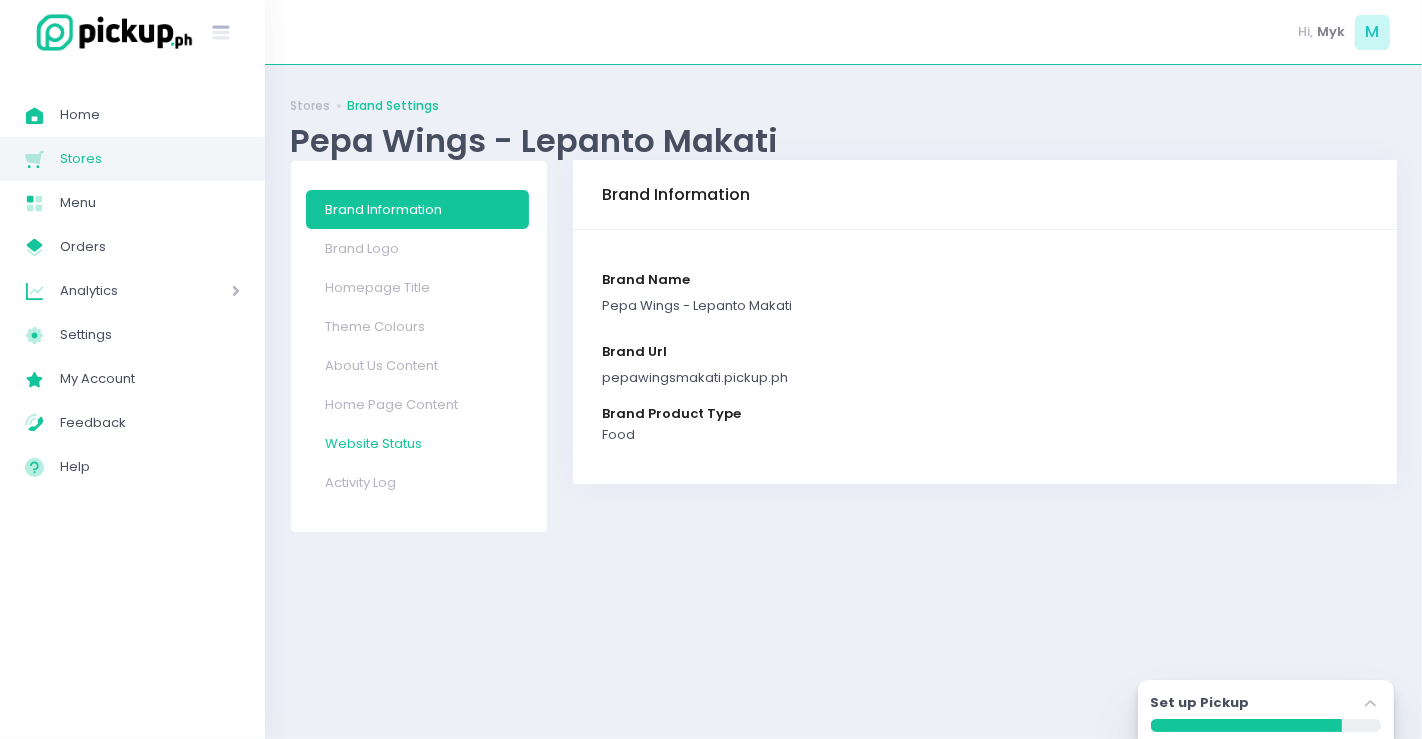 click on "Website Status" at bounding box center (418, 443) 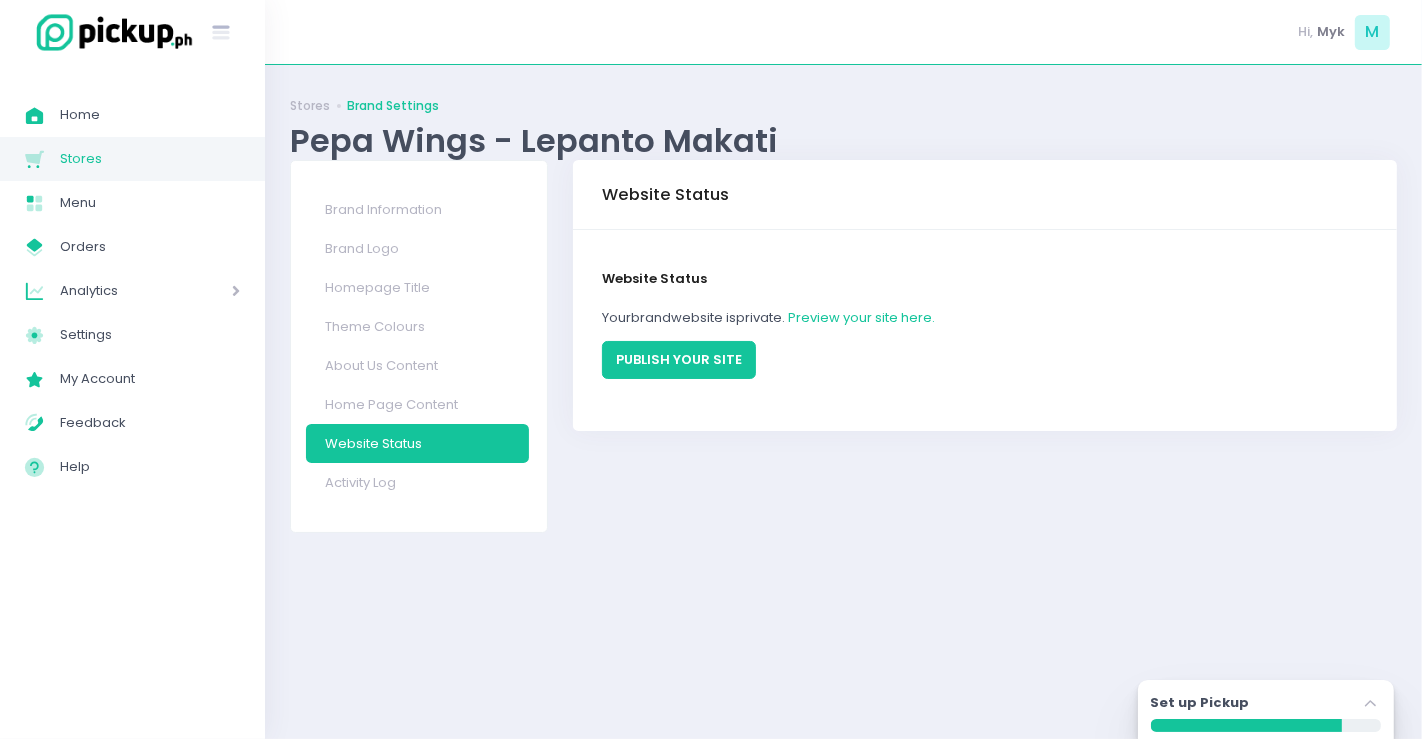 click on "PUBLISH YOUR SITE" at bounding box center (679, 360) 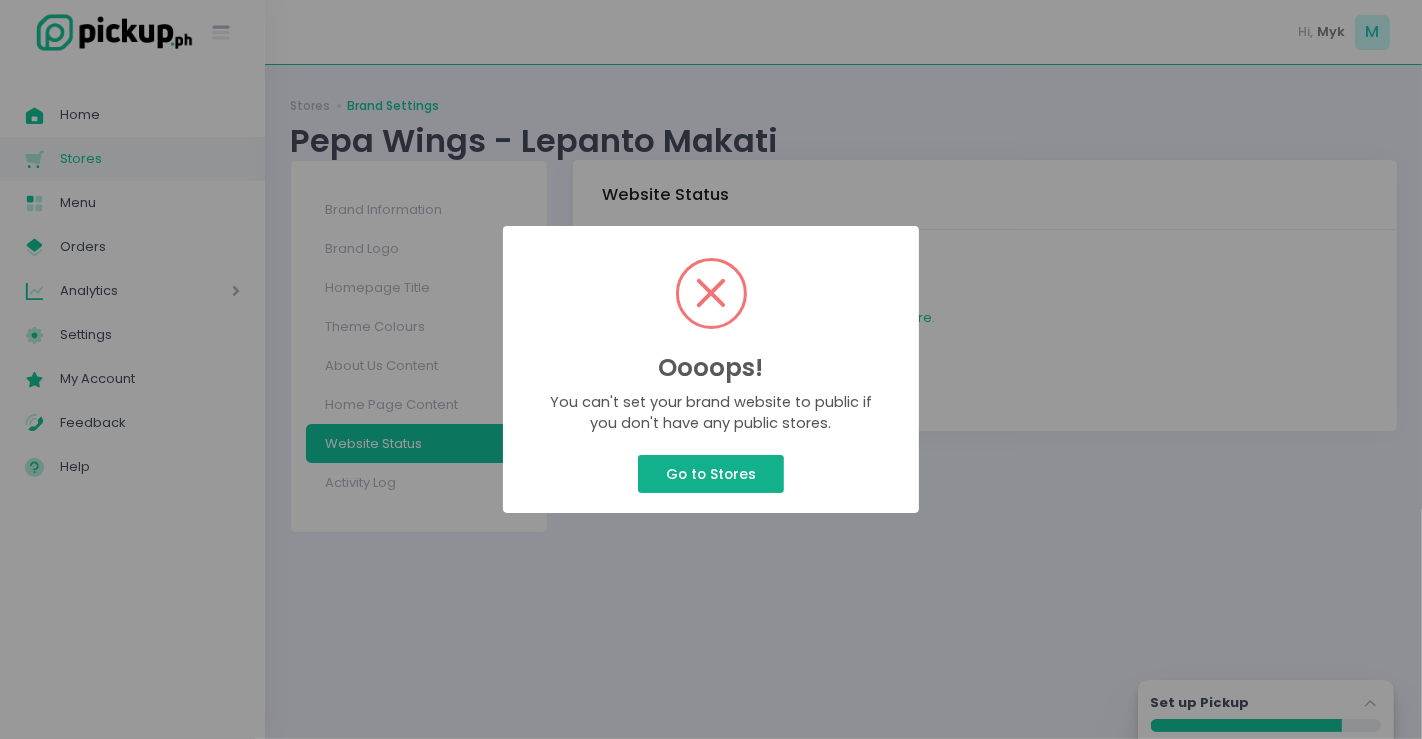 click on "Go to Stores" at bounding box center [710, 474] 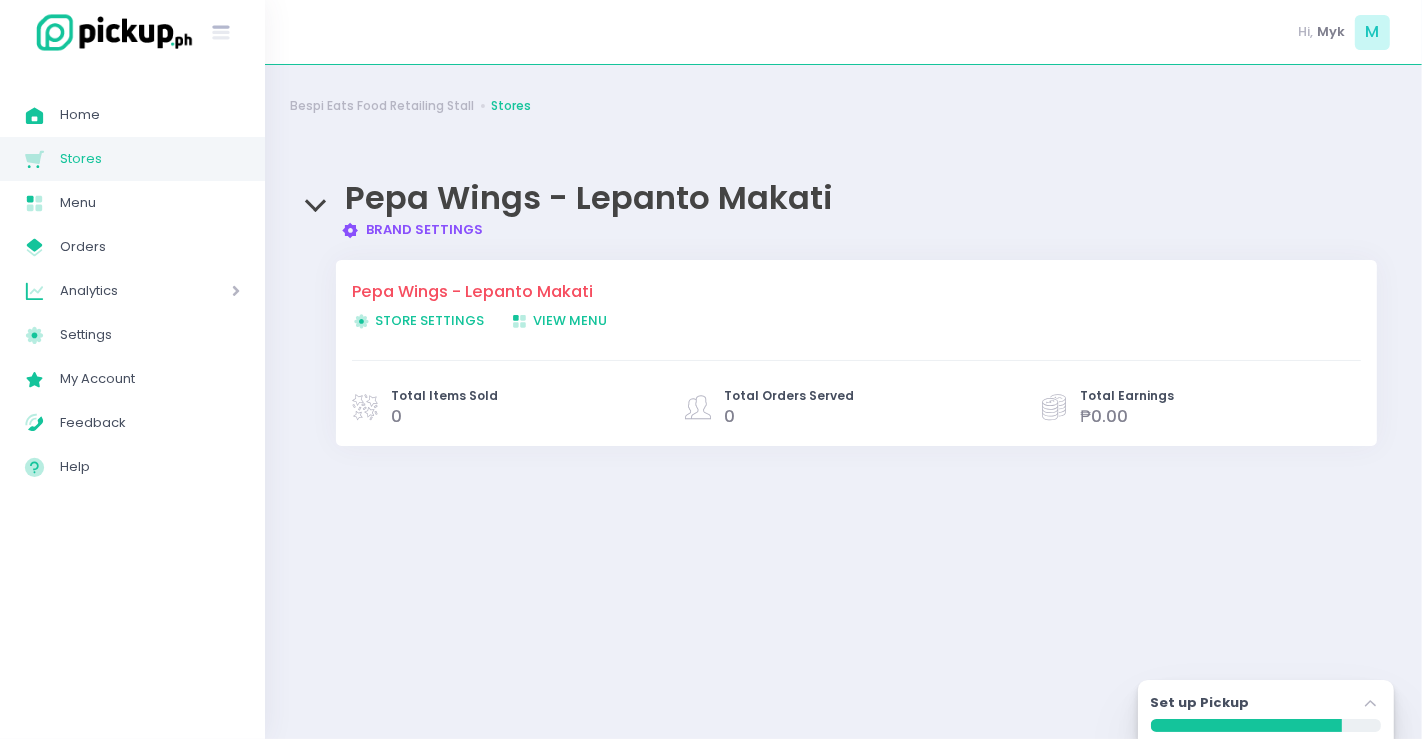 click on "Store Settings Created with Sketch. Store Settings" at bounding box center [418, 320] 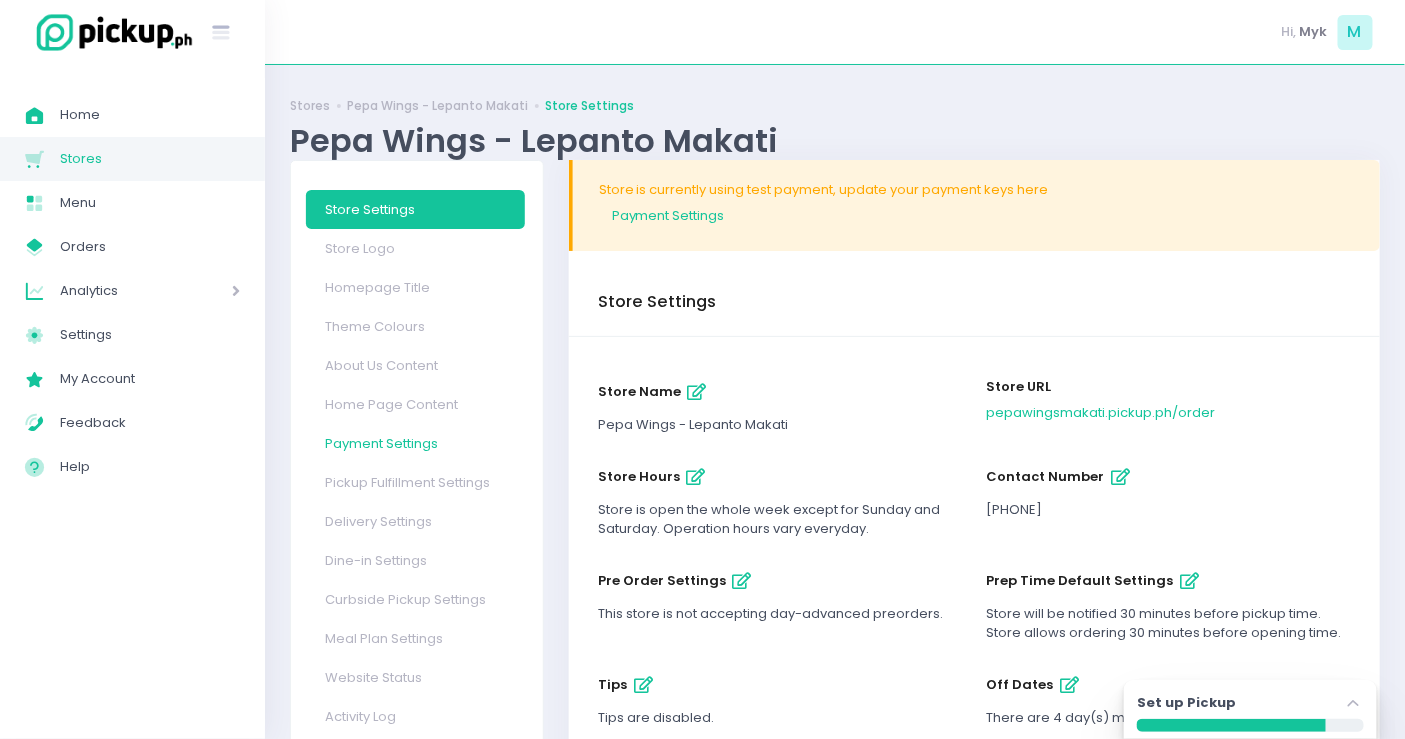 scroll, scrollTop: 235, scrollLeft: 0, axis: vertical 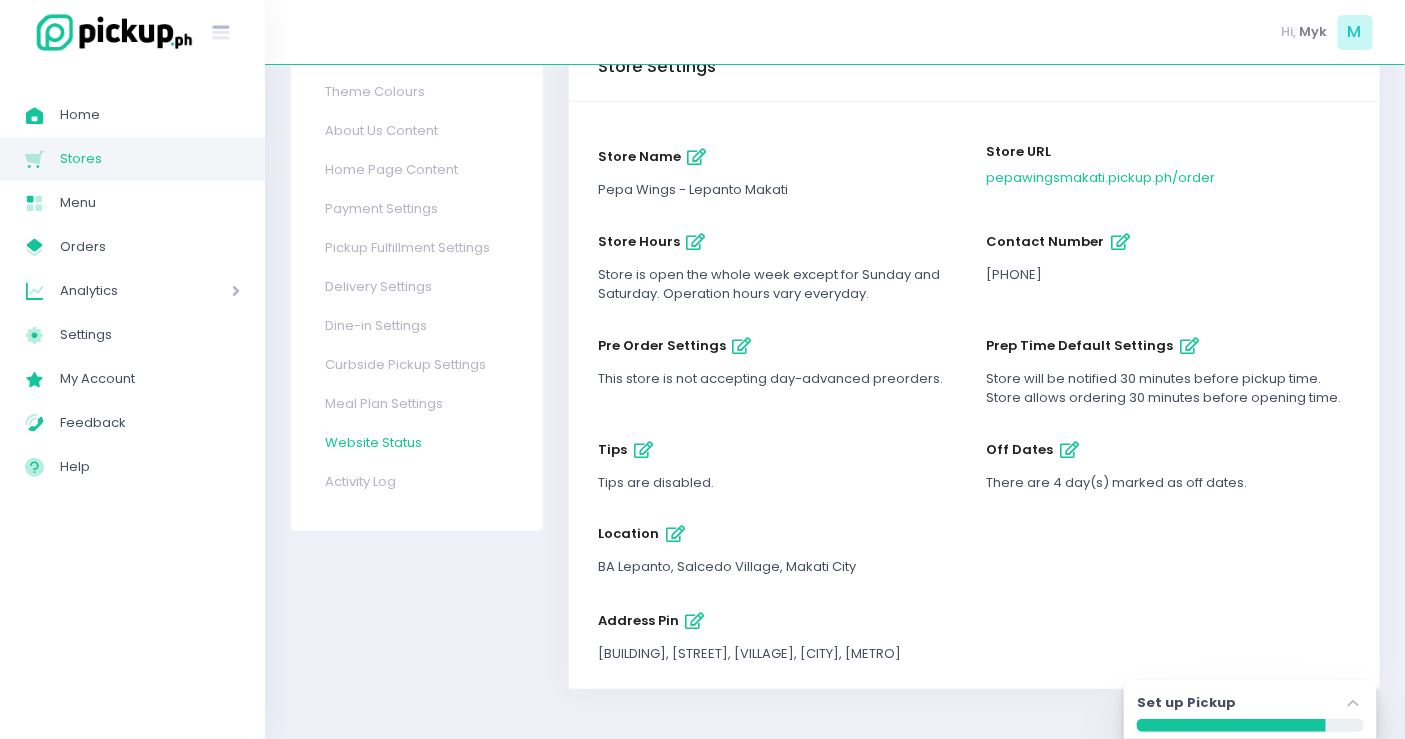 click on "Website Status" at bounding box center (415, 442) 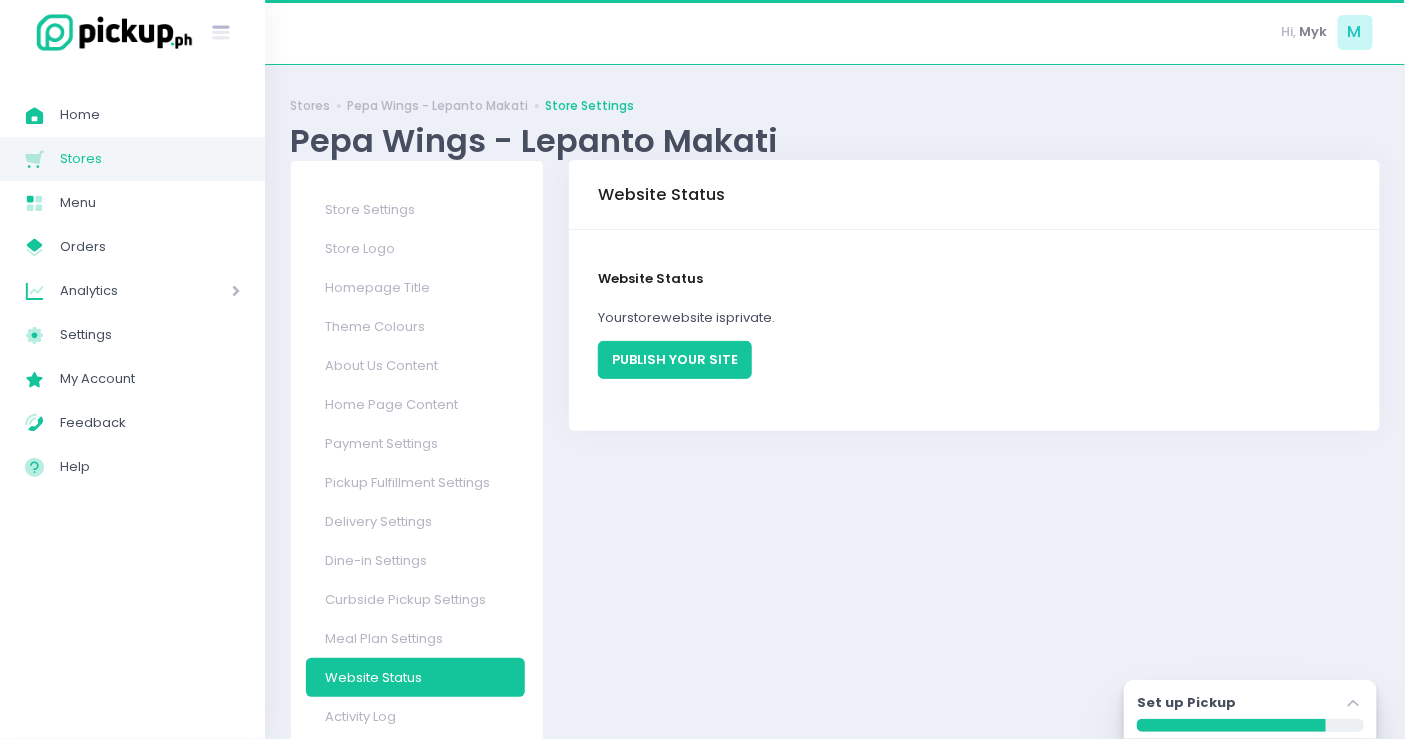 click on "PUBLISH YOUR SITE" at bounding box center (675, 360) 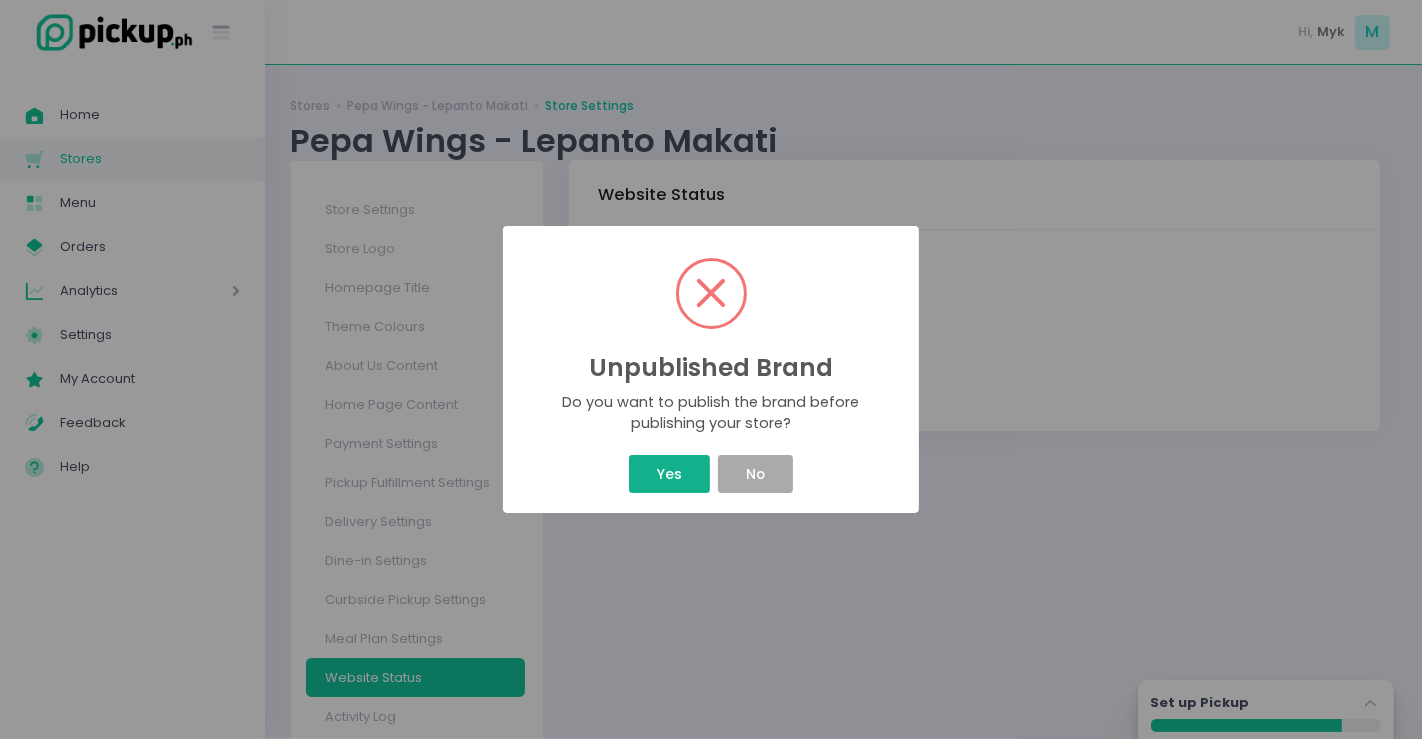 click on "Yes" at bounding box center (669, 474) 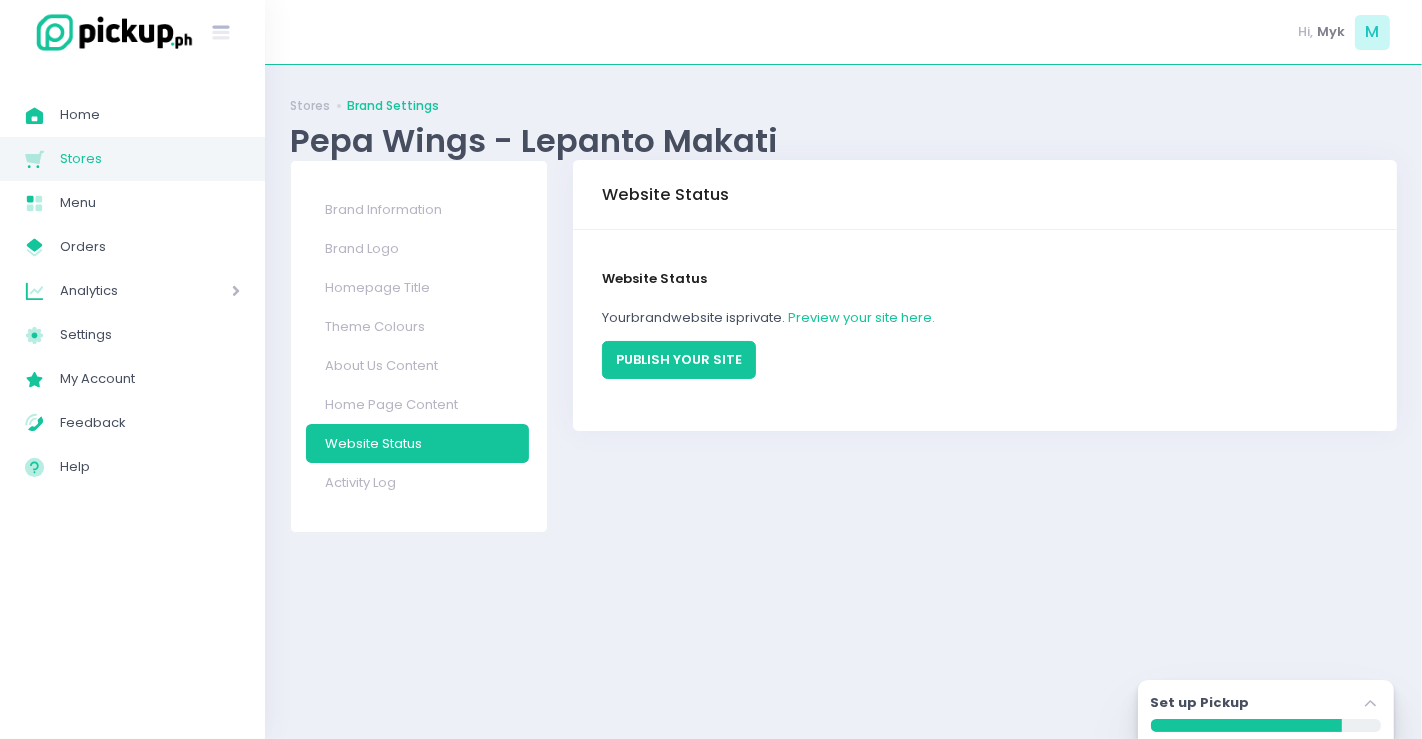 click on "PUBLISH YOUR SITE" at bounding box center (679, 360) 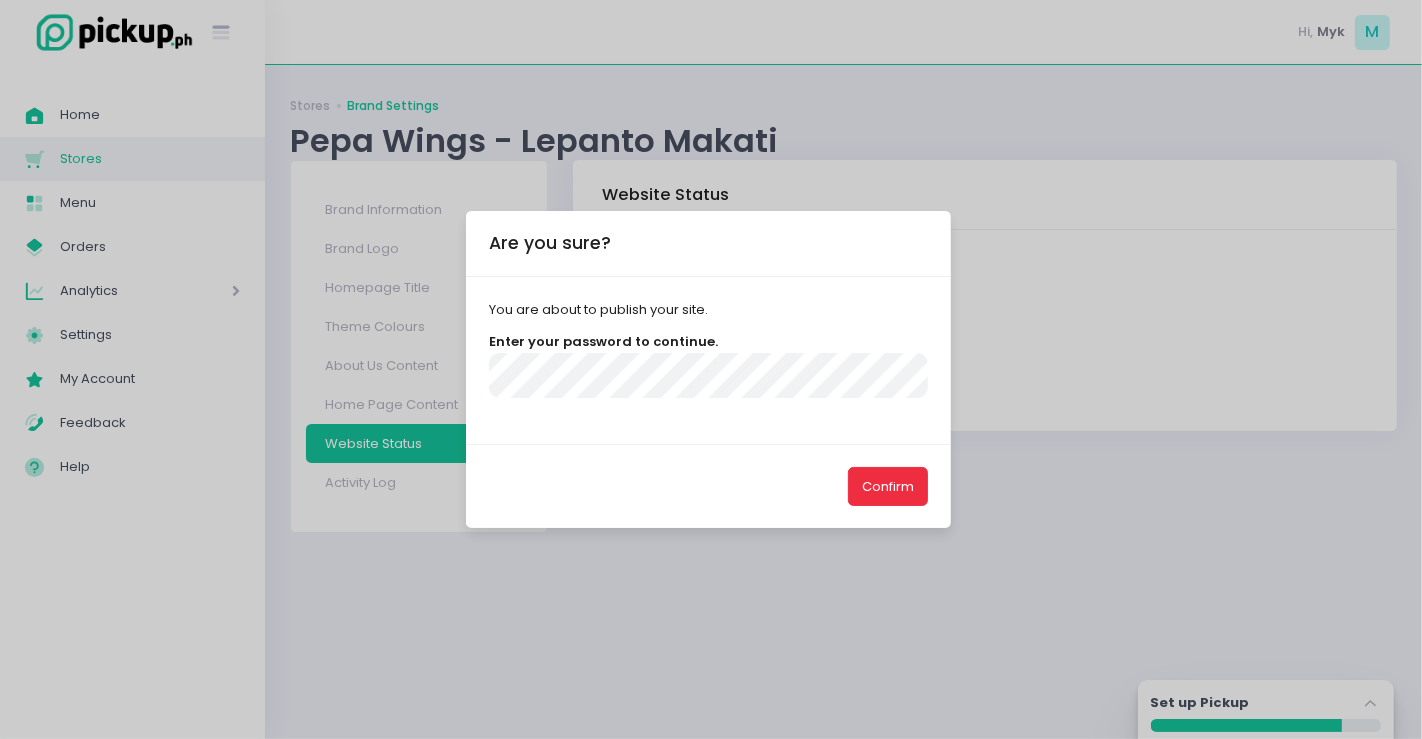 click on "Confirm" at bounding box center [888, 486] 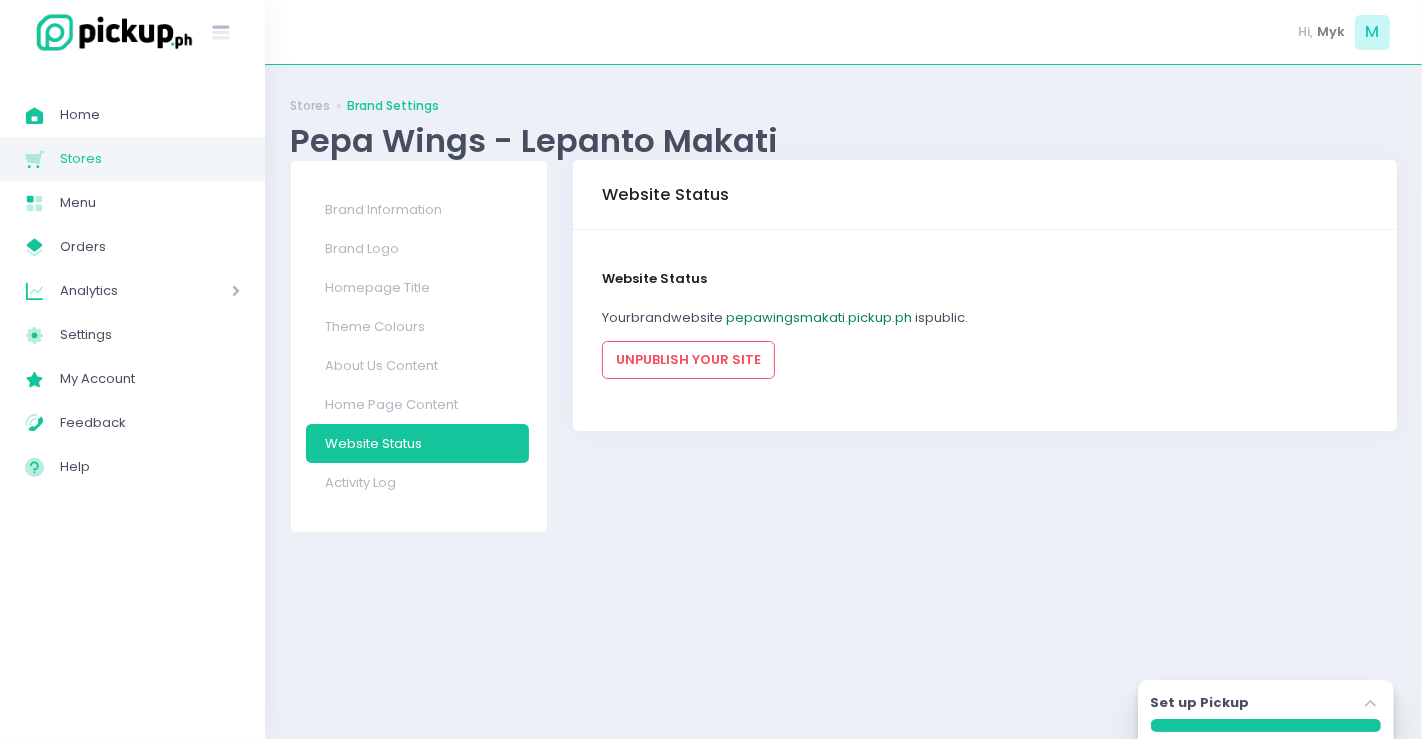click on "pepawingsmakati.pickup.ph" at bounding box center [819, 317] 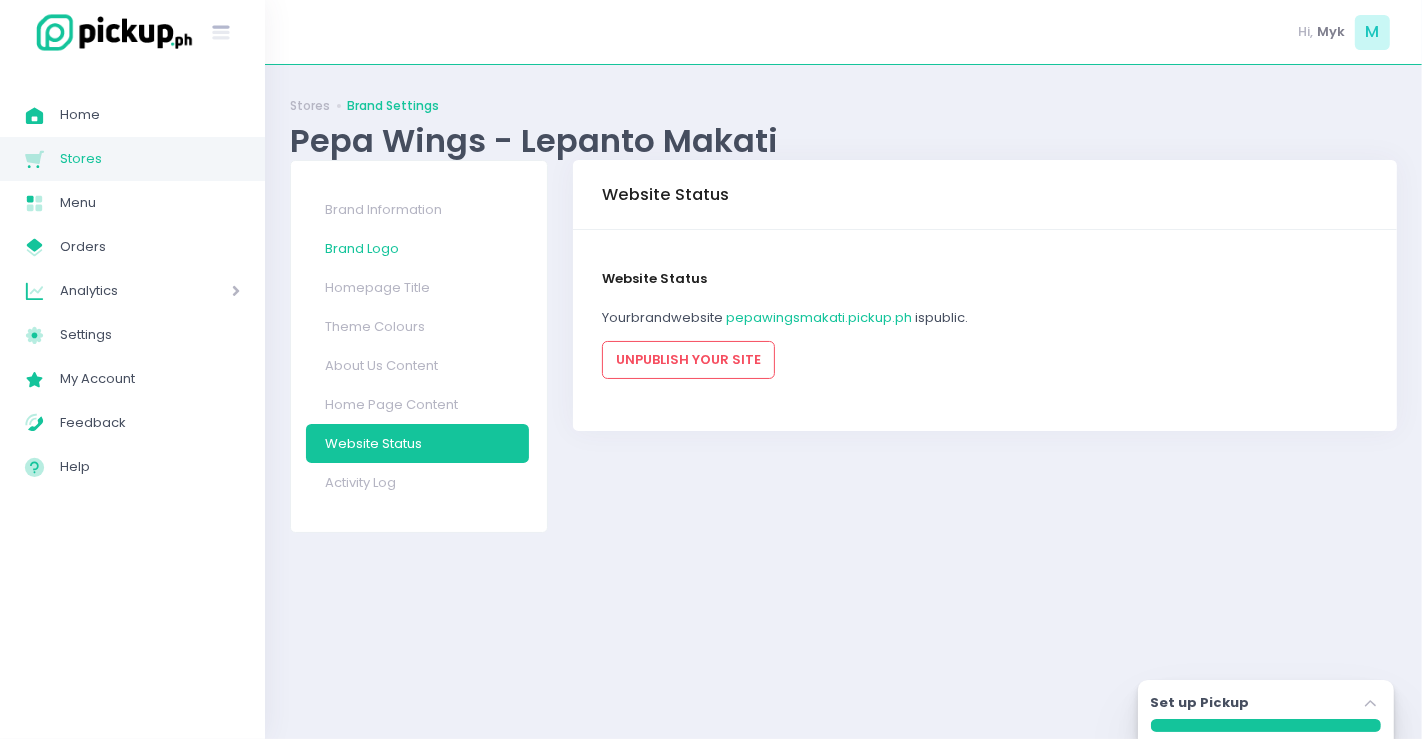 click on "Brand Logo" at bounding box center [418, 248] 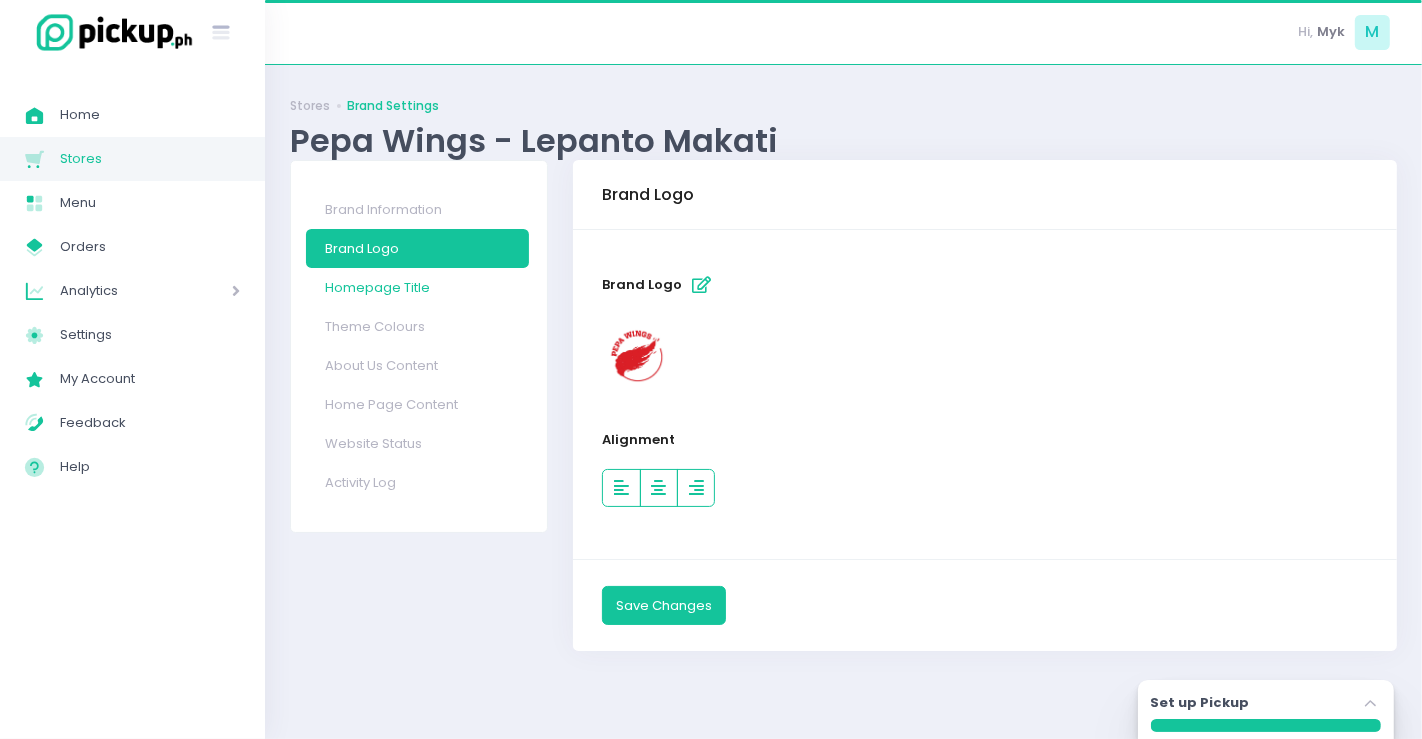 click on "Homepage Title" at bounding box center (418, 287) 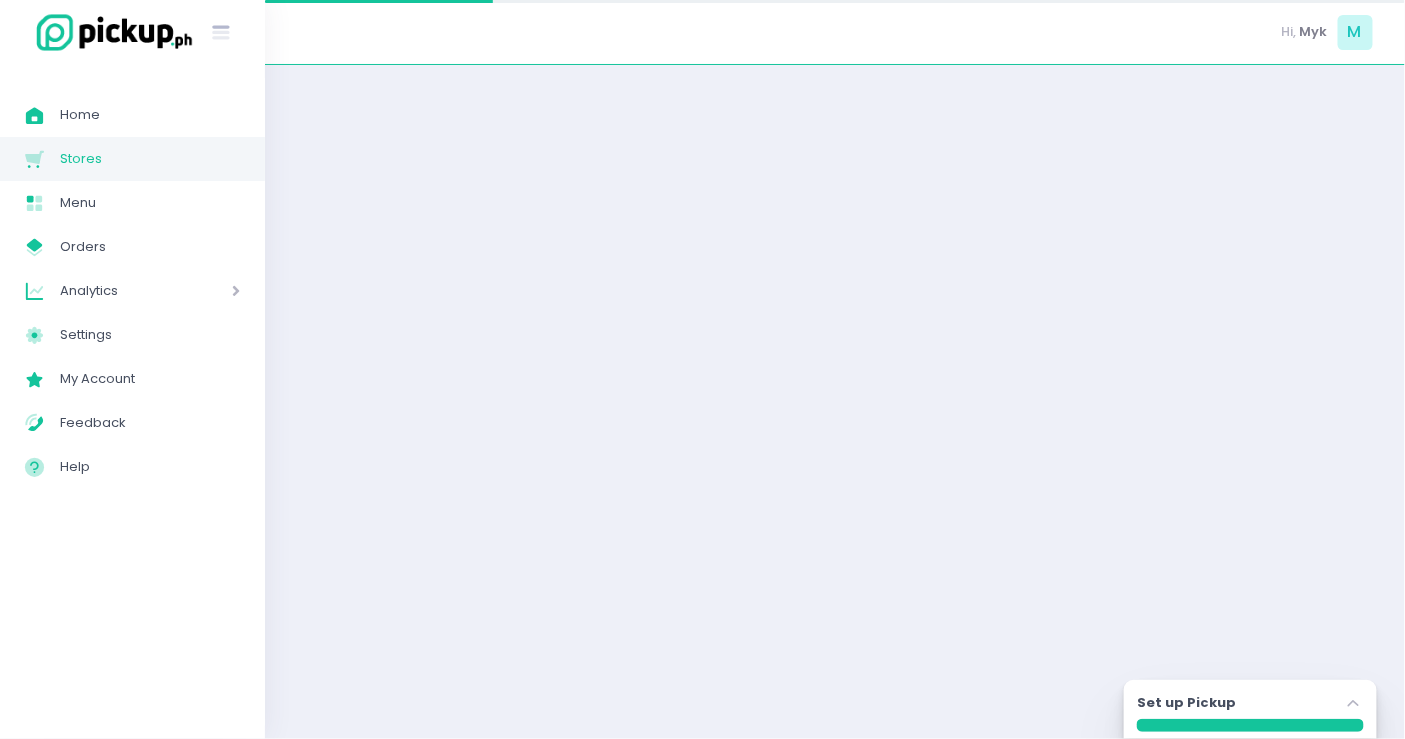 select on "normal" 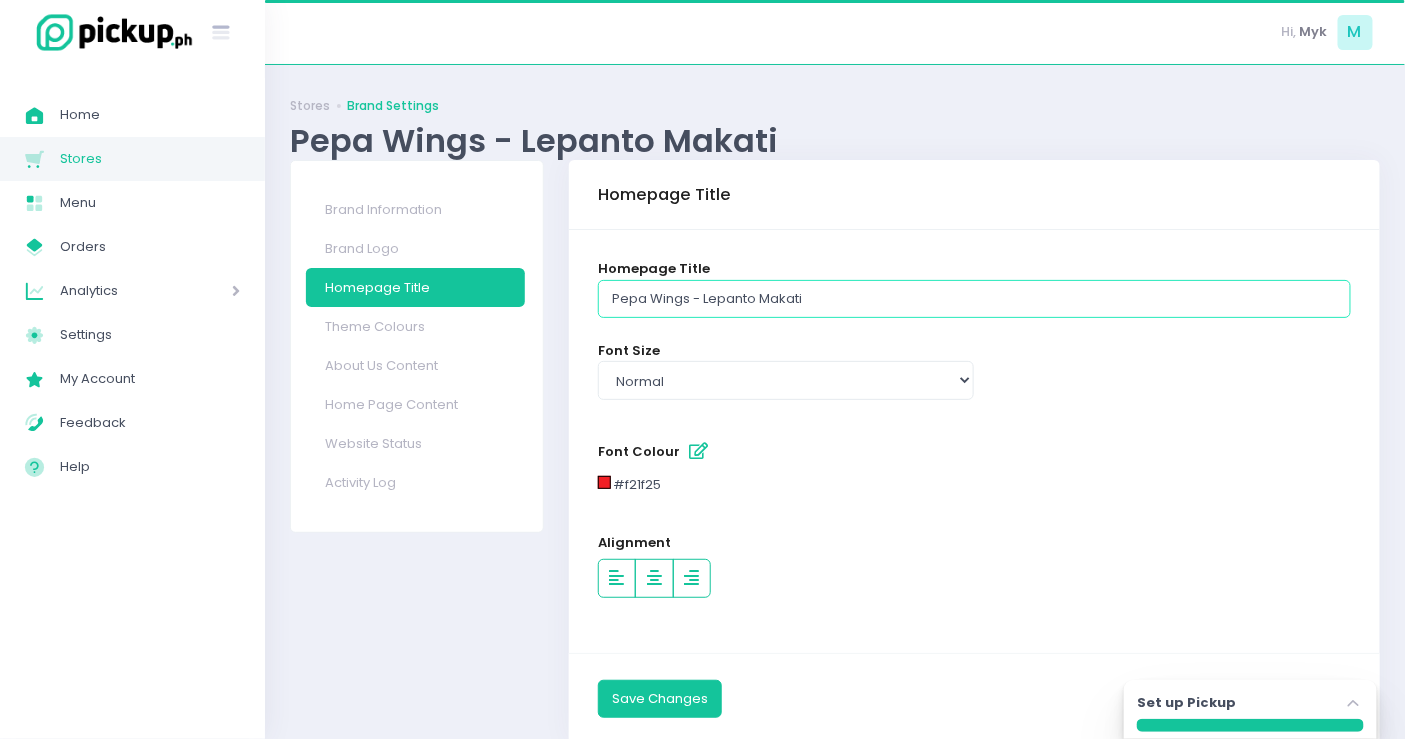 click on "Pepa Wings - Lepanto Makati" at bounding box center [974, 299] 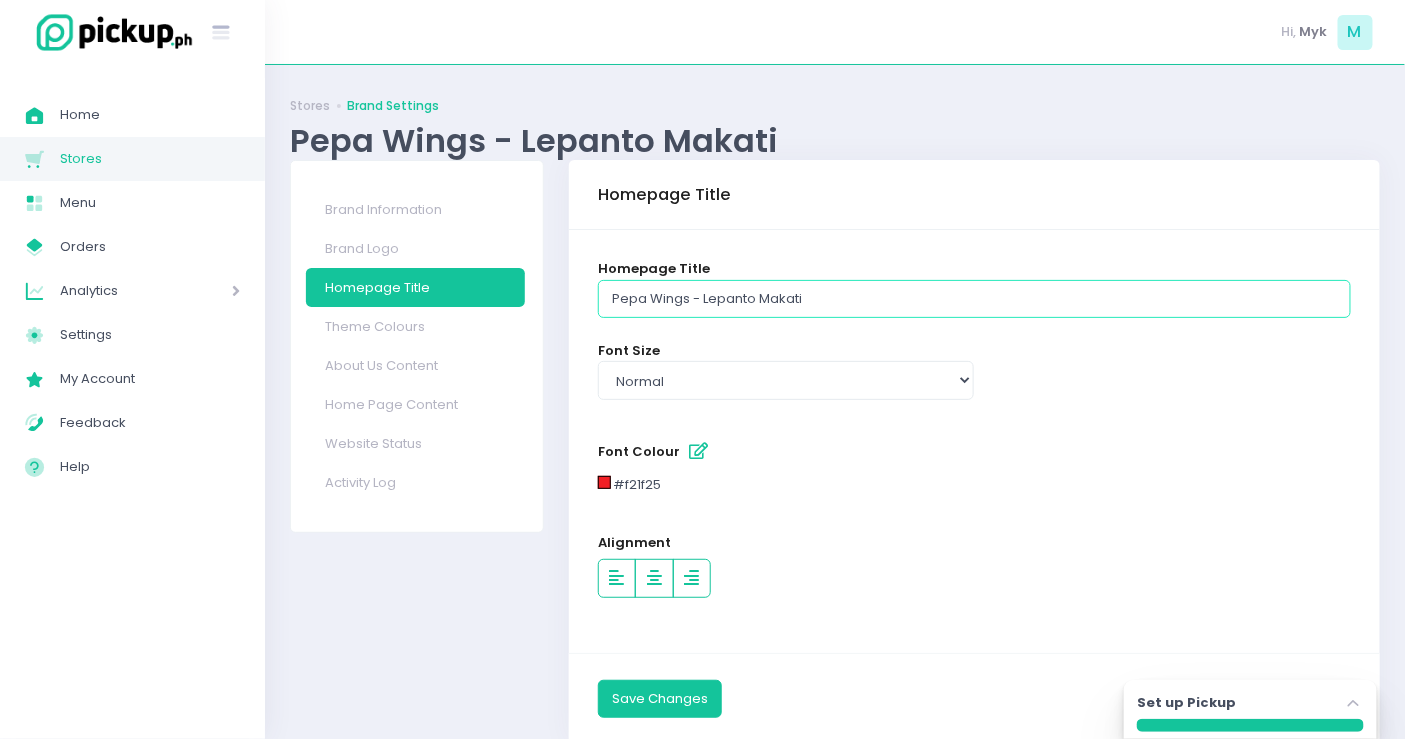click on "Pepa Wings - Lepanto Makati" at bounding box center (974, 299) 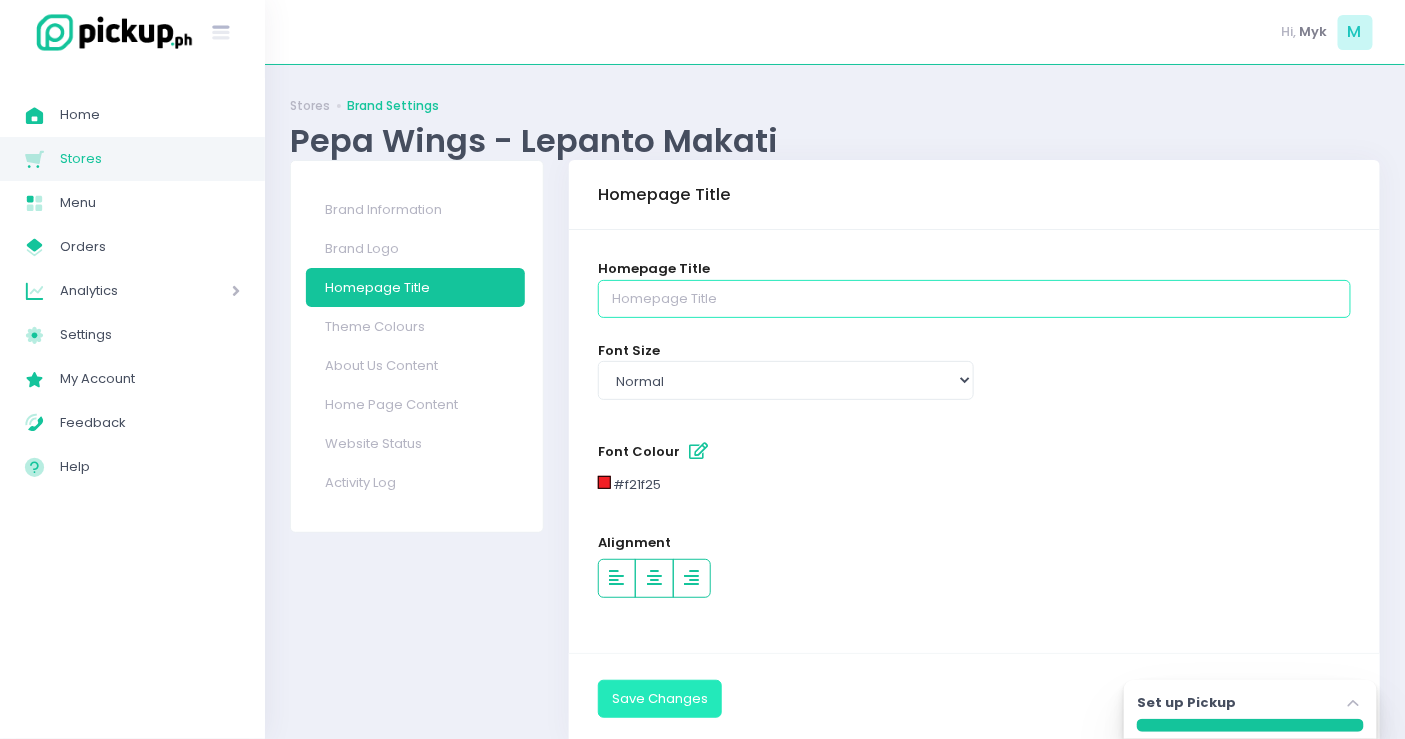 type 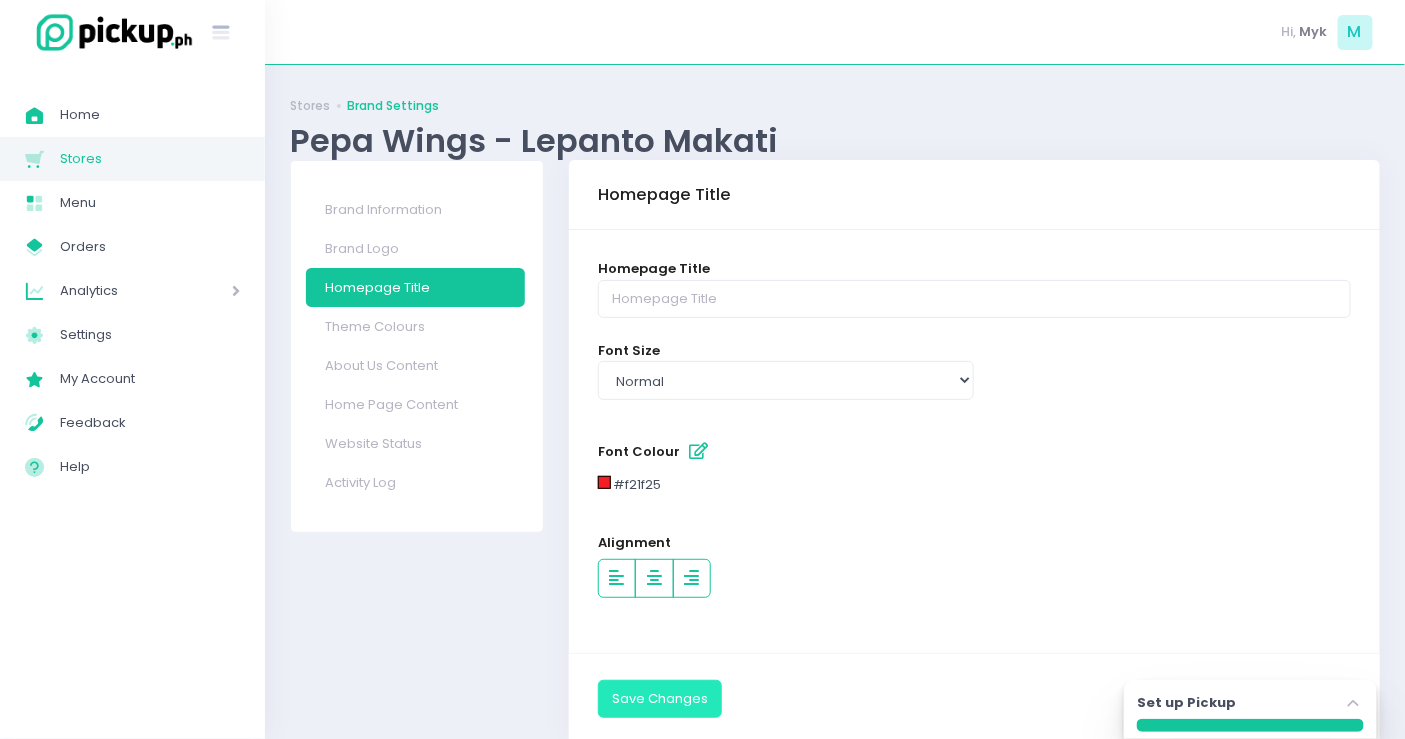 click on "Save Changes" at bounding box center [660, 699] 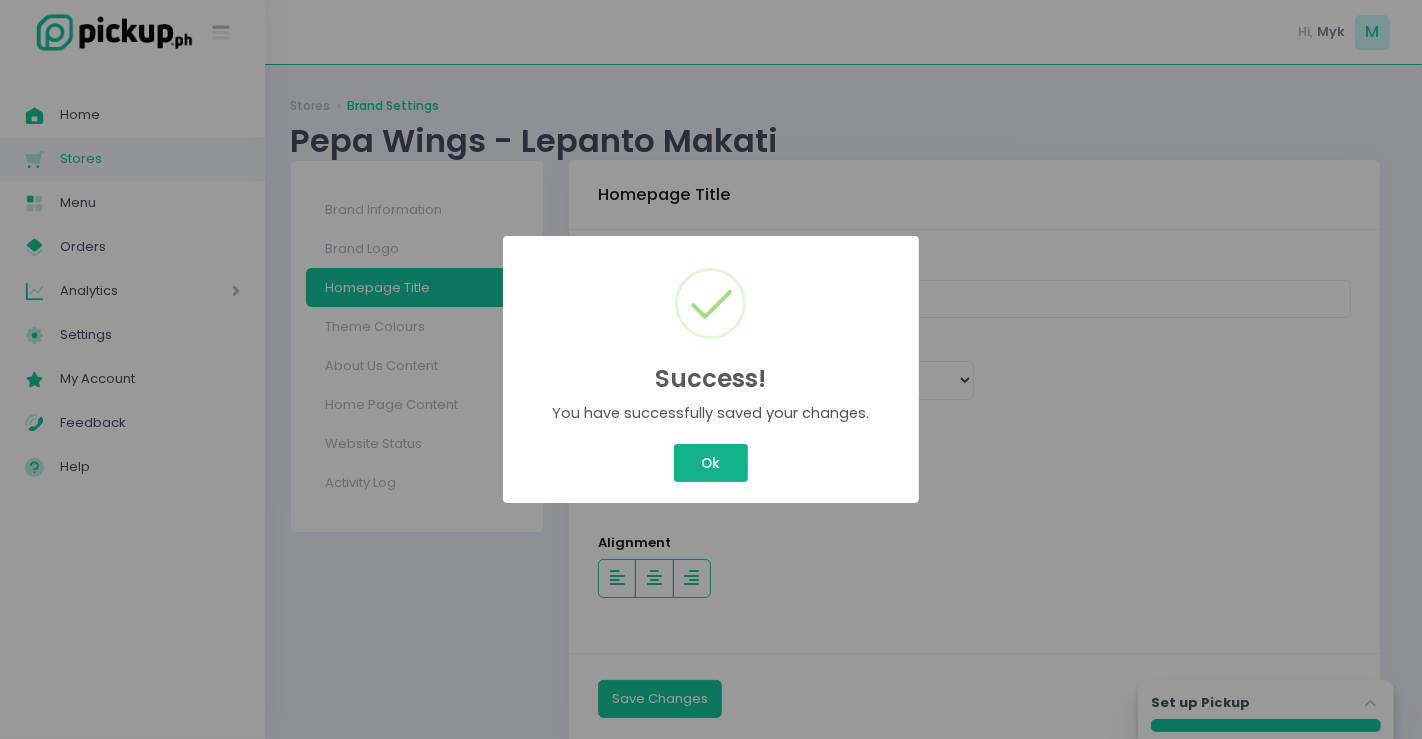 click on "Ok" at bounding box center [711, 463] 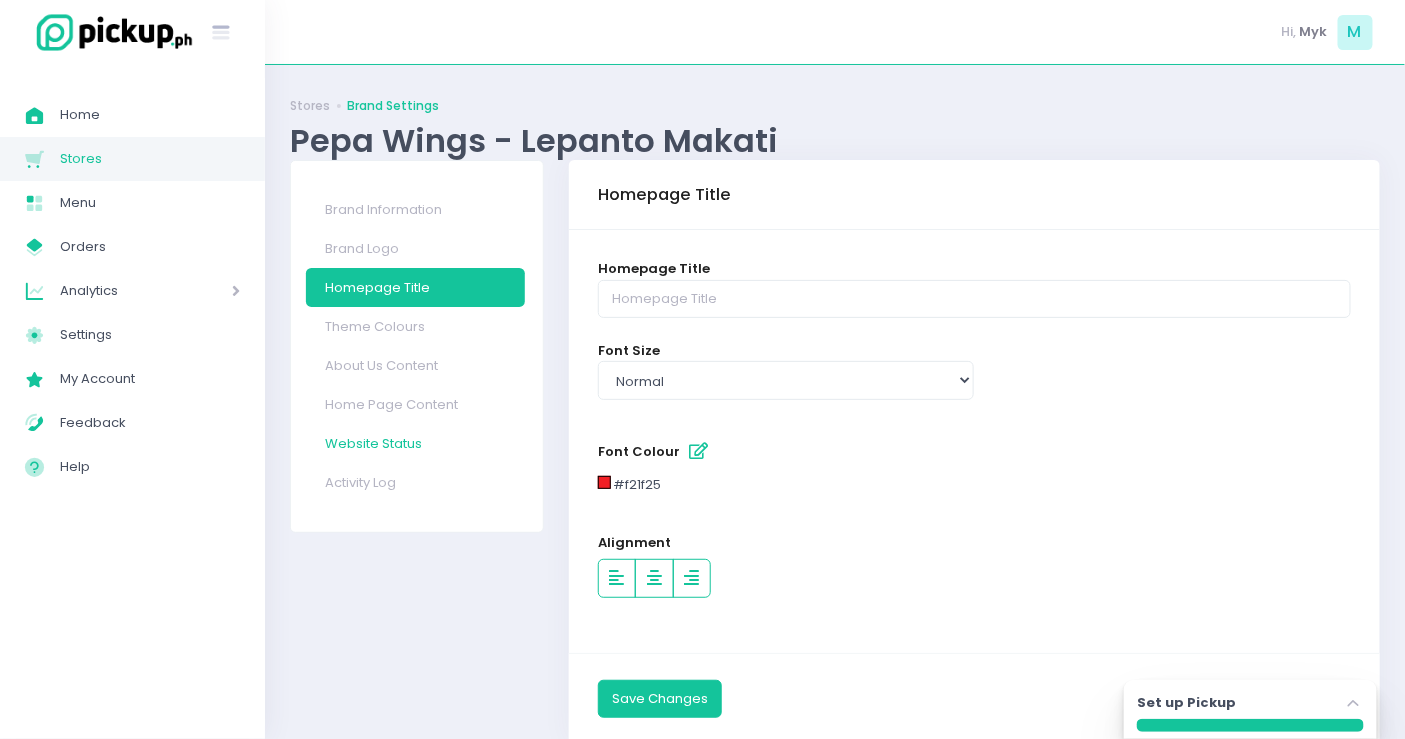 click on "Website Status" at bounding box center (415, 443) 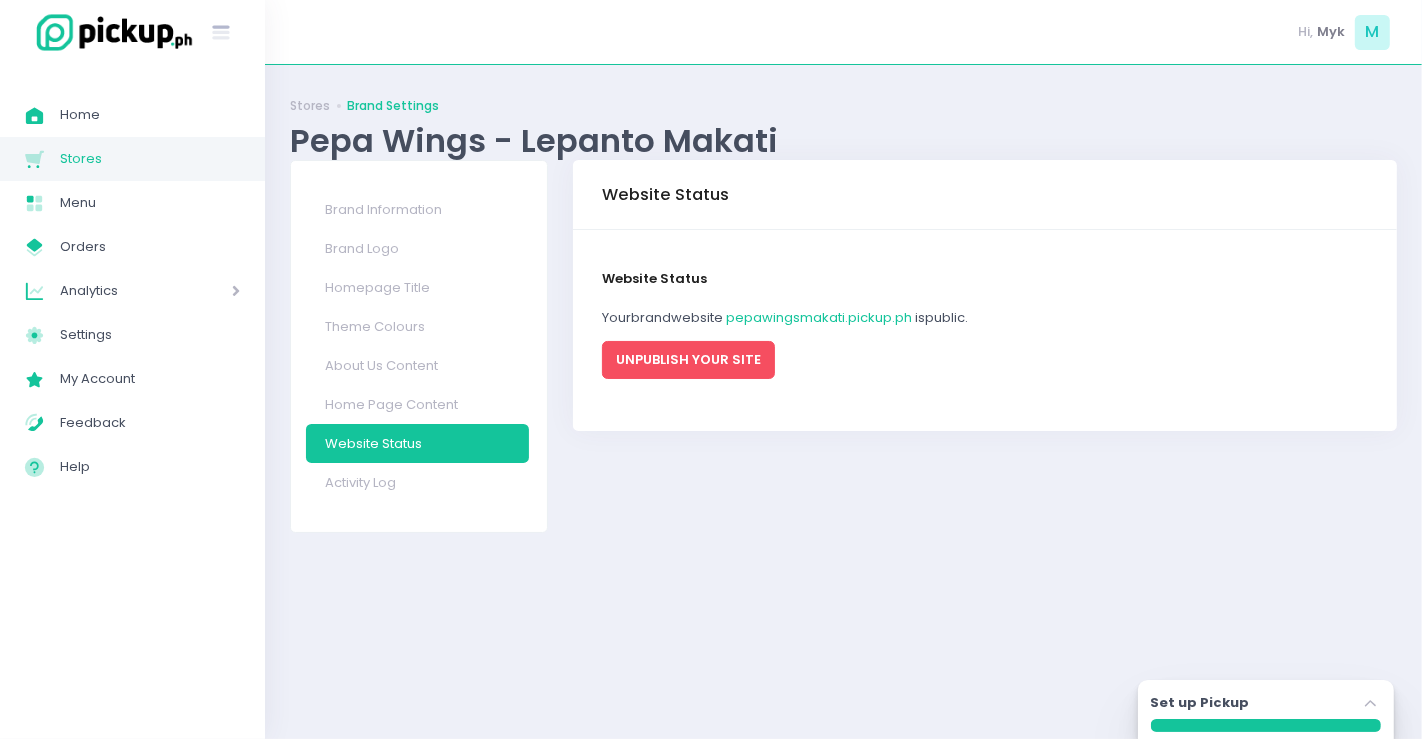 click on "UNPUBLISH YOUR SITE" at bounding box center [688, 360] 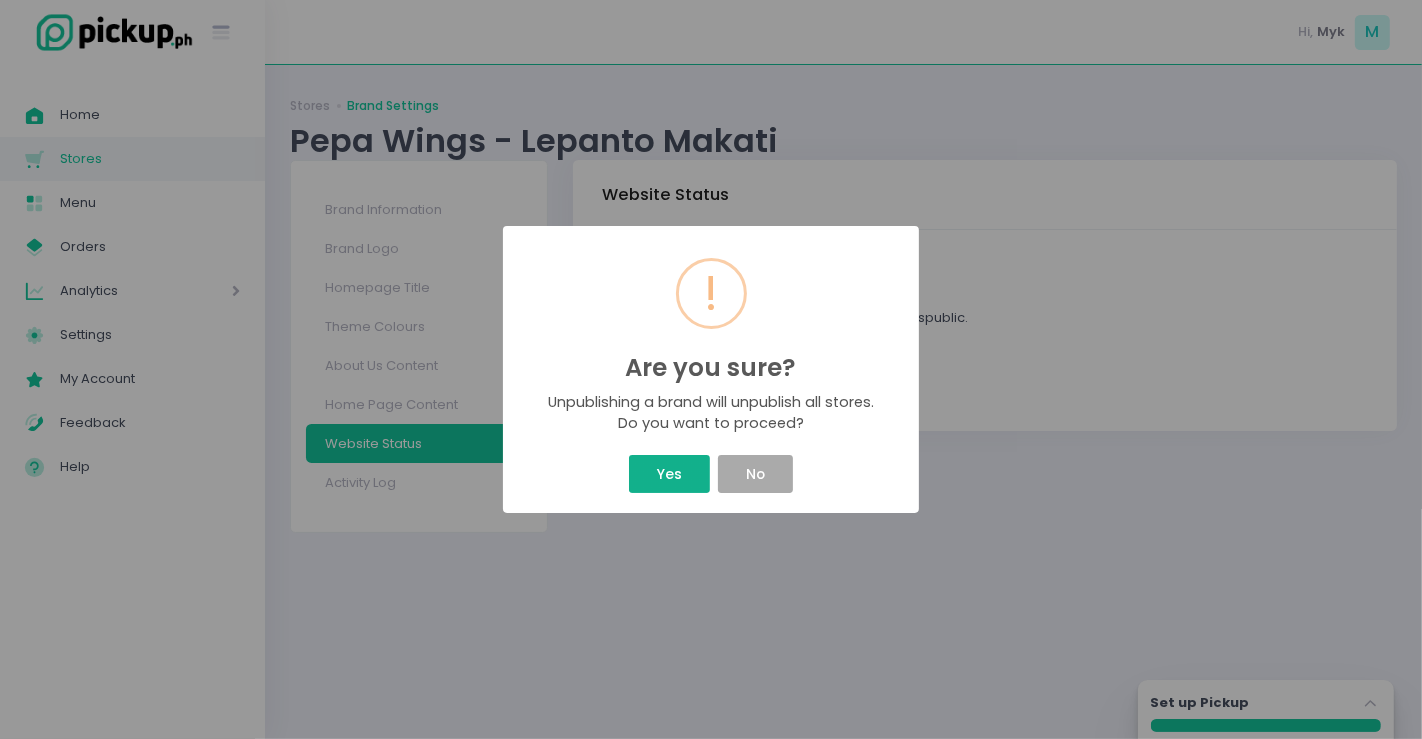 click on "Yes" at bounding box center (669, 474) 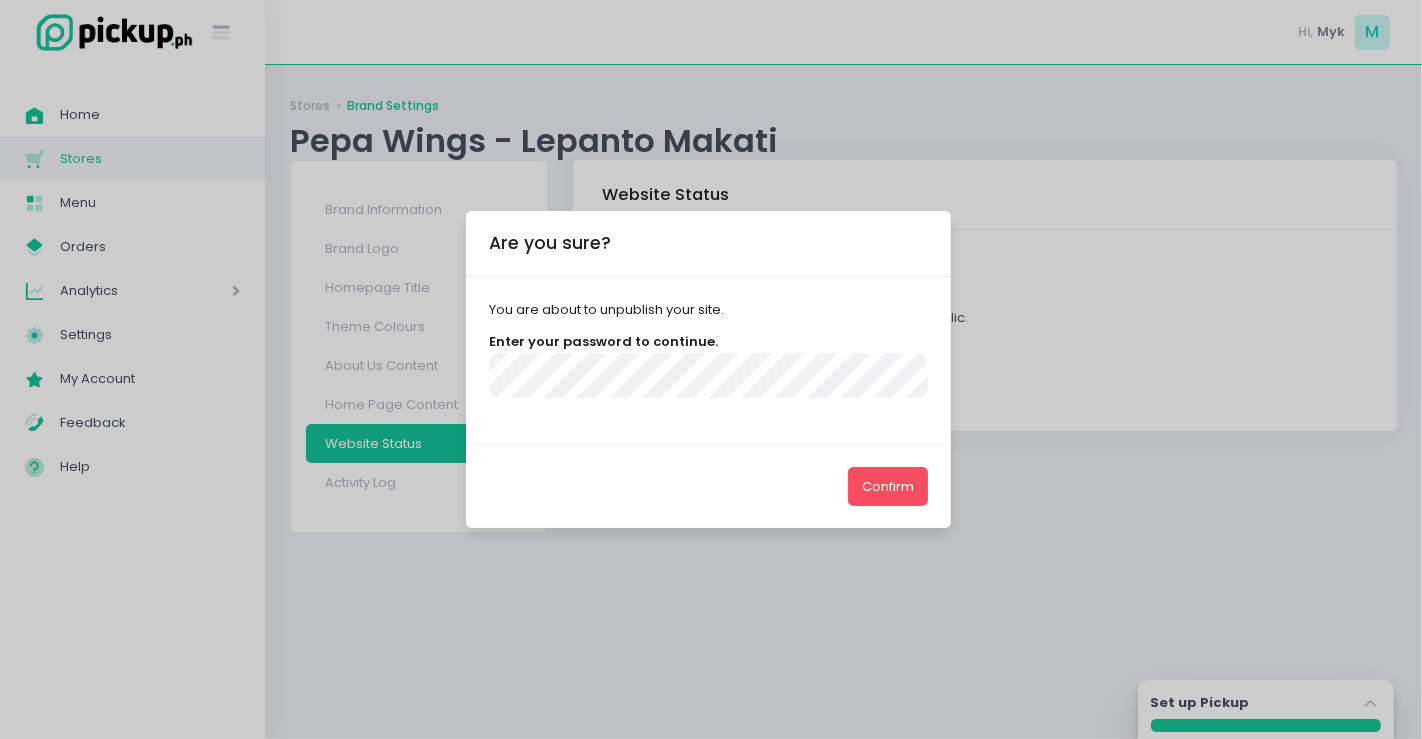 click on "Confirm" at bounding box center [888, 486] 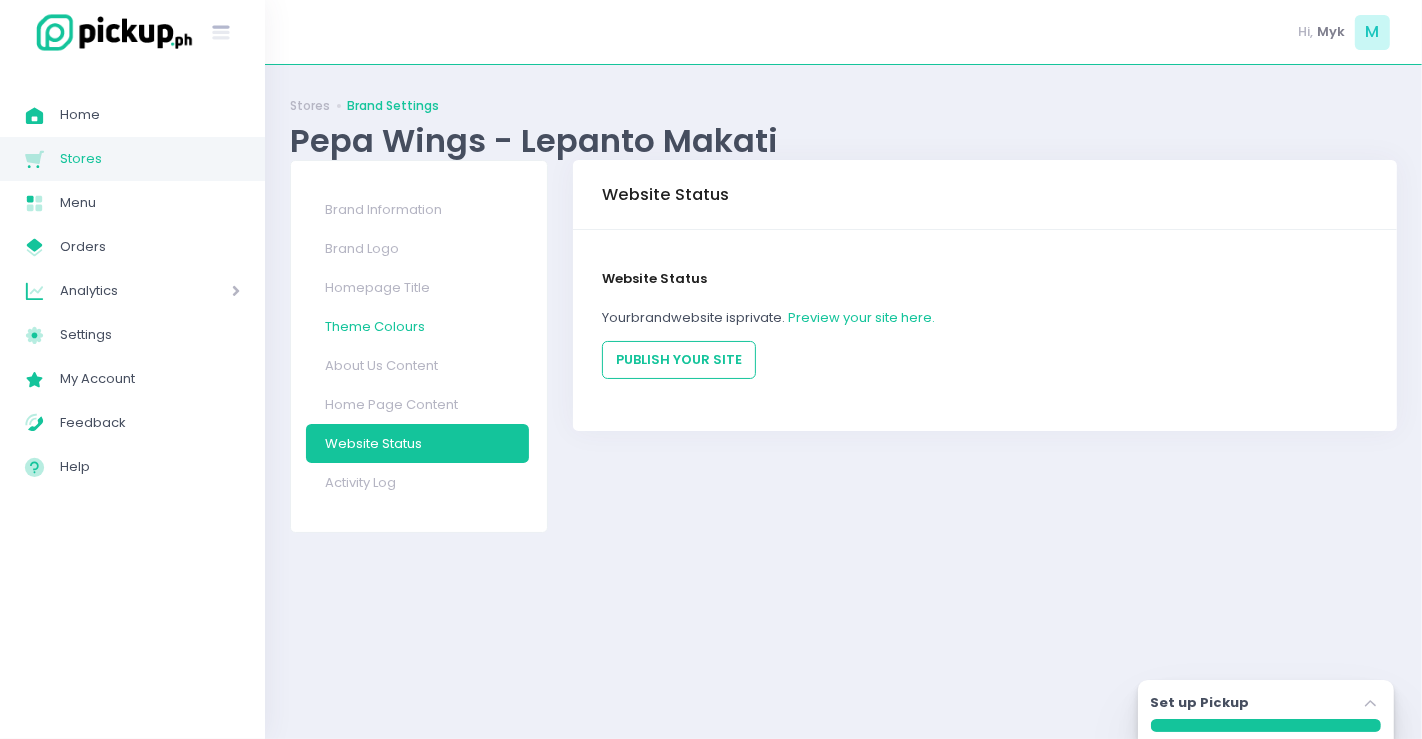 click on "Theme Colours" at bounding box center [418, 326] 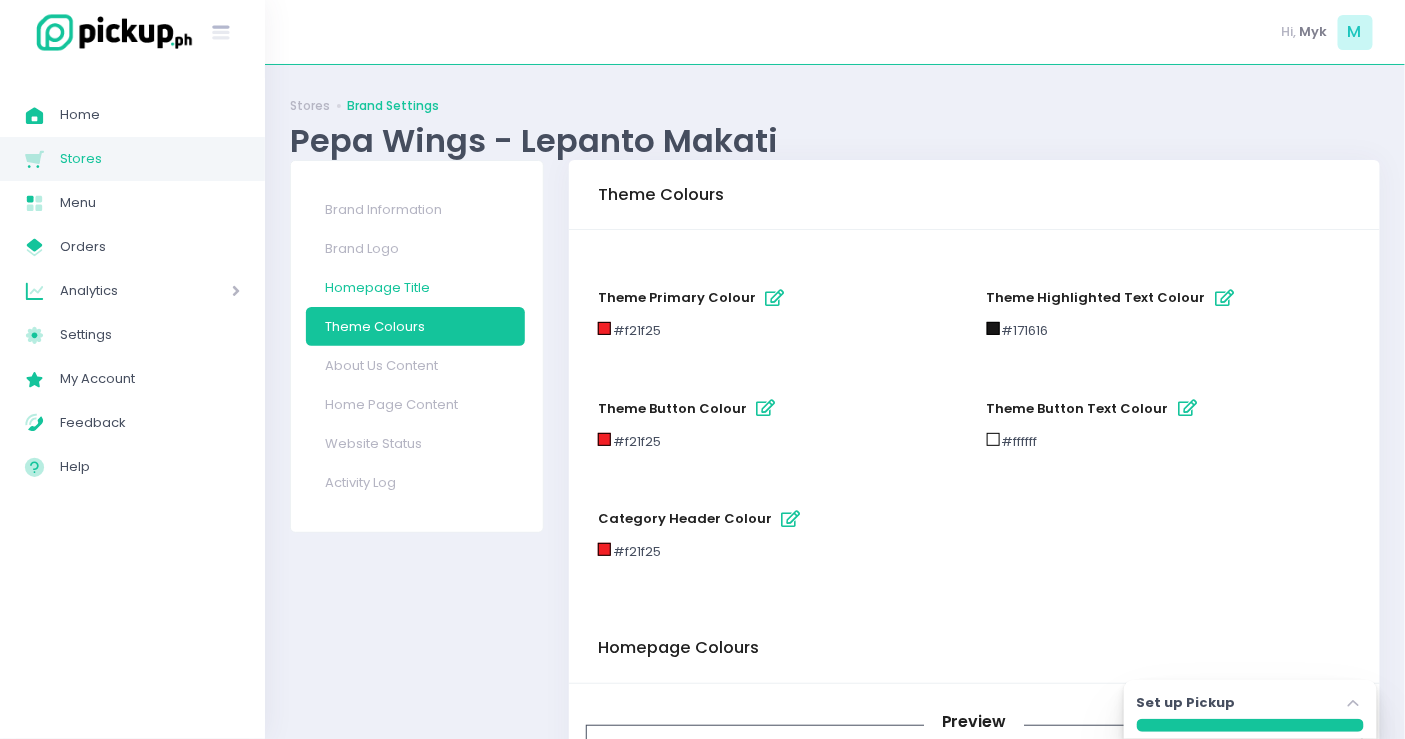 click on "Homepage Title" at bounding box center [415, 287] 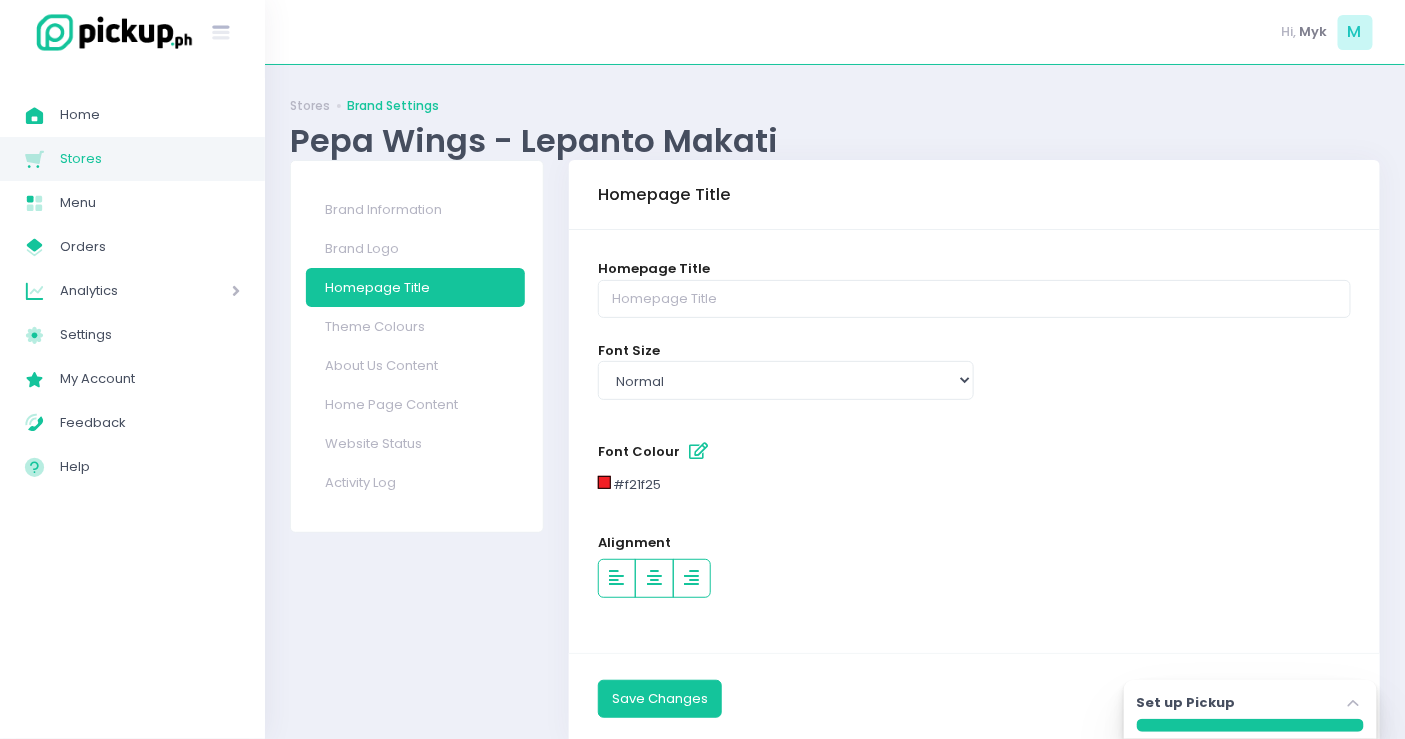 scroll, scrollTop: 53, scrollLeft: 0, axis: vertical 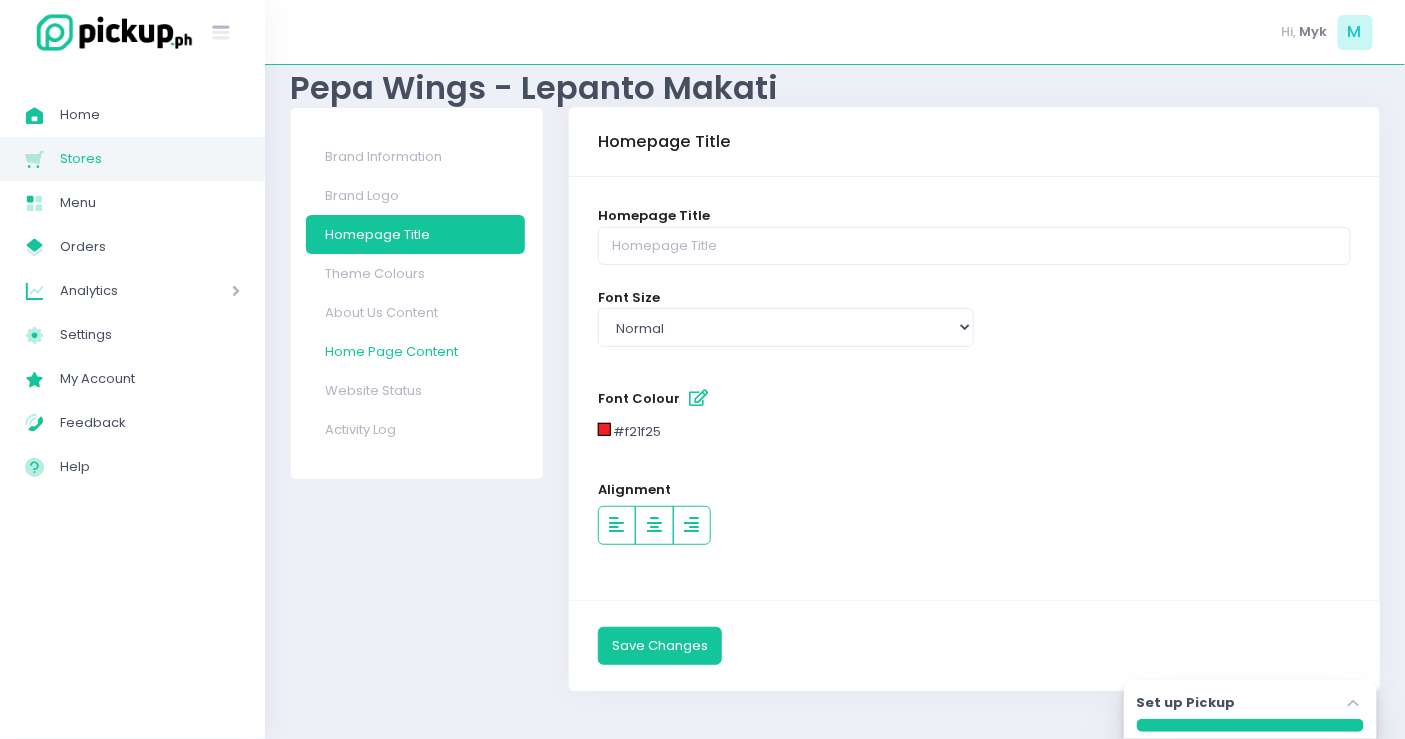 click on "Home Page Content" at bounding box center (415, 351) 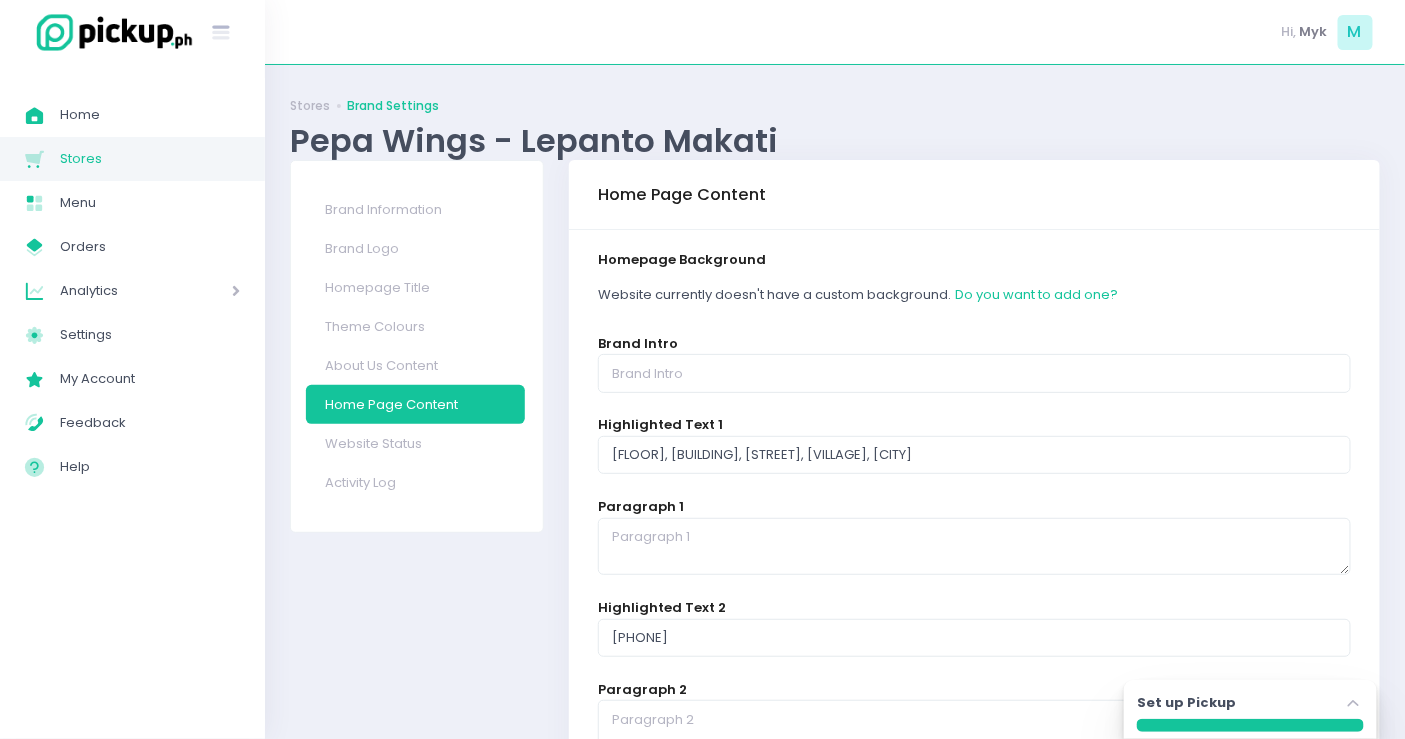 scroll, scrollTop: 161, scrollLeft: 0, axis: vertical 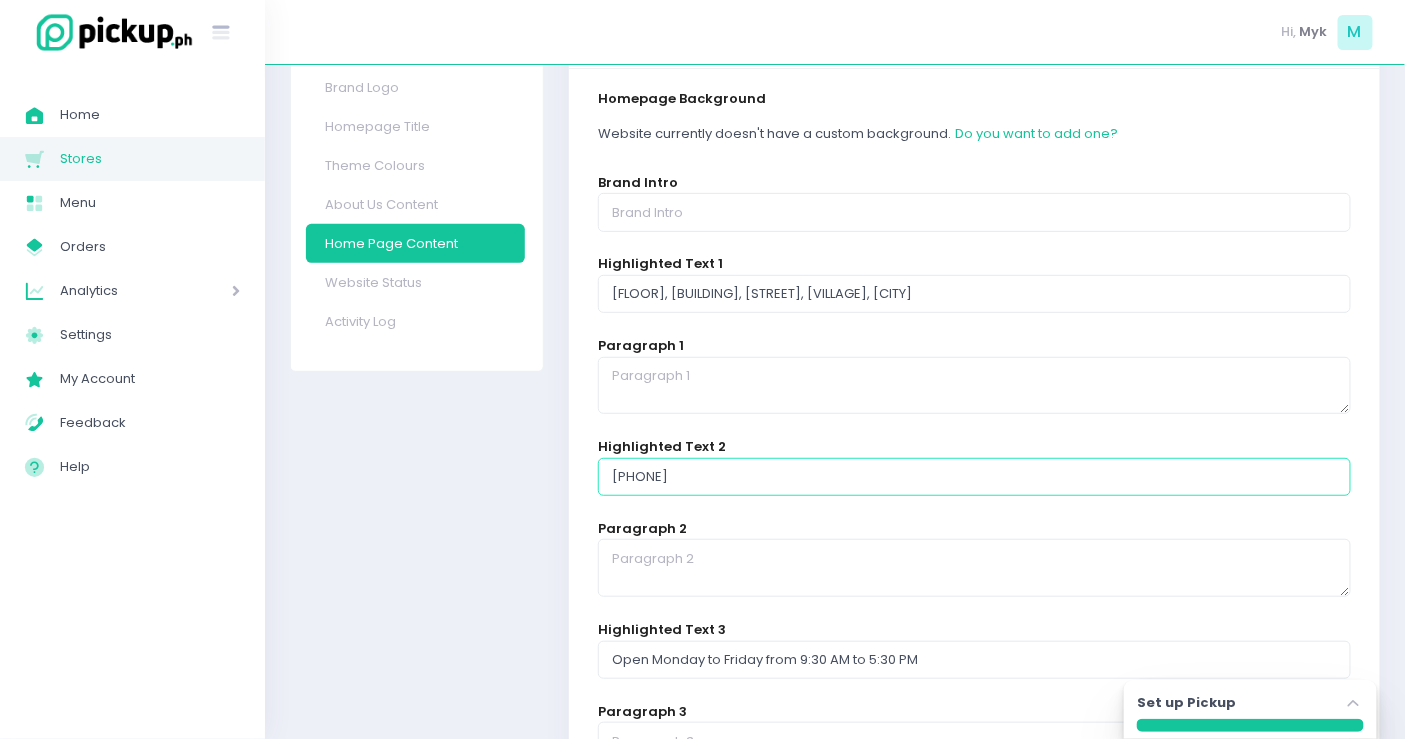 click on "0917-165-2921" at bounding box center [974, 477] 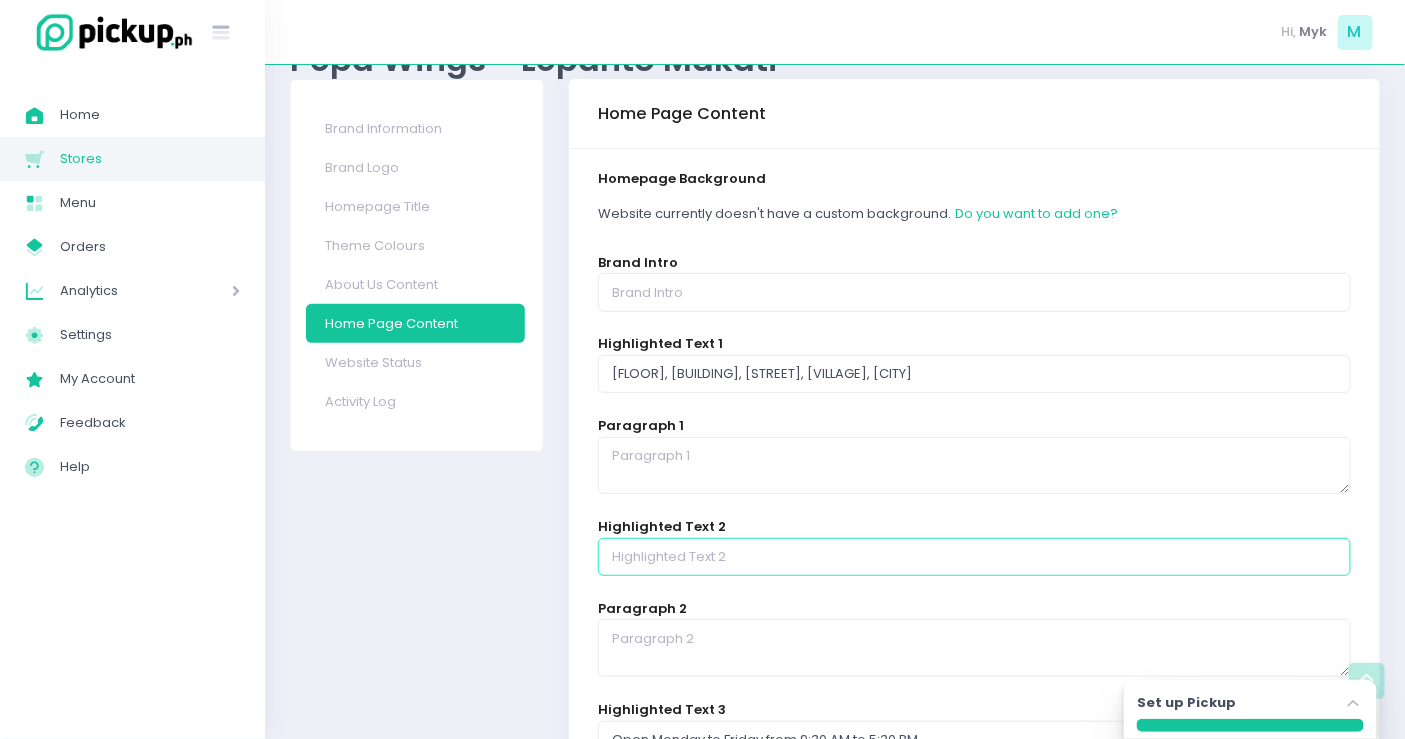 scroll, scrollTop: 0, scrollLeft: 0, axis: both 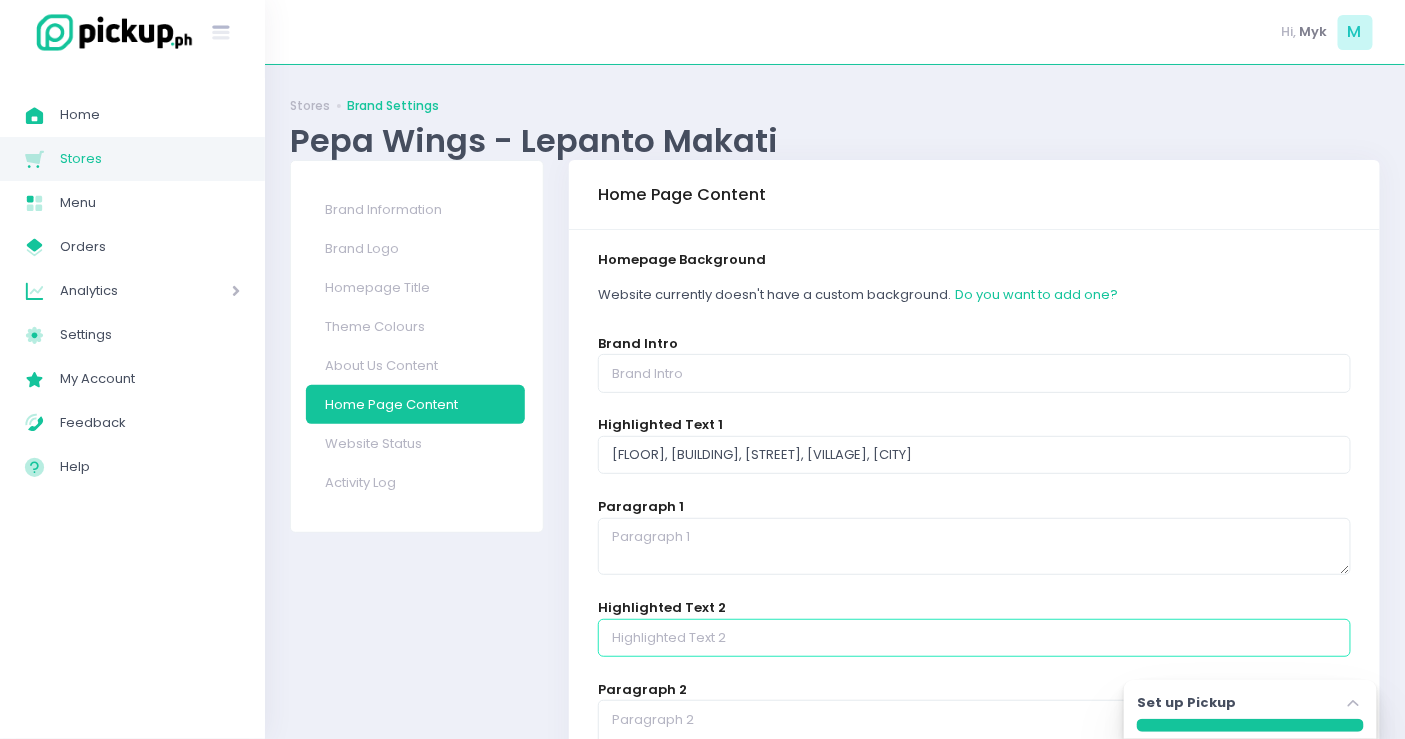 type 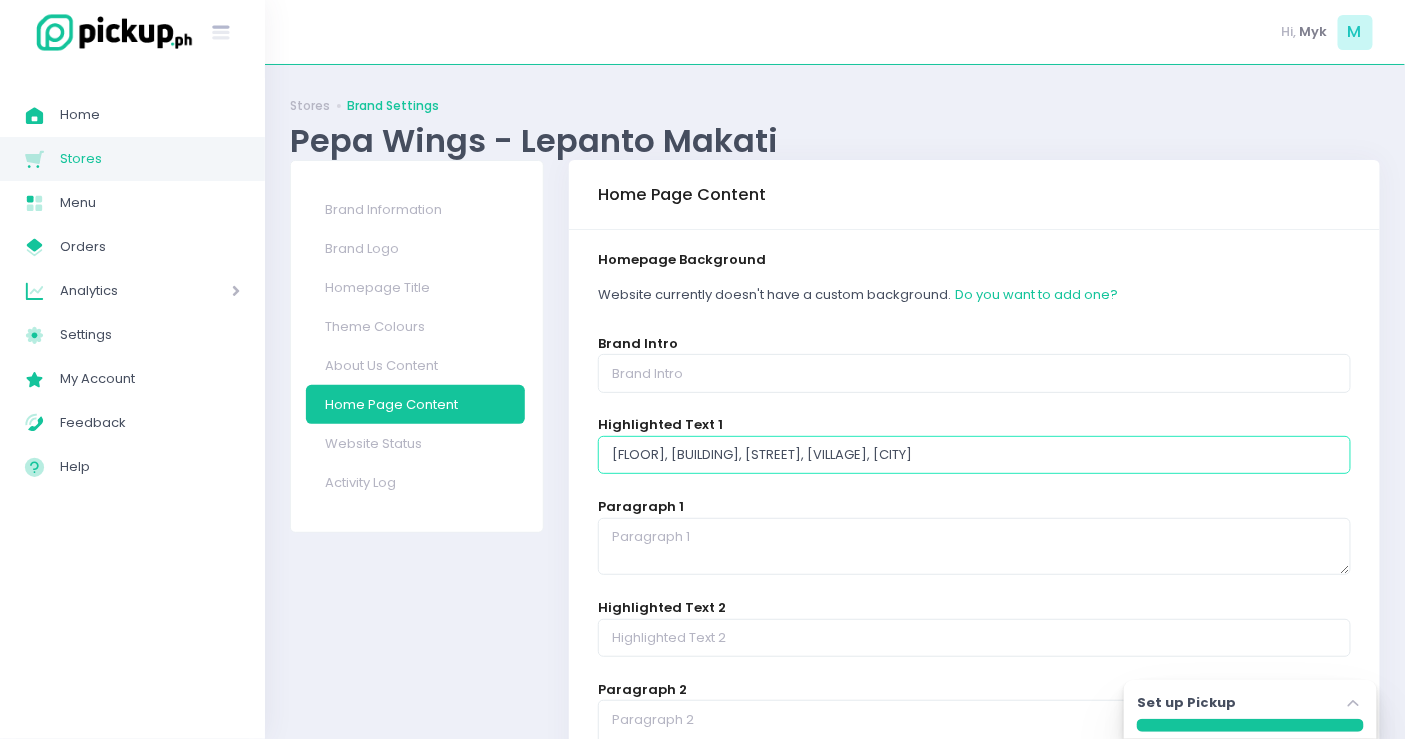 click on "Ground Floor, Lepanto Building,  8747 Paseo De Roxas, Salcedo Village, Makati City" at bounding box center (974, 455) 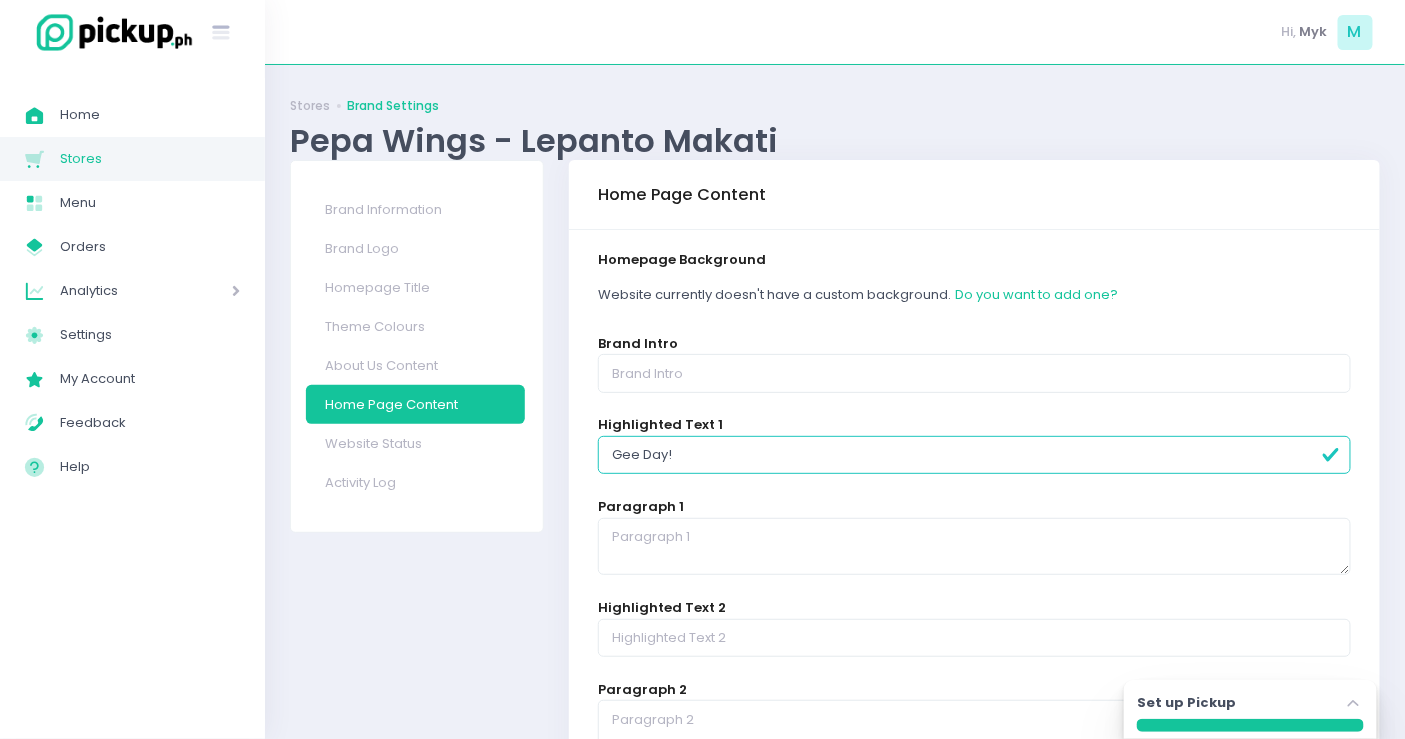 paste on "Welcome to our pre-order and same day ordering platform!" 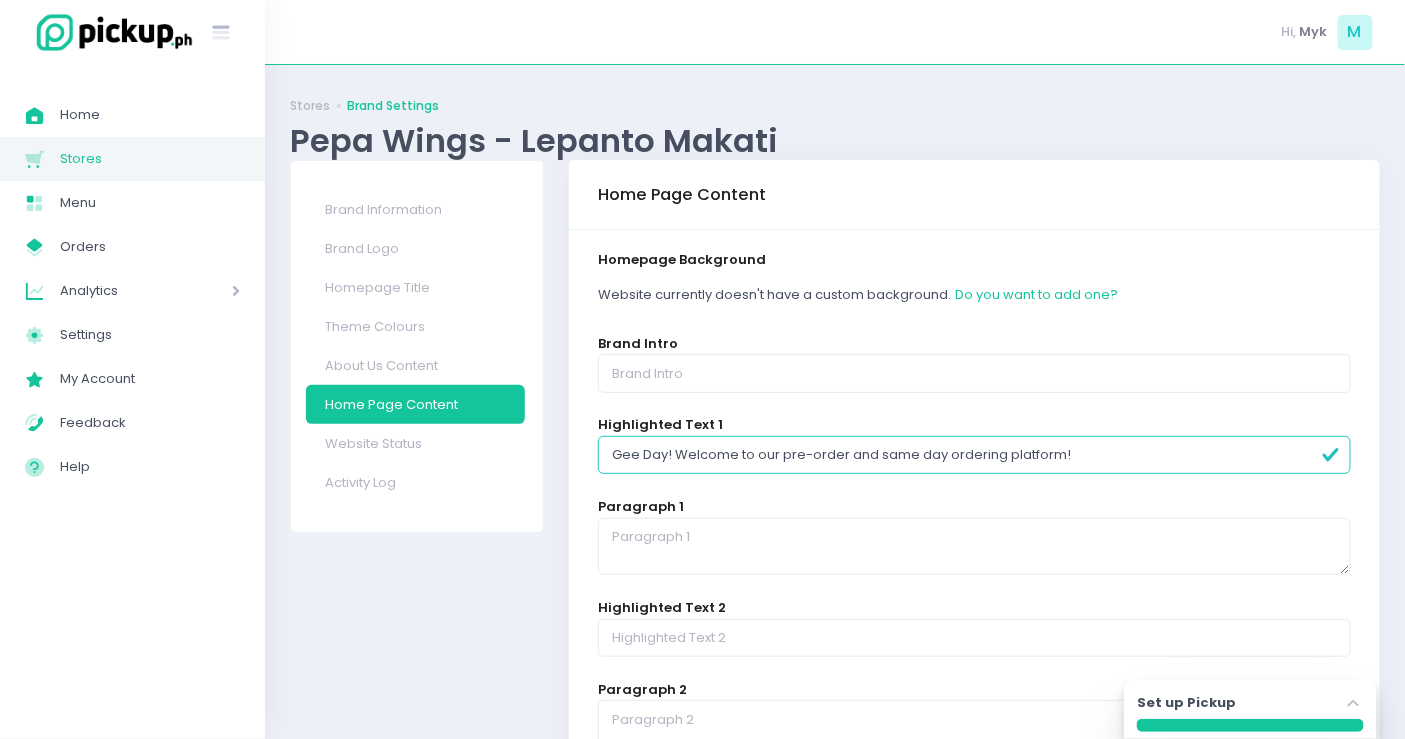 drag, startPoint x: 1072, startPoint y: 460, endPoint x: 1001, endPoint y: 454, distance: 71.25307 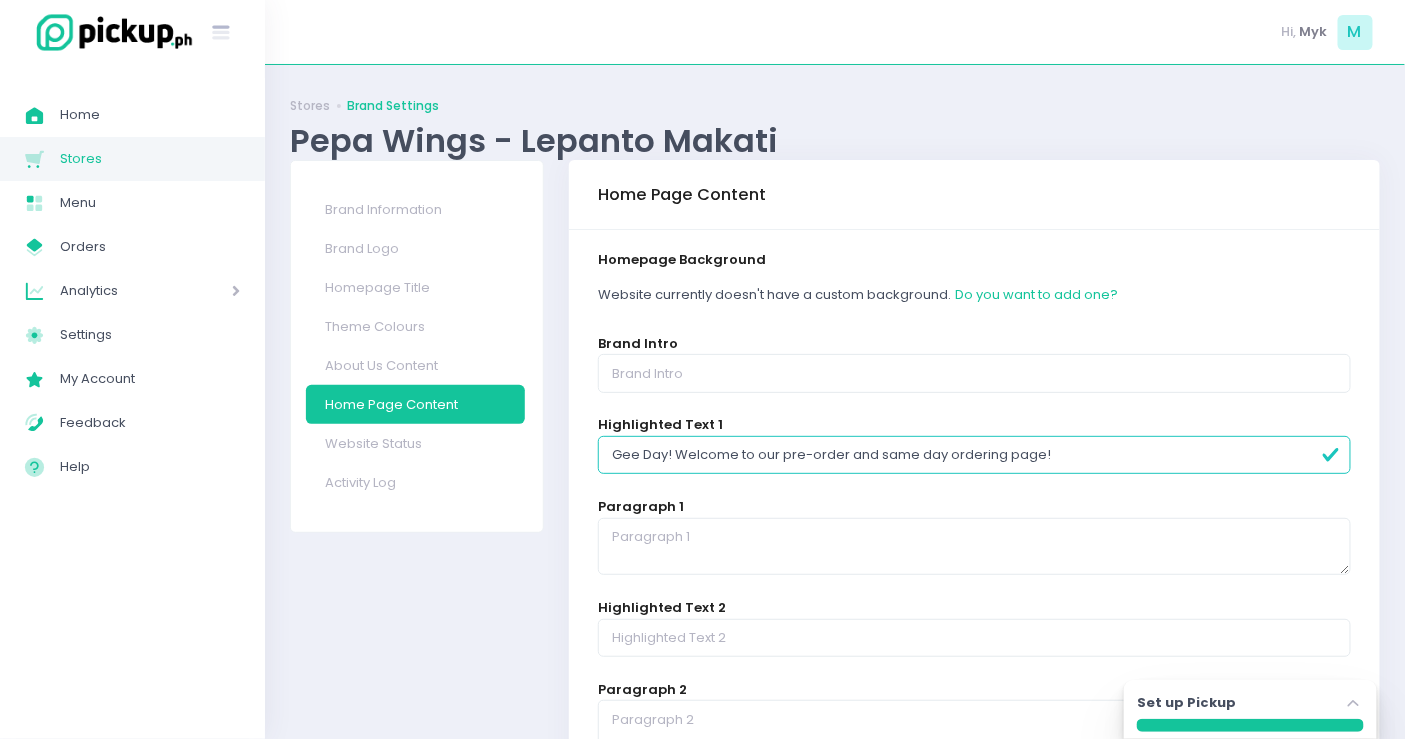 scroll, scrollTop: 202, scrollLeft: 0, axis: vertical 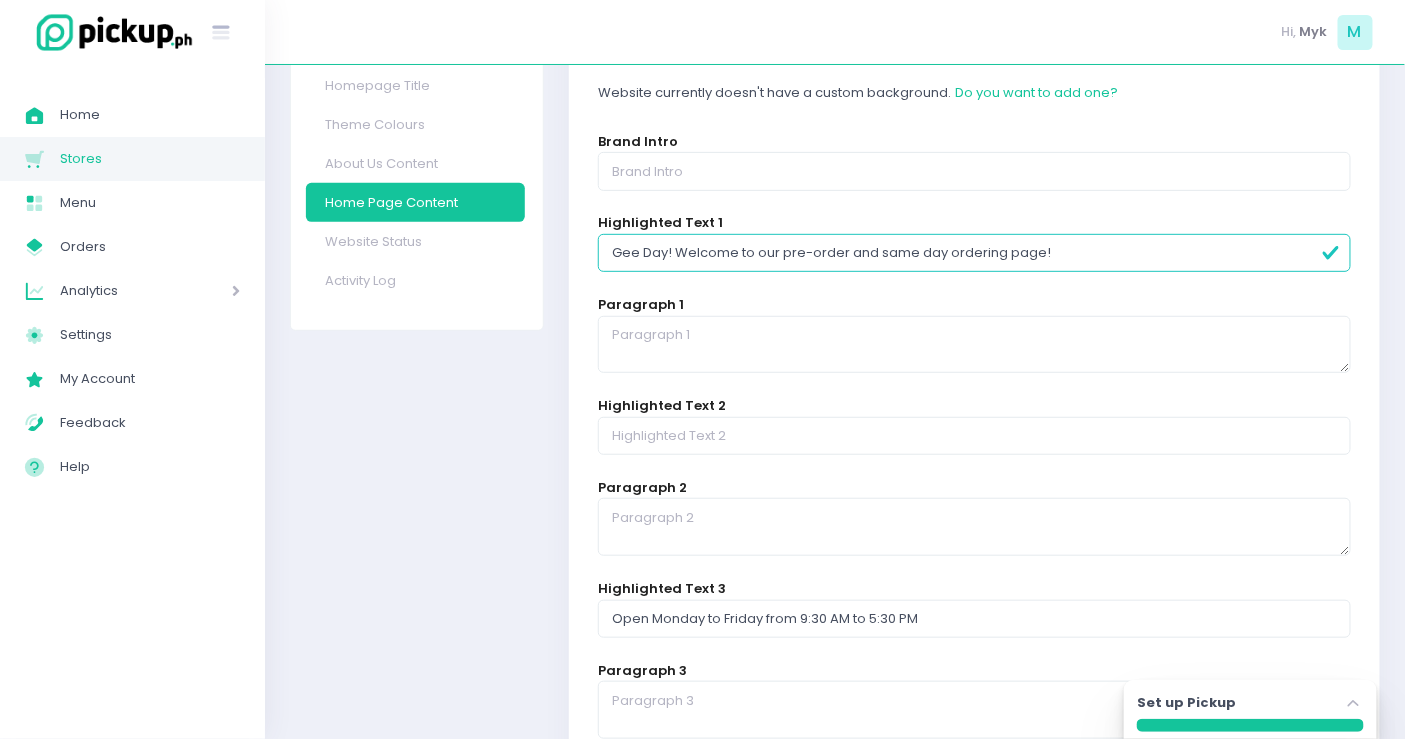 click on "Gee Day! Welcome to our pre-order and same day ordering page!" at bounding box center (974, 253) 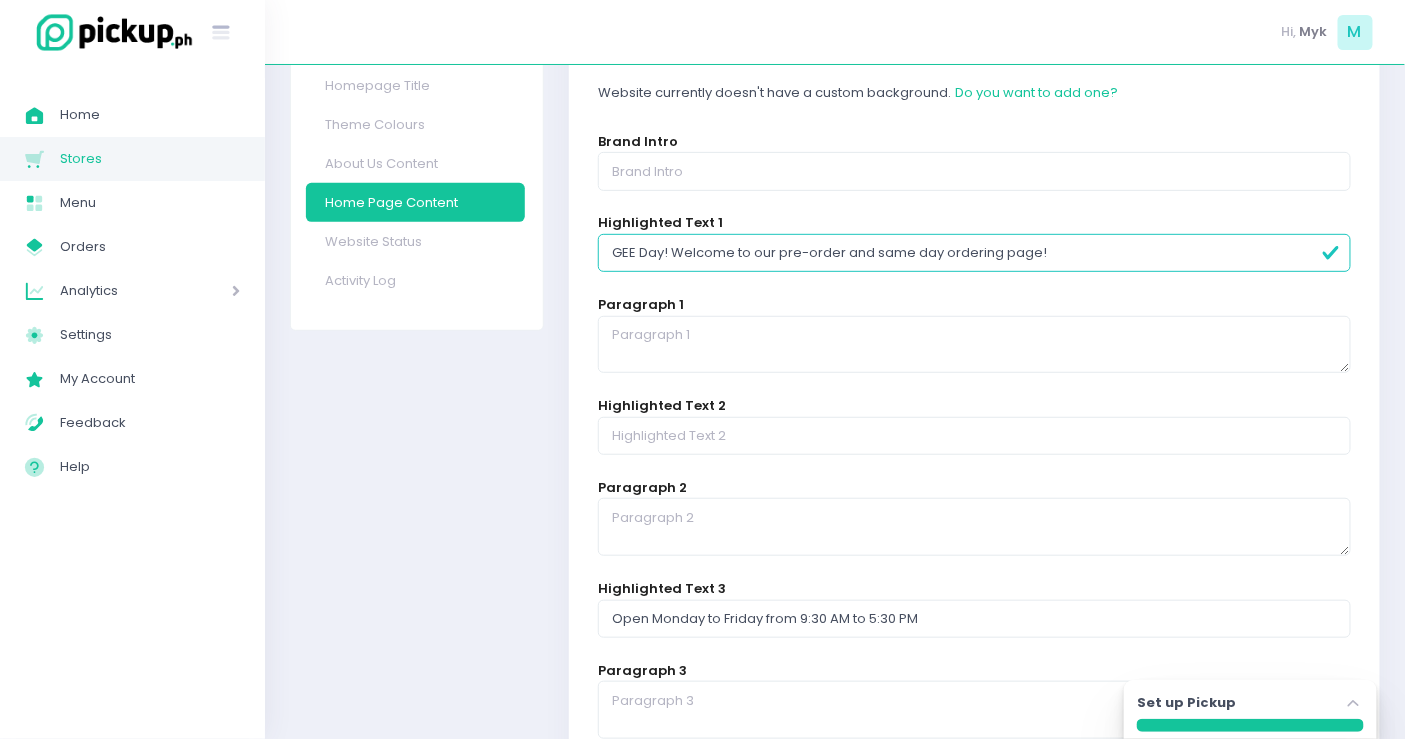 type on "GEE Day! Welcome to our pre-order and same day ordering page!" 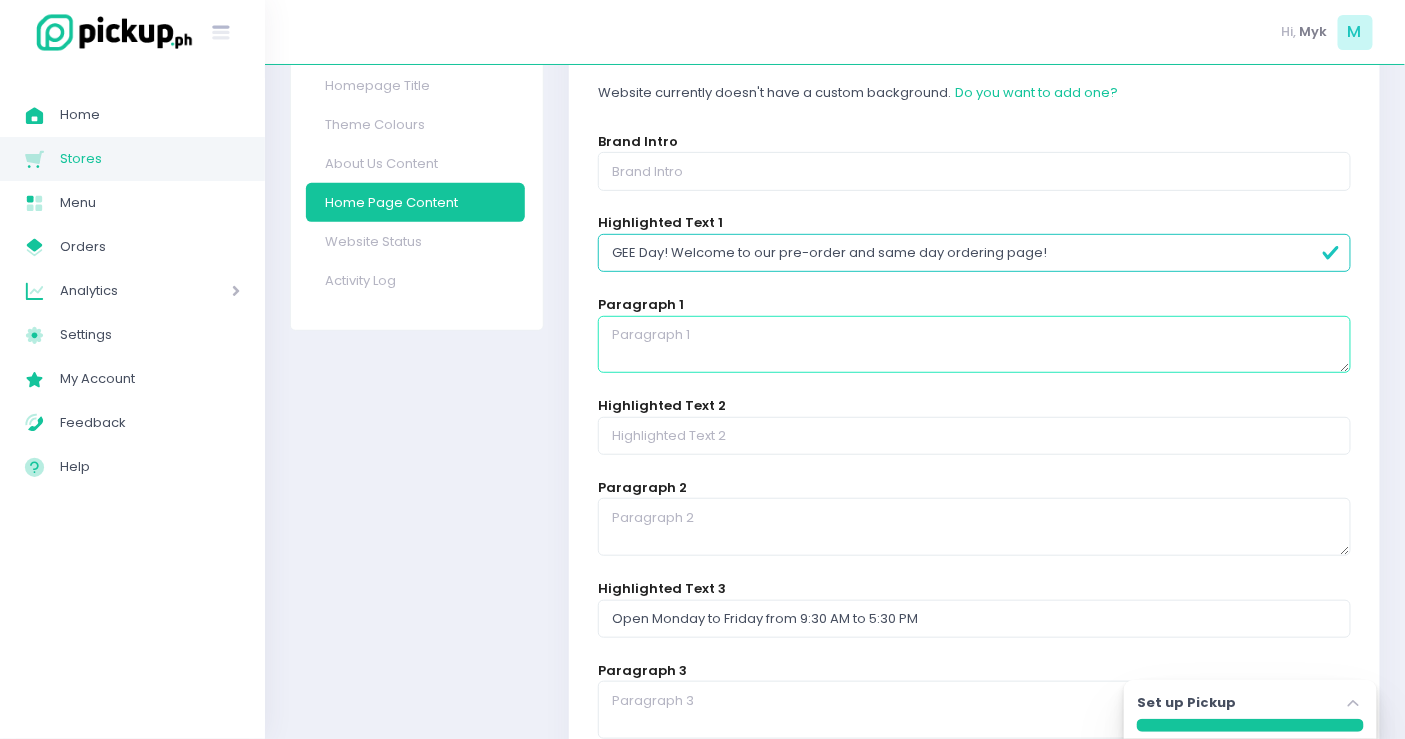 click at bounding box center [974, 345] 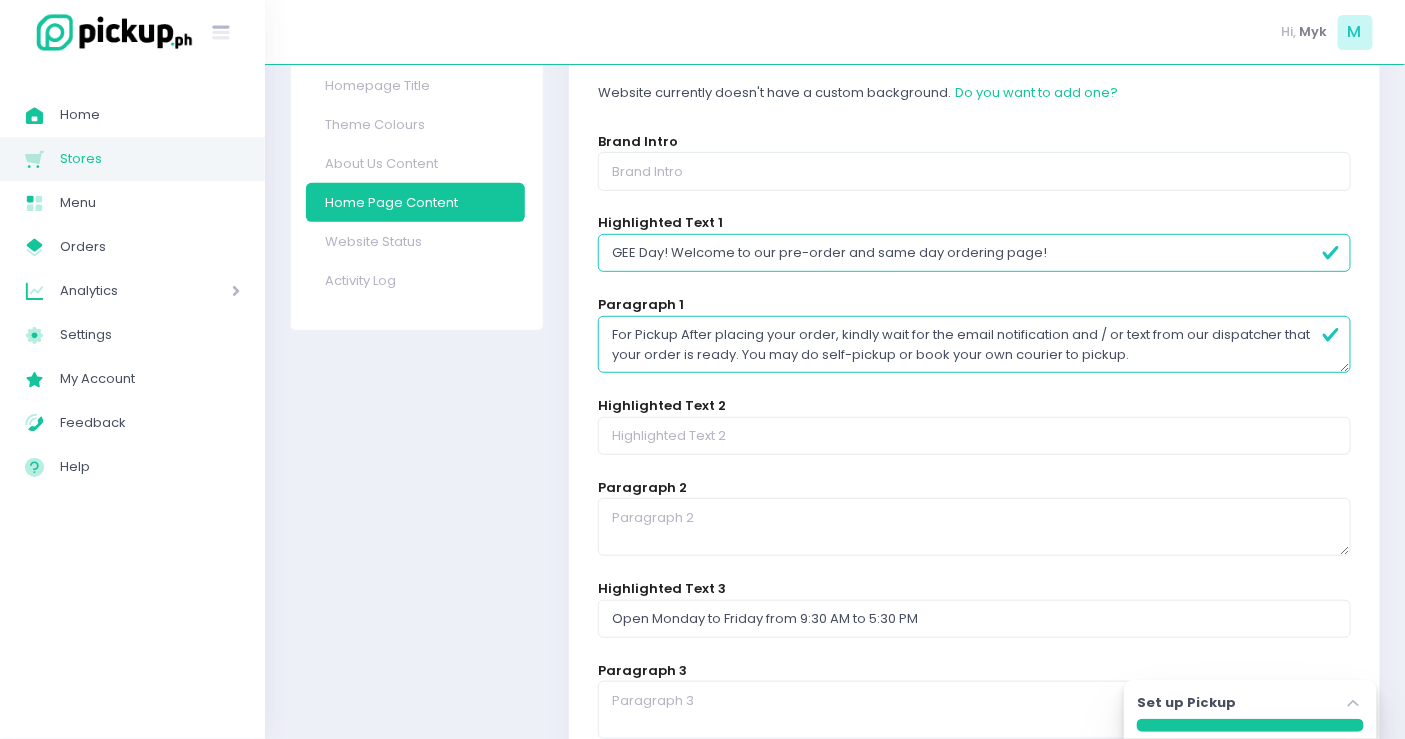 drag, startPoint x: 680, startPoint y: 332, endPoint x: 1187, endPoint y: 349, distance: 507.28494 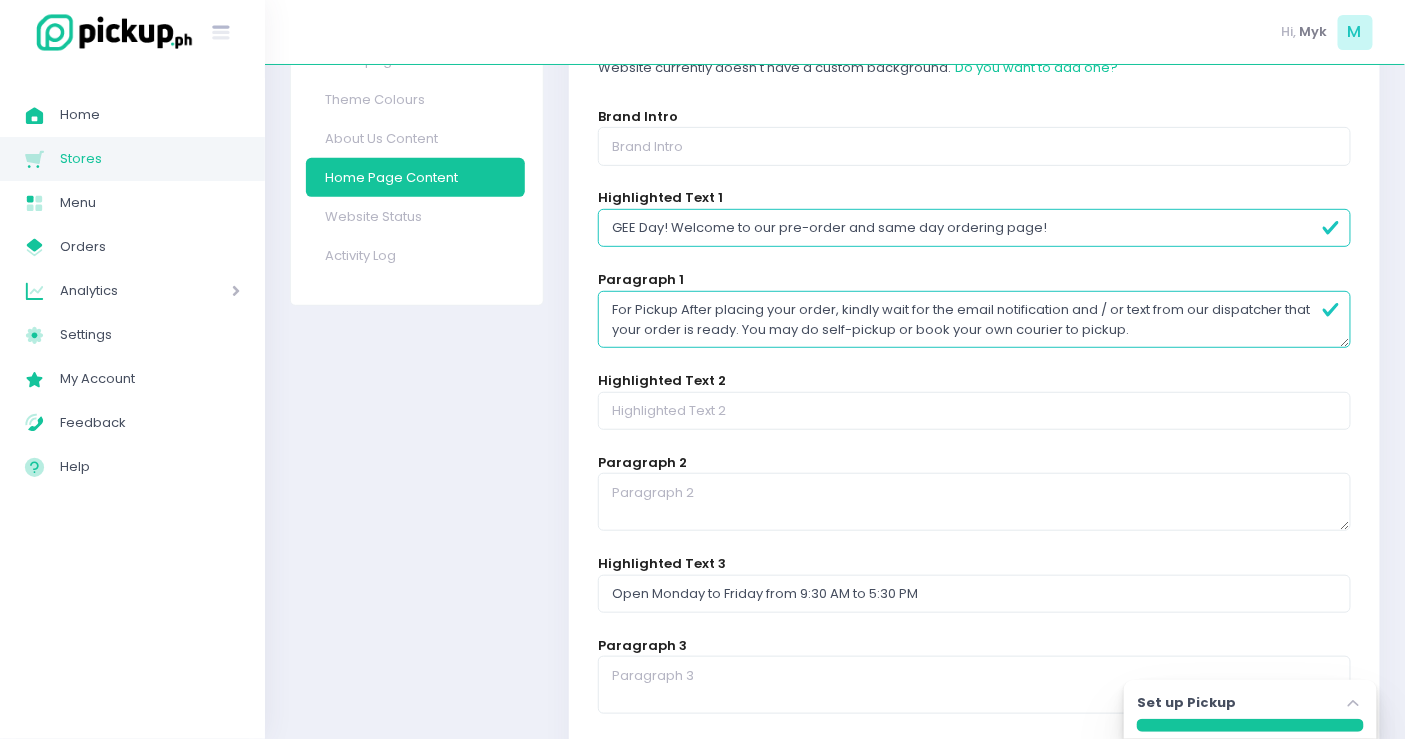 scroll, scrollTop: 228, scrollLeft: 0, axis: vertical 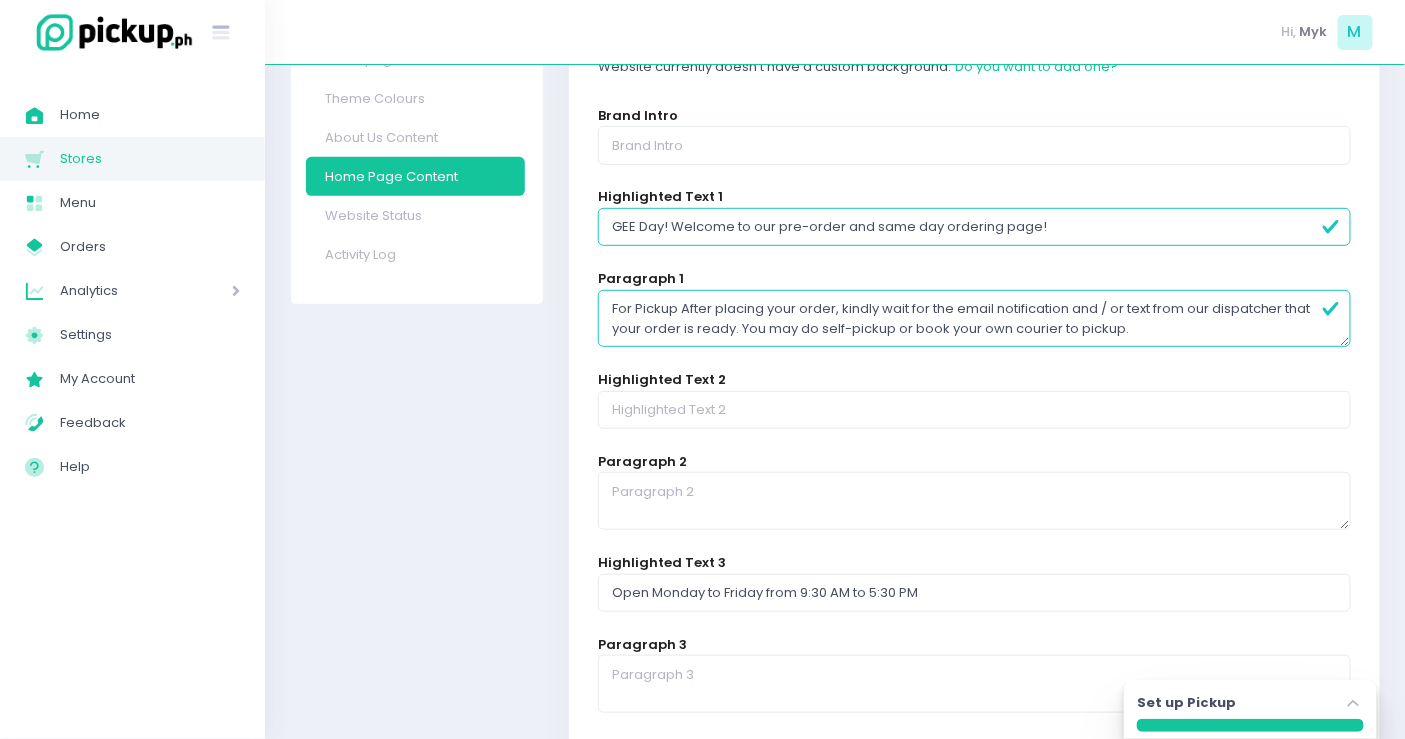 click on "For Pickup After placing your order, kindly wait for the email notification and / or text from our dispatcher that your order is ready. You may do self-pickup or book your own courier to pickup." at bounding box center [974, 319] 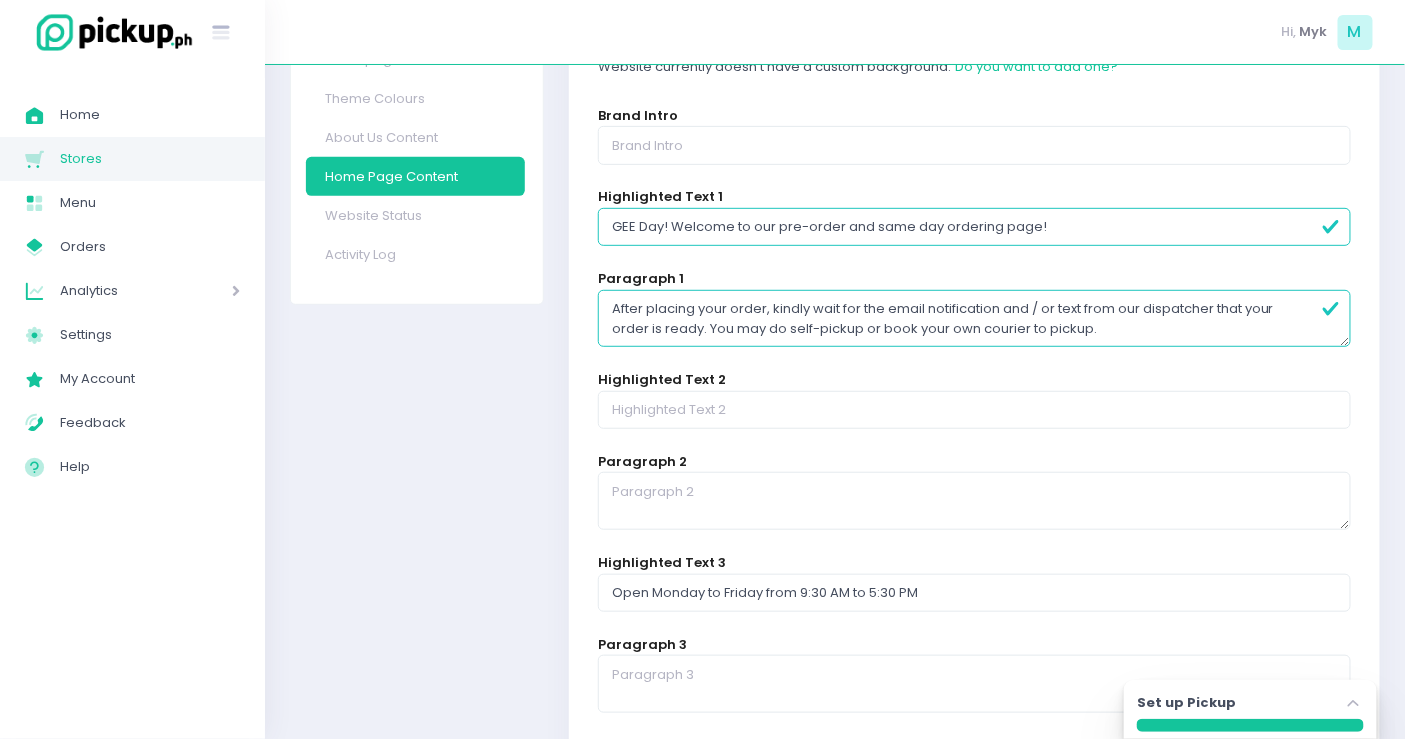 type on "After placing your order, kindly wait for the email notification and / or text from our dispatcher that your order is ready. You may do self-pickup or book your own courier to pickup." 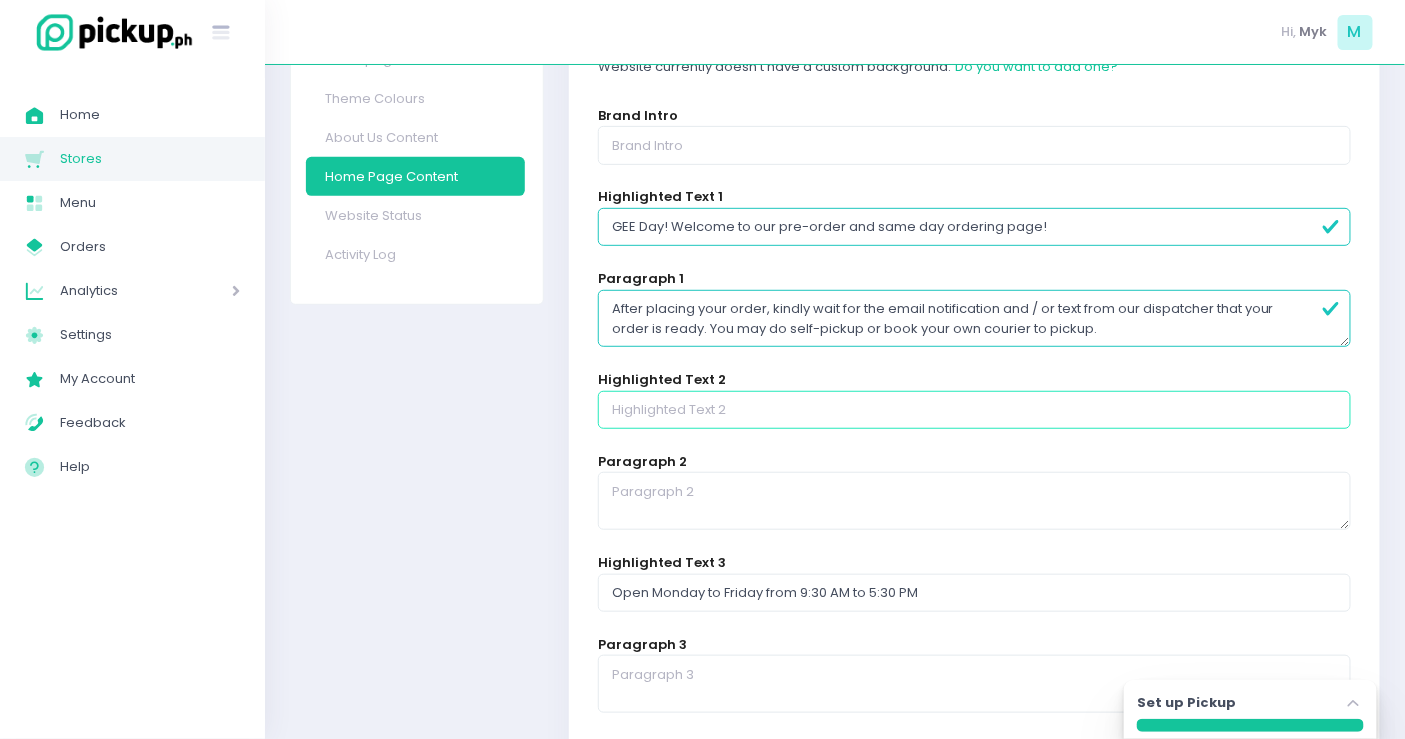 click at bounding box center (974, 410) 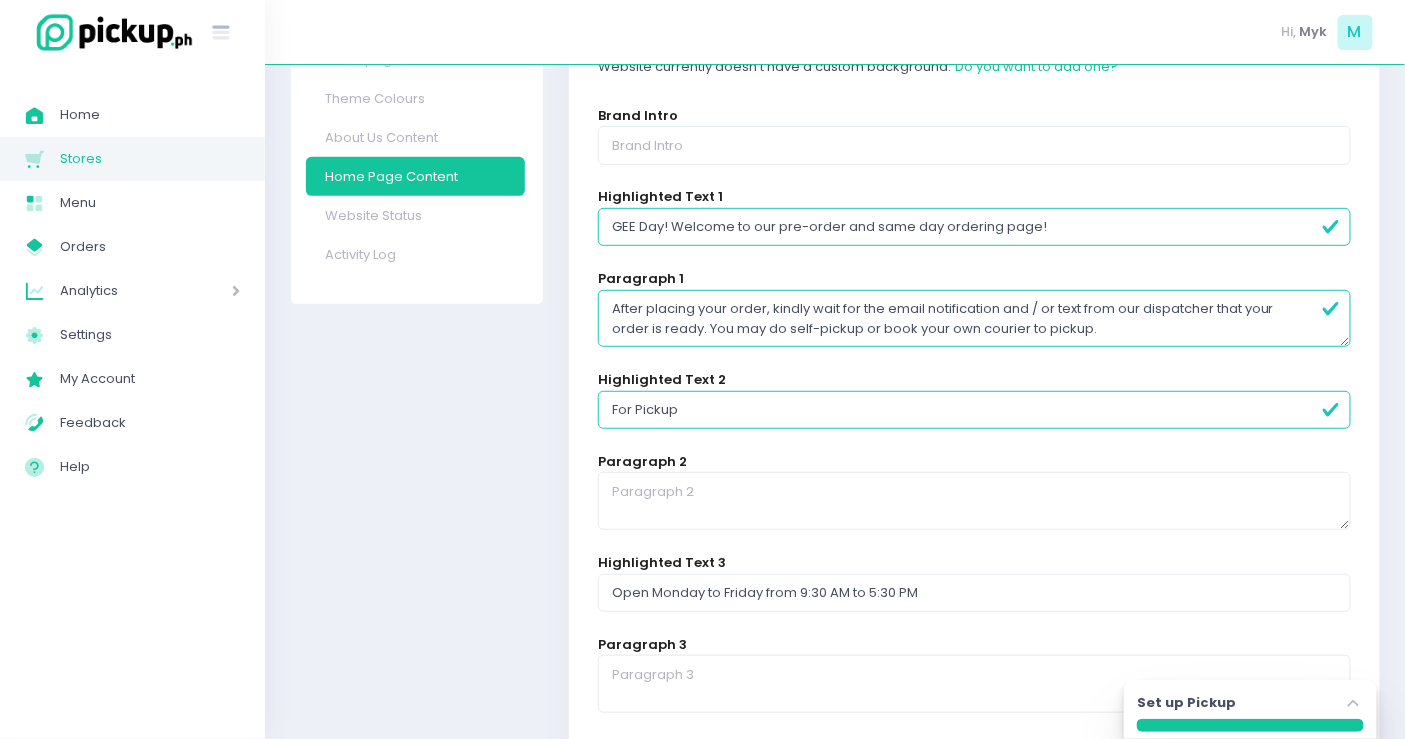 type on "For Pickup" 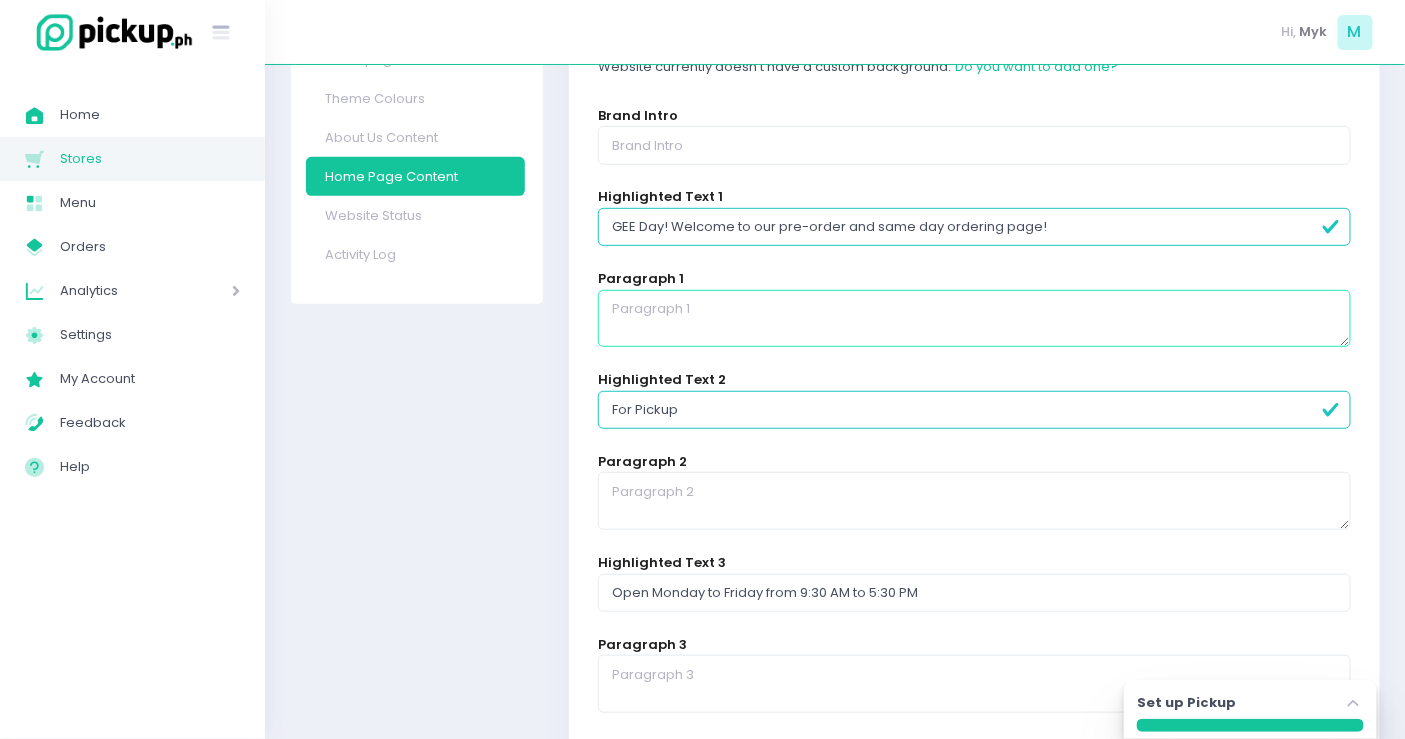 type 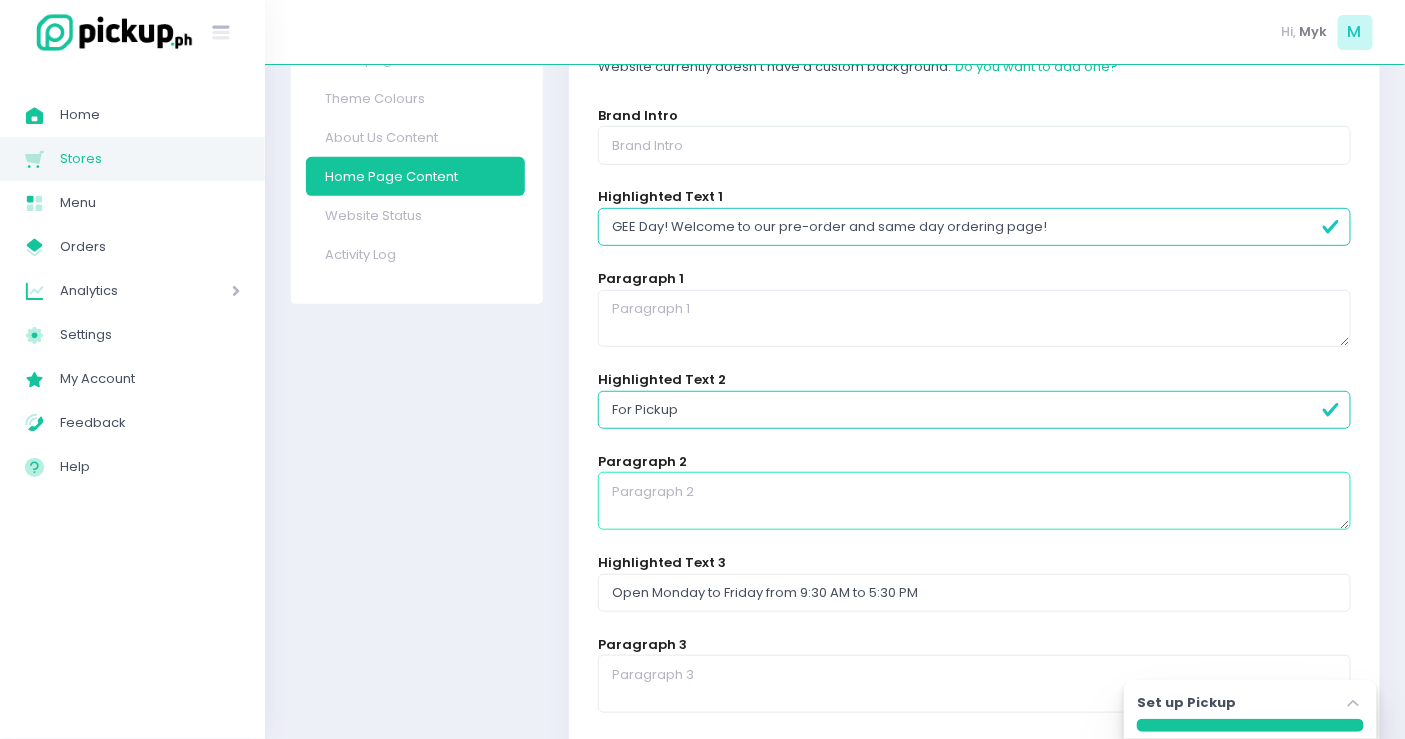 click at bounding box center (974, 501) 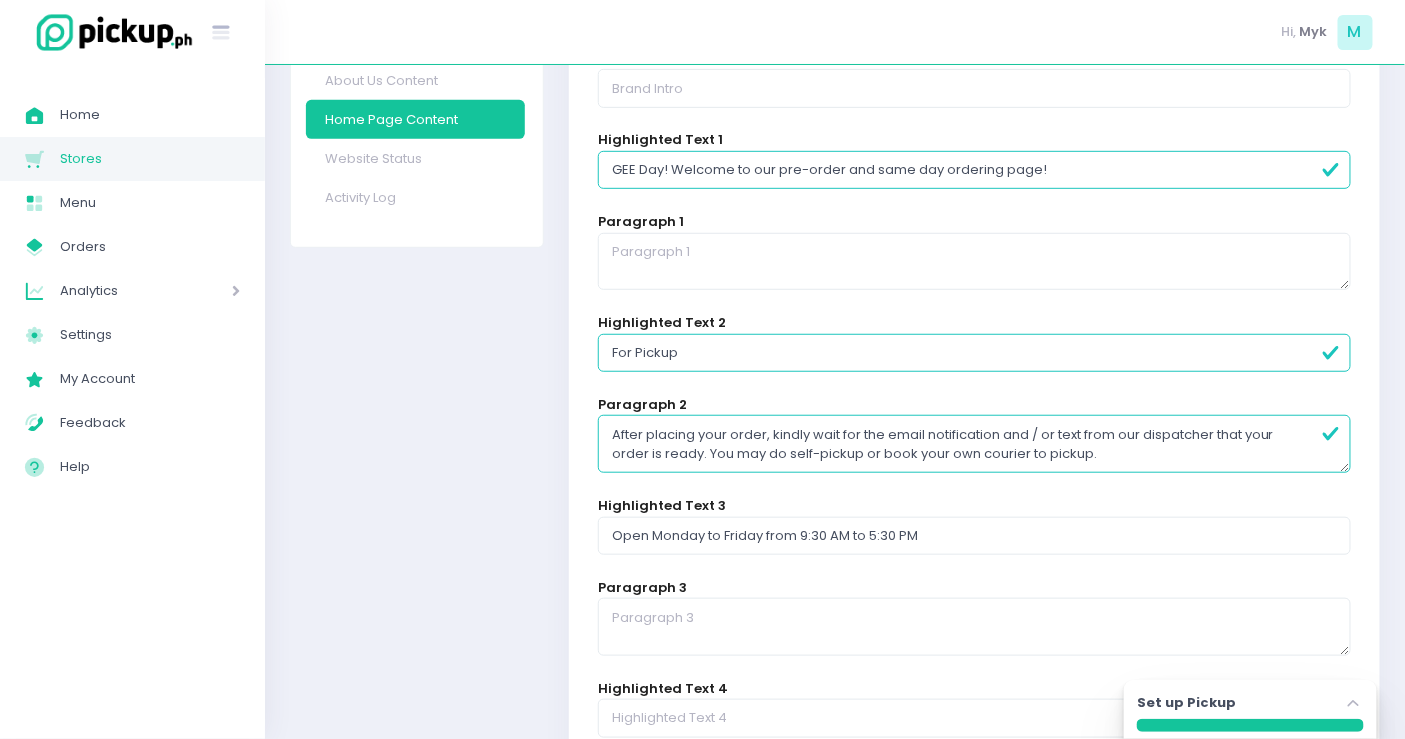 scroll, scrollTop: 287, scrollLeft: 0, axis: vertical 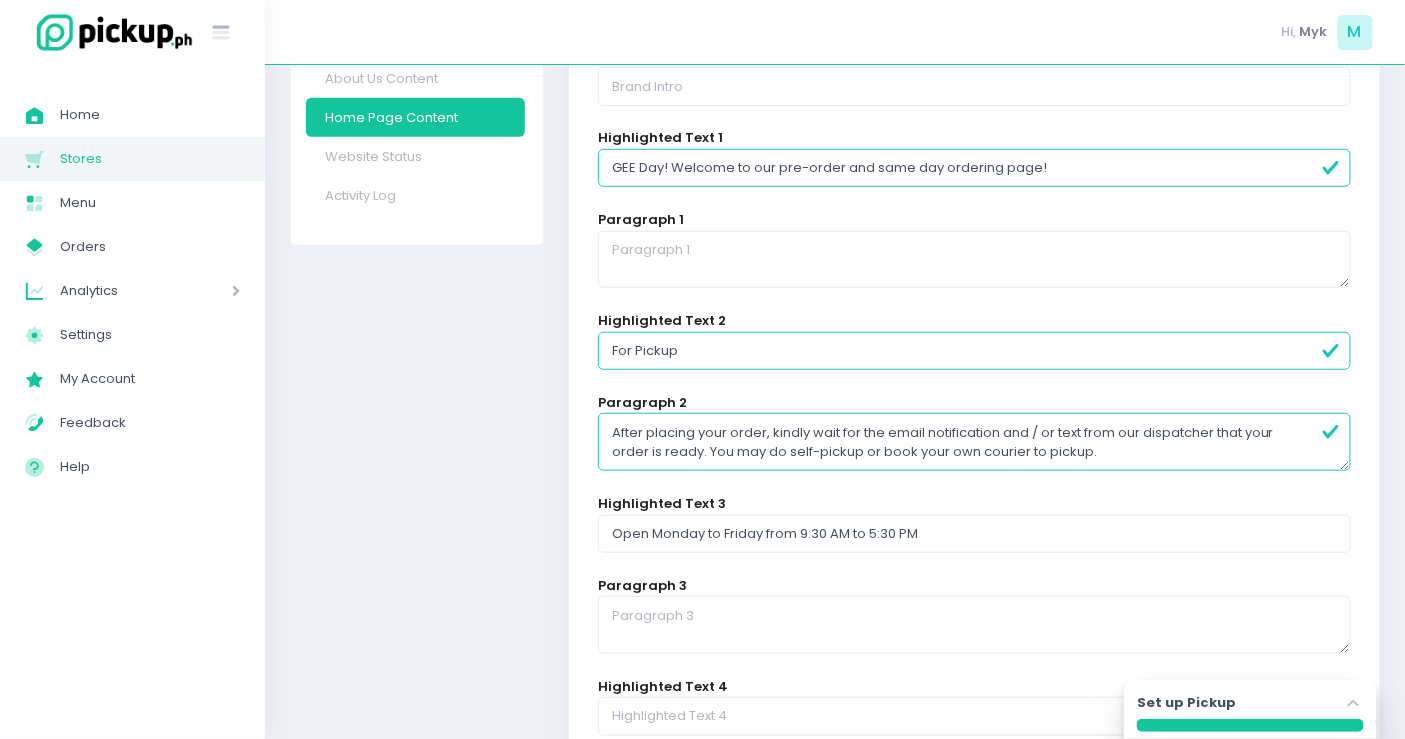 type on "After placing your order, kindly wait for the email notification and / or text from our dispatcher that your order is ready. You may do self-pickup or book your own courier to pickup." 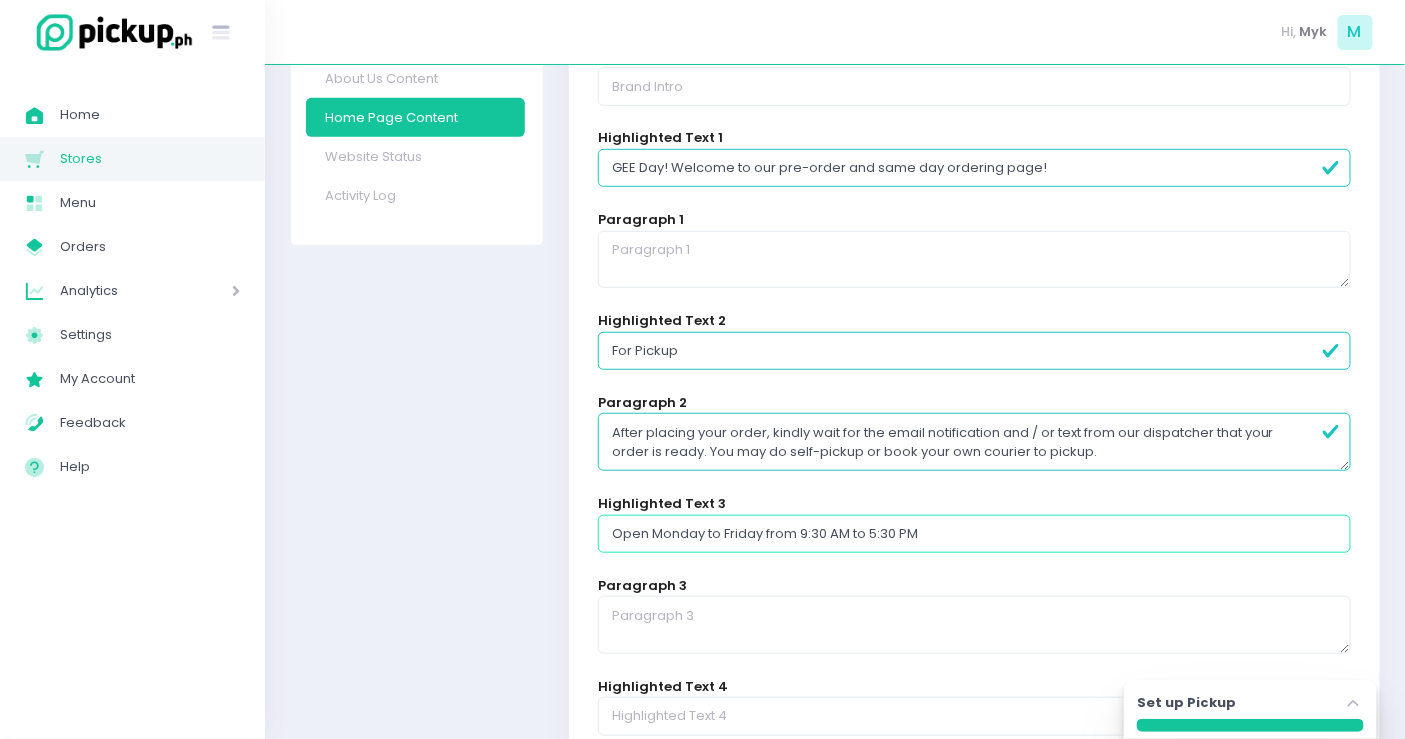 click on "Open Monday to Friday from 9:30 AM to 5:30 PM" at bounding box center [974, 534] 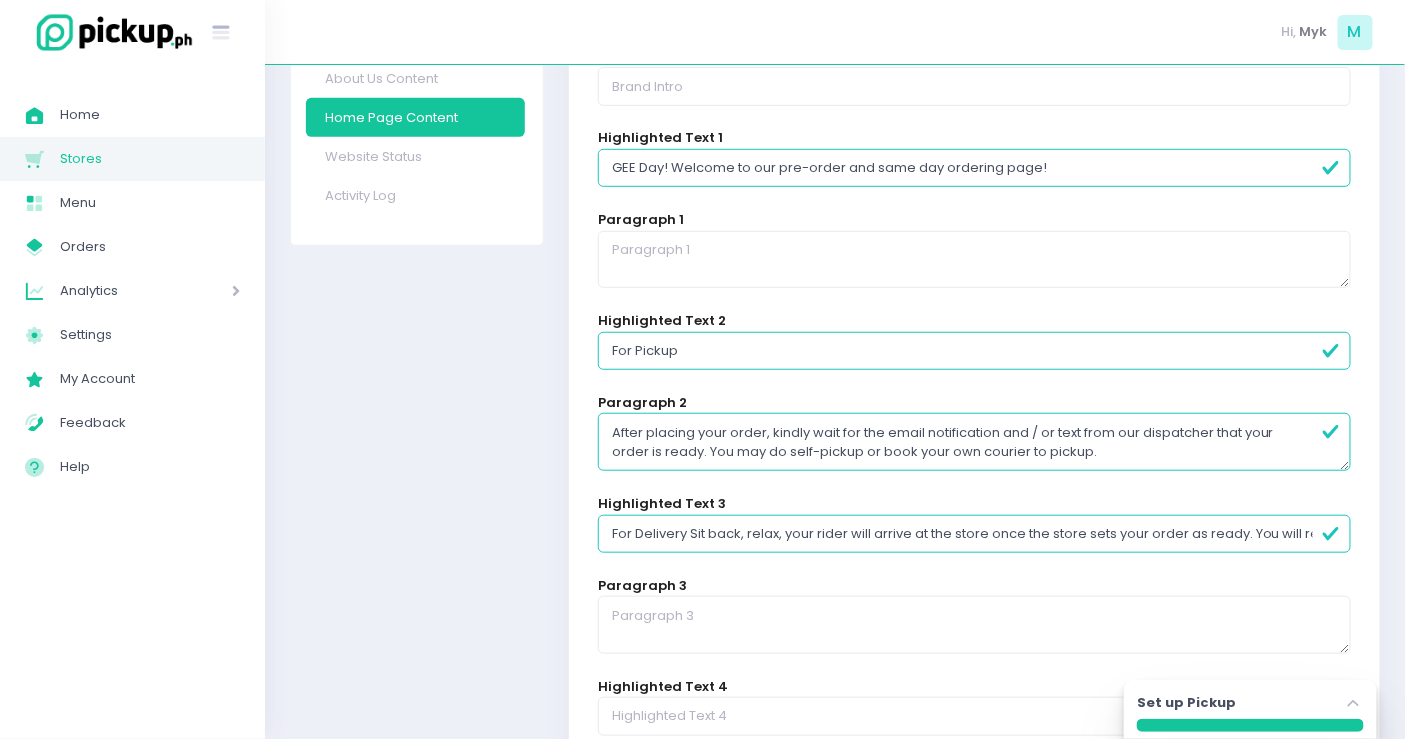 scroll, scrollTop: 0, scrollLeft: 1802, axis: horizontal 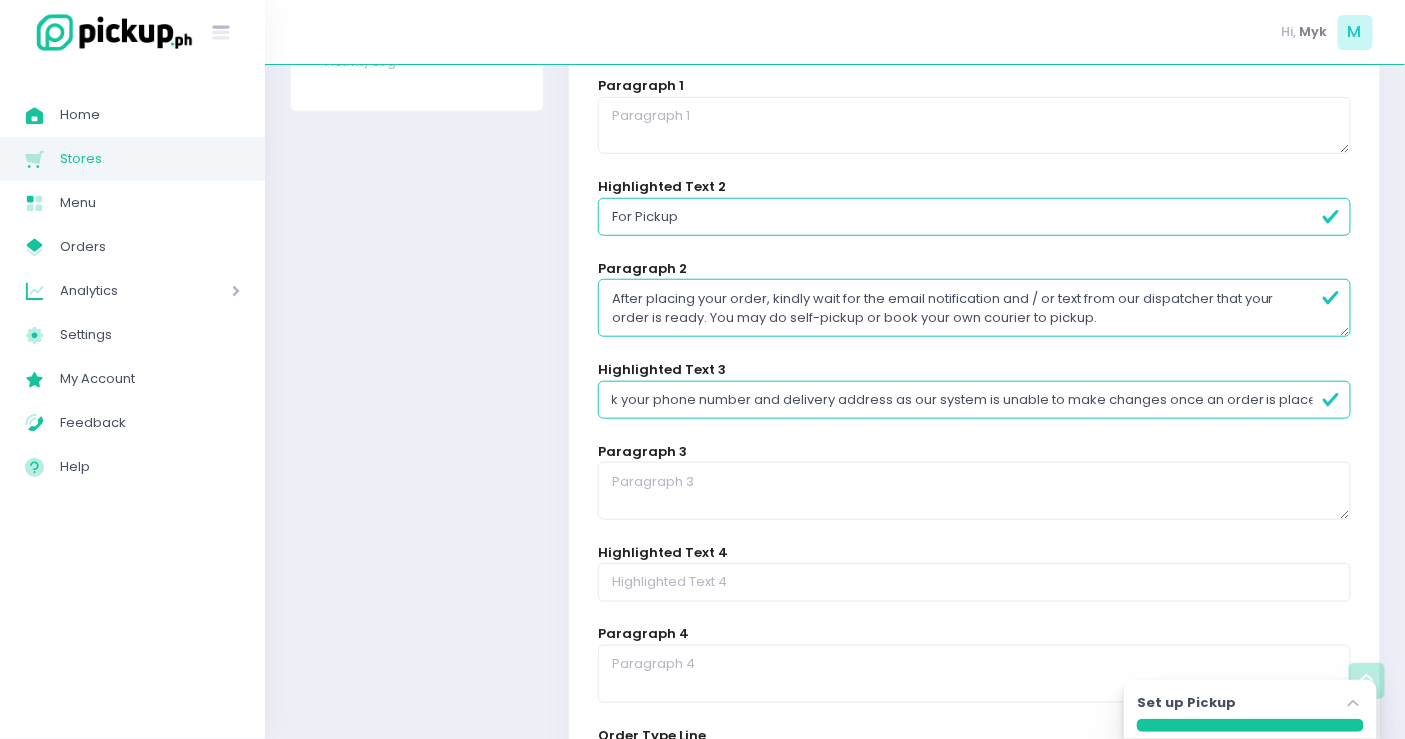 type on "For Delivery Sit back, relax, your rider will arrive at the store once the store sets your order as ready. You will receive the tracking details of your order via email. IMPORTANT: We are not liable for orders with the wrong phone number or delivery address inputted. Kindly double check your phone number and delivery address as our system is unable to make changes once an order is placed." 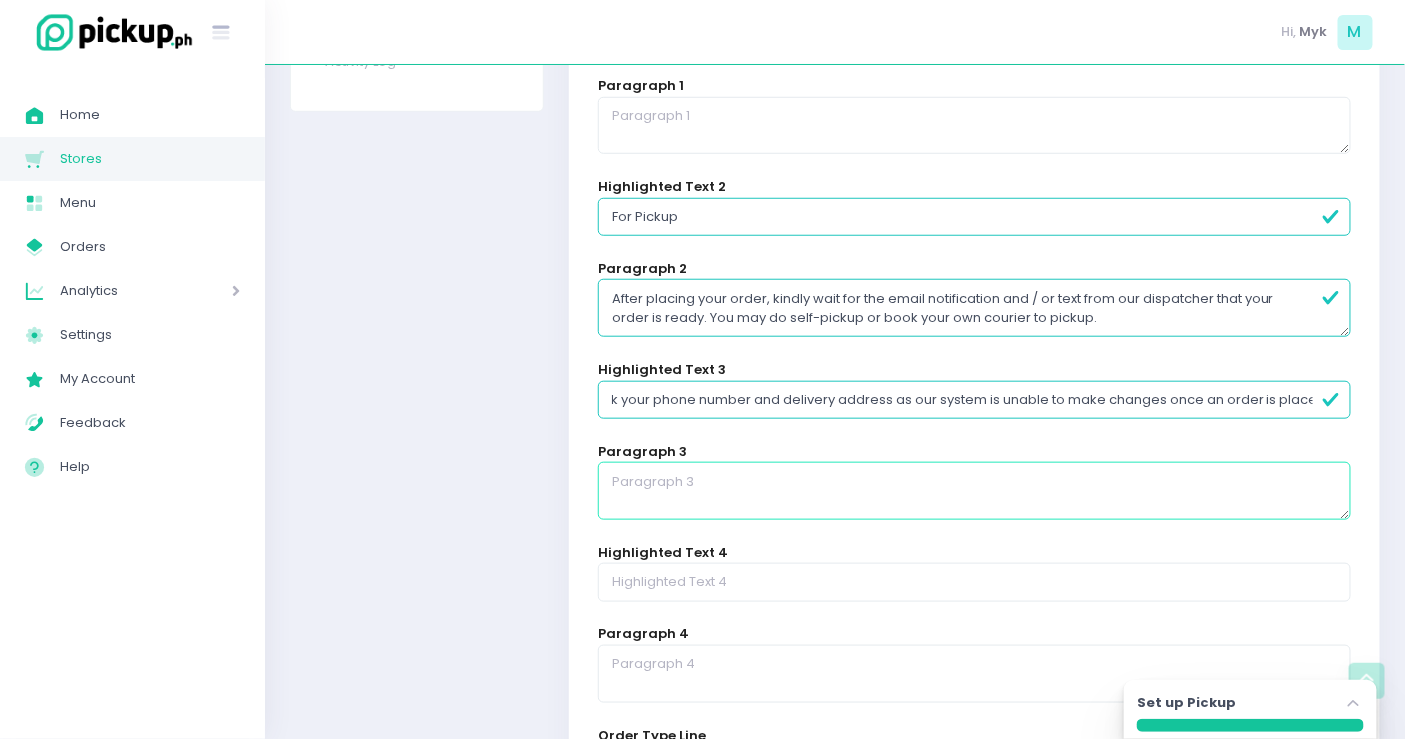click at bounding box center [974, 491] 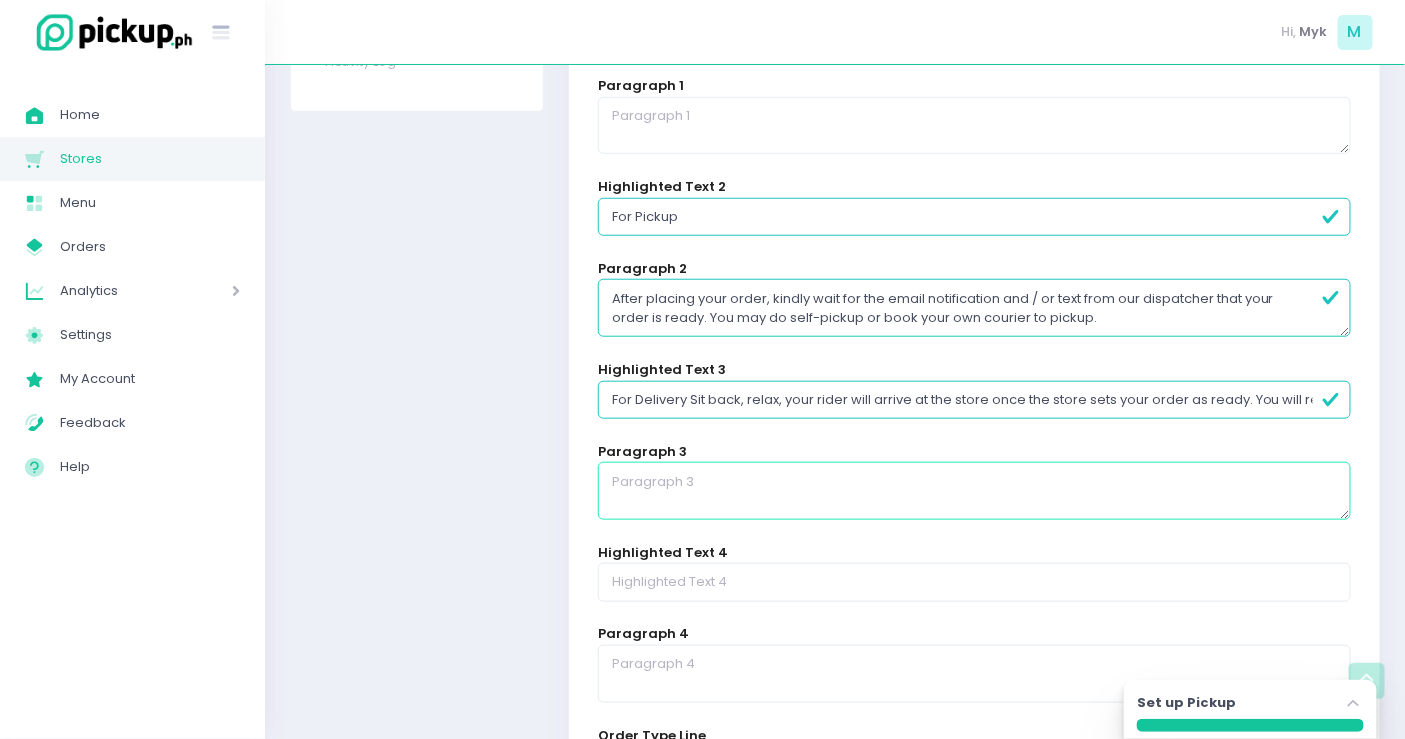 paste on "For Delivery Sit back, relax, your rider will arrive at the store once the store sets your order as ready. You will receive the tracking details of your order via email. IMPORTANT: We are not liable for orders with the wrong phone number or delivery address inputted. Kindly double check your phone number and delivery address as our system is unable to make changes once an order is placed." 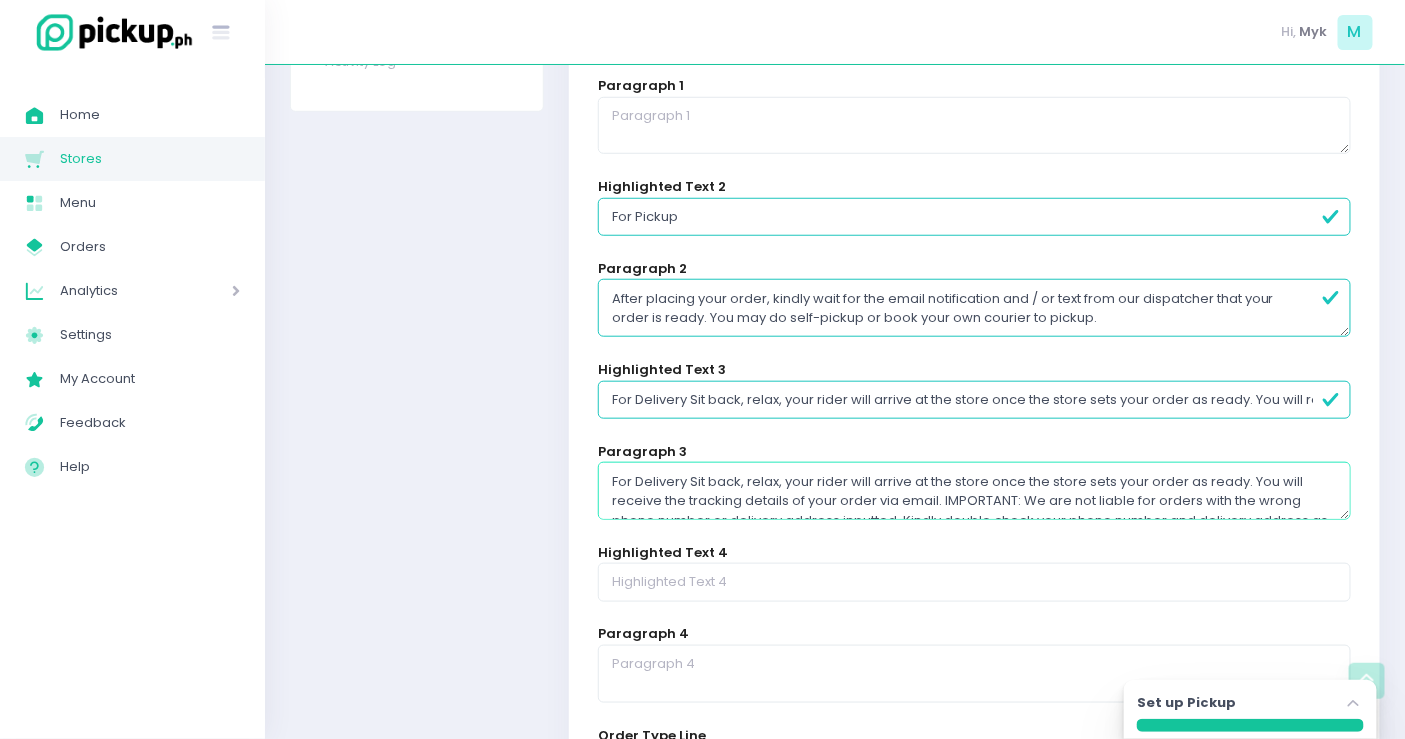 scroll, scrollTop: 30, scrollLeft: 0, axis: vertical 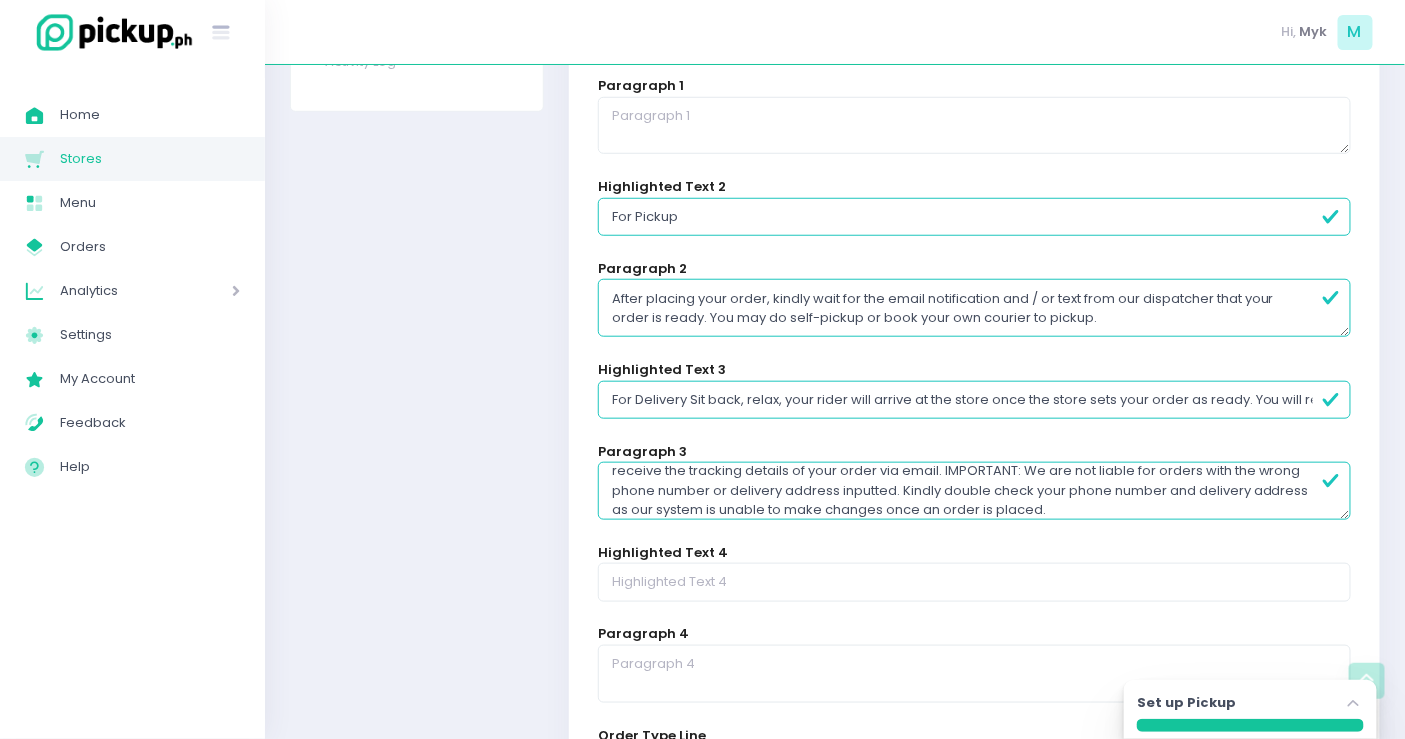 type on "For Delivery Sit back, relax, your rider will arrive at the store once the store sets your order as ready. You will receive the tracking details of your order via email. IMPORTANT: We are not liable for orders with the wrong phone number or delivery address inputted. Kindly double check your phone number and delivery address as our system is unable to make changes once an order is placed." 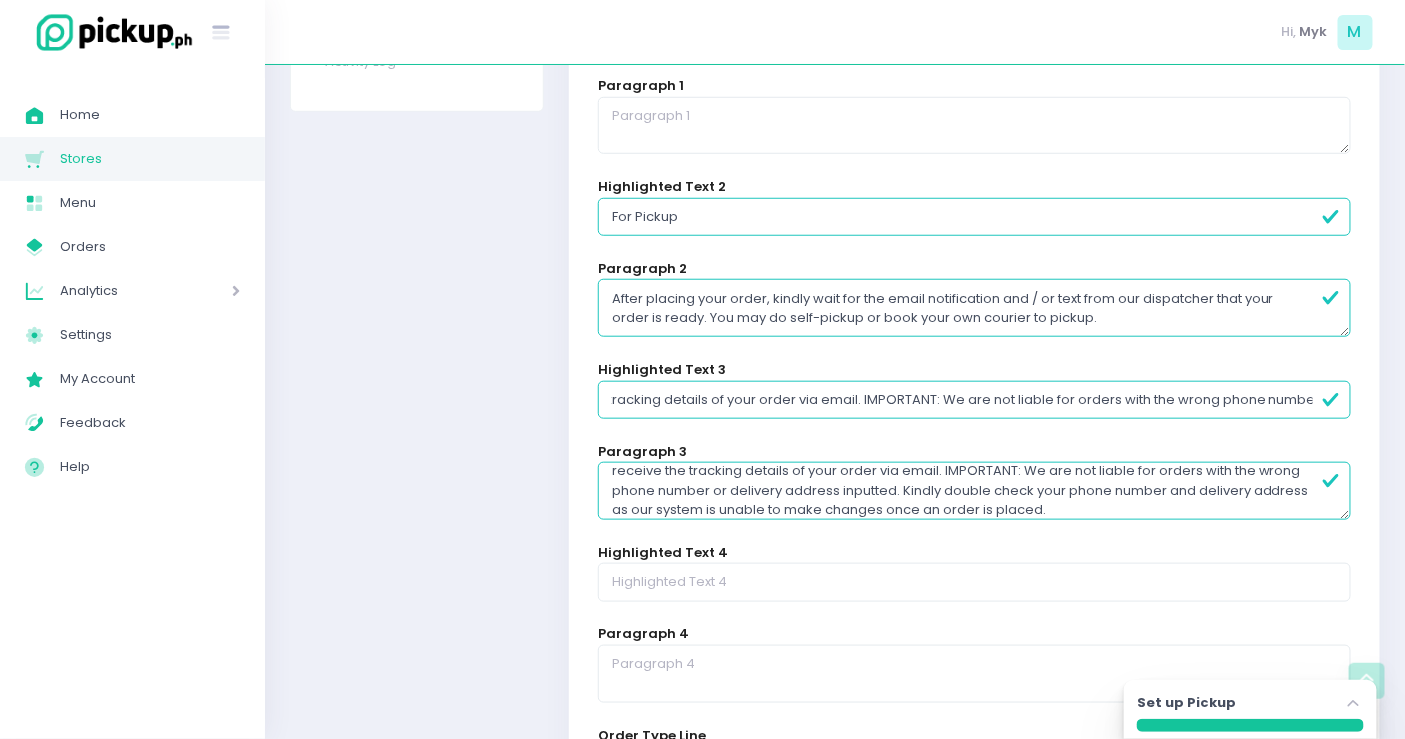 scroll, scrollTop: 0, scrollLeft: 1802, axis: horizontal 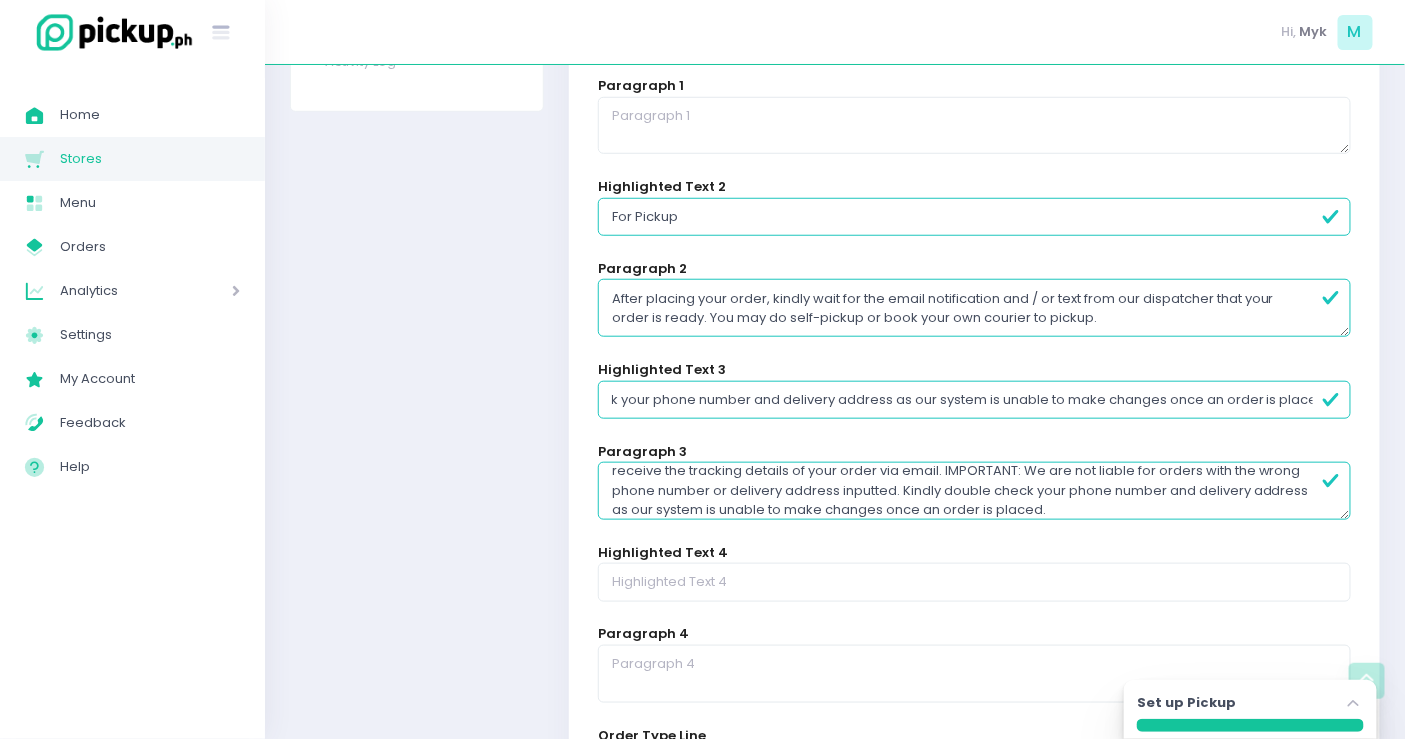drag, startPoint x: 684, startPoint y: 387, endPoint x: 1421, endPoint y: 408, distance: 737.29913 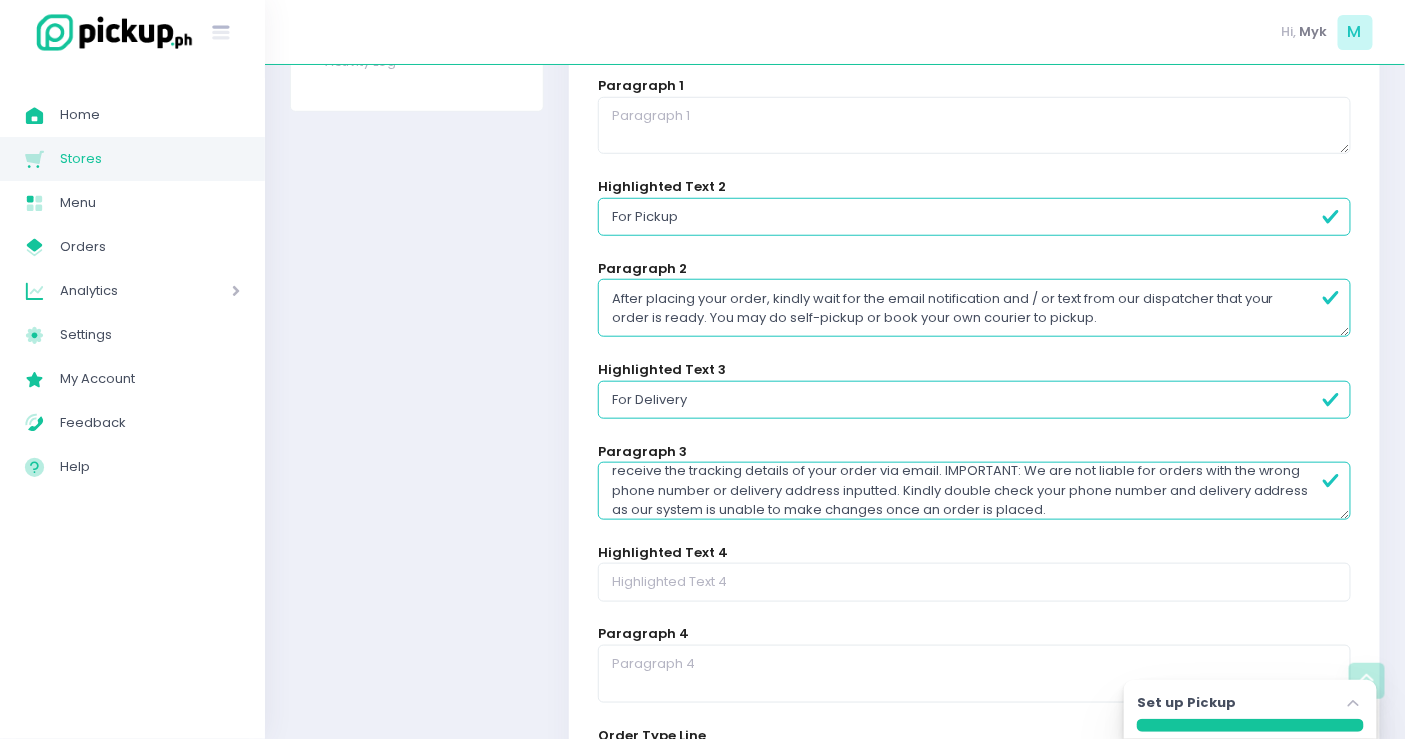 scroll, scrollTop: 0, scrollLeft: 0, axis: both 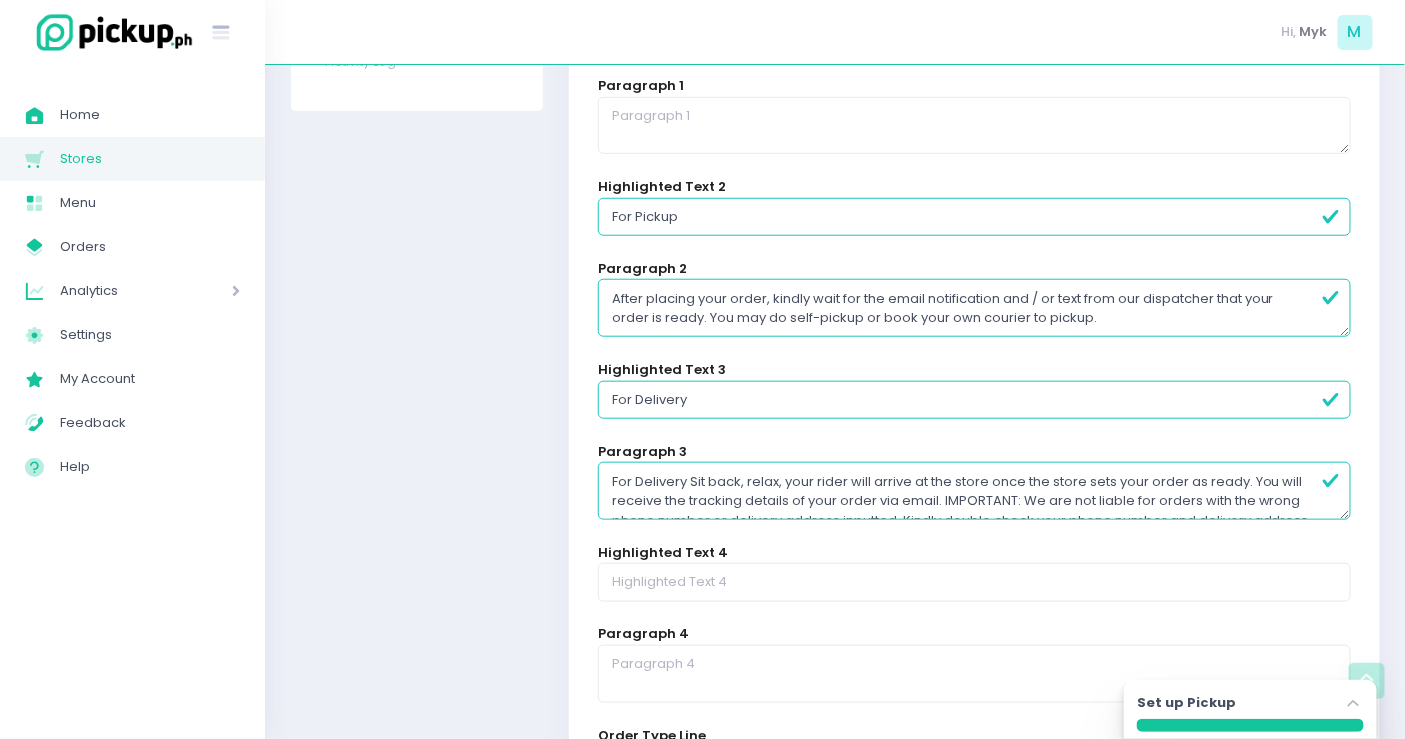 type on "For Delivery" 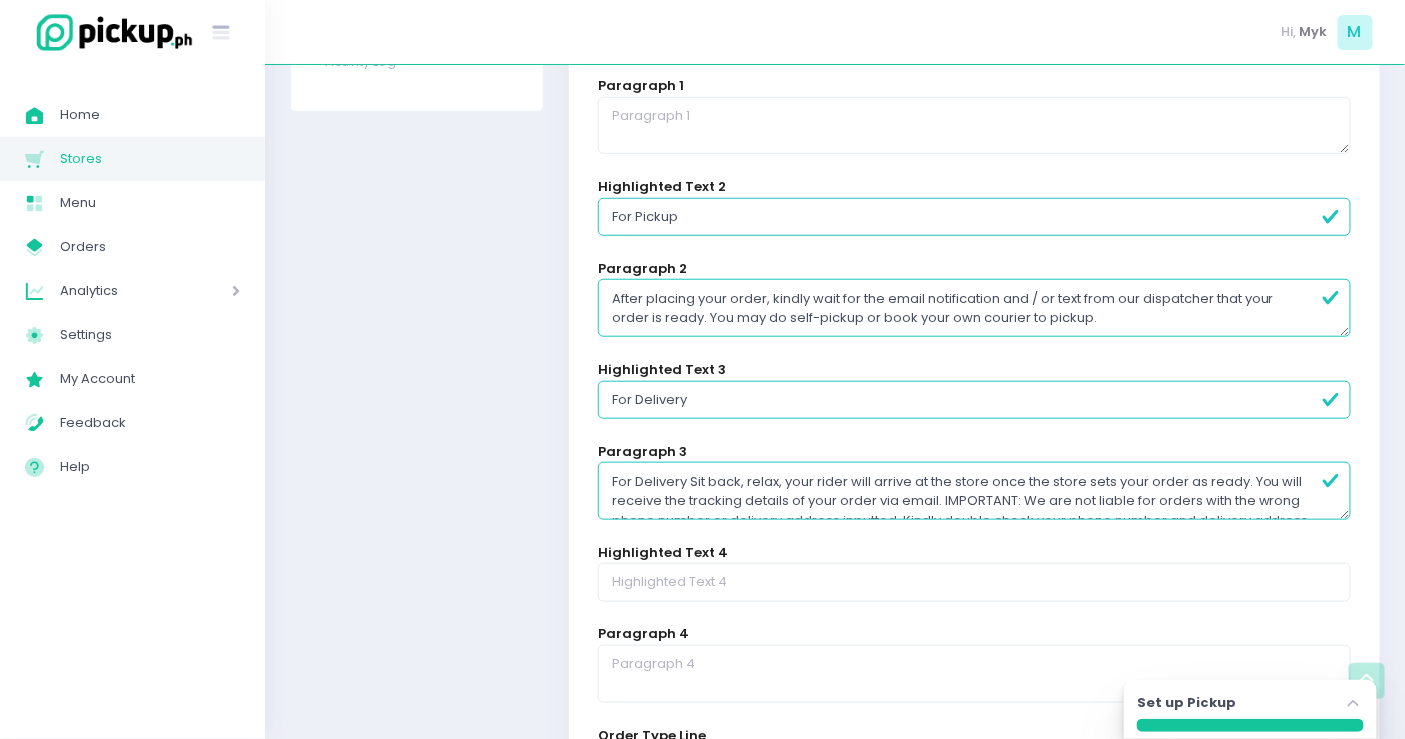 drag, startPoint x: 688, startPoint y: 479, endPoint x: 511, endPoint y: 480, distance: 177.00282 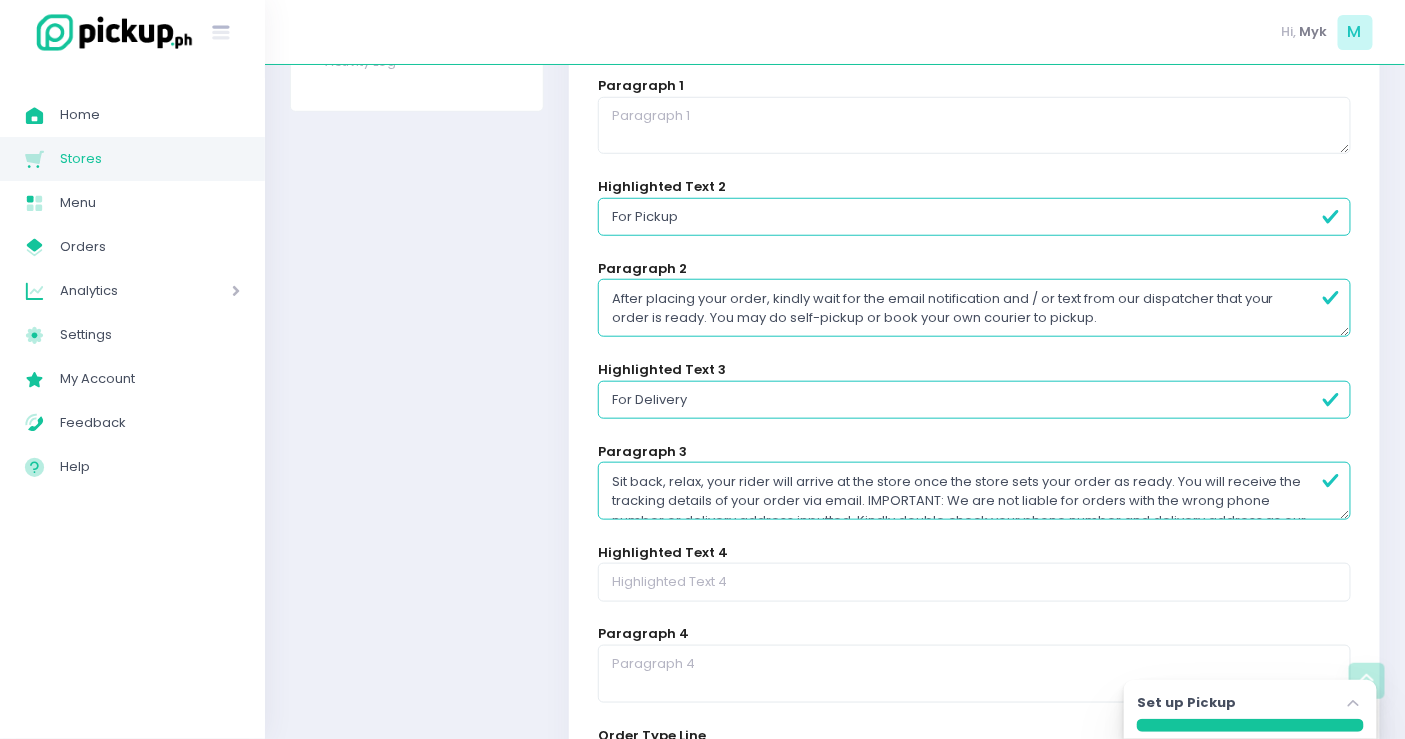 drag, startPoint x: 732, startPoint y: 478, endPoint x: 538, endPoint y: 483, distance: 194.06442 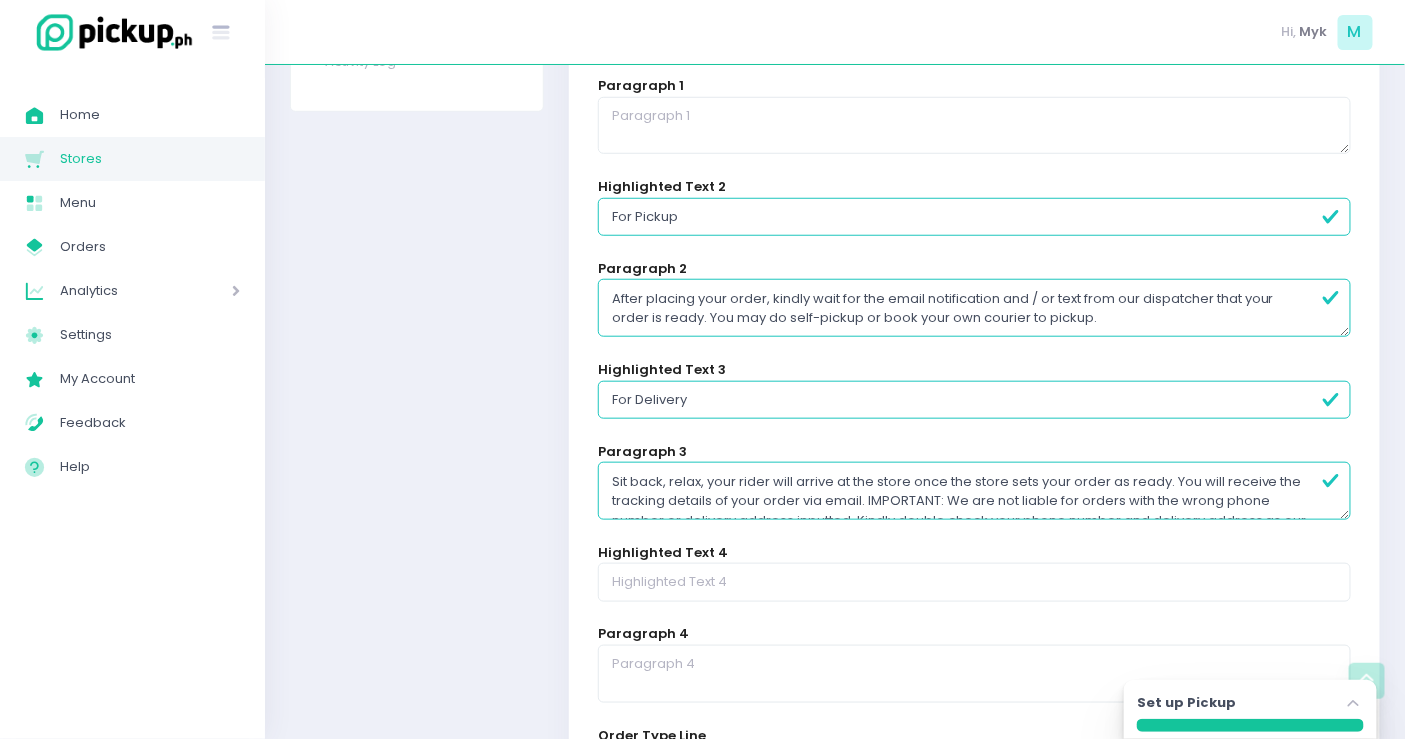 click on "Brand Information Brand Logo Homepage Title Theme Colours About Us Content Home Page Content Website Status Activity Log Brand Information brand name Pepa Wings - Lepanto Makati brand url pepawingsmakati.pickup.ph brand product type   food Brand Logo Brand Logo   Alignment Save Changes Homepage Title   Homepage Title       Font Size     Select type small normal large Font Colour   #f21f25   Alignment Save Changes Theme Colours theme primary colour   #f21f25   theme highlighted text colour   #171616   theme button colour   #f21f25   theme button text colour   #ffffff   category header colour   #f21f25   Homepage Colours preview   Your brand intro Highlighted Text  Lorem ipsum dolor sit amet, consectetur adipiscing elit. Vestibulum gravida congue nunc, quis accumsan nulla fringilla vitae. Order Type ORDER NOW Powered by   Pickup.ph homepage text colour     homepage button colour   #f21f25   homepage button text colour     homepage background colour     homepage highlighted text colour   #101010   Save Changes" at bounding box center [835, 346] 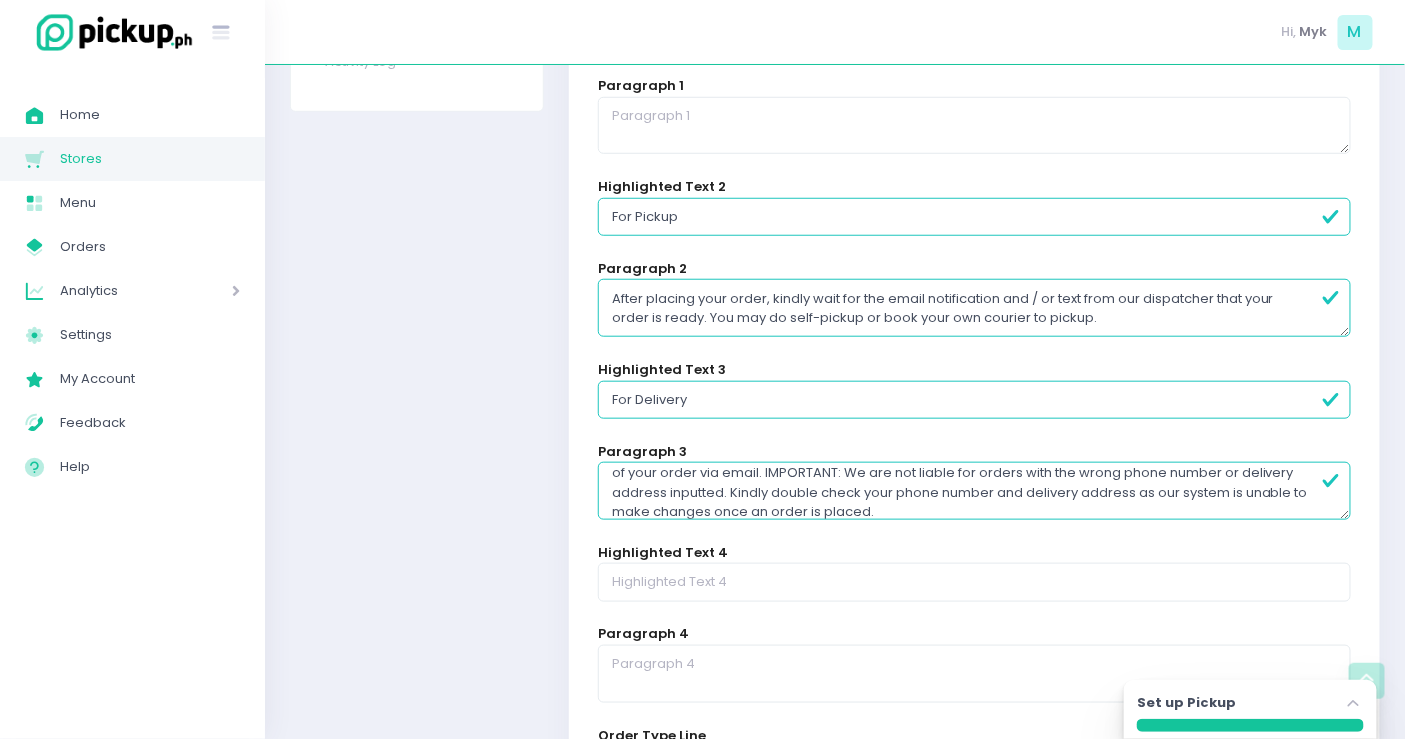 scroll, scrollTop: 0, scrollLeft: 0, axis: both 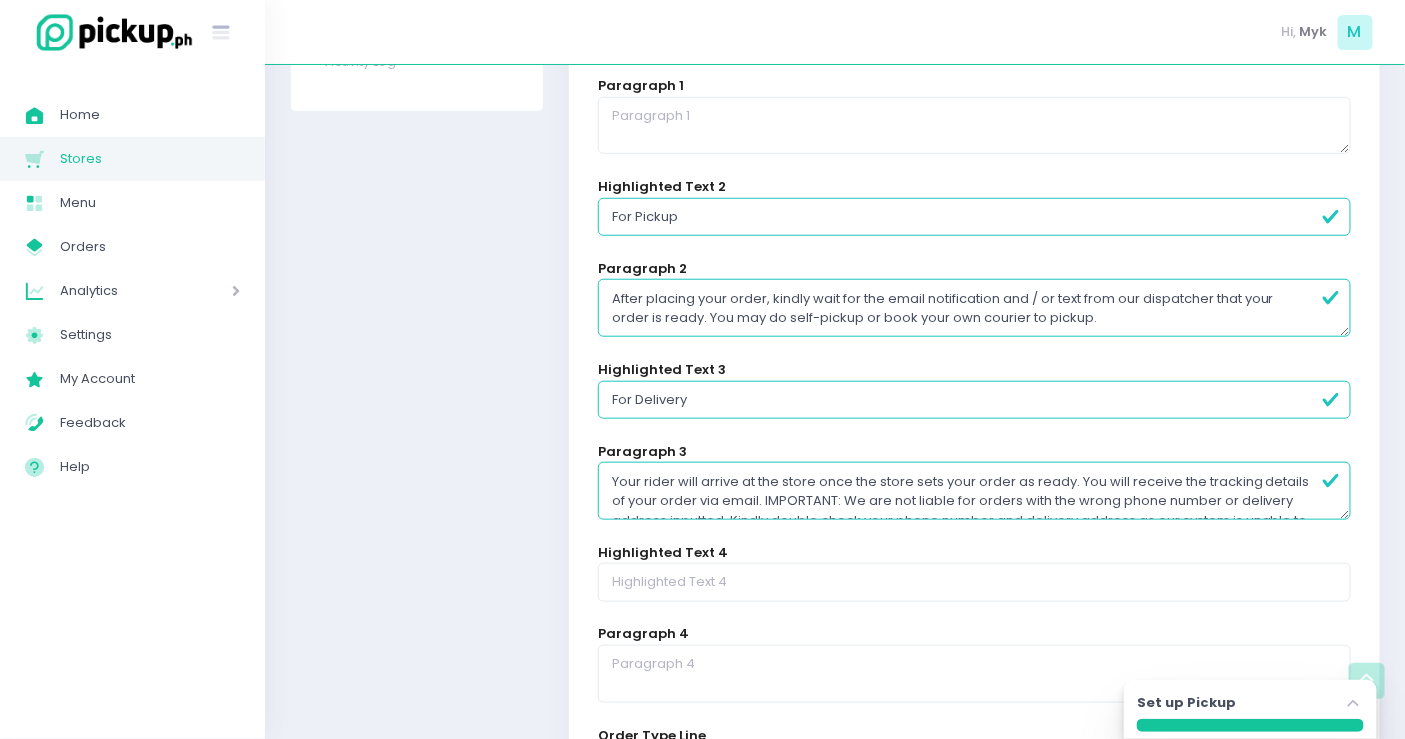 drag, startPoint x: 892, startPoint y: 472, endPoint x: 918, endPoint y: 465, distance: 26.925823 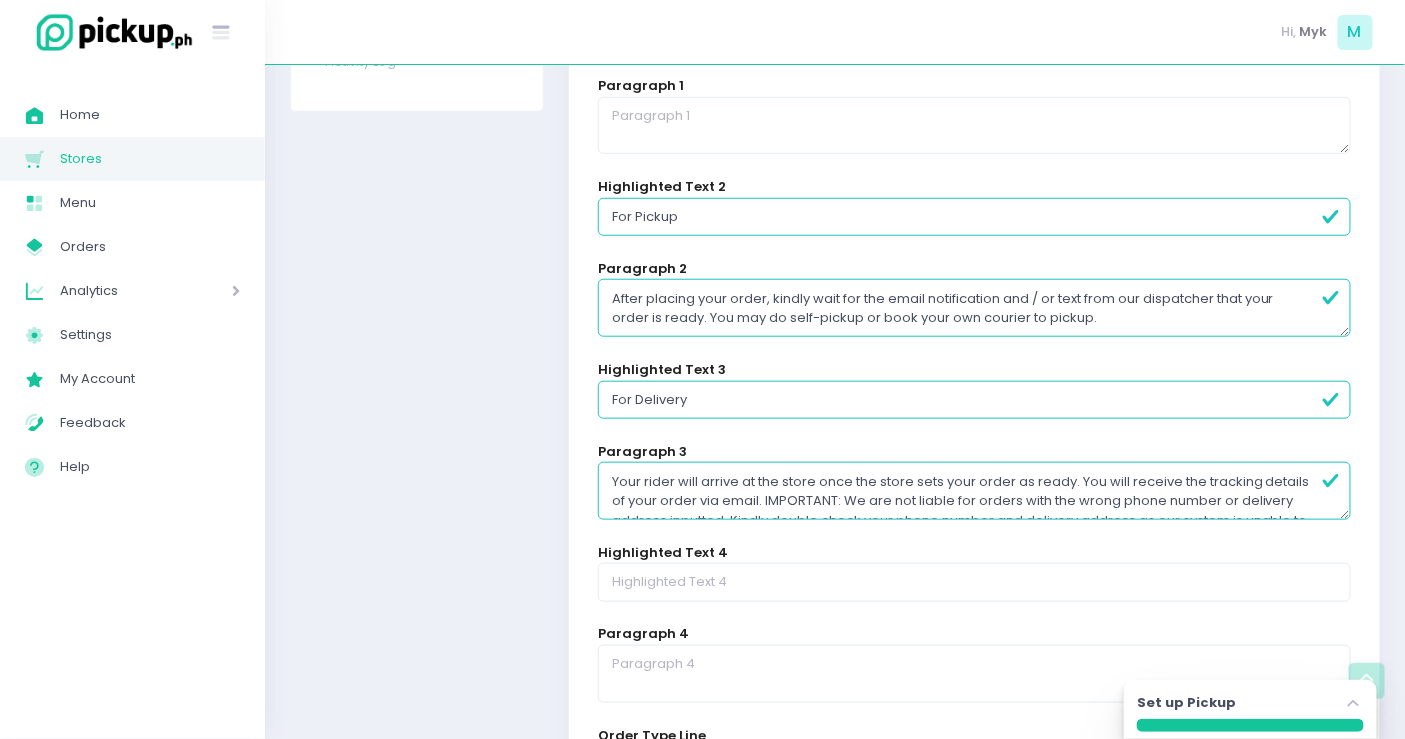 click on "Your rider will arrive at the store once the store sets your order as ready. You will receive the tracking details of your order via email. IMPORTANT: We are not liable for orders with the wrong phone number or delivery address inputted. Kindly double check your phone number and delivery address as our system is unable to make changes once an order is placed." at bounding box center (974, 491) 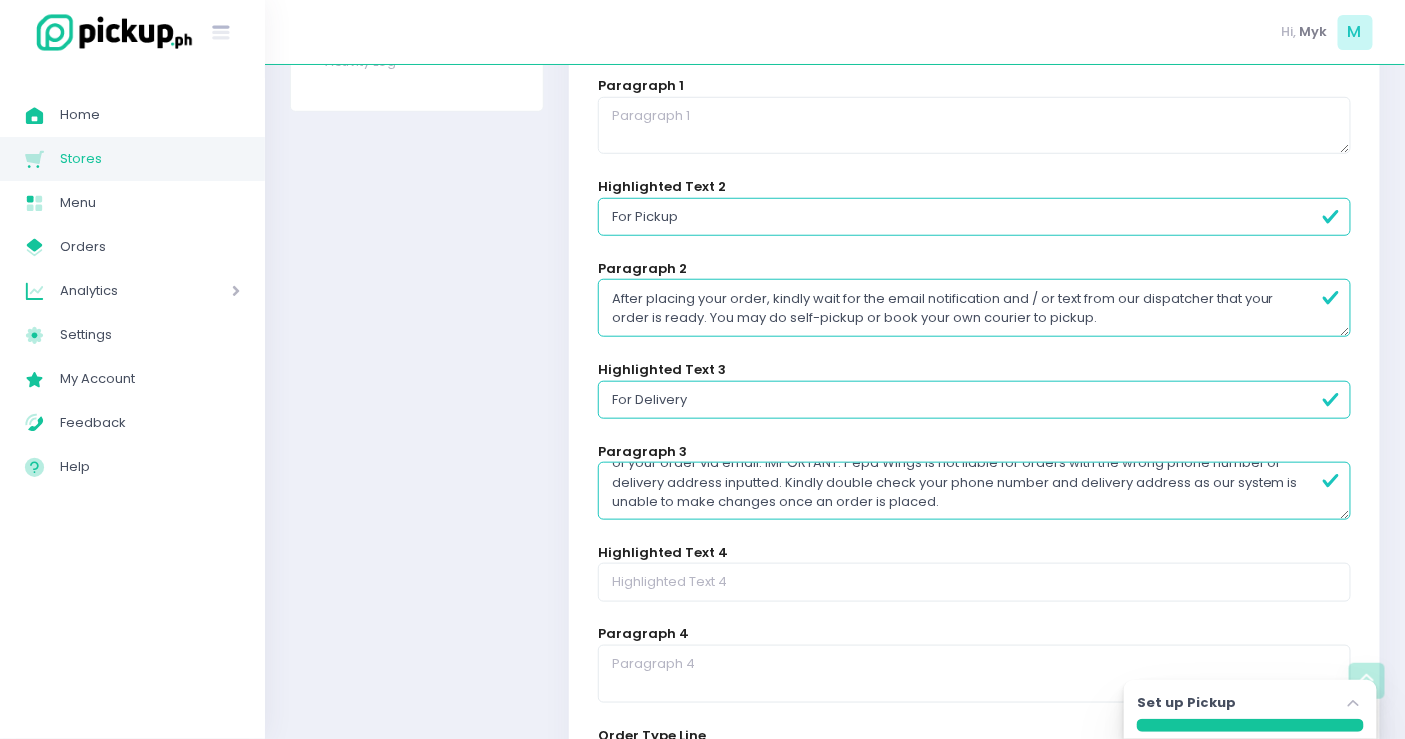 scroll, scrollTop: 18, scrollLeft: 0, axis: vertical 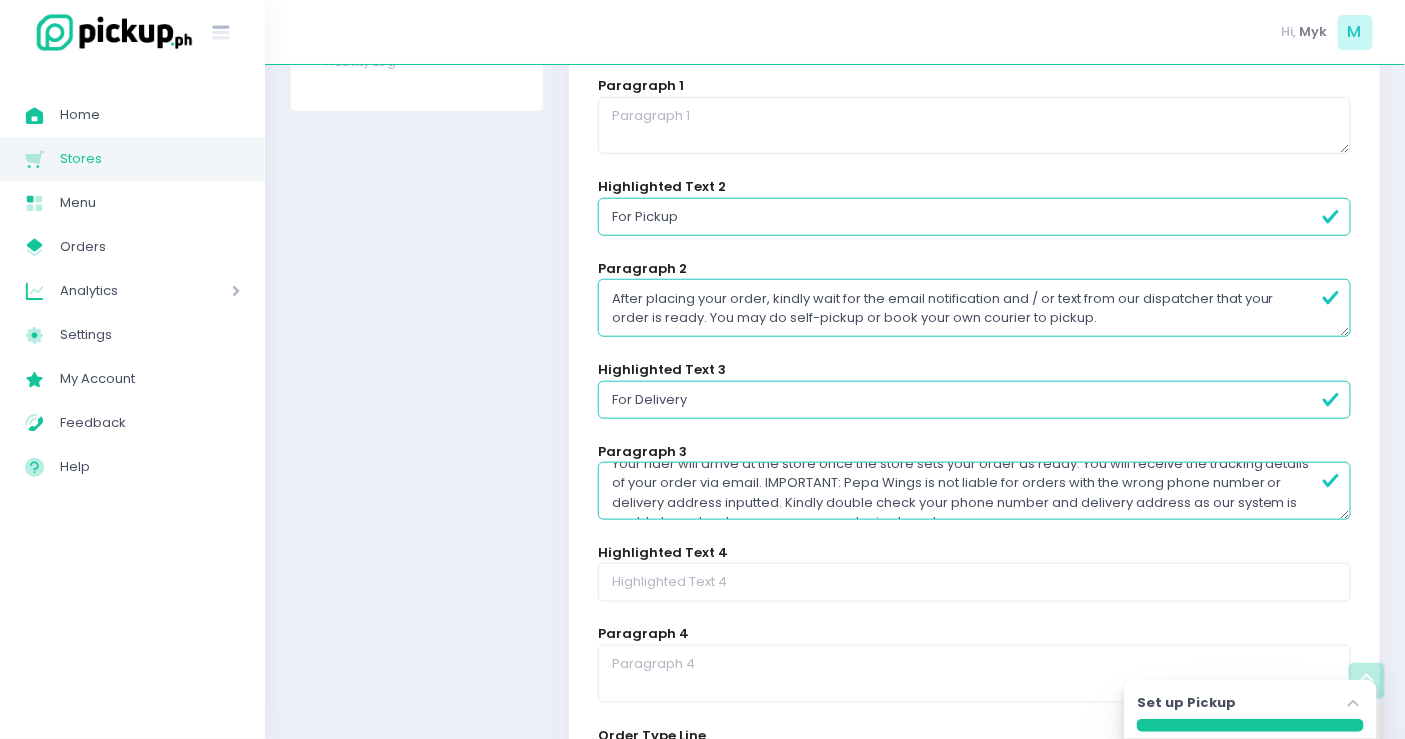 type on "Your rider will arrive at the store once the store sets your order as ready. You will receive the tracking details of your order via email. IMPORTANT: Pepa Wings is not liable for orders with the wrong phone number or delivery address inputted. Kindly double check your phone number and delivery address as our system is unable to make changes once an order is placed." 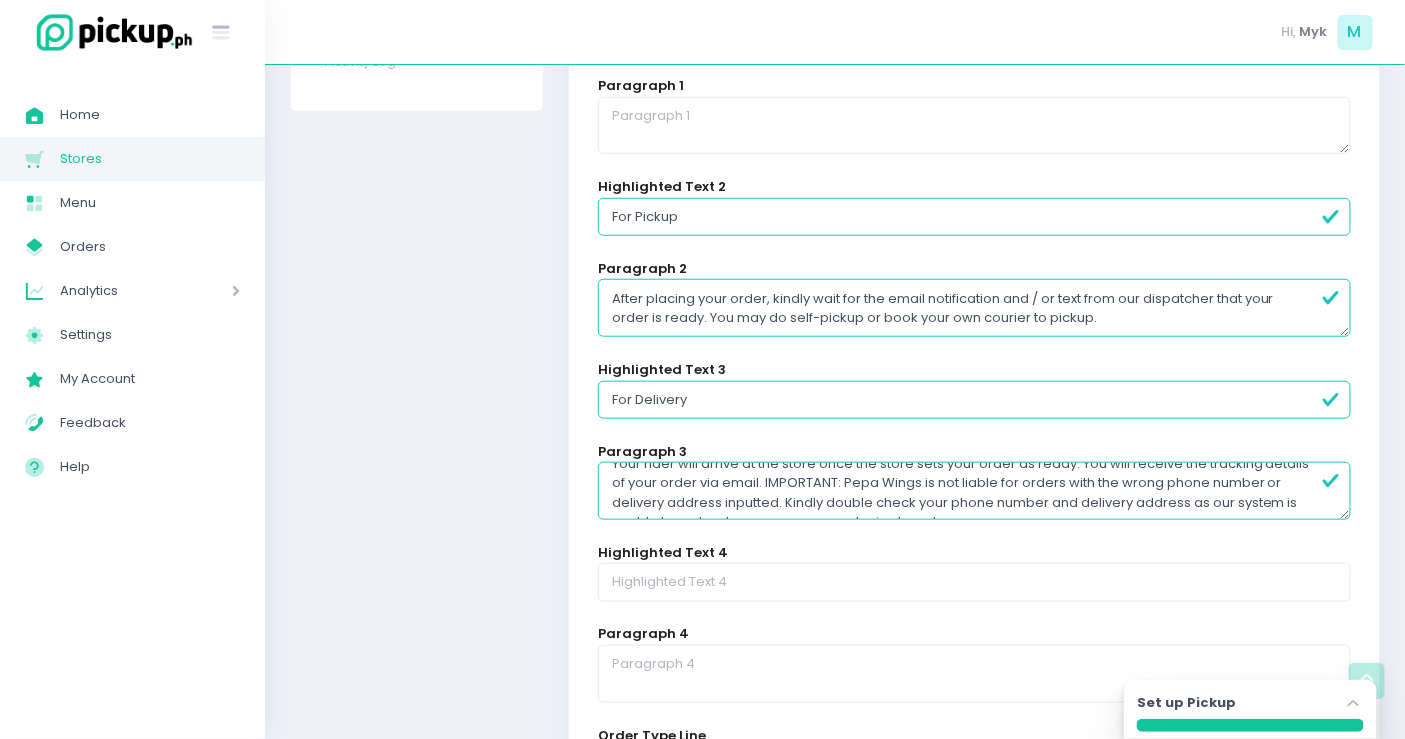 scroll, scrollTop: 38, scrollLeft: 0, axis: vertical 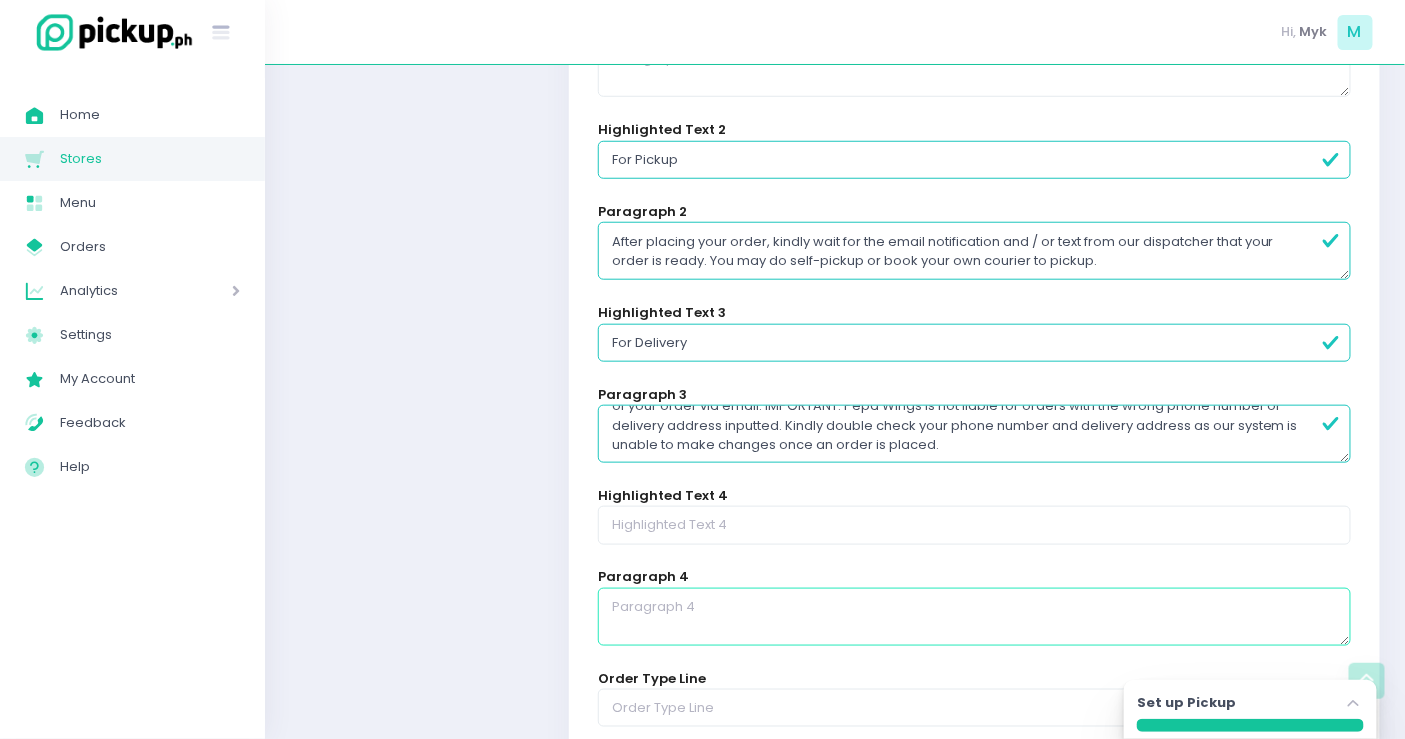 click at bounding box center [974, 617] 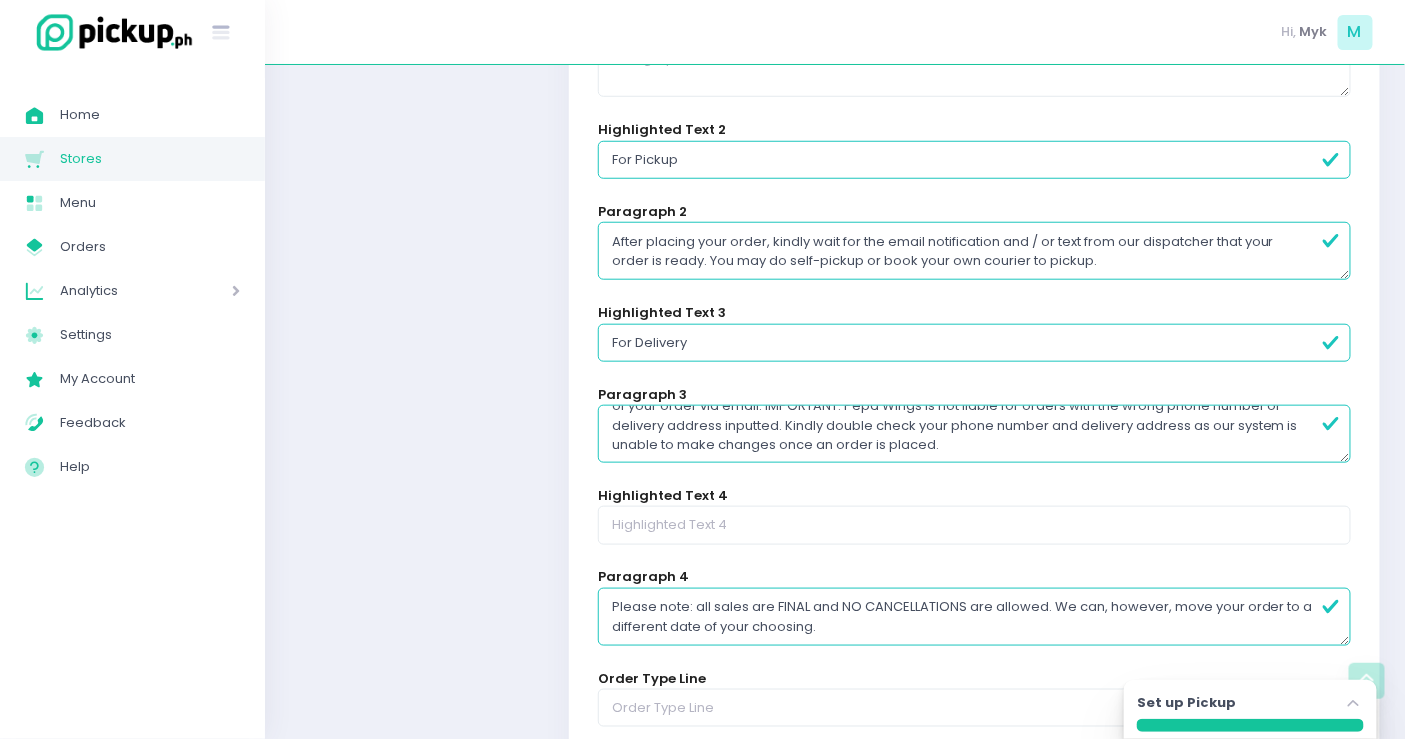 drag, startPoint x: 700, startPoint y: 605, endPoint x: 531, endPoint y: 587, distance: 169.95587 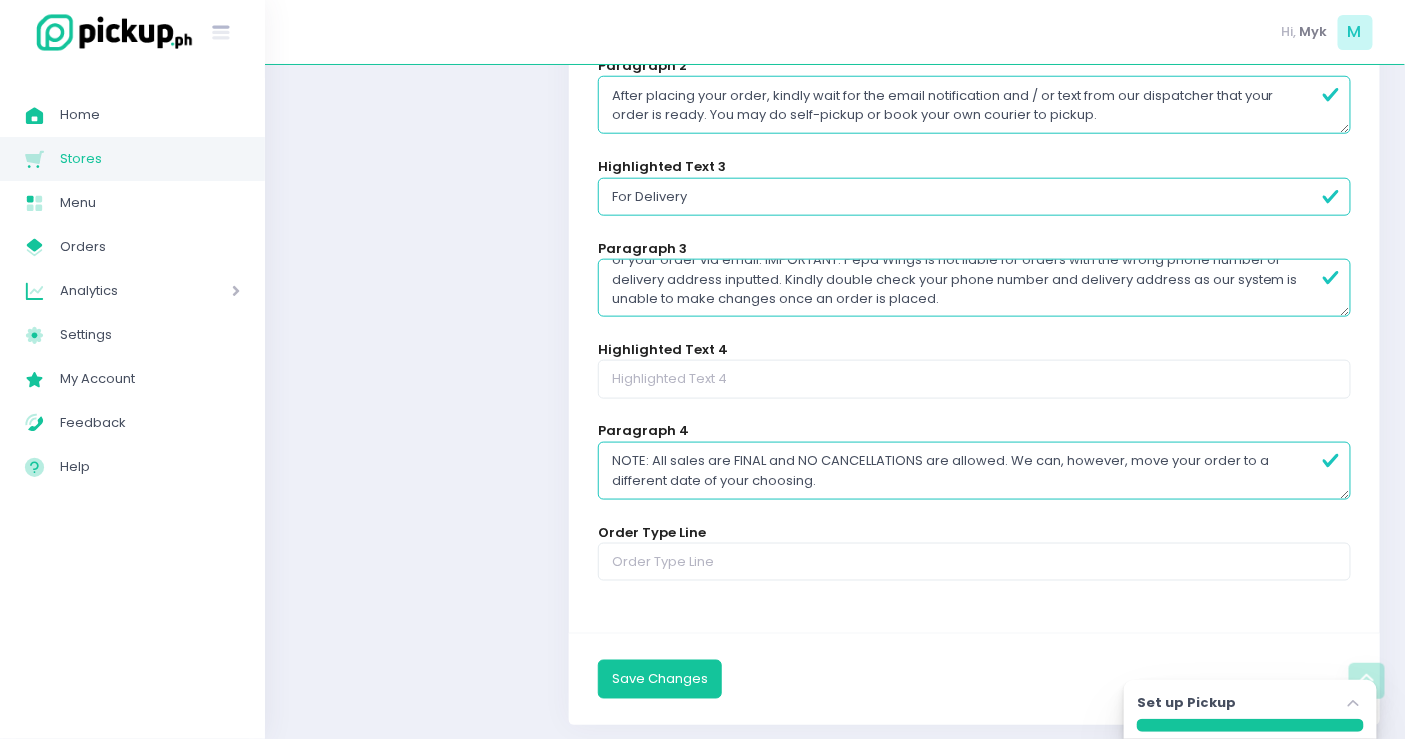 scroll, scrollTop: 625, scrollLeft: 0, axis: vertical 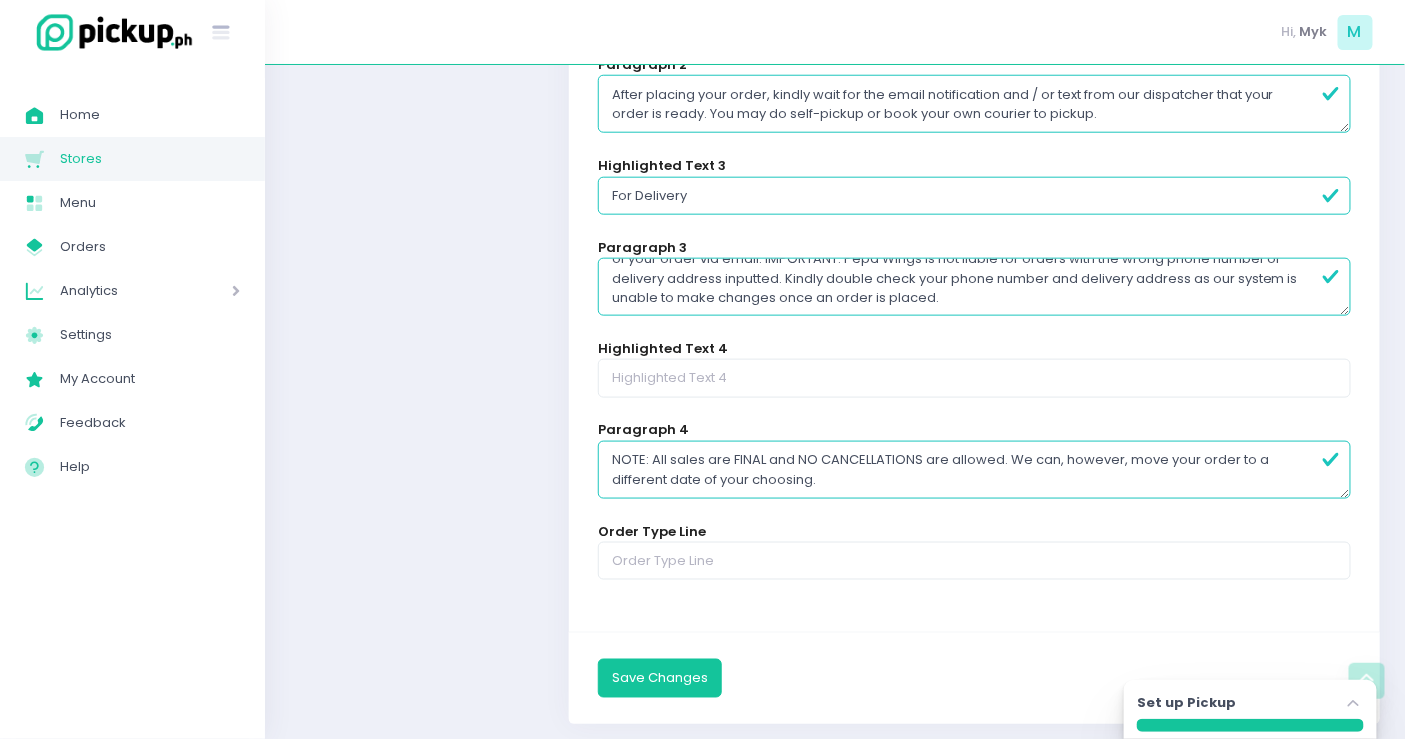 type on "NOTE: All sales are FINAL and NO CANCELLATIONS are allowed. We can, however, move your order to a different date of your choosing." 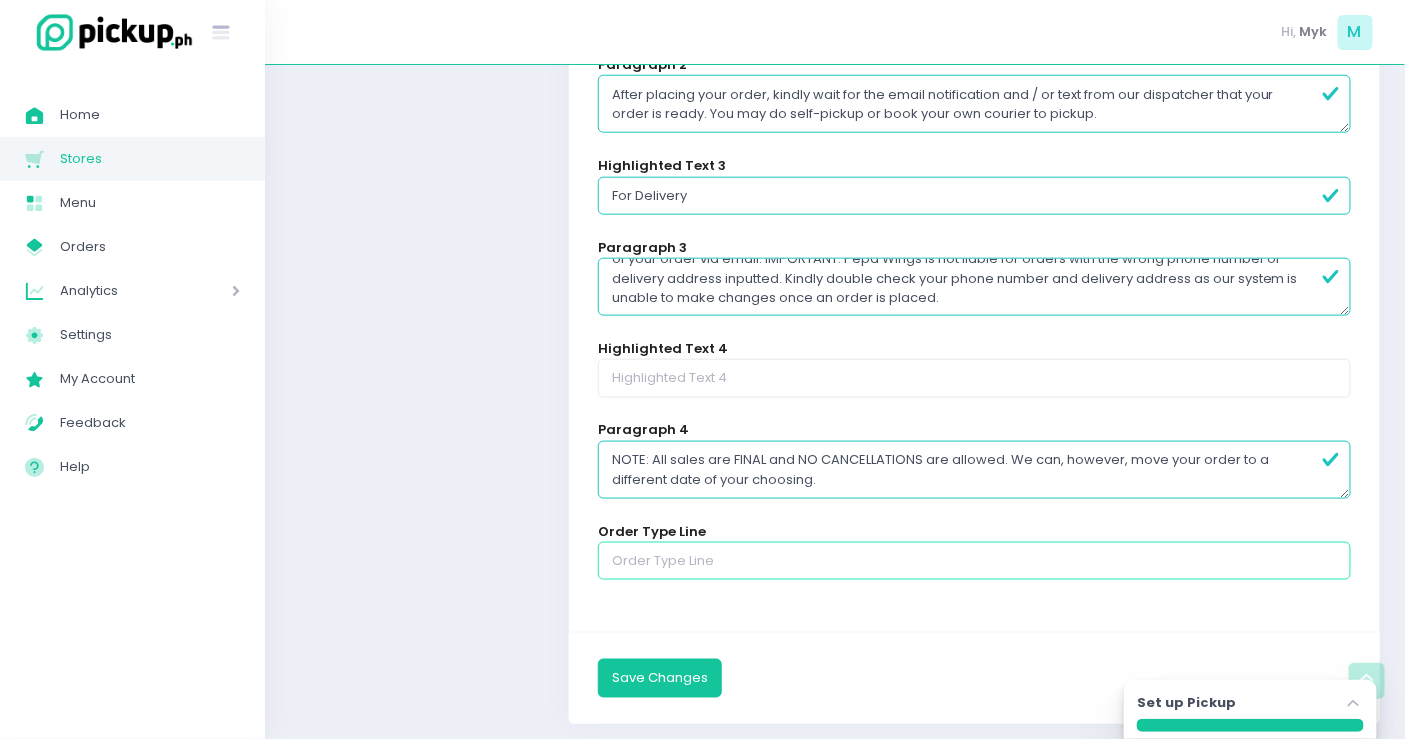 click at bounding box center [974, 561] 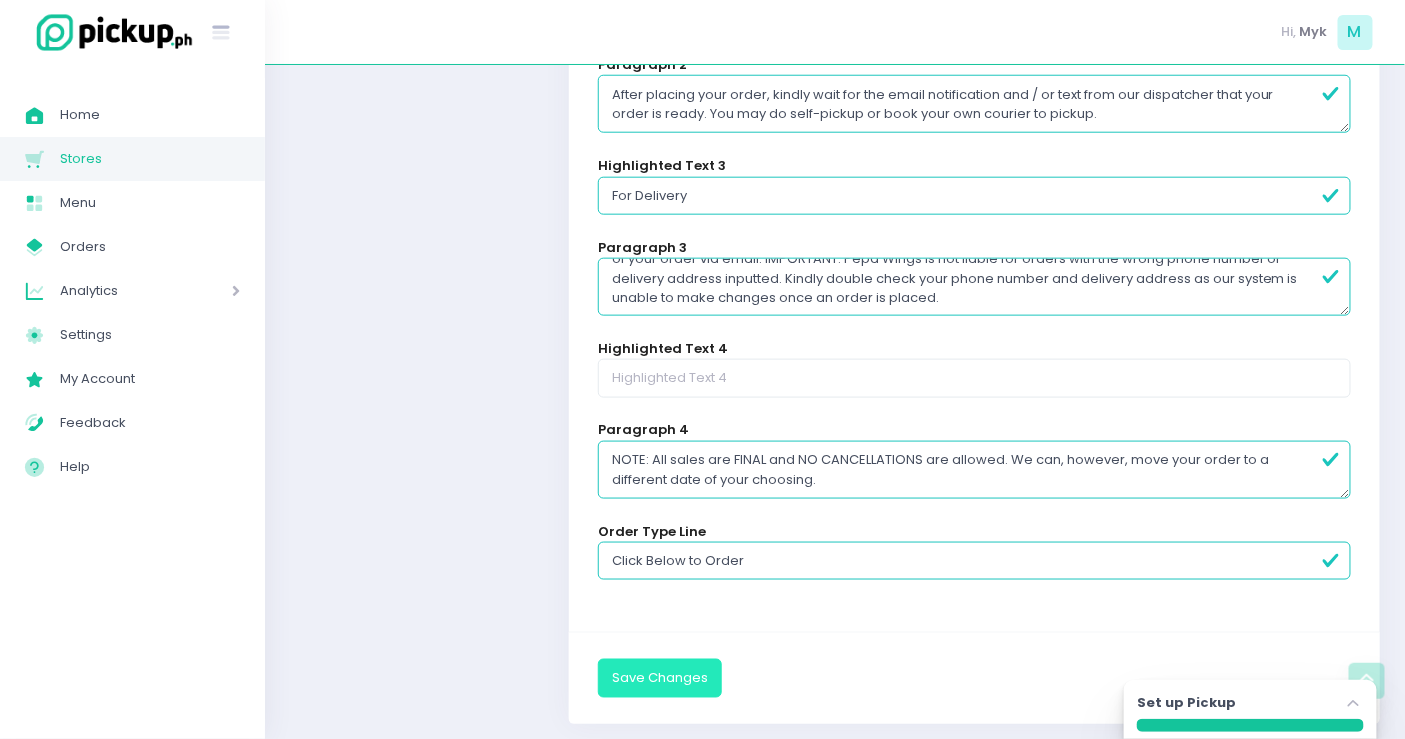 type on "Click Below to Order" 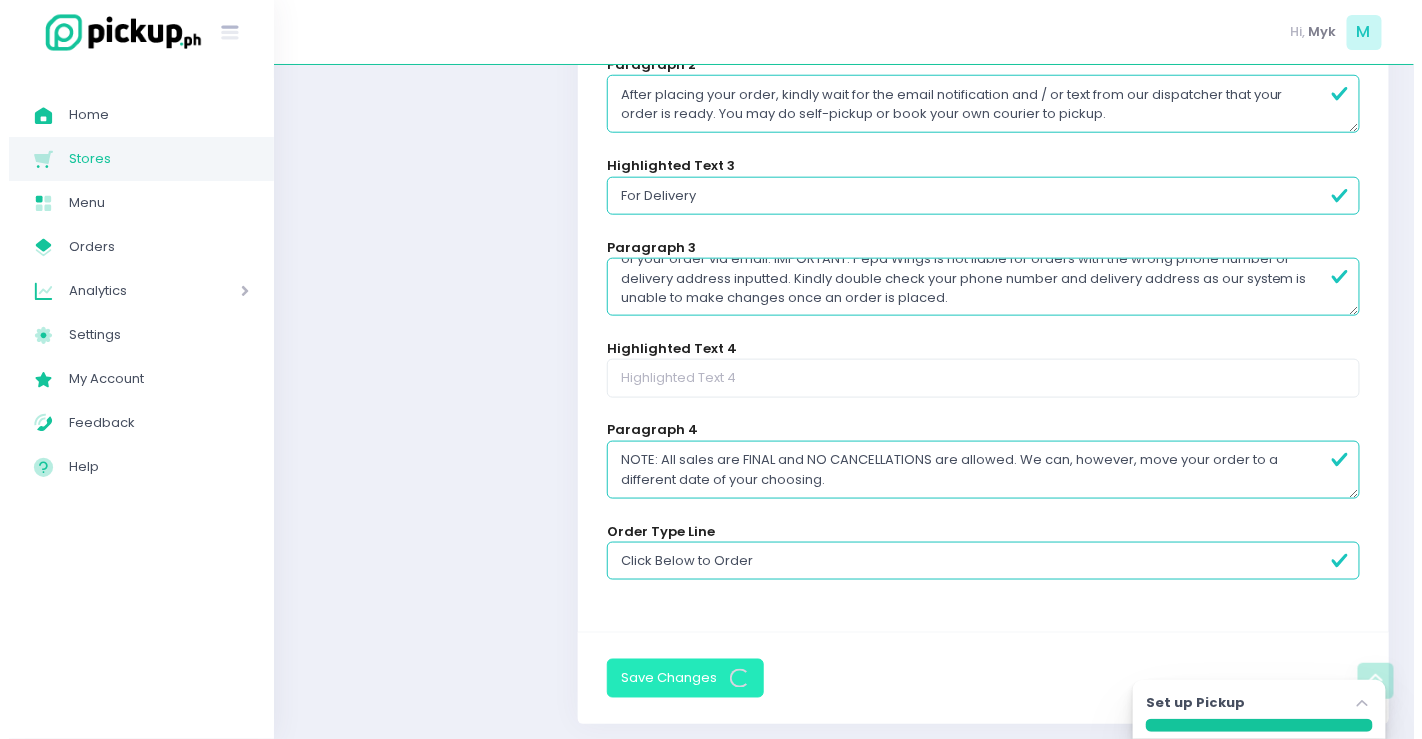 scroll, scrollTop: 0, scrollLeft: 0, axis: both 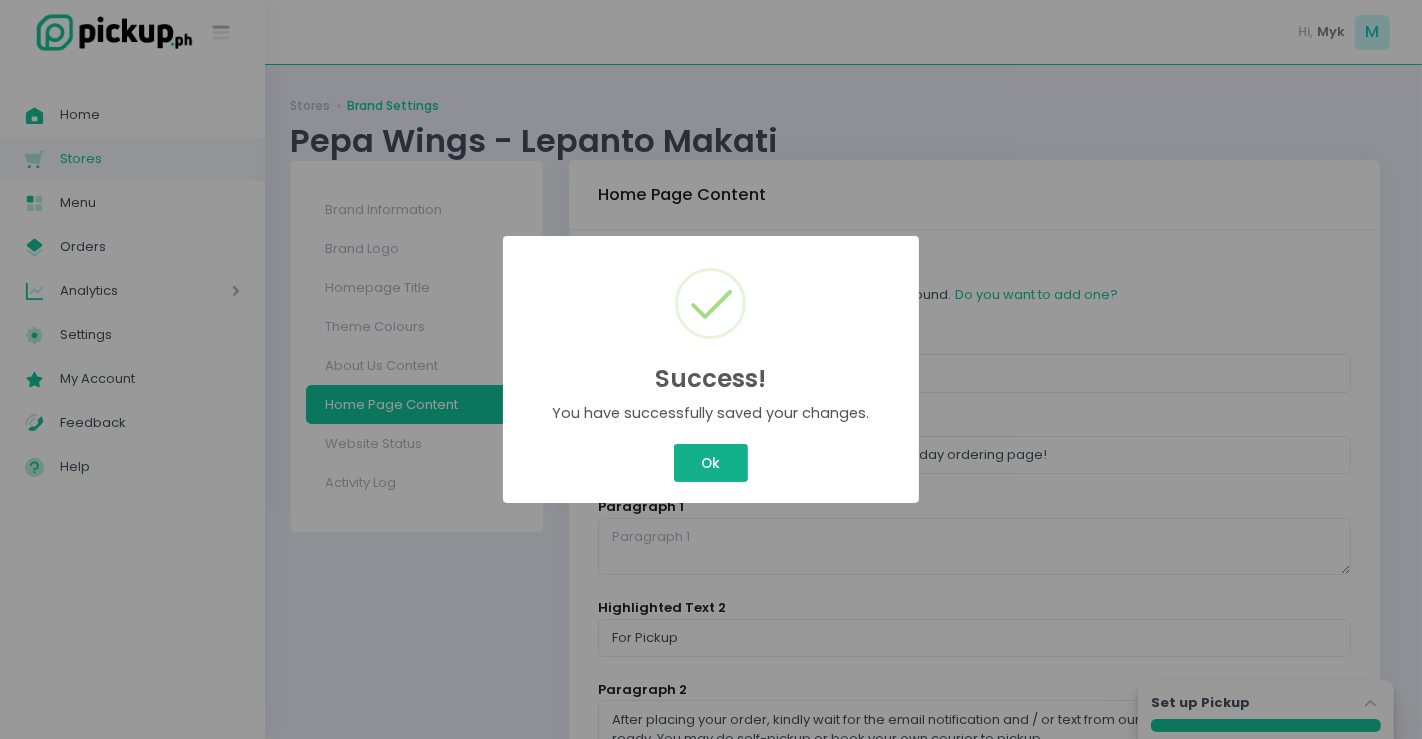 click on "Ok" at bounding box center [711, 463] 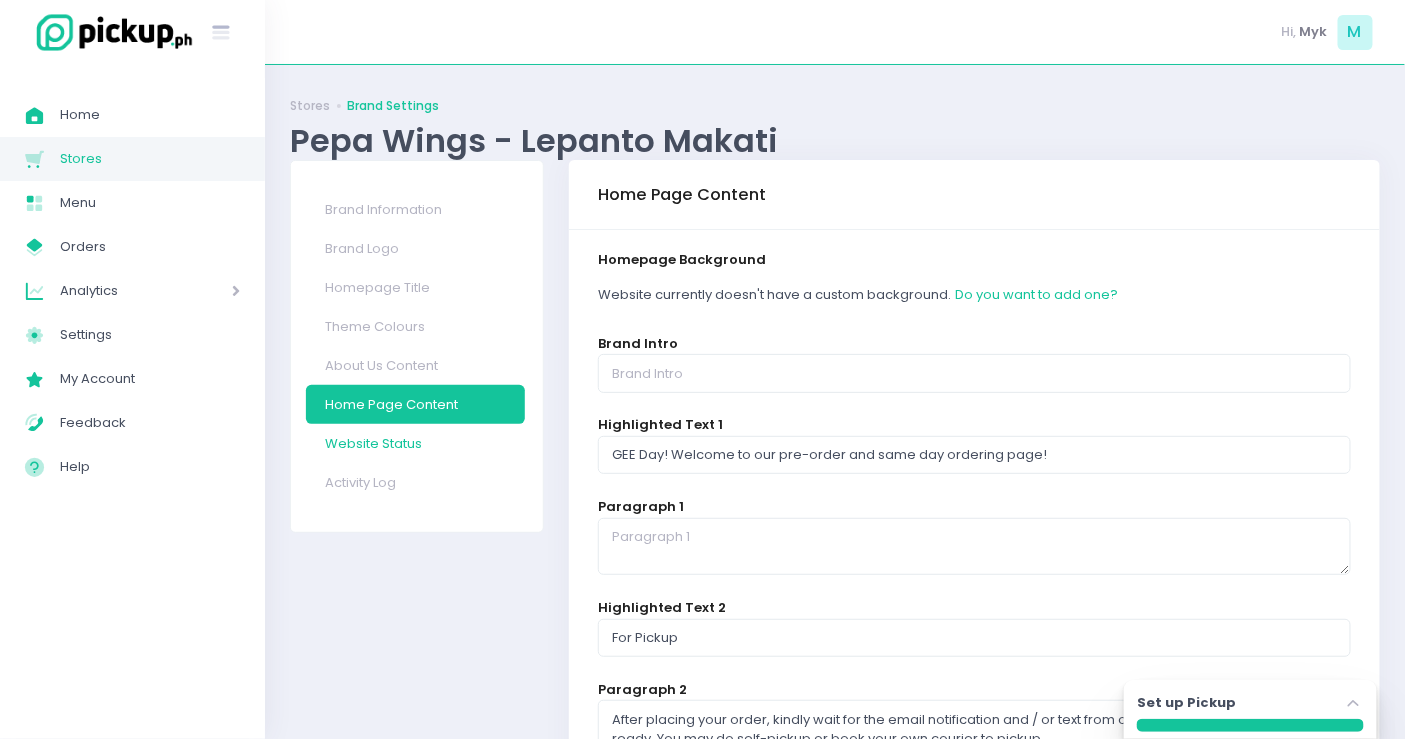 click on "Website Status" at bounding box center (415, 443) 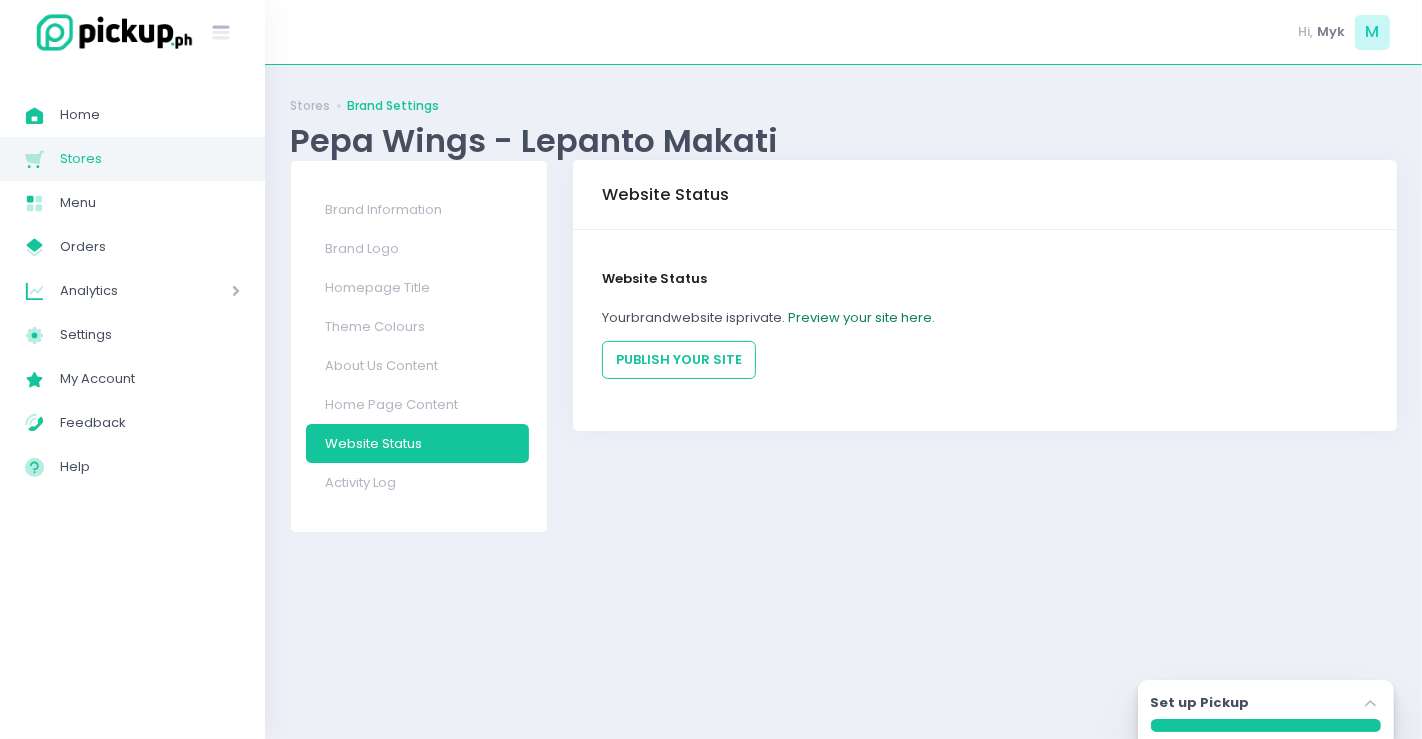 click on "Preview your site here." 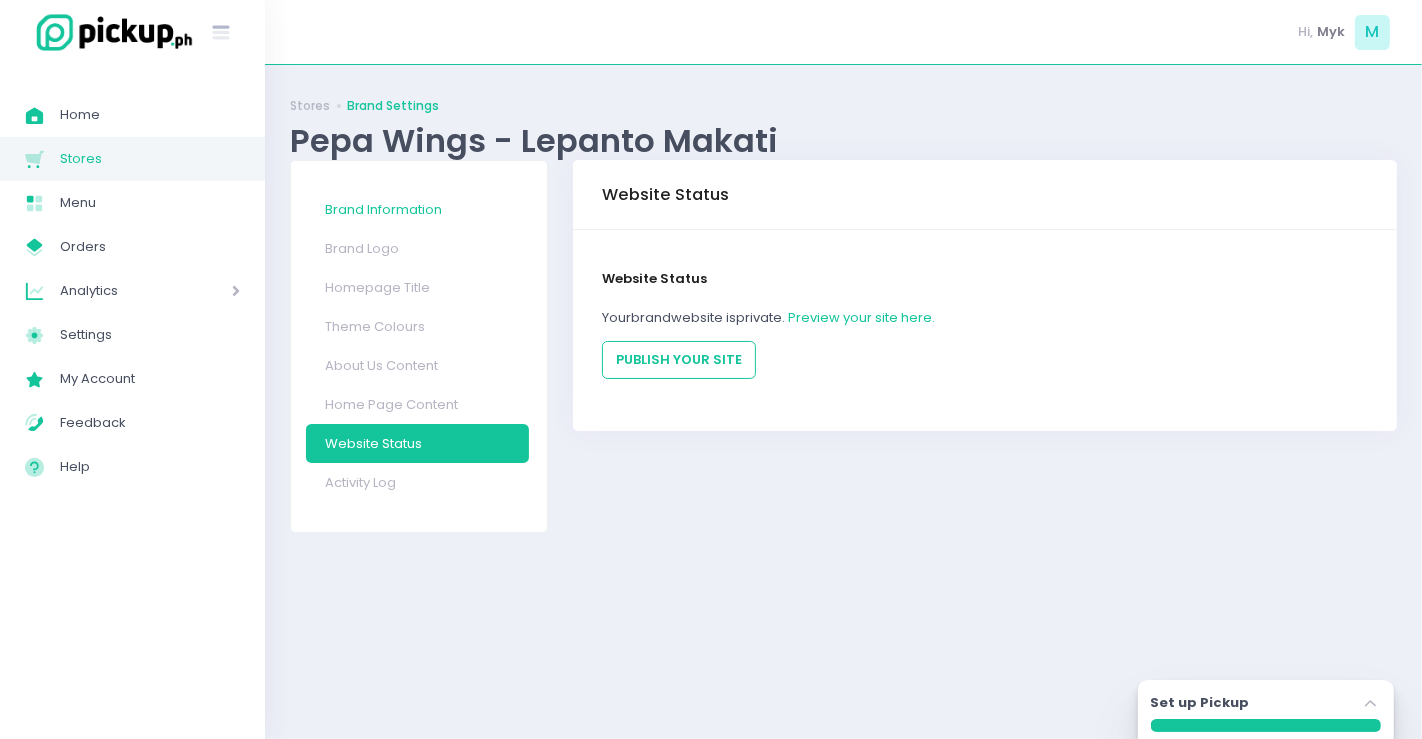 click on "Brand Information" at bounding box center (418, 209) 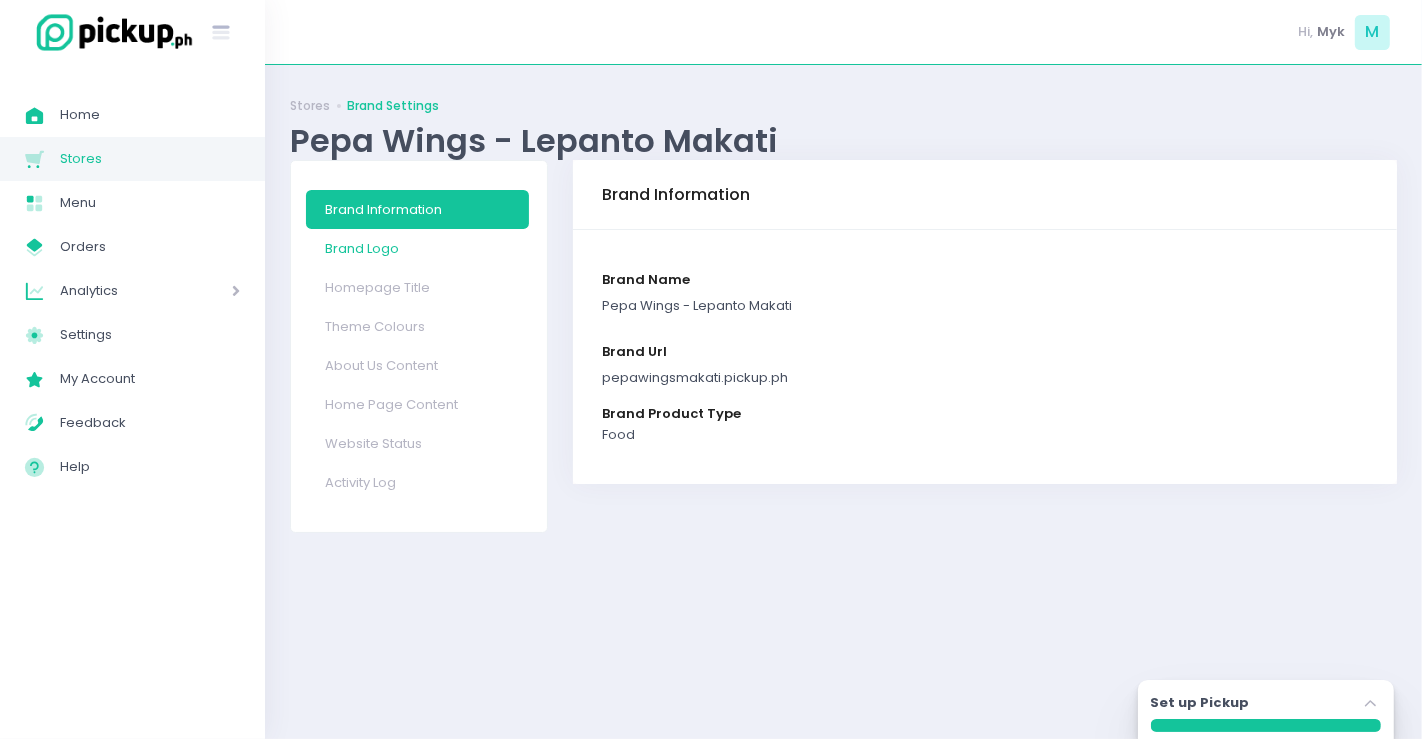 click on "Brand Logo" at bounding box center [418, 248] 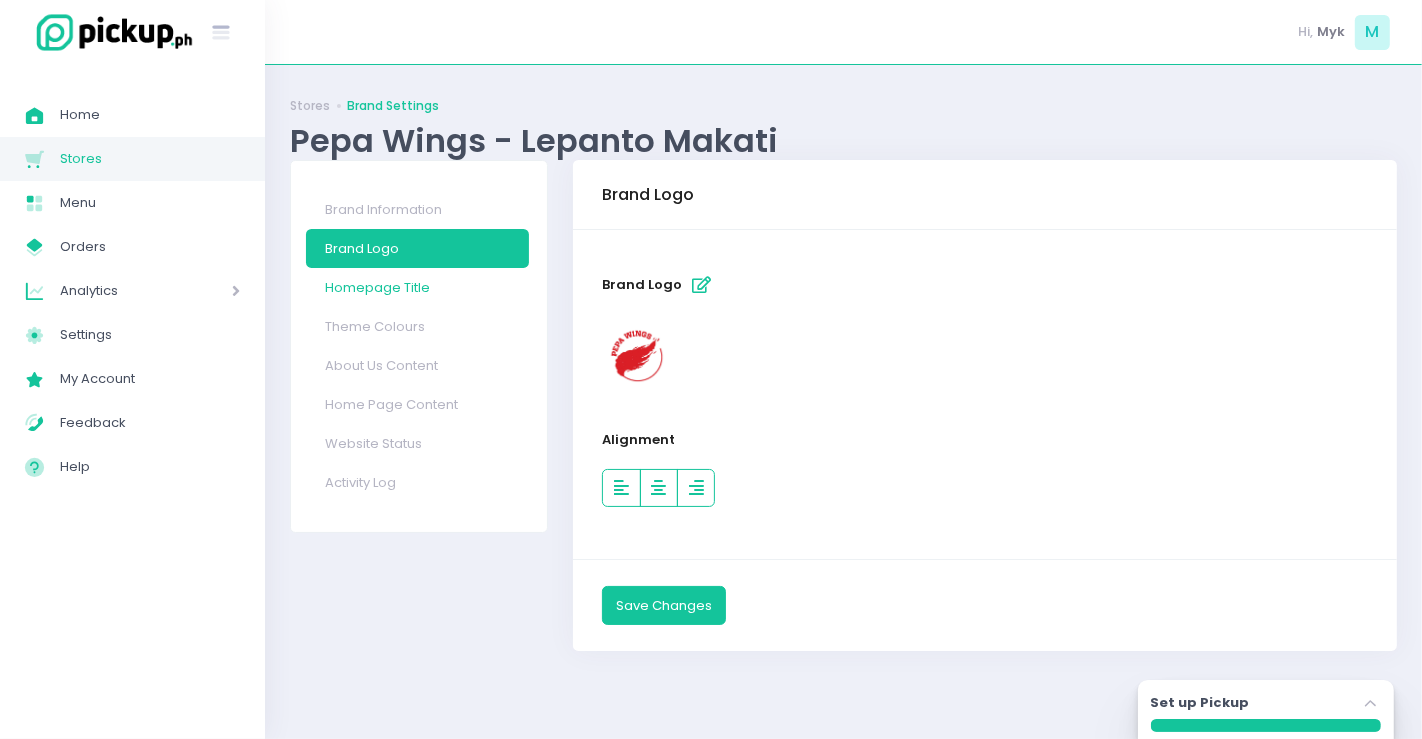 click on "Homepage Title" at bounding box center (418, 287) 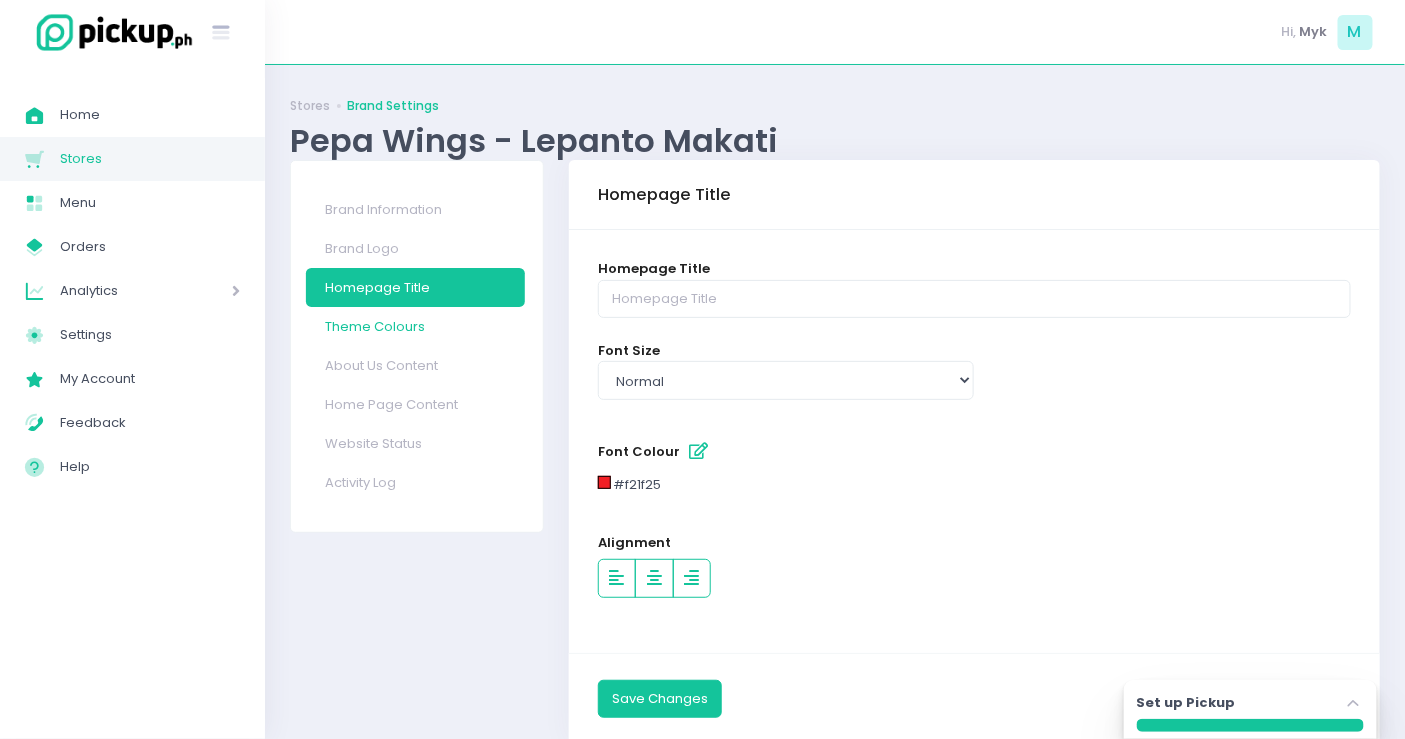 click on "Theme Colours" at bounding box center (415, 326) 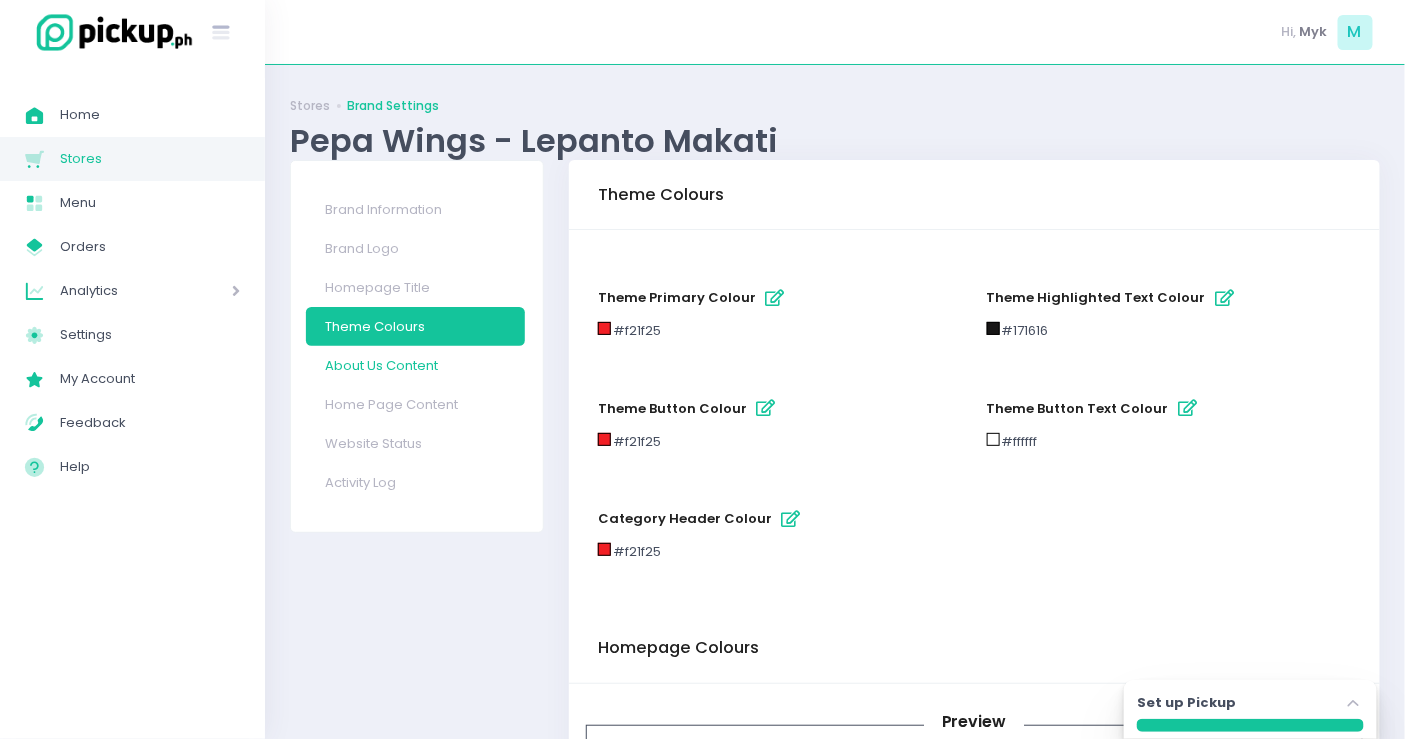 click on "About Us Content" at bounding box center [415, 365] 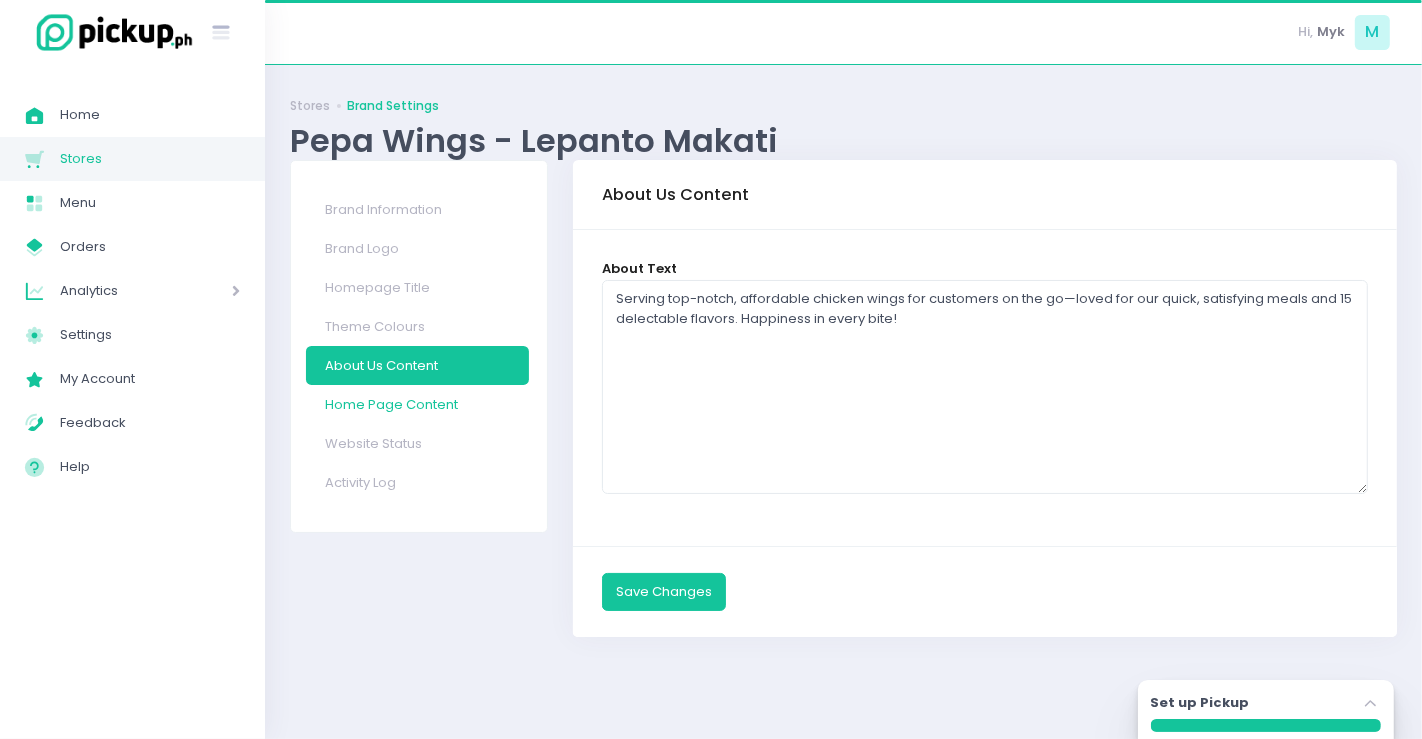 click on "Home Page Content" at bounding box center [418, 404] 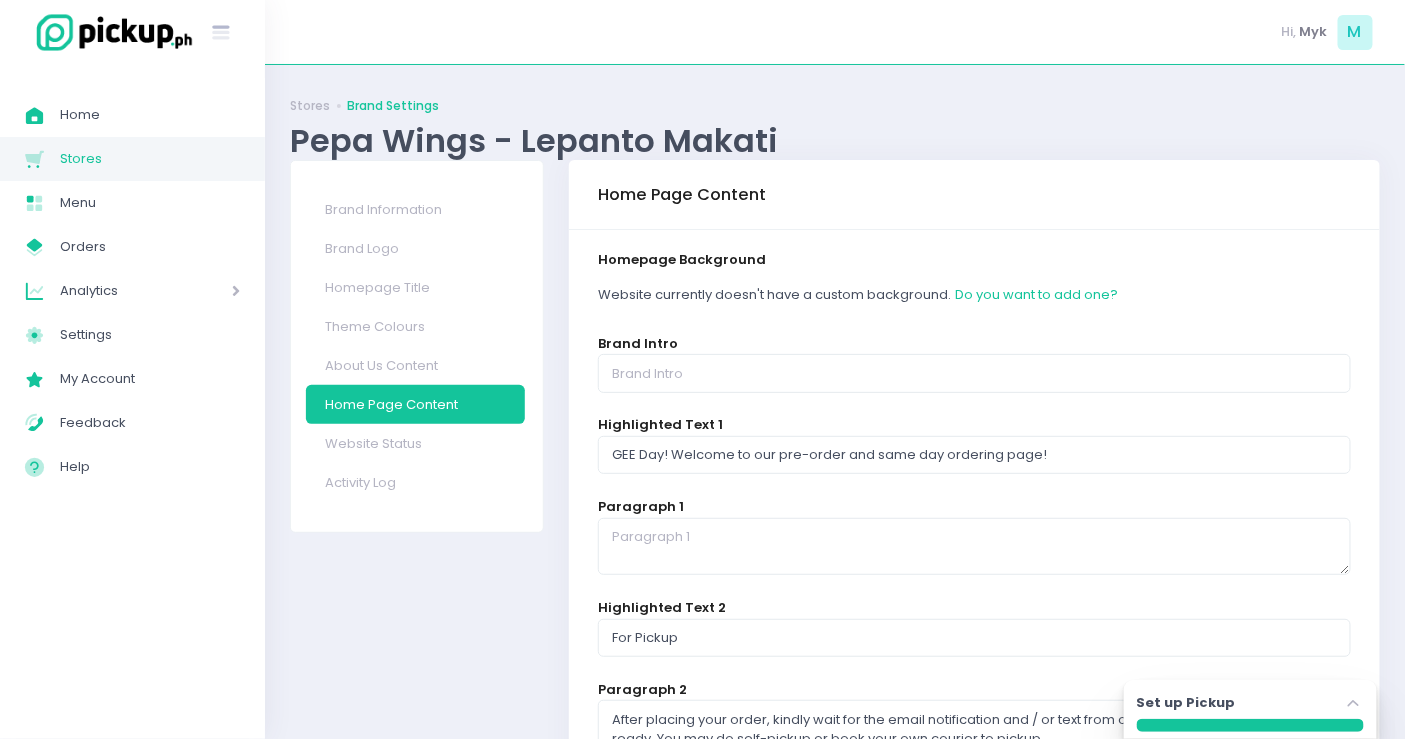 drag, startPoint x: 421, startPoint y: 387, endPoint x: 1058, endPoint y: 322, distance: 640.30774 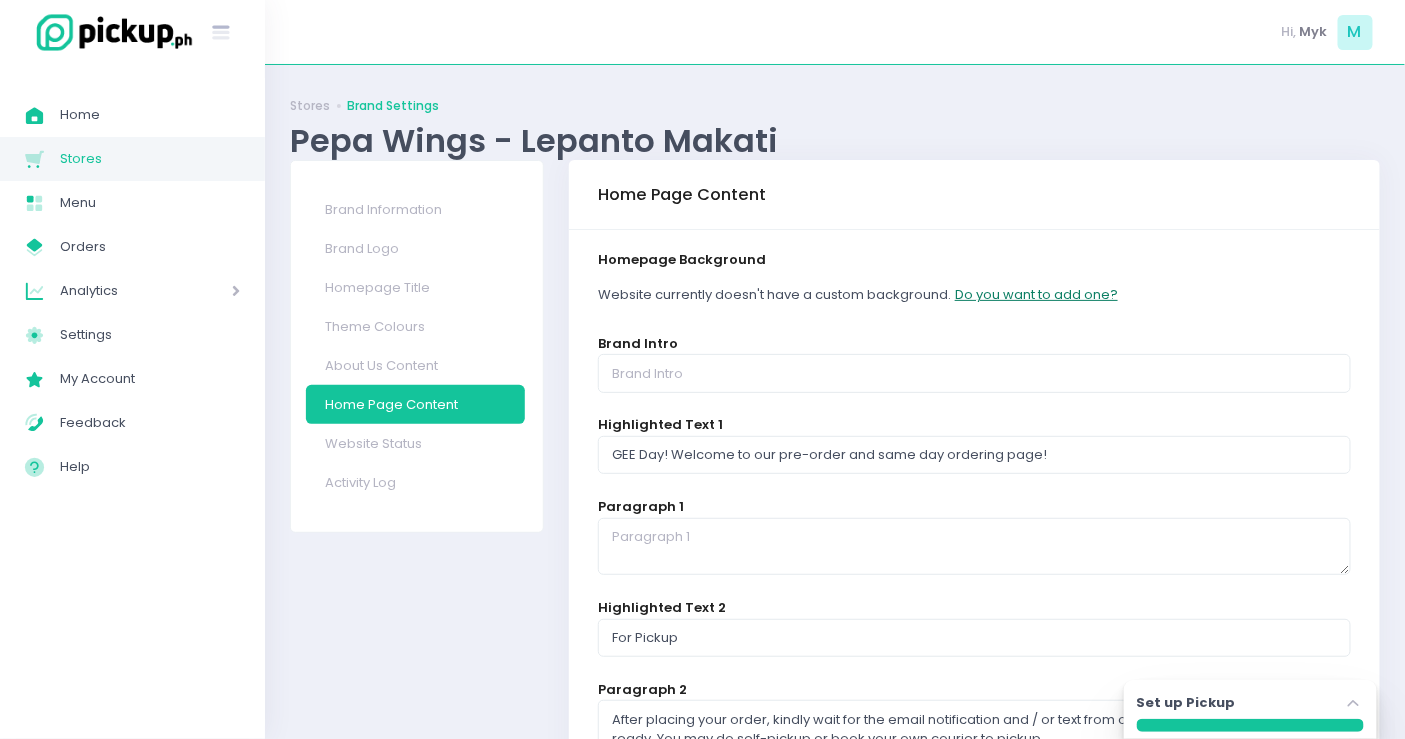 click on "Do you want to add one?" at bounding box center (1036, 295) 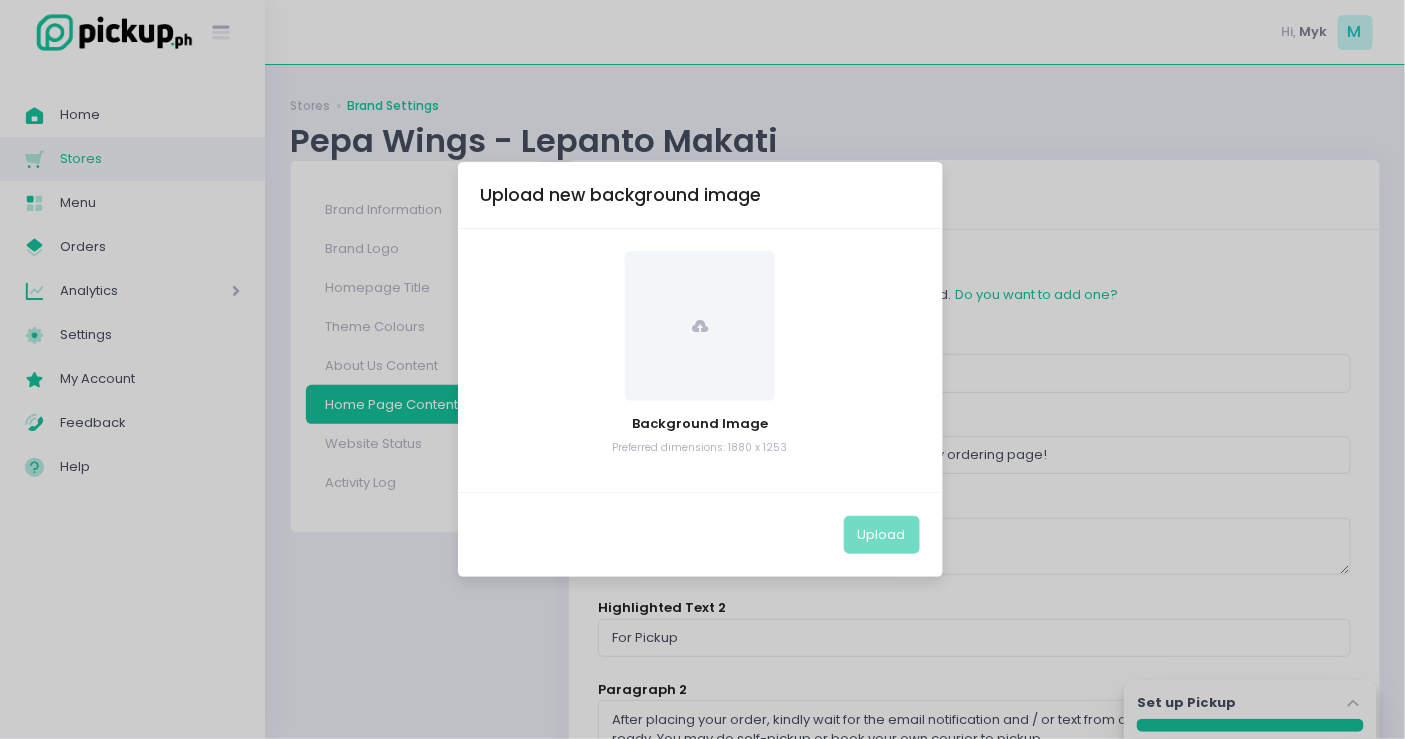 click at bounding box center [700, 326] 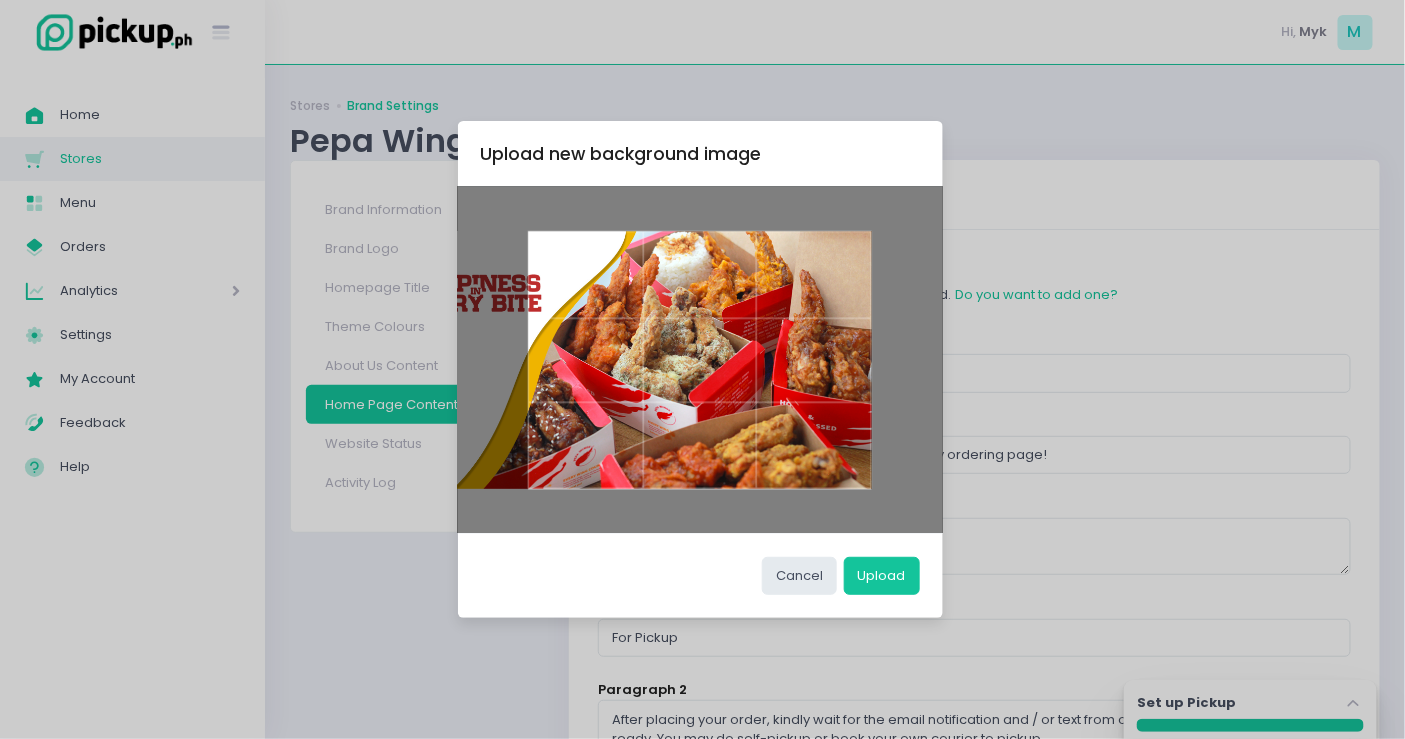 drag, startPoint x: 799, startPoint y: 396, endPoint x: 631, endPoint y: 370, distance: 170 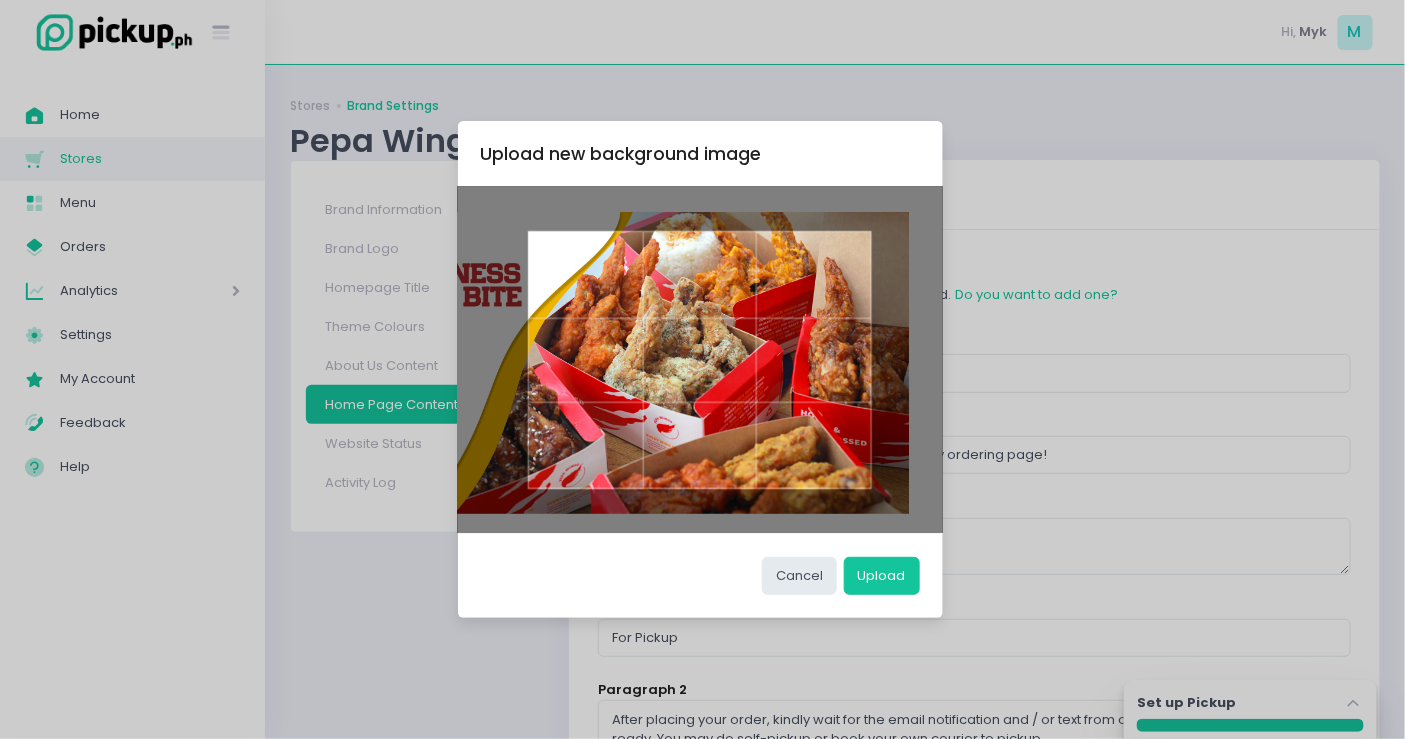 click at bounding box center [700, 360] 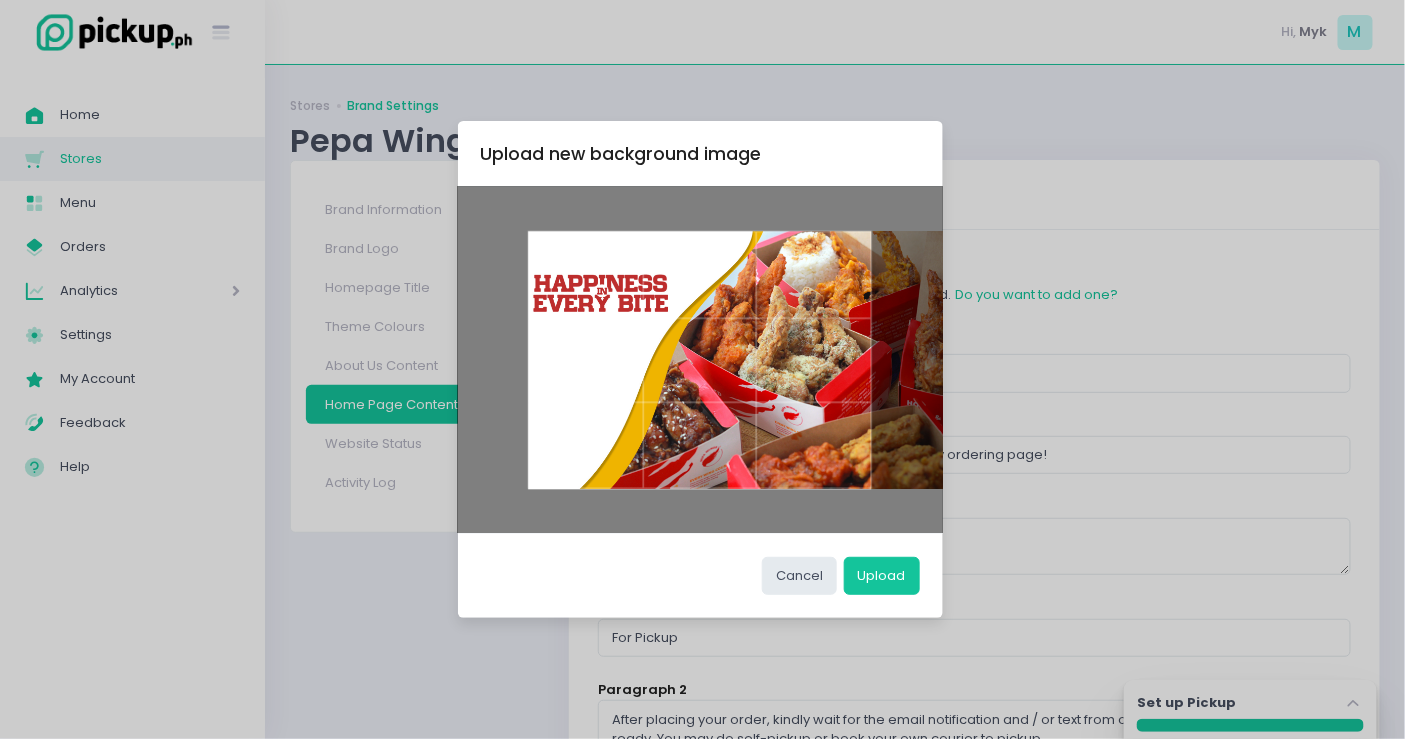 drag, startPoint x: 698, startPoint y: 347, endPoint x: 820, endPoint y: 360, distance: 122.69067 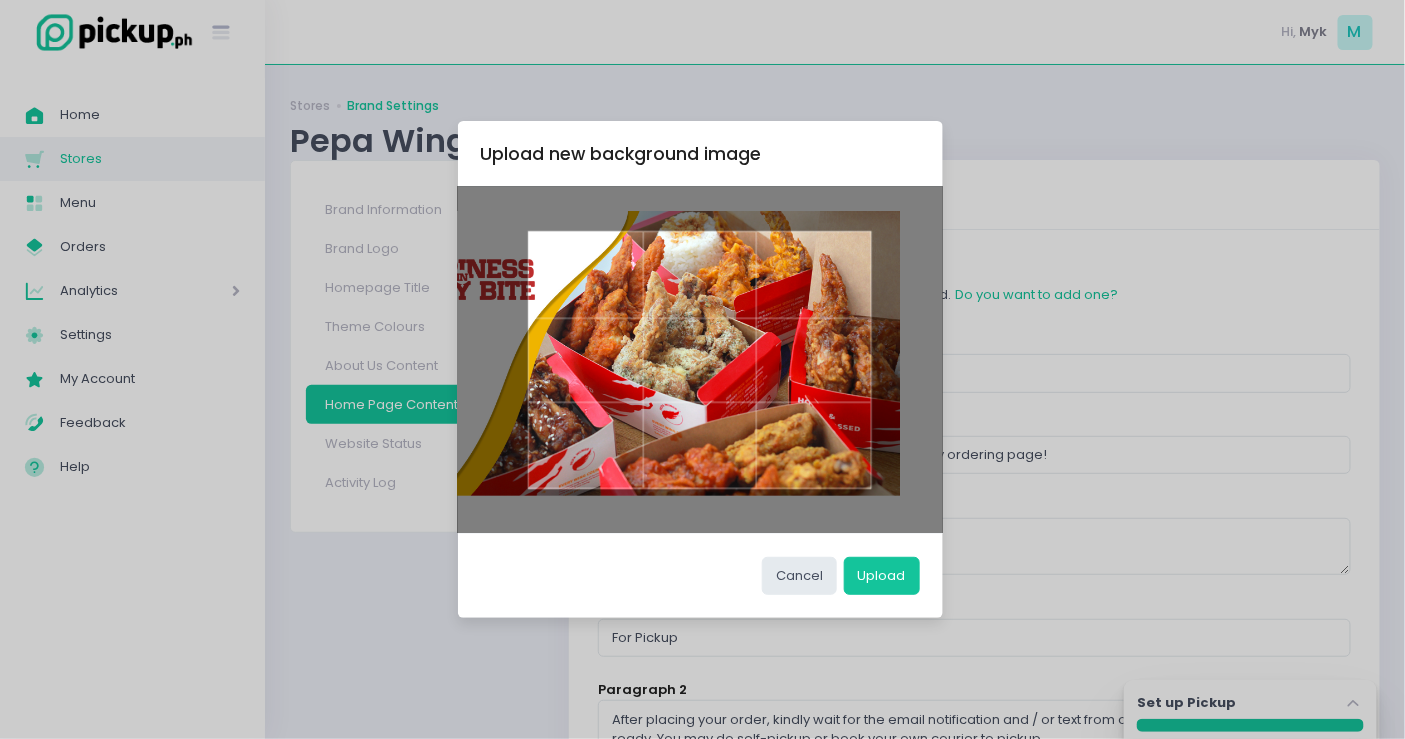drag, startPoint x: 820, startPoint y: 360, endPoint x: 702, endPoint y: 353, distance: 118.20744 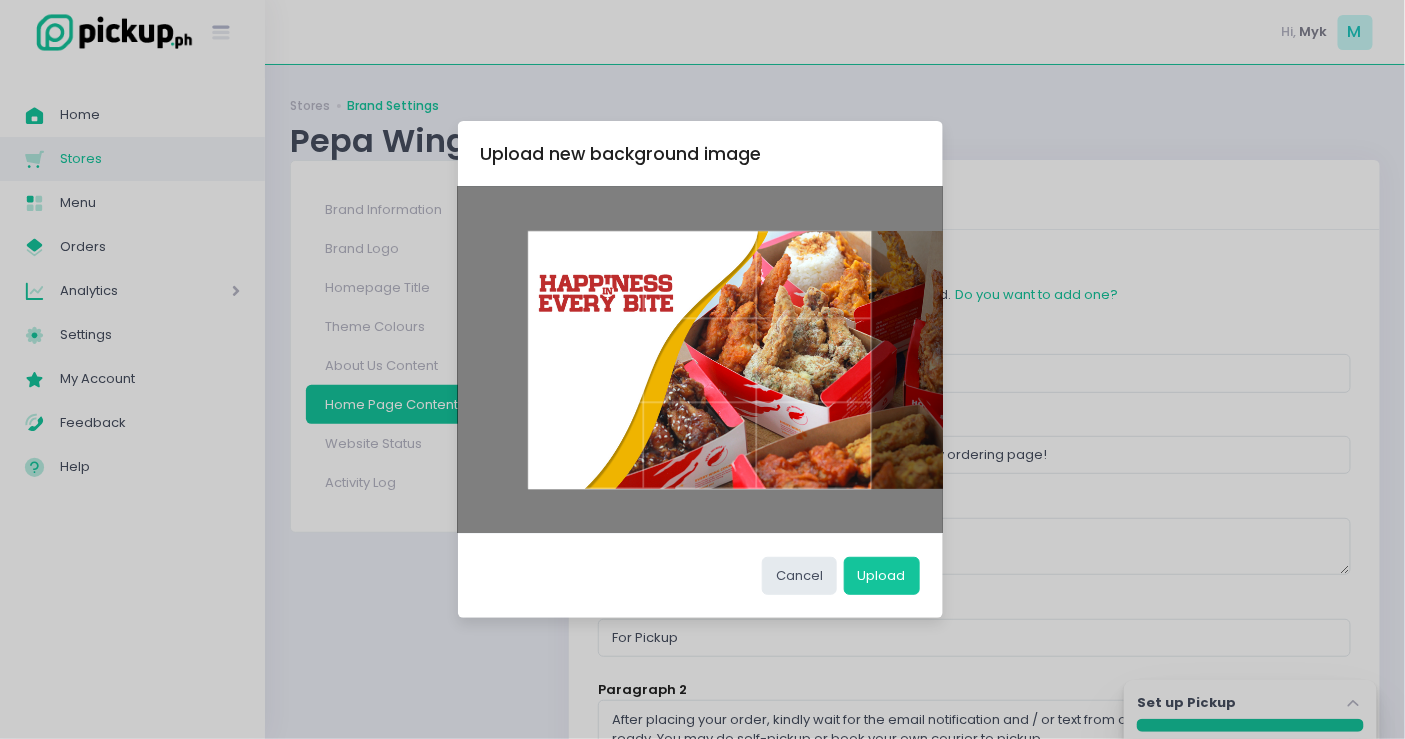 drag, startPoint x: 702, startPoint y: 353, endPoint x: 827, endPoint y: 378, distance: 127.47549 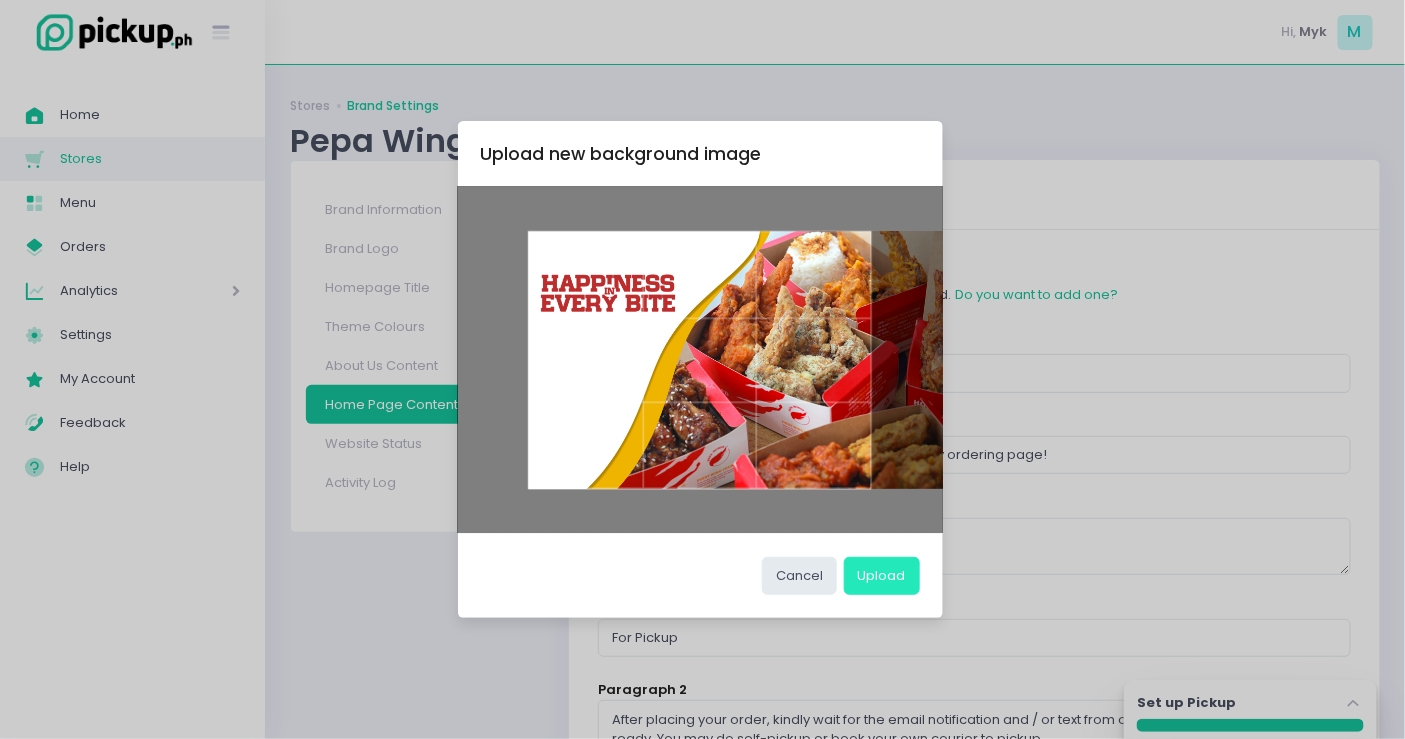 click on "Upload" at bounding box center (882, 576) 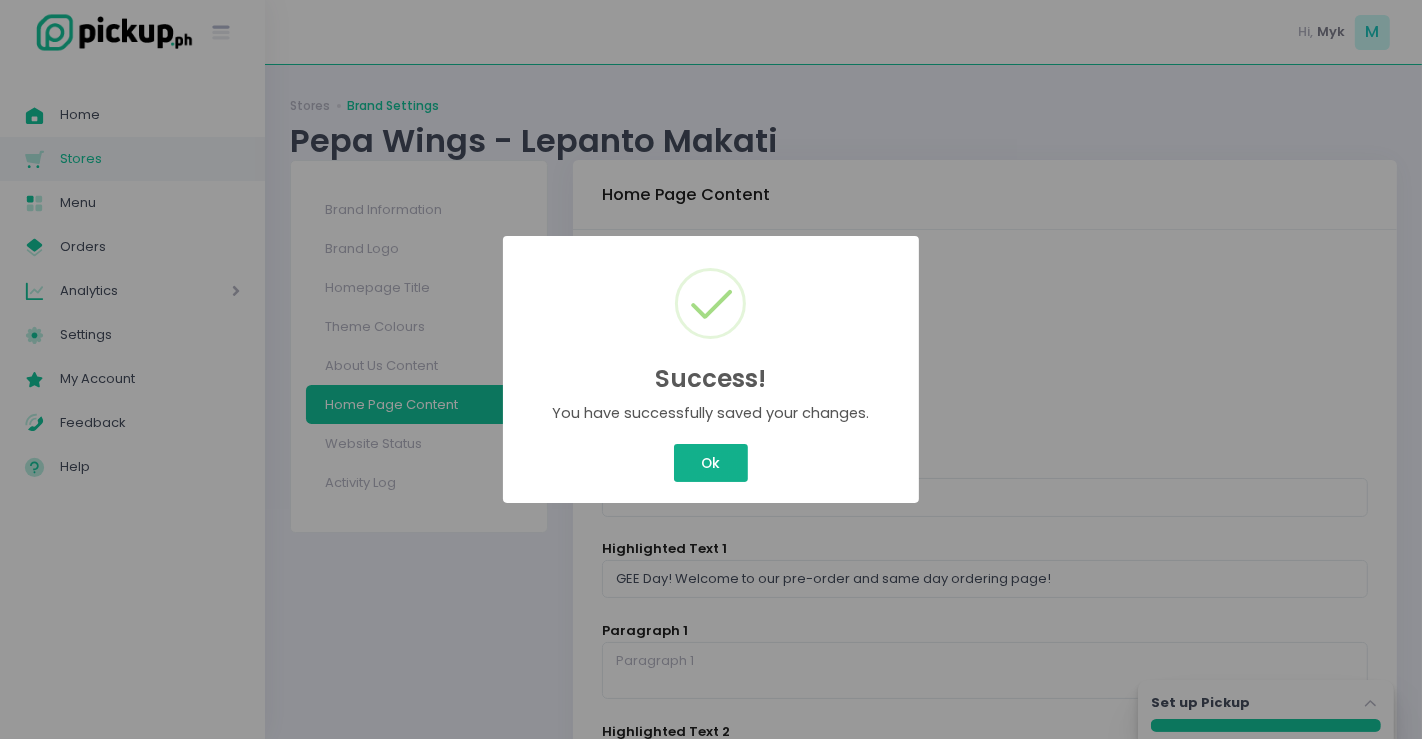 click on "Ok" at bounding box center [711, 463] 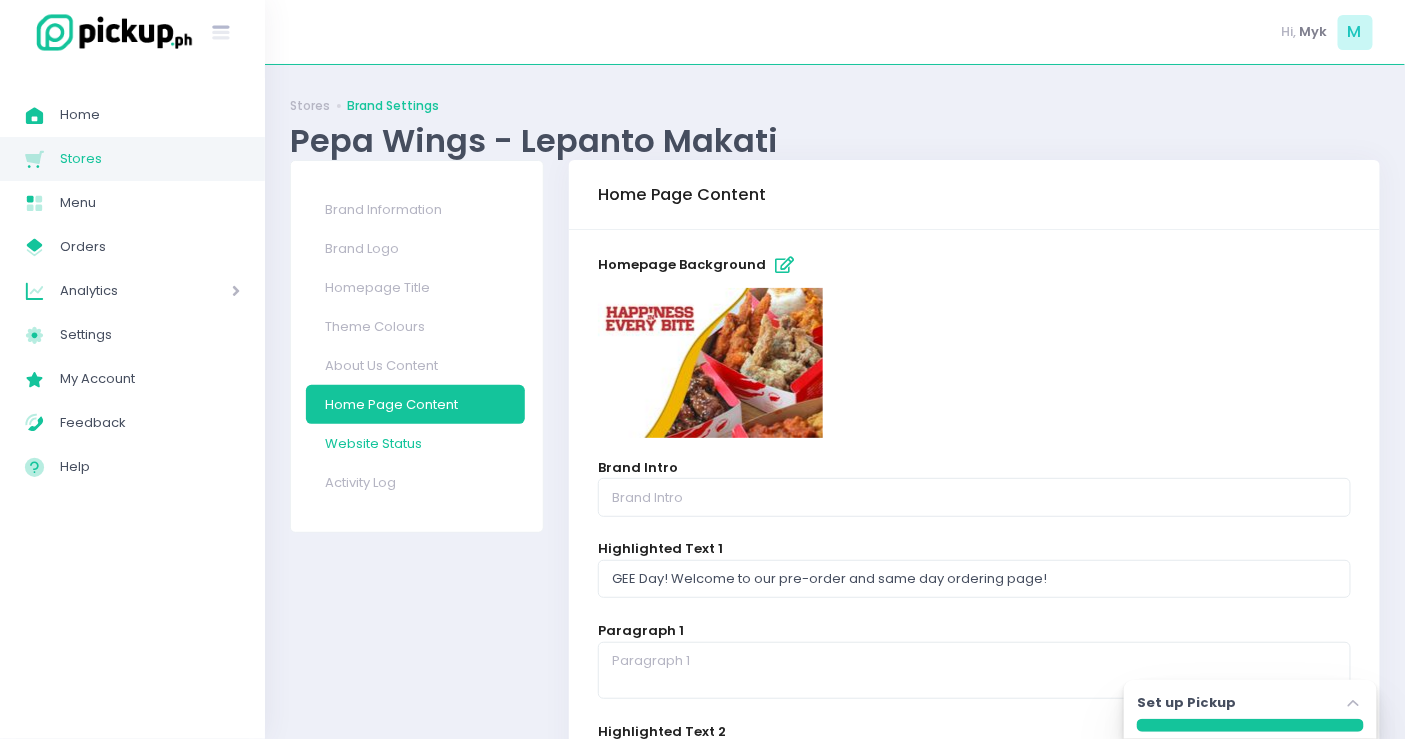 click on "Website Status" at bounding box center (415, 443) 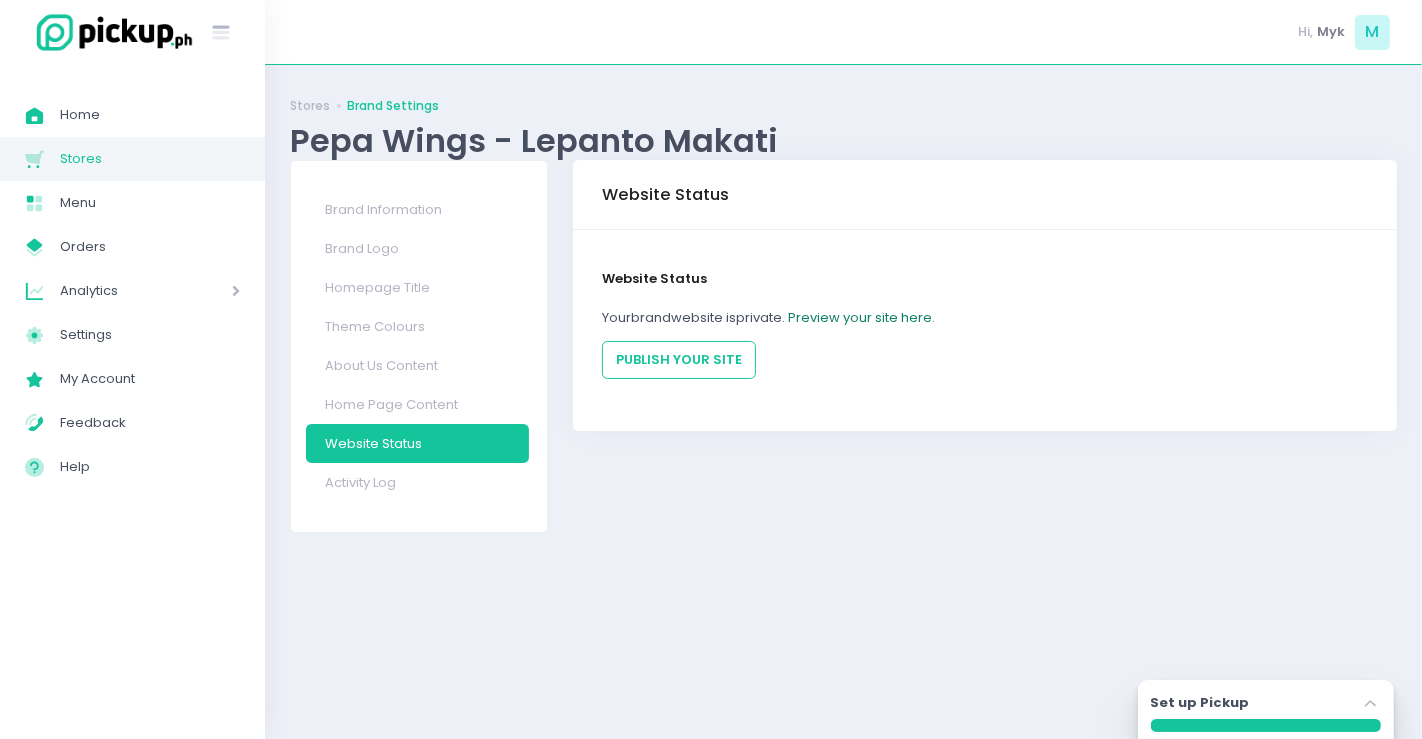 click on "Preview your site here." 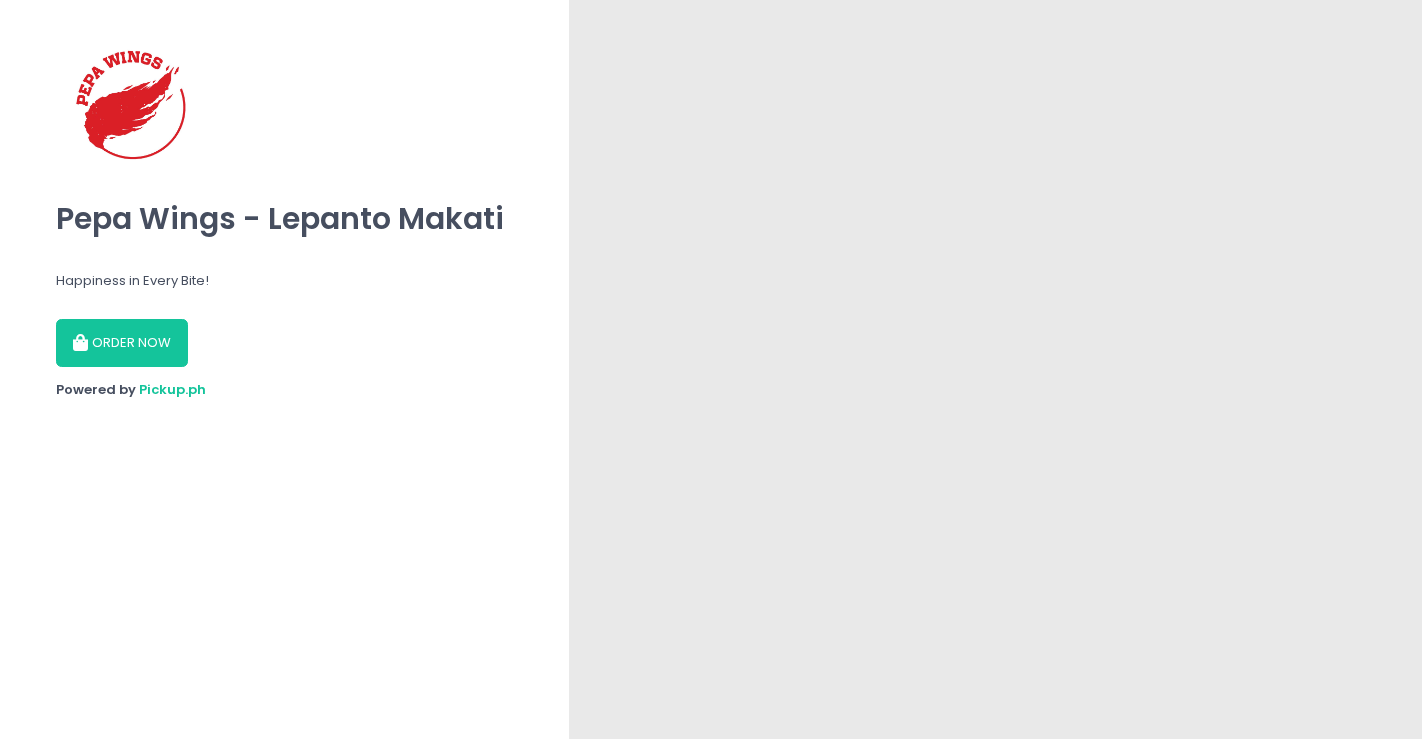 scroll, scrollTop: 0, scrollLeft: 0, axis: both 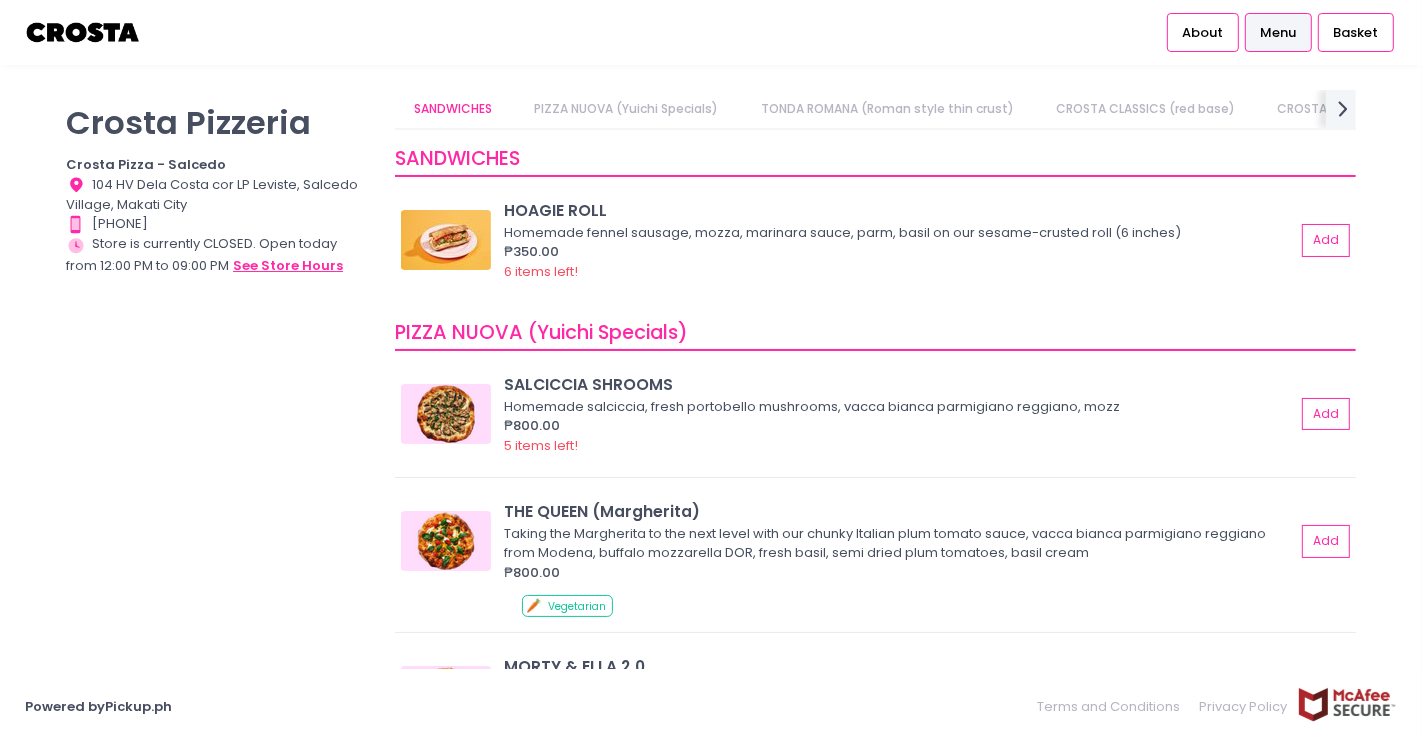 click on "see store hours" at bounding box center [288, 266] 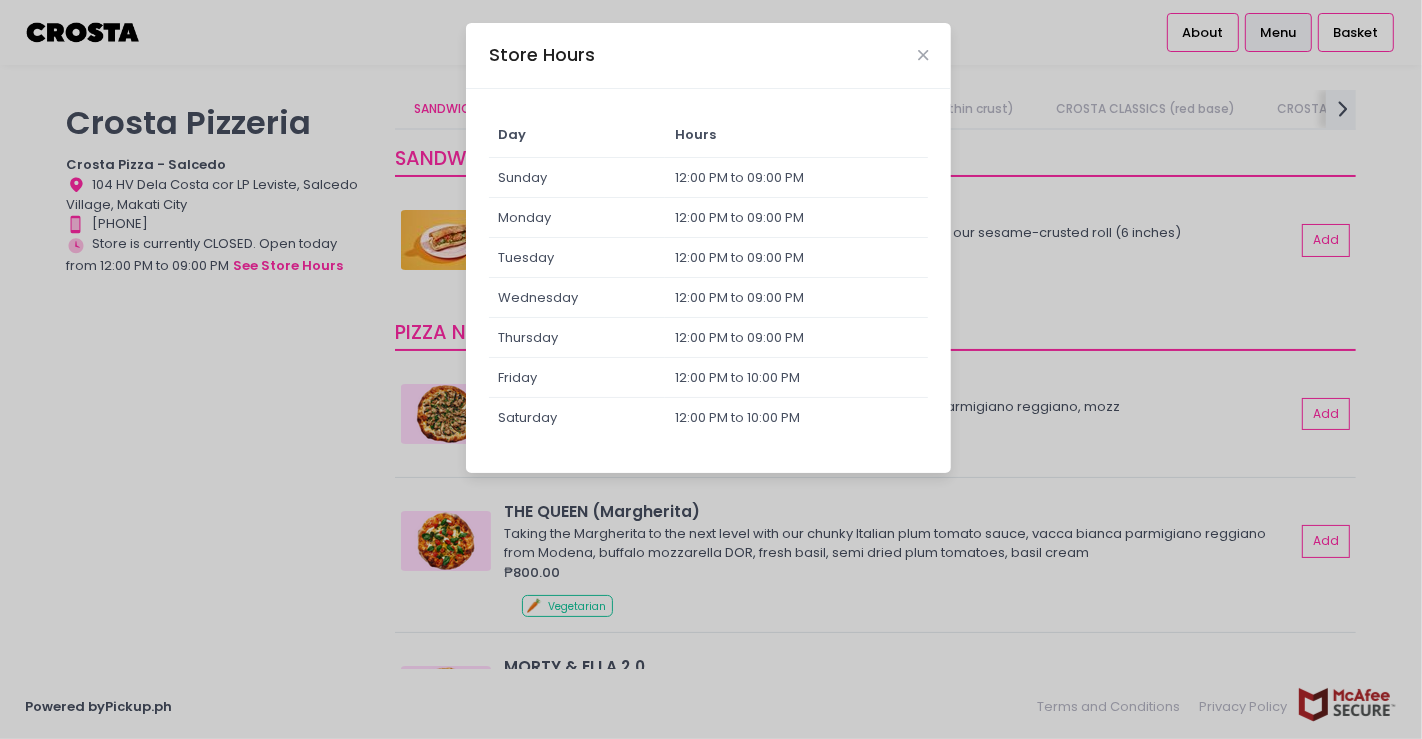 click on "Store Hours Day Hours Sunday 12:00 PM to 09:00 PM Monday 12:00 PM to 09:00 PM Tuesday 12:00 PM to 09:00 PM Wednesday 12:00 PM to 09:00 PM Thursday 12:00 PM to 09:00 PM Friday 12:00 PM to 10:00 PM Saturday 12:00 PM to 10:00 PM" at bounding box center [711, 369] 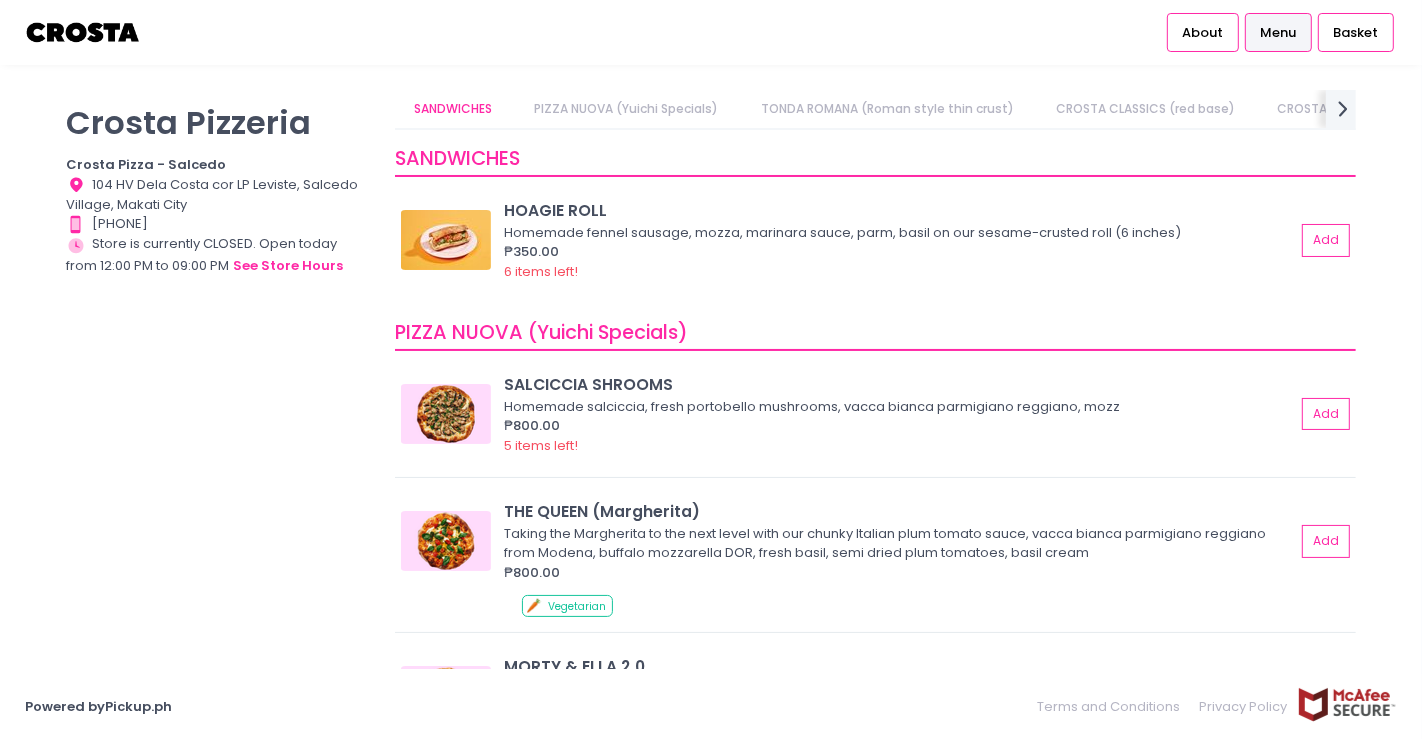 drag, startPoint x: 62, startPoint y: 160, endPoint x: 233, endPoint y: 266, distance: 201.18896 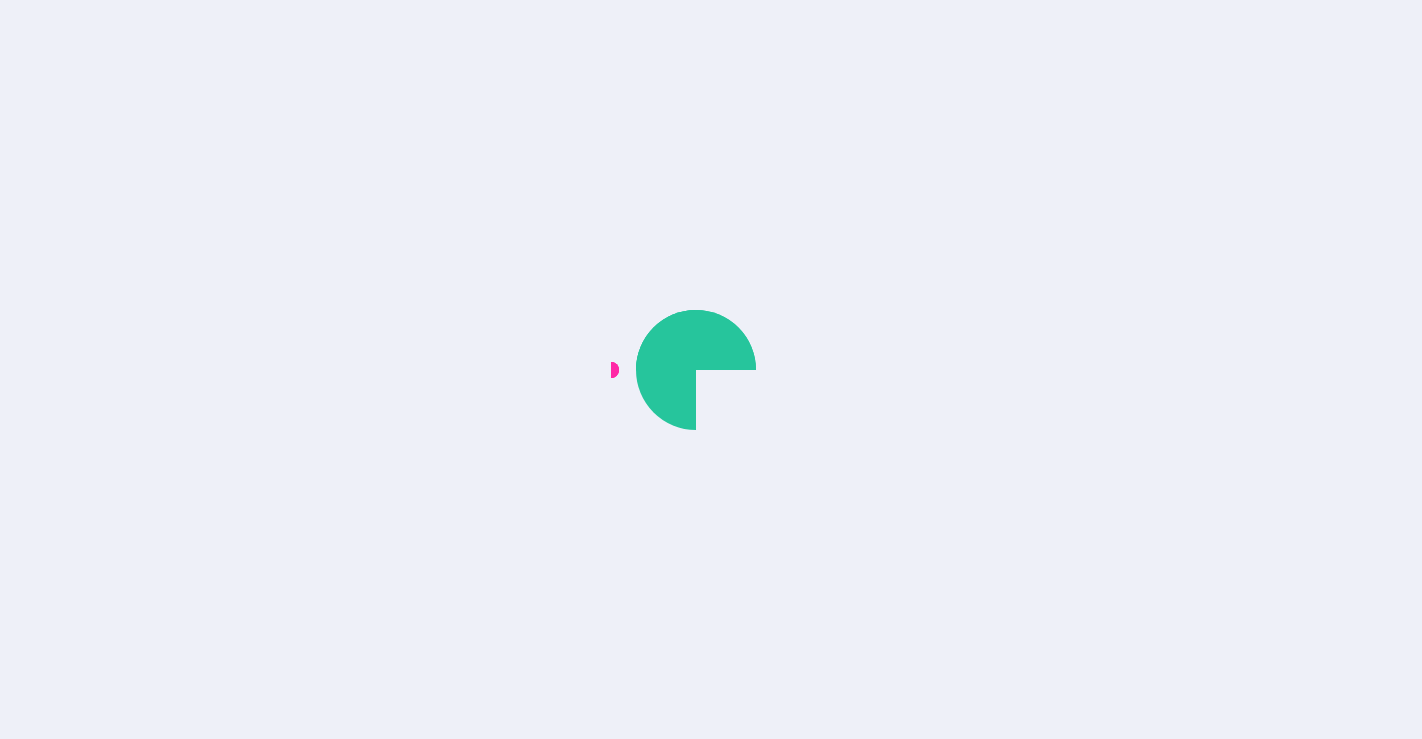 scroll, scrollTop: 0, scrollLeft: 0, axis: both 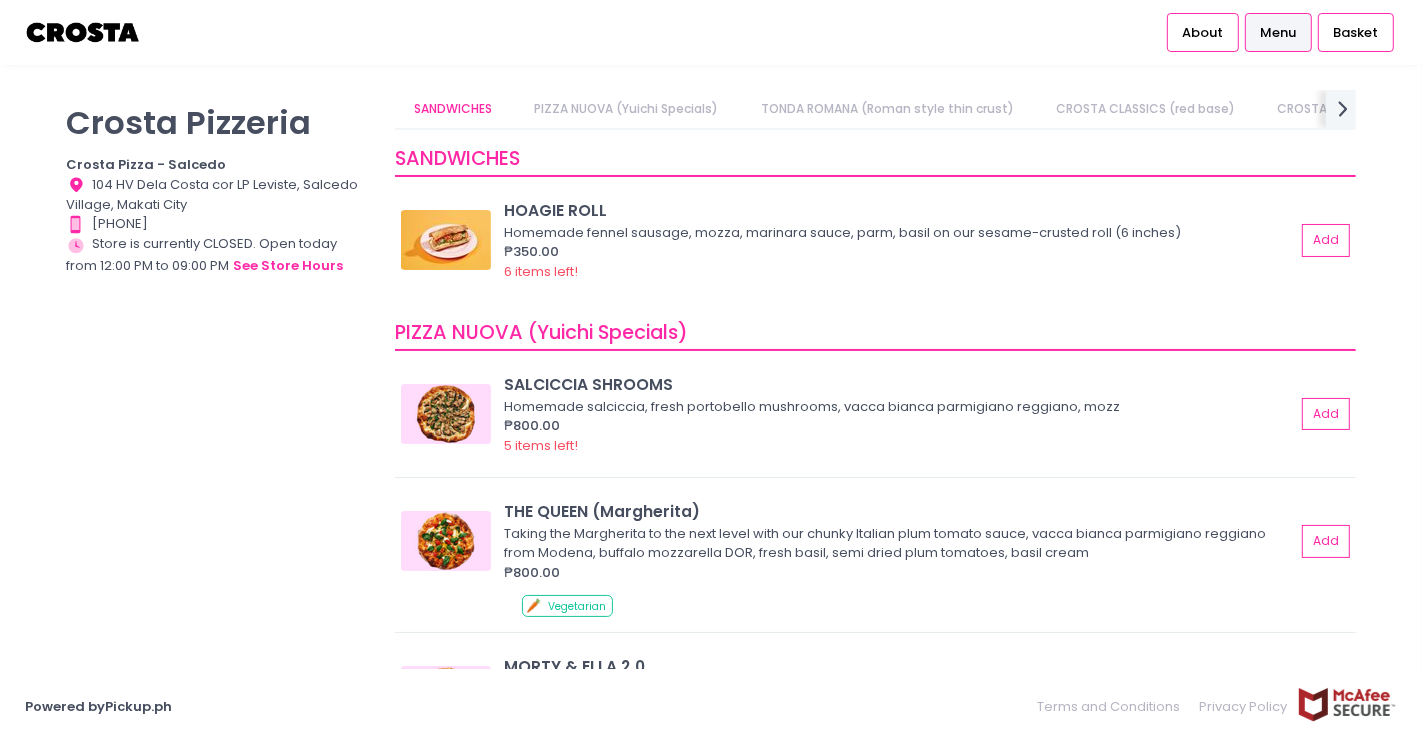 drag, startPoint x: 85, startPoint y: 190, endPoint x: 67, endPoint y: 182, distance: 19.697716 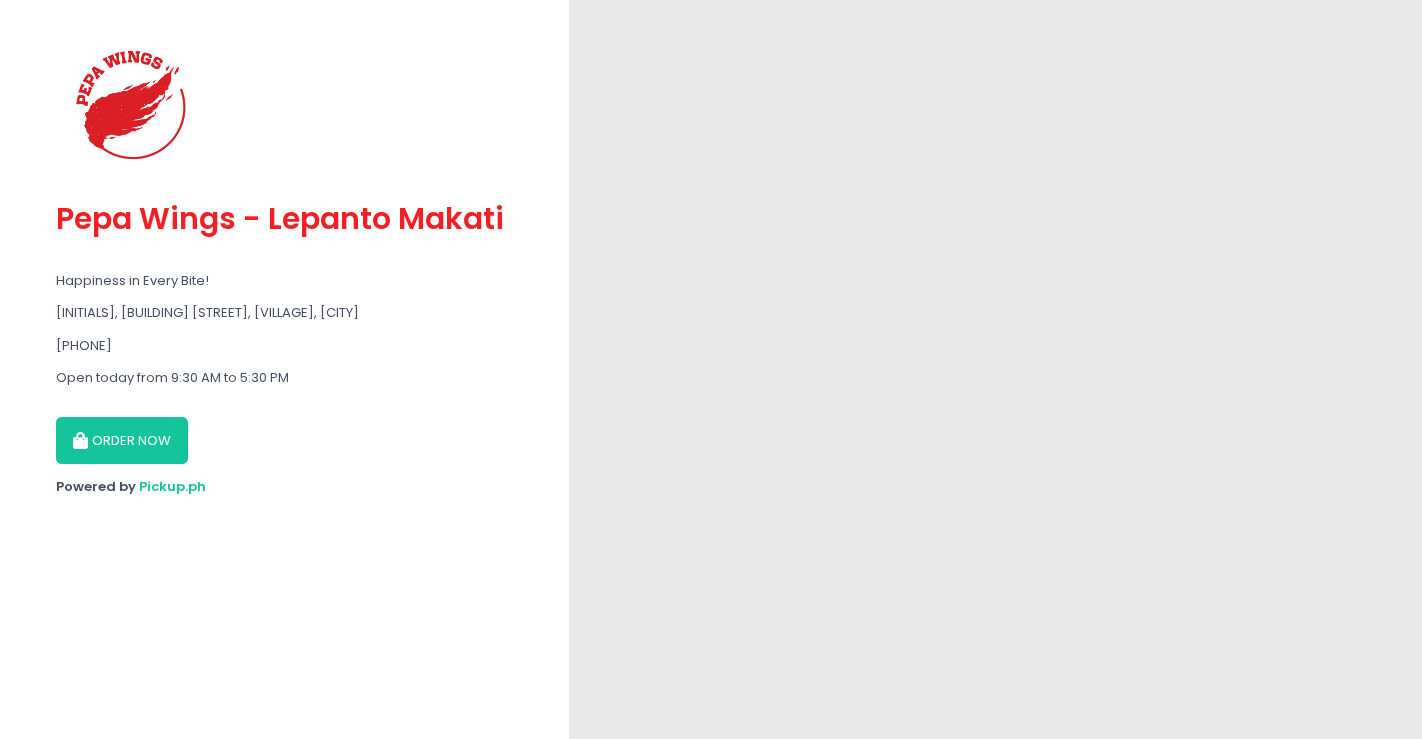 scroll, scrollTop: 0, scrollLeft: 0, axis: both 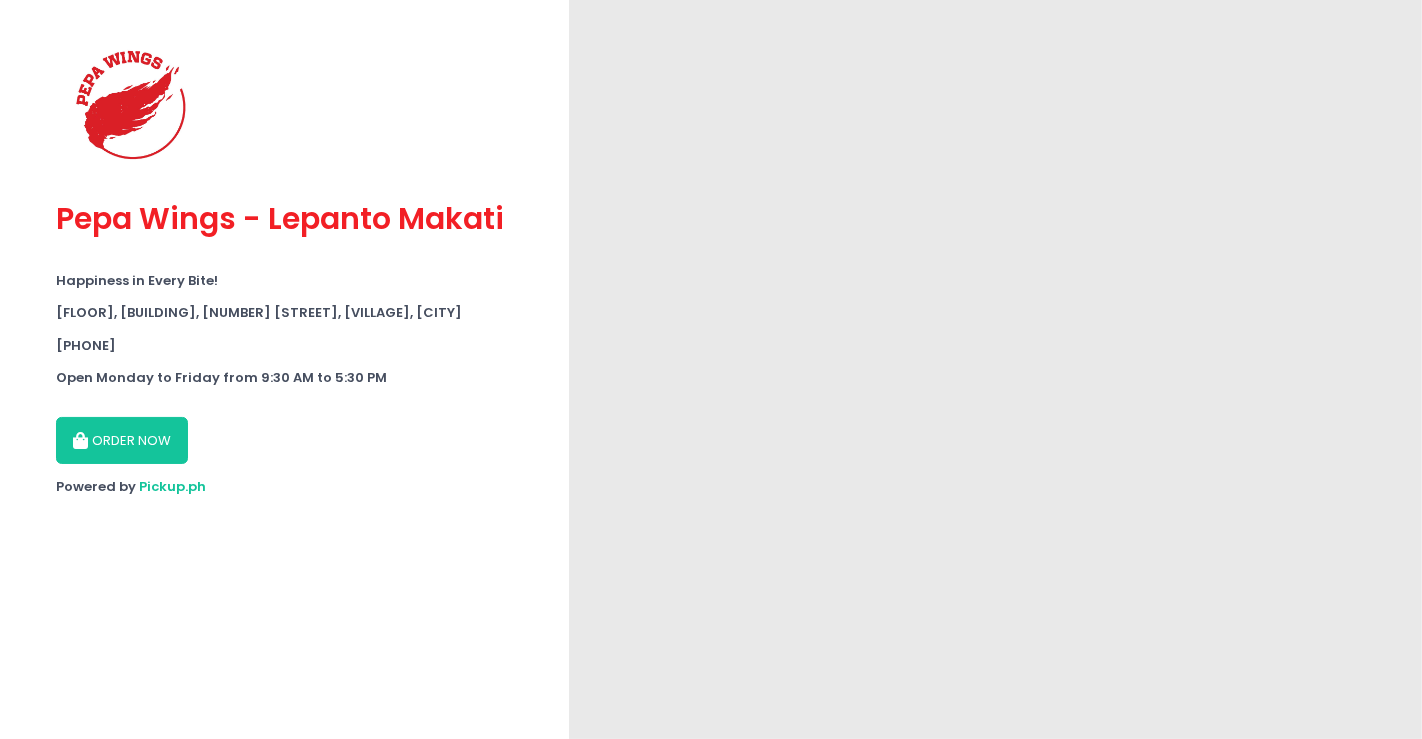 click at bounding box center (995, 369) 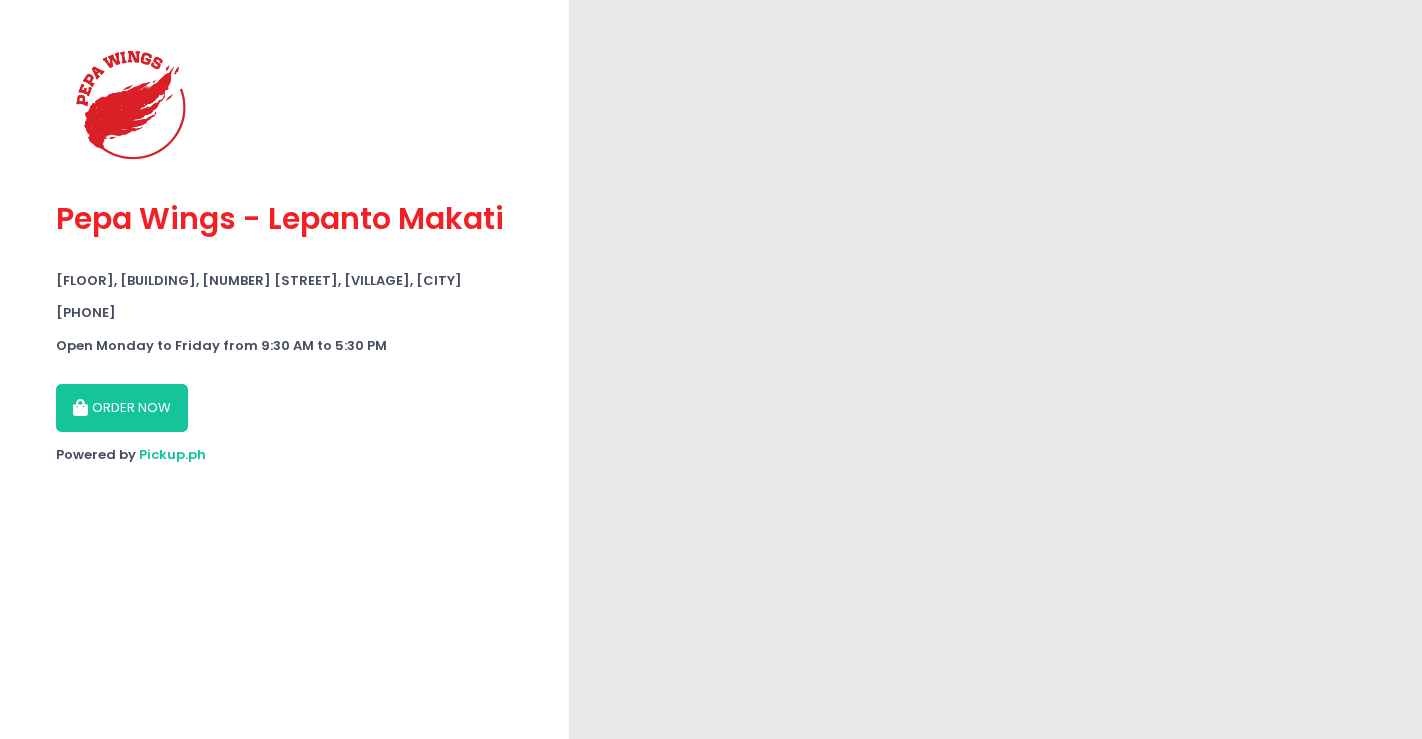 scroll, scrollTop: 0, scrollLeft: 0, axis: both 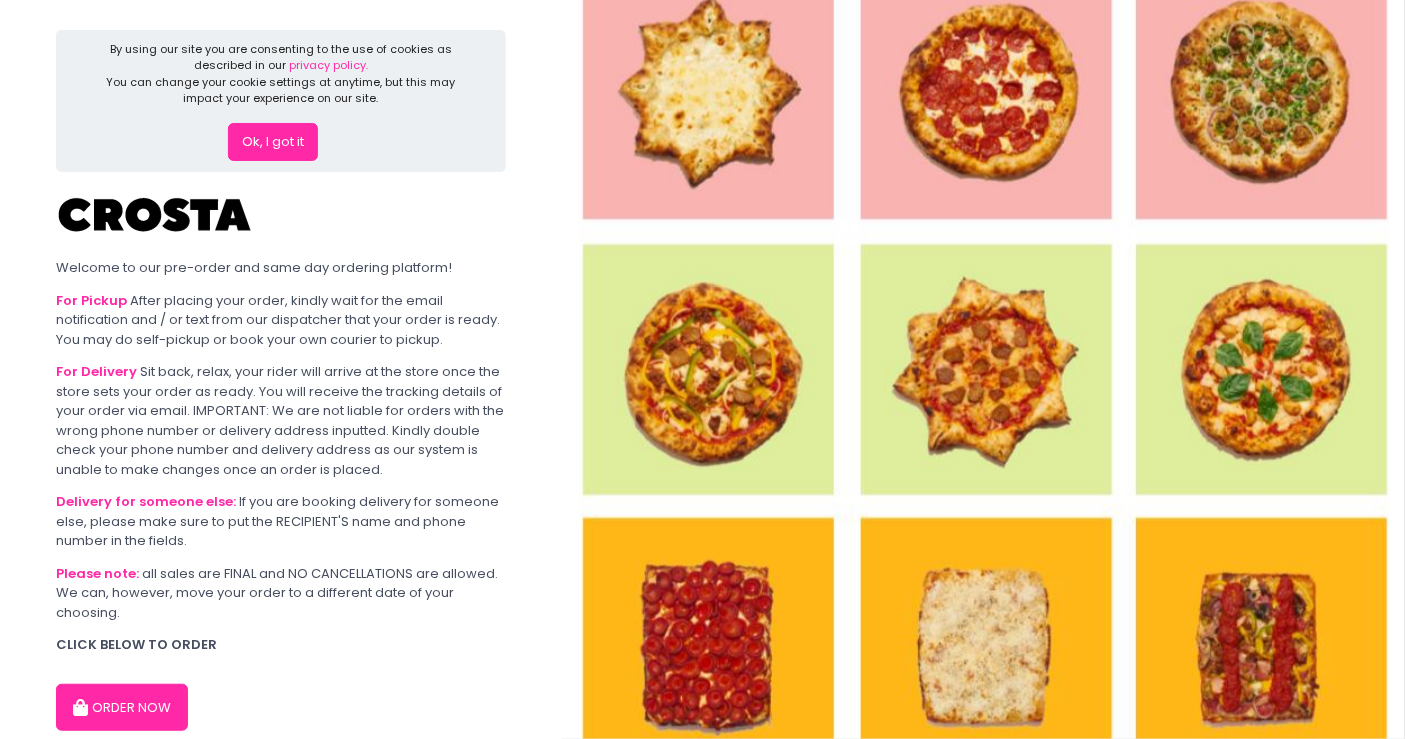 click on "Ok, I got it" at bounding box center (273, 142) 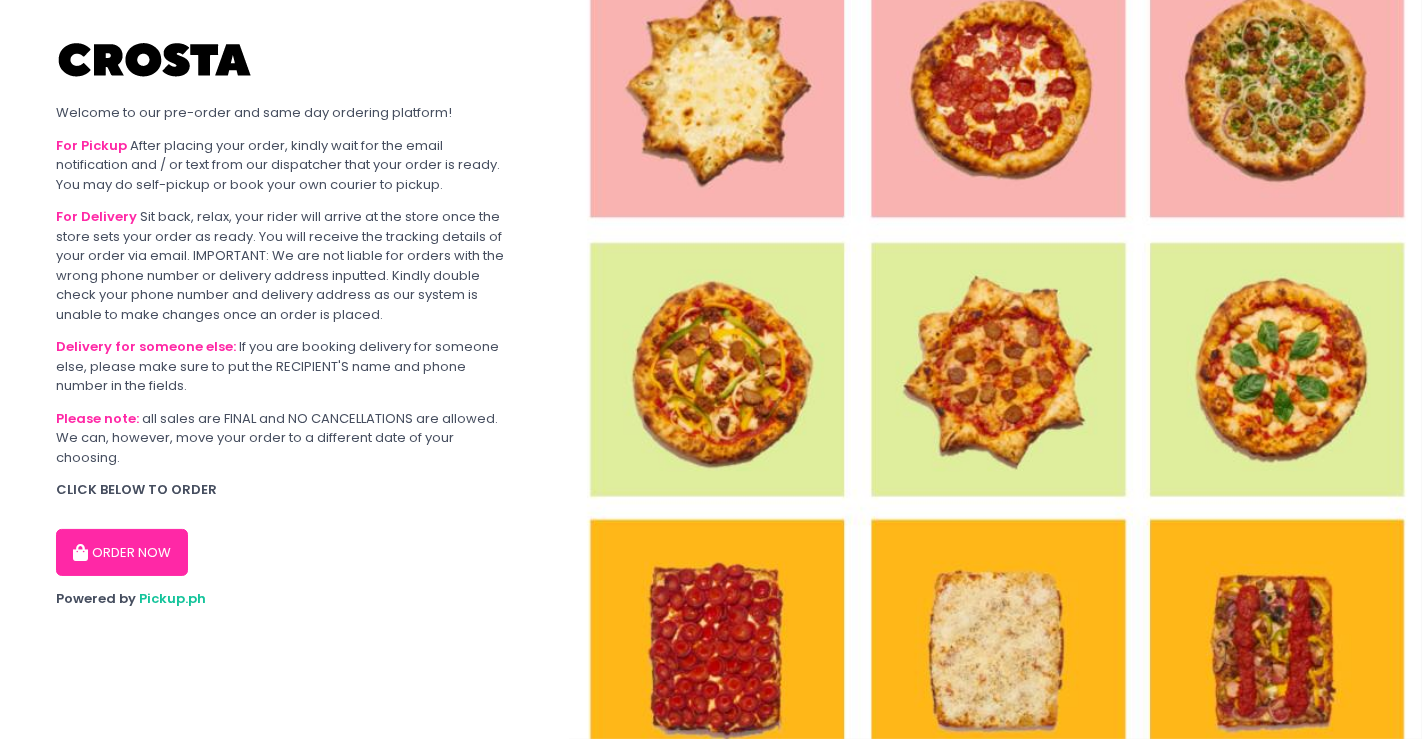 click on "ORDER NOW" at bounding box center [122, 553] 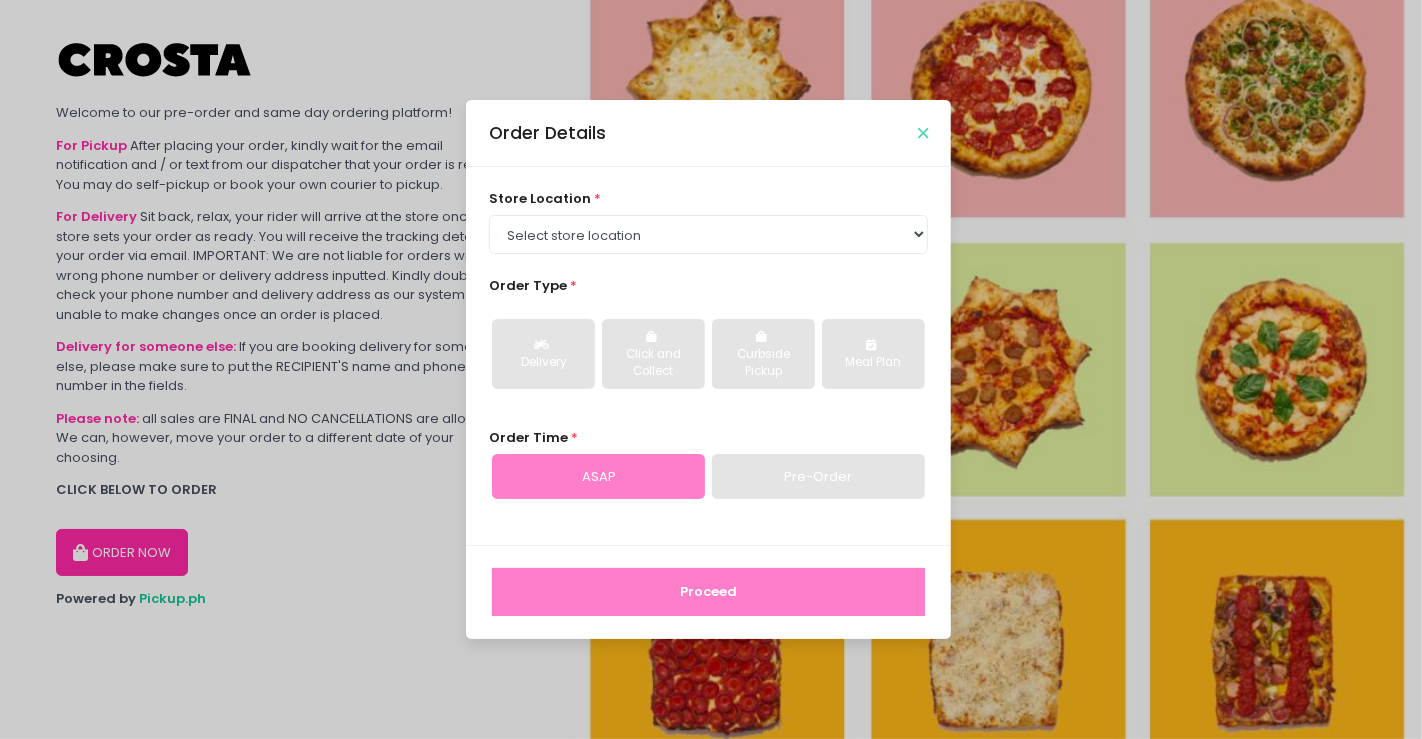 click at bounding box center (923, 133) 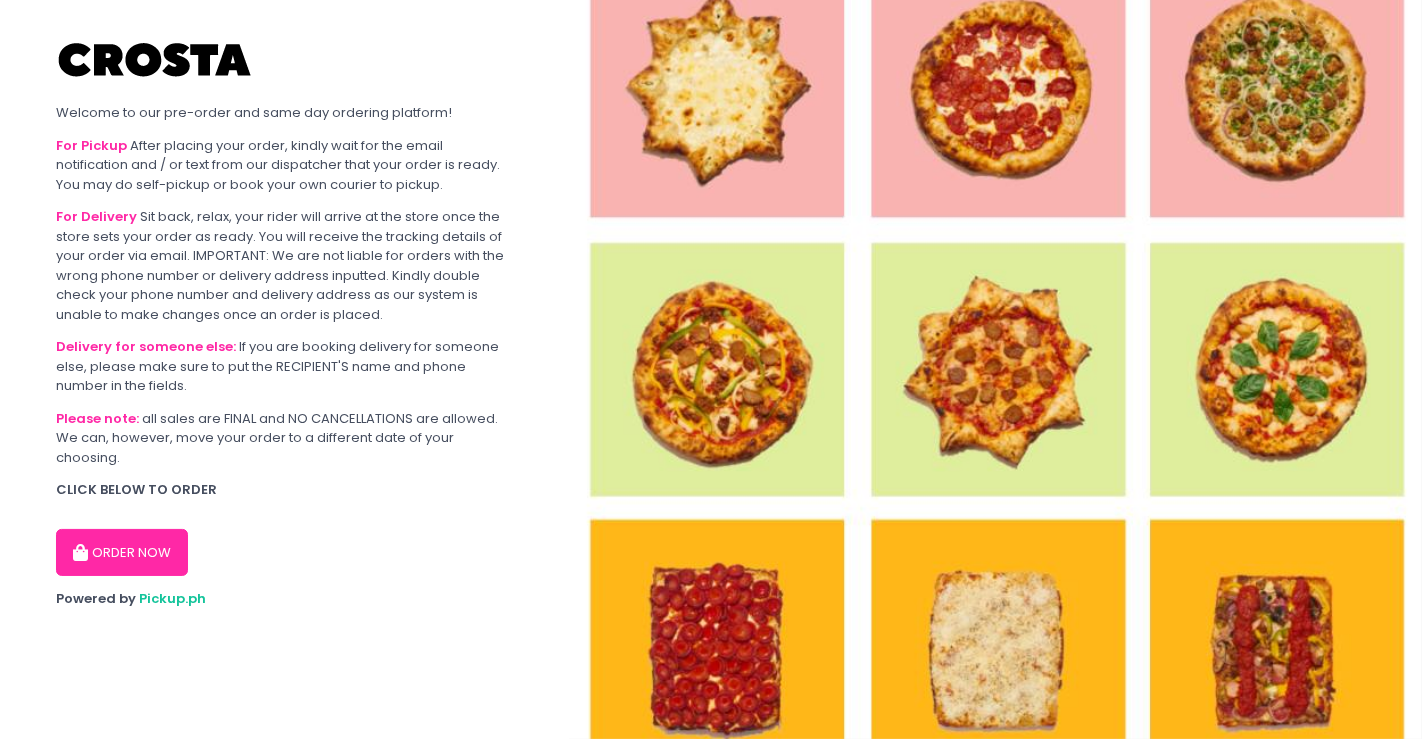 click on "Welcome to our pre-order and same day ordering platform!" at bounding box center (284, 113) 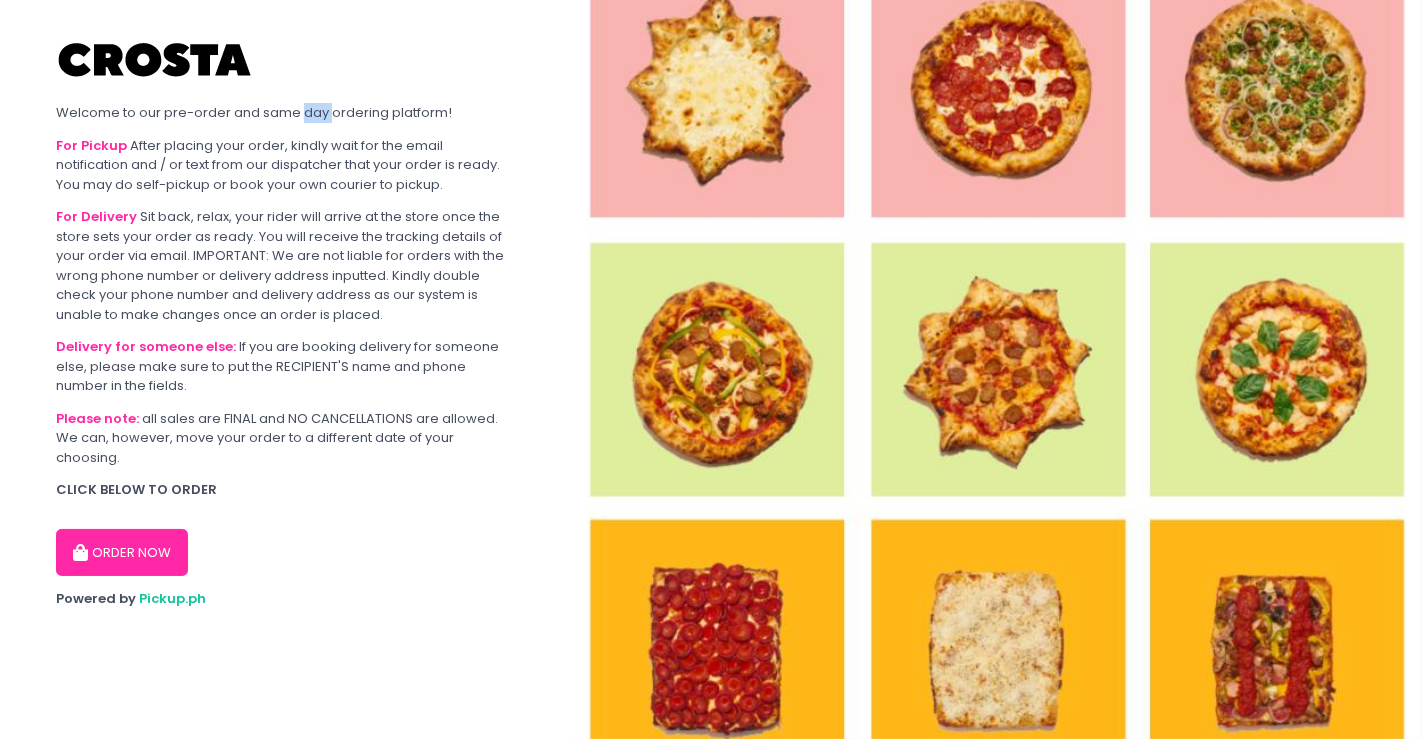 click on "Welcome to our pre-order and same day ordering platform!" at bounding box center (284, 113) 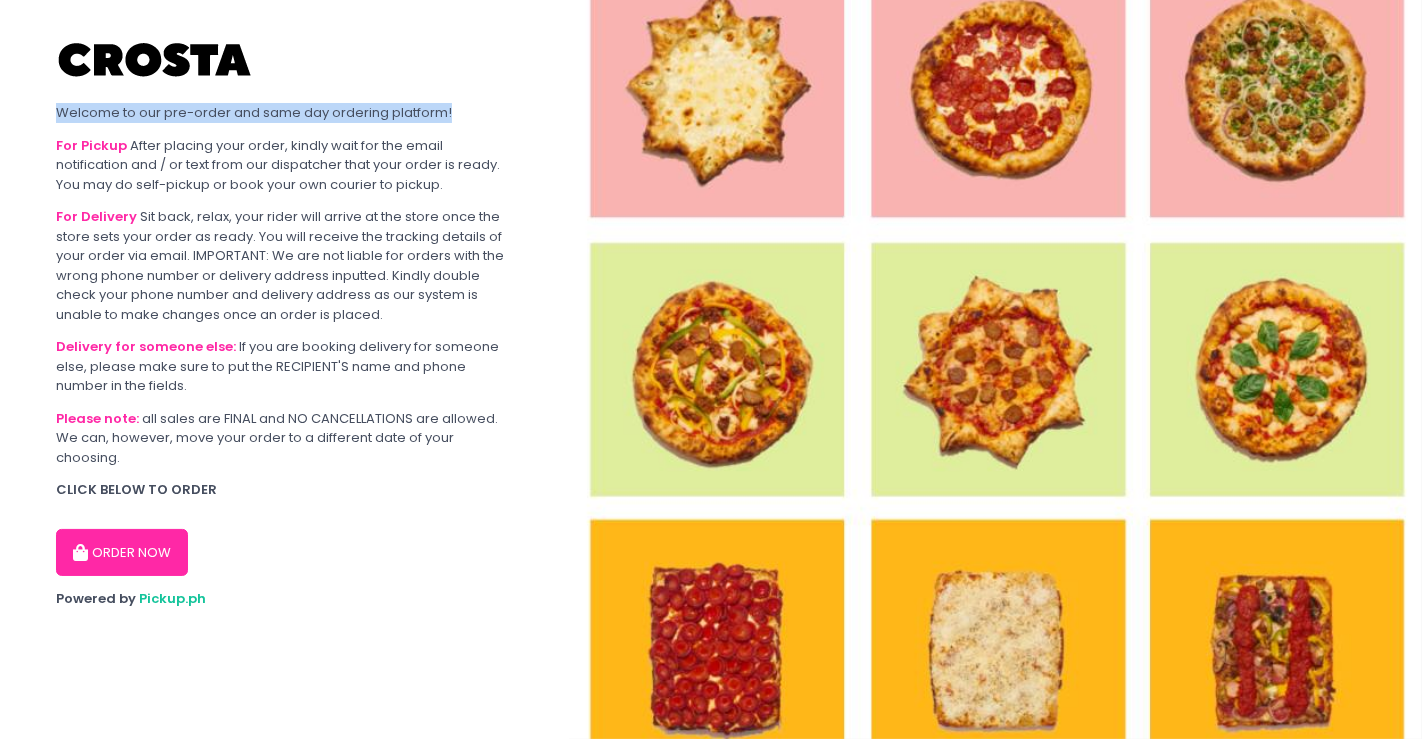 click on "Welcome to our pre-order and same day ordering platform!" at bounding box center [284, 113] 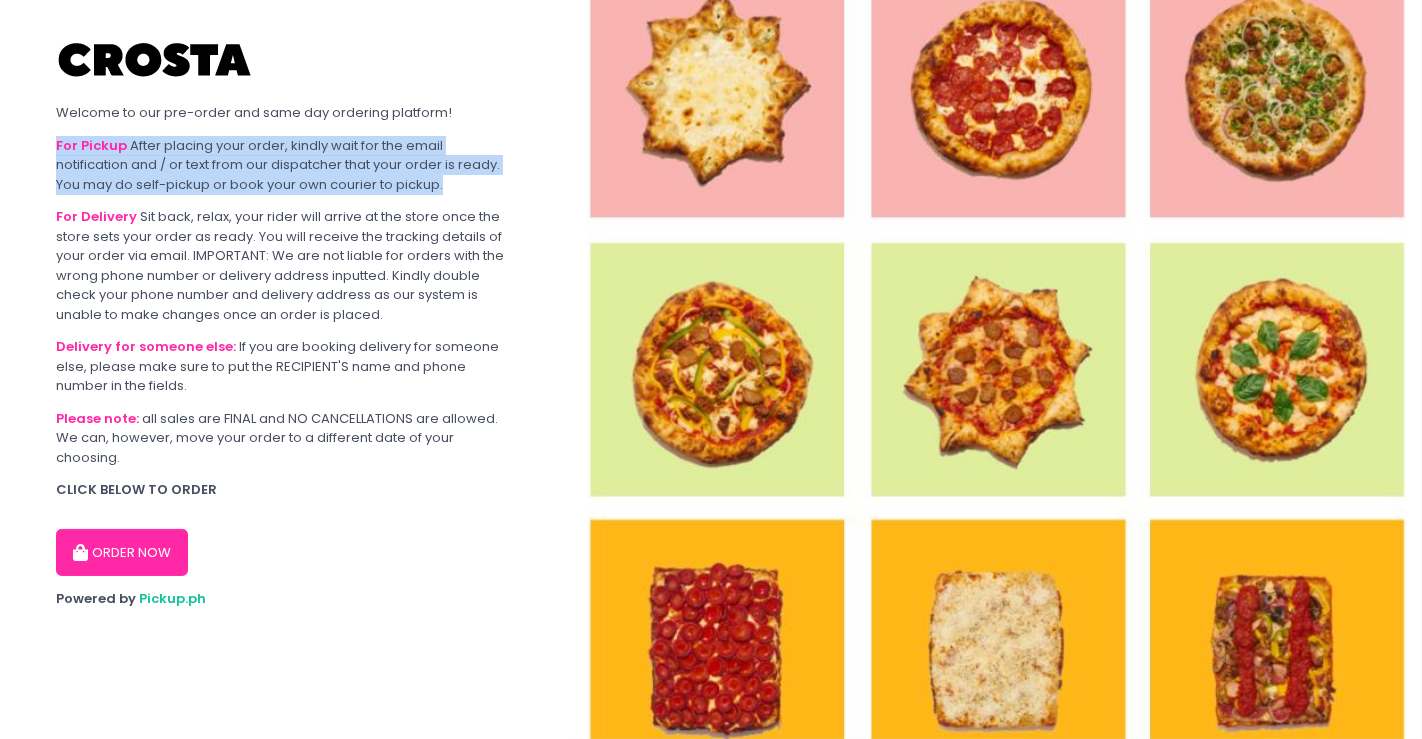 drag, startPoint x: 457, startPoint y: 192, endPoint x: 31, endPoint y: 147, distance: 428.37018 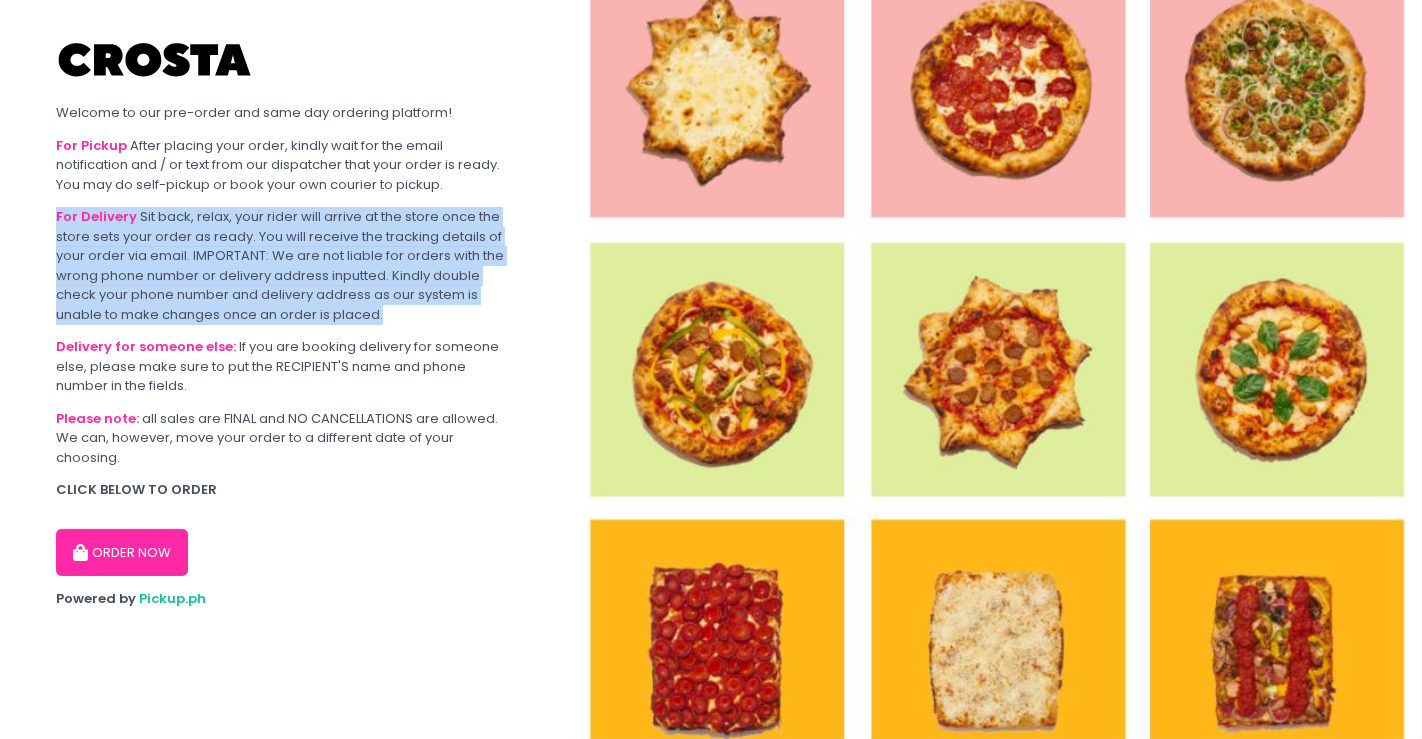 drag, startPoint x: 57, startPoint y: 215, endPoint x: 382, endPoint y: 316, distance: 340.33218 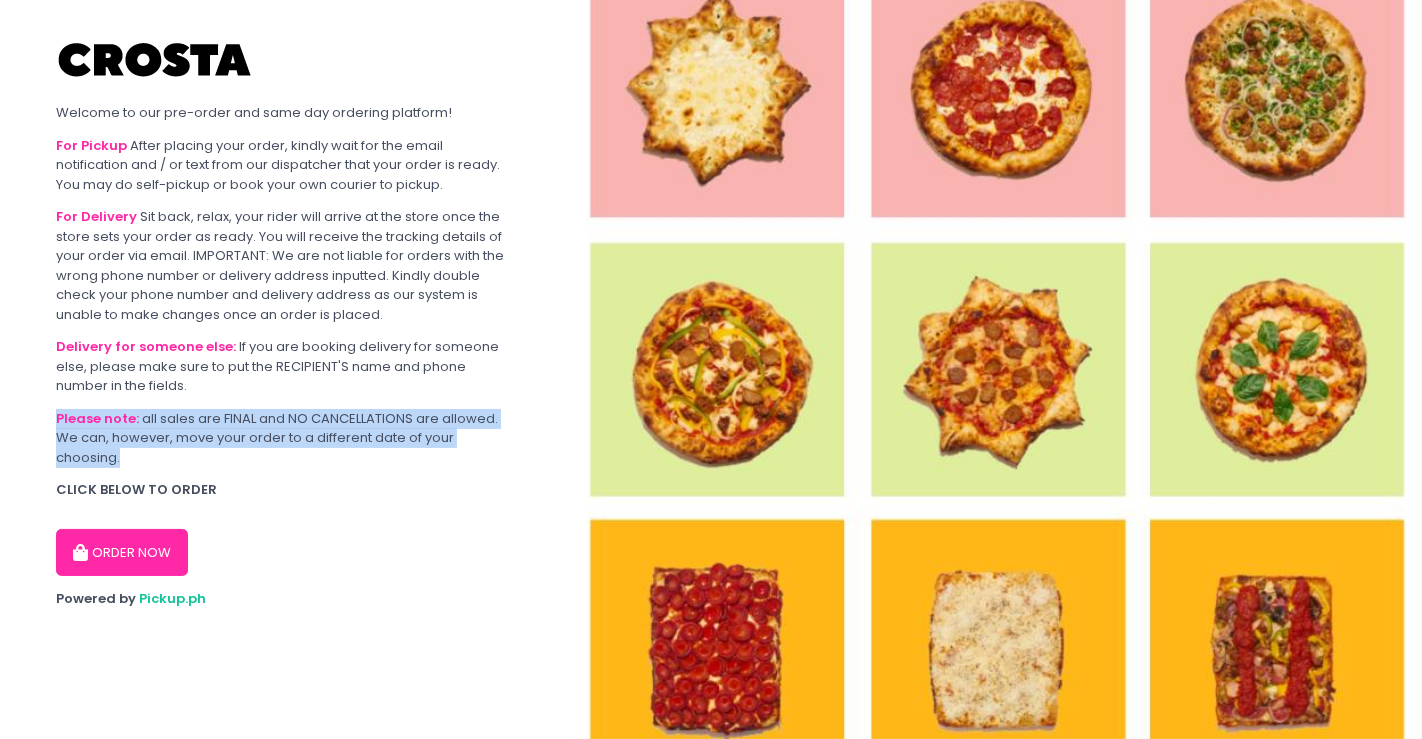 drag, startPoint x: 154, startPoint y: 462, endPoint x: 38, endPoint y: 416, distance: 124.78782 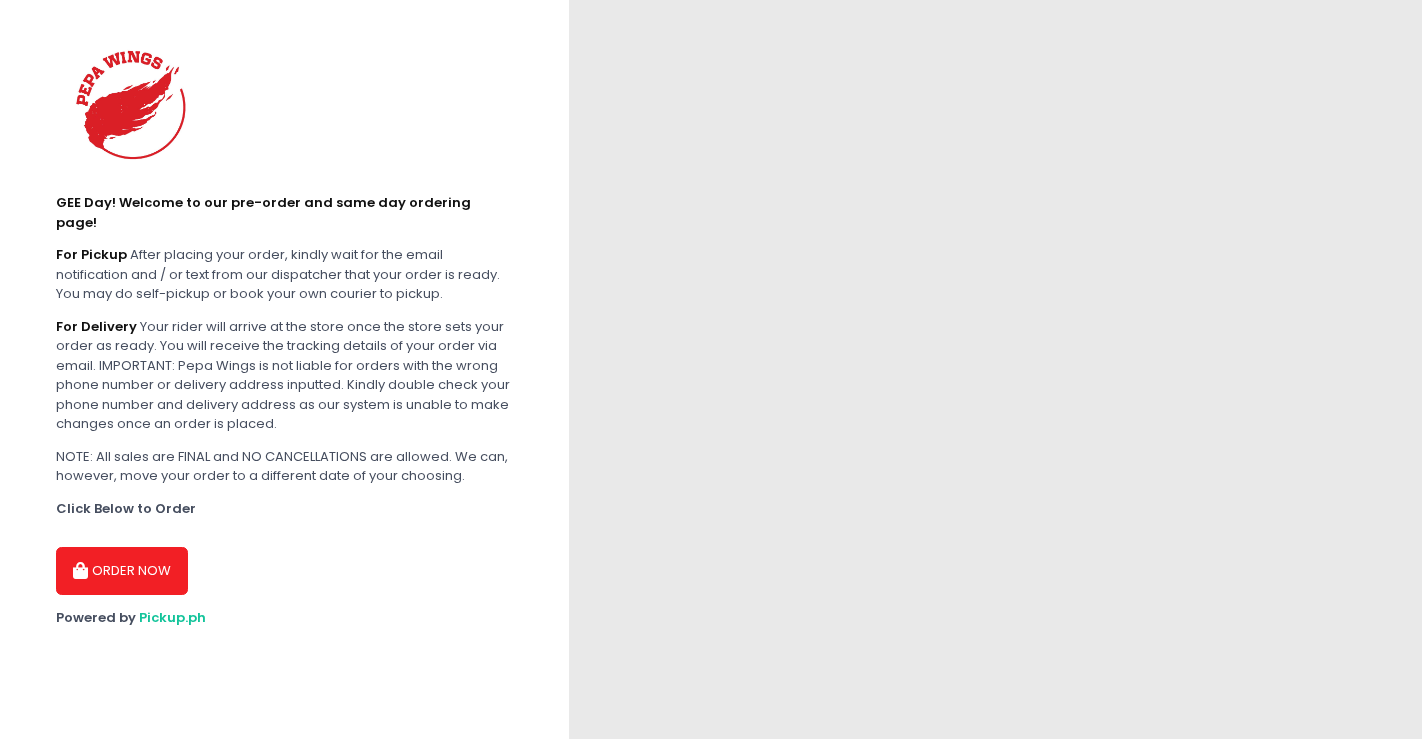 scroll, scrollTop: 0, scrollLeft: 0, axis: both 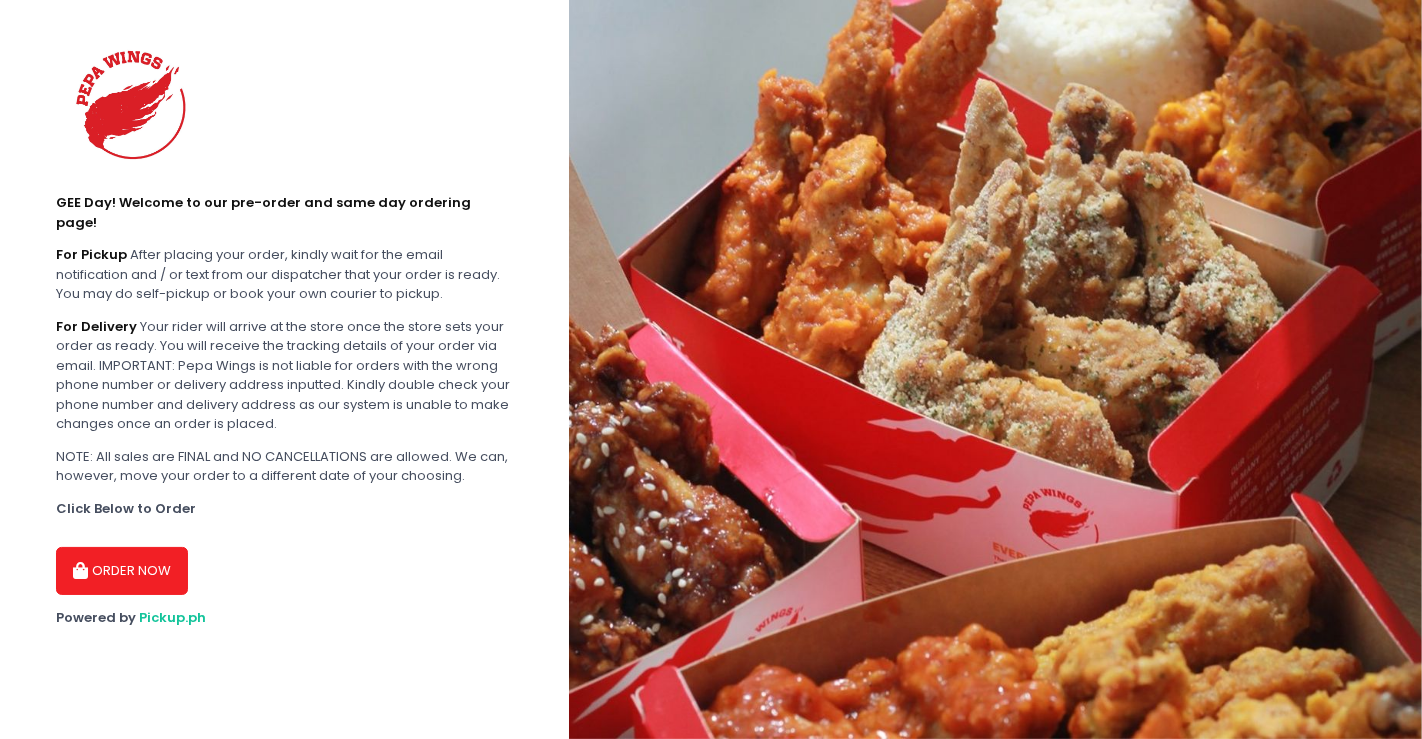 click on "ORDER NOW" at bounding box center (122, 571) 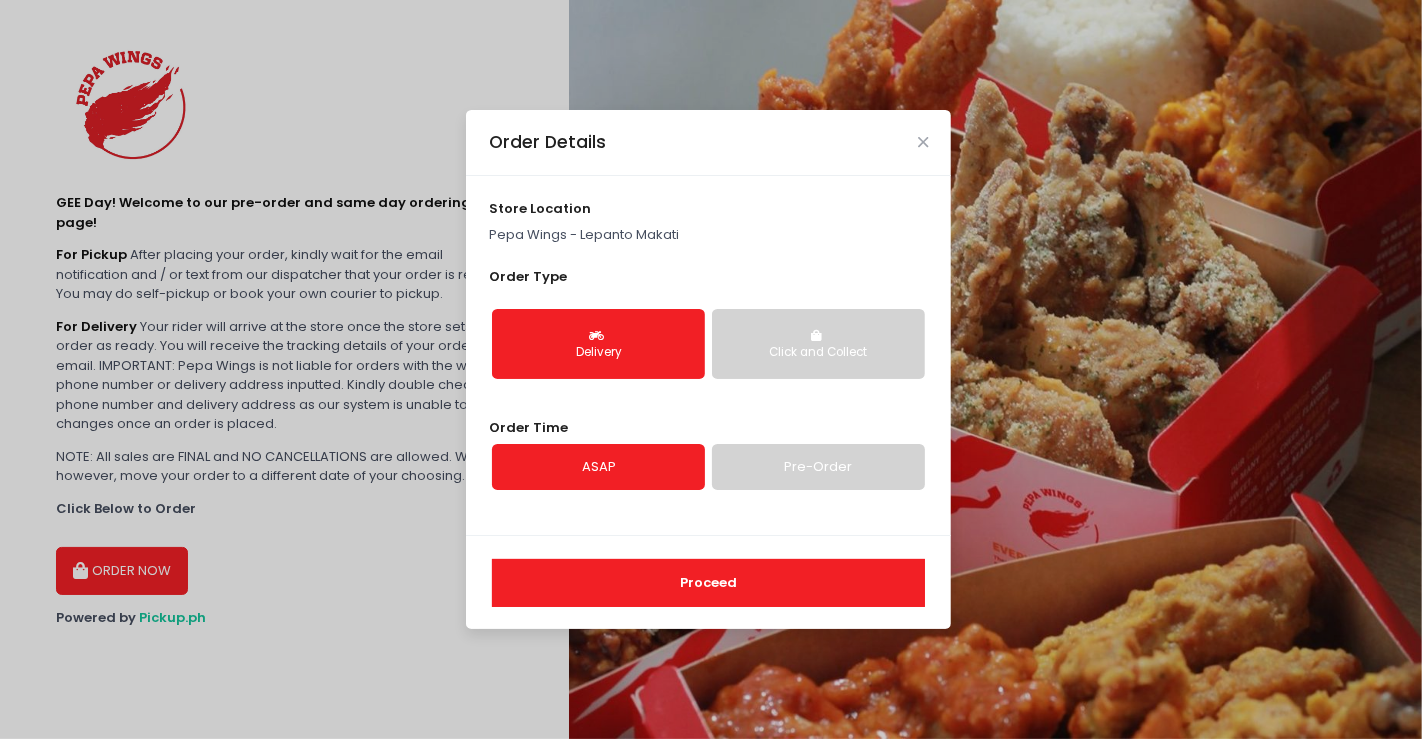 click on "Pre-Order" at bounding box center (818, 467) 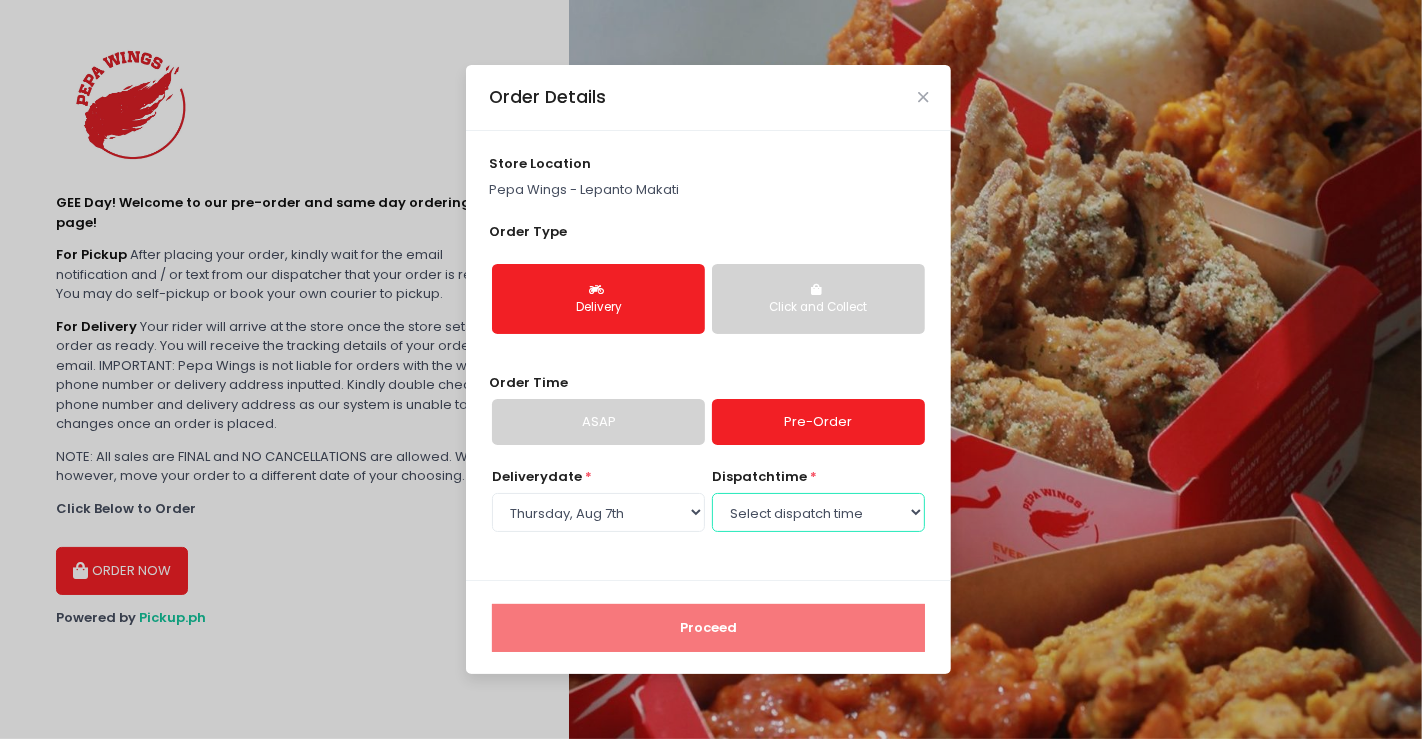 click on "Select dispatch time 10:30 AM - 11:00 AM 11:00 AM - 11:30 AM 11:30 AM - 12:00 PM 12:00 PM - 12:30 PM 12:30 PM - 01:00 PM 01:00 PM - 01:30 PM 01:30 PM - 02:00 PM 02:00 PM - 02:30 PM 02:30 PM - 03:00 PM 03:00 PM - 03:30 PM 03:30 PM - 04:00 PM 04:00 PM - 04:30 PM 04:30 PM - 05:00 PM 05:00 PM - 05:30 PM" at bounding box center [818, 512] 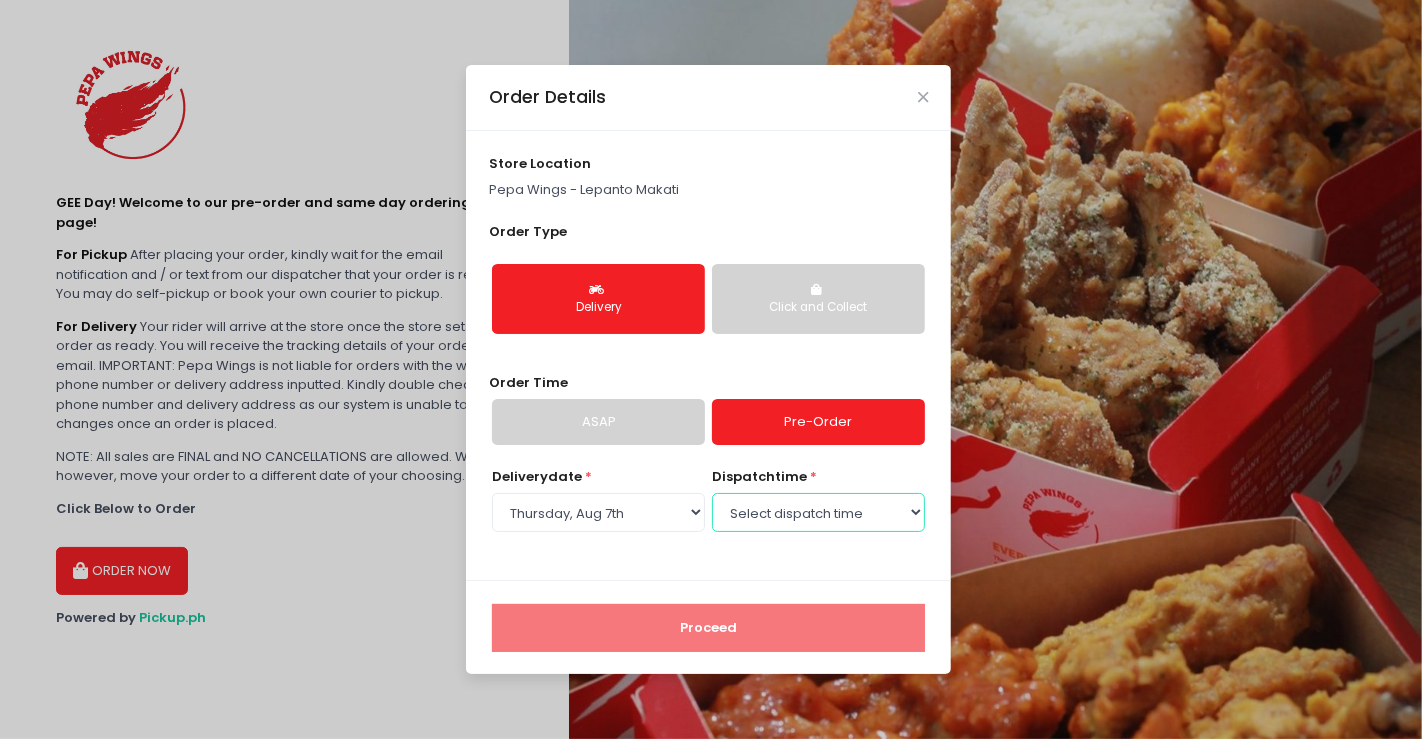 select on "10:30" 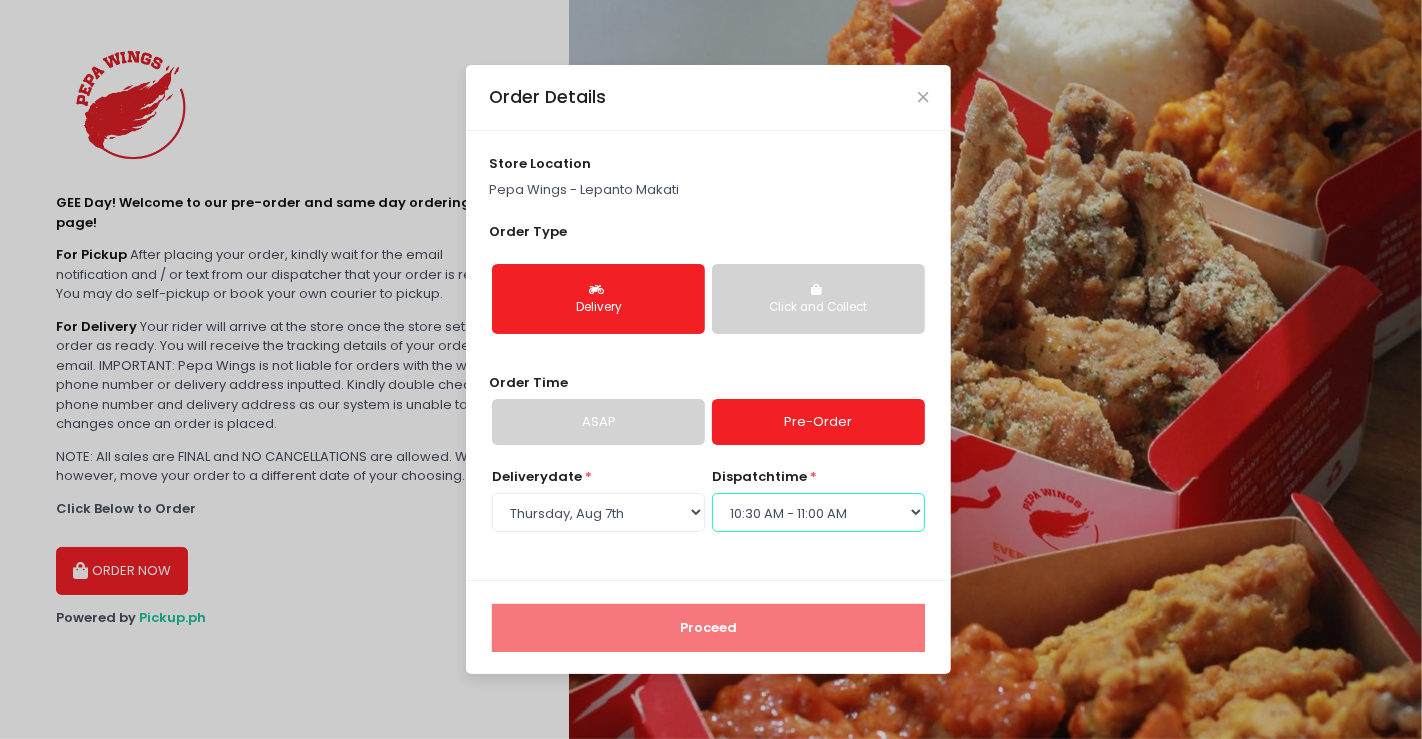 click on "Select dispatch time 10:30 AM - 11:00 AM 11:00 AM - 11:30 AM 11:30 AM - 12:00 PM 12:00 PM - 12:30 PM 12:30 PM - 01:00 PM 01:00 PM - 01:30 PM 01:30 PM - 02:00 PM 02:00 PM - 02:30 PM 02:30 PM - 03:00 PM 03:00 PM - 03:30 PM 03:30 PM - 04:00 PM 04:00 PM - 04:30 PM 04:30 PM - 05:00 PM 05:00 PM - 05:30 PM" at bounding box center (818, 512) 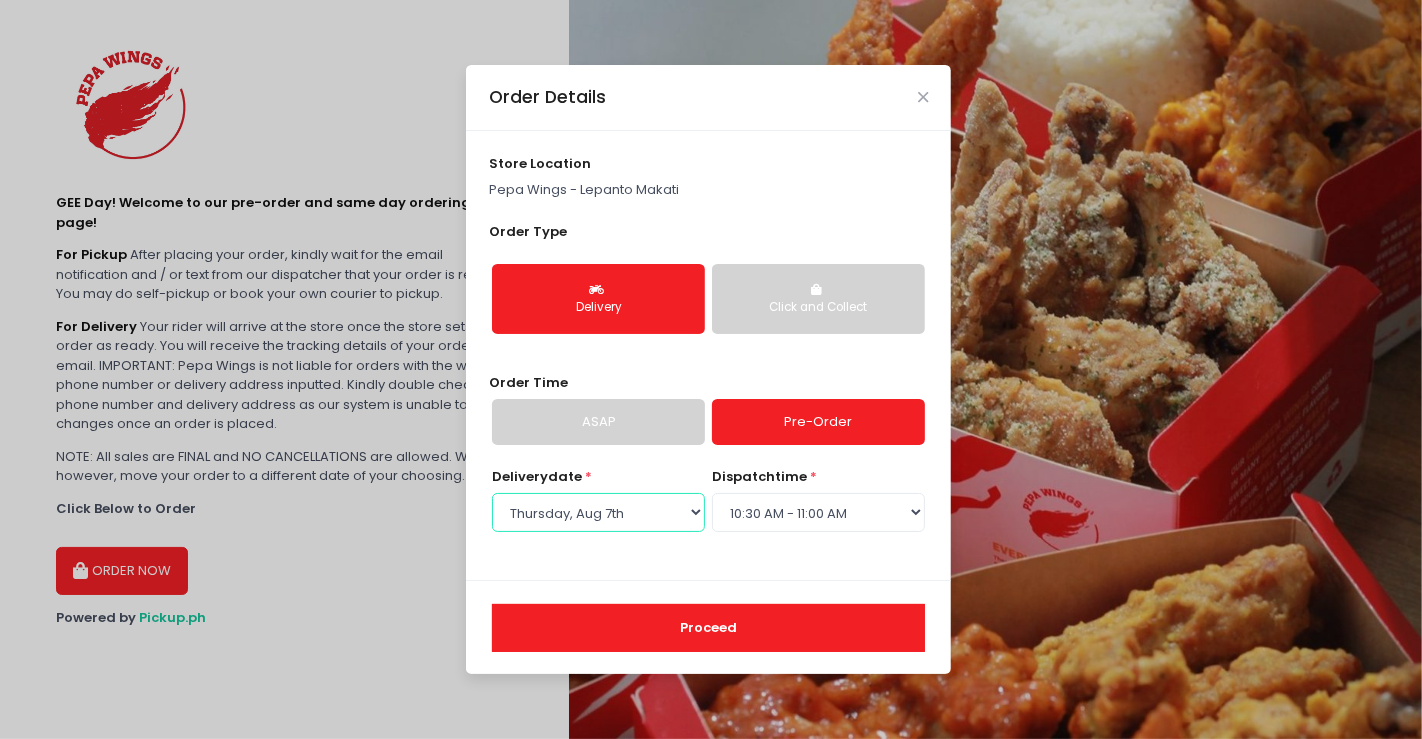 click on "Select Delivery date [DATE]" at bounding box center (598, 512) 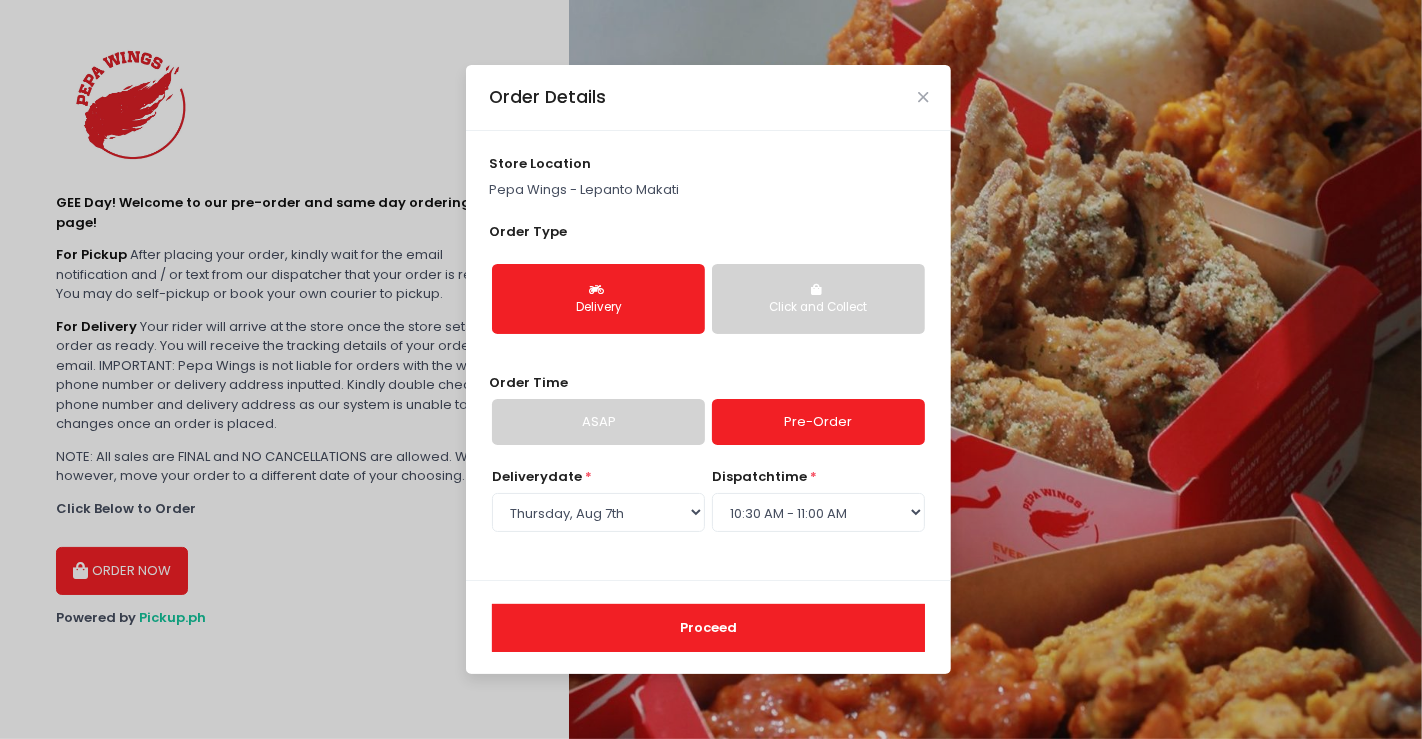 click on "Delivery date * Select Delivery date [DATE] dispatch time * Select dispatch time [TIME] - [TIME] [TIME] - [TIME] [TIME] - [TIME] [TIME] - [TIME] [TIME] - [TIME] [TIME] - [TIME] [TIME] - [TIME] [TIME] - [TIME] [TIME] - [TIME] [TIME] - [TIME] [TIME] - [TIME] [TIME] - [TIME] [TIME] - [TIME] [TIME] - [TIME] [TIME] - [TIME]" at bounding box center (709, 512) 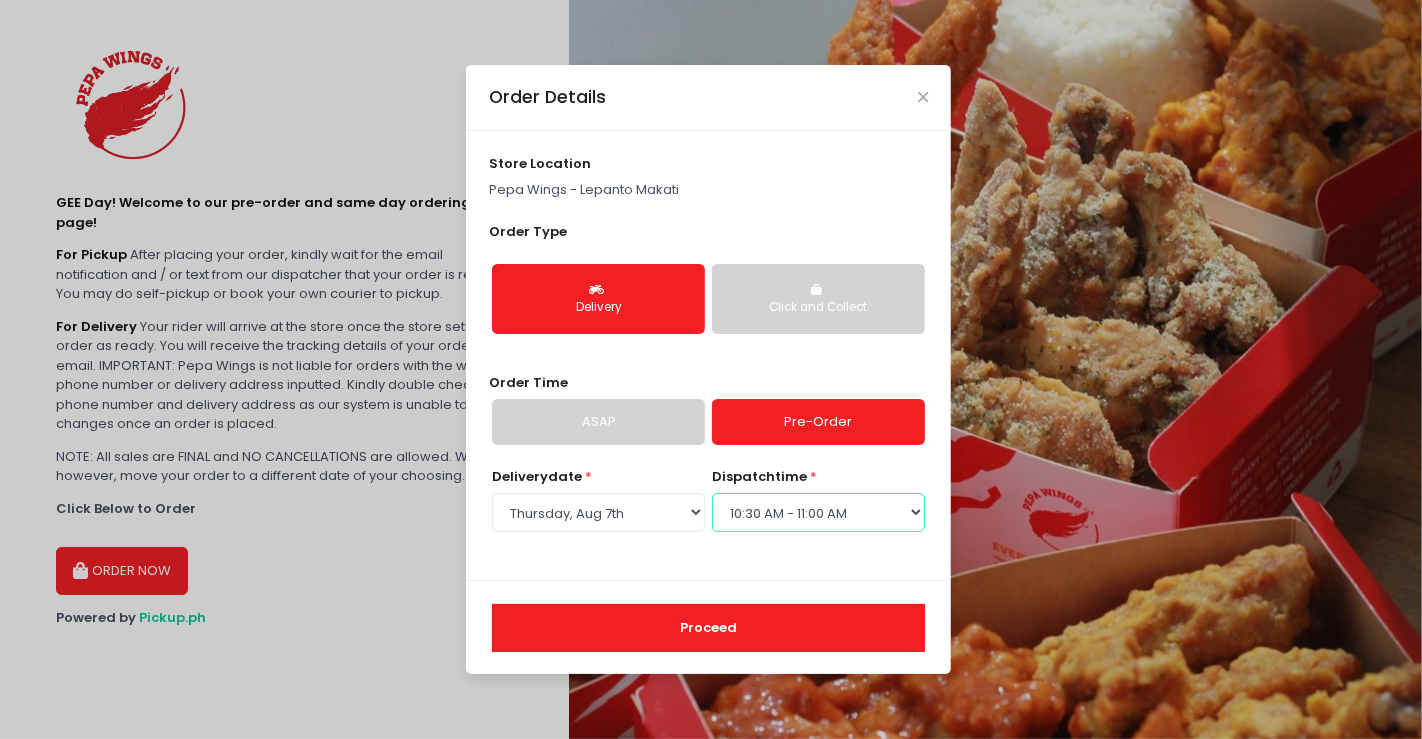 click on "Select dispatch time 10:30 AM - 11:00 AM 11:00 AM - 11:30 AM 11:30 AM - 12:00 PM 12:00 PM - 12:30 PM 12:30 PM - 01:00 PM 01:00 PM - 01:30 PM 01:30 PM - 02:00 PM 02:00 PM - 02:30 PM 02:30 PM - 03:00 PM 03:00 PM - 03:30 PM 03:30 PM - 04:00 PM 04:00 PM - 04:30 PM 04:30 PM - 05:00 PM 05:00 PM - 05:30 PM" at bounding box center (818, 512) 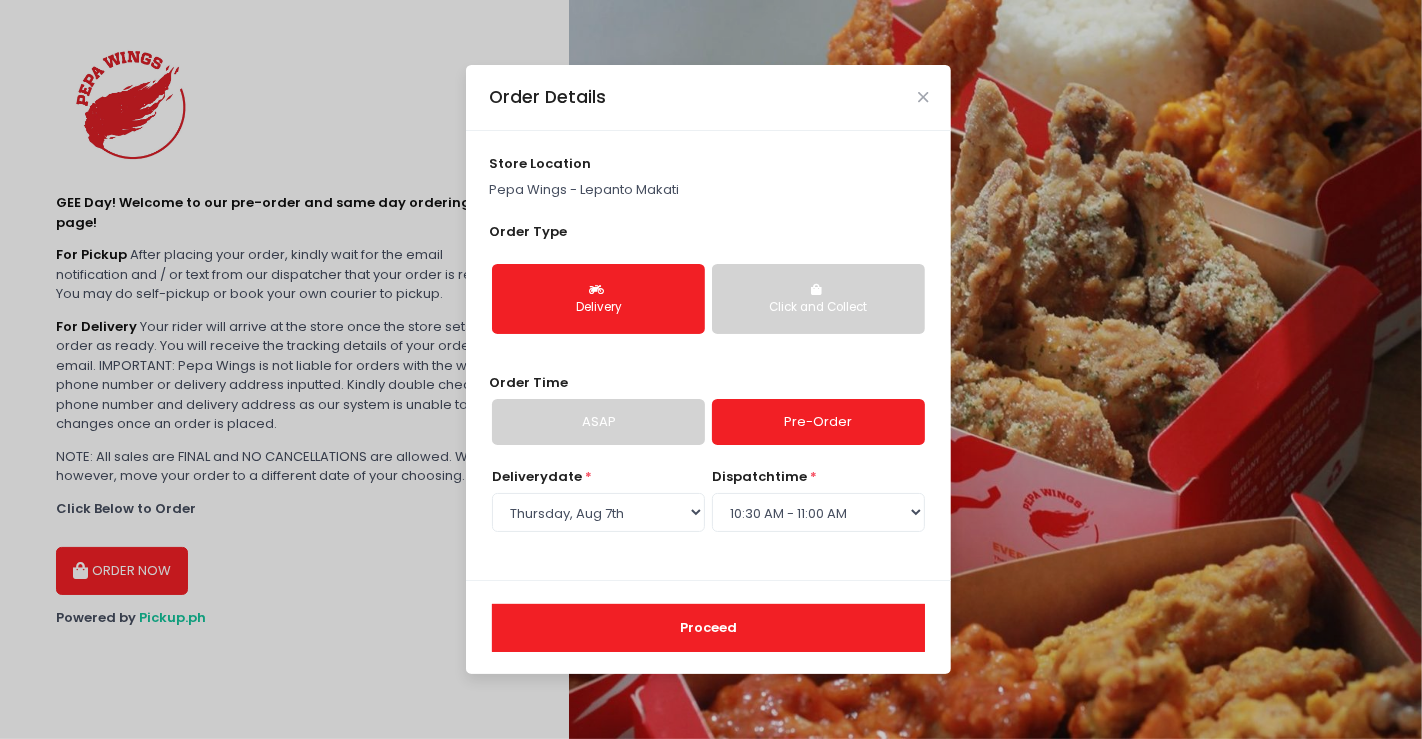 click on "Delivery date * Select Delivery date [DATE] dispatch time * Select dispatch time [TIME] - [TIME] [TIME] - [TIME] [TIME] - [TIME] [TIME] - [TIME] [TIME] - [TIME] [TIME] - [TIME] [TIME] - [TIME] [TIME] - [TIME] [TIME] - [TIME] [TIME] - [TIME] [TIME] - [TIME] [TIME] - [TIME] [TIME] - [TIME] [TIME] - [TIME] [TIME] - [TIME]" at bounding box center (709, 512) 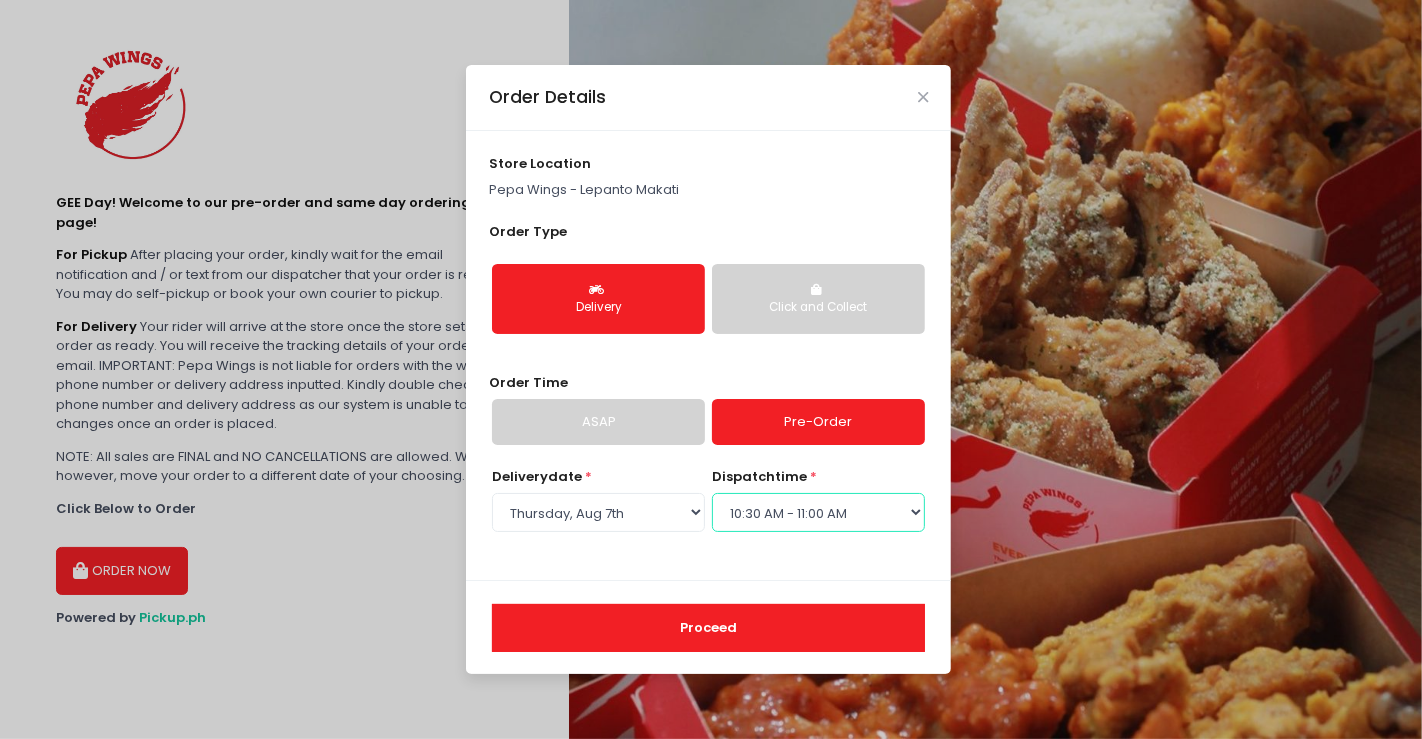 click on "Select dispatch time 10:30 AM - 11:00 AM 11:00 AM - 11:30 AM 11:30 AM - 12:00 PM 12:00 PM - 12:30 PM 12:30 PM - 01:00 PM 01:00 PM - 01:30 PM 01:30 PM - 02:00 PM 02:00 PM - 02:30 PM 02:30 PM - 03:00 PM 03:00 PM - 03:30 PM 03:30 PM - 04:00 PM 04:00 PM - 04:30 PM 04:30 PM - 05:00 PM 05:00 PM - 05:30 PM" at bounding box center (818, 512) 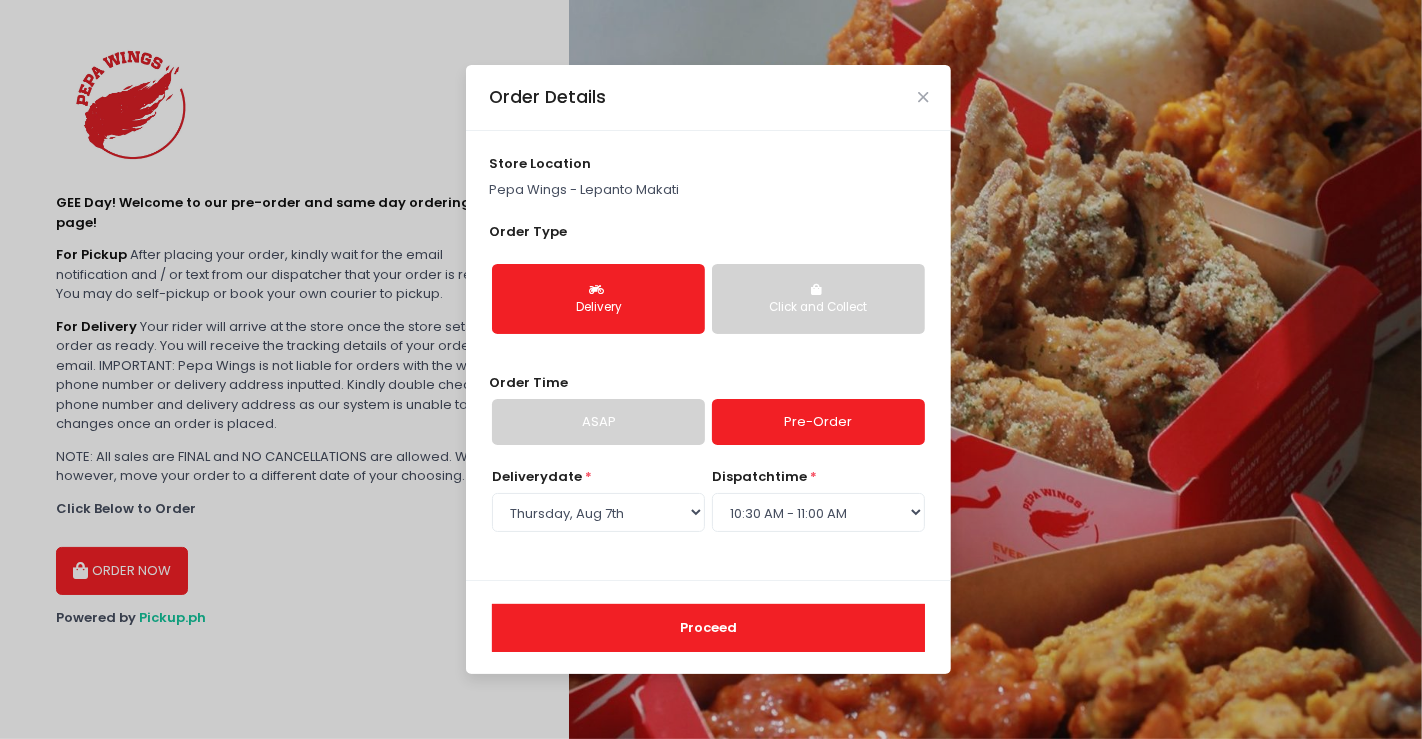 click on "Delivery date * Select Delivery date [DATE] dispatch time * Select dispatch time [TIME] - [TIME] [TIME] - [TIME] [TIME] - [TIME] [TIME] - [TIME] [TIME] - [TIME] [TIME] - [TIME] [TIME] - [TIME] [TIME] - [TIME] [TIME] - [TIME] [TIME] - [TIME] [TIME] - [TIME] [TIME] - [TIME] [TIME] - [TIME] [TIME] - [TIME] [TIME] - [TIME]" at bounding box center (709, 512) 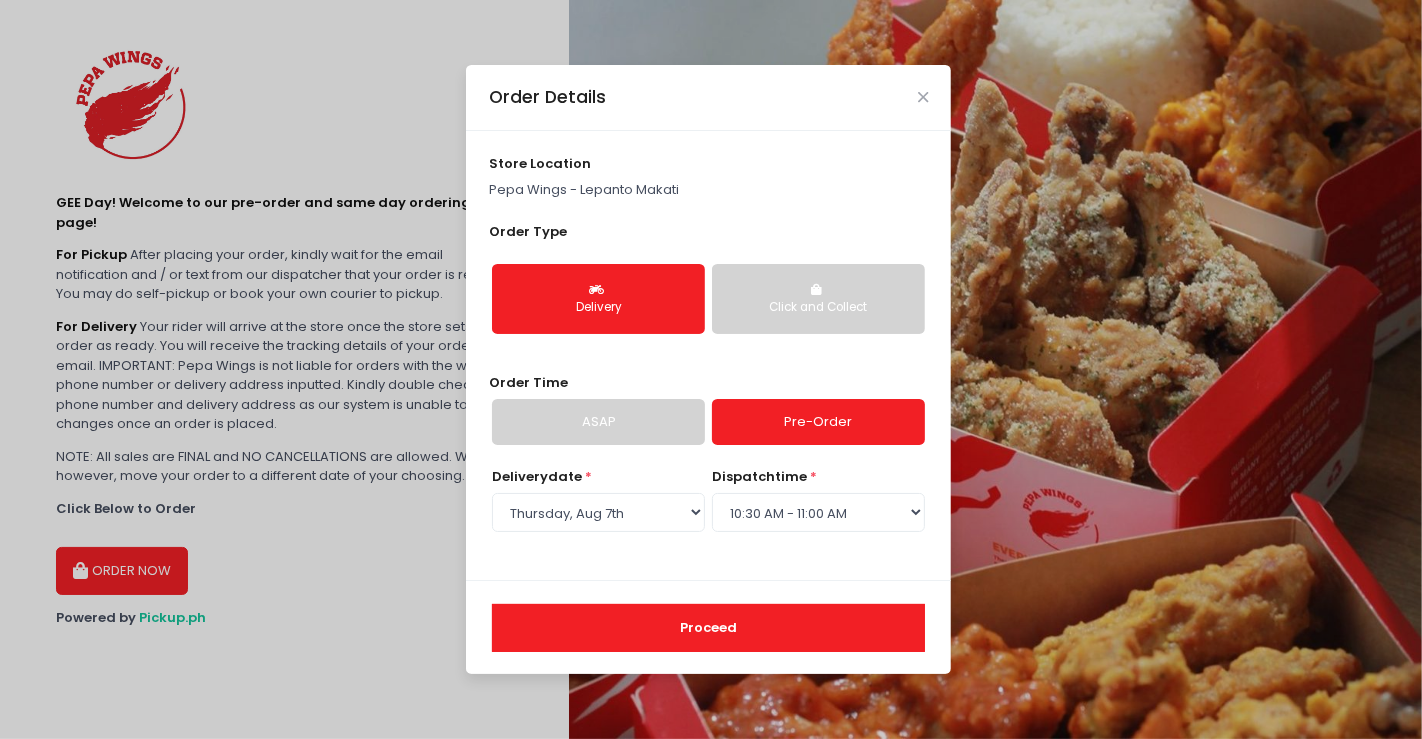 click on "Proceed" at bounding box center [708, 628] 